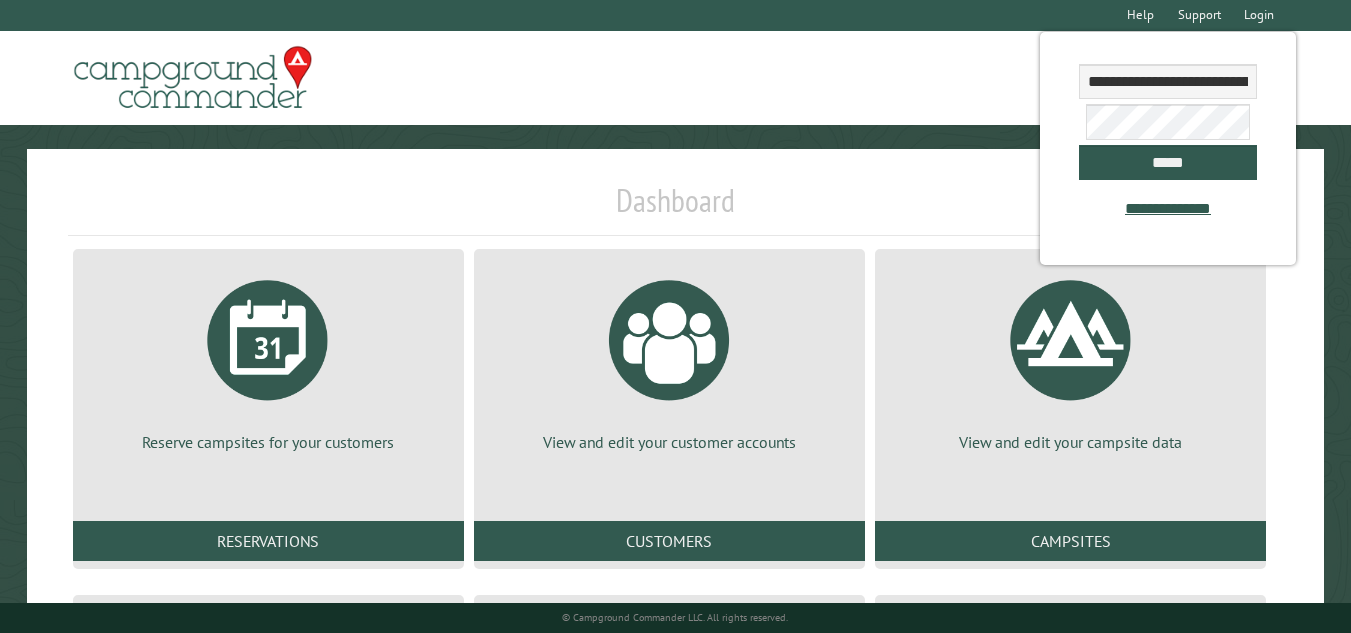 scroll, scrollTop: 0, scrollLeft: 0, axis: both 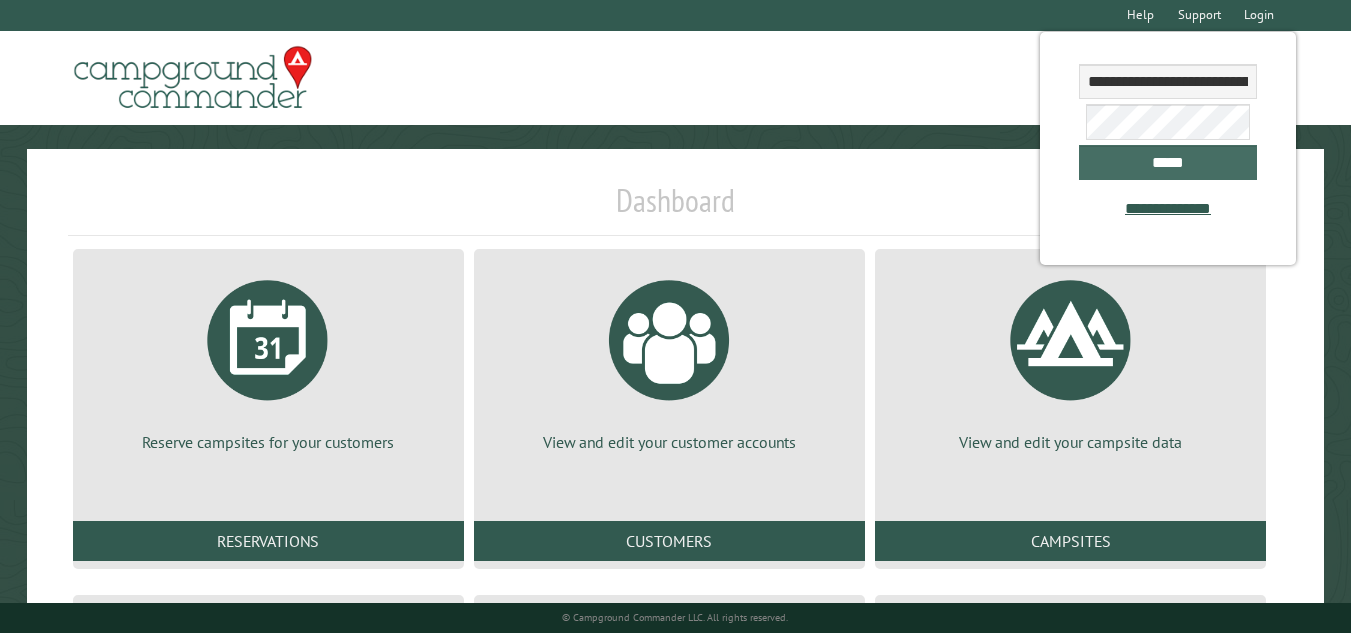 click on "*****" at bounding box center [1168, 162] 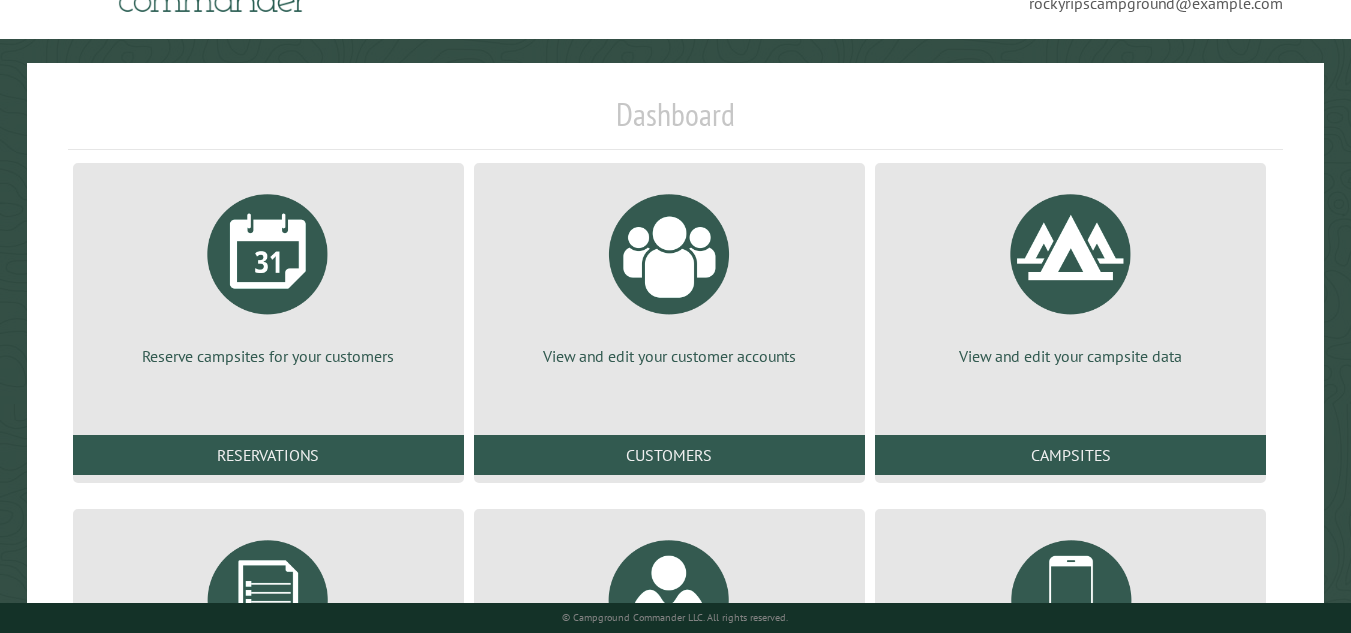 scroll, scrollTop: 133, scrollLeft: 0, axis: vertical 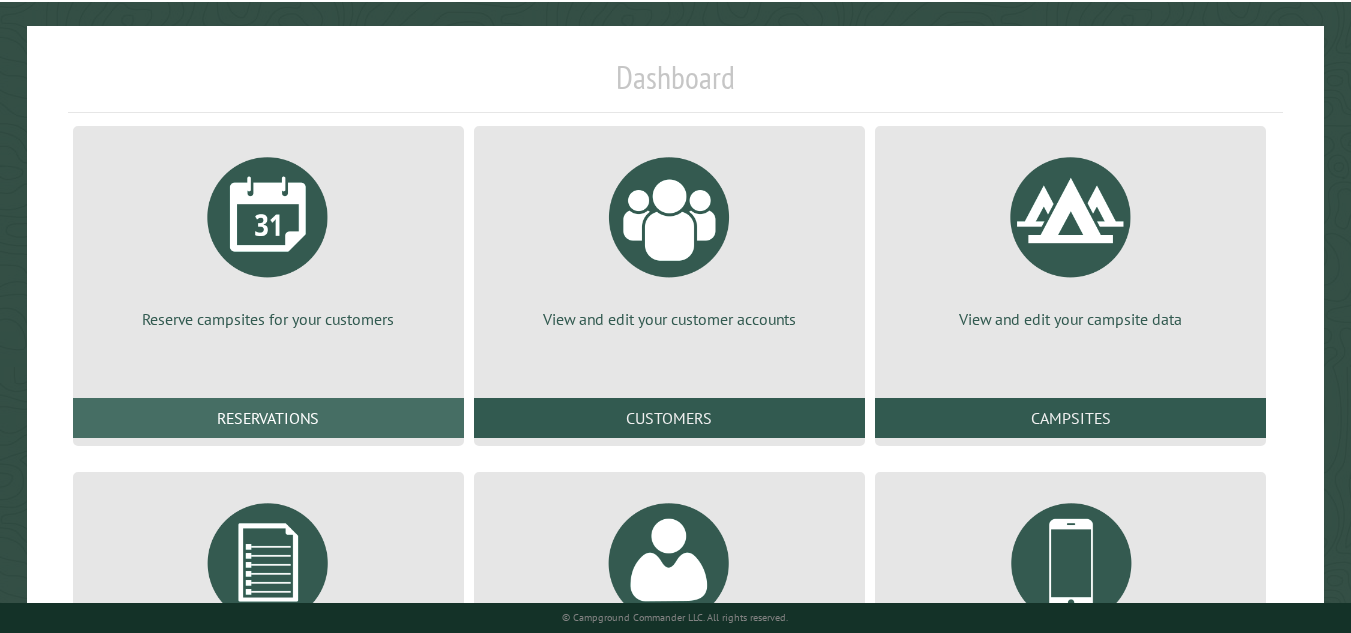 click on "Reservations" at bounding box center (268, 418) 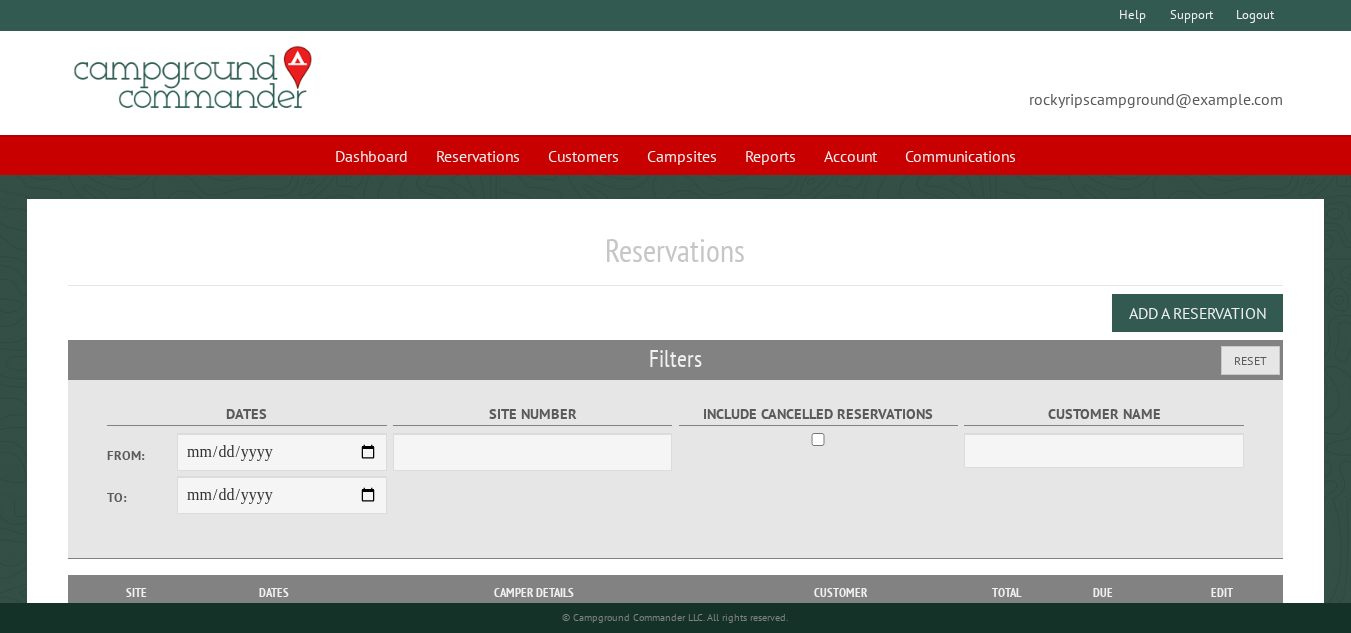 scroll, scrollTop: 0, scrollLeft: 0, axis: both 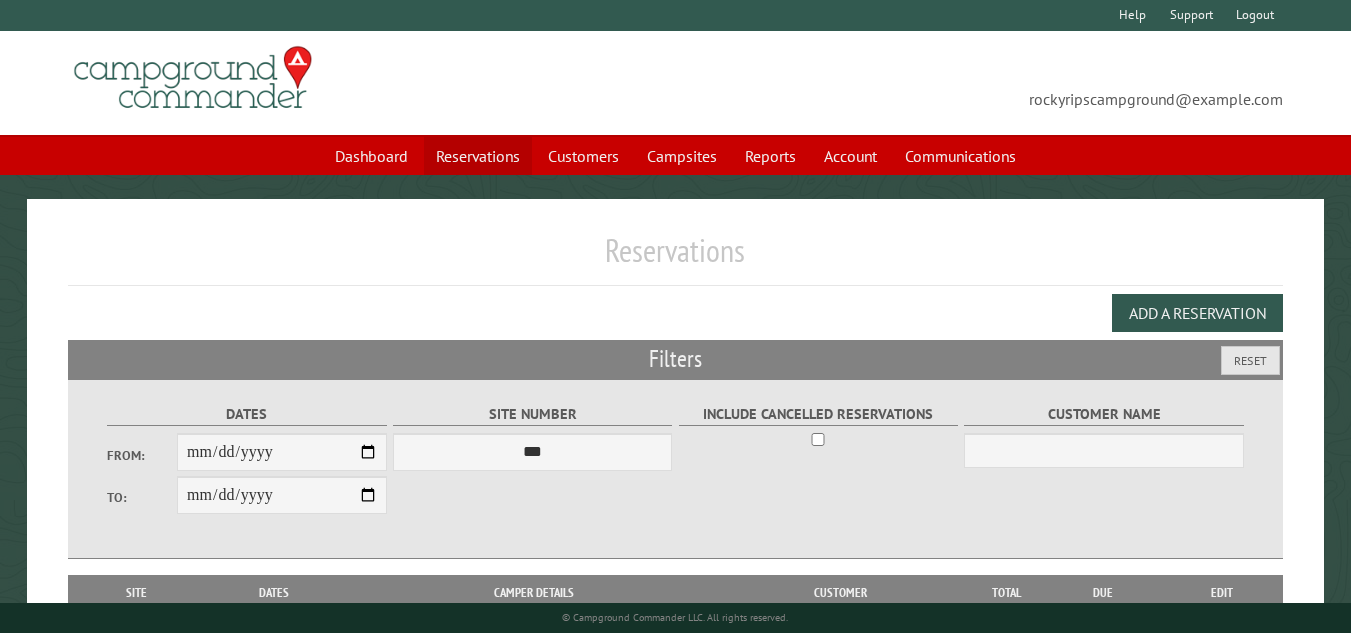 click on "Reservations" at bounding box center [478, 156] 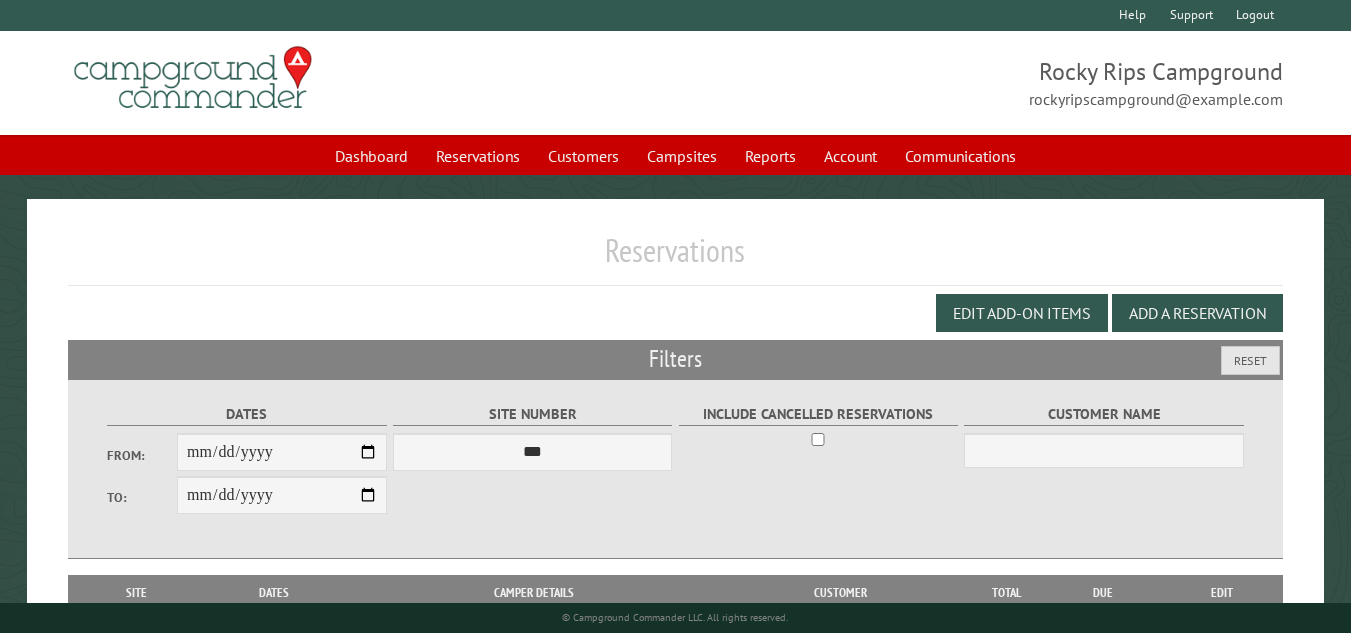 scroll, scrollTop: 0, scrollLeft: 0, axis: both 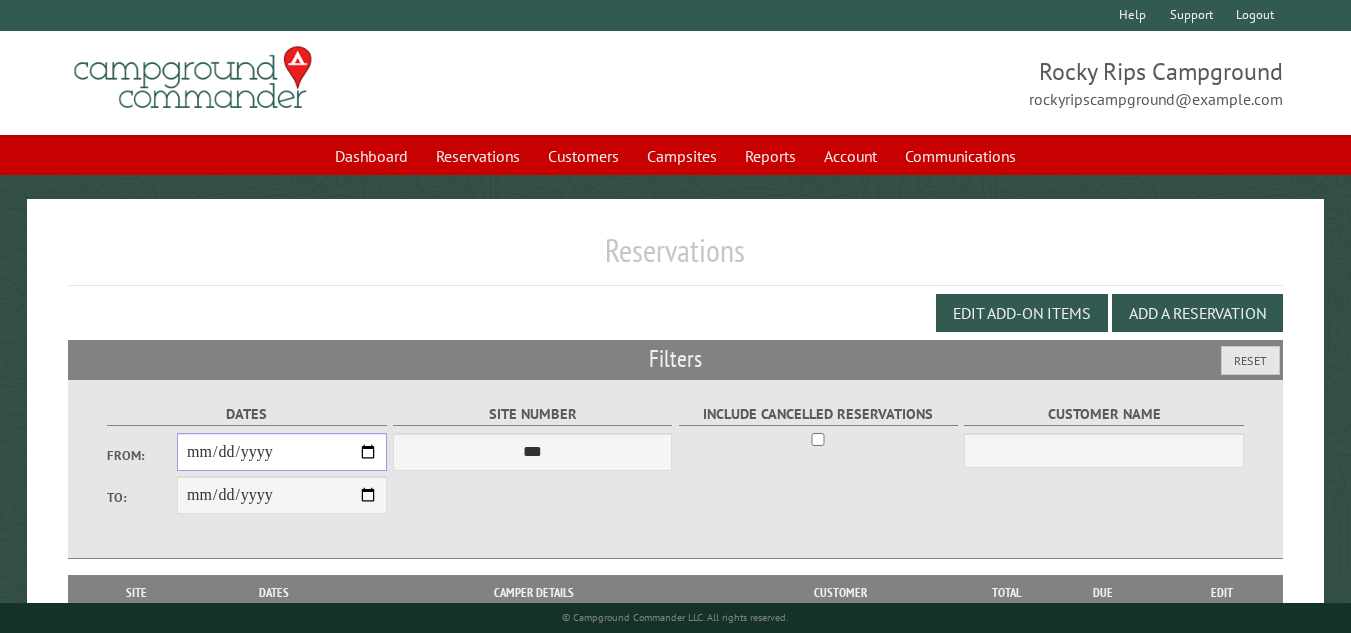 click on "From:" at bounding box center (282, 452) 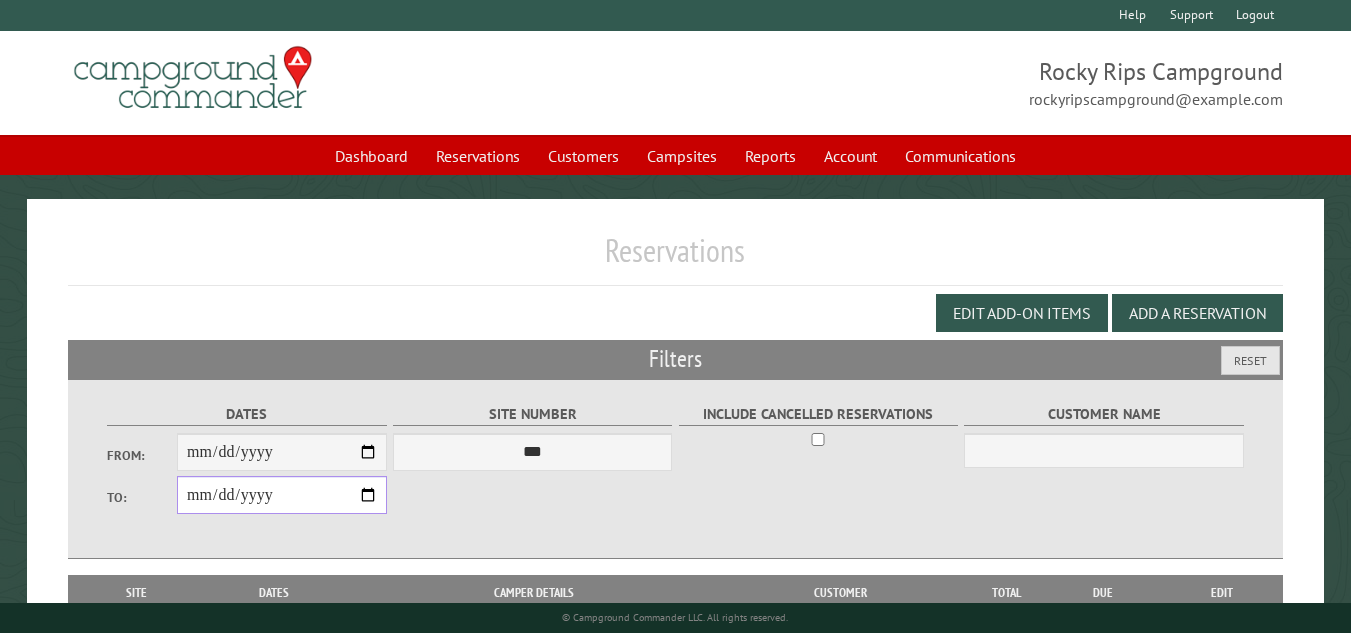 click on "**********" at bounding box center [282, 495] 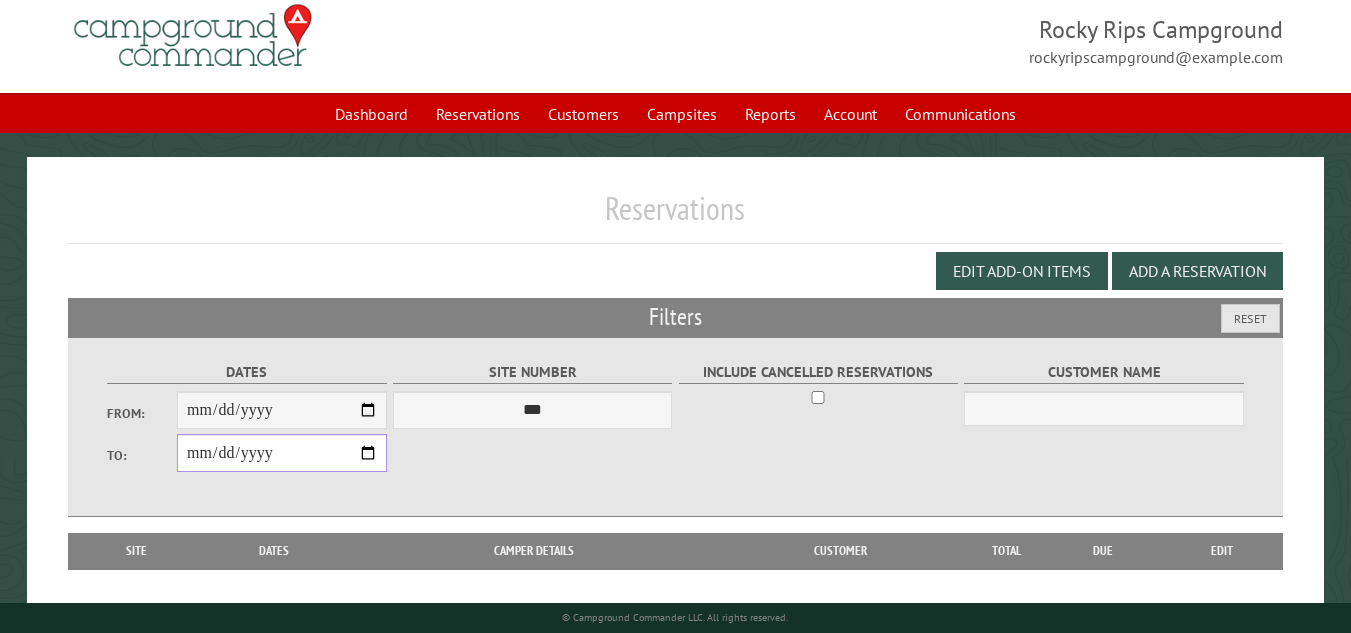 scroll, scrollTop: 0, scrollLeft: 0, axis: both 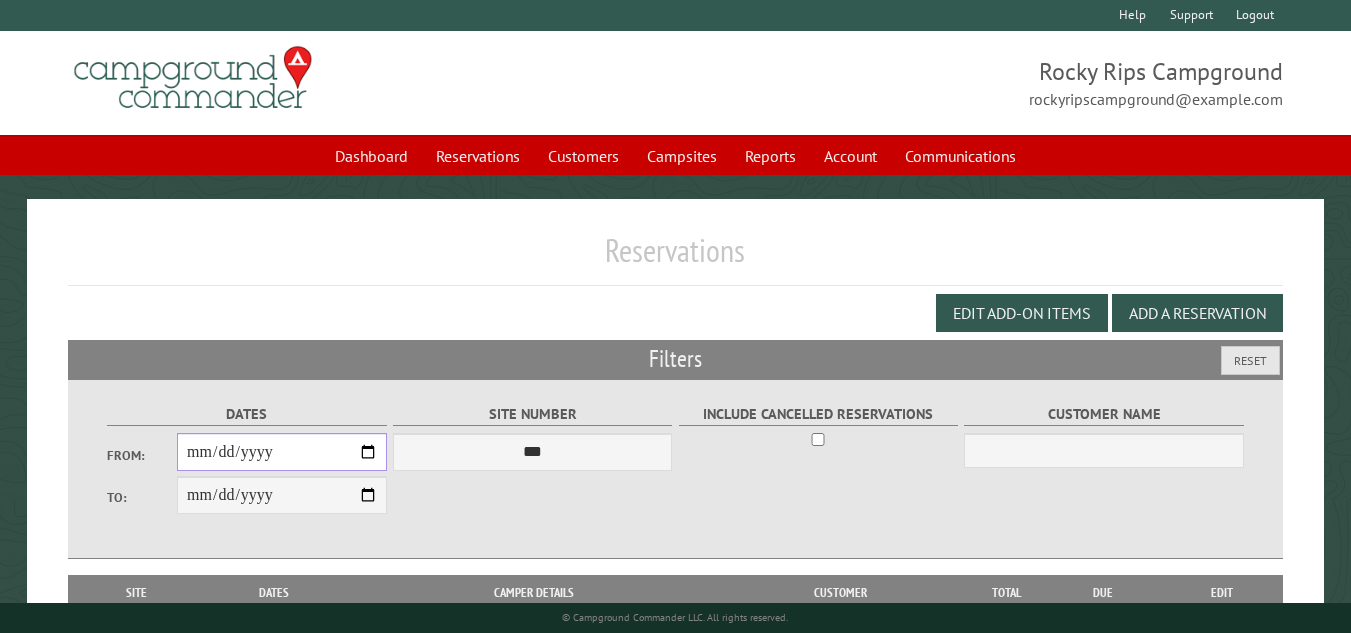 click on "**********" at bounding box center [282, 452] 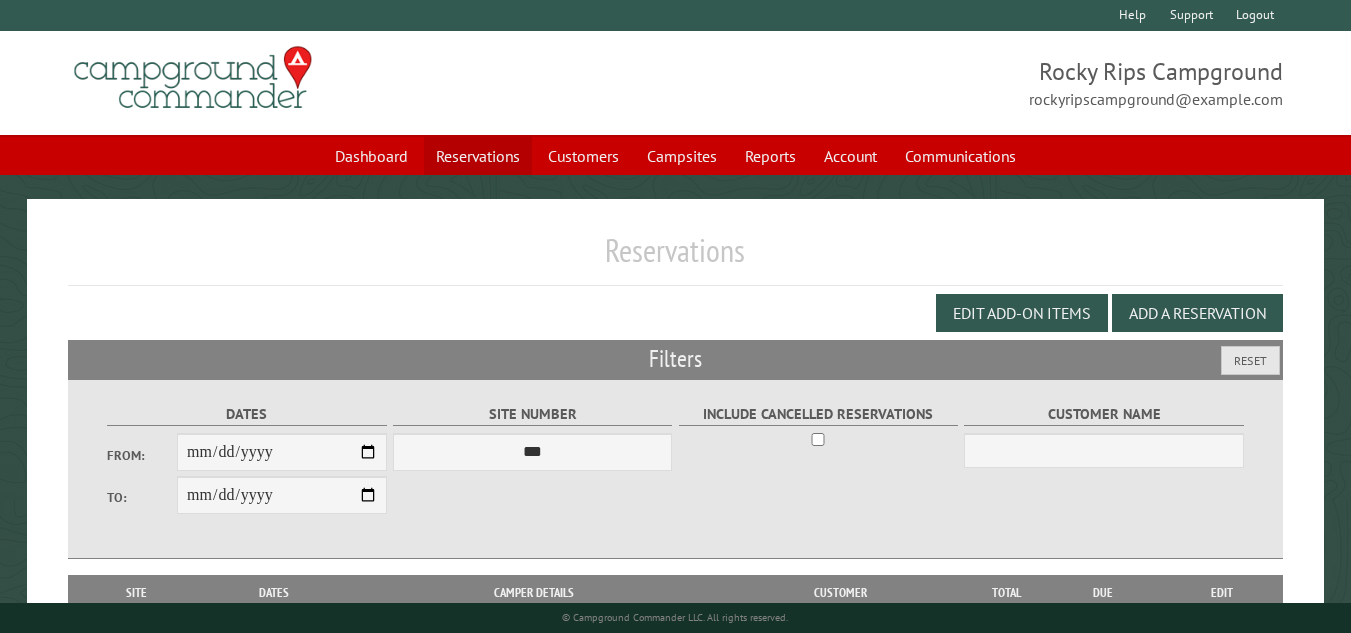 click on "Reservations" at bounding box center (478, 156) 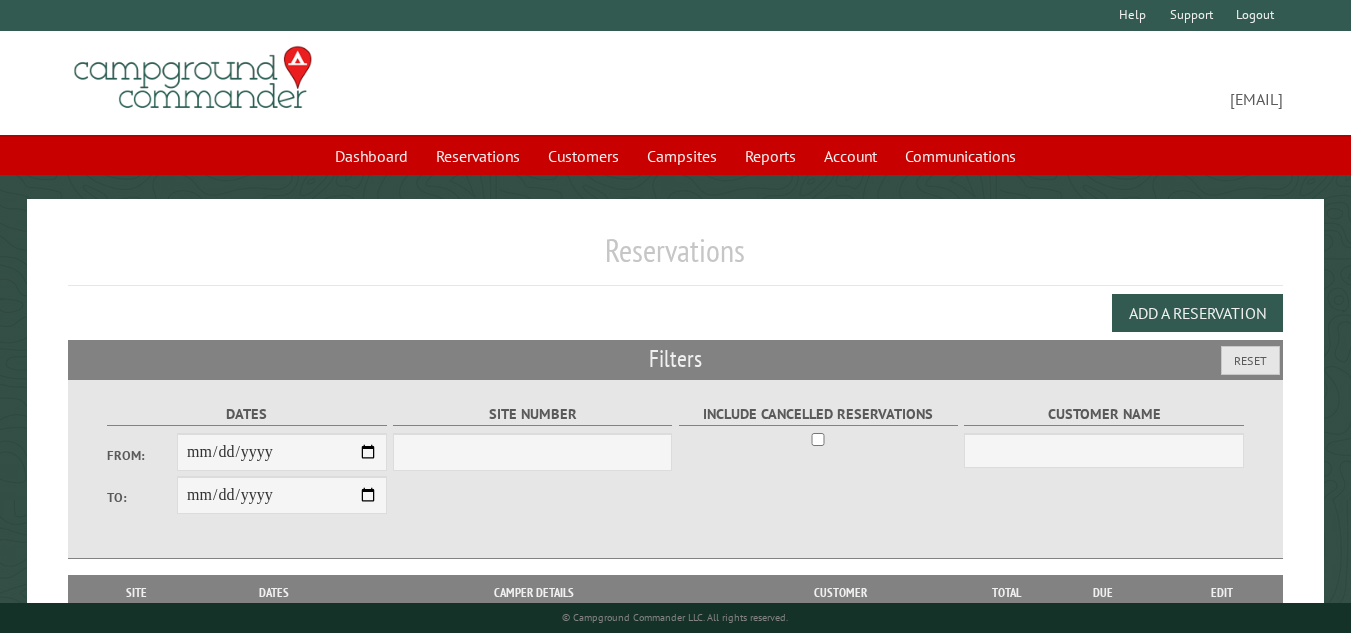 scroll, scrollTop: 0, scrollLeft: 0, axis: both 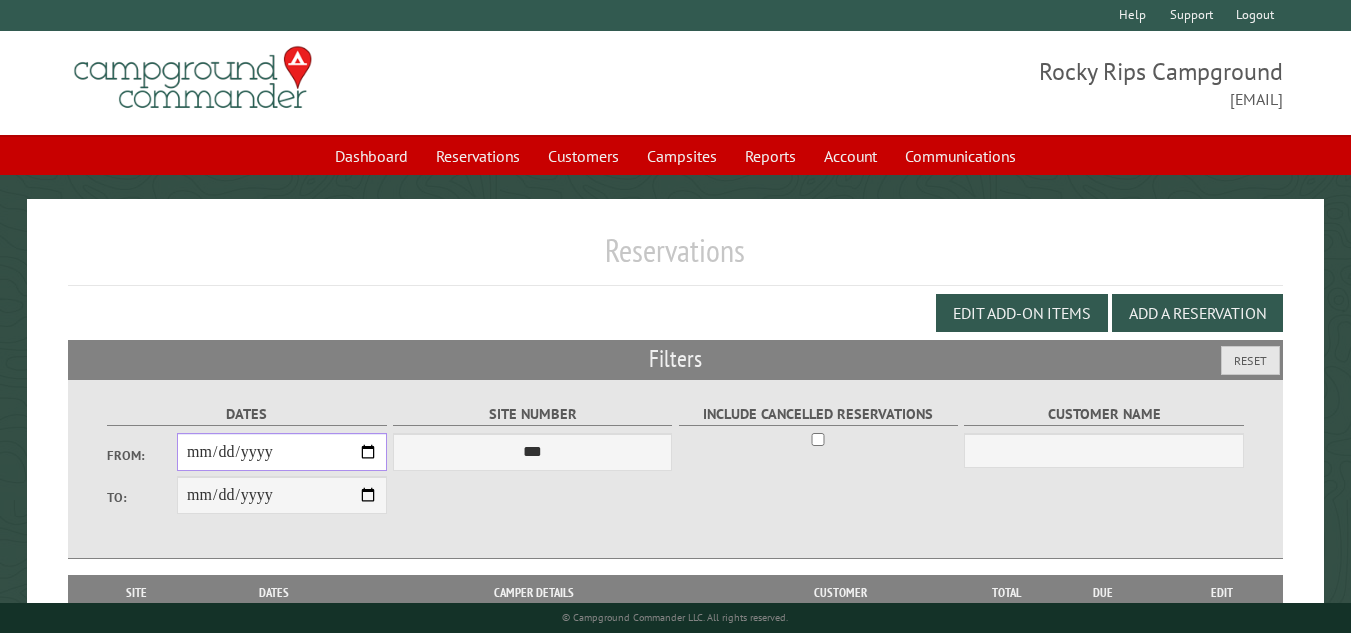 click on "From:" at bounding box center [282, 452] 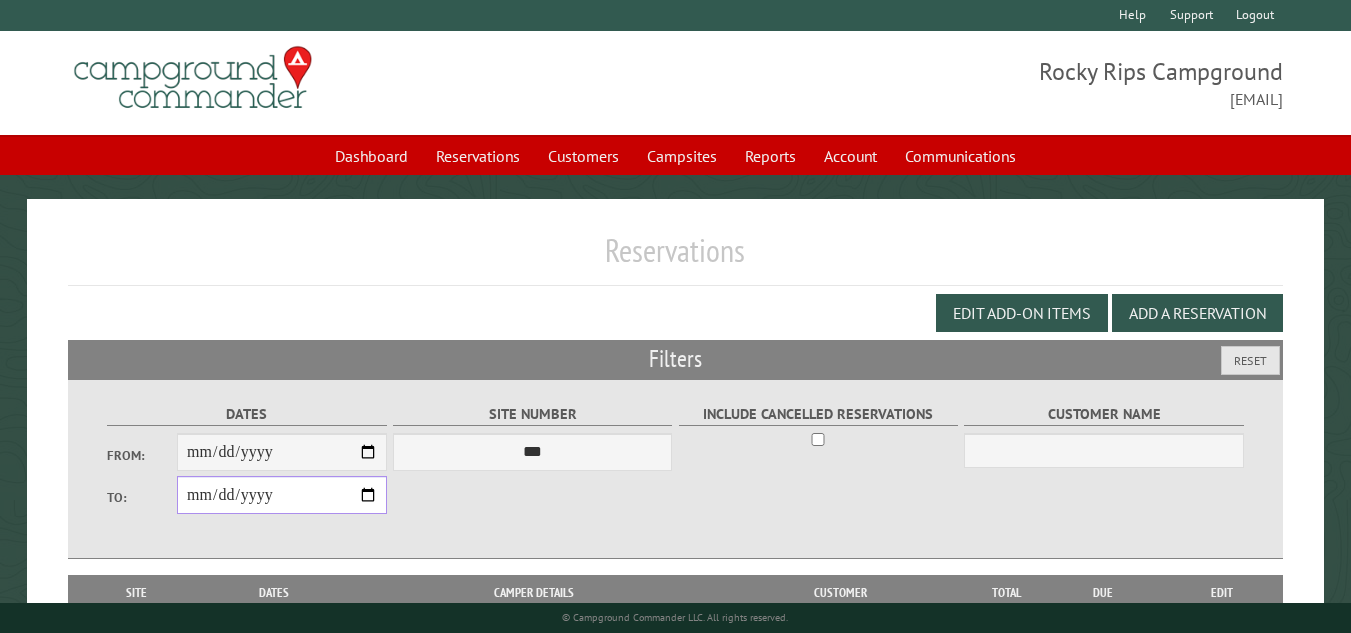 click on "**********" at bounding box center [282, 495] 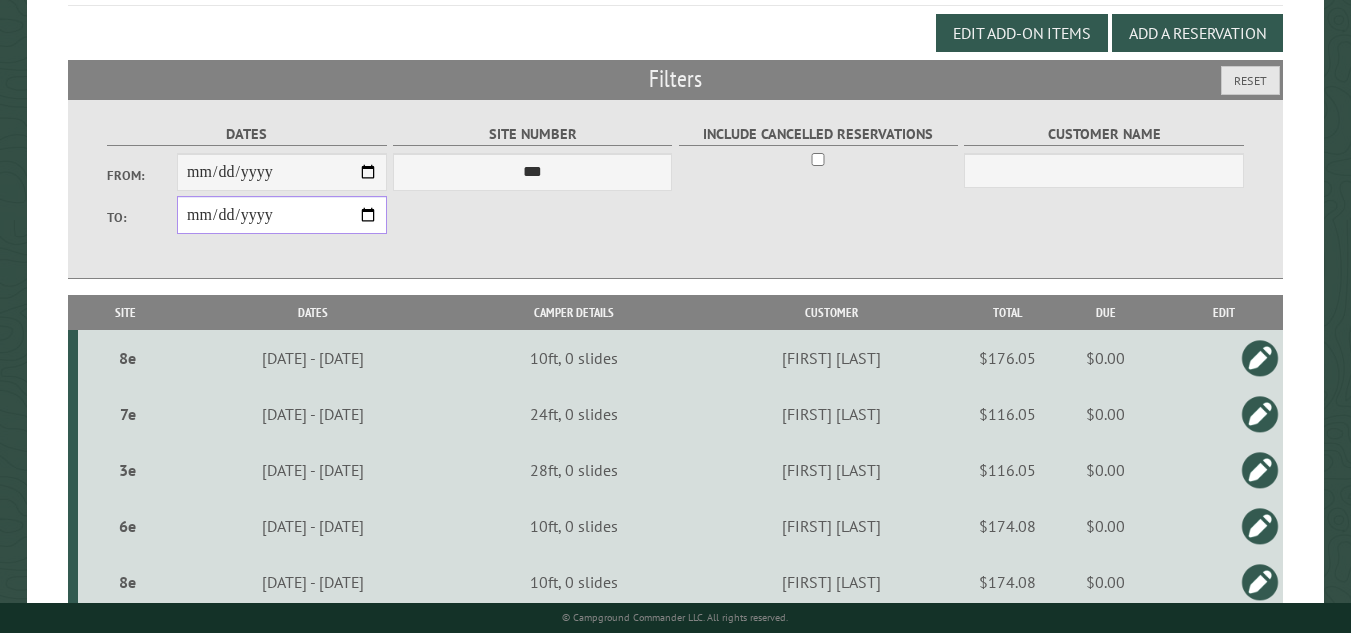 scroll, scrollTop: 320, scrollLeft: 0, axis: vertical 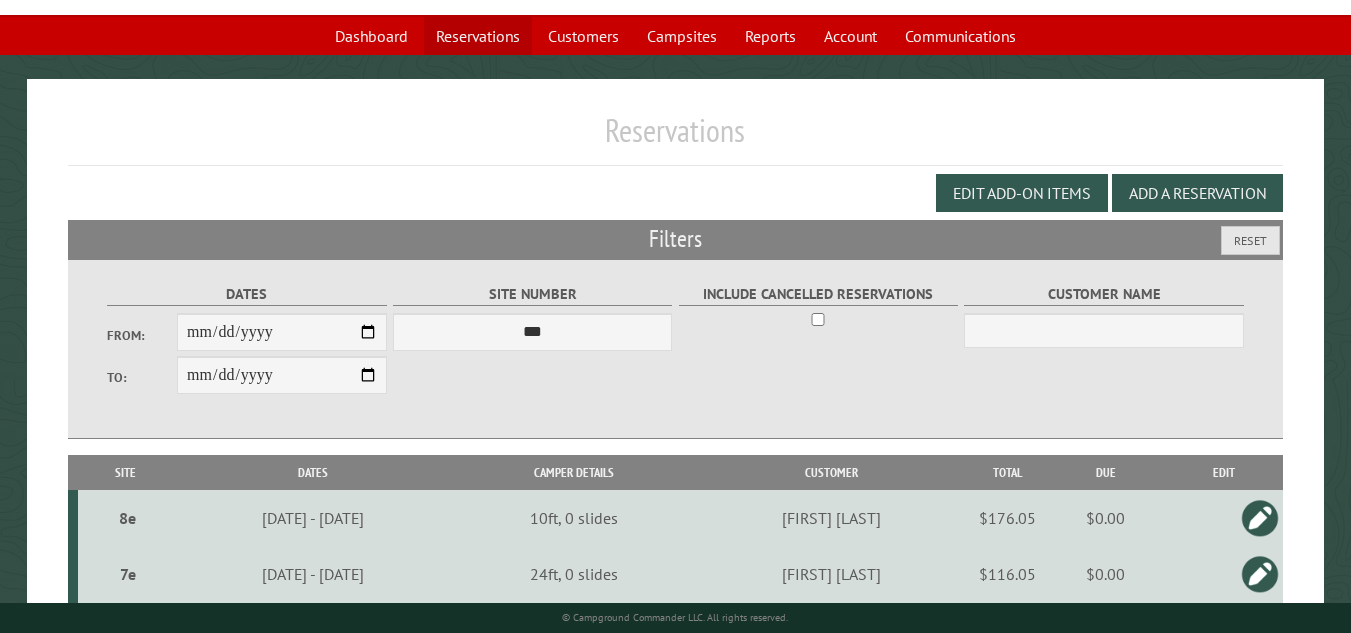 click on "Reservations" at bounding box center (478, 36) 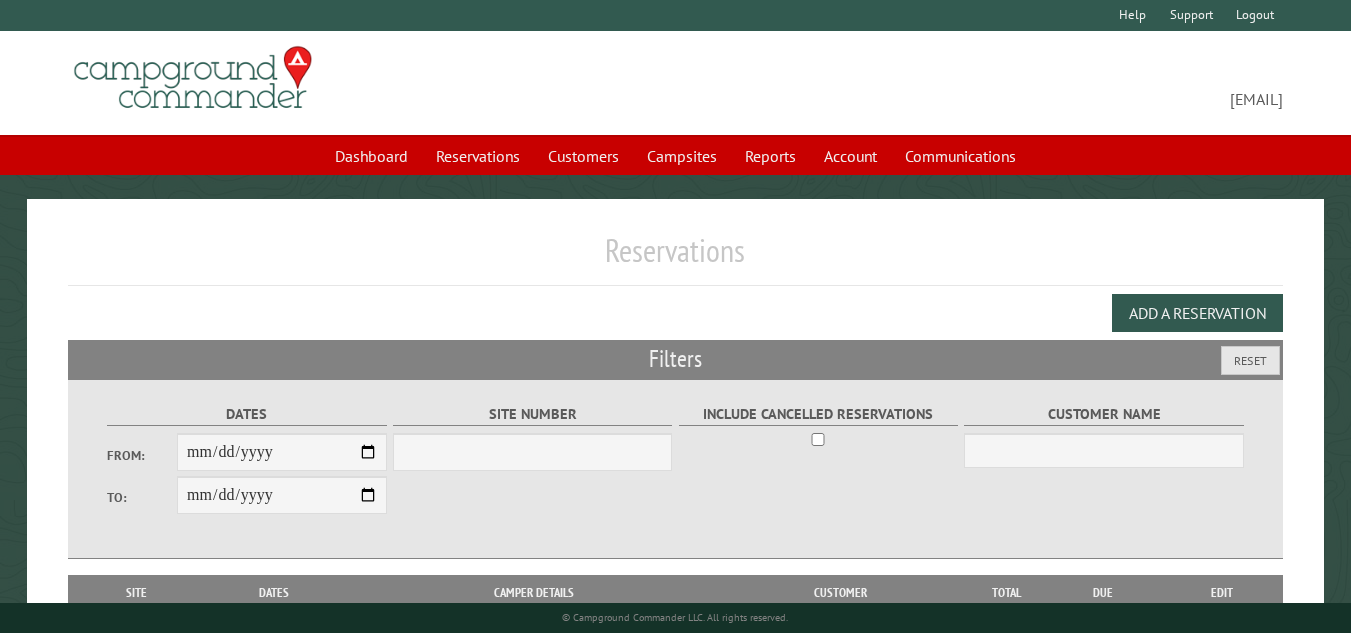 scroll, scrollTop: 0, scrollLeft: 0, axis: both 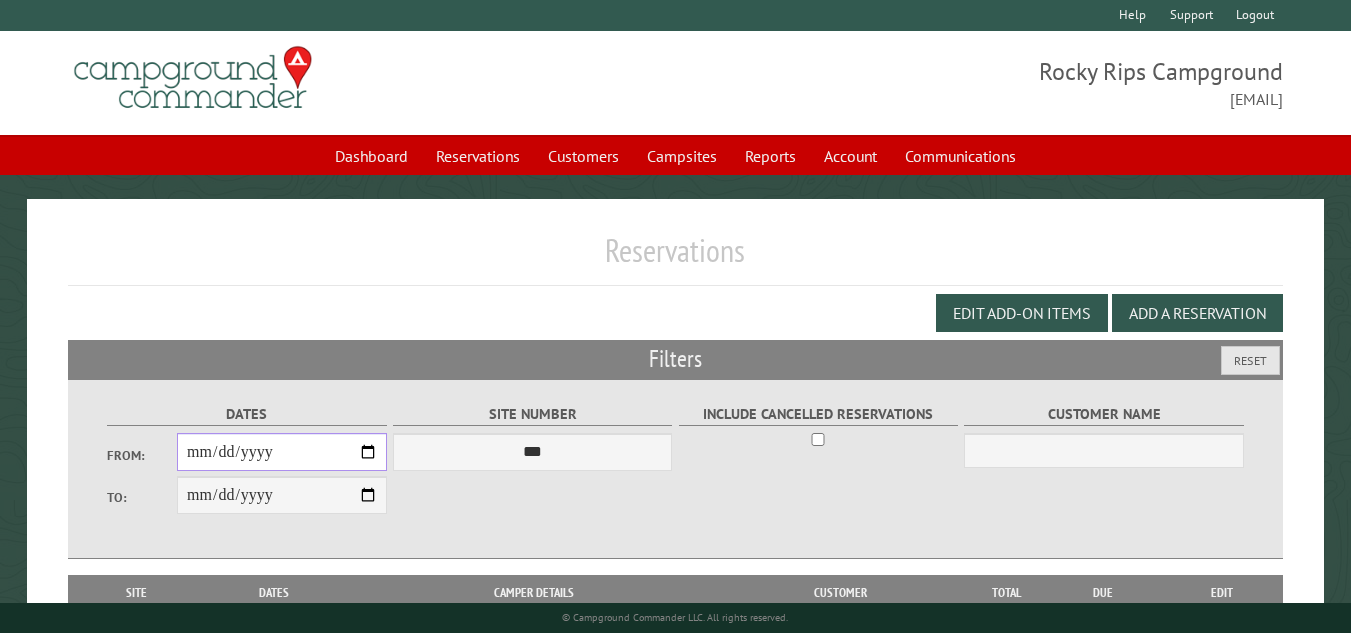 click on "From:" at bounding box center [282, 452] 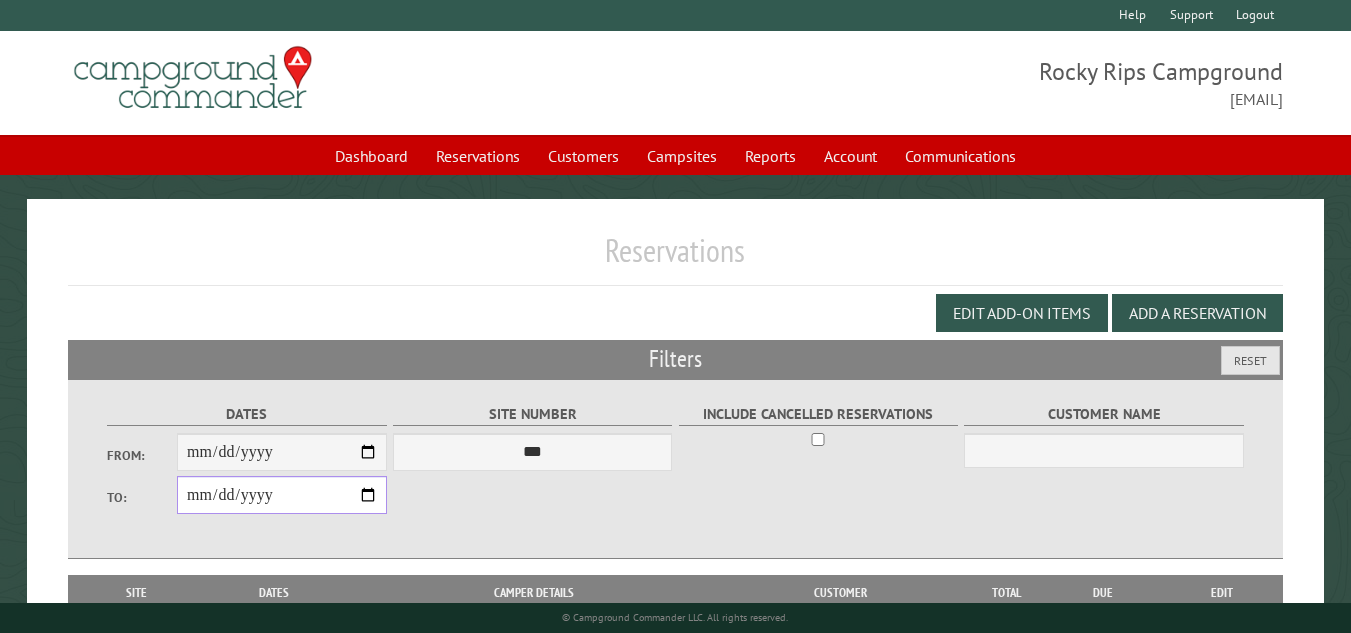 click on "**********" at bounding box center (282, 495) 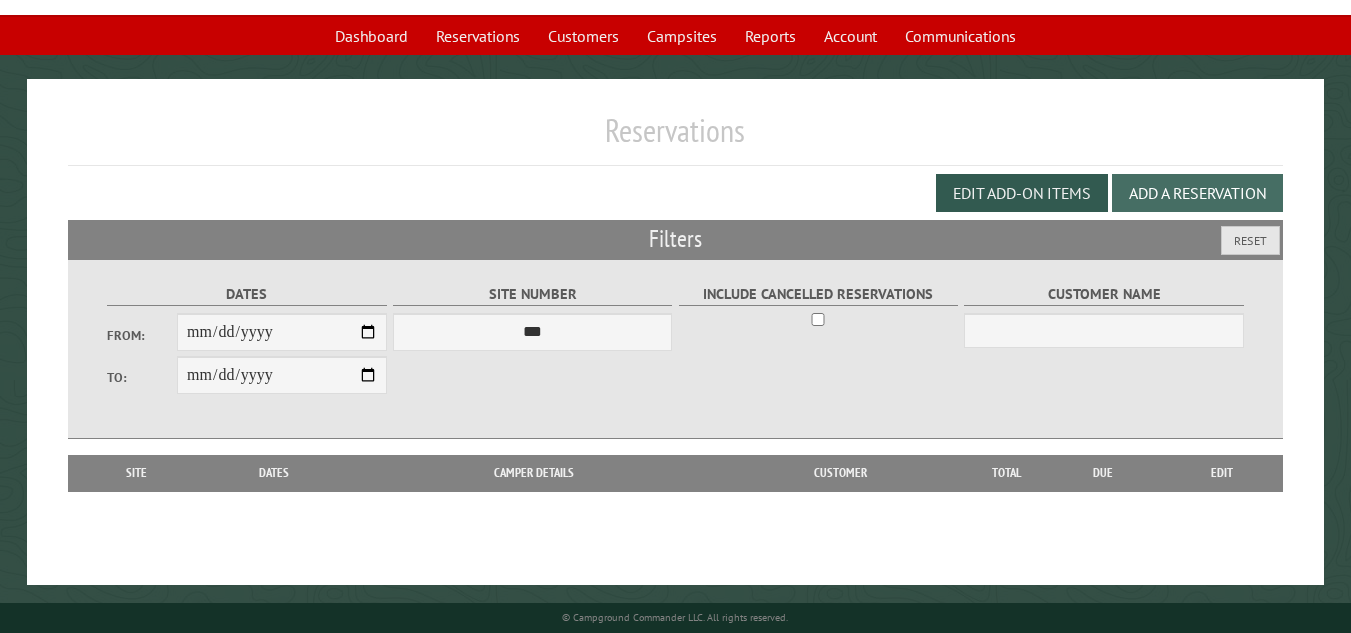 click on "Add a Reservation" at bounding box center (1197, 193) 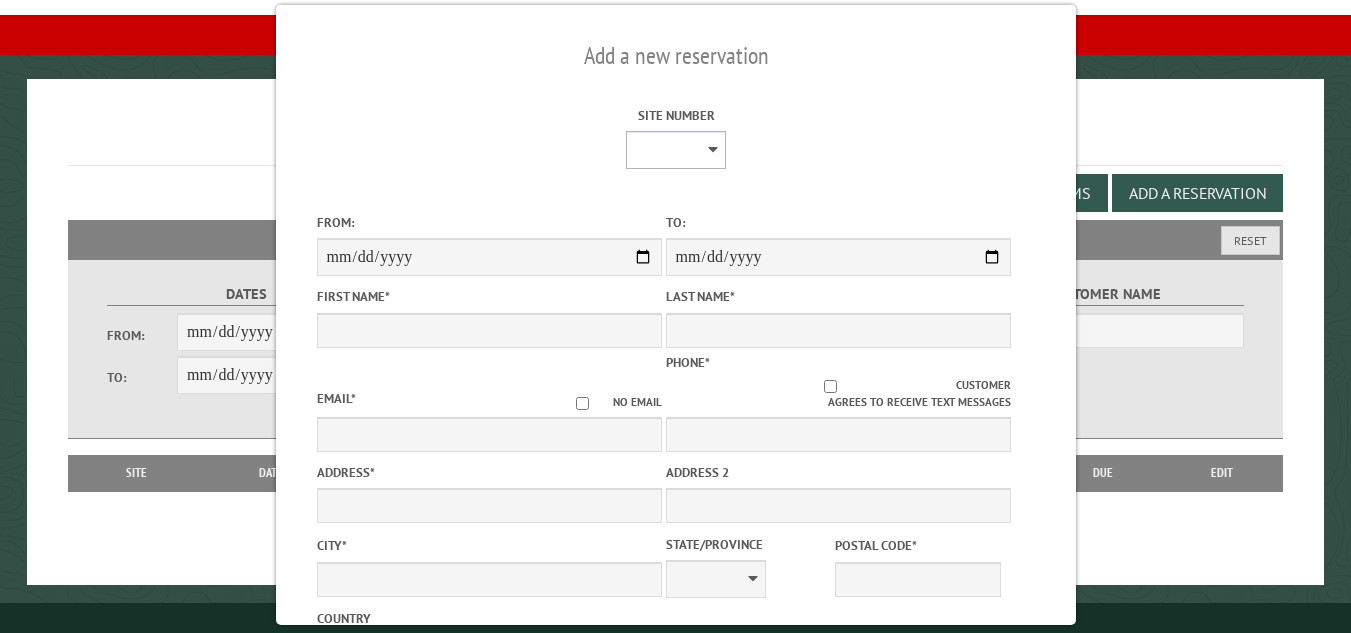 click on "**********" at bounding box center [676, 150] 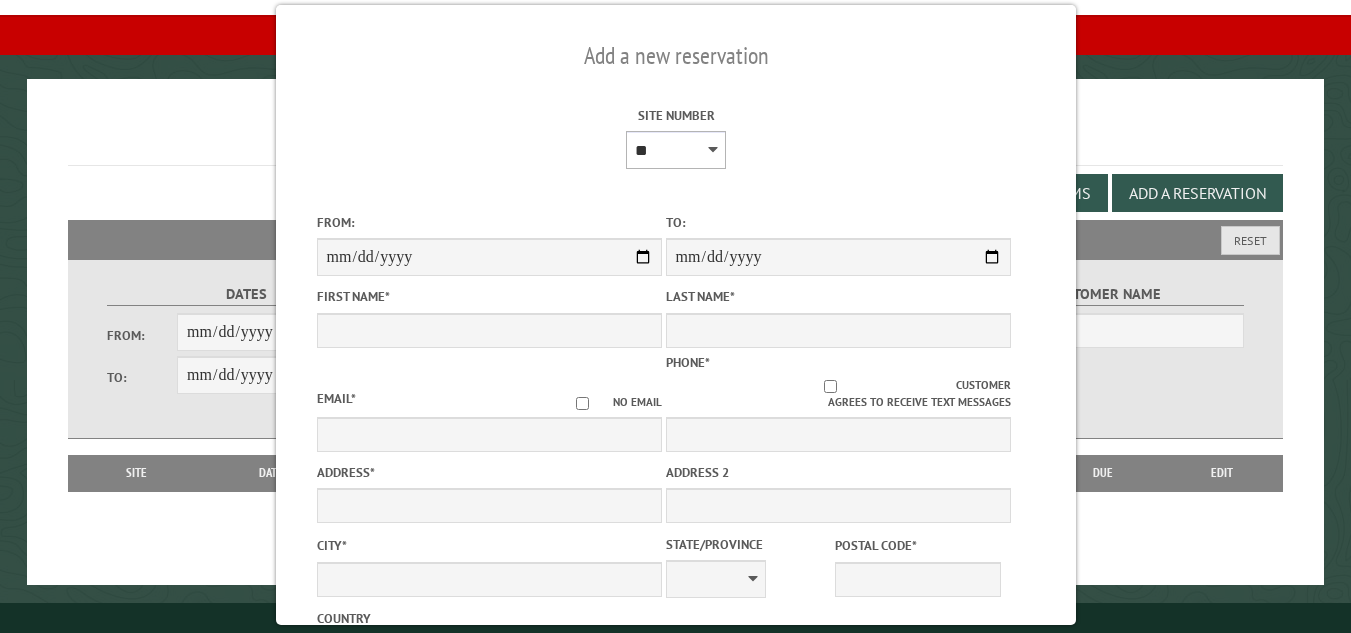 click on "**********" at bounding box center (676, 150) 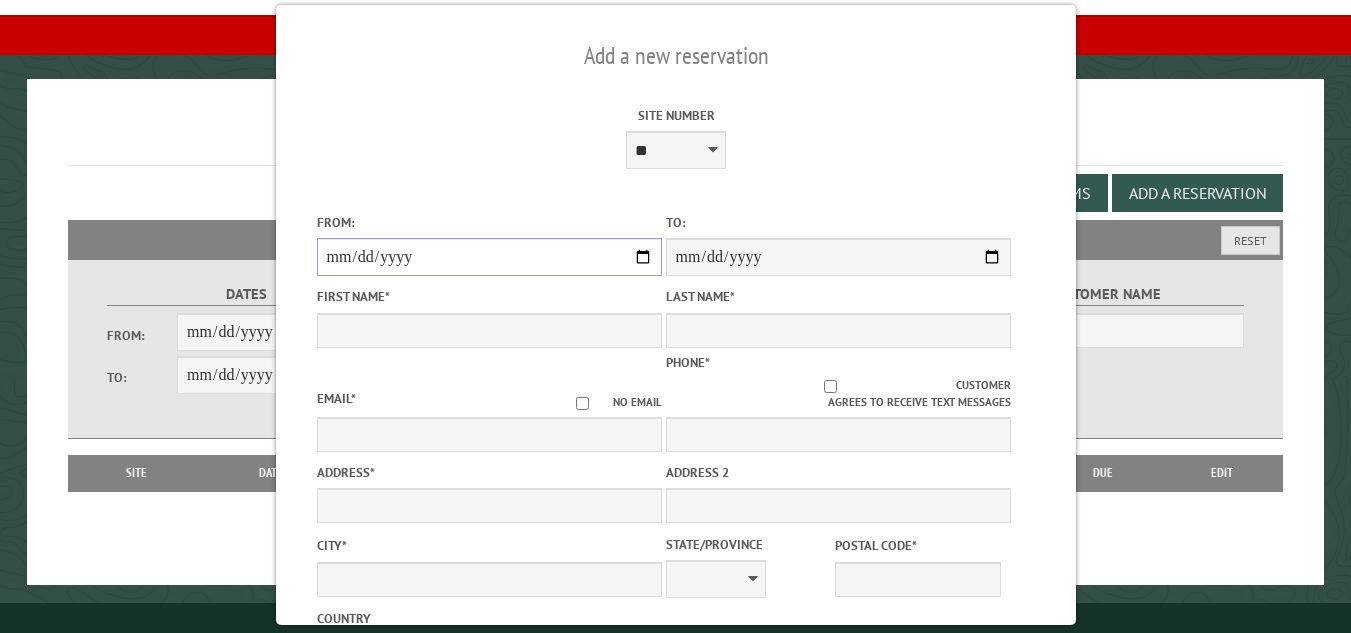 click on "From:" at bounding box center (488, 257) 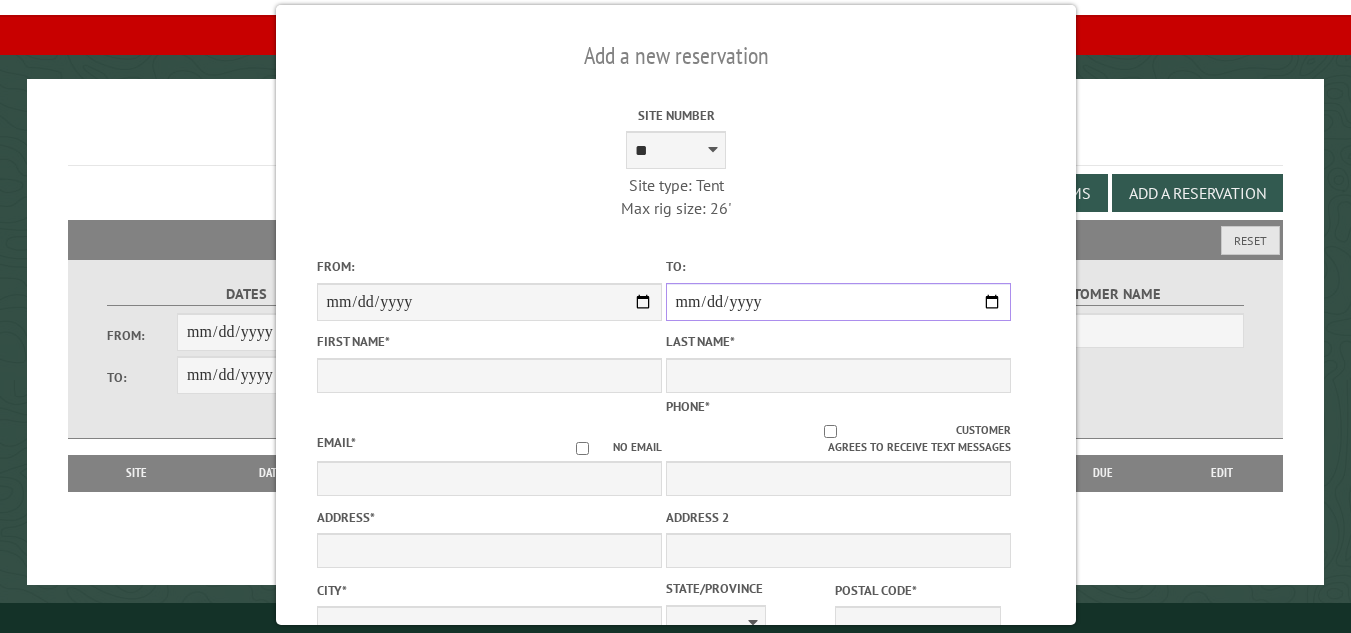 click on "**********" at bounding box center [837, 302] 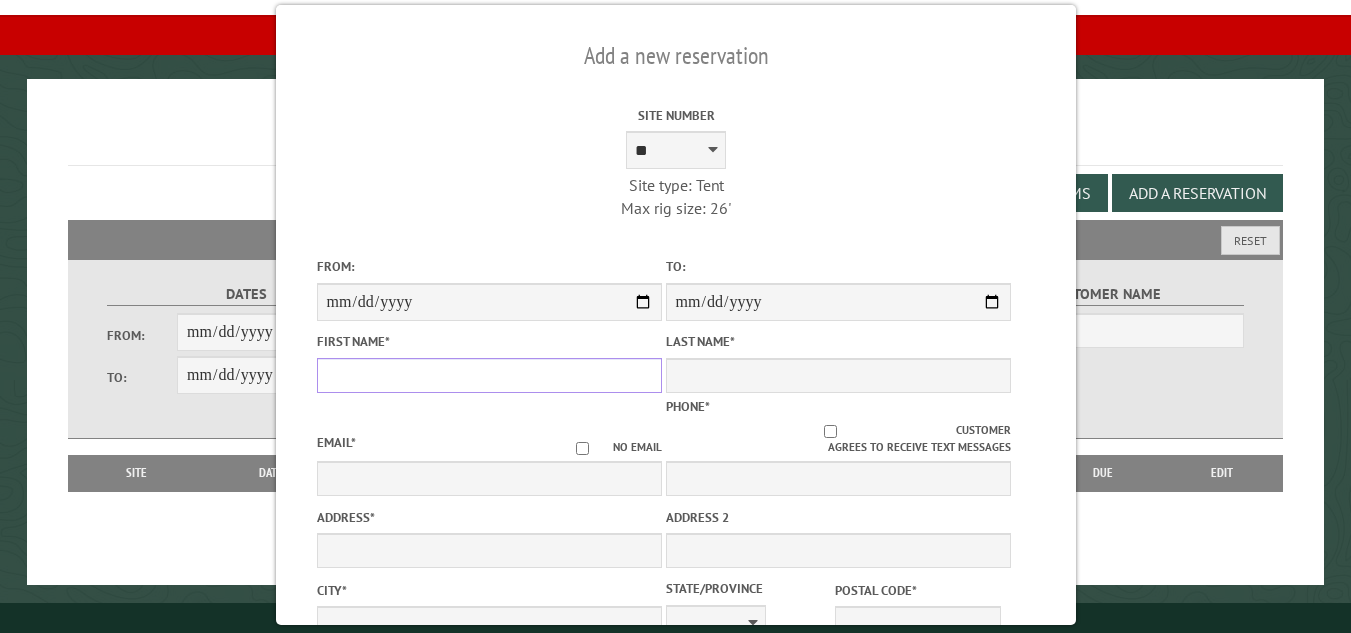 click on "First Name *" at bounding box center [488, 375] 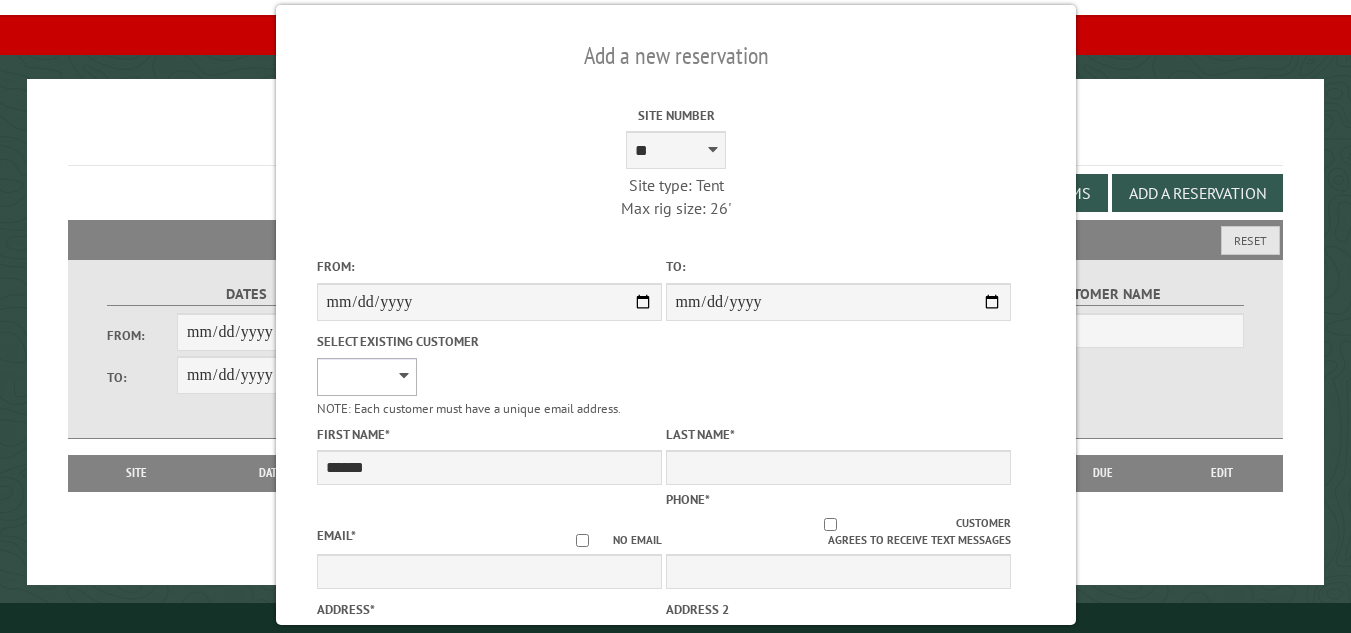 click on "**********" at bounding box center (366, 377) 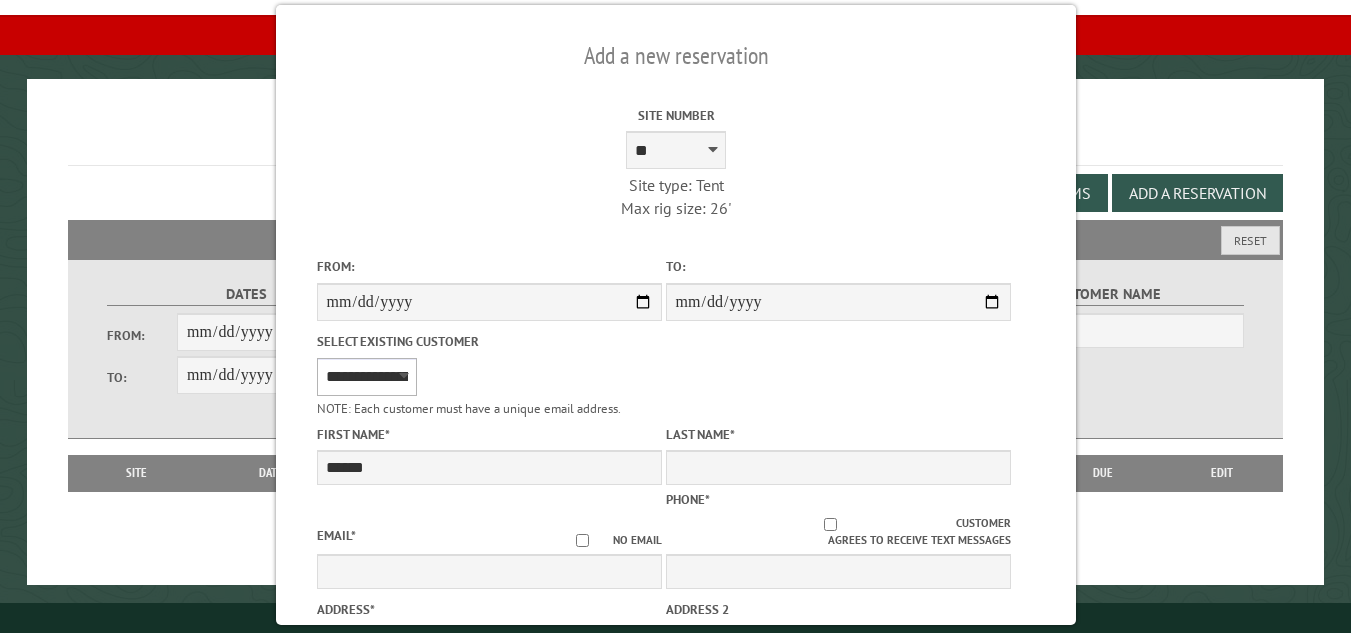 click on "**********" at bounding box center [366, 377] 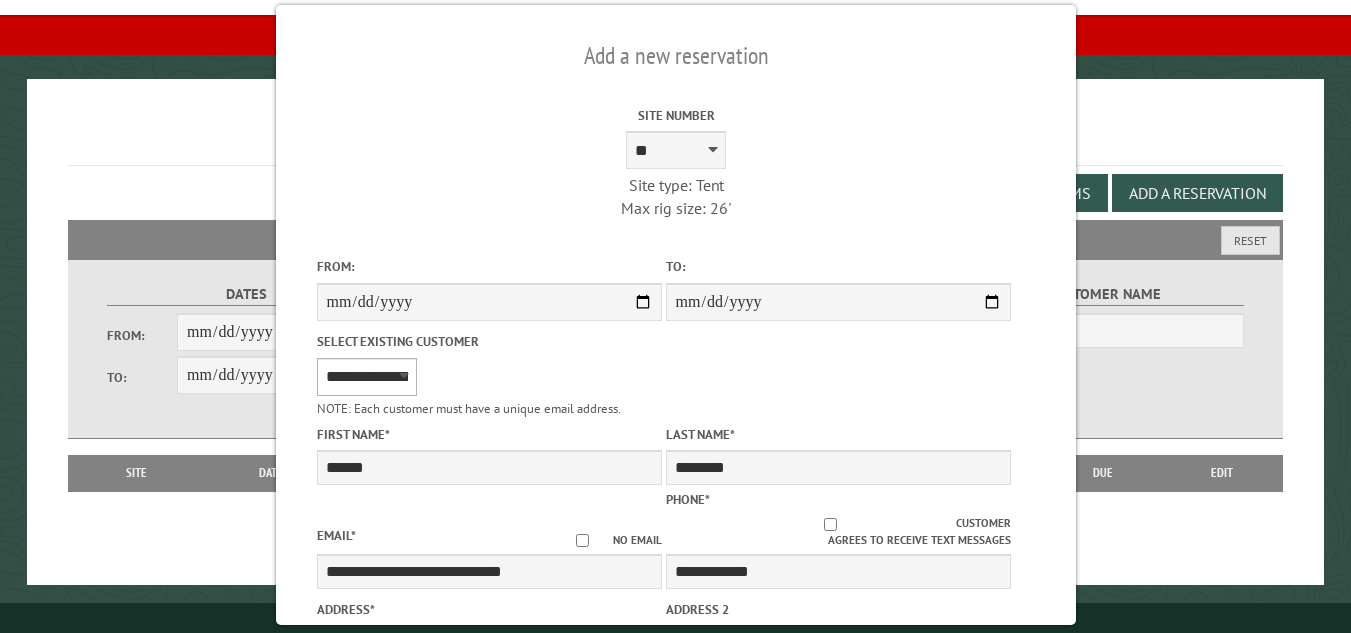 select on "**" 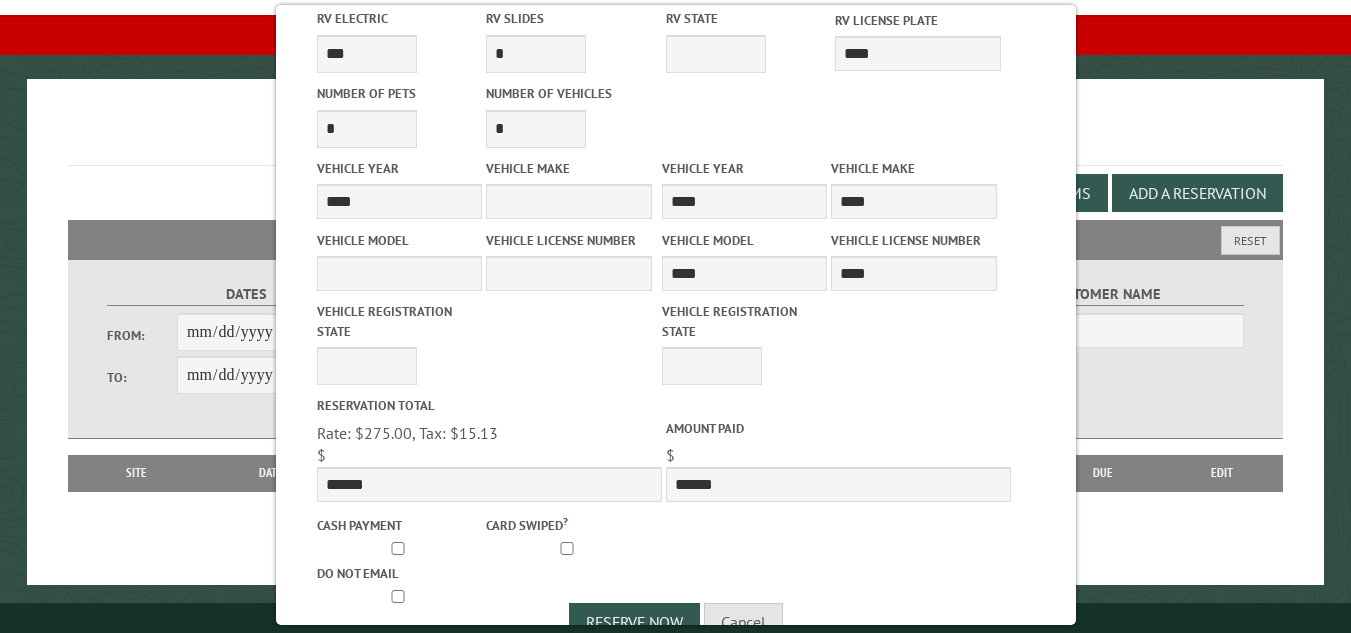 scroll, scrollTop: 932, scrollLeft: 0, axis: vertical 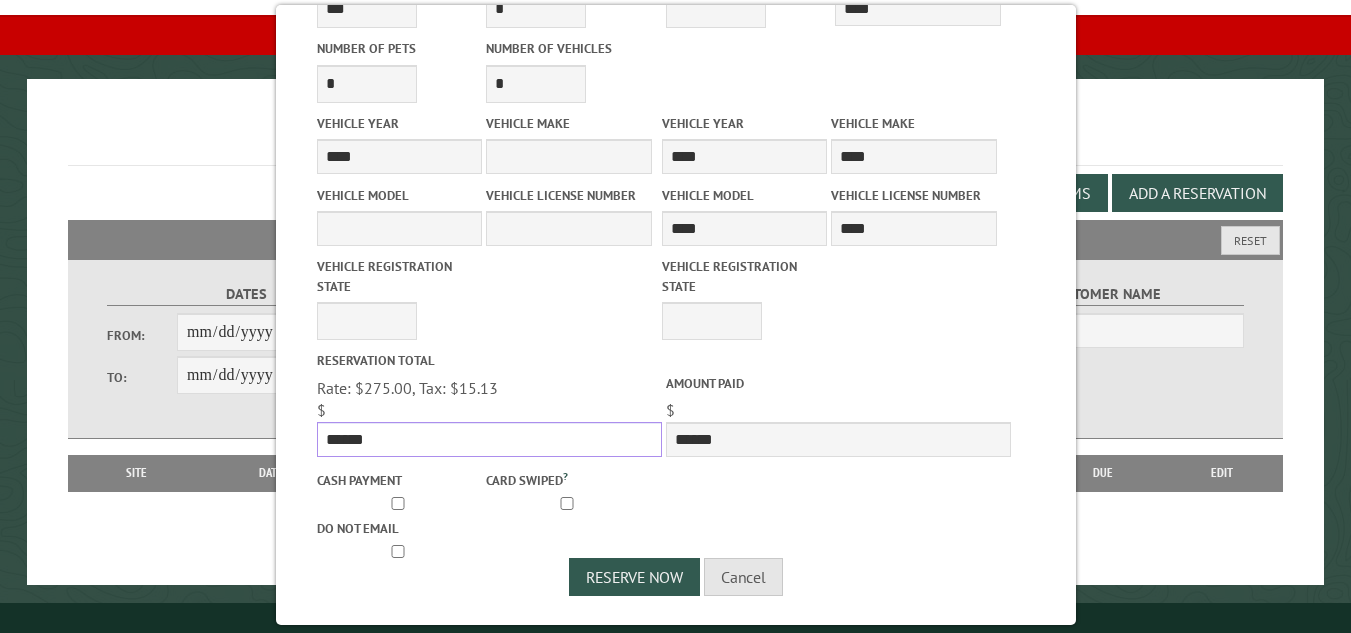 drag, startPoint x: 326, startPoint y: 435, endPoint x: 412, endPoint y: 448, distance: 86.977005 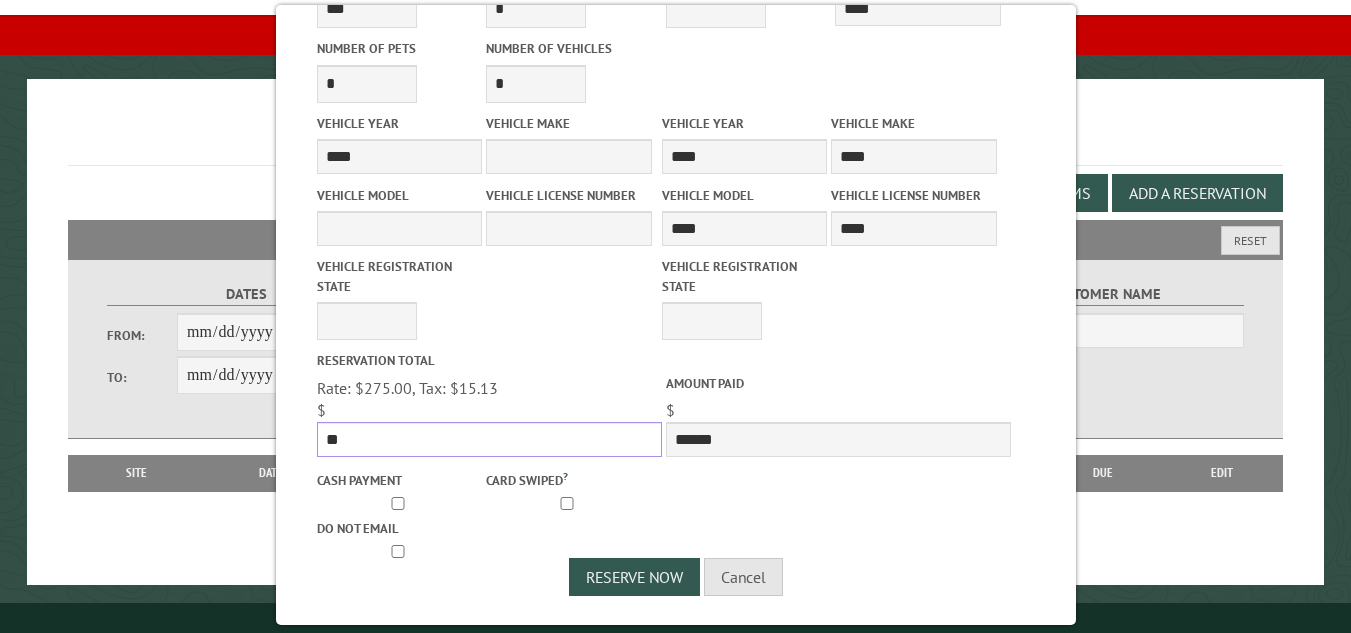 type 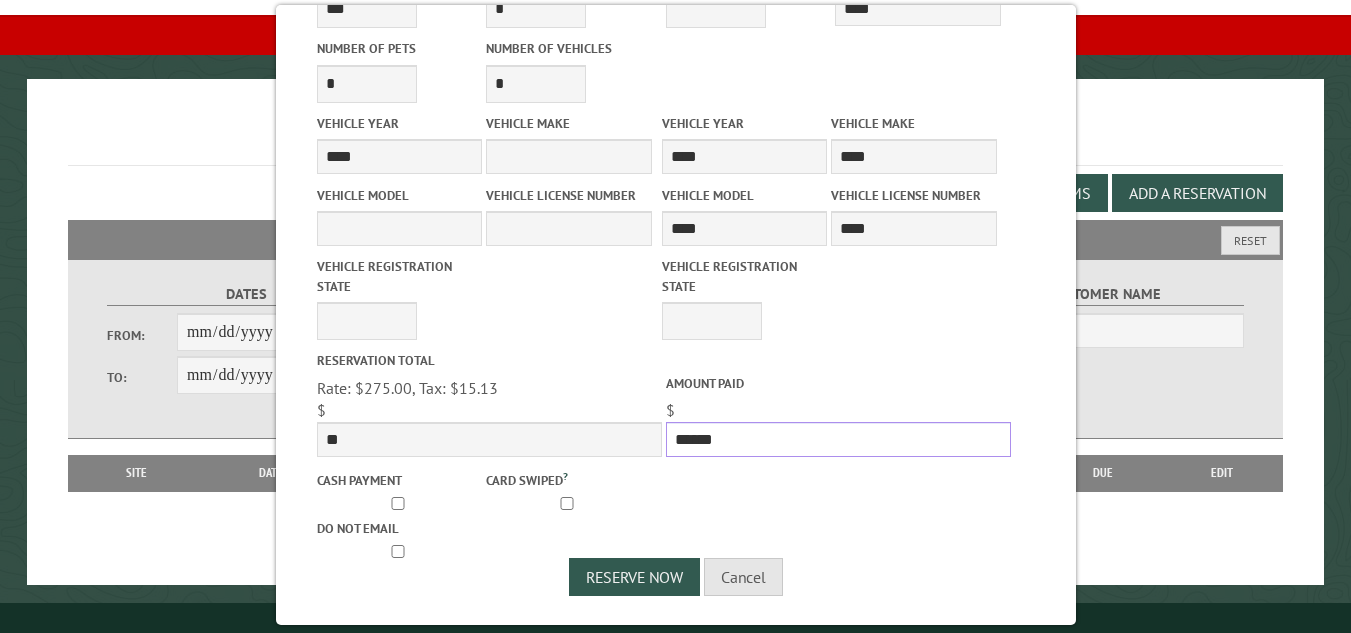drag, startPoint x: 666, startPoint y: 436, endPoint x: 821, endPoint y: 457, distance: 156.4161 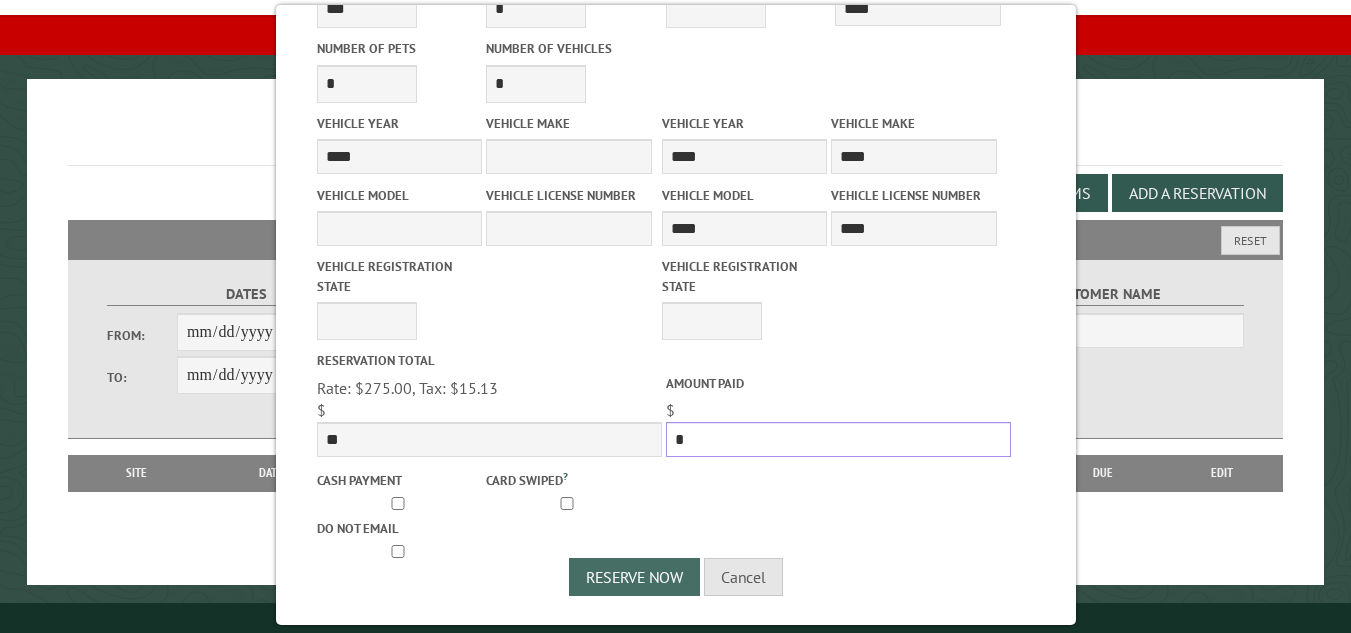 type 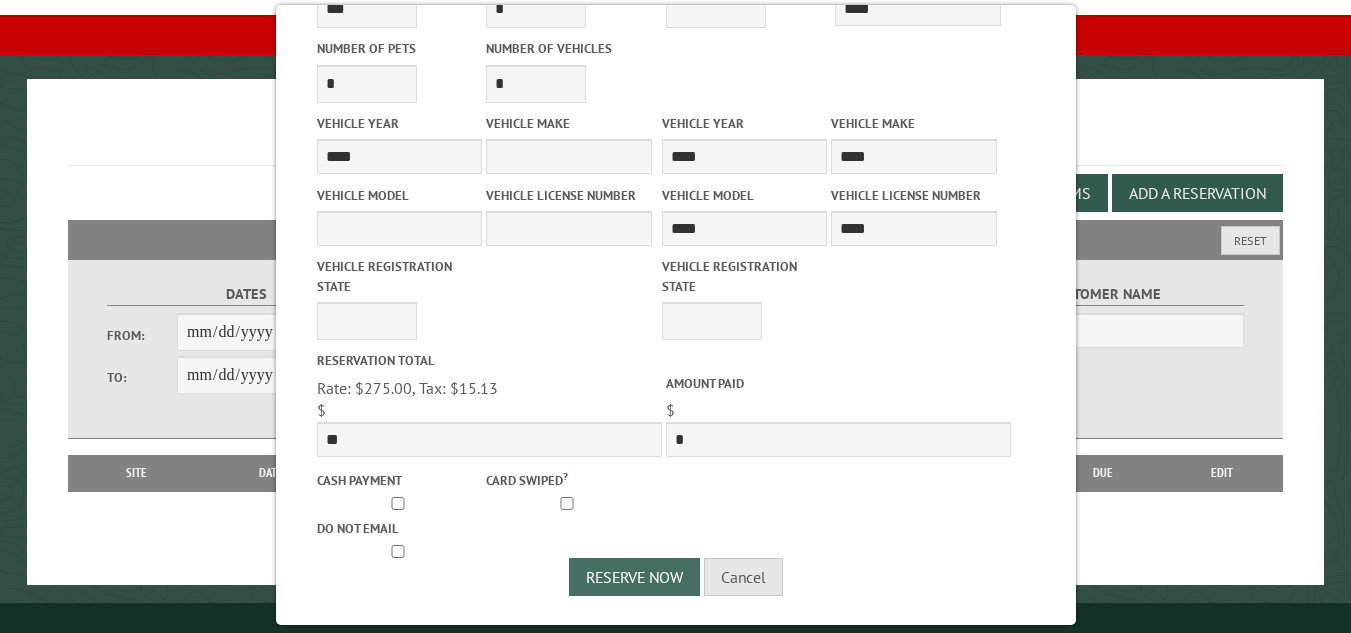 click on "Reserve Now" at bounding box center [634, 577] 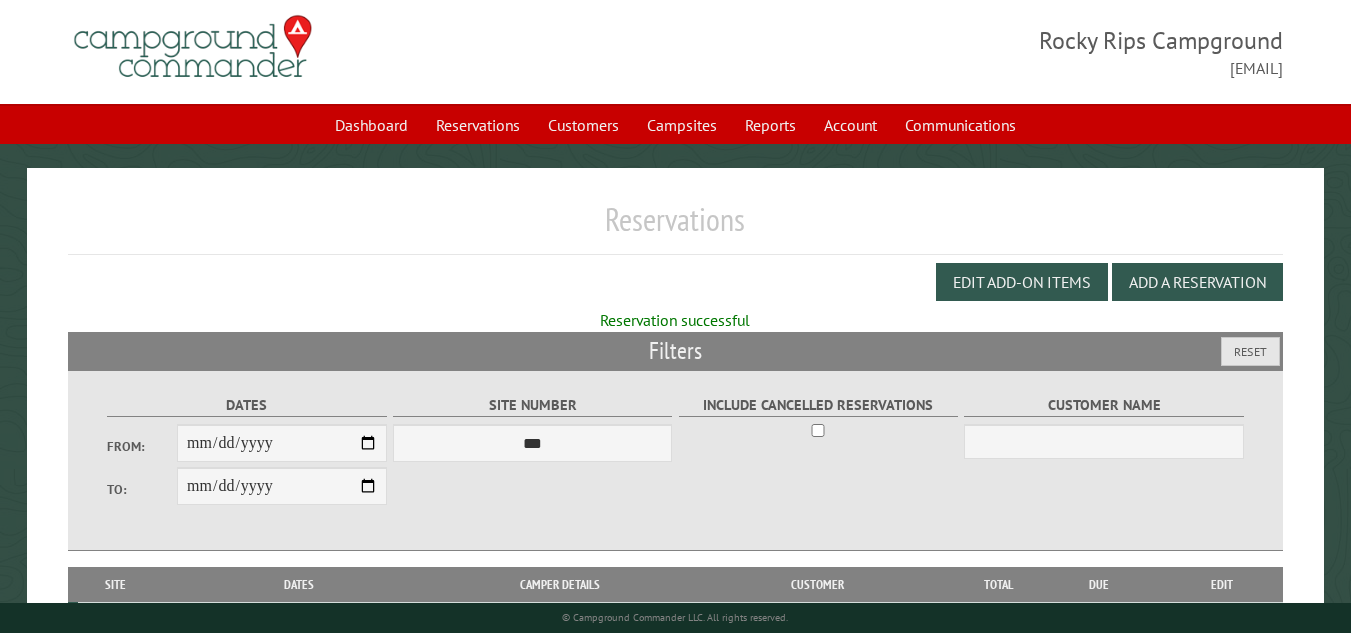 scroll, scrollTop: 164, scrollLeft: 0, axis: vertical 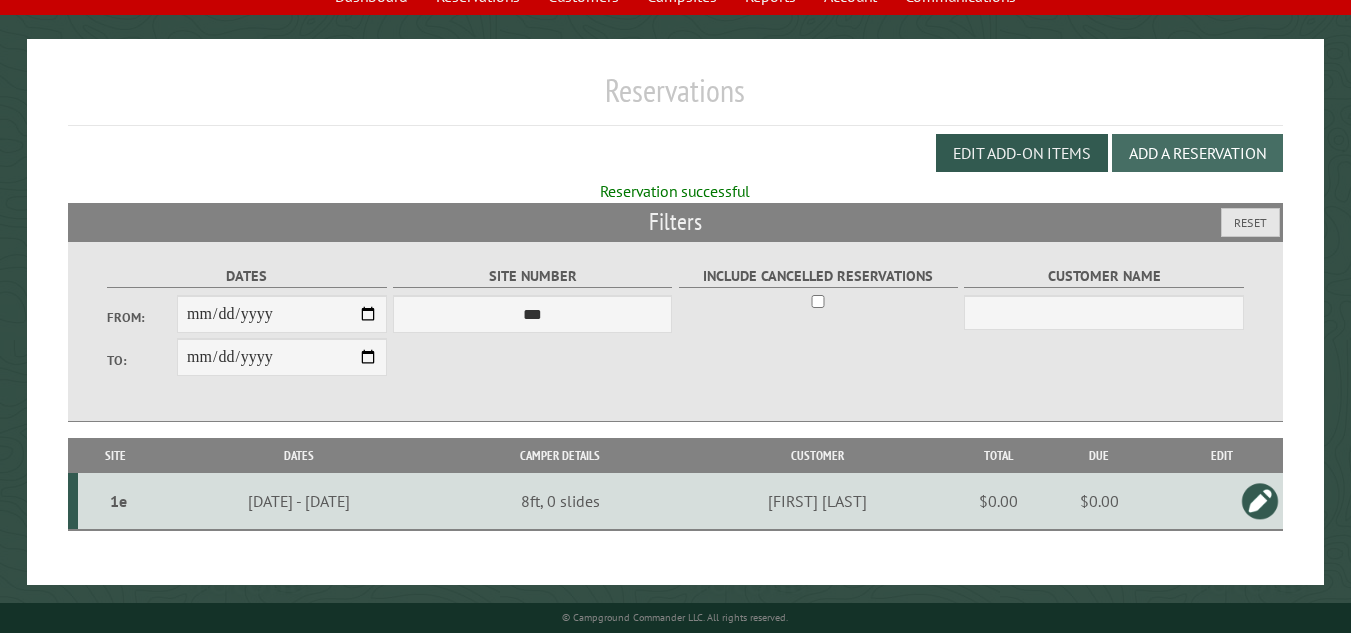 click on "Add a Reservation" at bounding box center [1197, 153] 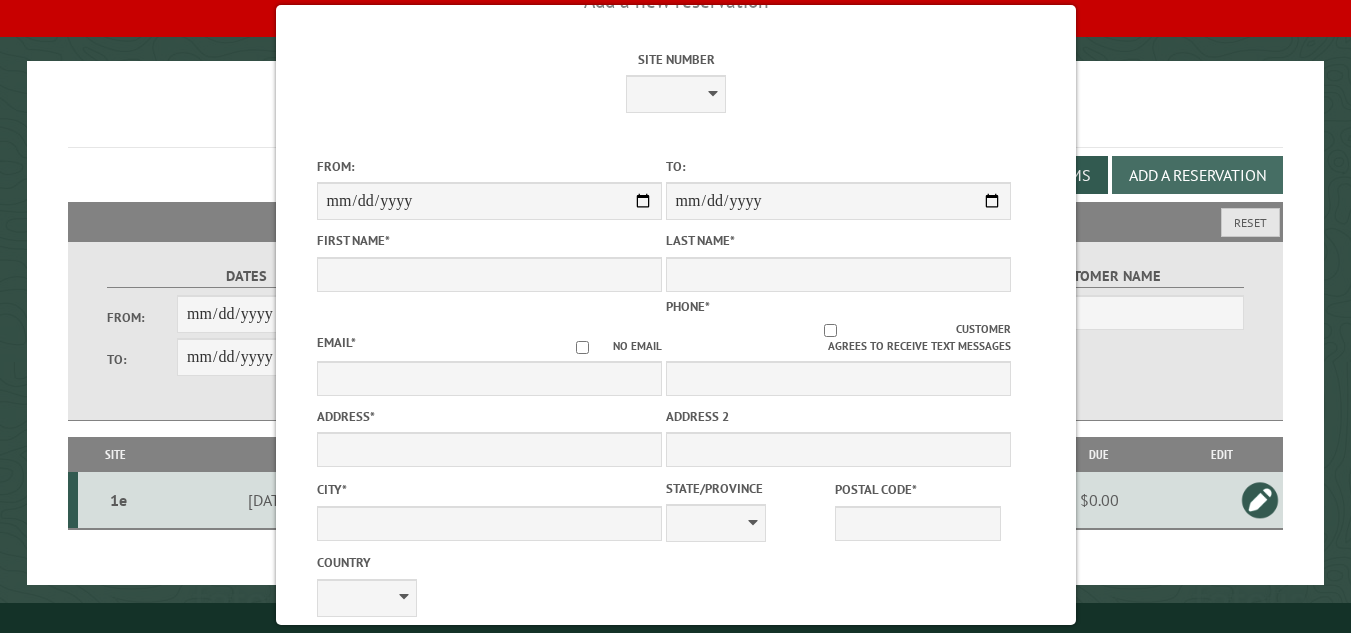 scroll, scrollTop: 0, scrollLeft: 0, axis: both 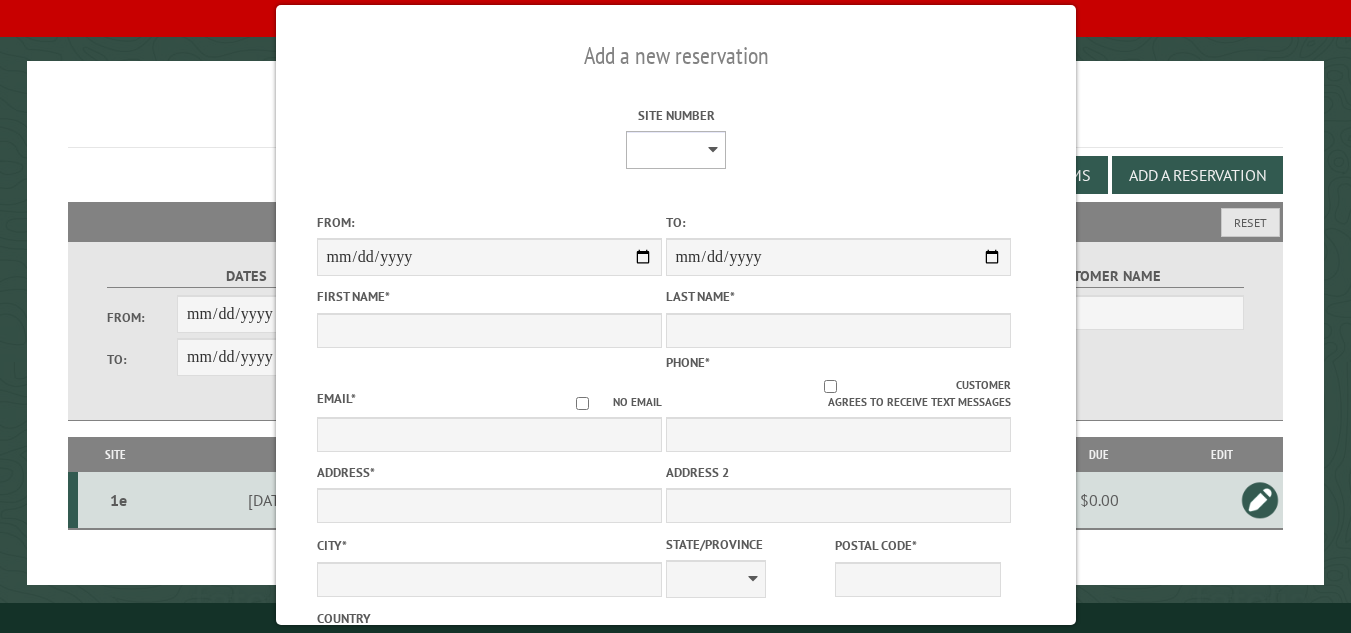 click on "**********" at bounding box center (676, 150) 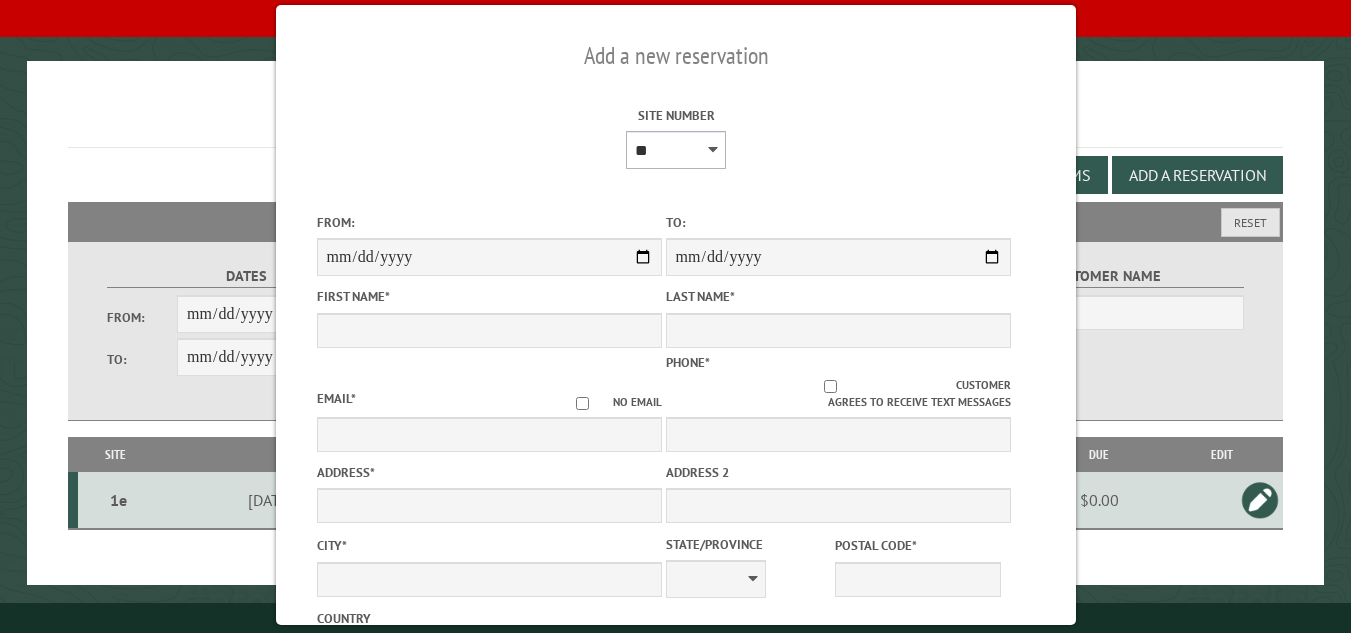 click on "**********" at bounding box center [676, 150] 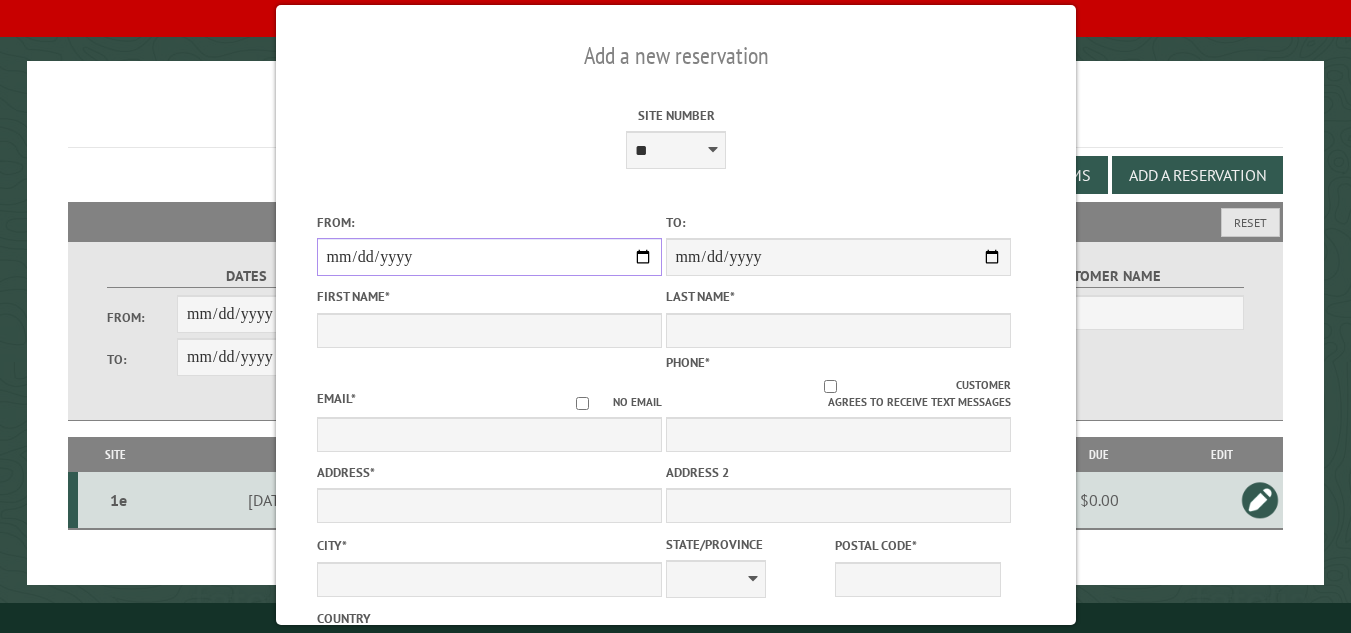 click on "From:" at bounding box center [488, 257] 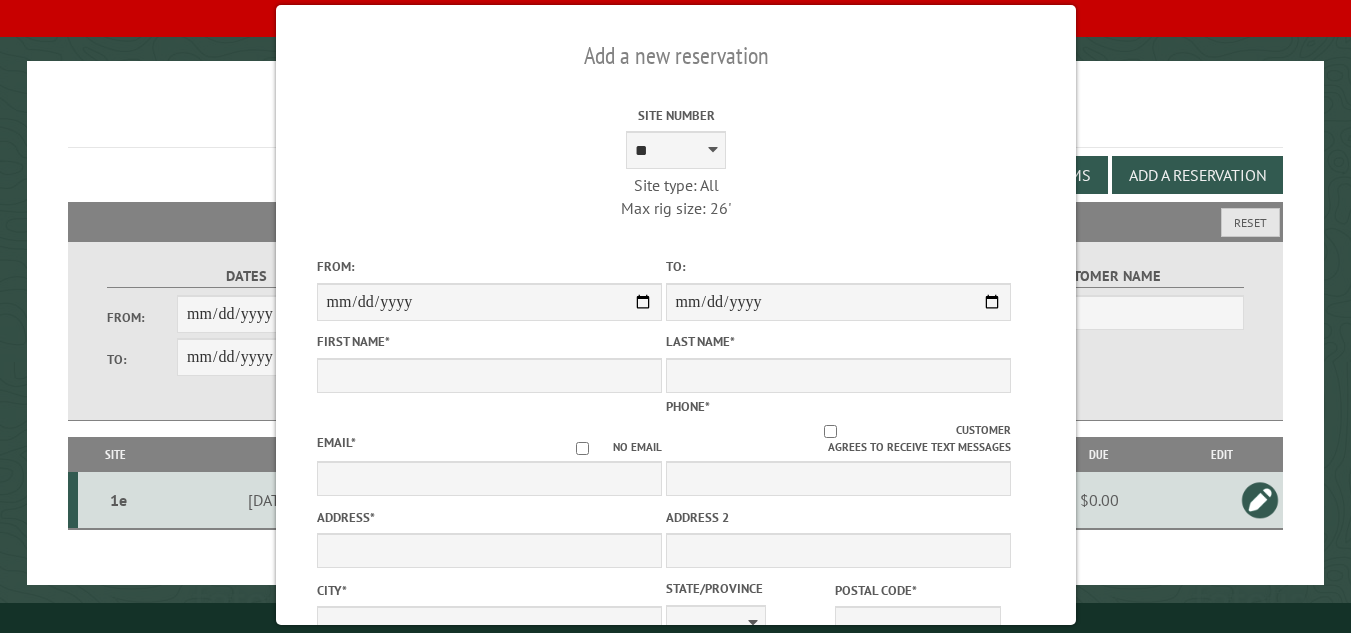 click on "**********" at bounding box center [837, 288] 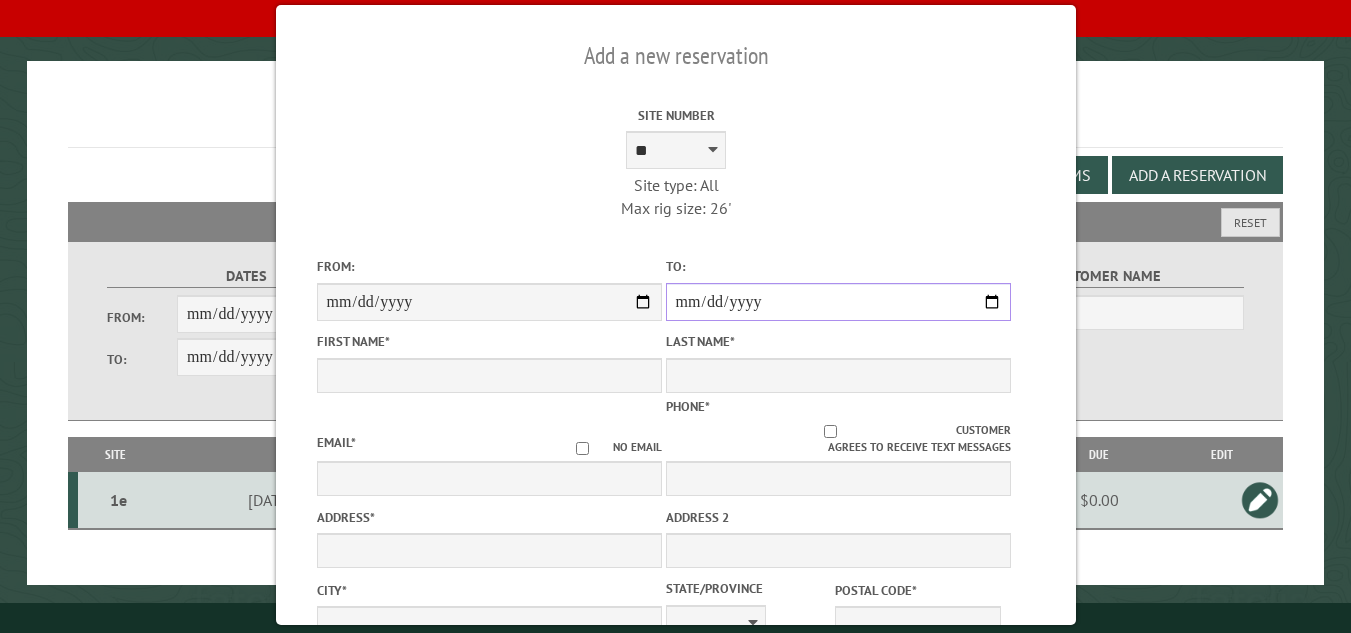 click on "**********" at bounding box center (837, 302) 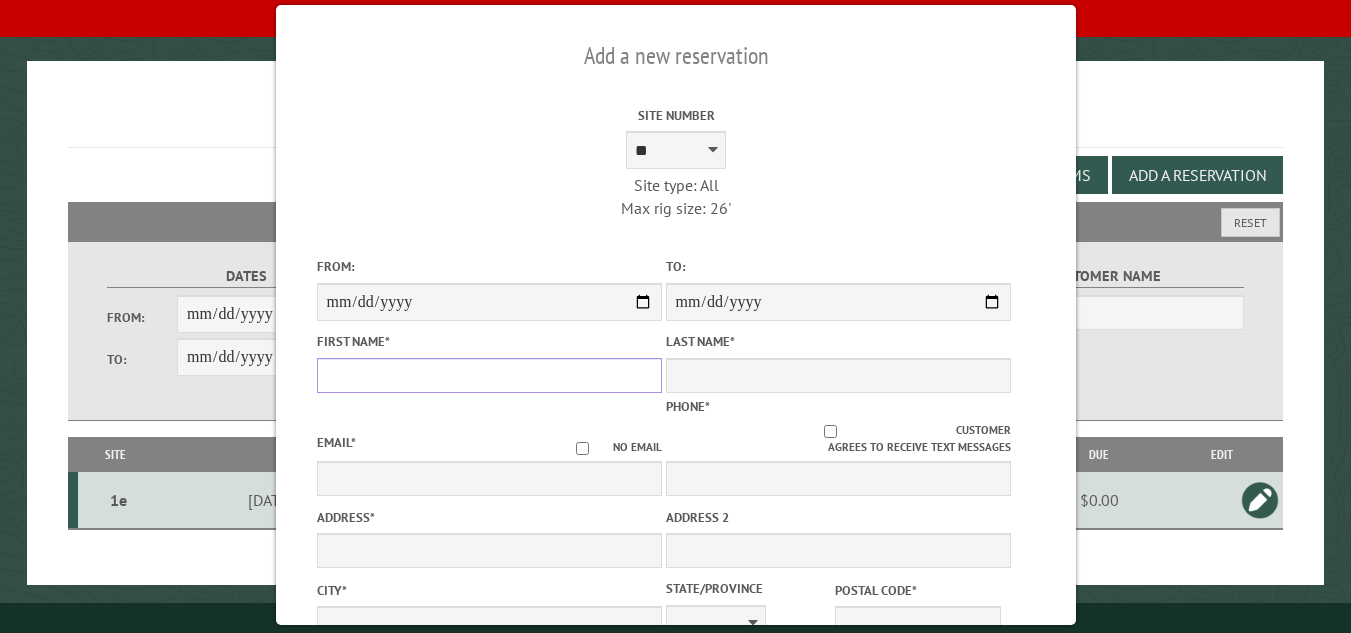 click on "First Name *" at bounding box center [488, 375] 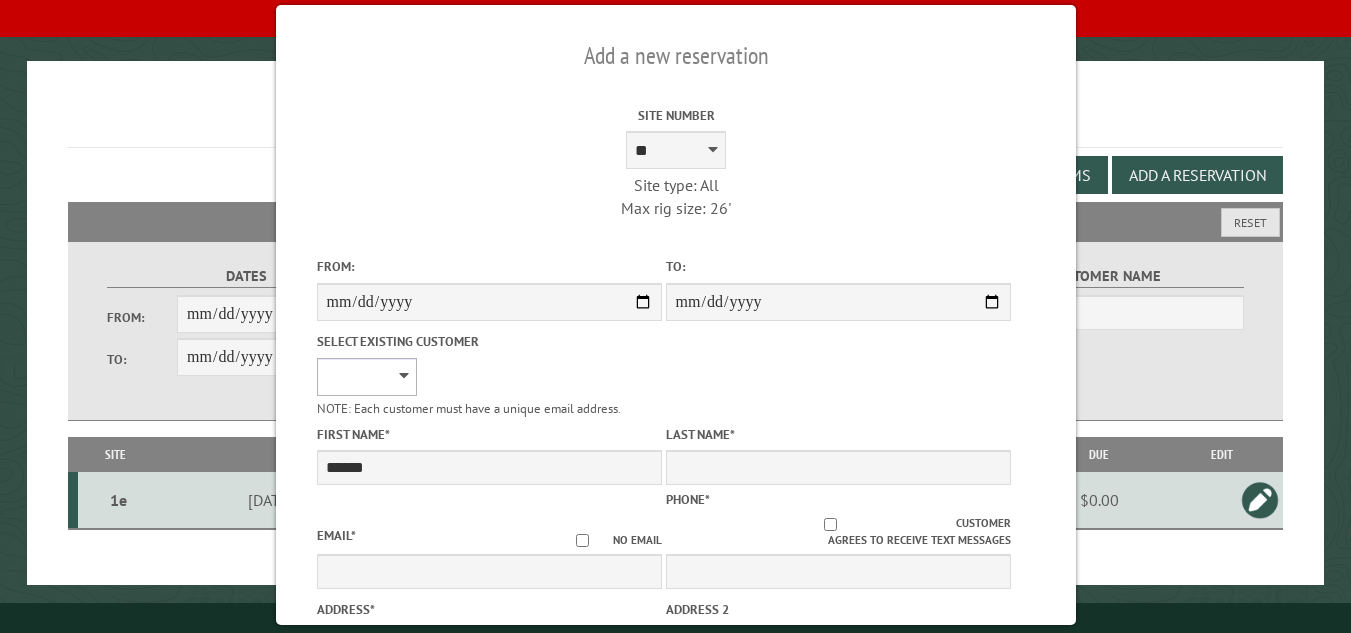 click on "**********" at bounding box center (366, 377) 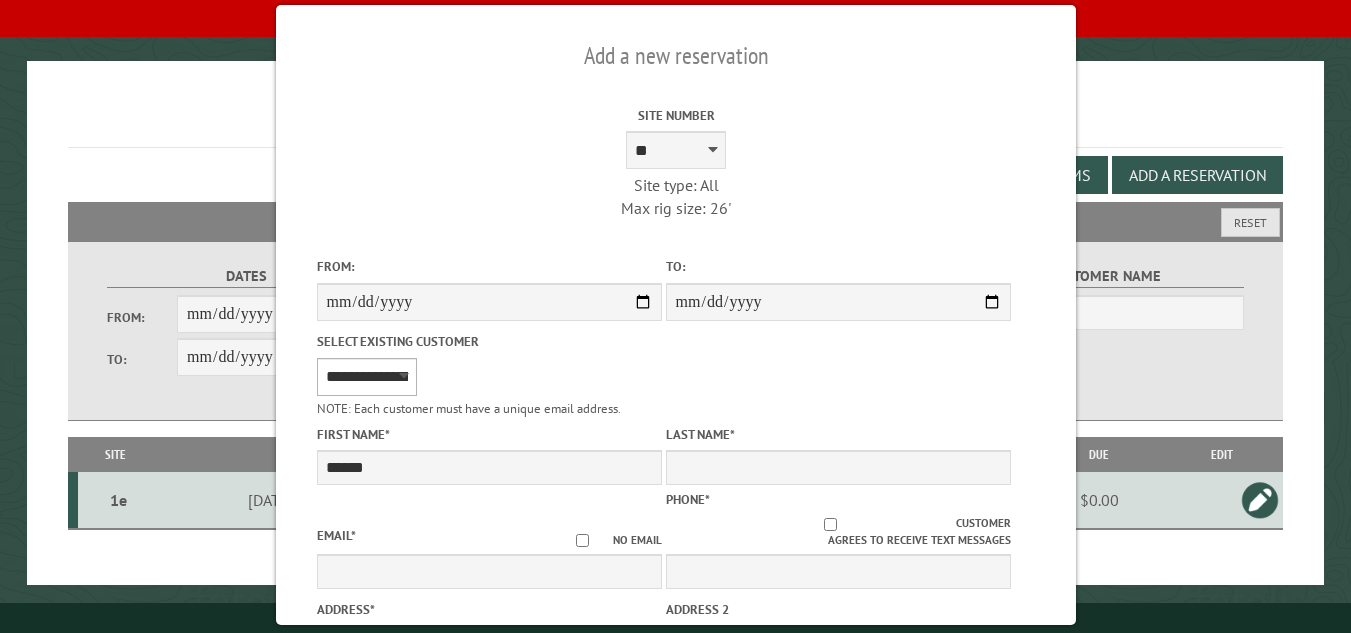 click on "**********" at bounding box center (366, 377) 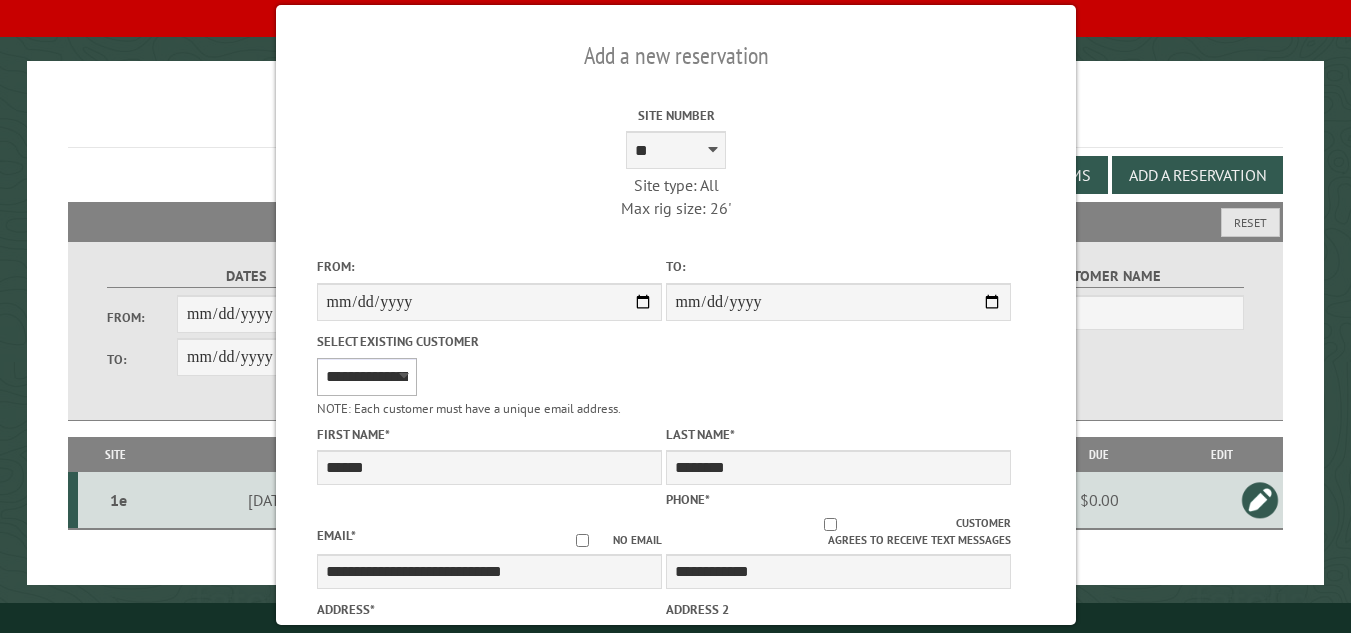 select on "**" 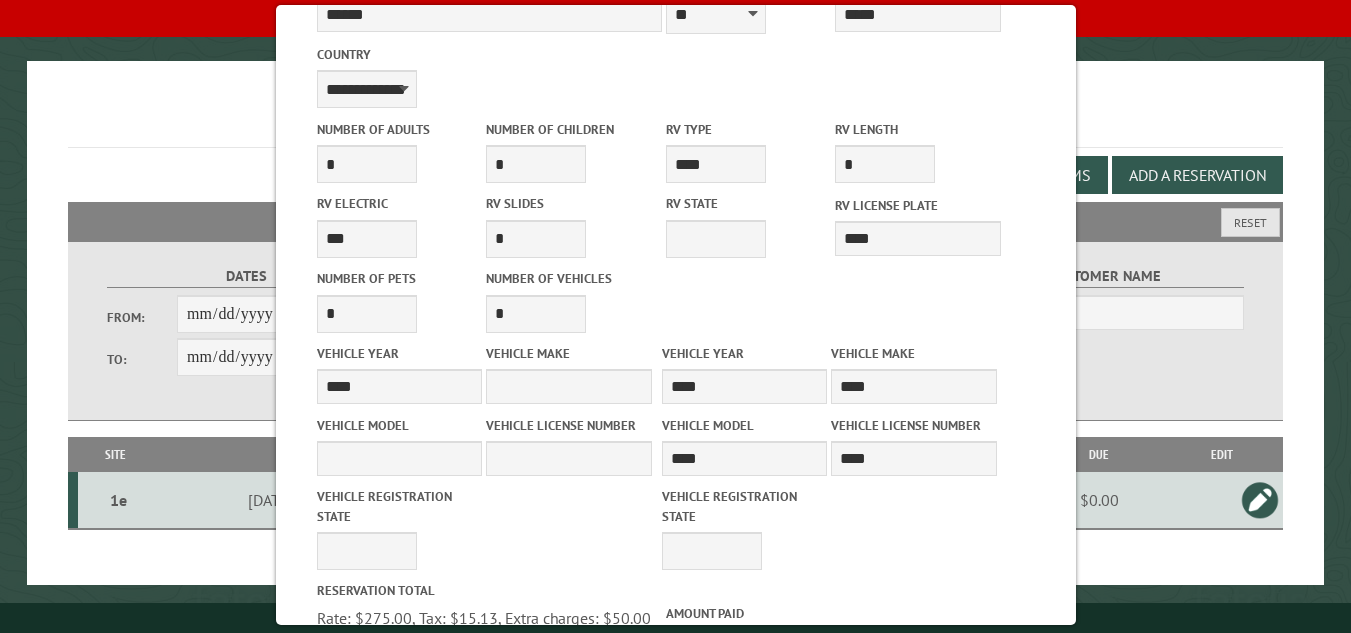 scroll, scrollTop: 932, scrollLeft: 0, axis: vertical 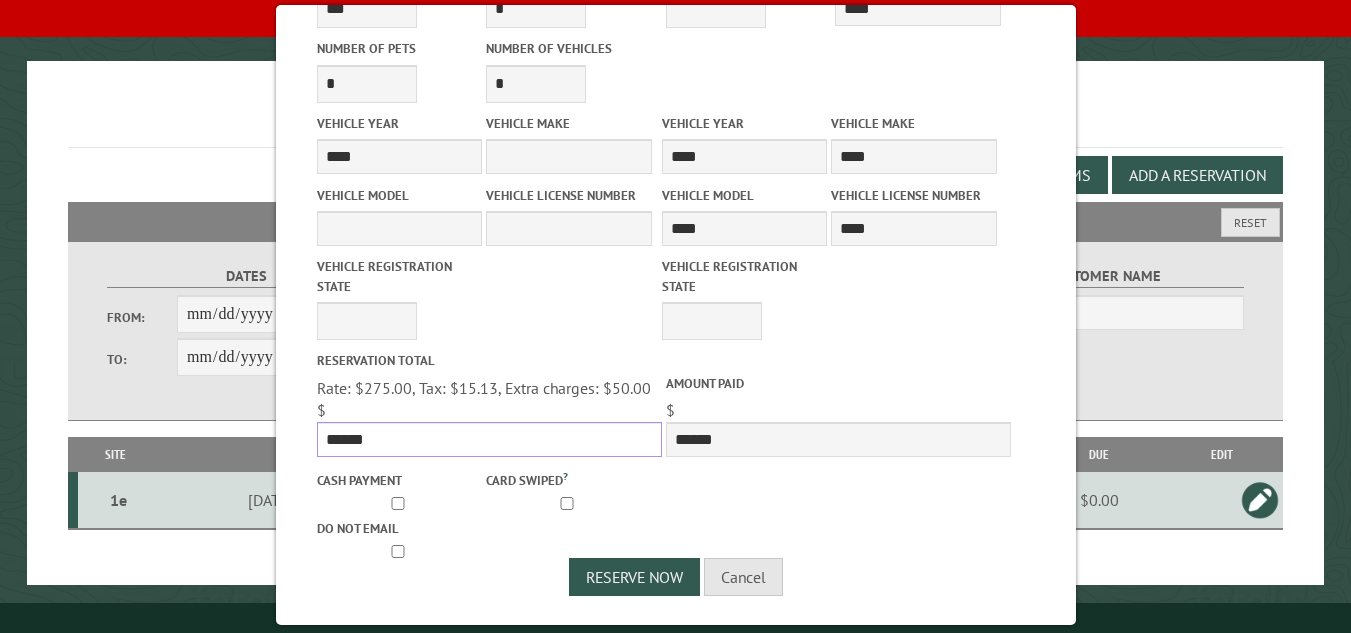 drag, startPoint x: 323, startPoint y: 432, endPoint x: 472, endPoint y: 454, distance: 150.6154 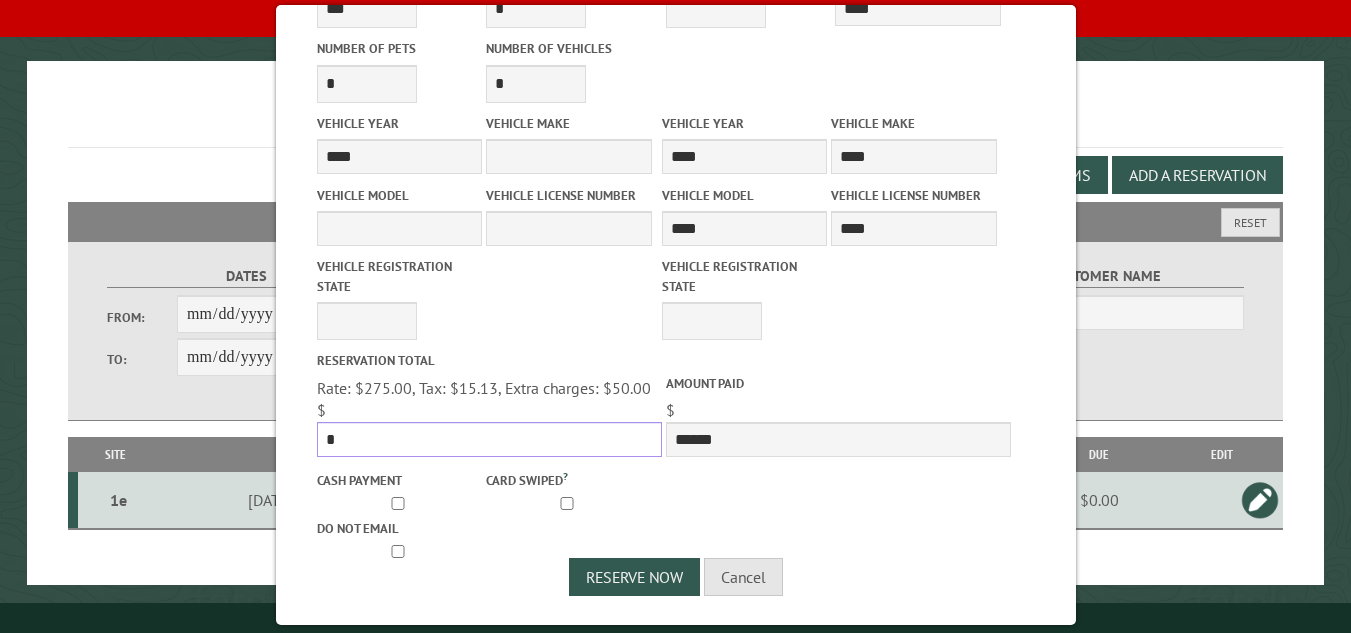 type 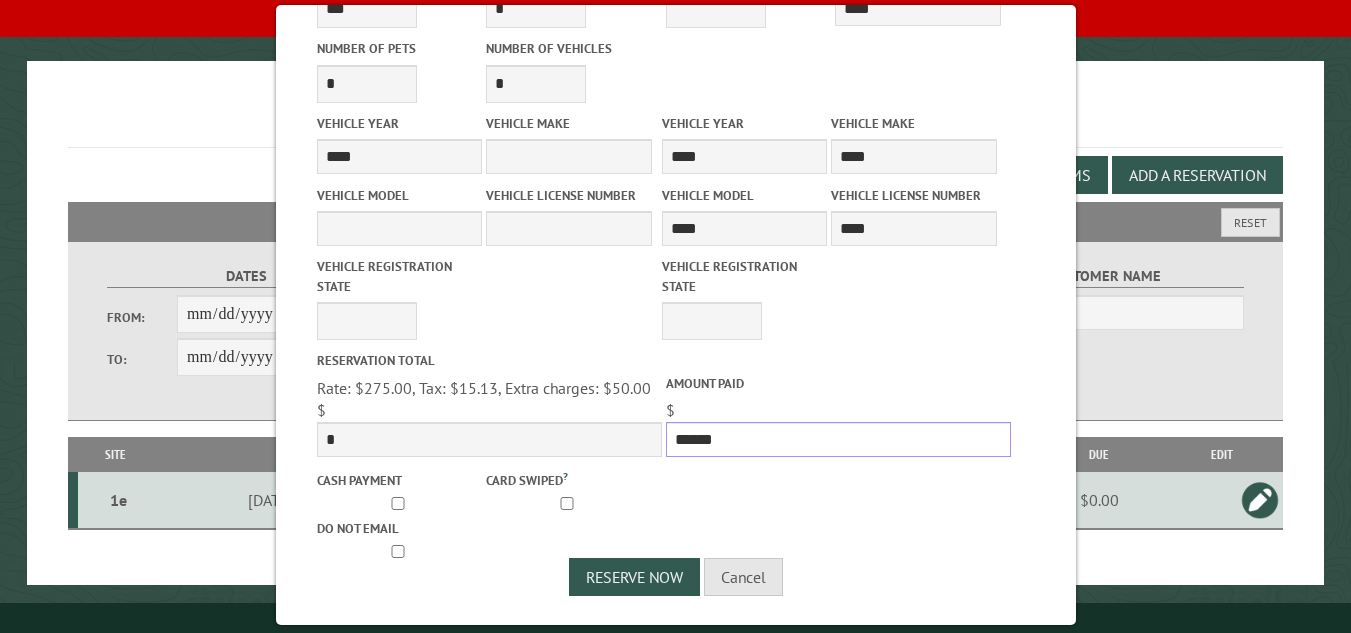 drag, startPoint x: 666, startPoint y: 440, endPoint x: 754, endPoint y: 436, distance: 88.09086 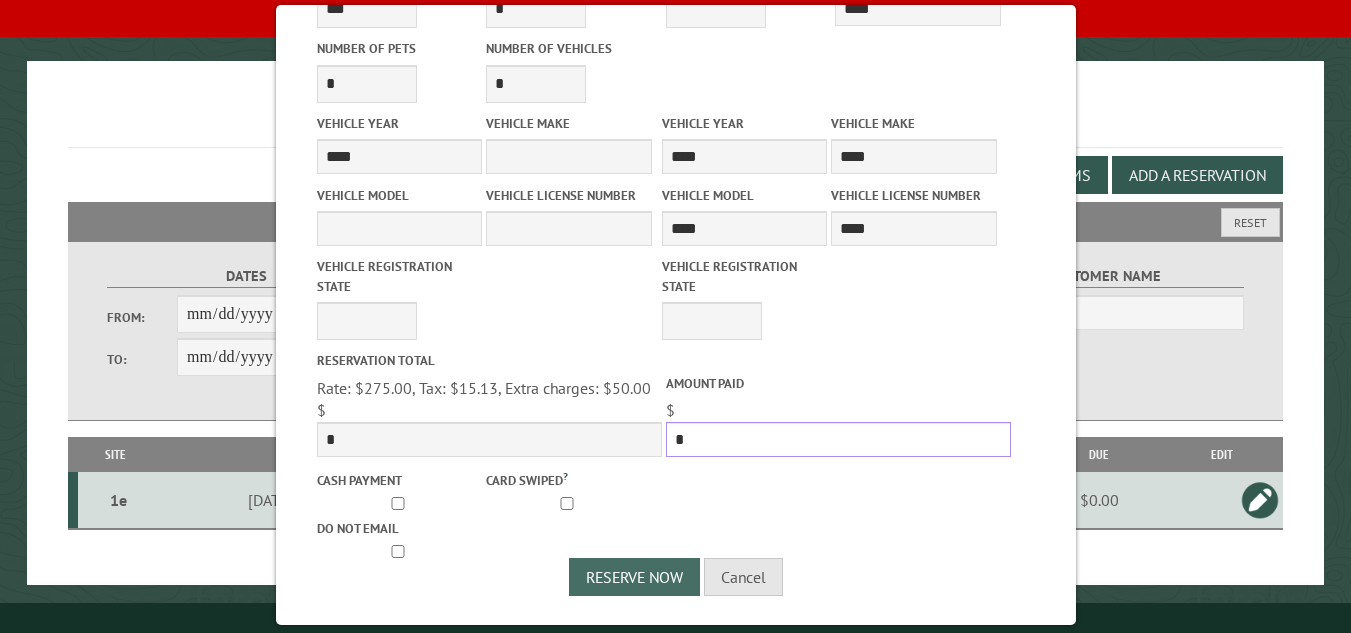 type 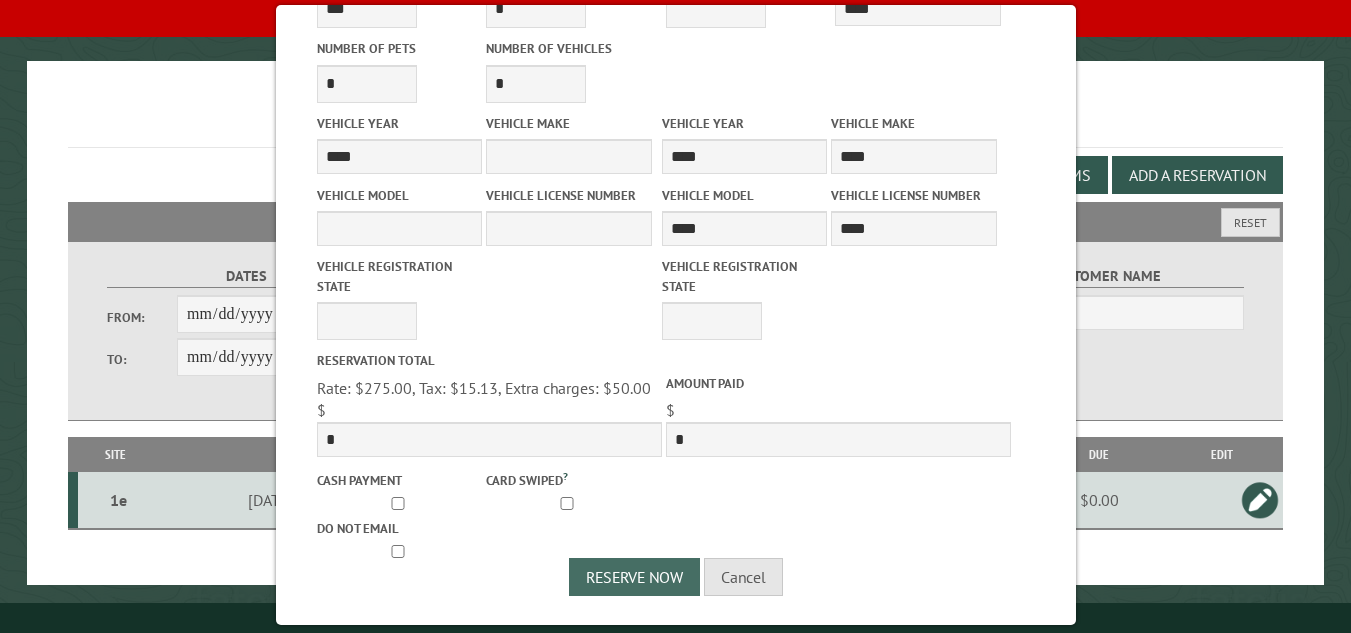 click on "Reserve Now" at bounding box center (634, 577) 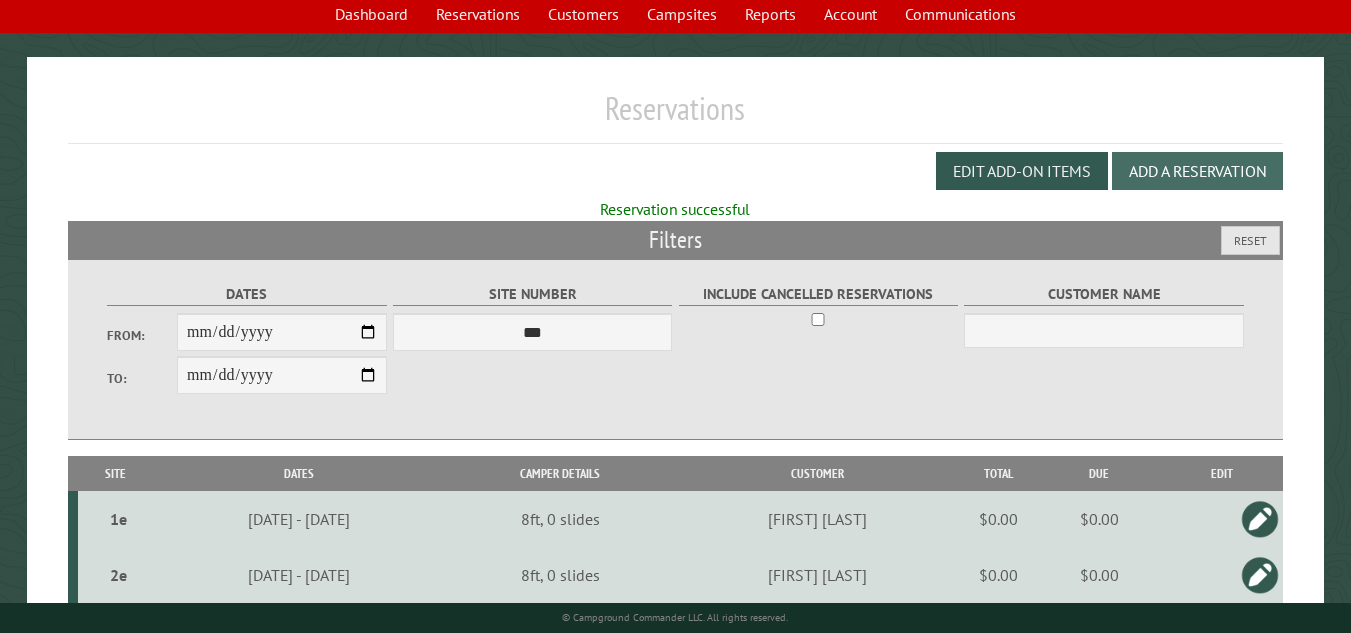 click on "Add a Reservation" at bounding box center [1197, 171] 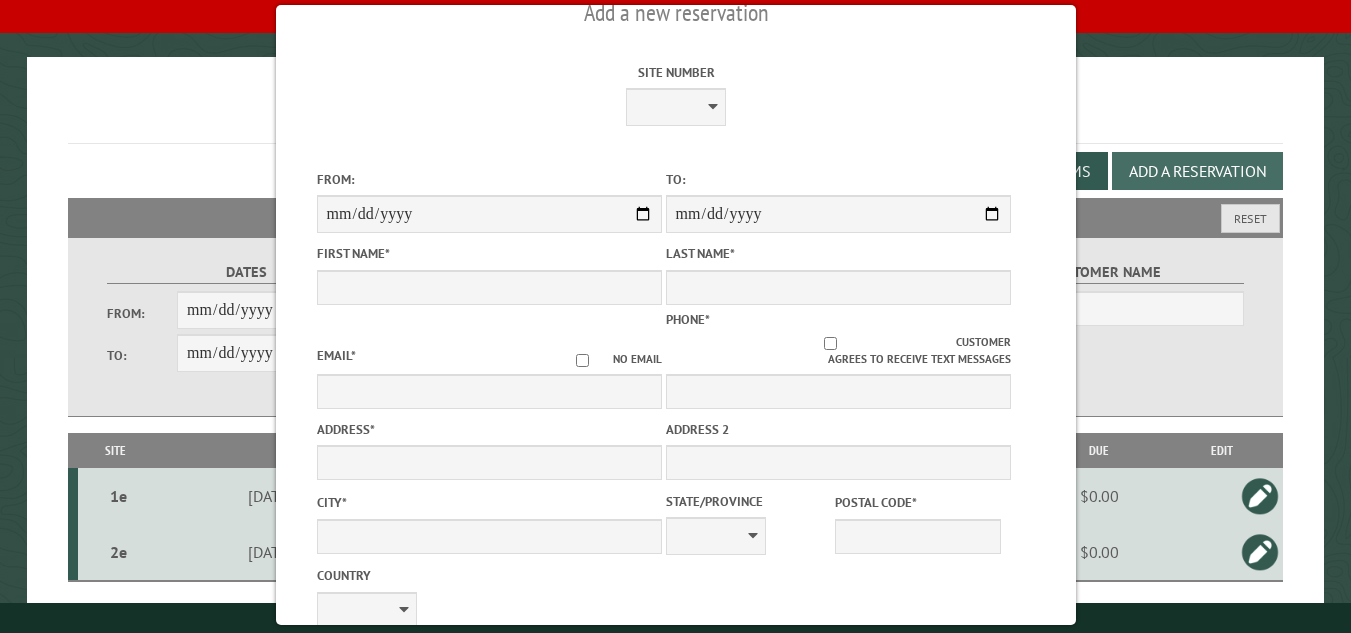 scroll, scrollTop: 0, scrollLeft: 0, axis: both 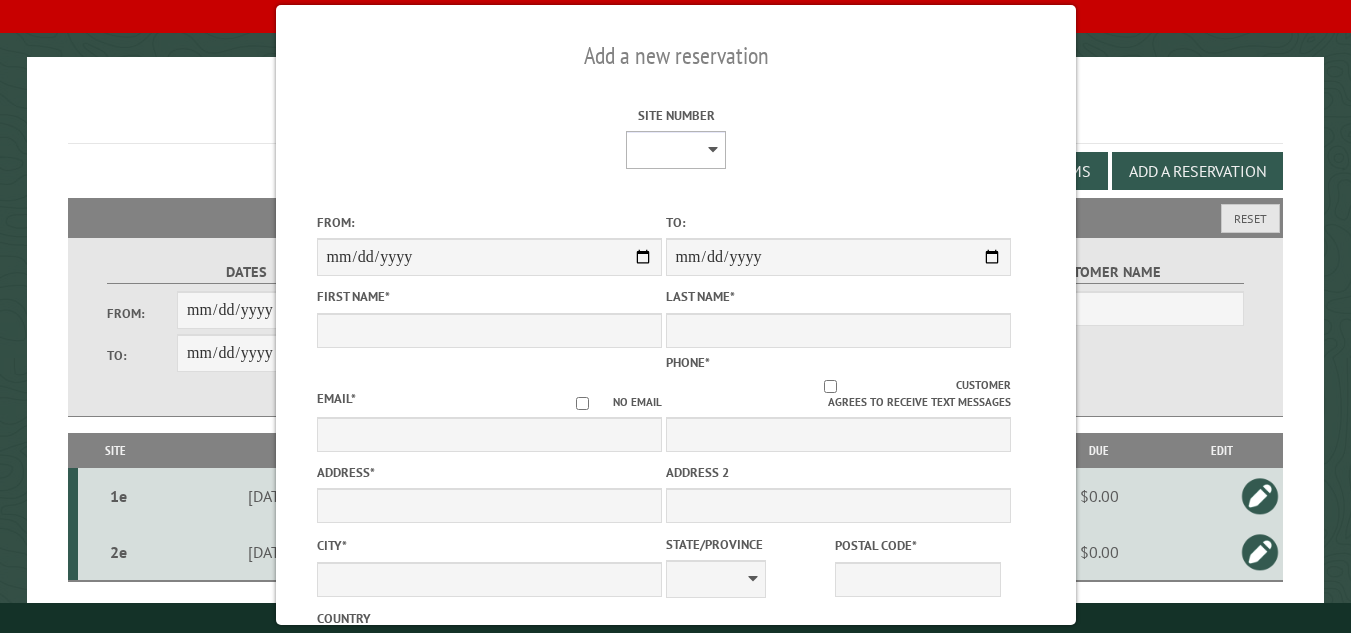 click on "**********" at bounding box center [676, 150] 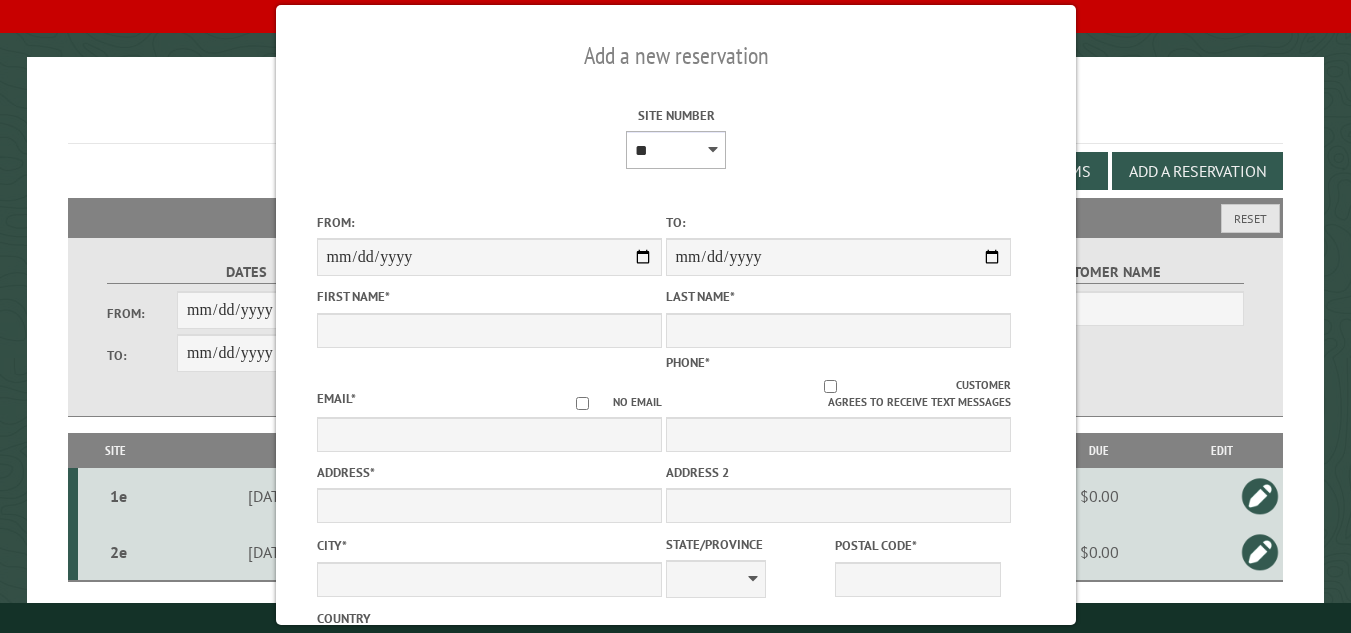 click on "**********" at bounding box center [676, 150] 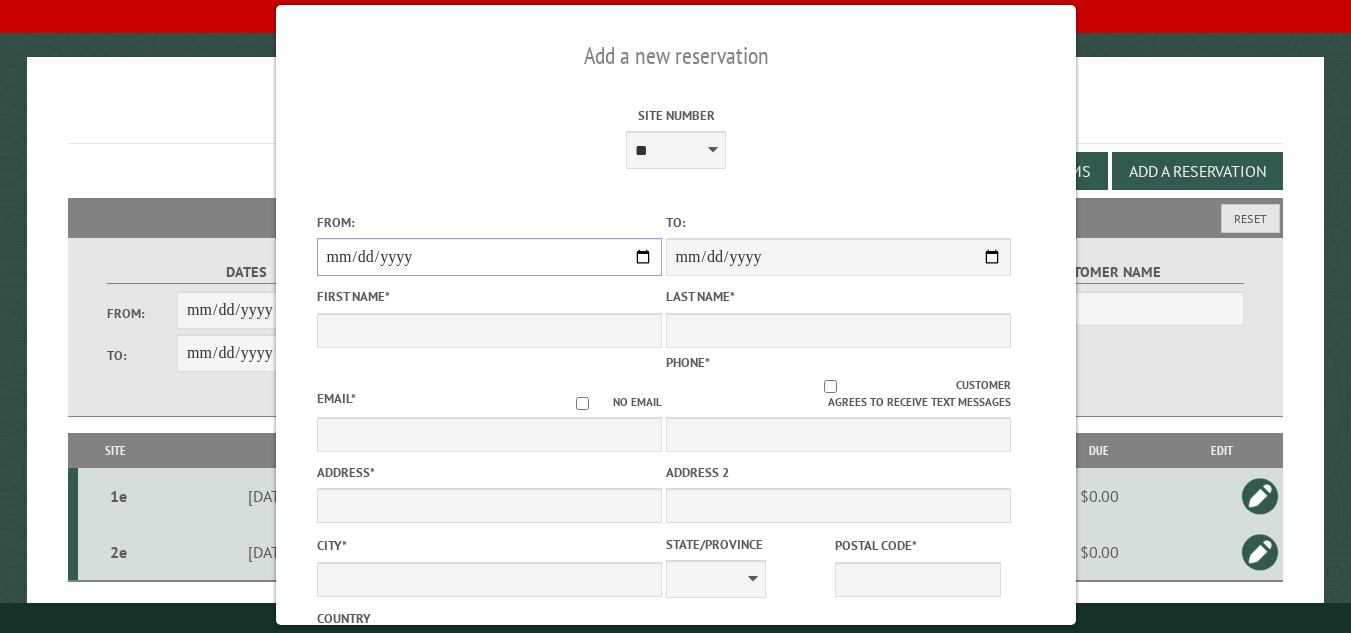 click on "From:" at bounding box center [488, 257] 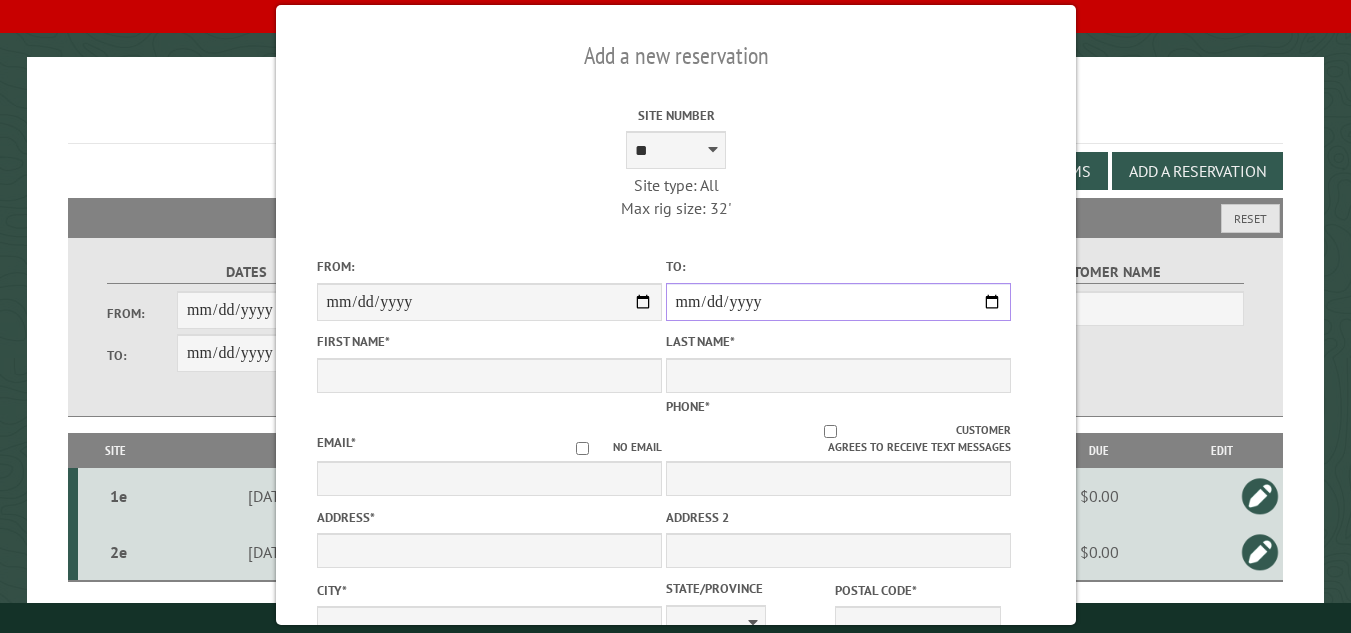 click on "**********" at bounding box center [837, 302] 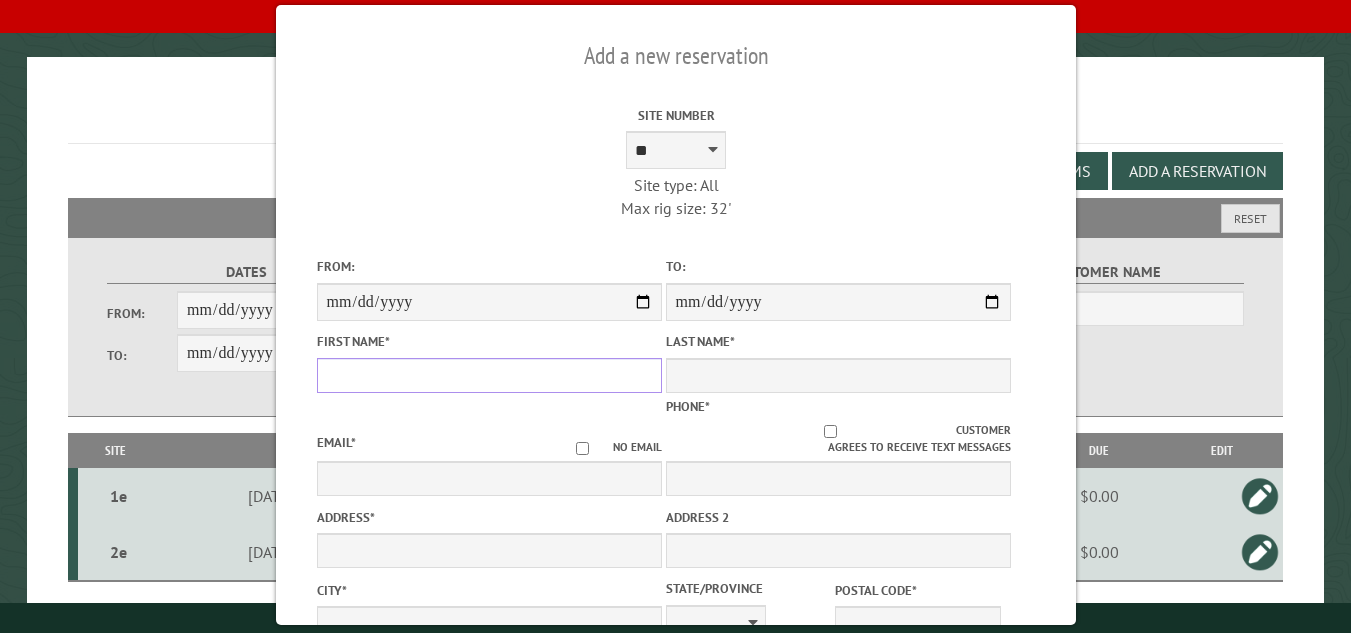 click on "First Name *" at bounding box center (488, 375) 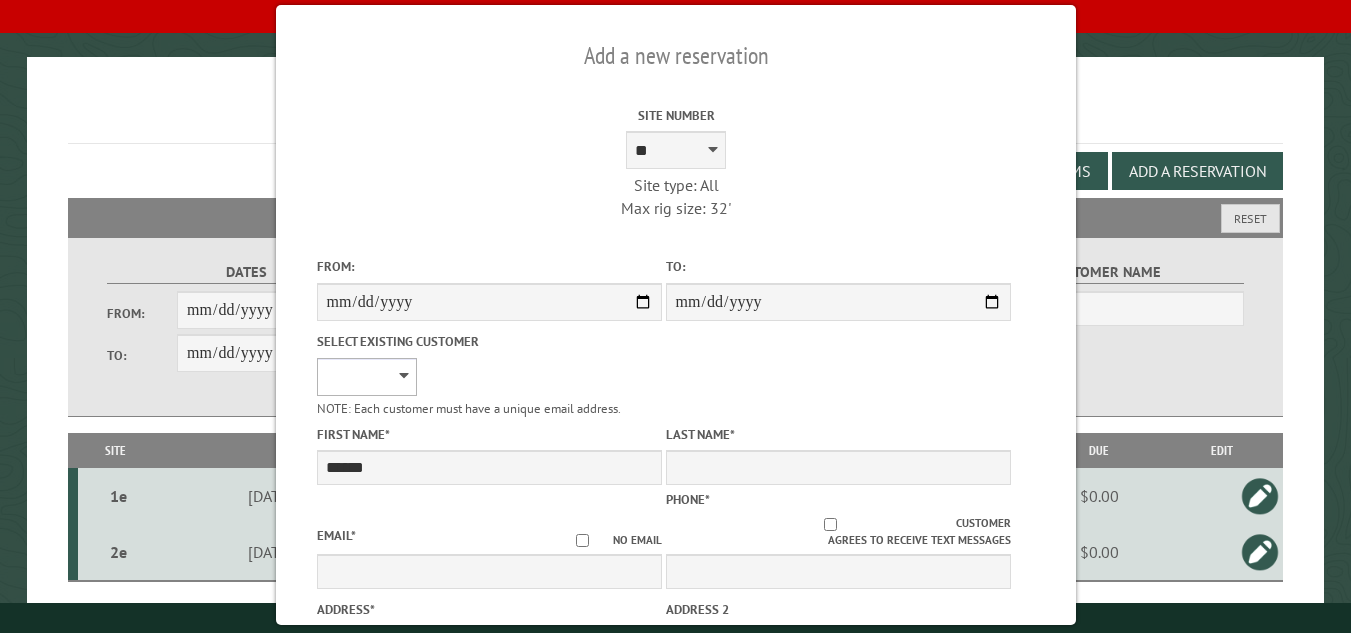 click on "**********" at bounding box center [366, 377] 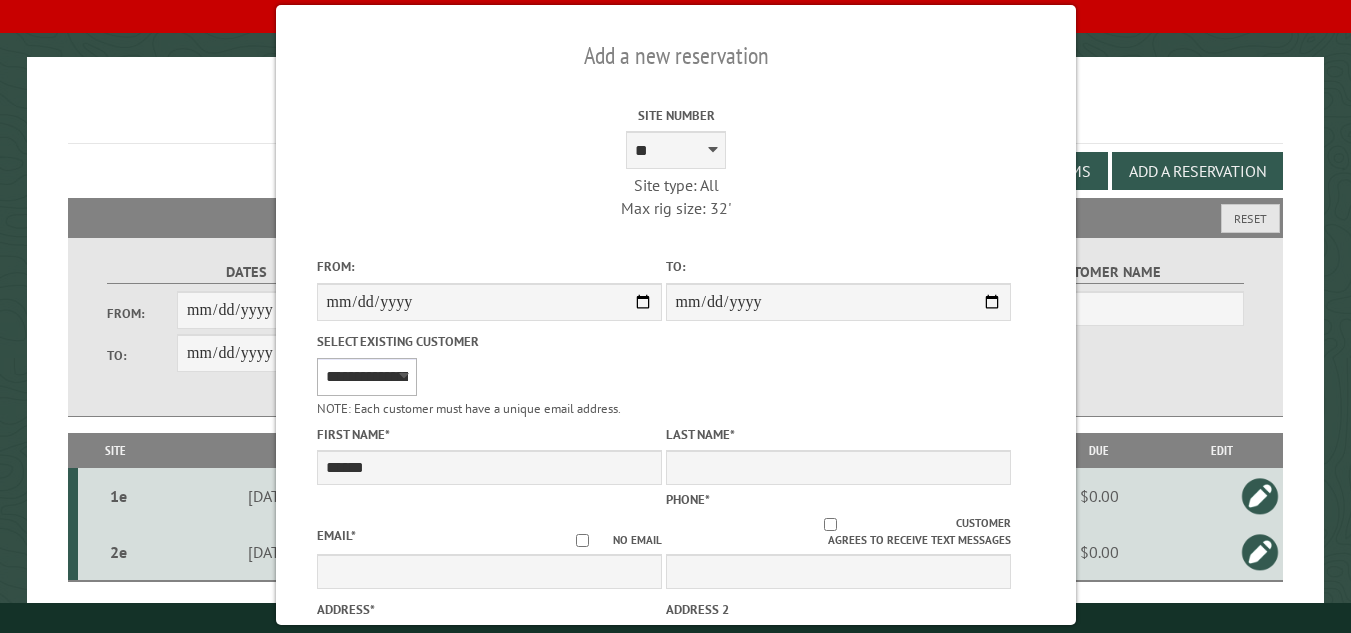 click on "**********" at bounding box center [366, 377] 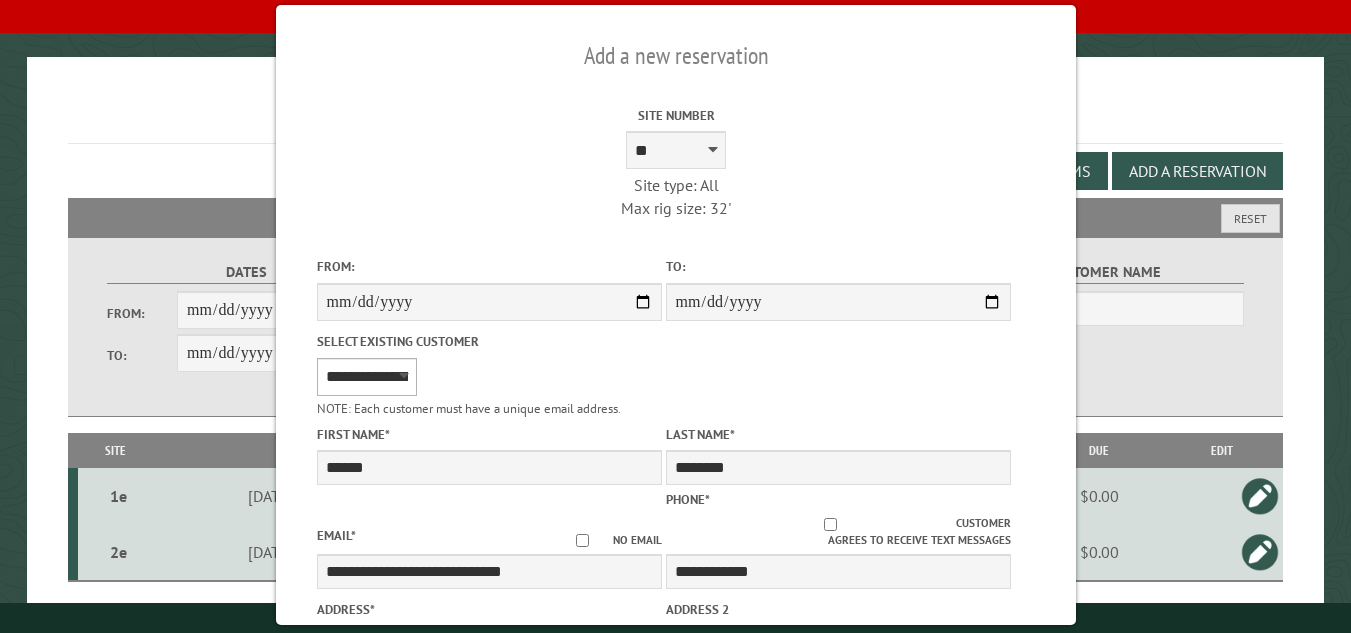 select on "****" 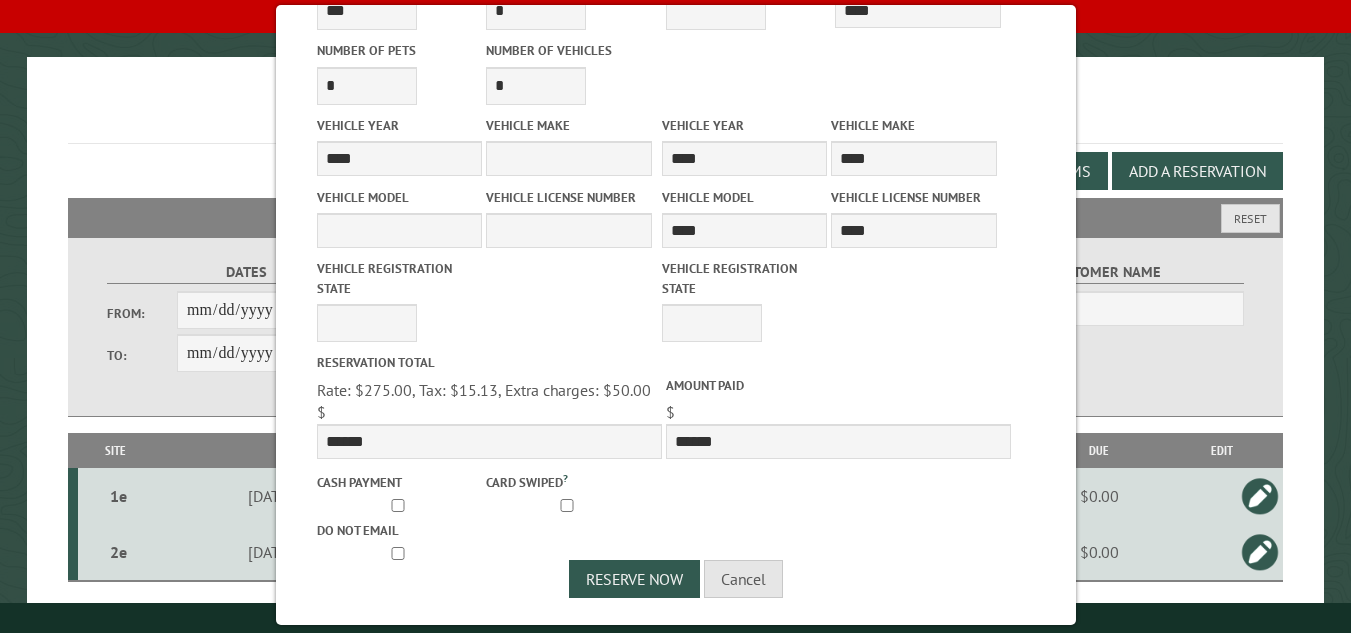 scroll, scrollTop: 932, scrollLeft: 0, axis: vertical 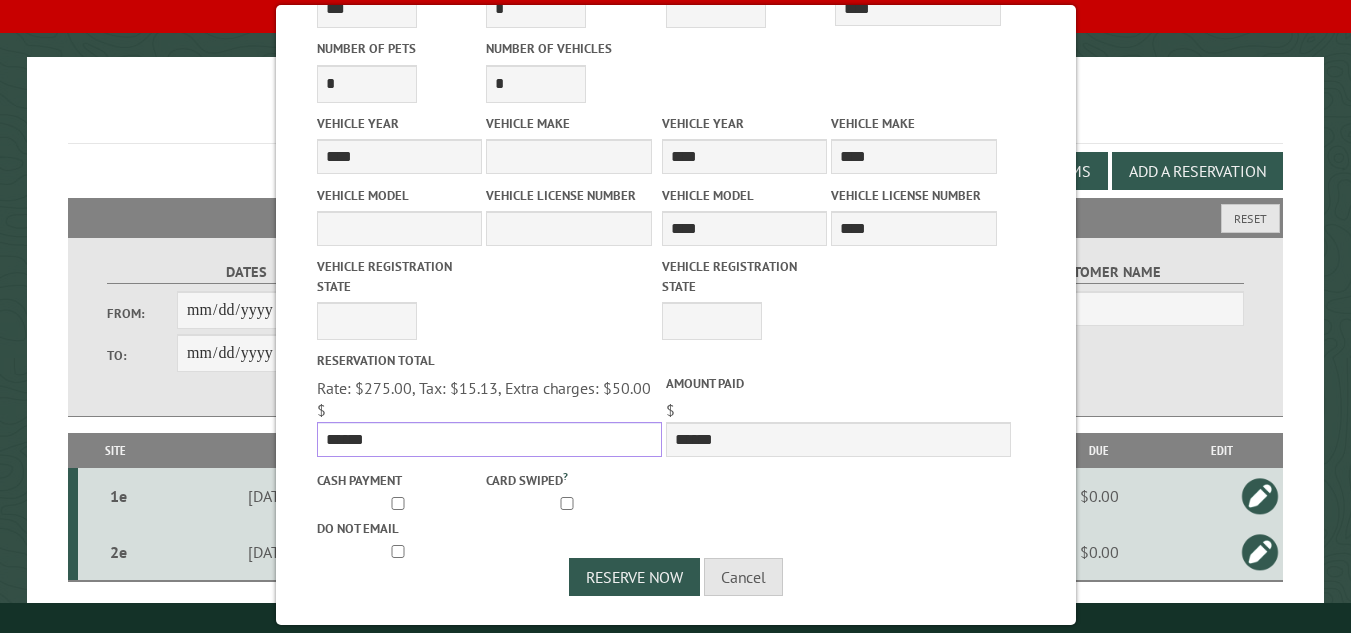 drag, startPoint x: 328, startPoint y: 436, endPoint x: 407, endPoint y: 436, distance: 79 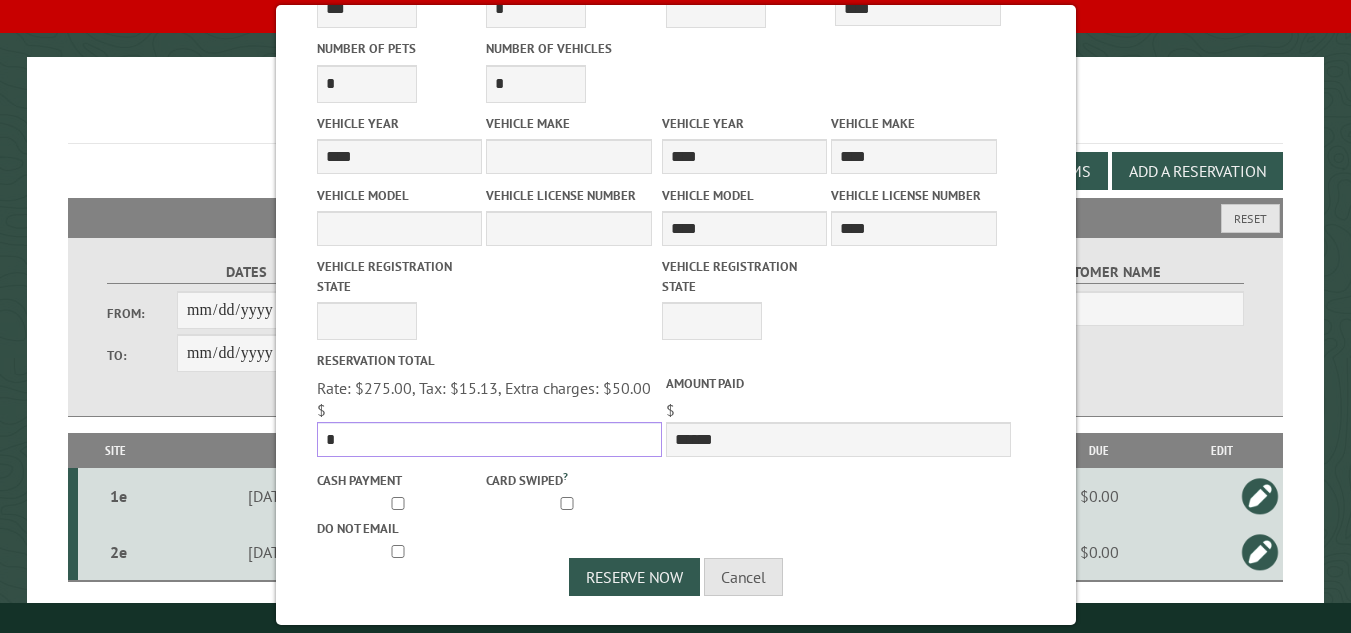 type 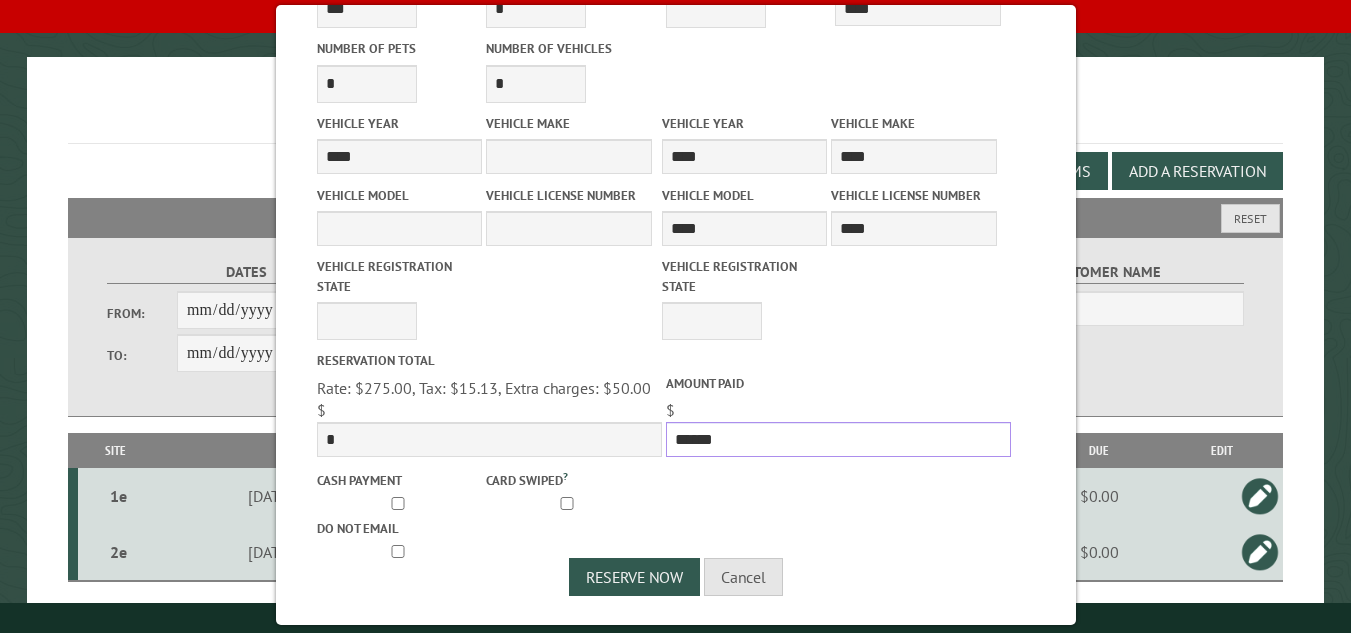 drag, startPoint x: 659, startPoint y: 435, endPoint x: 719, endPoint y: 427, distance: 60.530983 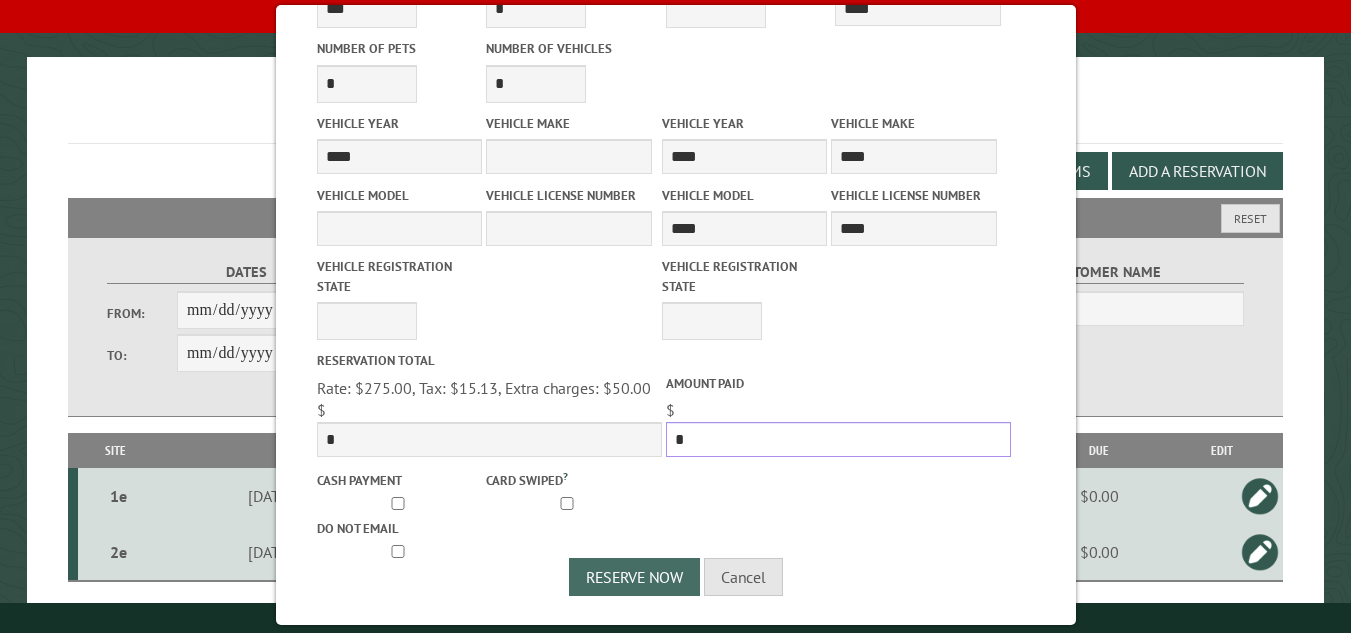 type 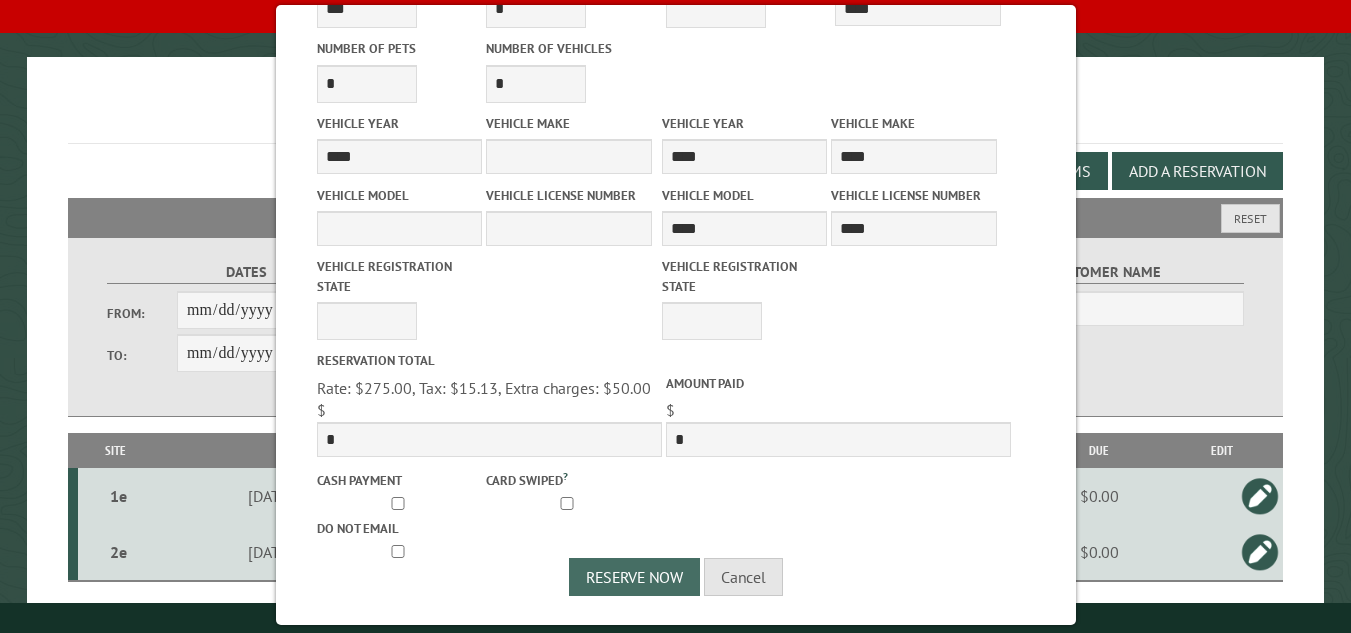 click on "Reserve Now" at bounding box center (634, 577) 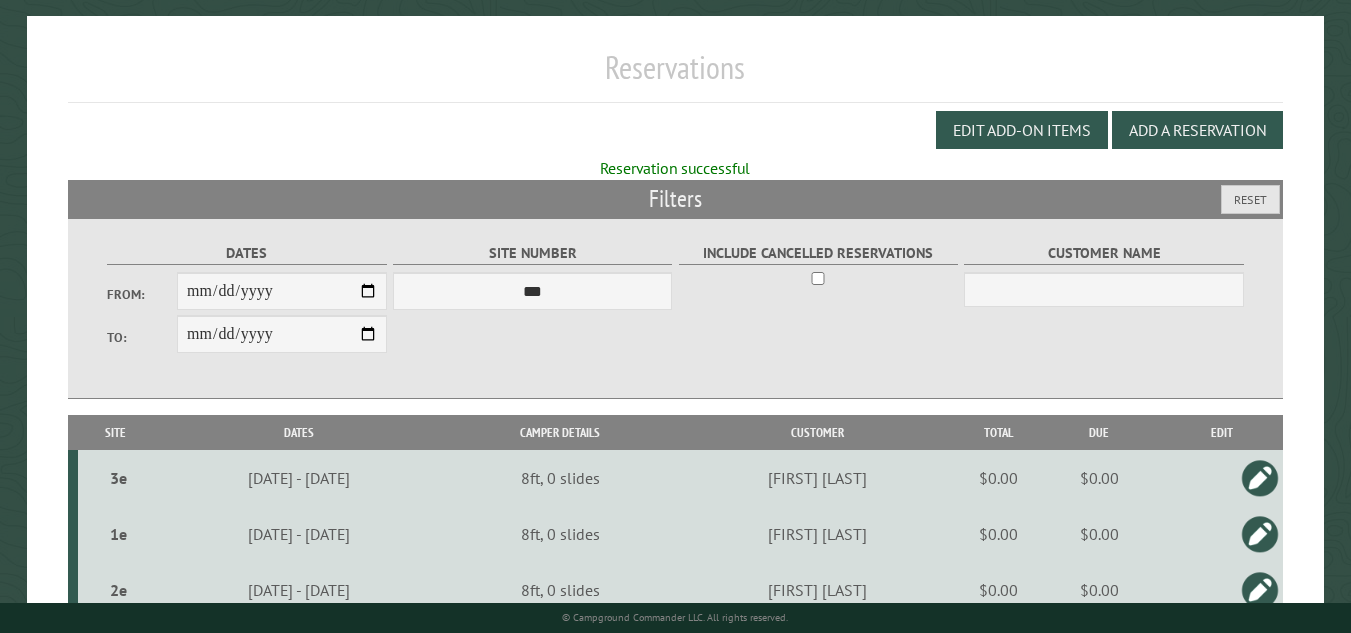 scroll, scrollTop: 142, scrollLeft: 0, axis: vertical 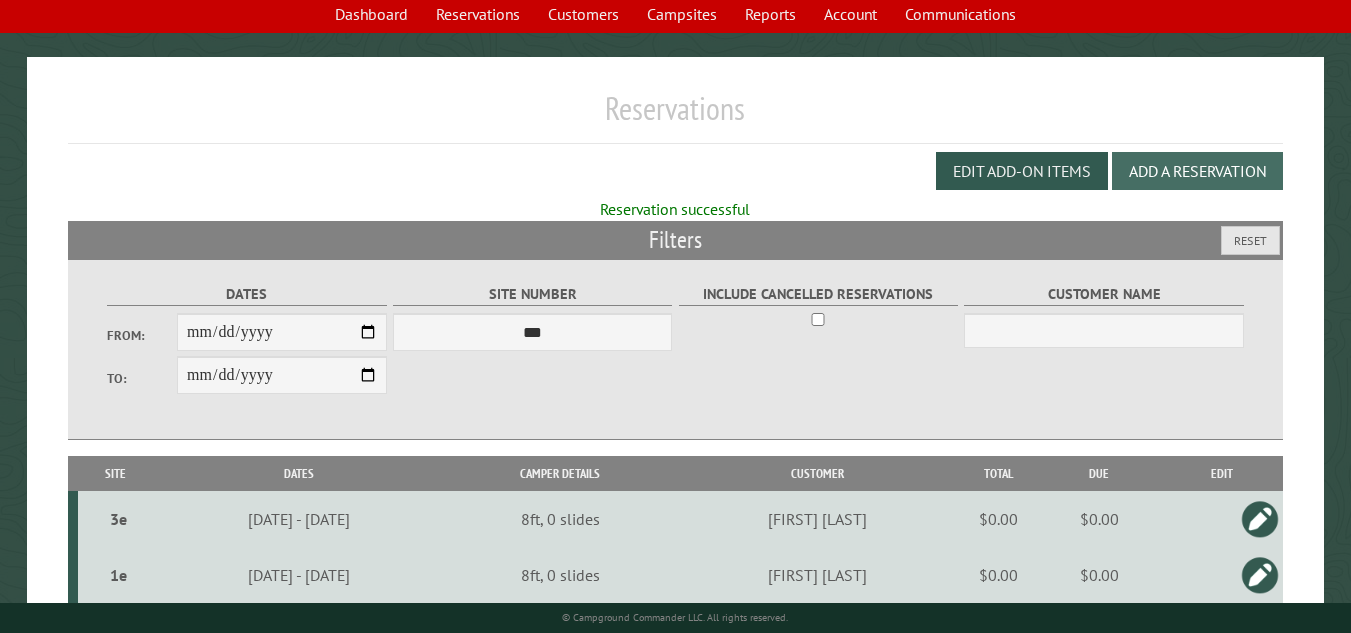 click on "Add a Reservation" at bounding box center (1197, 171) 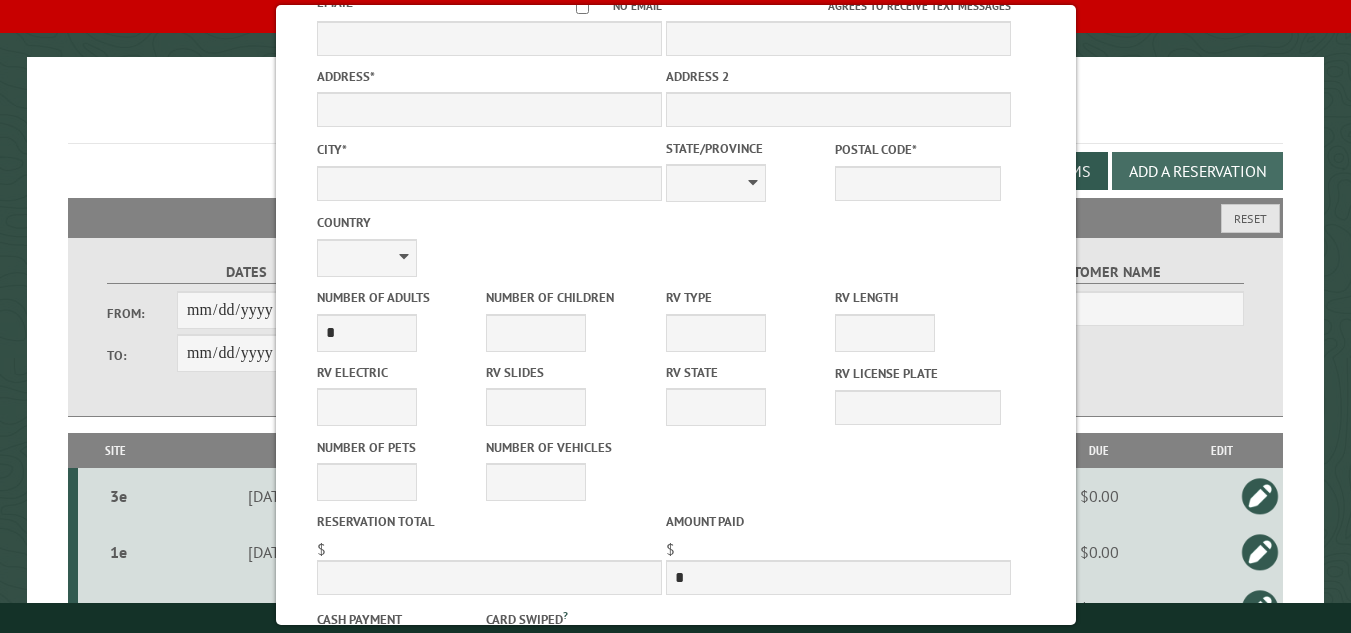 scroll, scrollTop: 0, scrollLeft: 0, axis: both 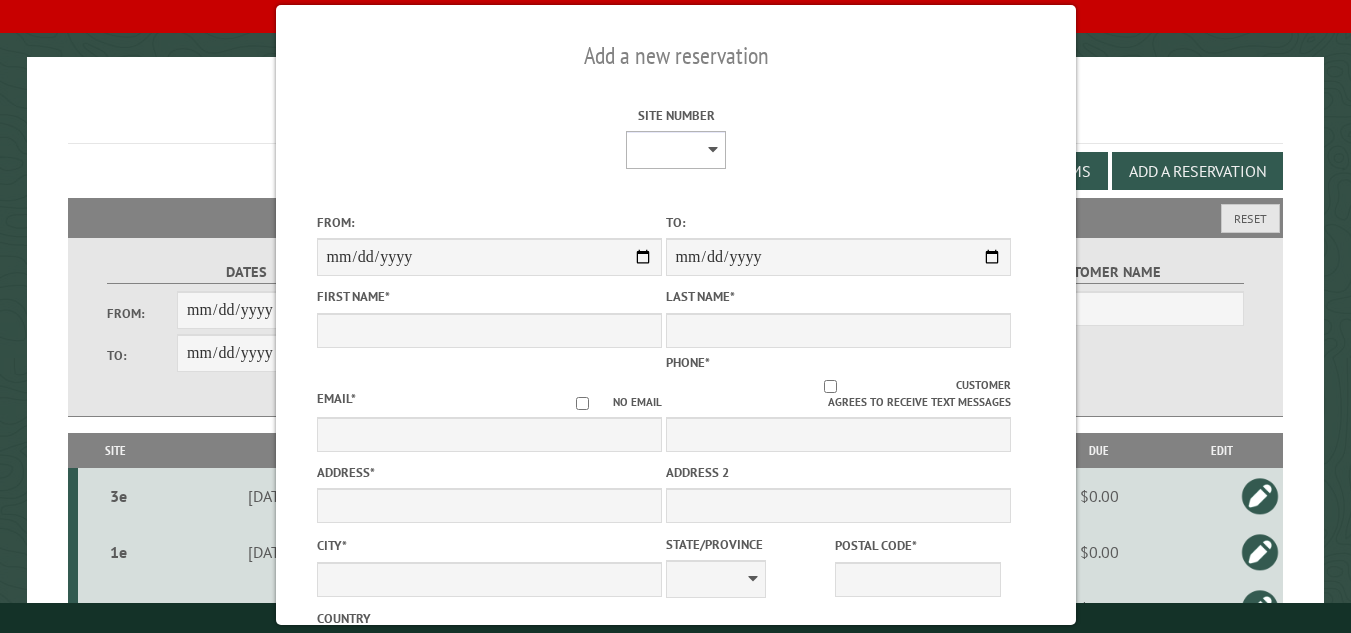 click on "**********" at bounding box center [676, 150] 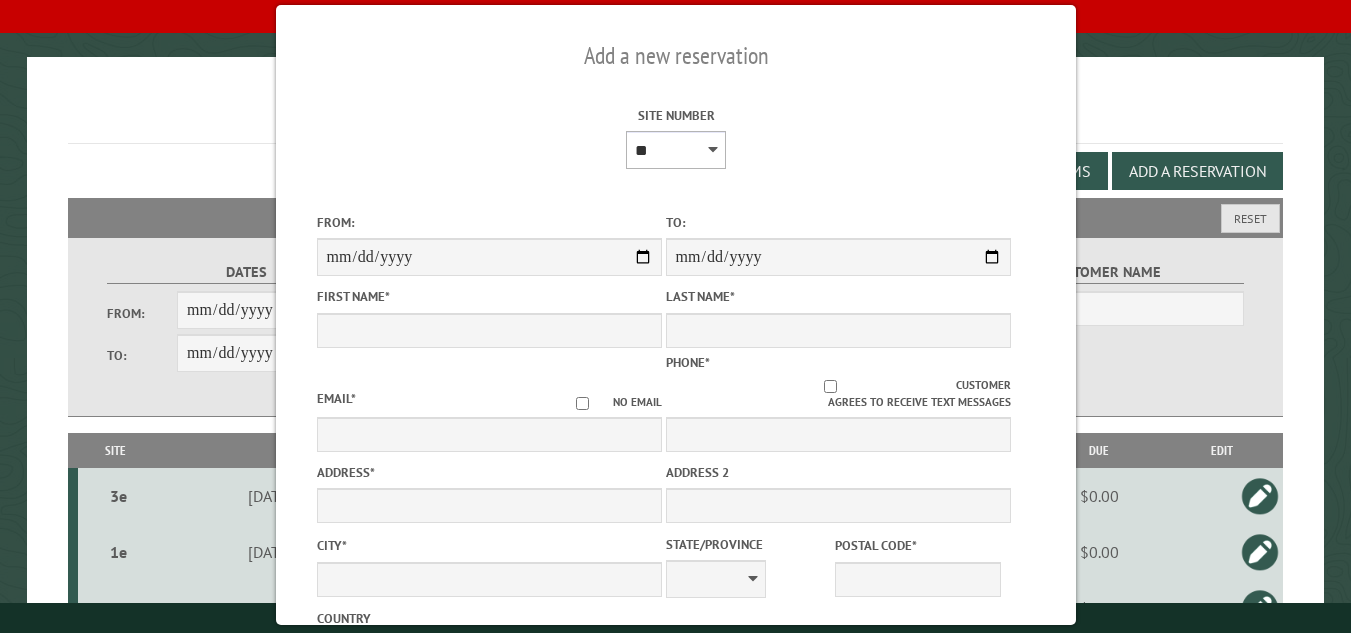click on "**********" at bounding box center [676, 150] 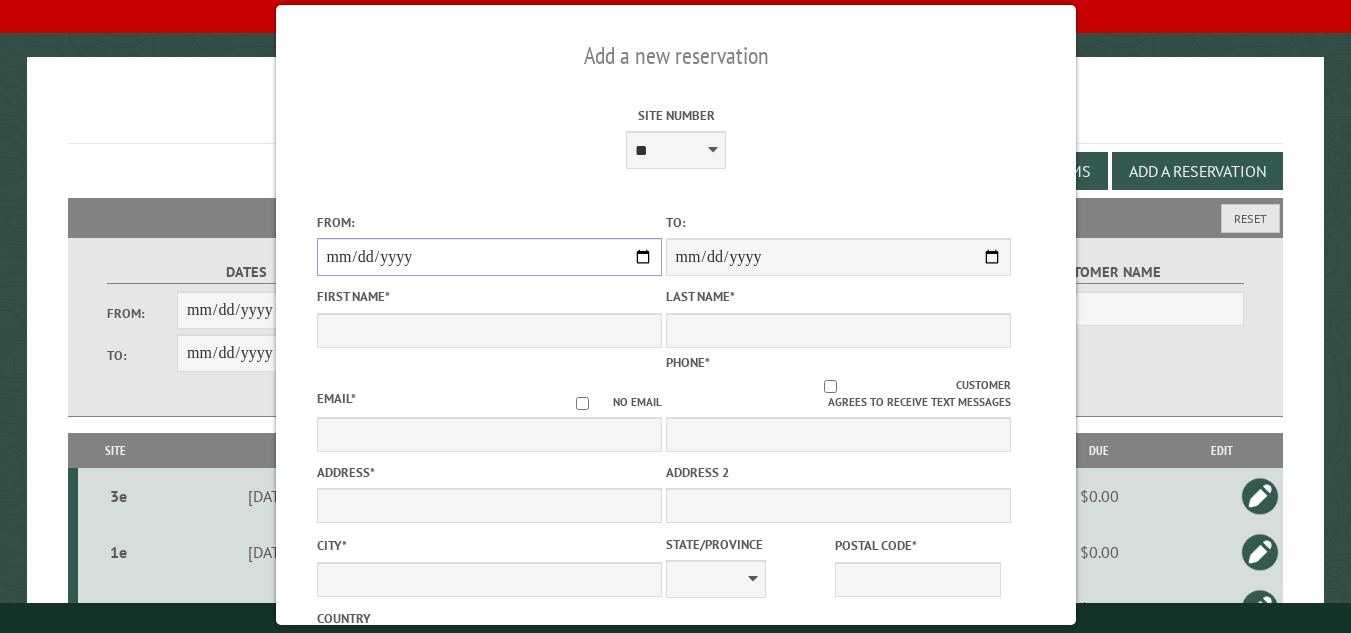 click on "From:" at bounding box center (488, 257) 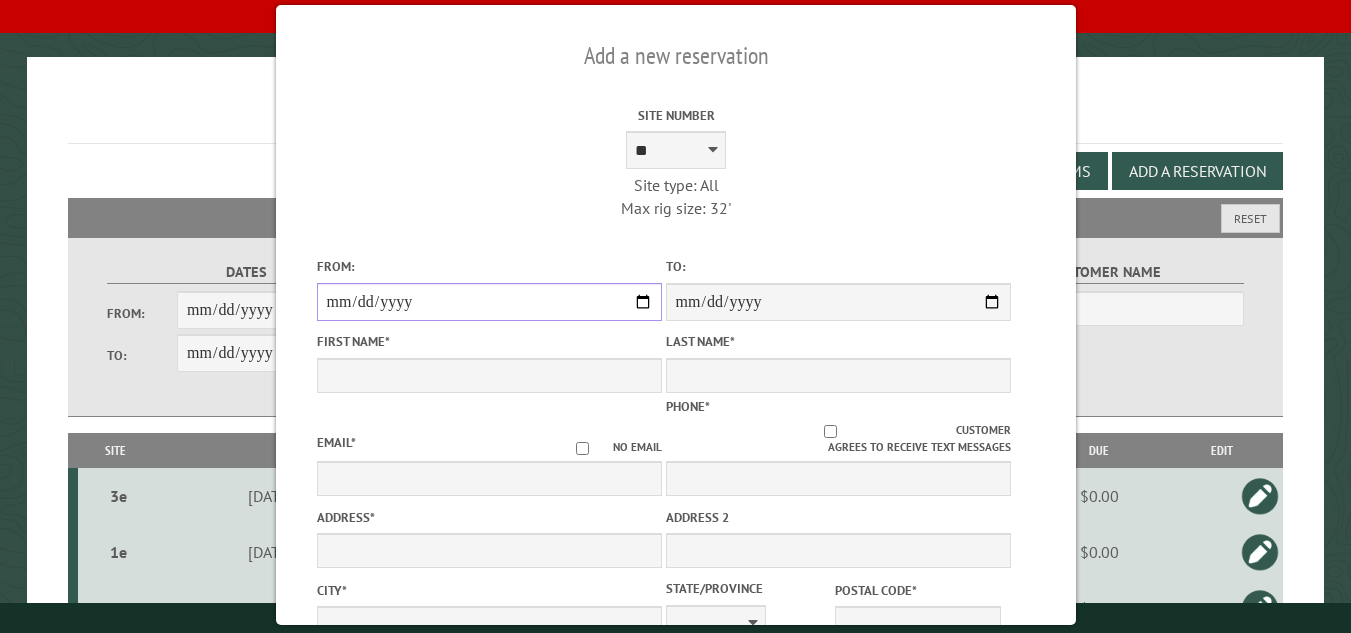 type on "*****" 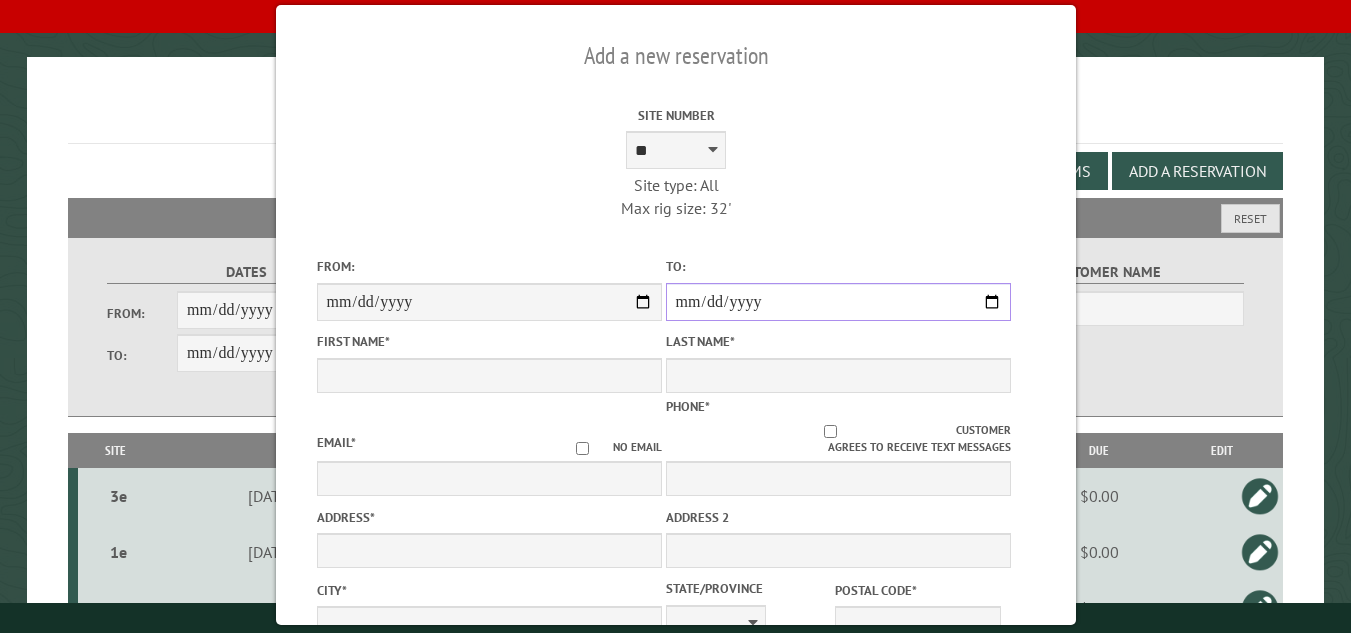 click on "**********" at bounding box center (837, 302) 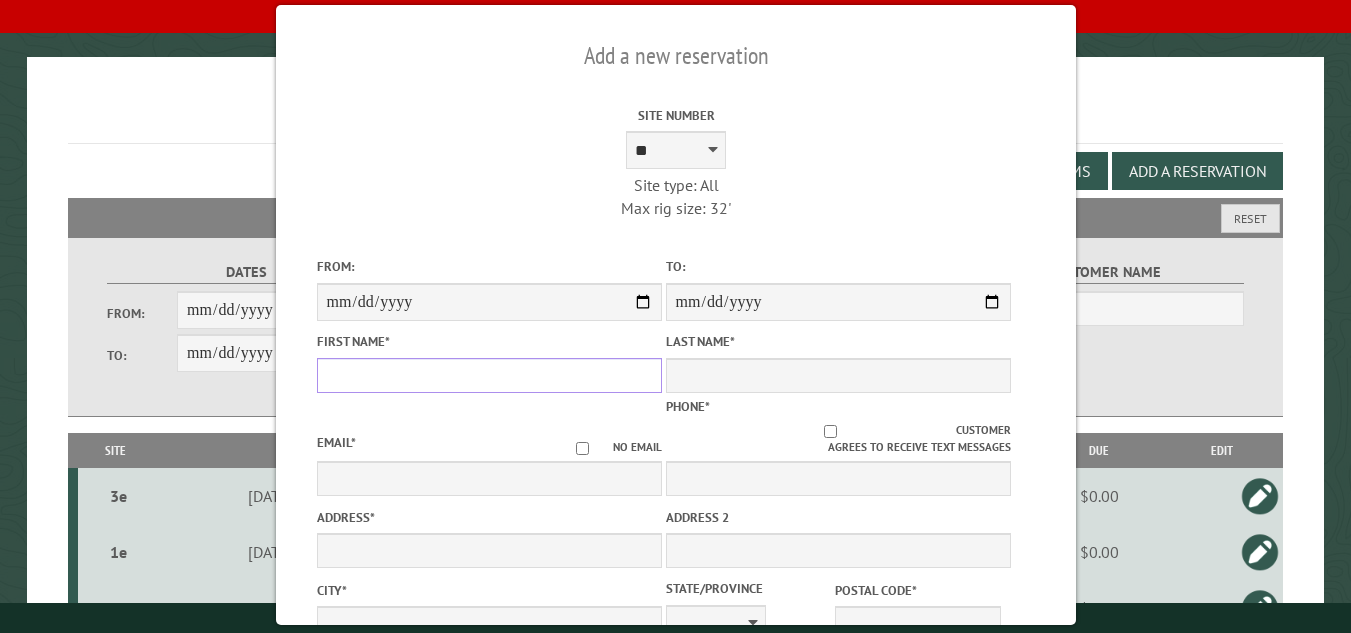 click on "First Name *" at bounding box center (488, 375) 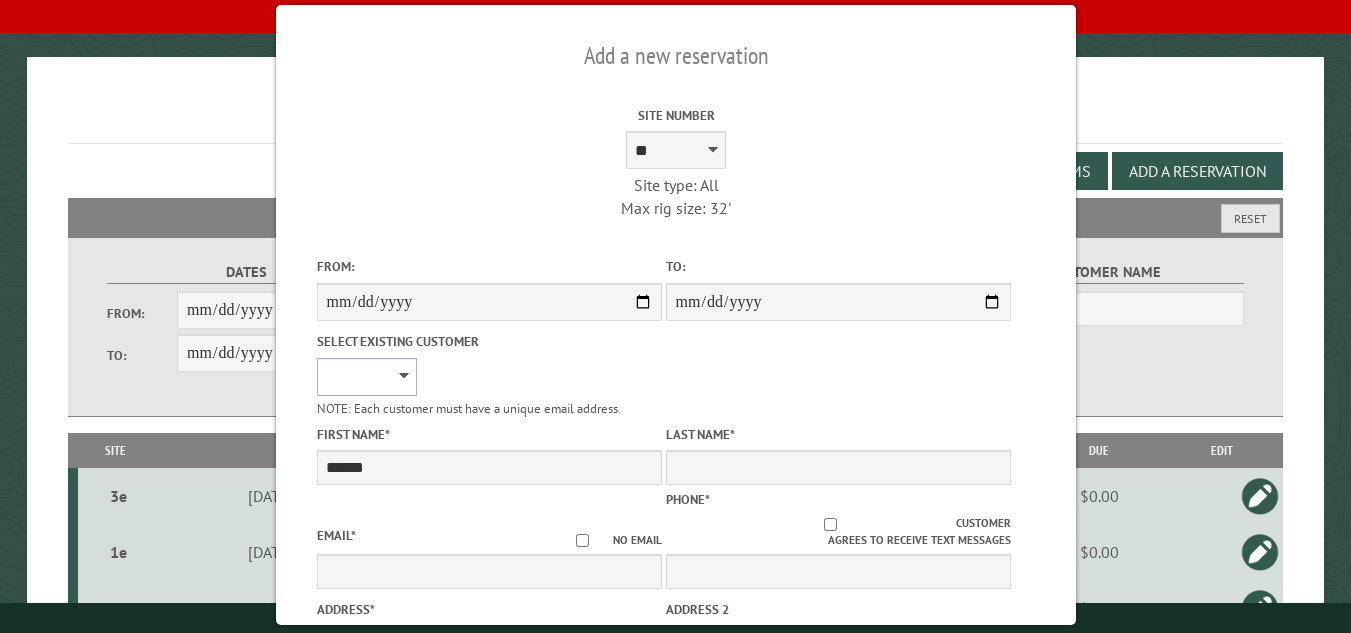 click on "**********" at bounding box center (366, 377) 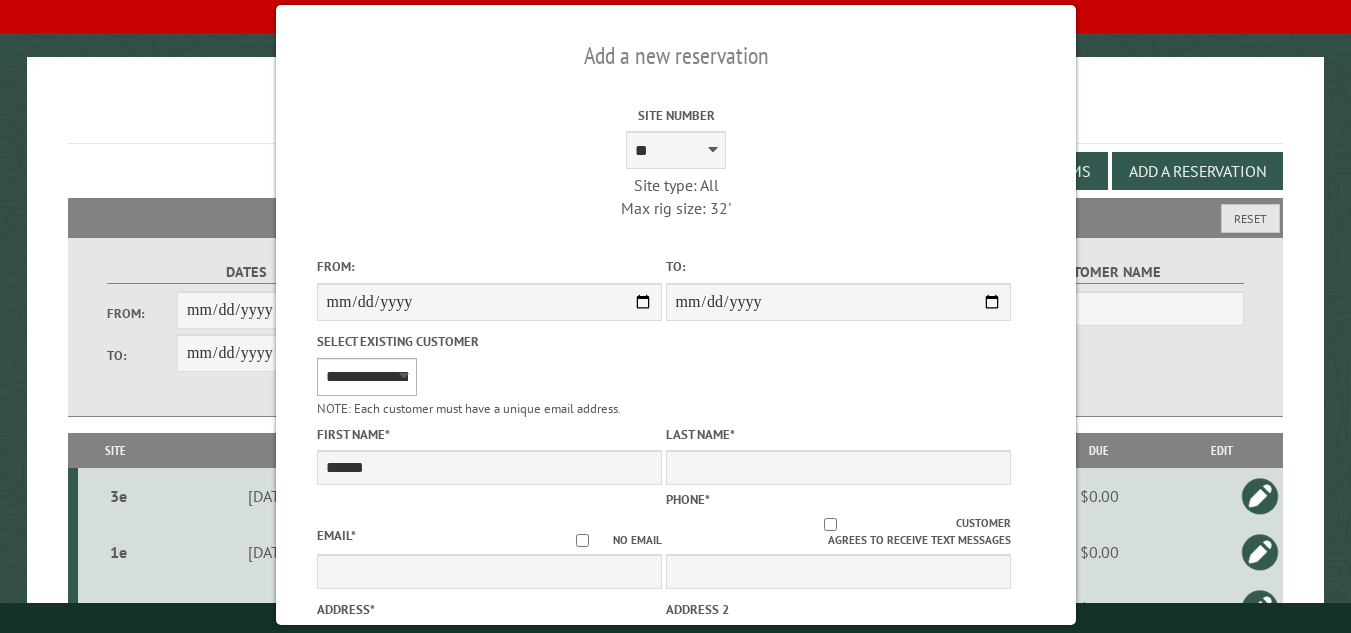 click on "**********" at bounding box center (366, 377) 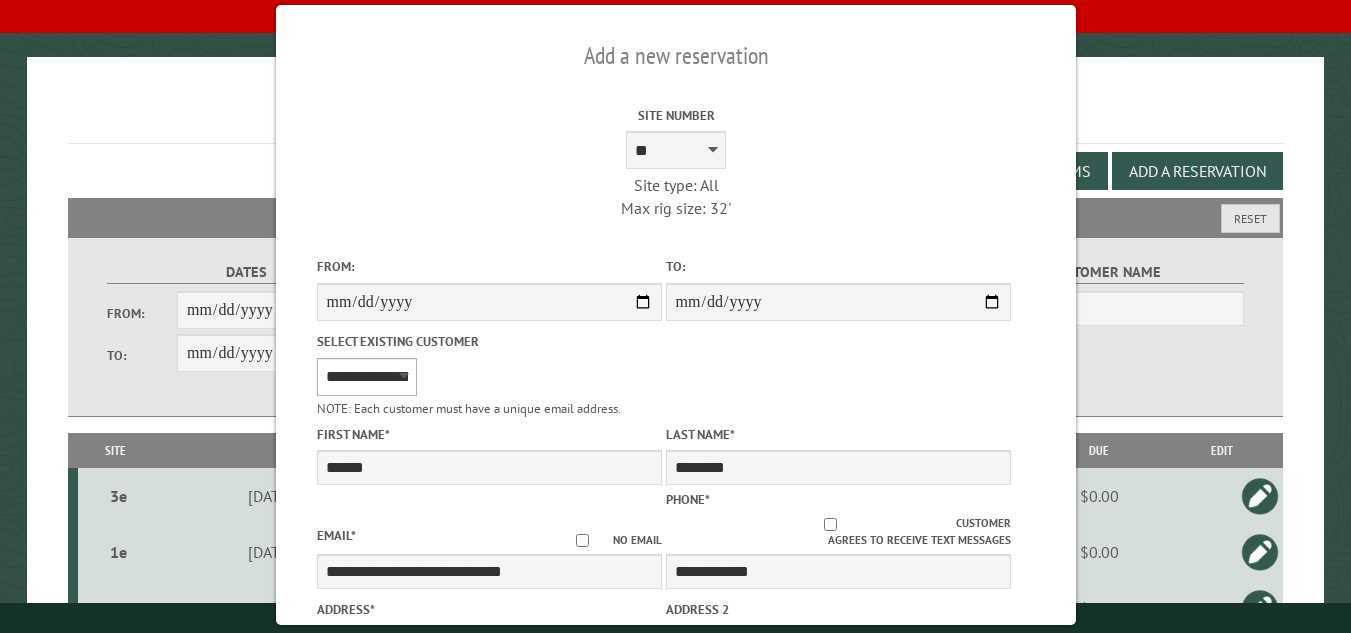 type on "****" 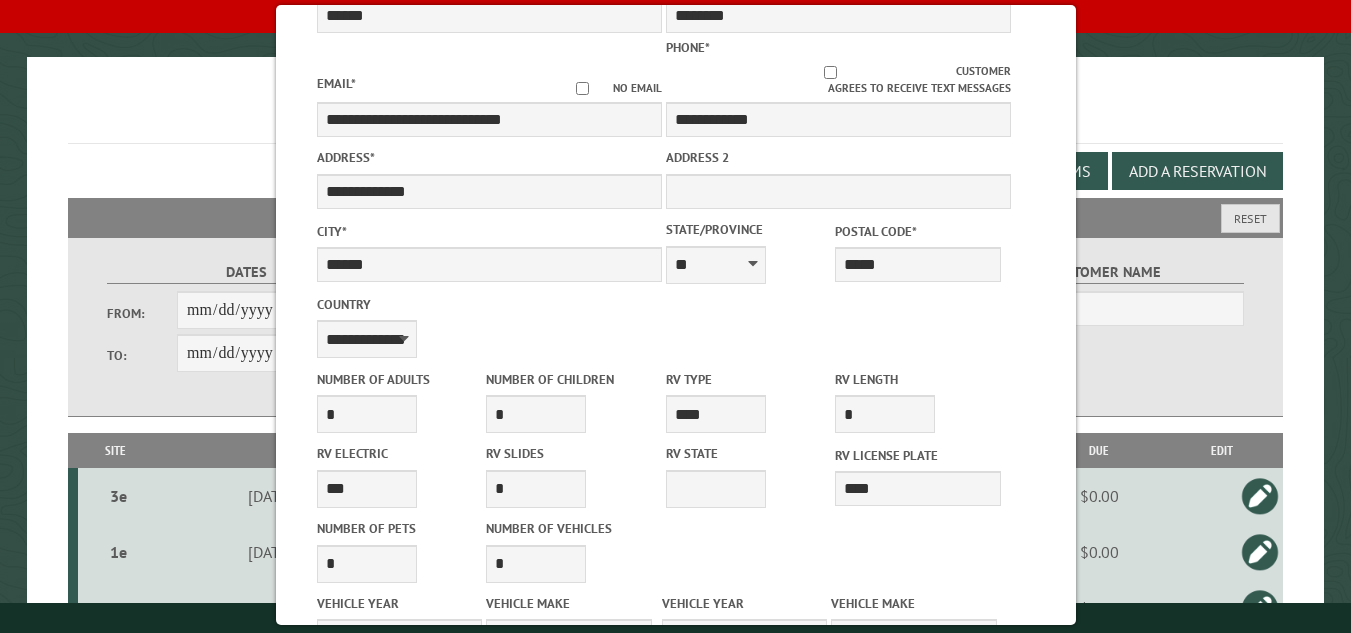 type on "******" 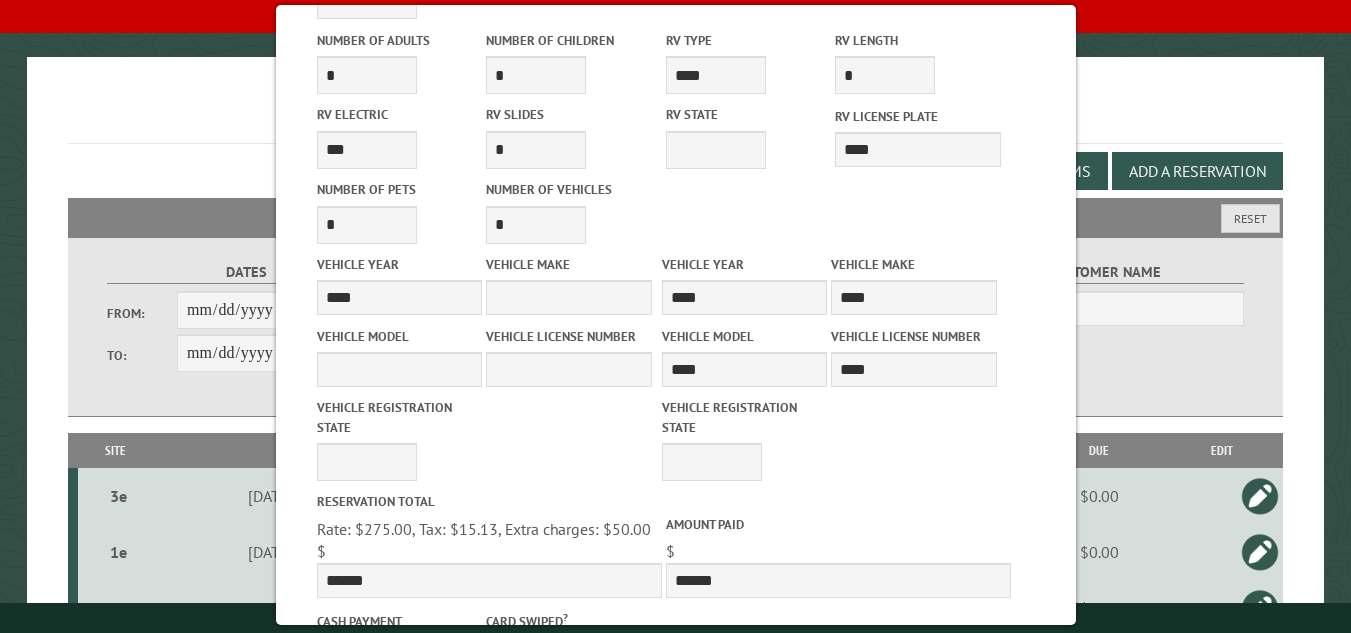 scroll, scrollTop: 932, scrollLeft: 0, axis: vertical 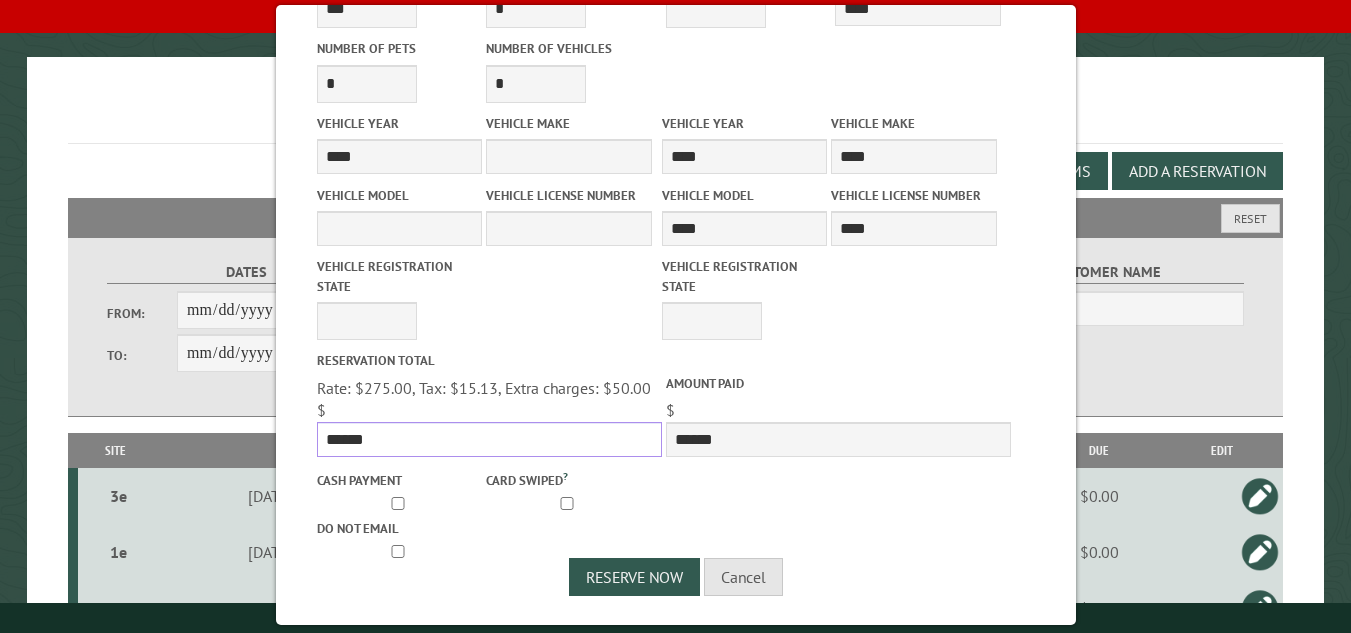 drag, startPoint x: 328, startPoint y: 432, endPoint x: 408, endPoint y: 437, distance: 80.1561 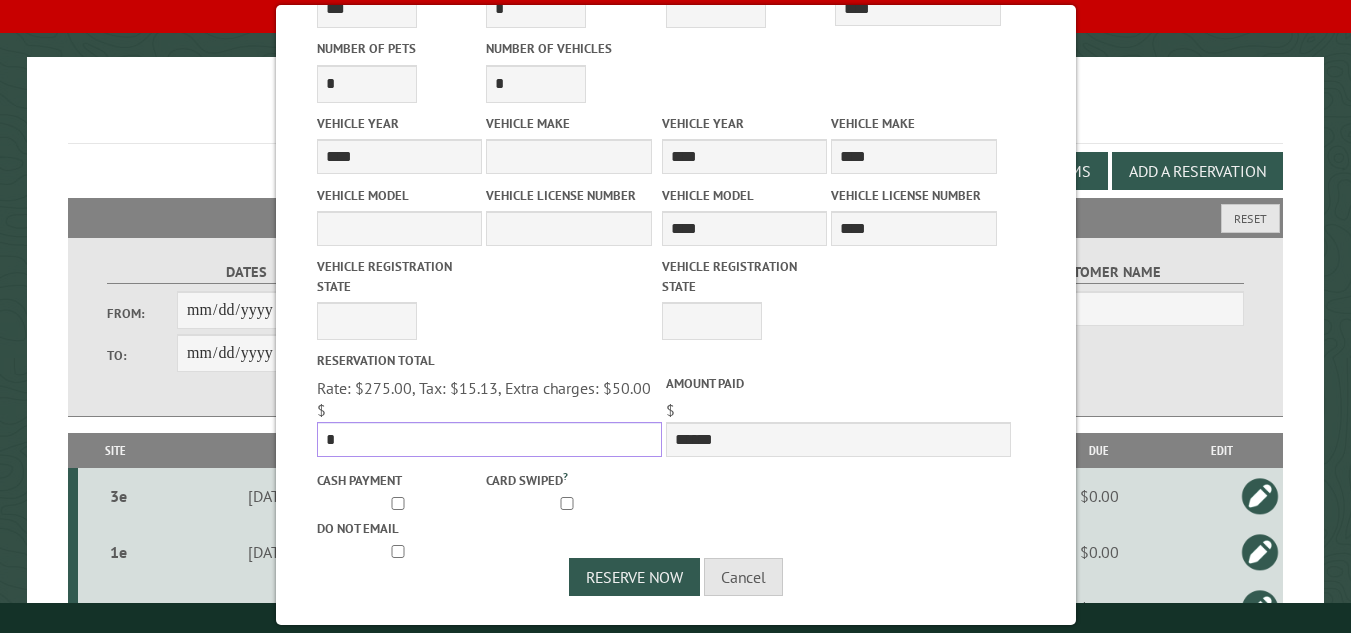 type 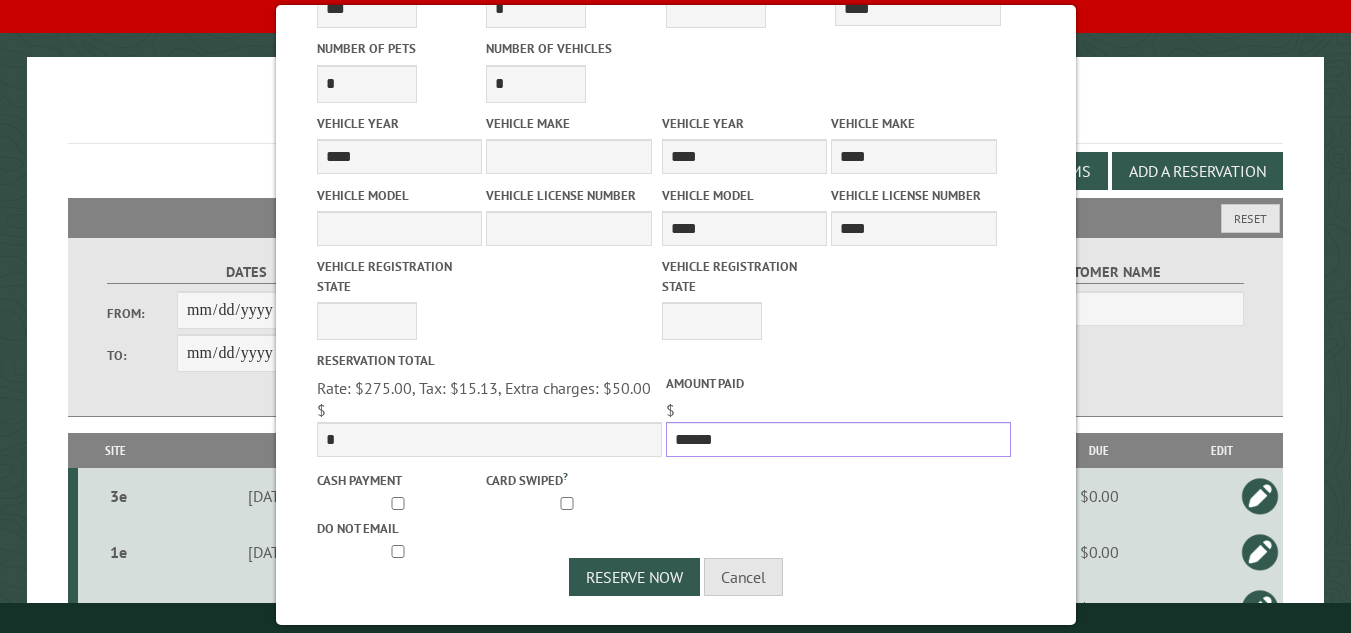 drag, startPoint x: 663, startPoint y: 438, endPoint x: 733, endPoint y: 431, distance: 70.34913 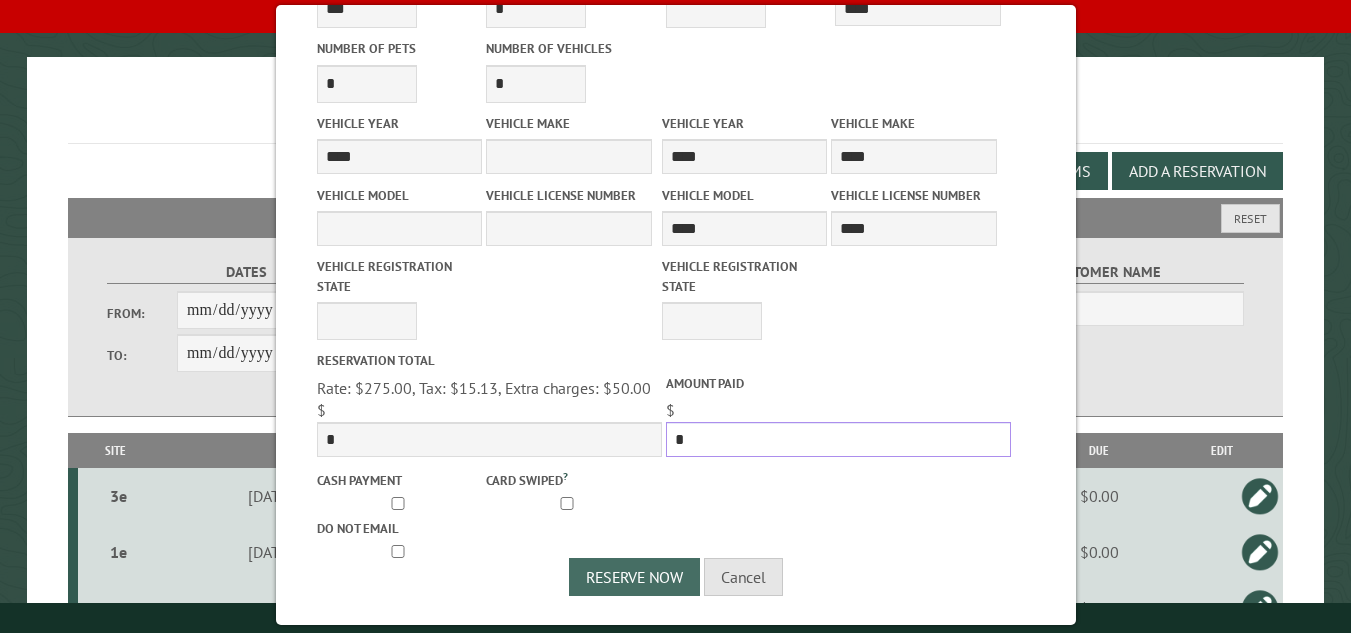 type 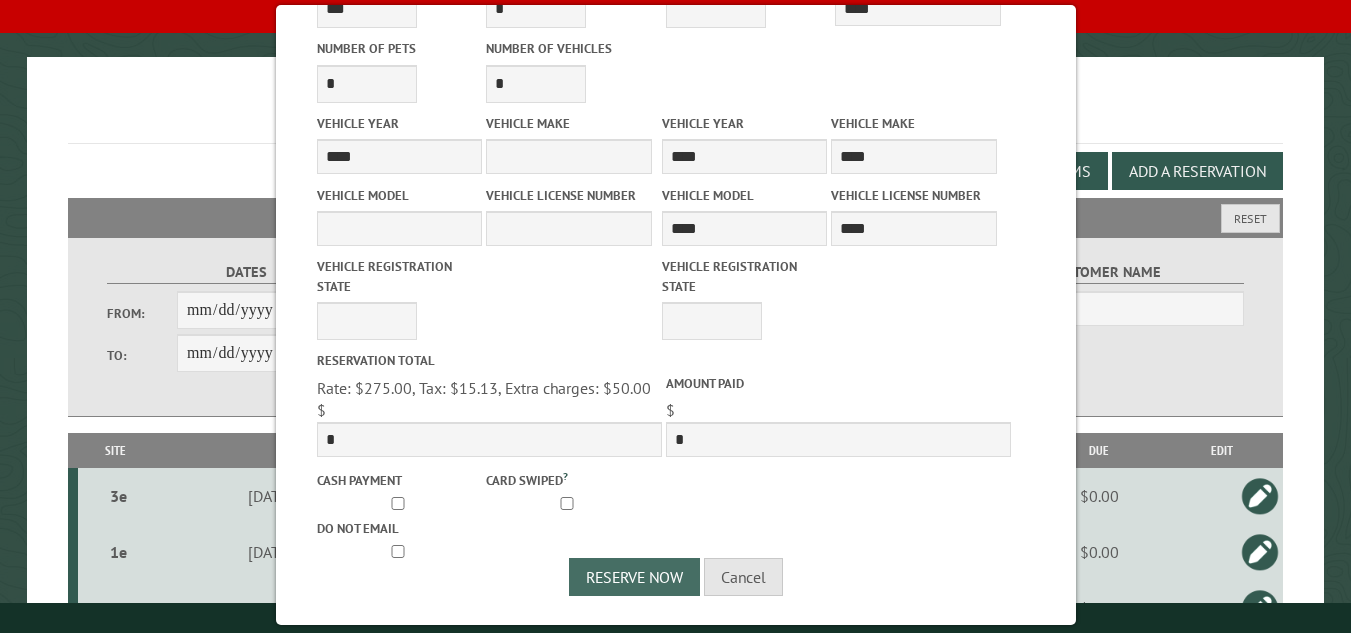 click on "Reserve Now" at bounding box center (634, 577) 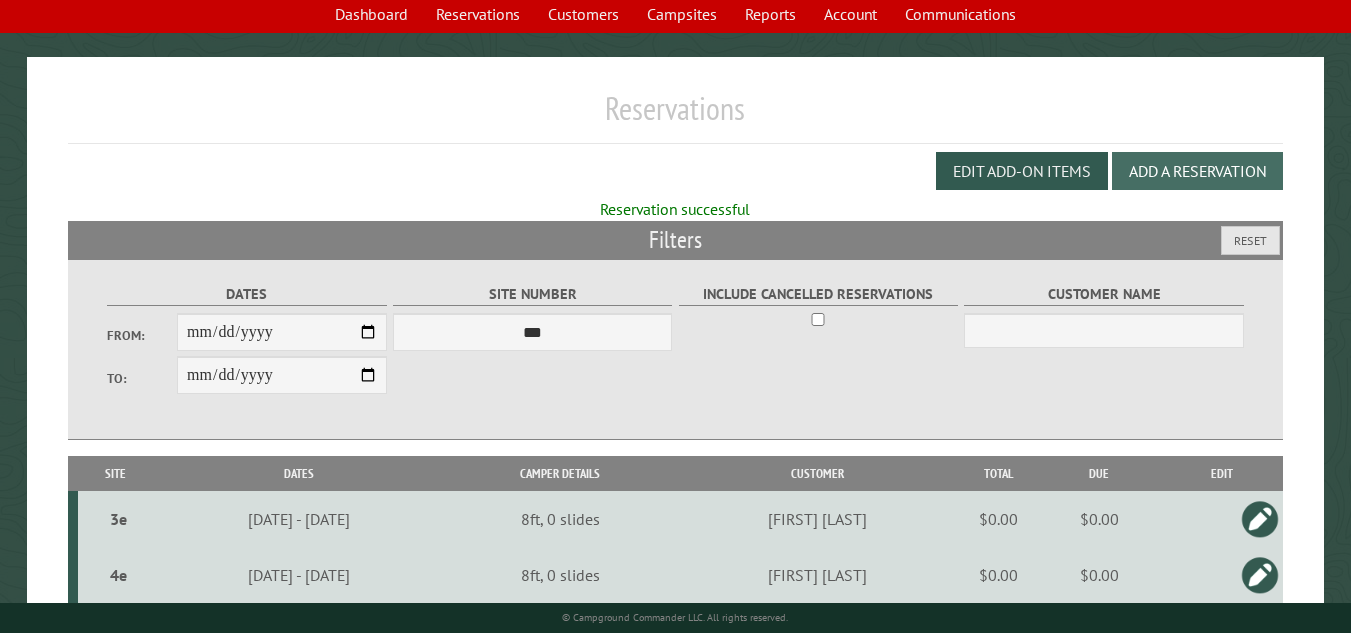click on "Add a Reservation" at bounding box center [1197, 171] 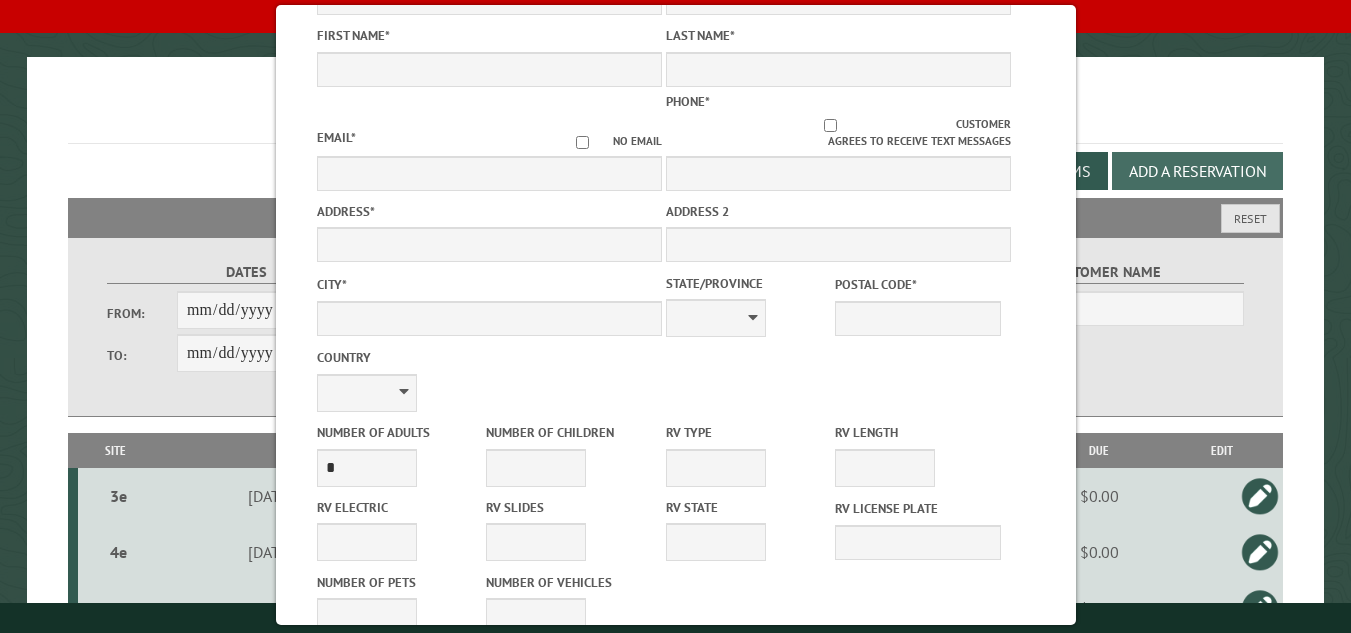 scroll, scrollTop: 0, scrollLeft: 0, axis: both 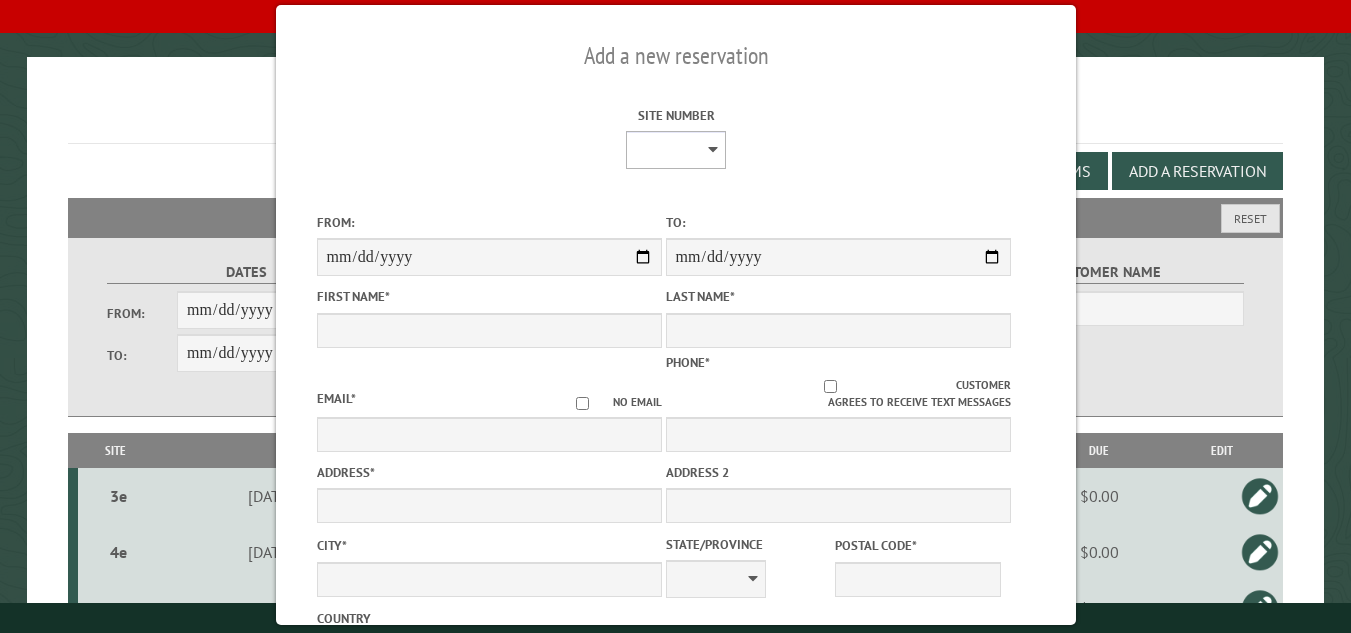 click on "**********" at bounding box center [676, 150] 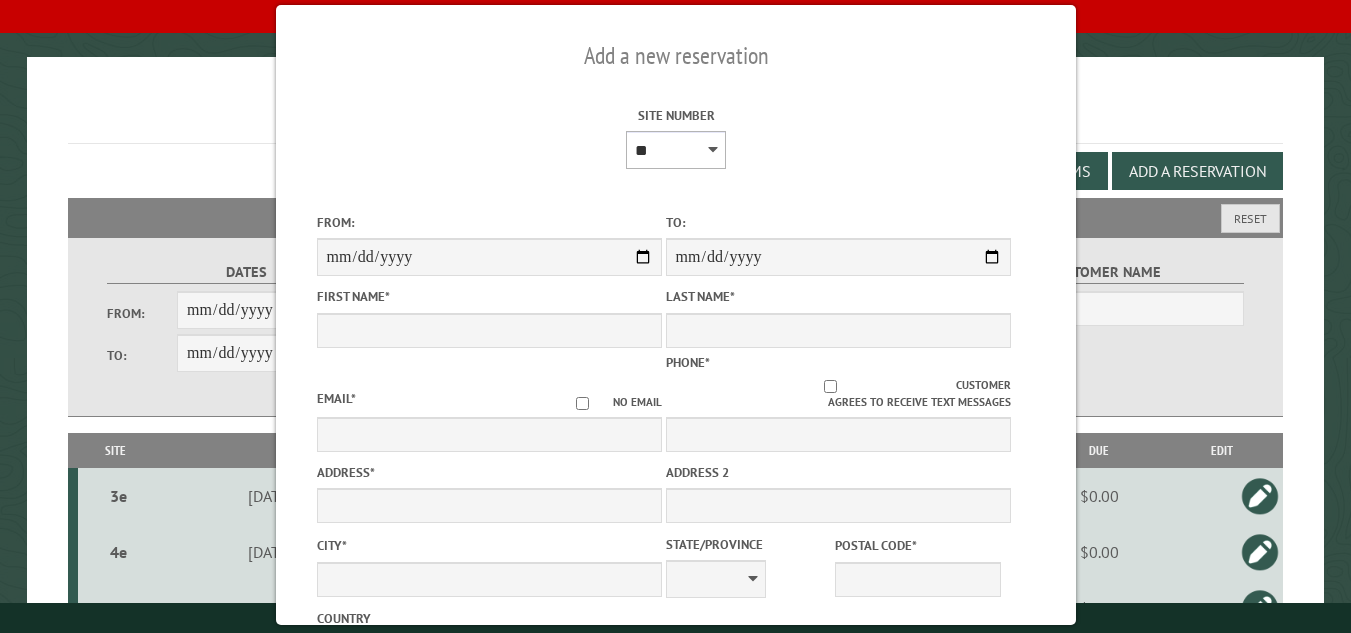 click on "**********" at bounding box center (676, 150) 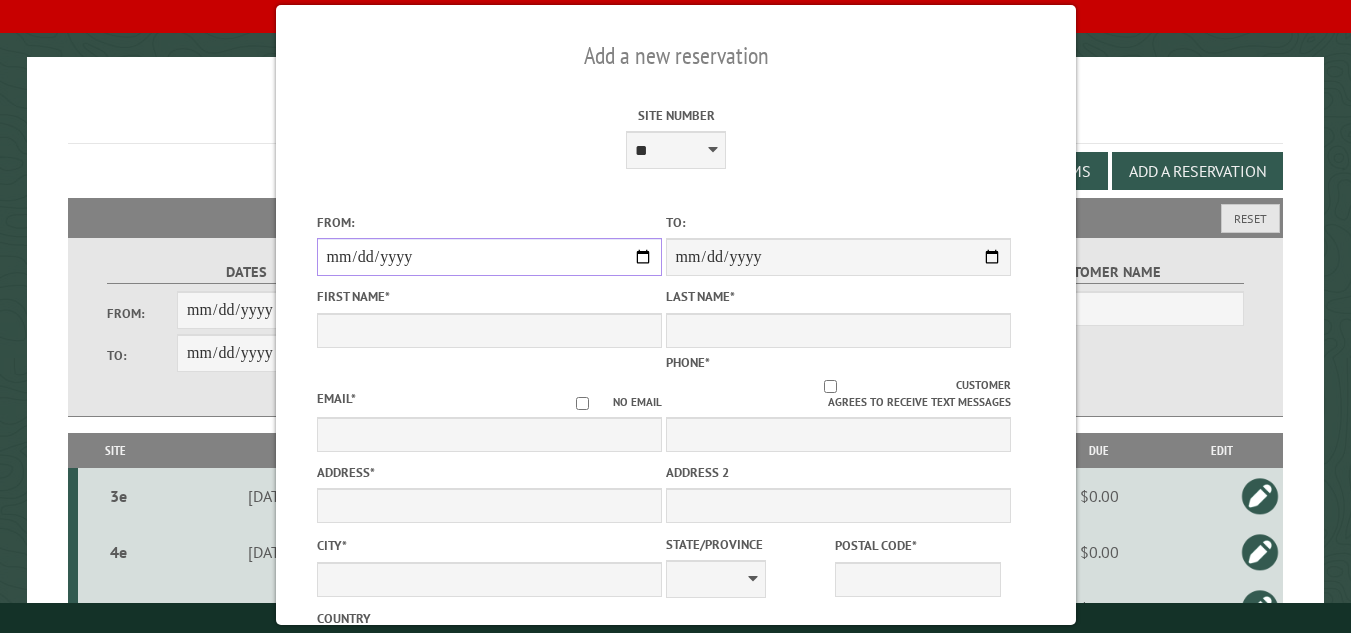 click on "From:" at bounding box center (488, 257) 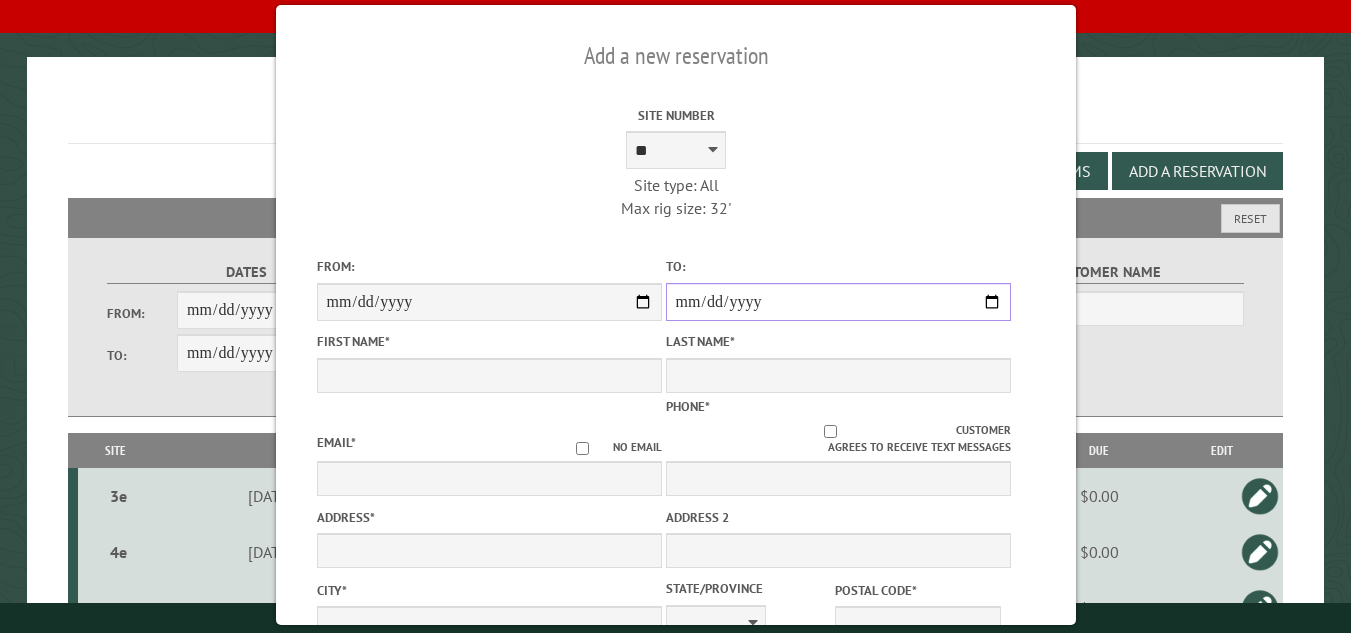 click on "**********" at bounding box center [837, 302] 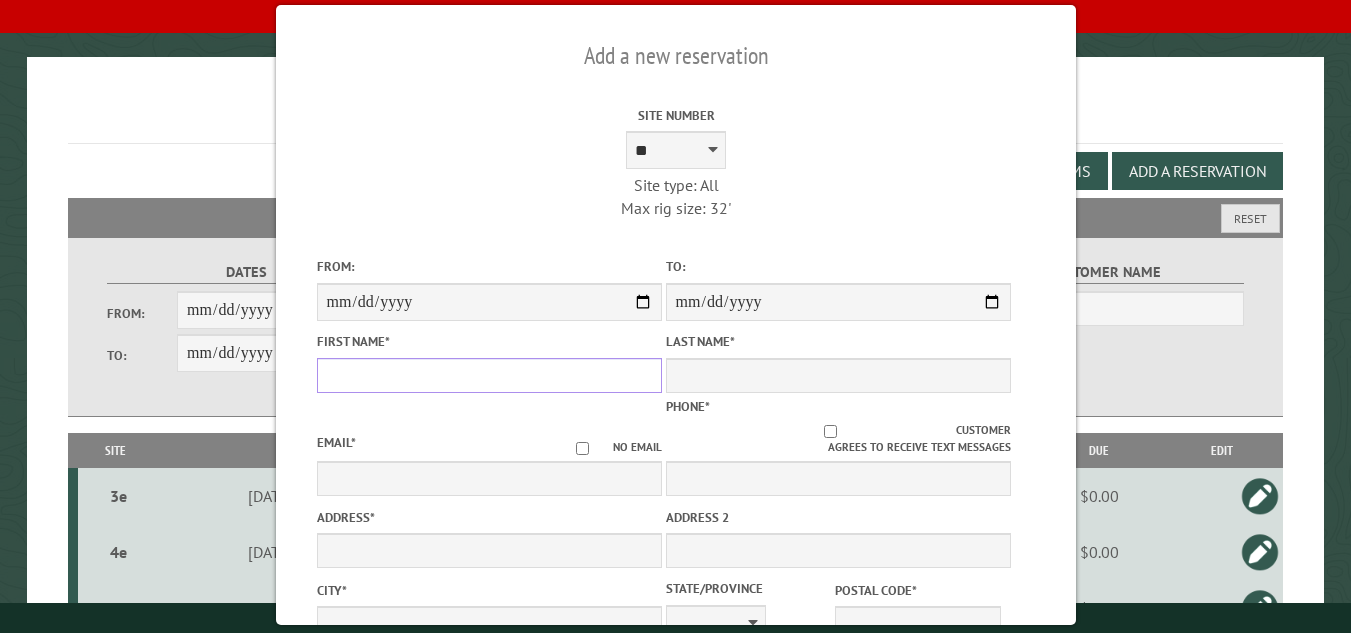 click on "First Name *" at bounding box center (488, 375) 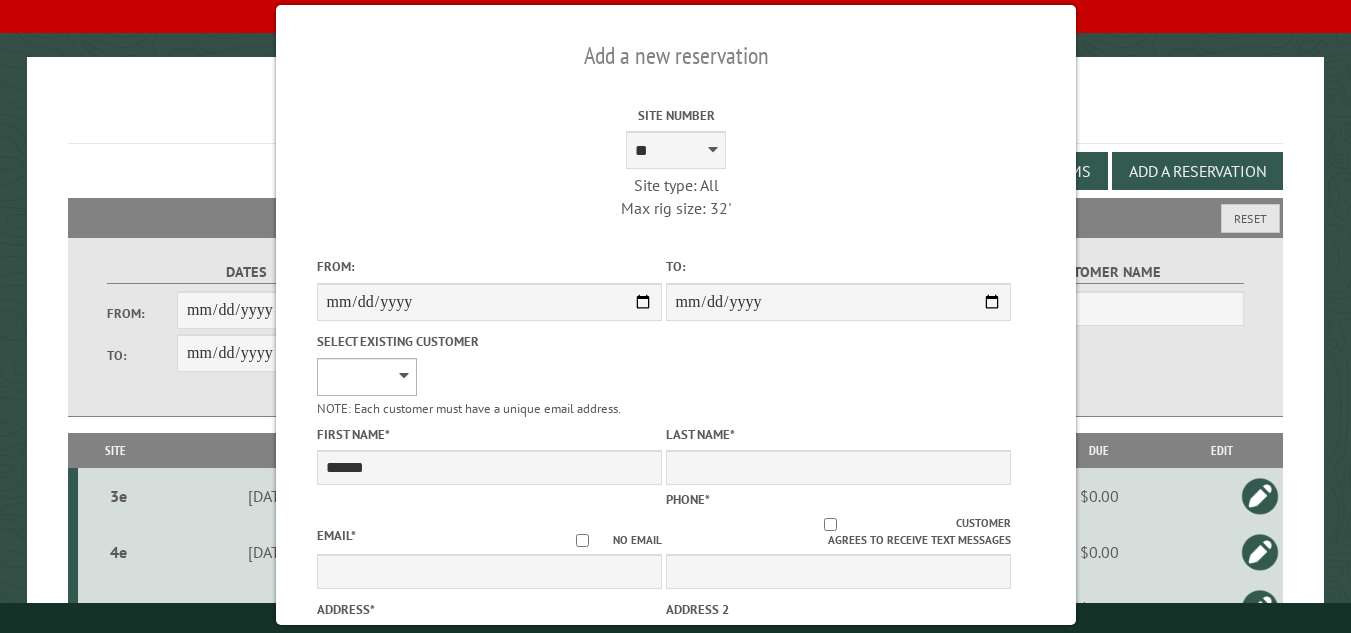 click on "**********" at bounding box center (366, 377) 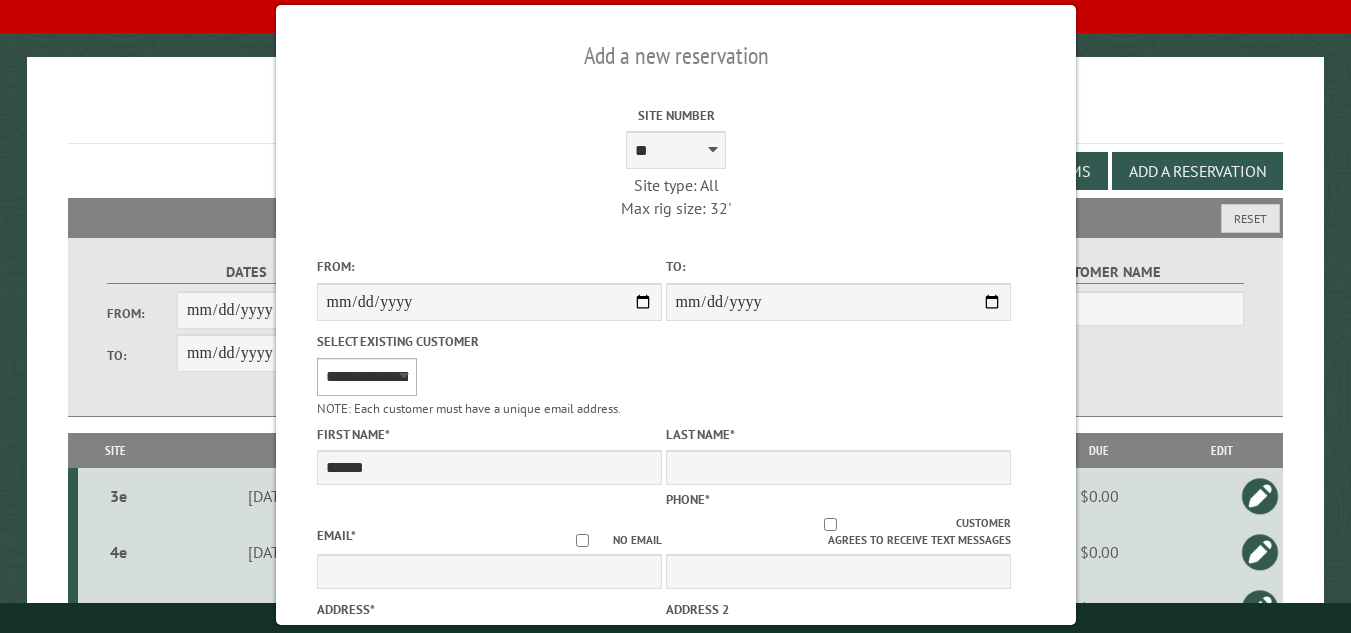 click on "**********" at bounding box center [366, 377] 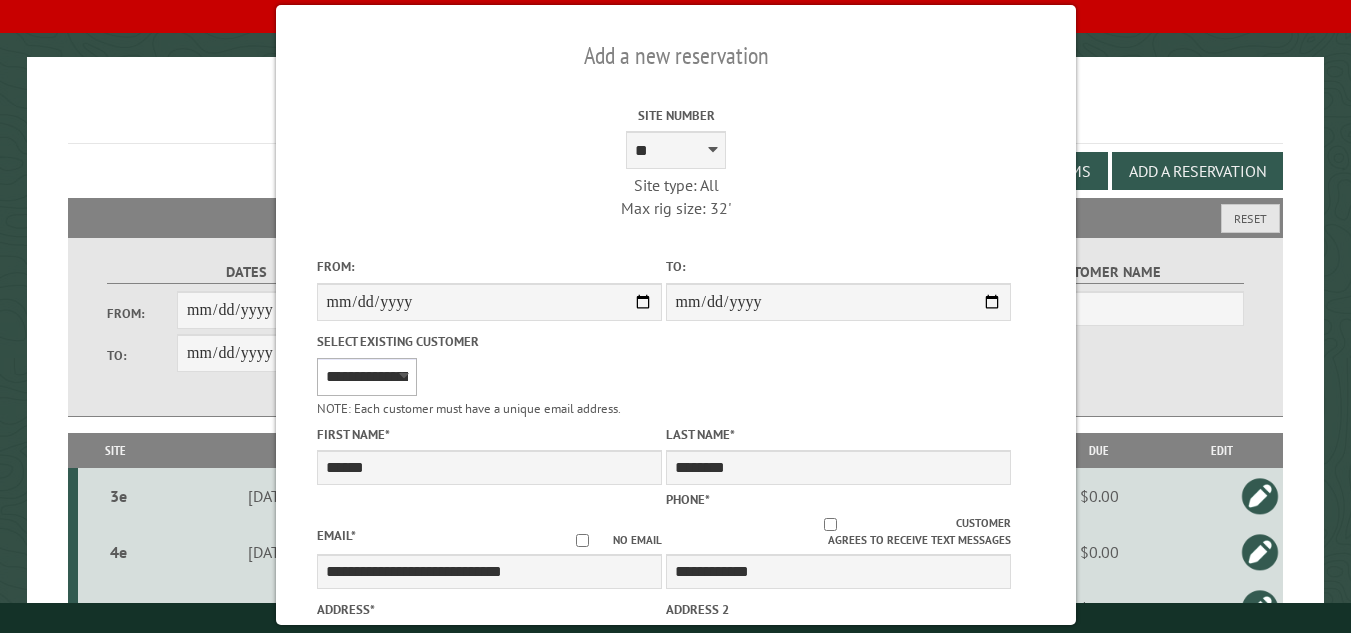 select on "*" 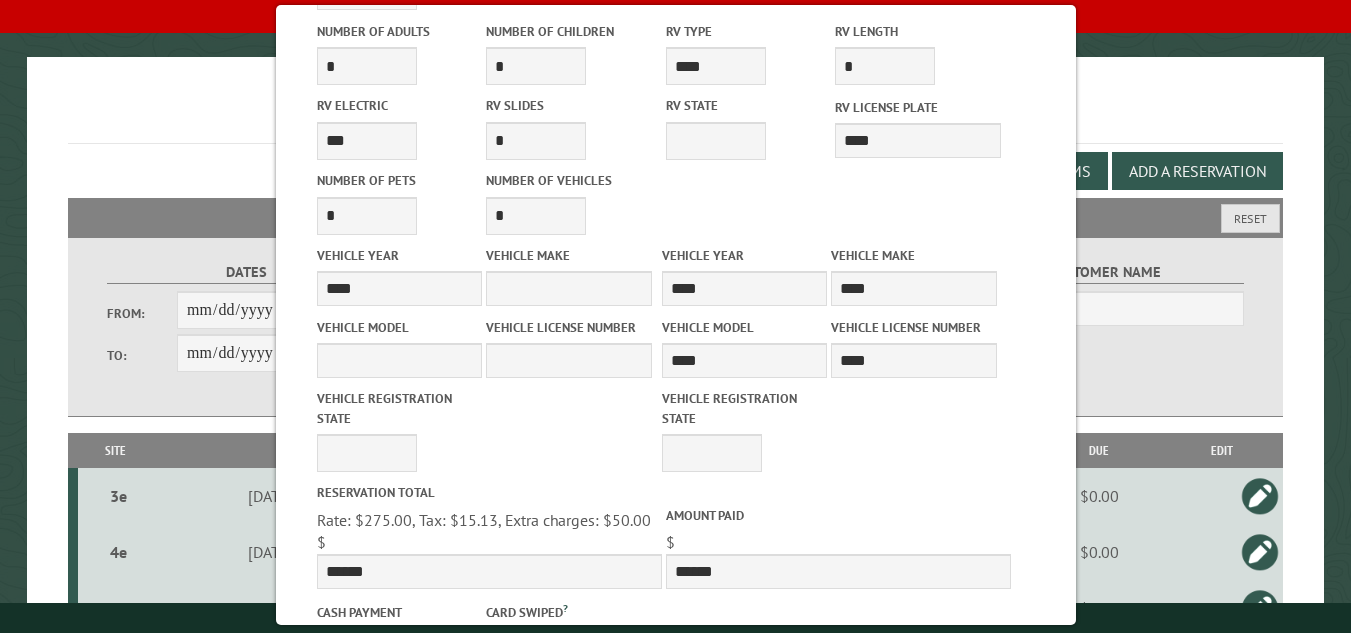 scroll, scrollTop: 932, scrollLeft: 0, axis: vertical 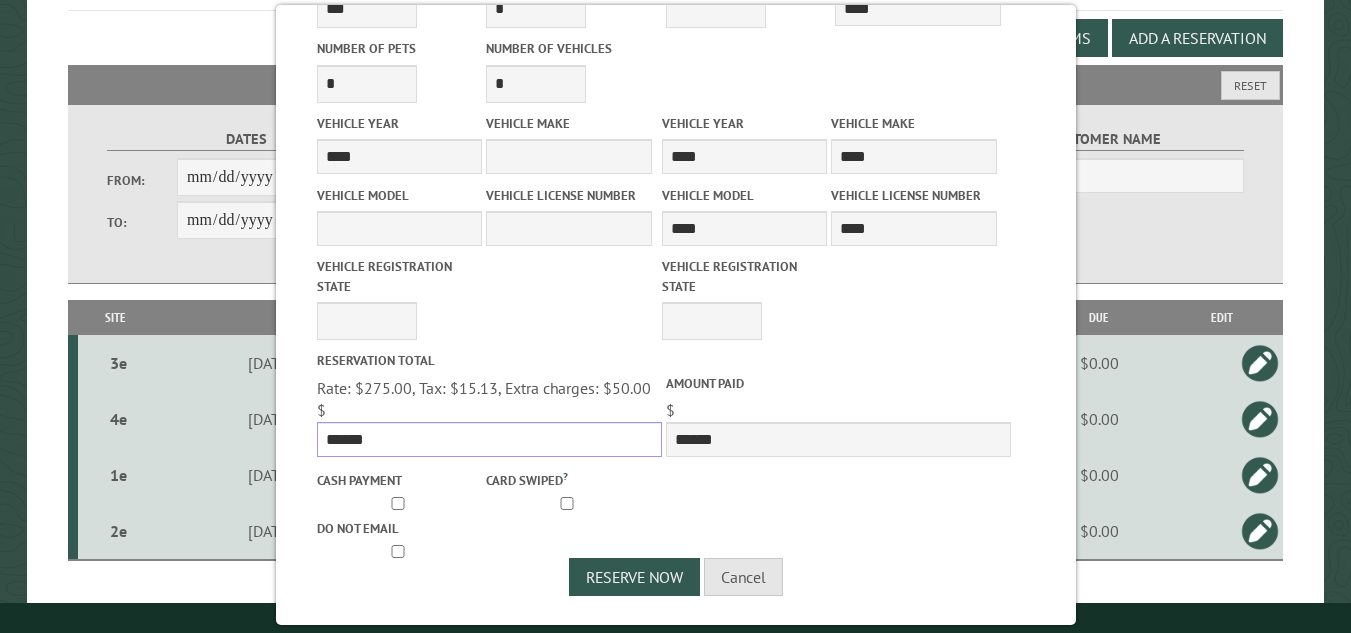 drag, startPoint x: 323, startPoint y: 437, endPoint x: 427, endPoint y: 450, distance: 104.80935 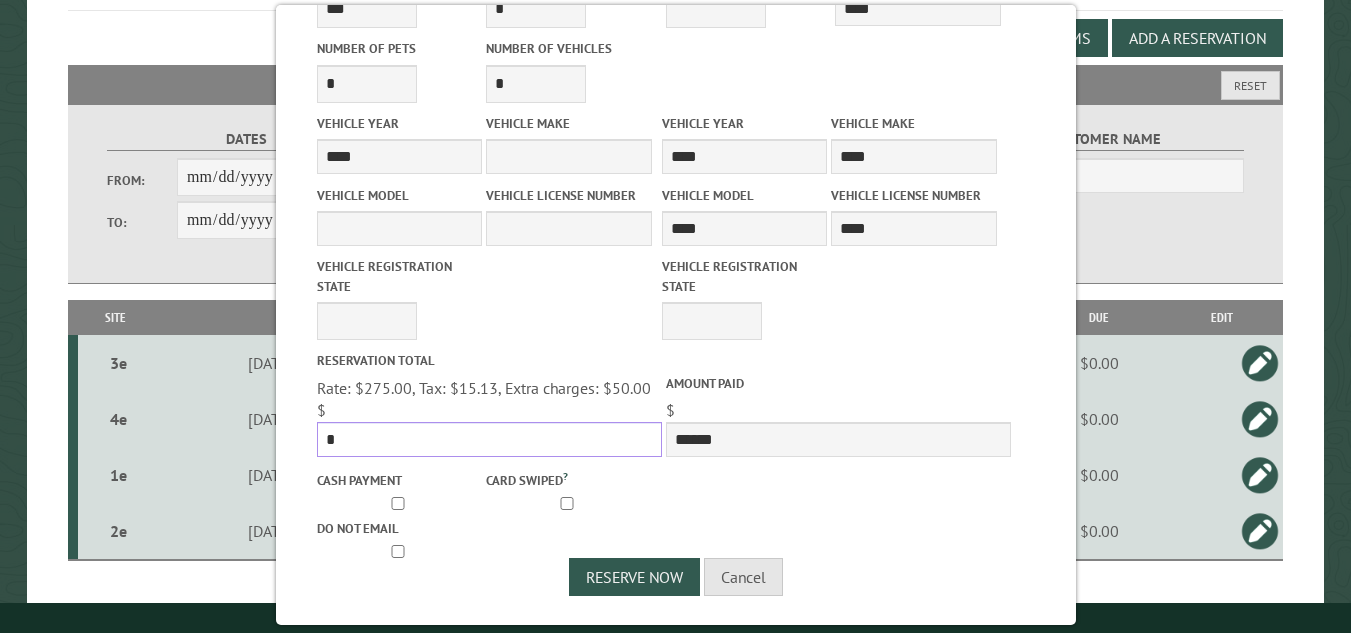 type 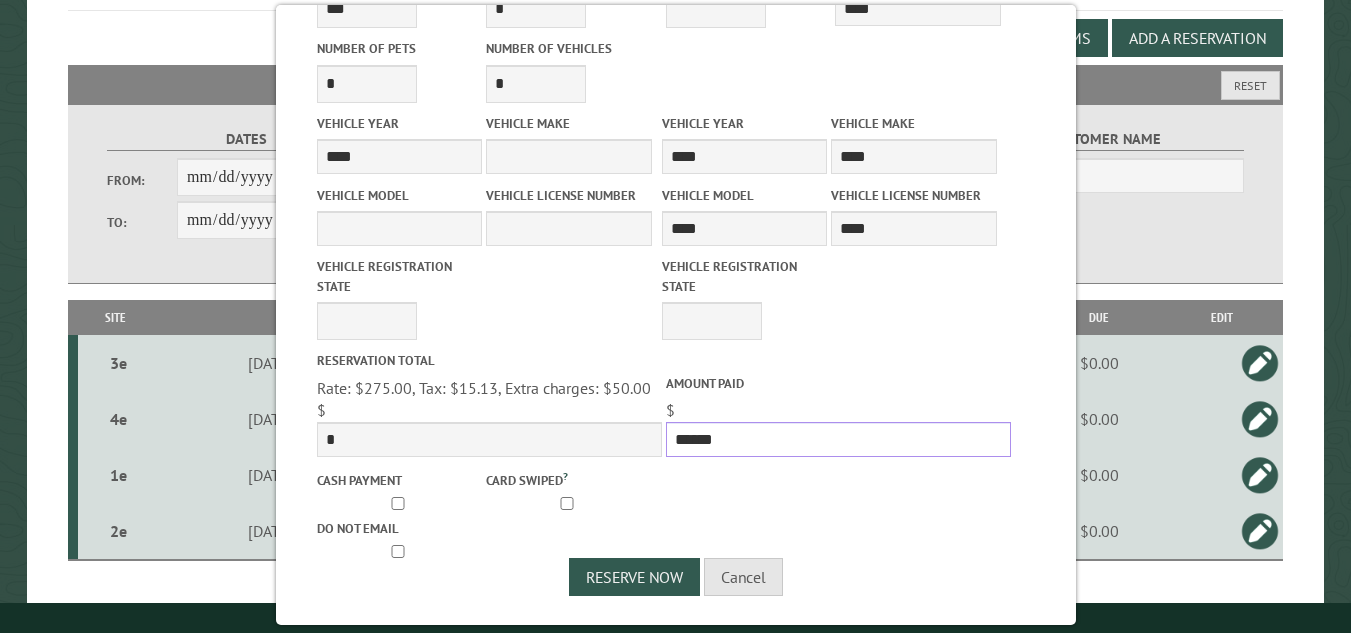 drag, startPoint x: 669, startPoint y: 441, endPoint x: 739, endPoint y: 439, distance: 70.028564 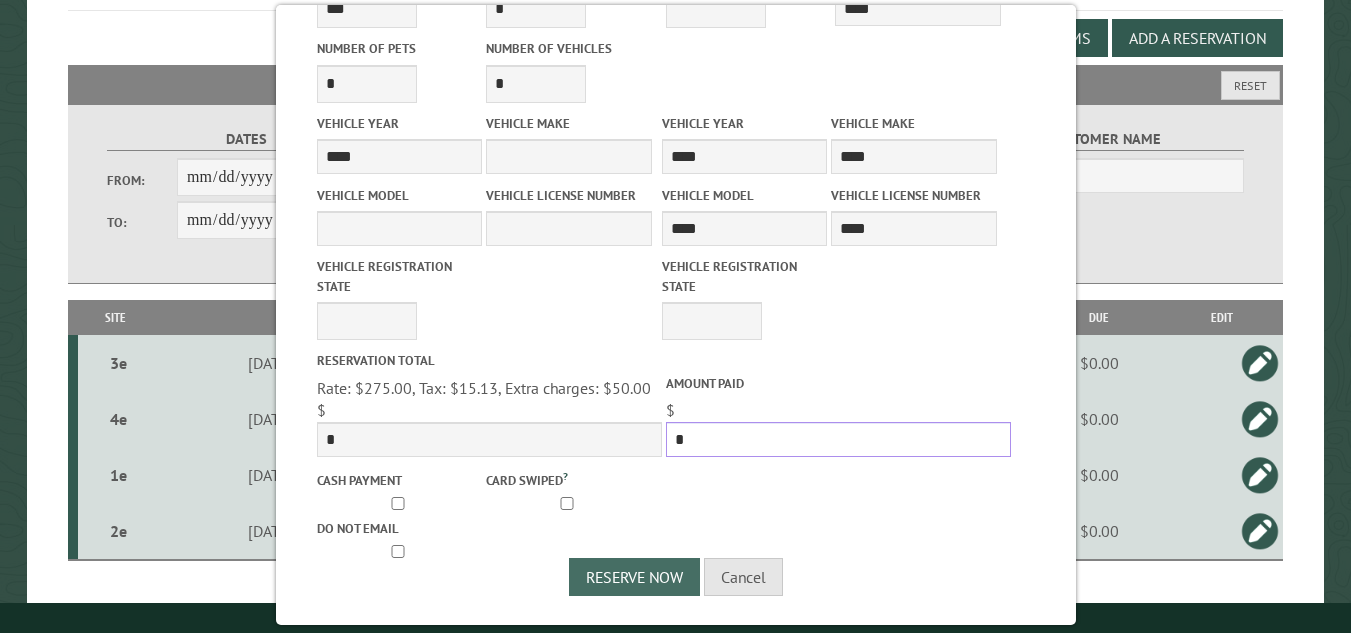 type 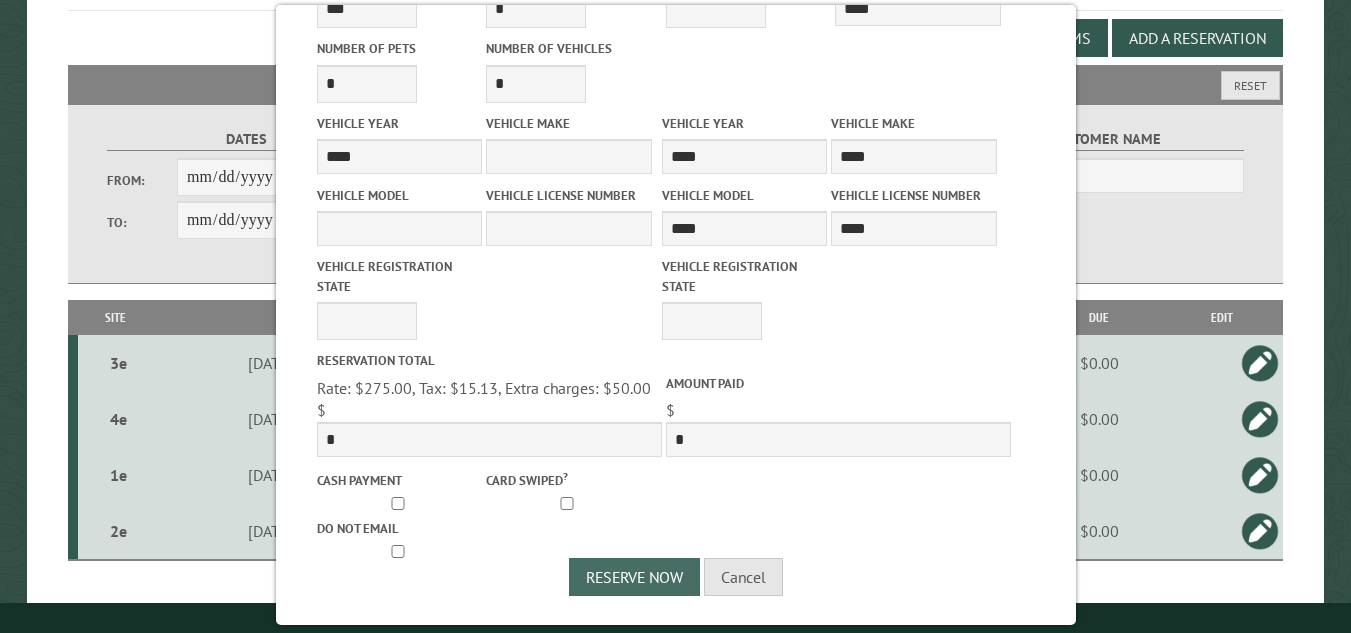 click on "Reserve Now" at bounding box center [634, 577] 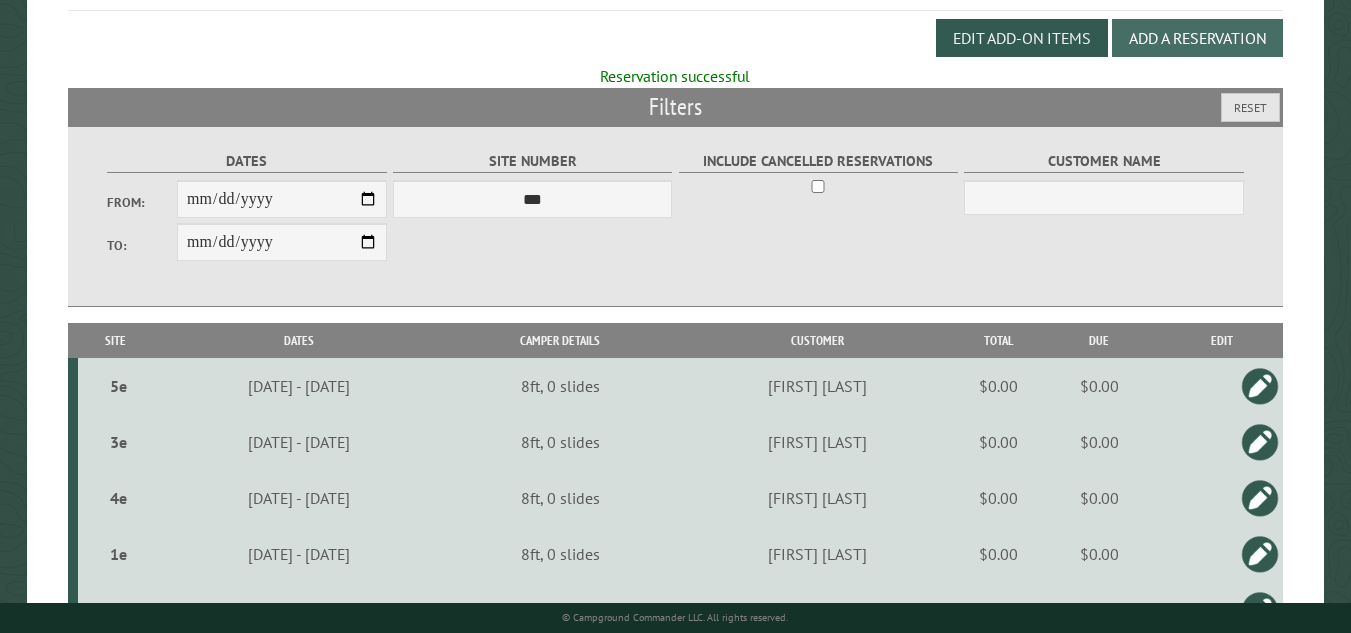 click on "Add a Reservation" at bounding box center (1197, 38) 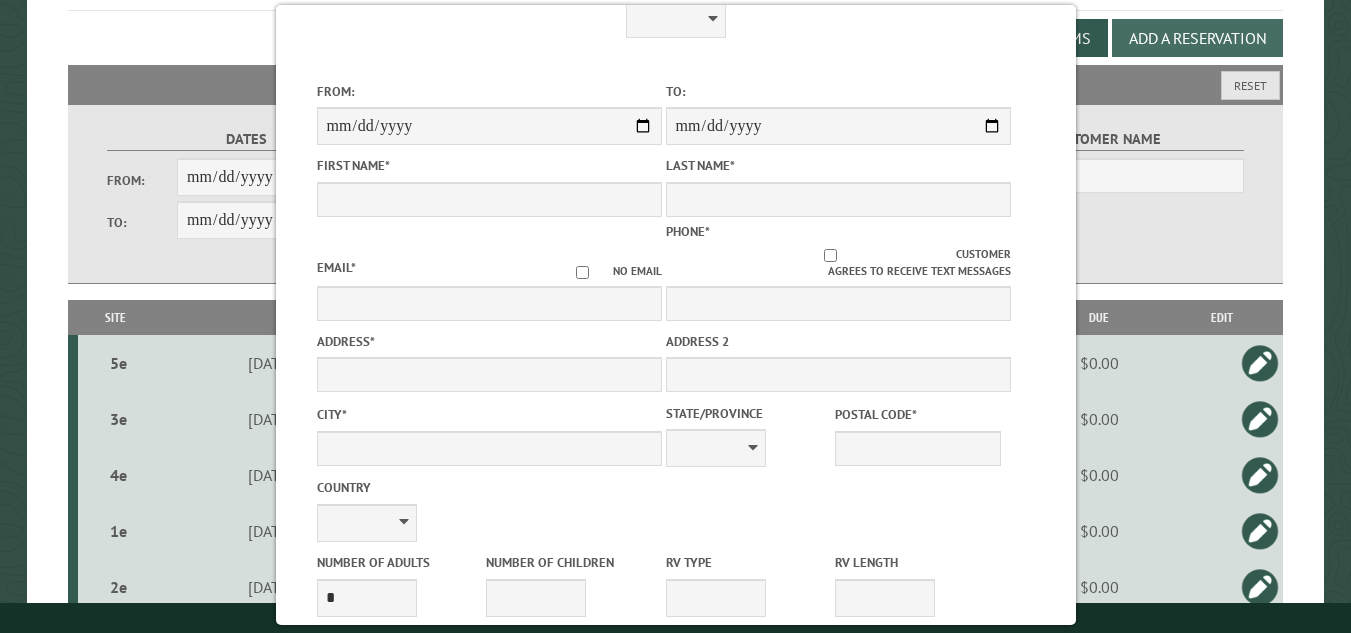 scroll, scrollTop: 128, scrollLeft: 0, axis: vertical 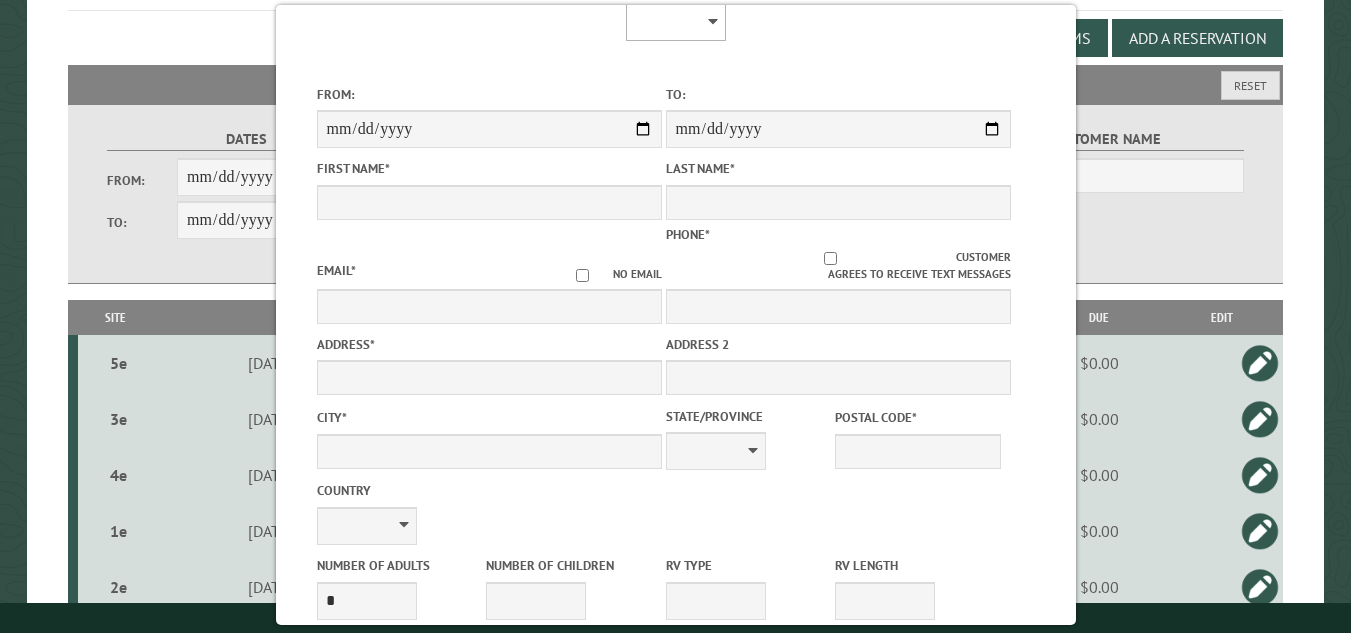 click on "**********" at bounding box center [676, 22] 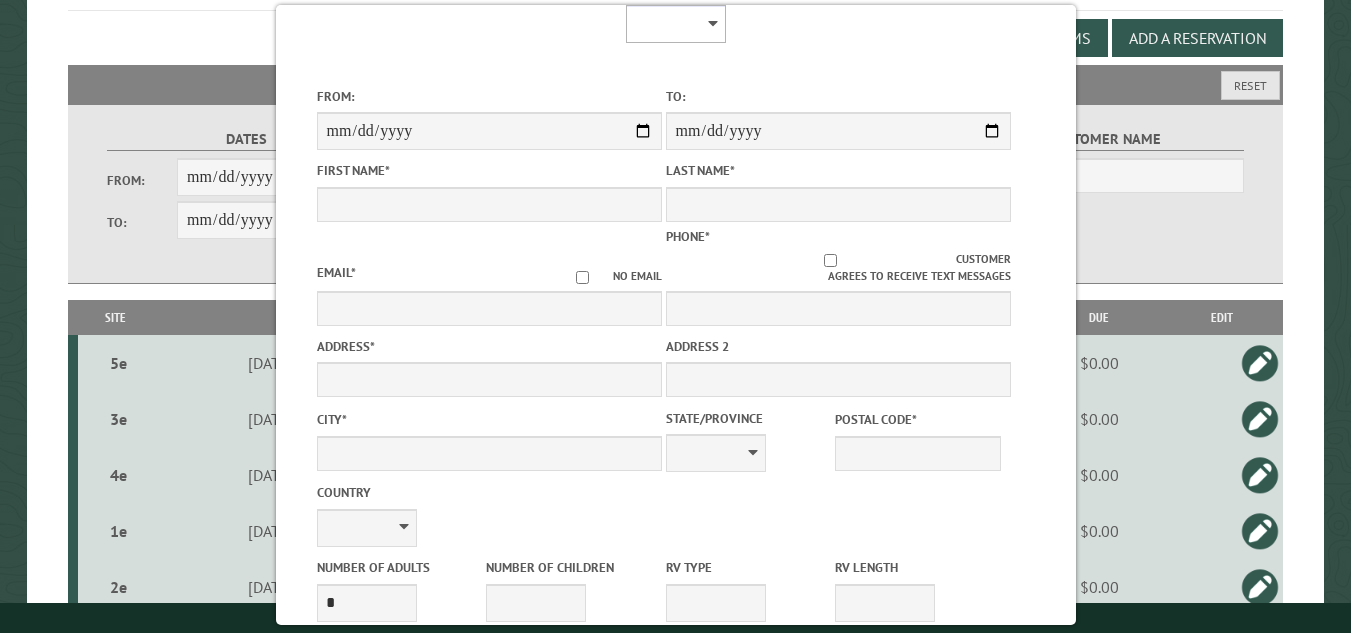select on "**" 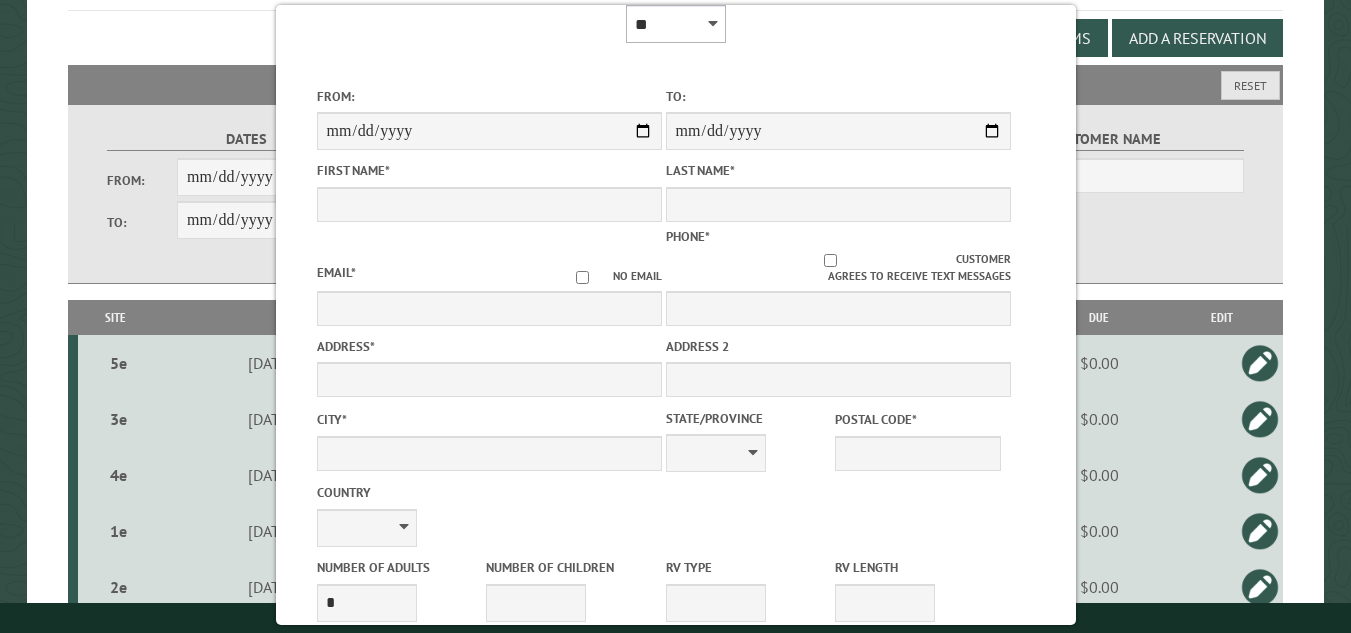 click on "**********" at bounding box center [676, 24] 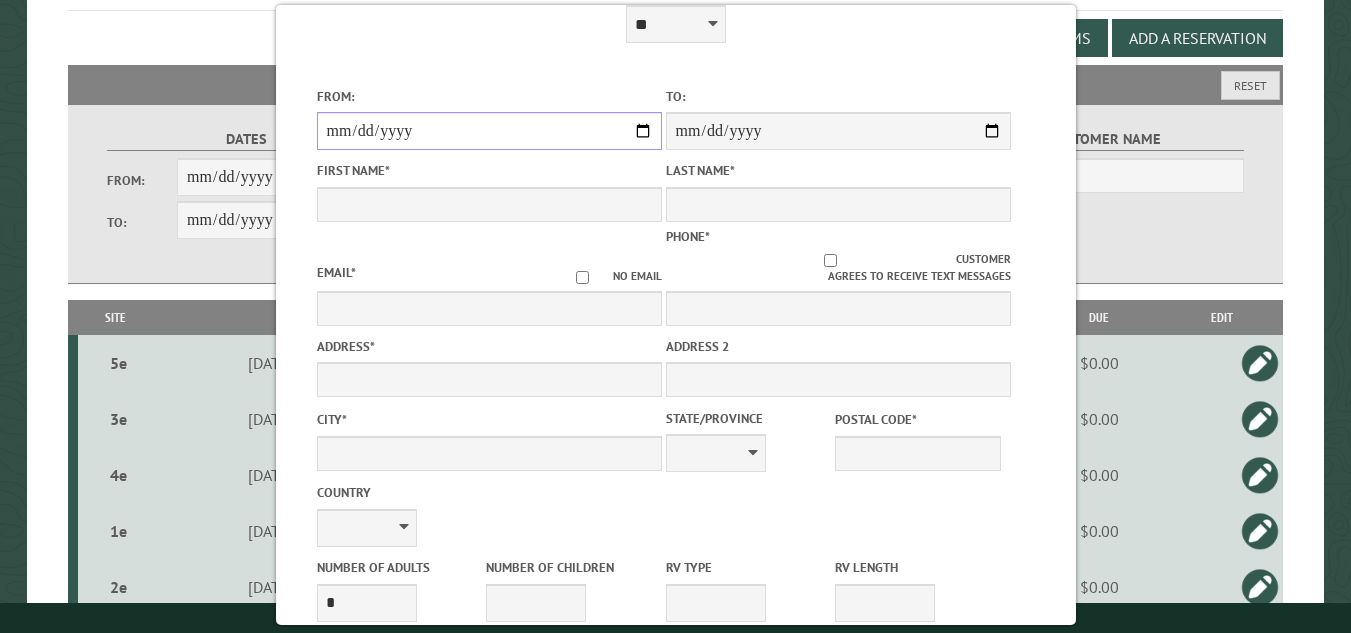 click on "From:" at bounding box center [488, 131] 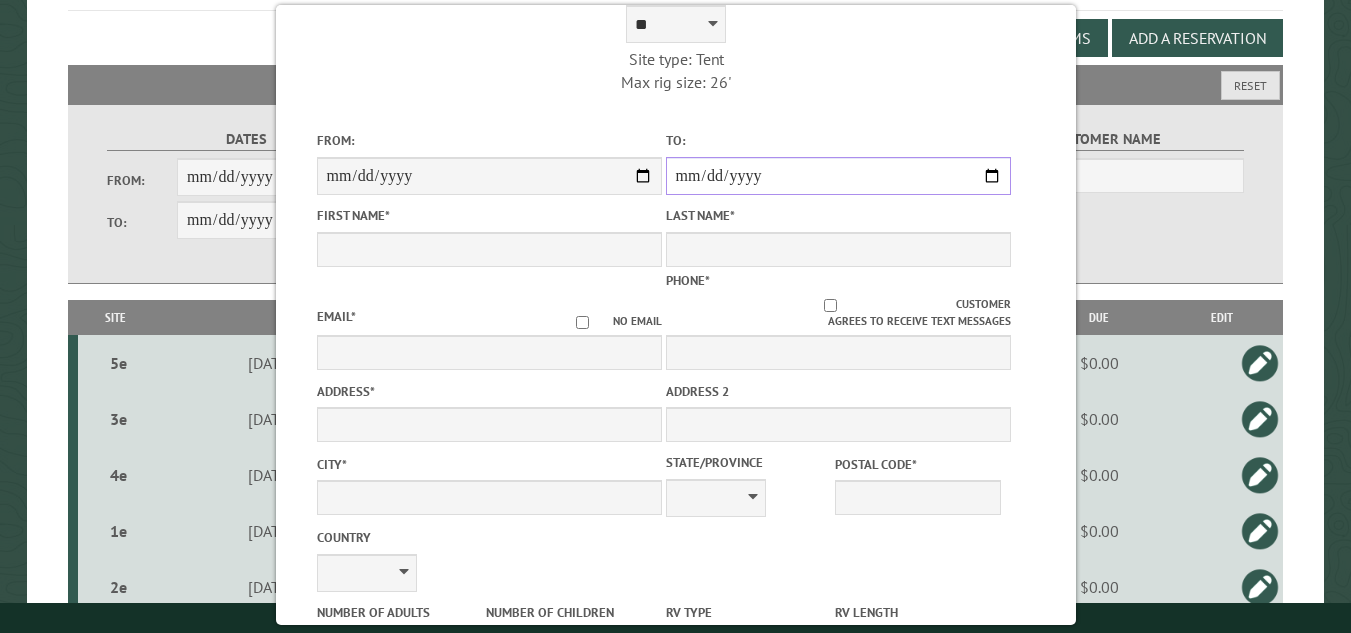 click on "**********" at bounding box center (837, 176) 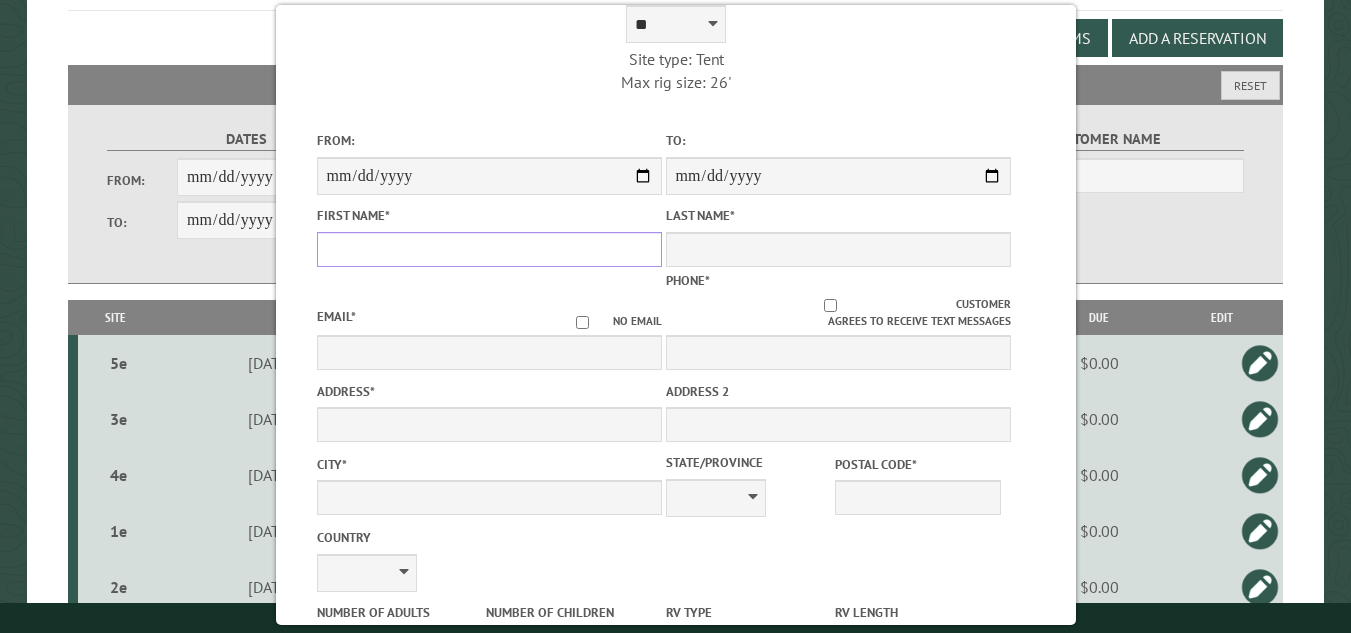 click on "First Name *" at bounding box center [488, 249] 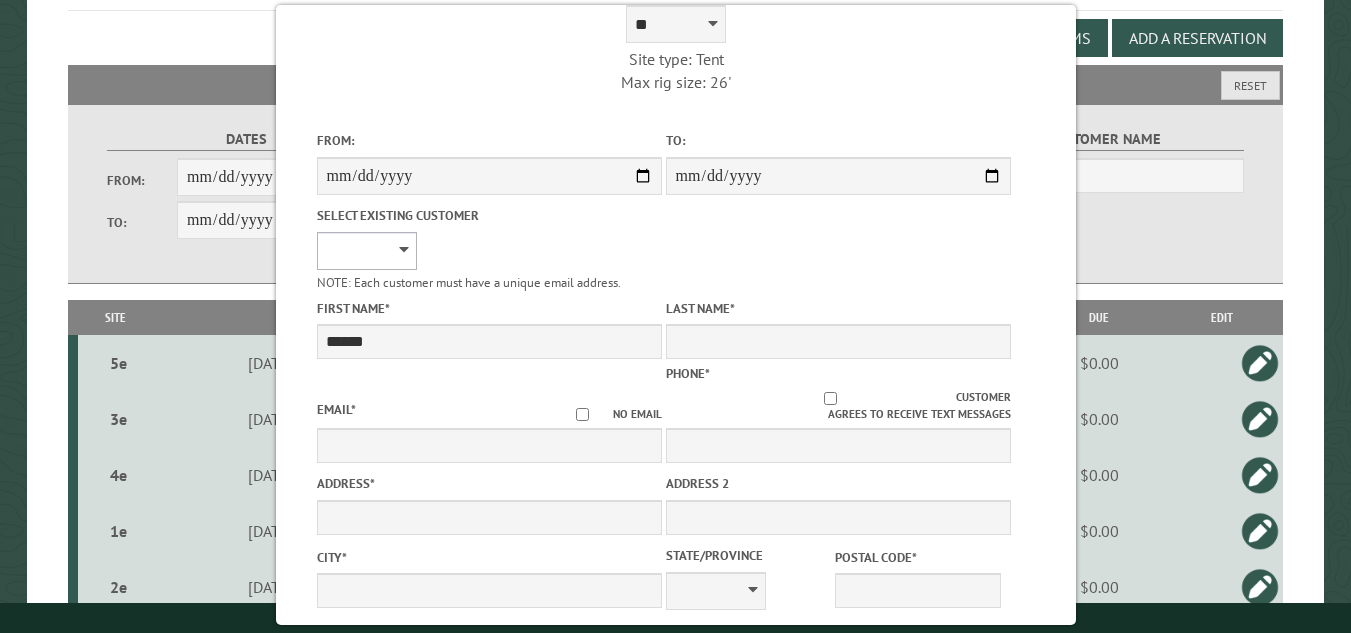 click on "**********" at bounding box center (366, 251) 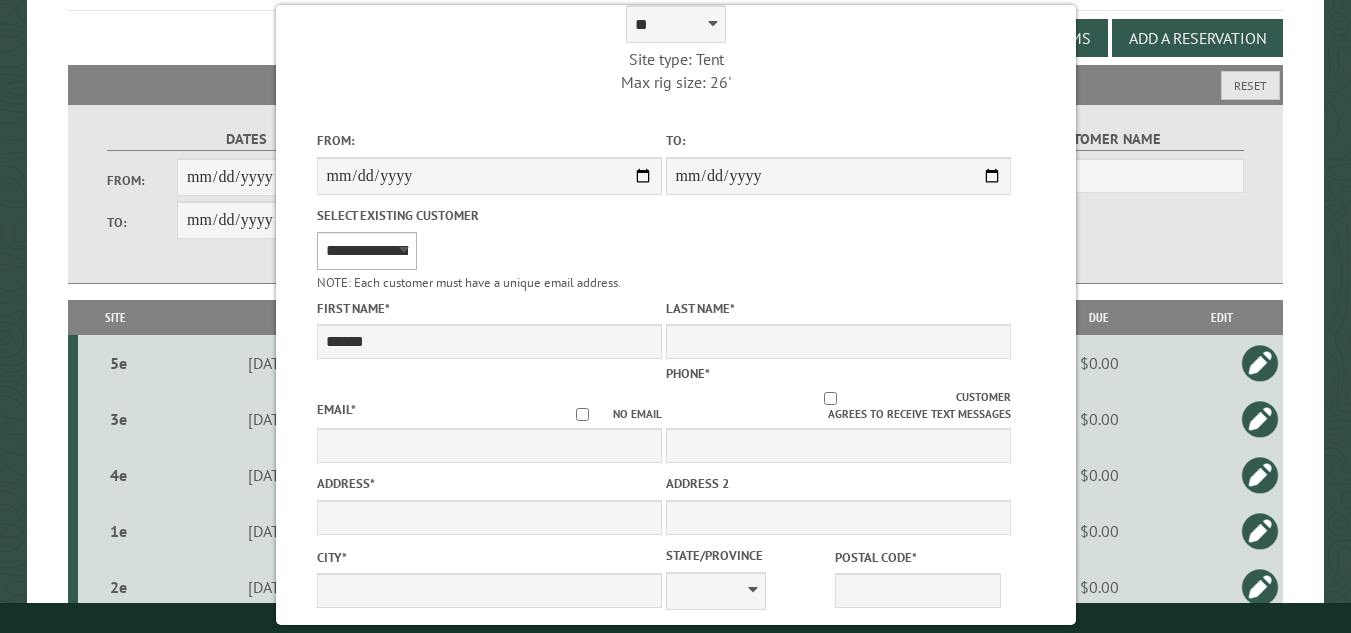 click on "**********" at bounding box center [366, 251] 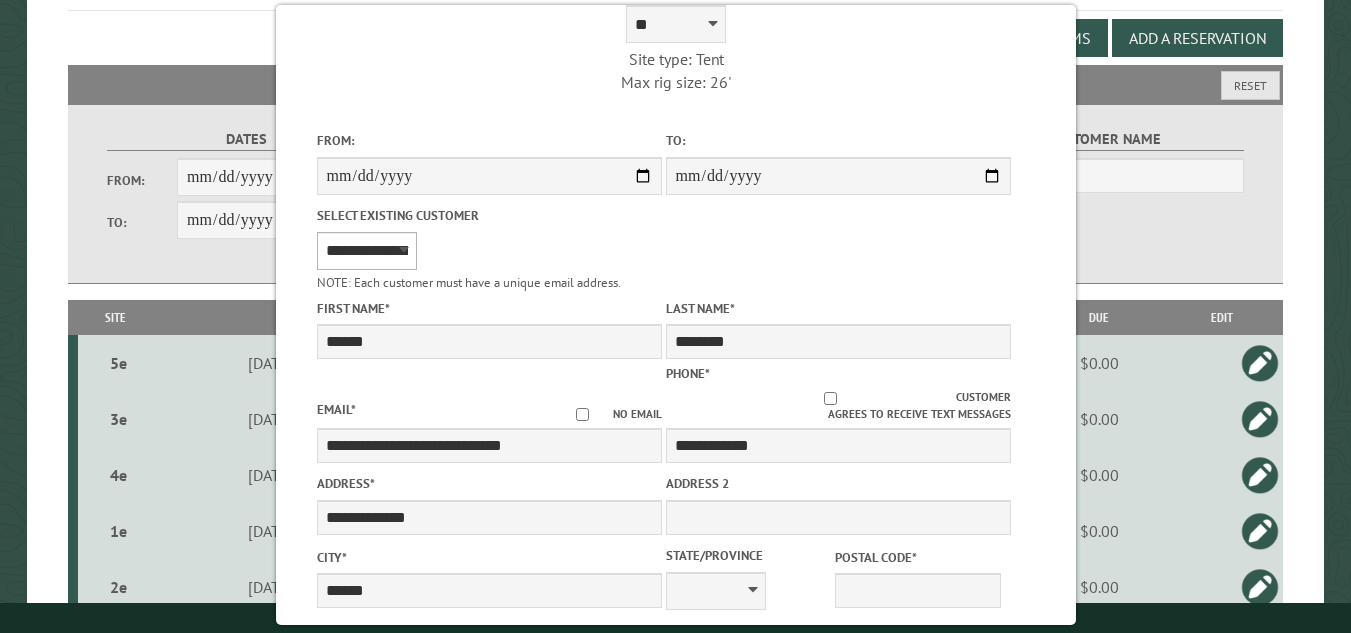 select on "**" 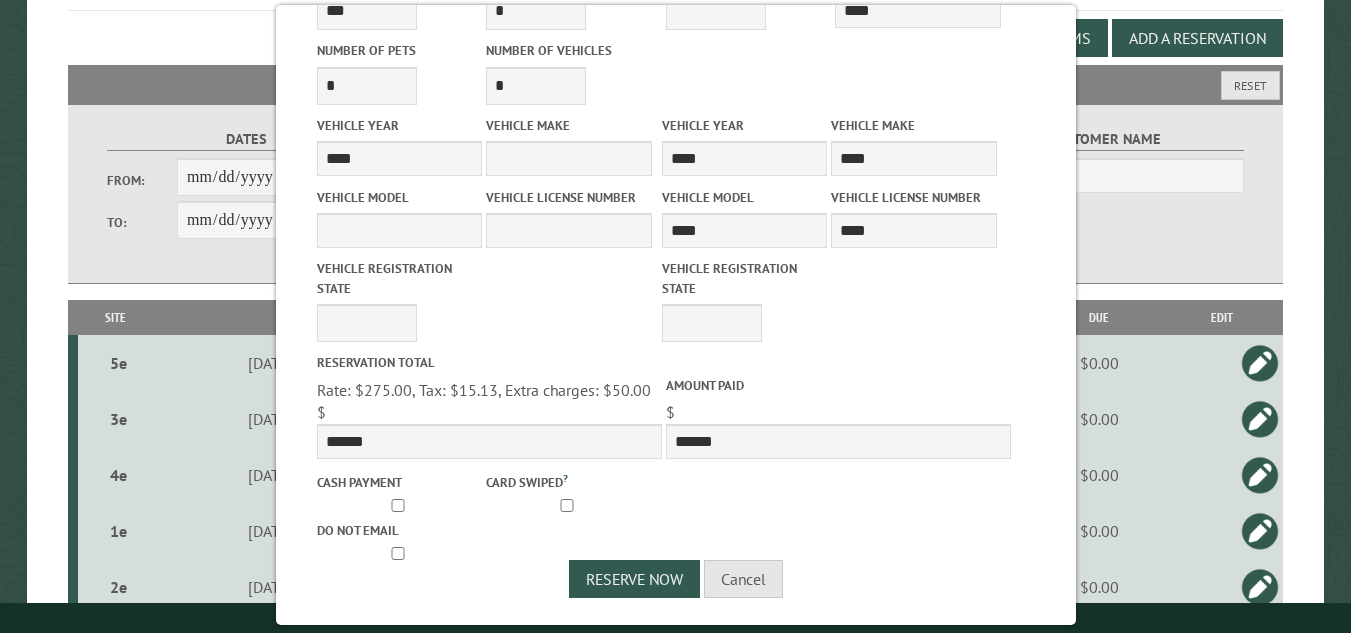 scroll, scrollTop: 932, scrollLeft: 0, axis: vertical 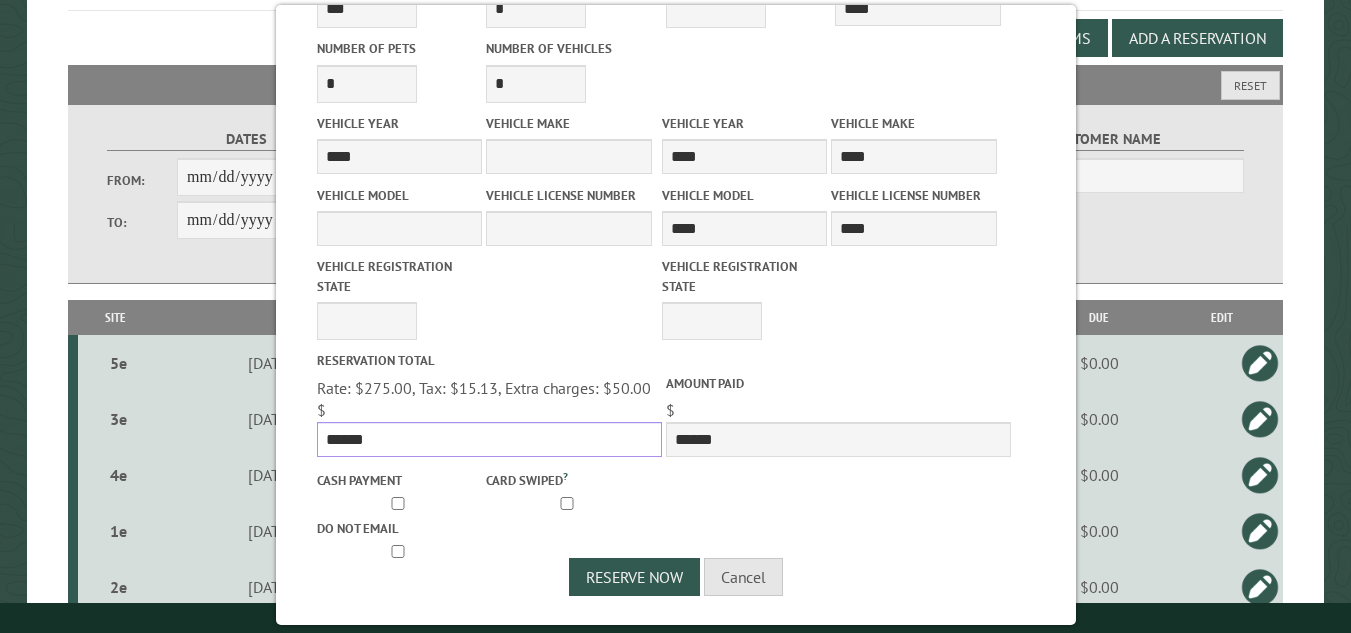 drag, startPoint x: 375, startPoint y: 434, endPoint x: 318, endPoint y: 435, distance: 57.00877 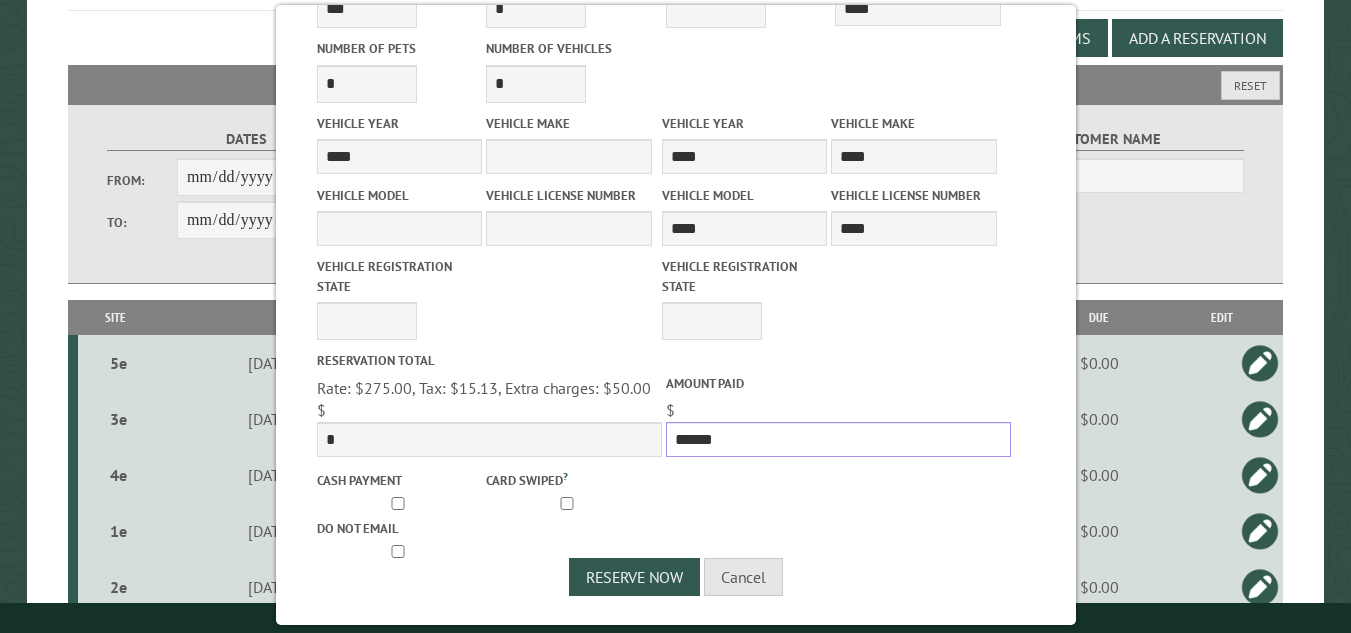 drag, startPoint x: 719, startPoint y: 437, endPoint x: 668, endPoint y: 441, distance: 51.156624 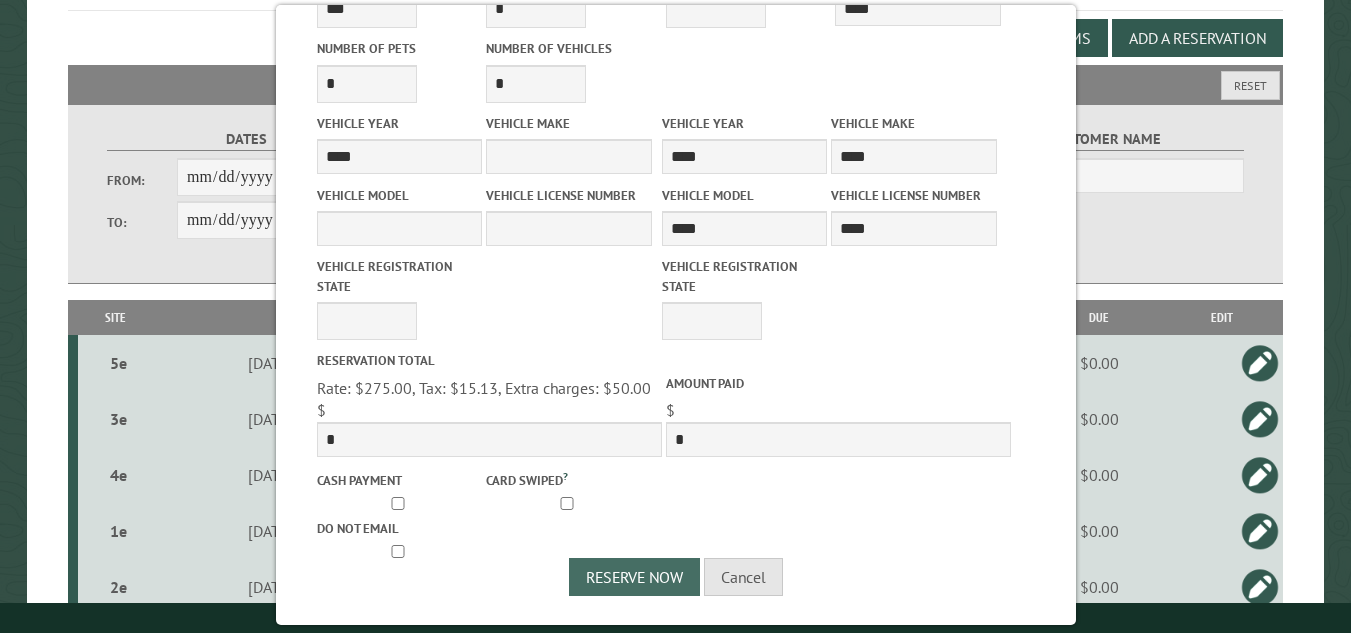 click on "Reserve Now" at bounding box center (634, 577) 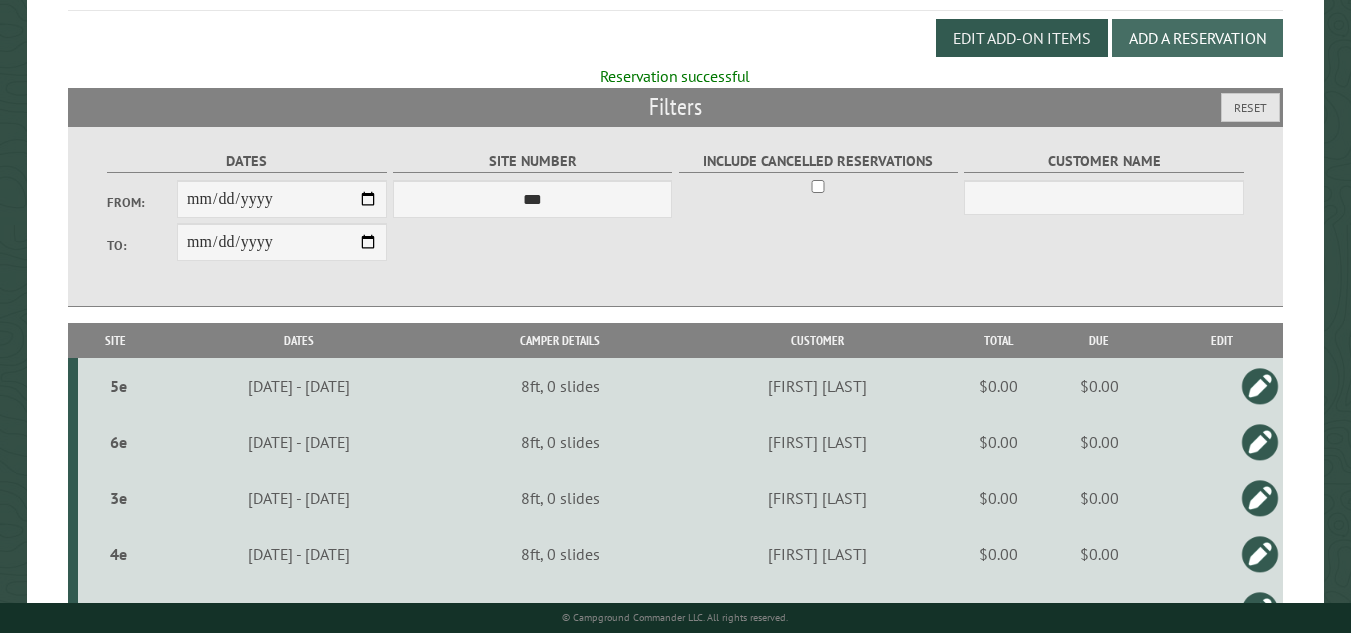 click on "Add a Reservation" at bounding box center (1197, 38) 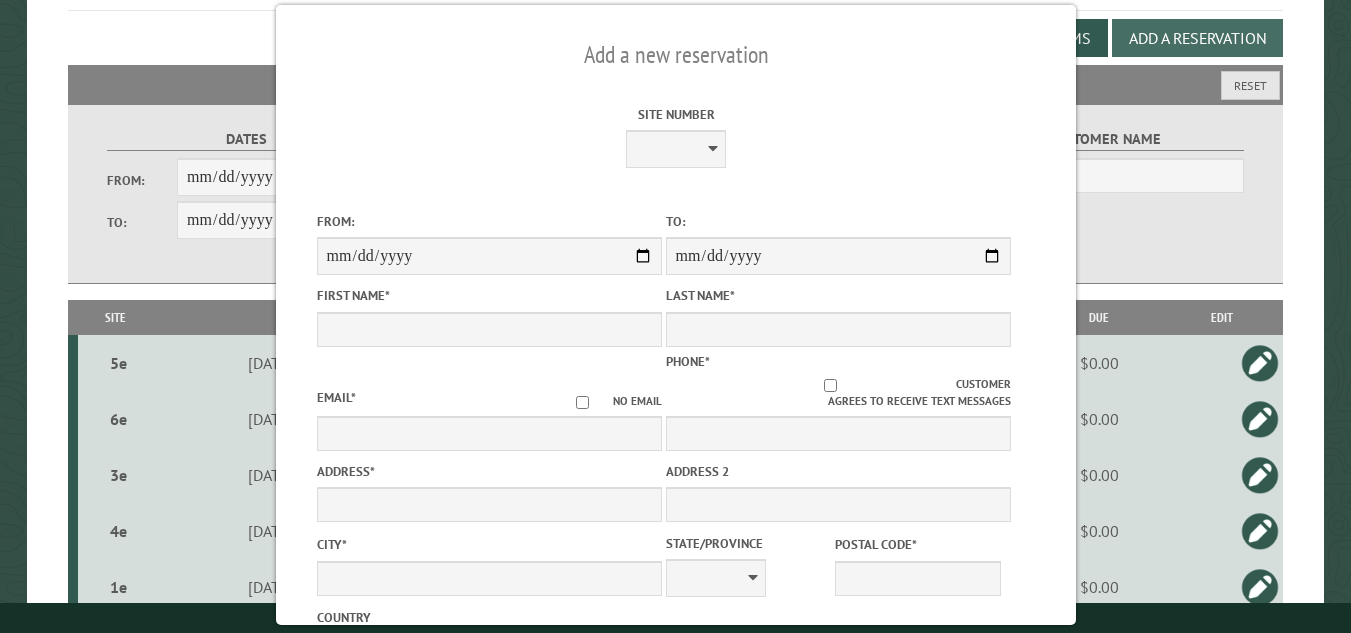 scroll, scrollTop: 0, scrollLeft: 0, axis: both 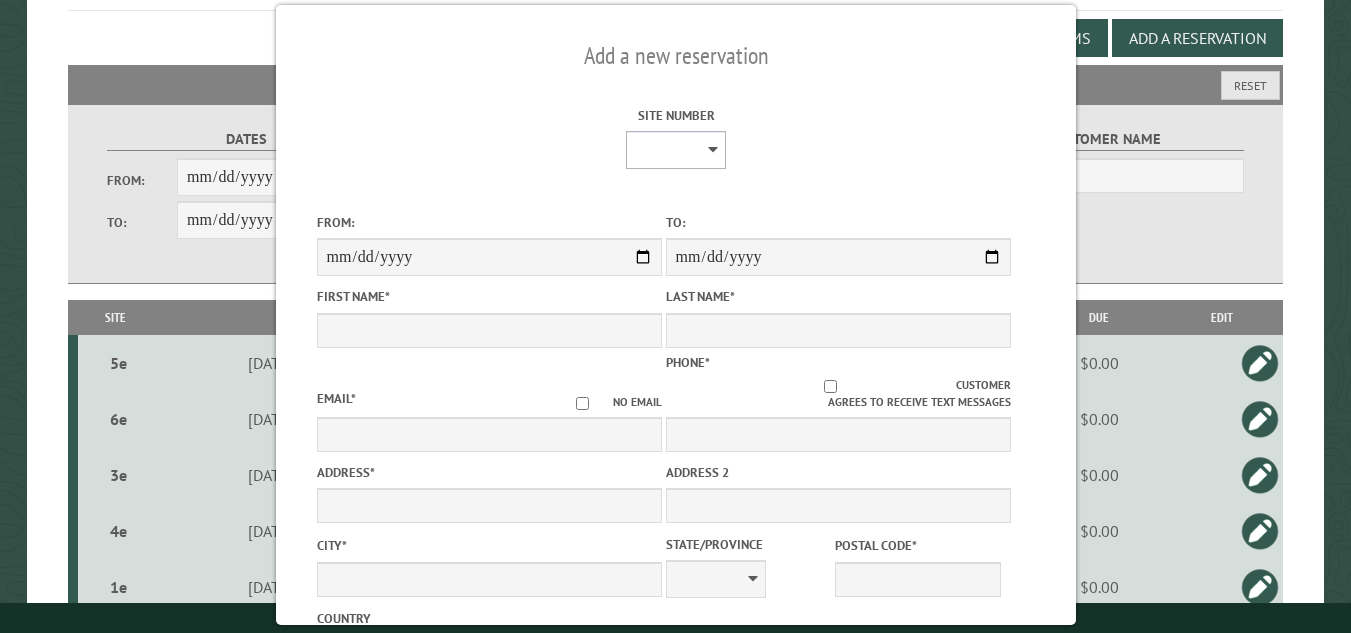 click on "**********" at bounding box center (676, 150) 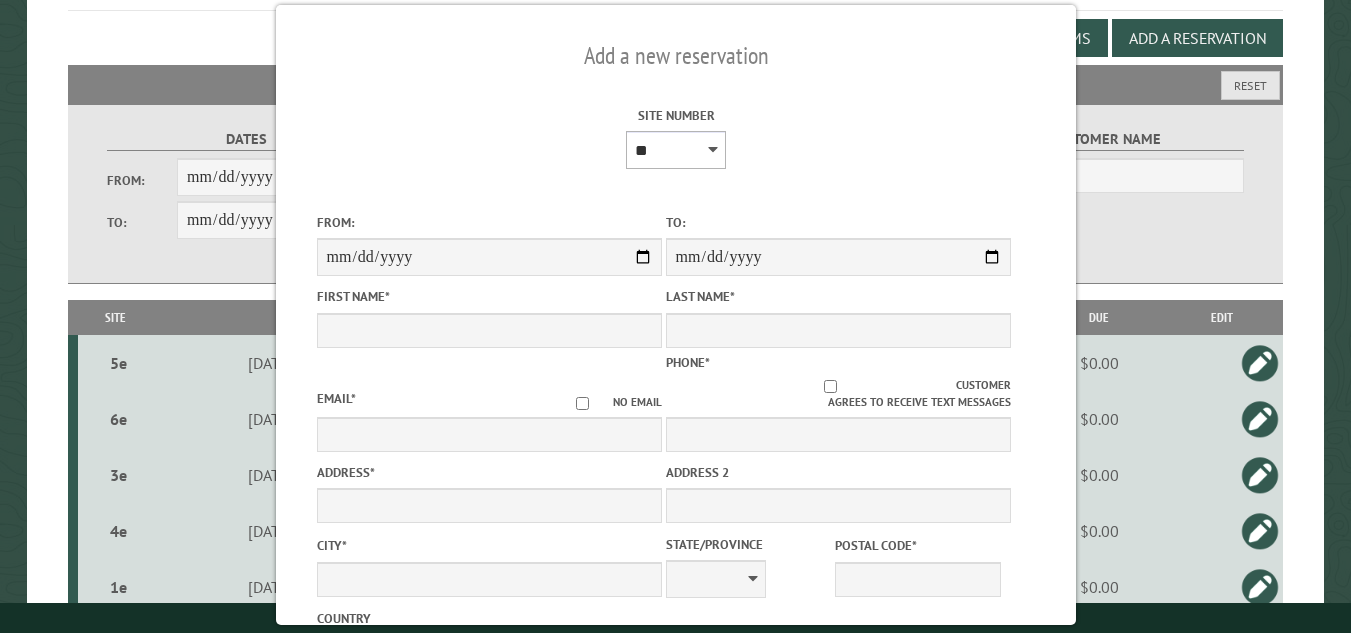 click on "**********" at bounding box center [676, 150] 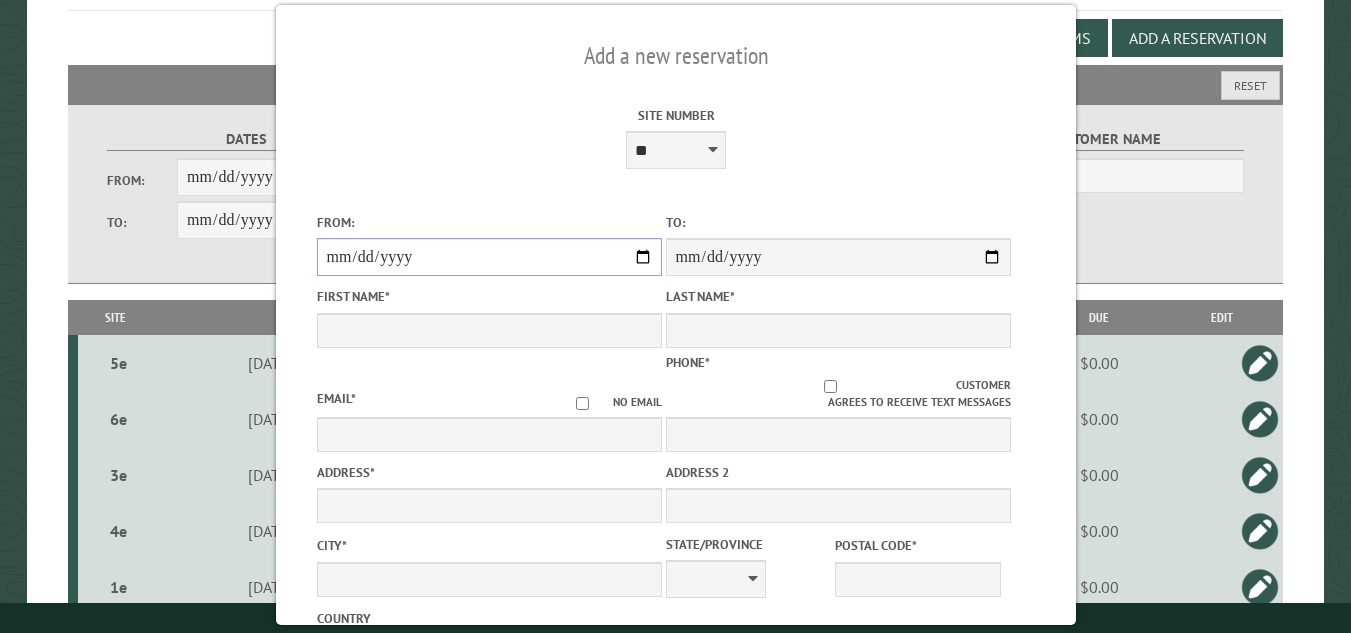 click on "From:" at bounding box center (488, 257) 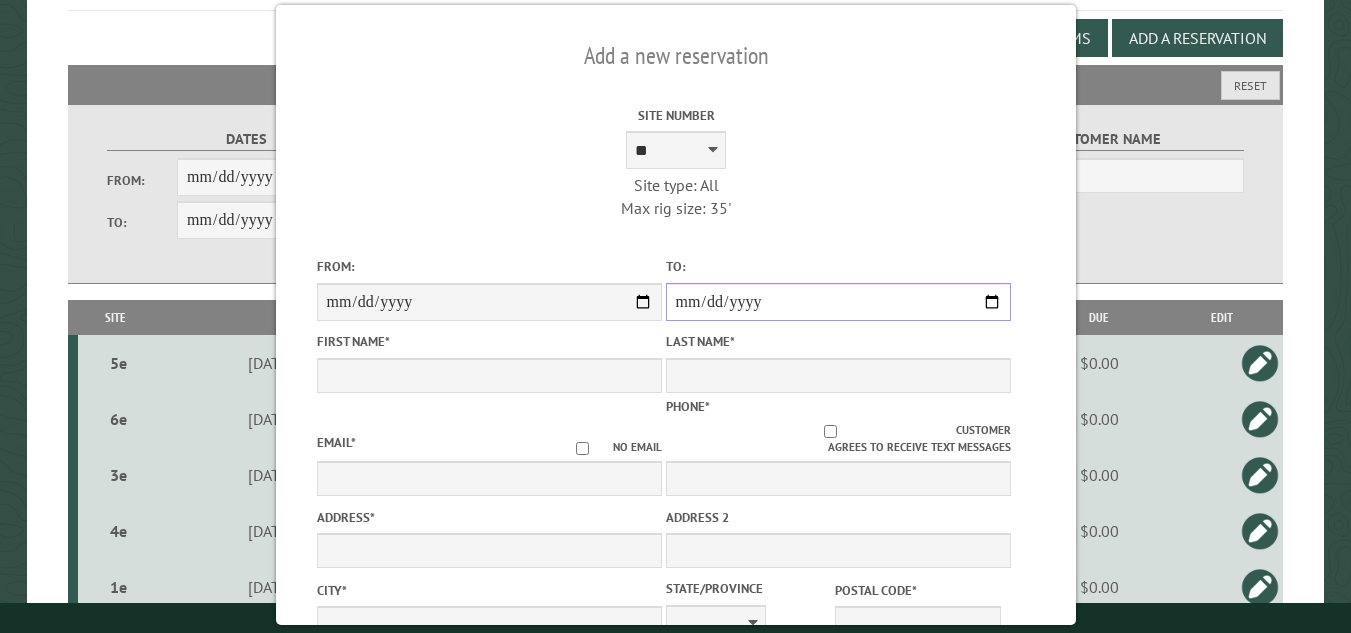 click on "**********" at bounding box center [837, 302] 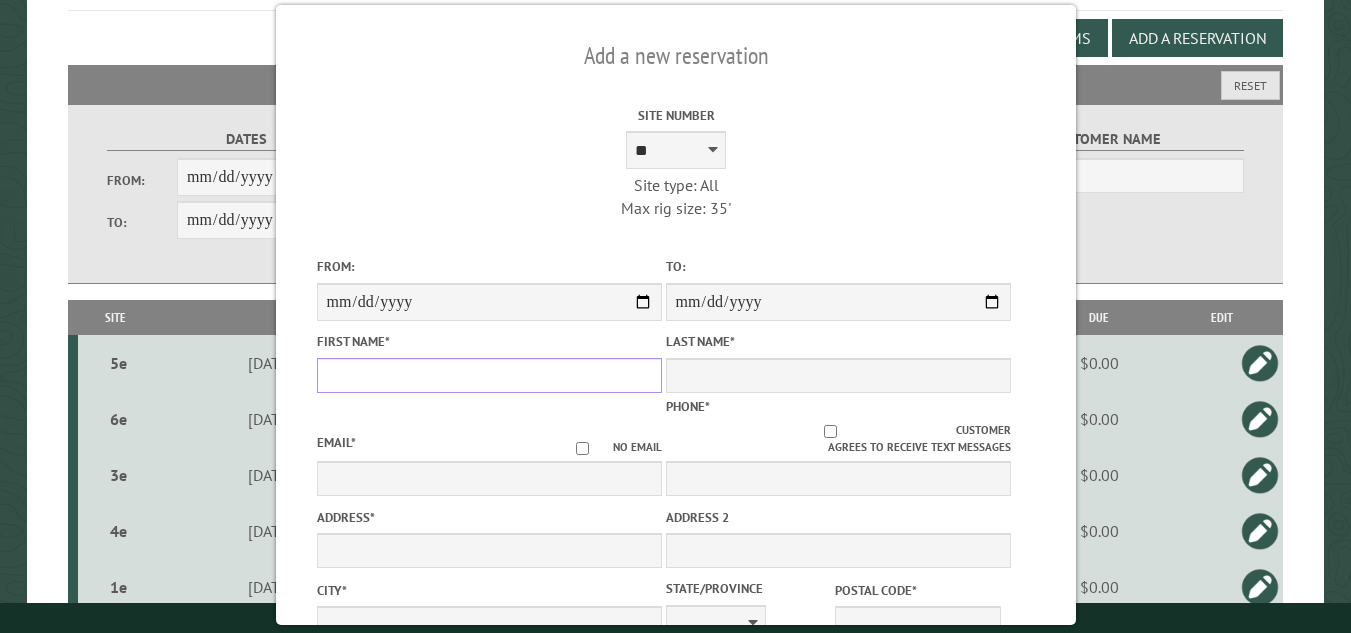 click on "First Name *" at bounding box center (488, 375) 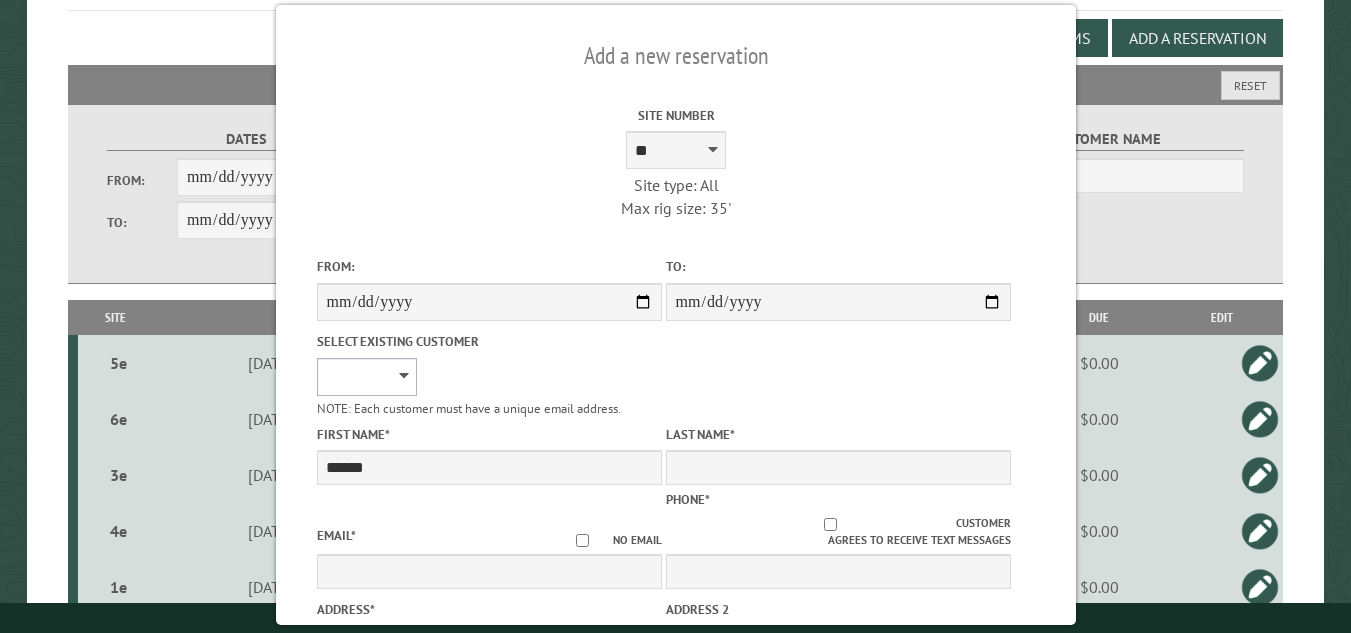 click on "**********" at bounding box center [366, 377] 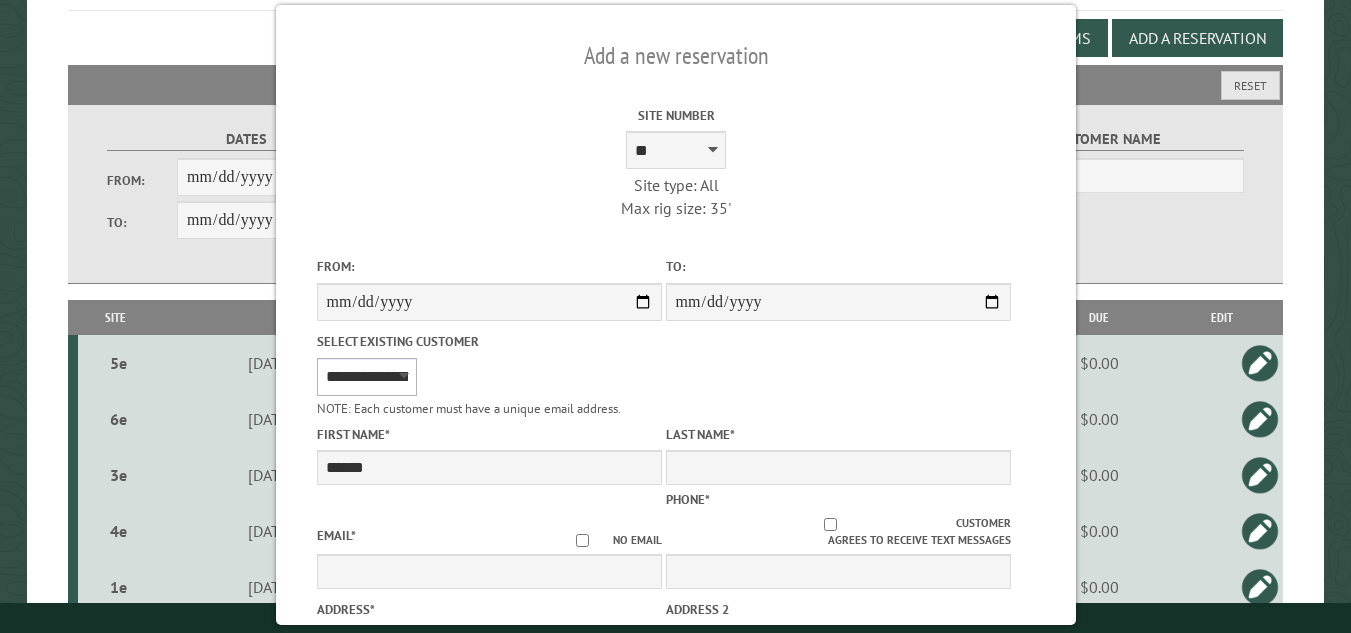 click on "**********" at bounding box center (366, 377) 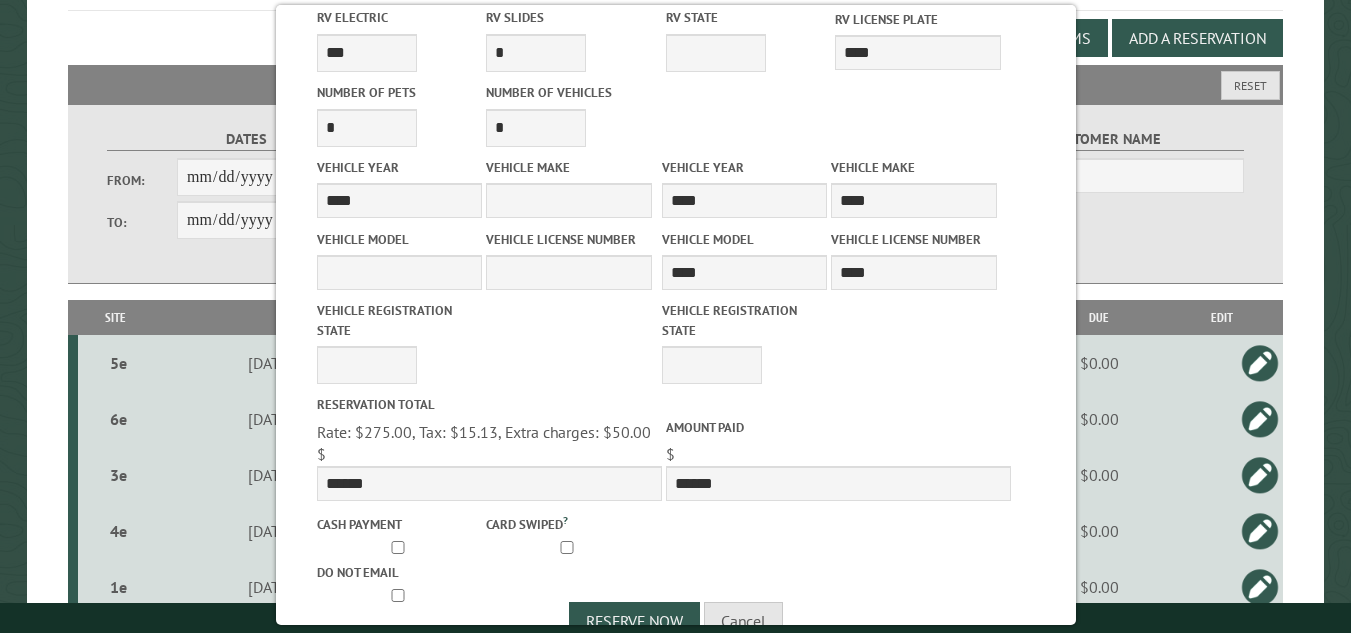 scroll, scrollTop: 932, scrollLeft: 0, axis: vertical 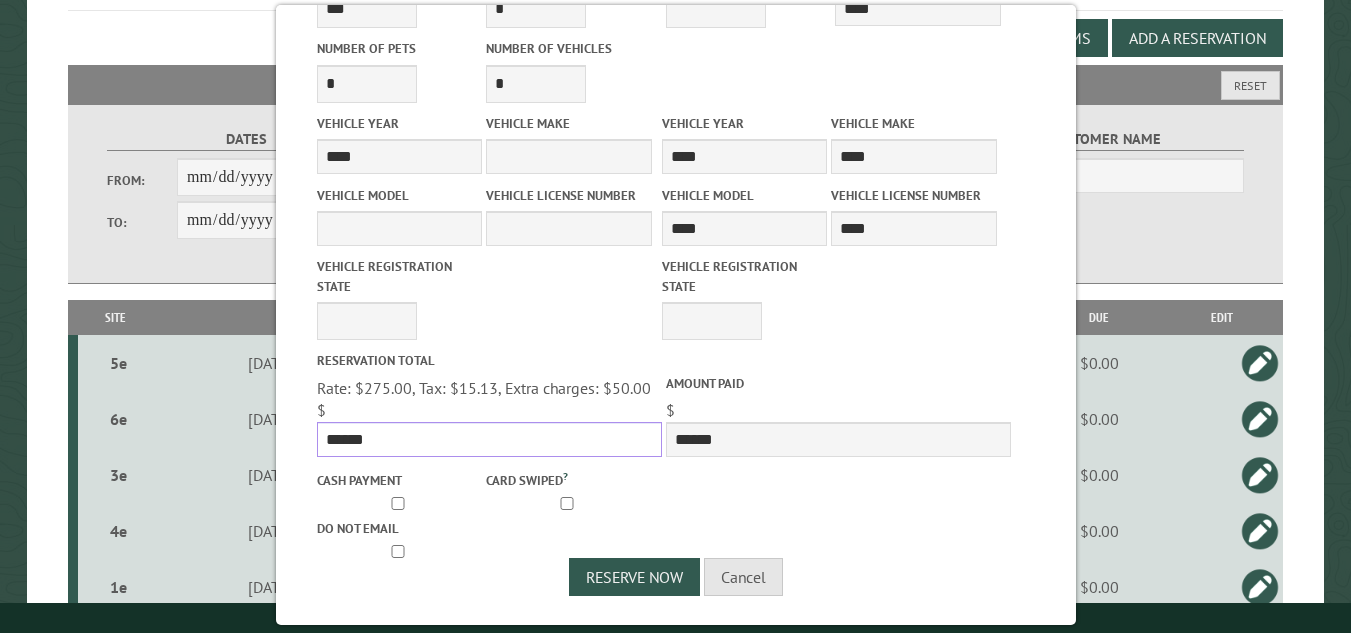 drag, startPoint x: 372, startPoint y: 432, endPoint x: 318, endPoint y: 424, distance: 54.589375 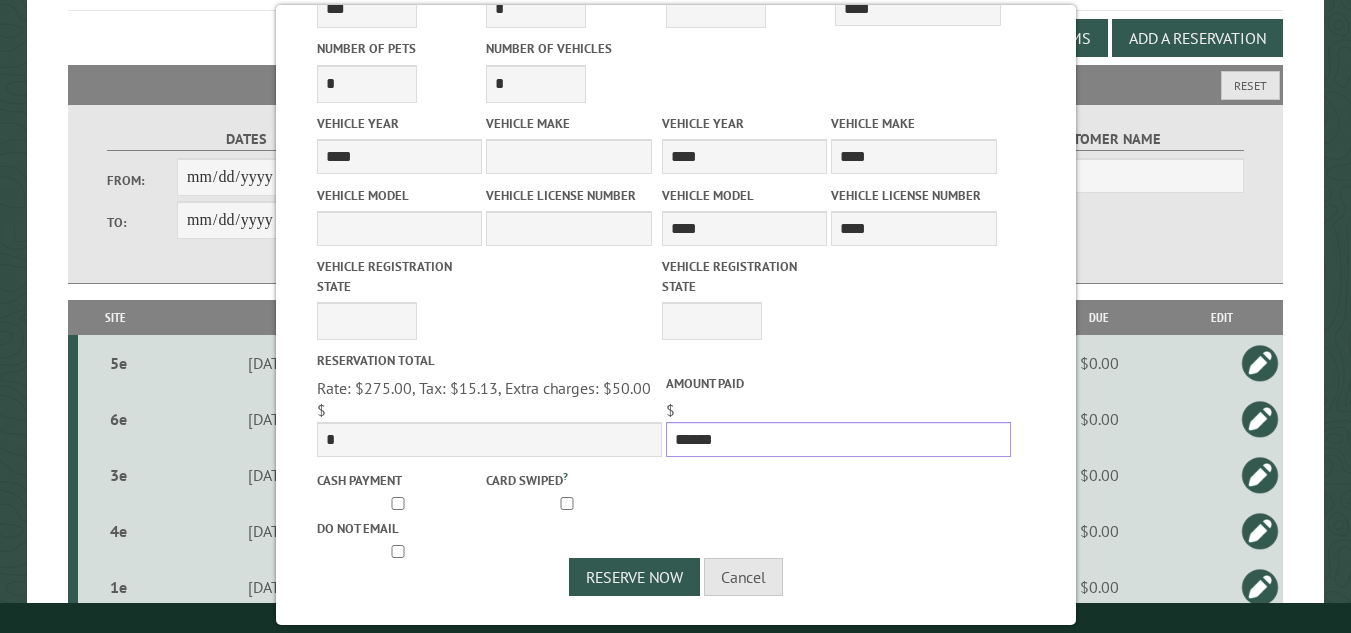 drag, startPoint x: 714, startPoint y: 438, endPoint x: 659, endPoint y: 439, distance: 55.00909 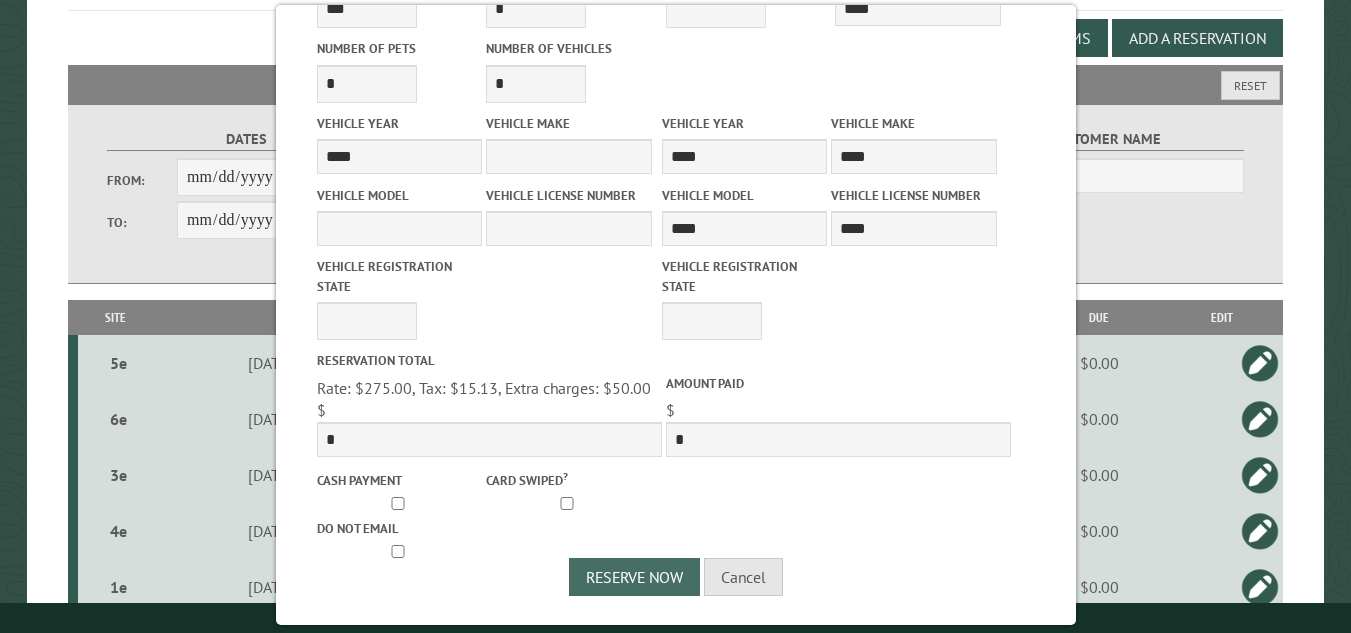 click on "Reserve Now" at bounding box center (634, 577) 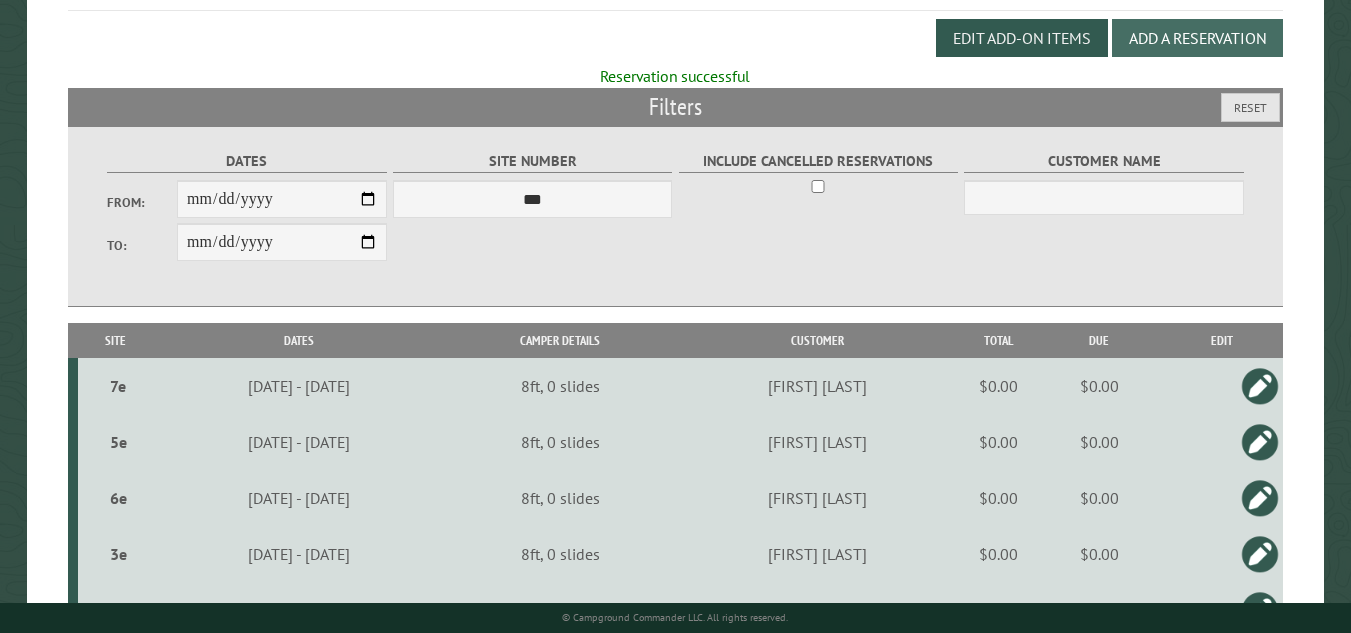click on "Add a Reservation" at bounding box center (1197, 38) 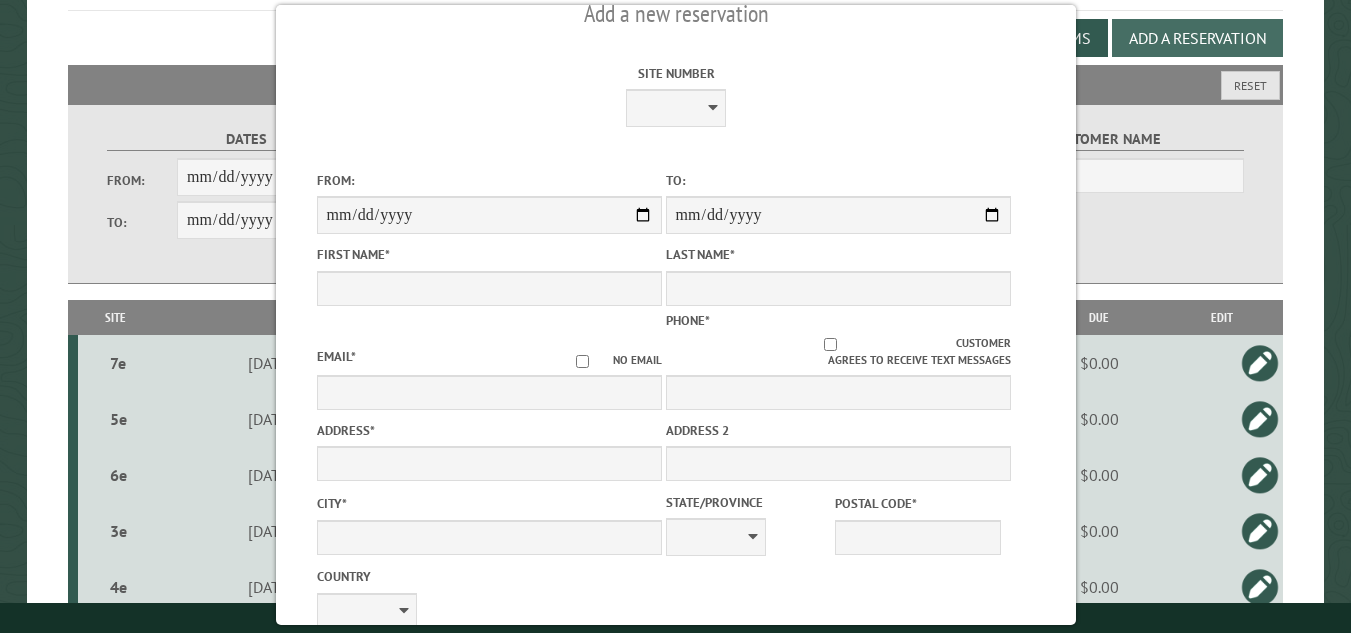 scroll, scrollTop: 0, scrollLeft: 0, axis: both 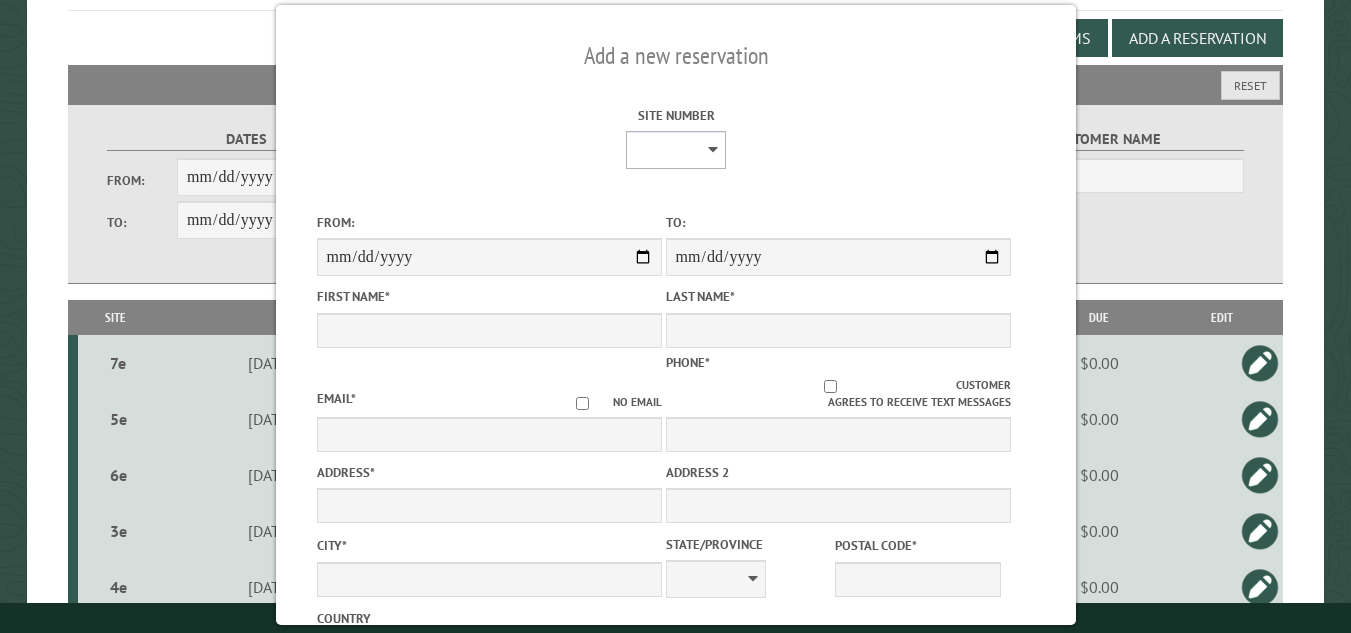 click on "**********" at bounding box center (676, 150) 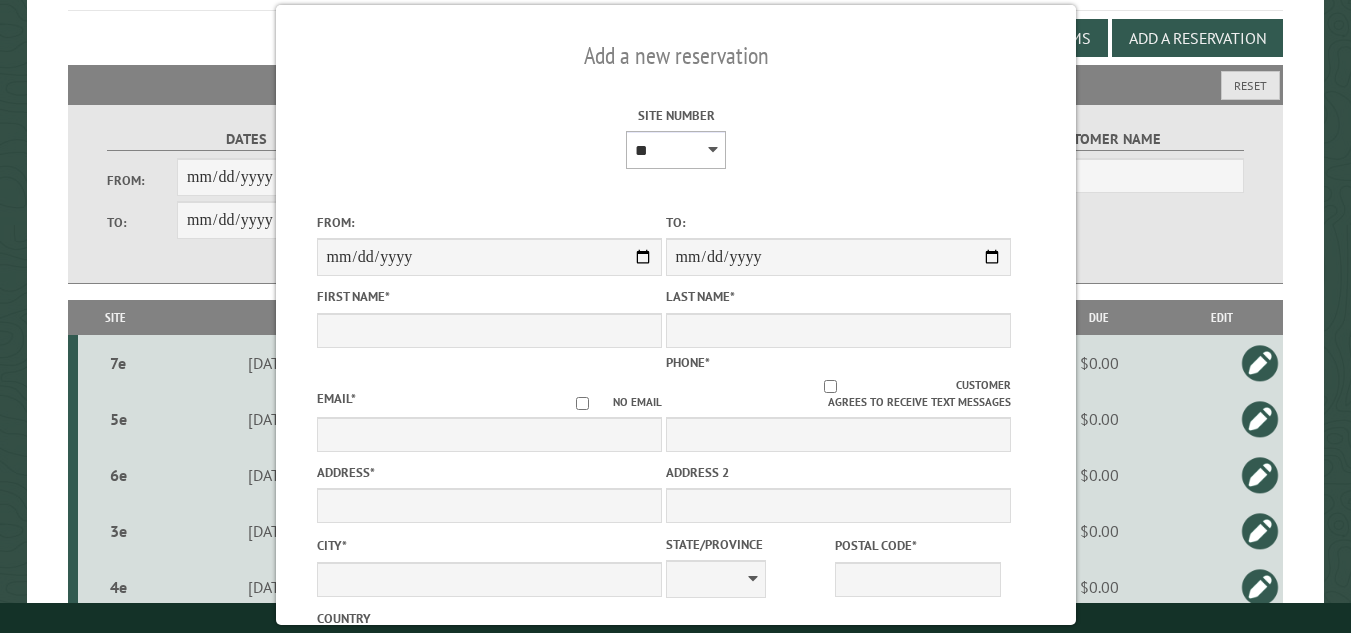 click on "**********" at bounding box center (676, 150) 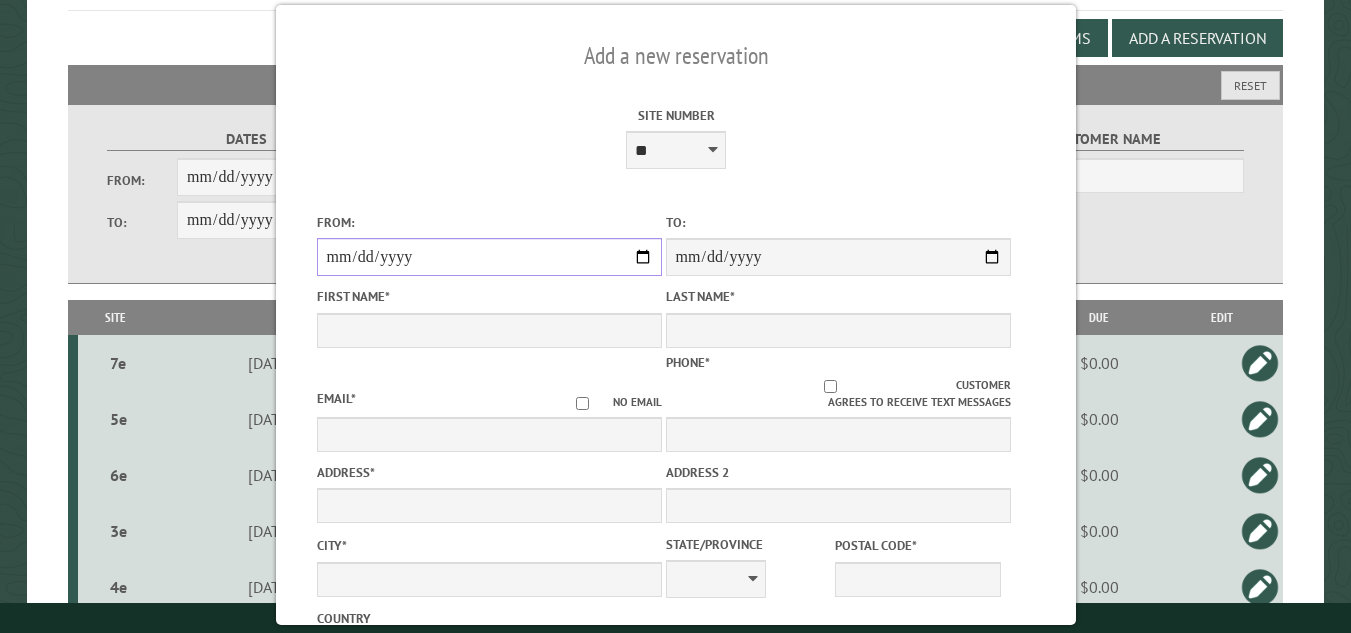 click on "From:" at bounding box center [488, 257] 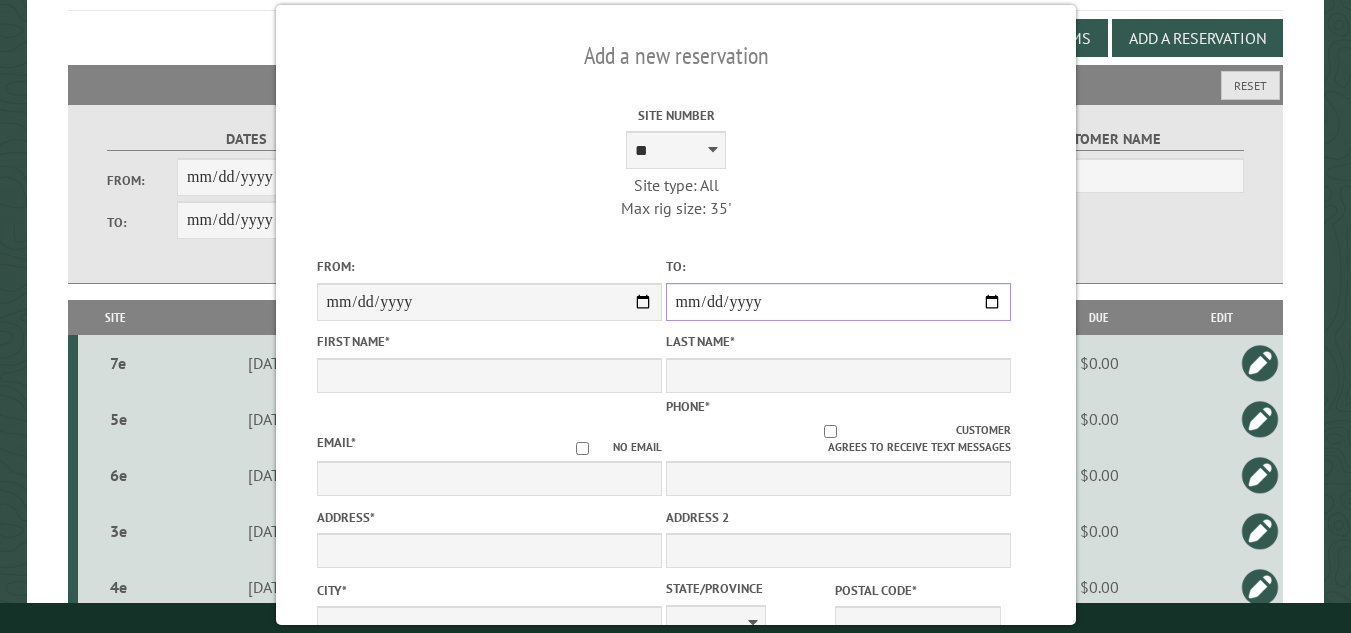 click on "**********" at bounding box center (837, 302) 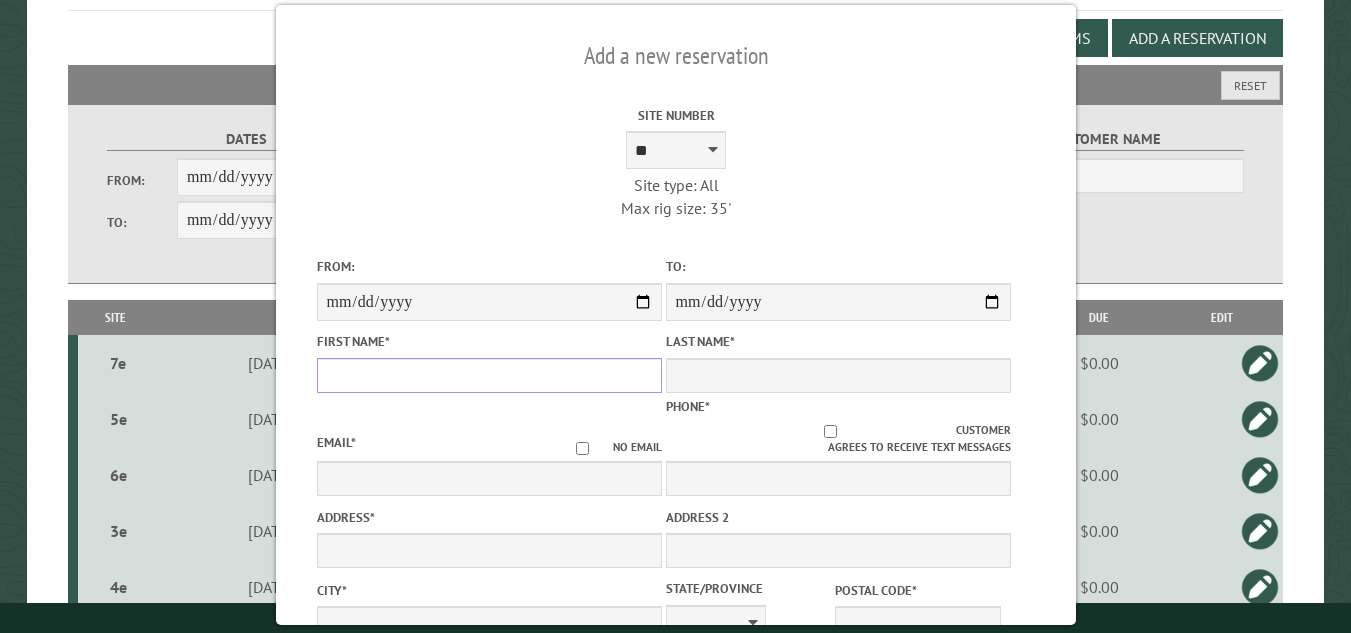 click on "First Name *" at bounding box center [488, 375] 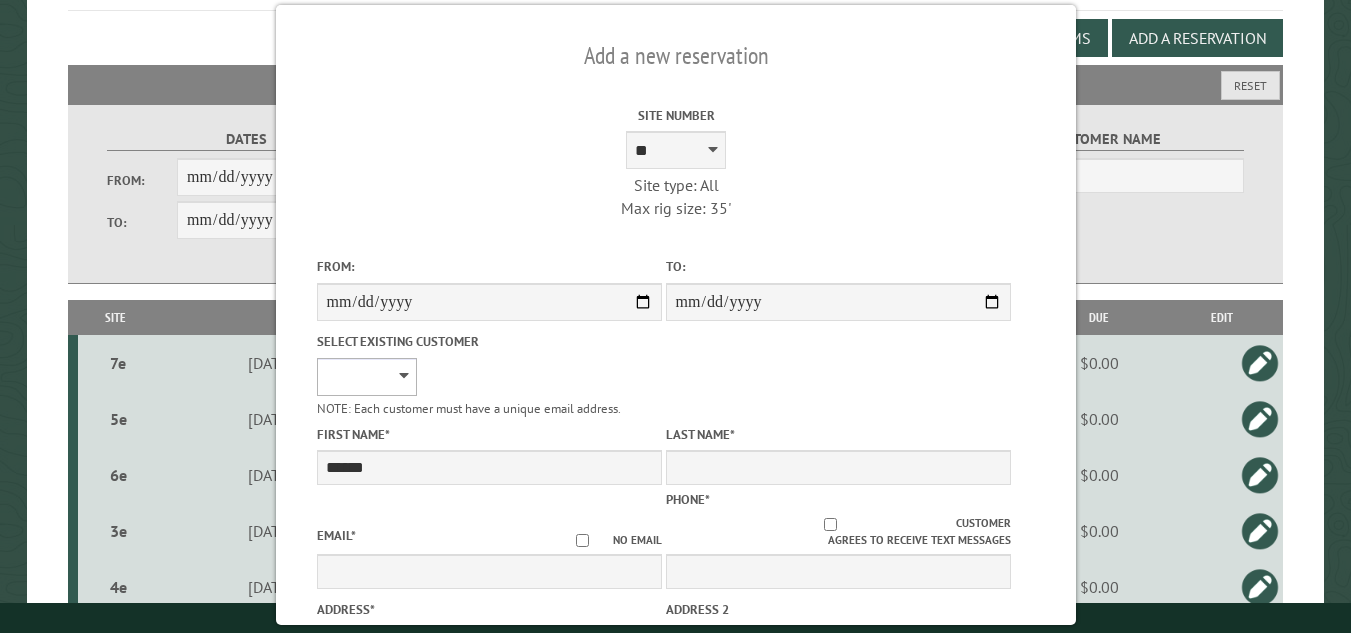 click on "**********" at bounding box center [366, 377] 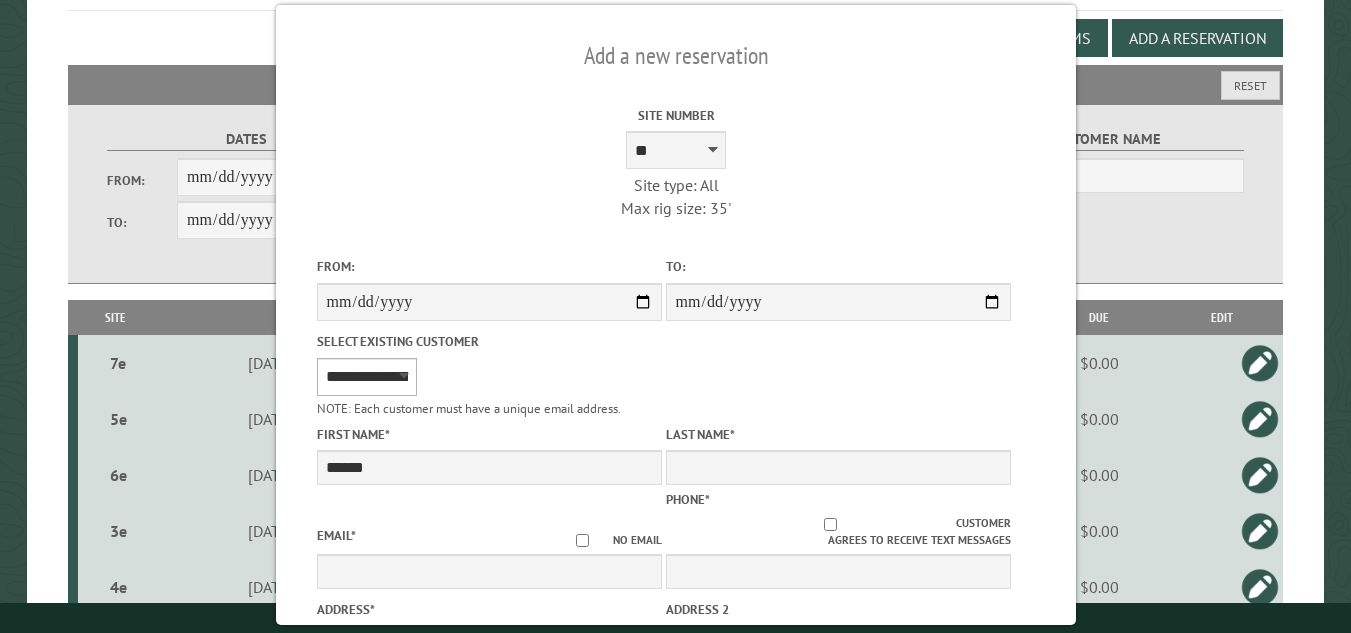 click on "**********" at bounding box center (366, 377) 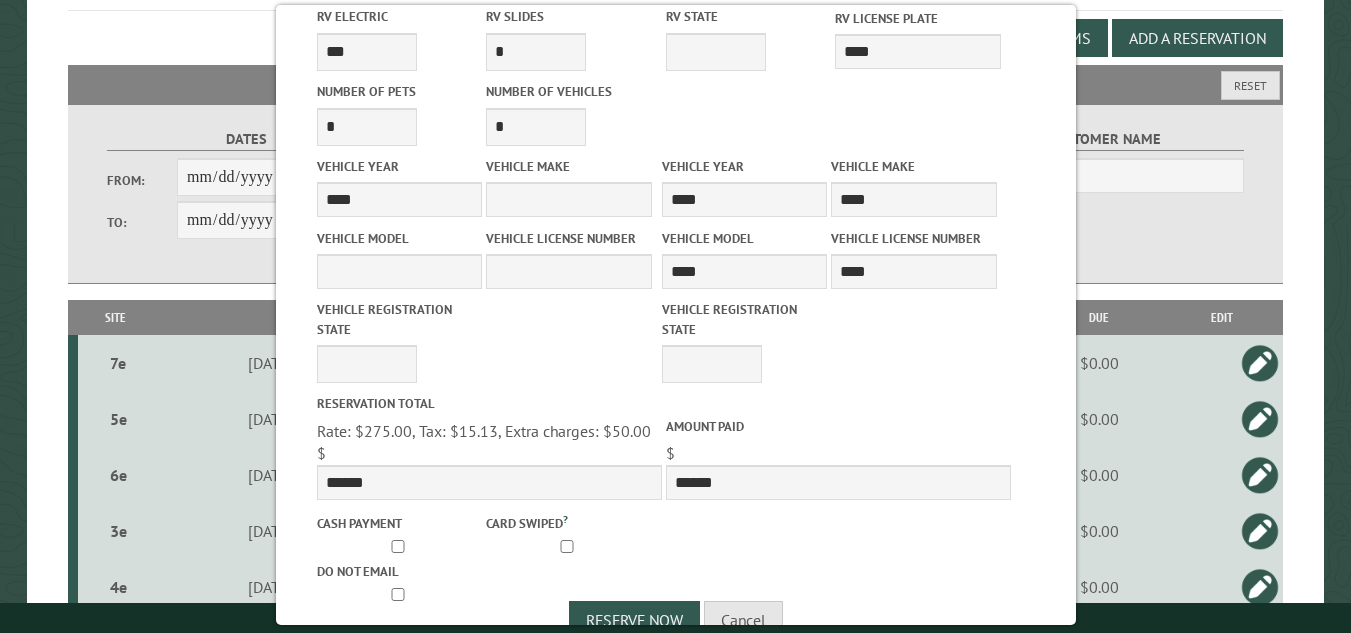 scroll, scrollTop: 932, scrollLeft: 0, axis: vertical 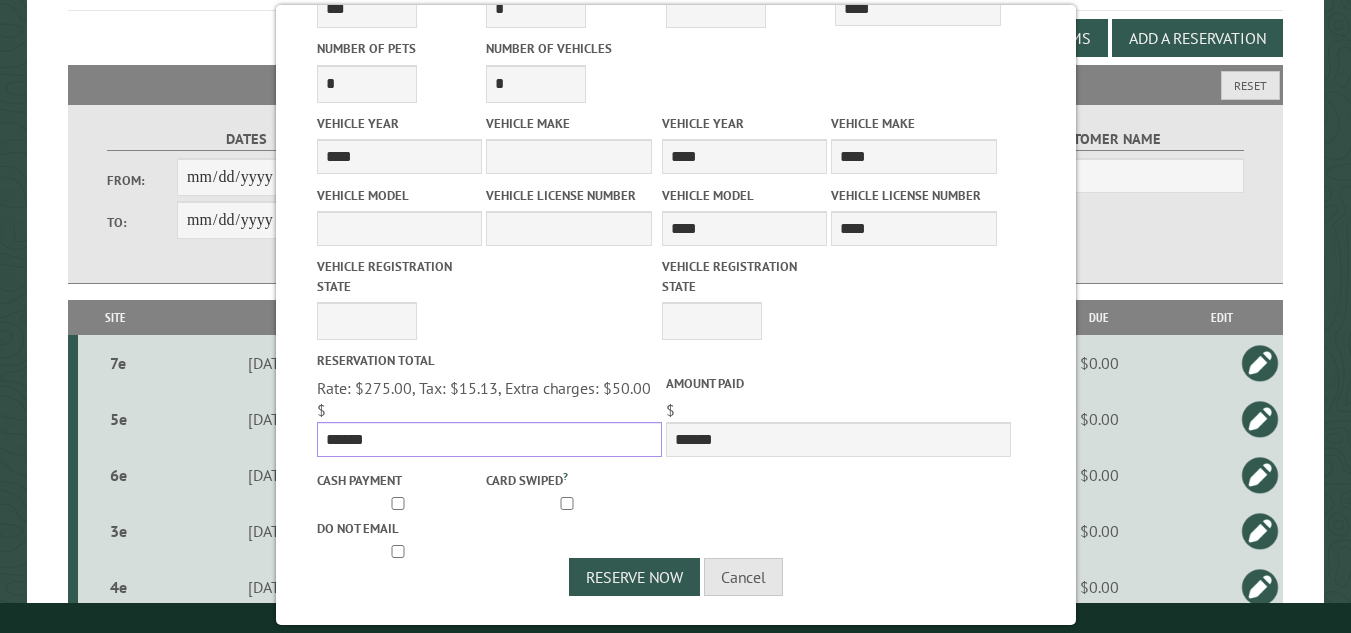 drag, startPoint x: 372, startPoint y: 436, endPoint x: 306, endPoint y: 435, distance: 66.007576 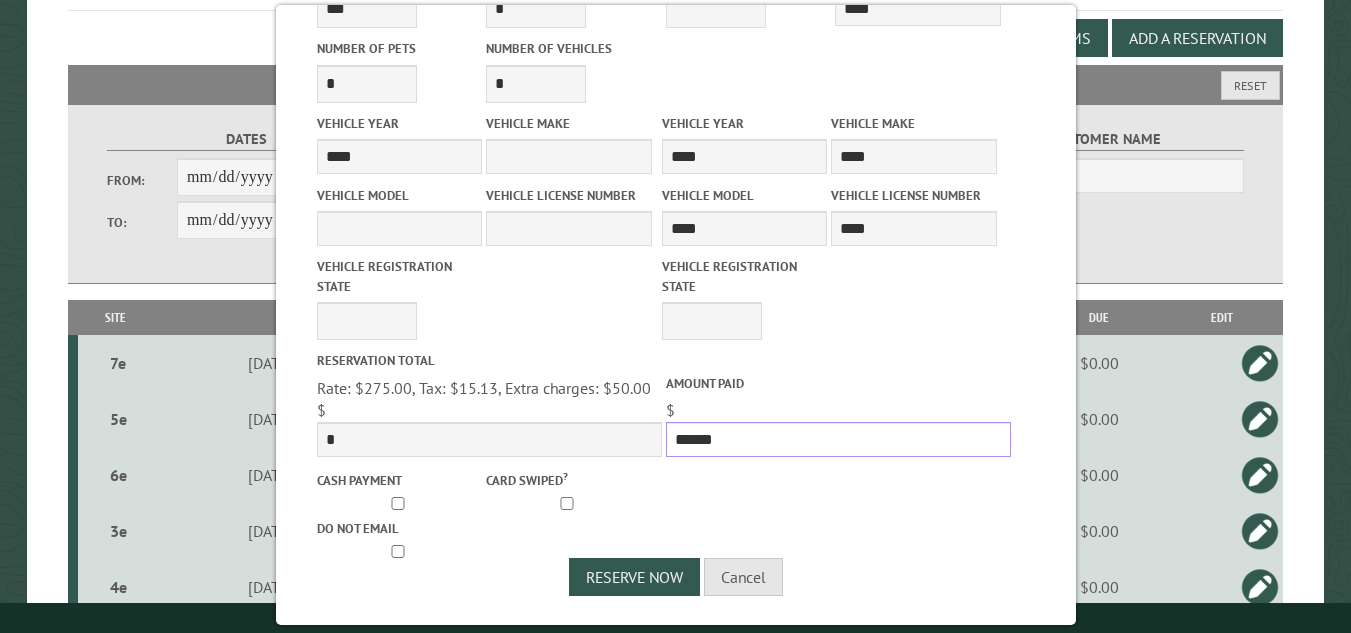 drag, startPoint x: 693, startPoint y: 433, endPoint x: 661, endPoint y: 440, distance: 32.75668 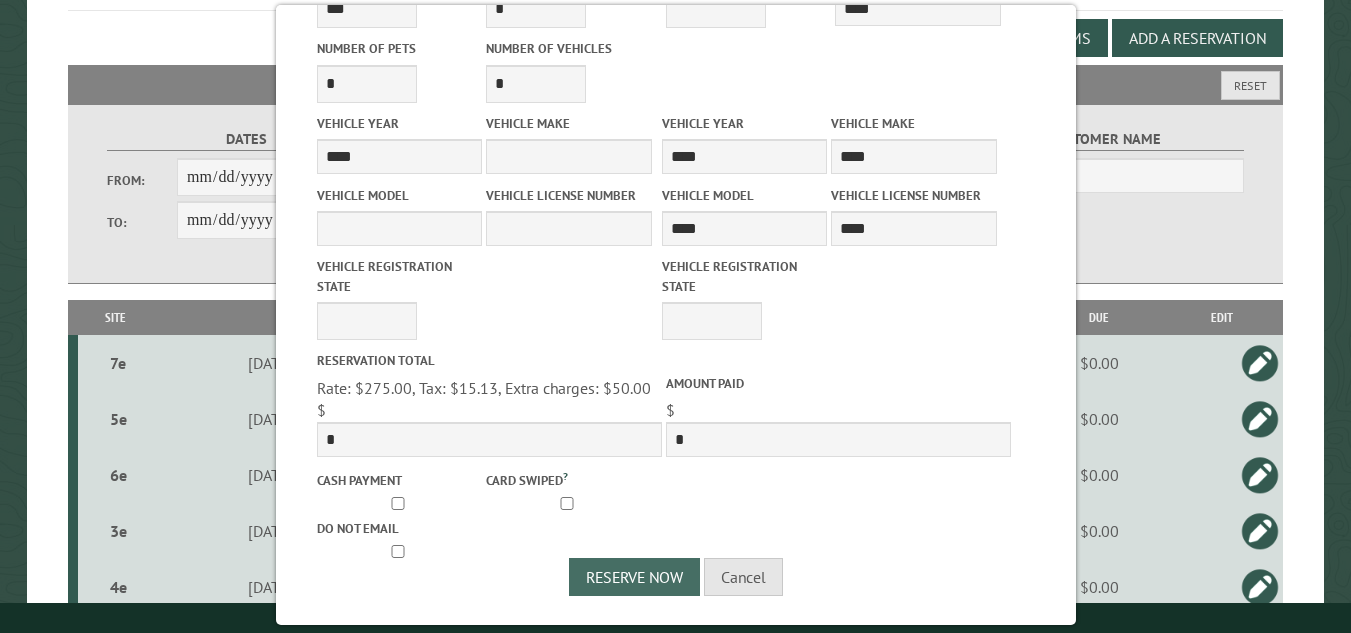 click on "Reserve Now" at bounding box center (634, 577) 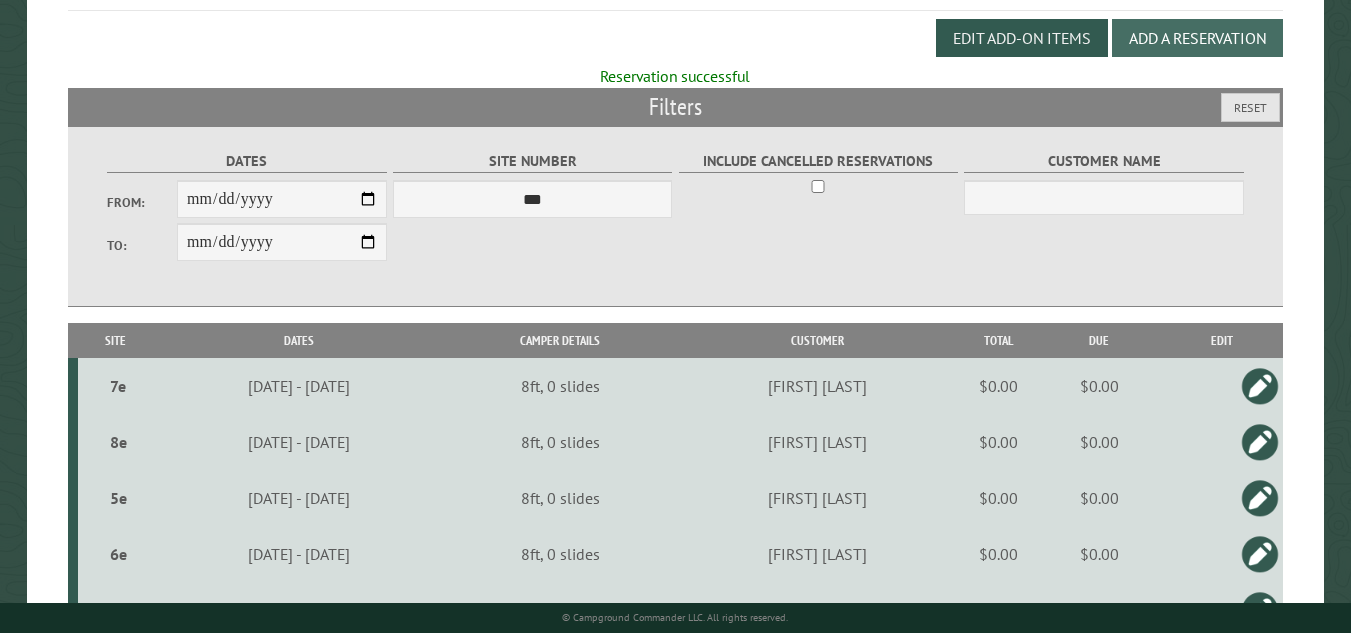 click on "Add a Reservation" at bounding box center (1197, 38) 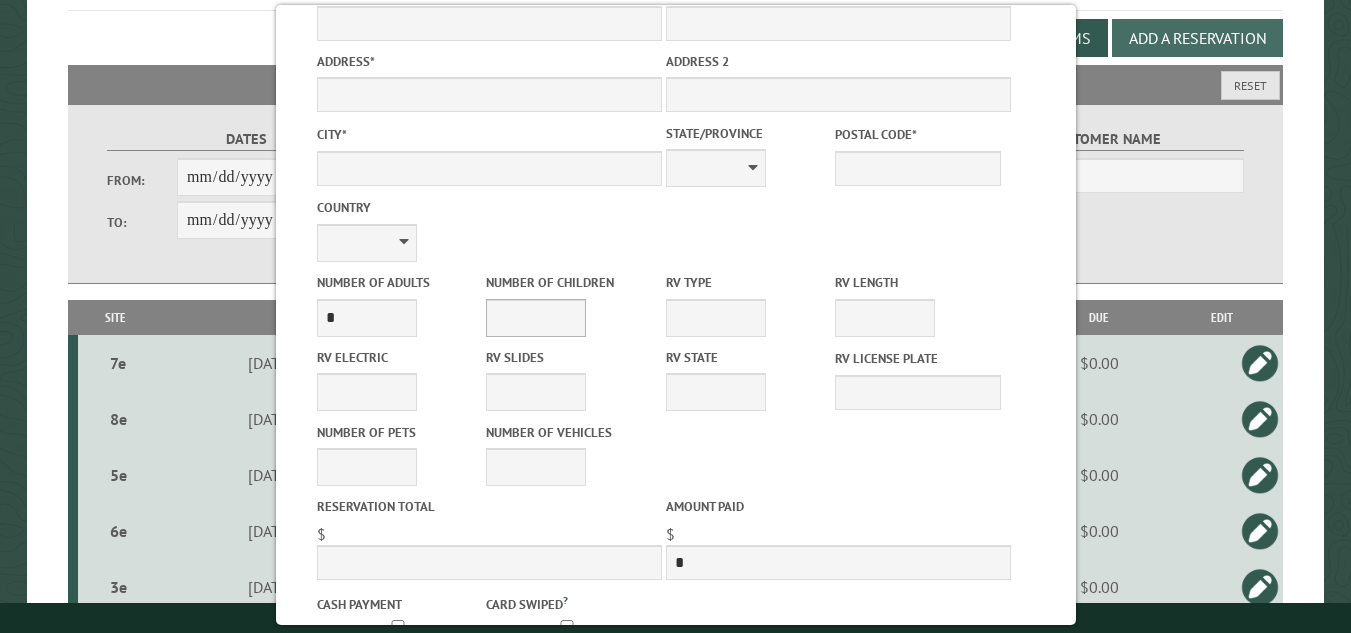 scroll, scrollTop: 0, scrollLeft: 0, axis: both 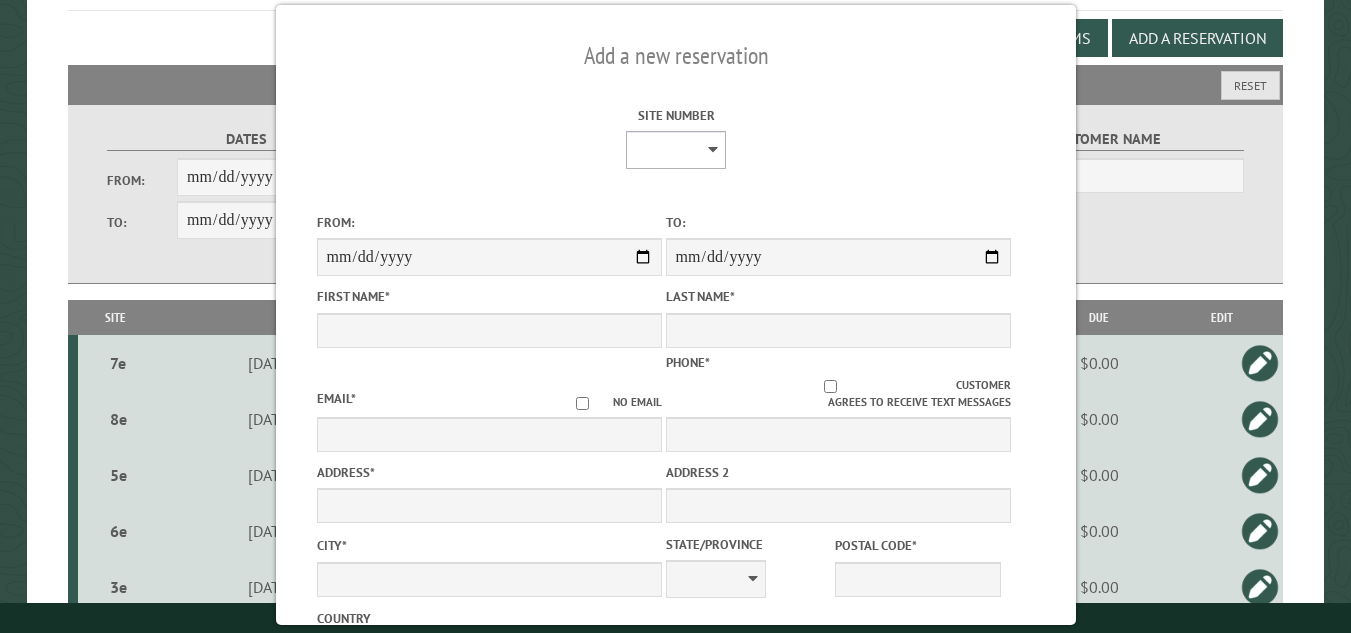 click on "**********" at bounding box center (676, 150) 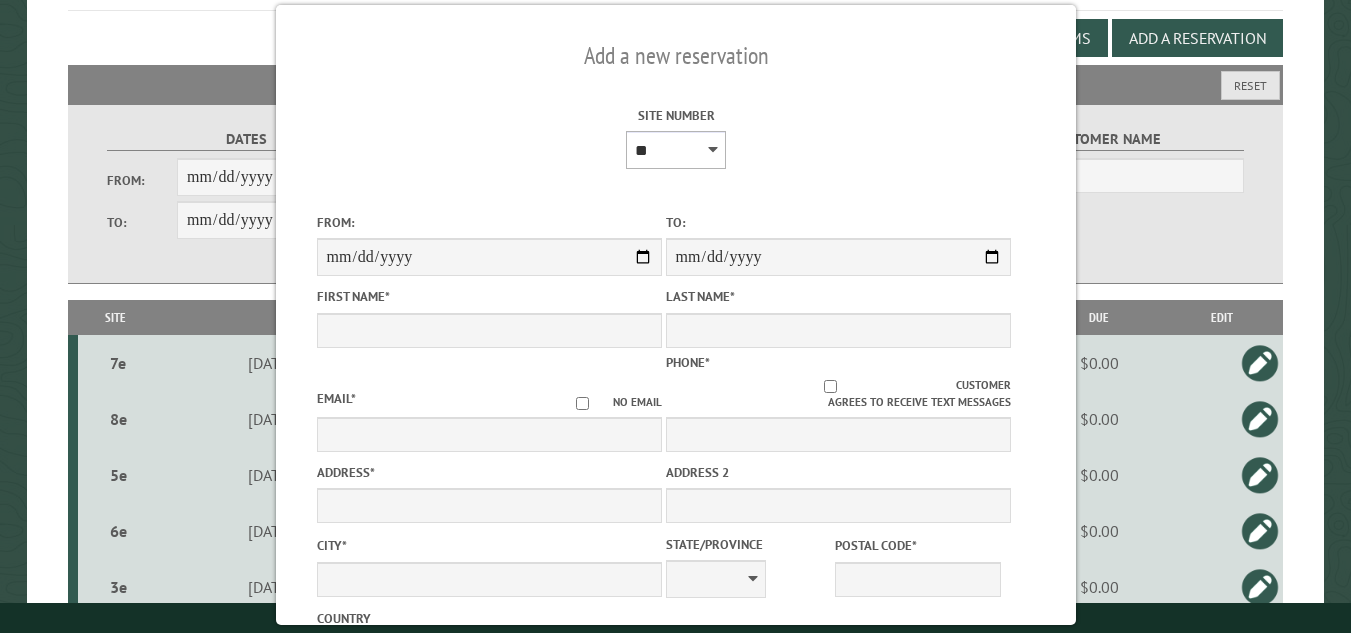 click on "**********" at bounding box center [676, 150] 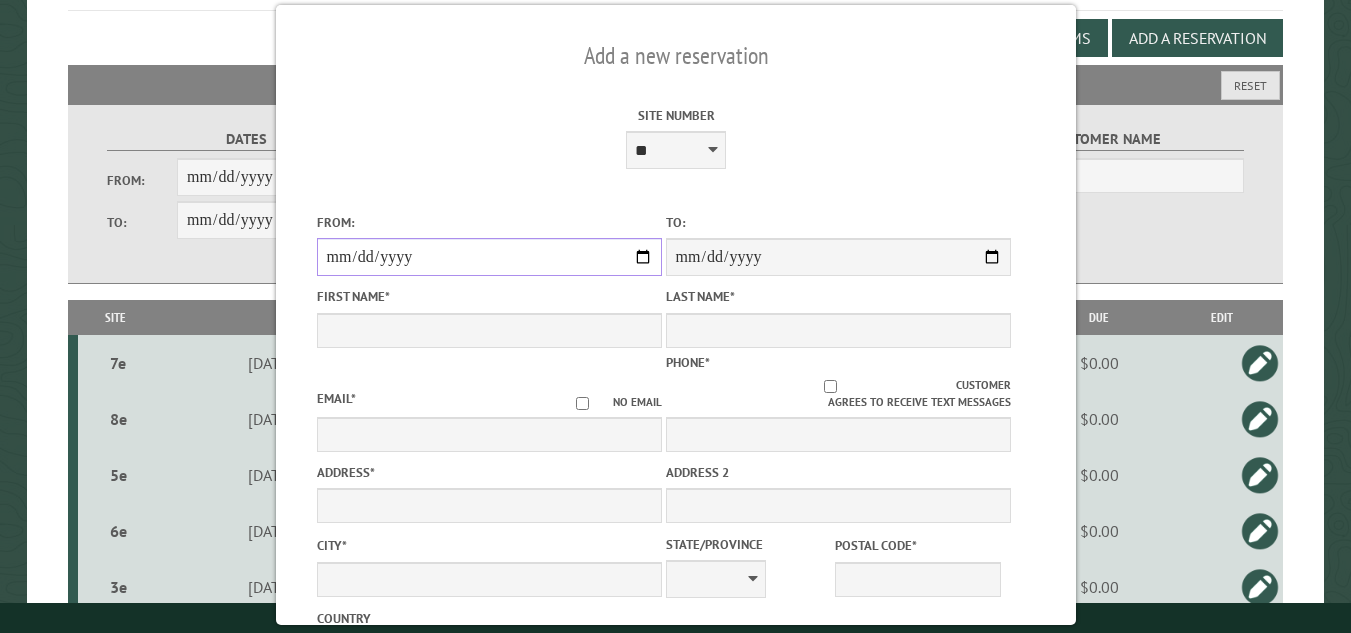 click on "From:" at bounding box center [488, 257] 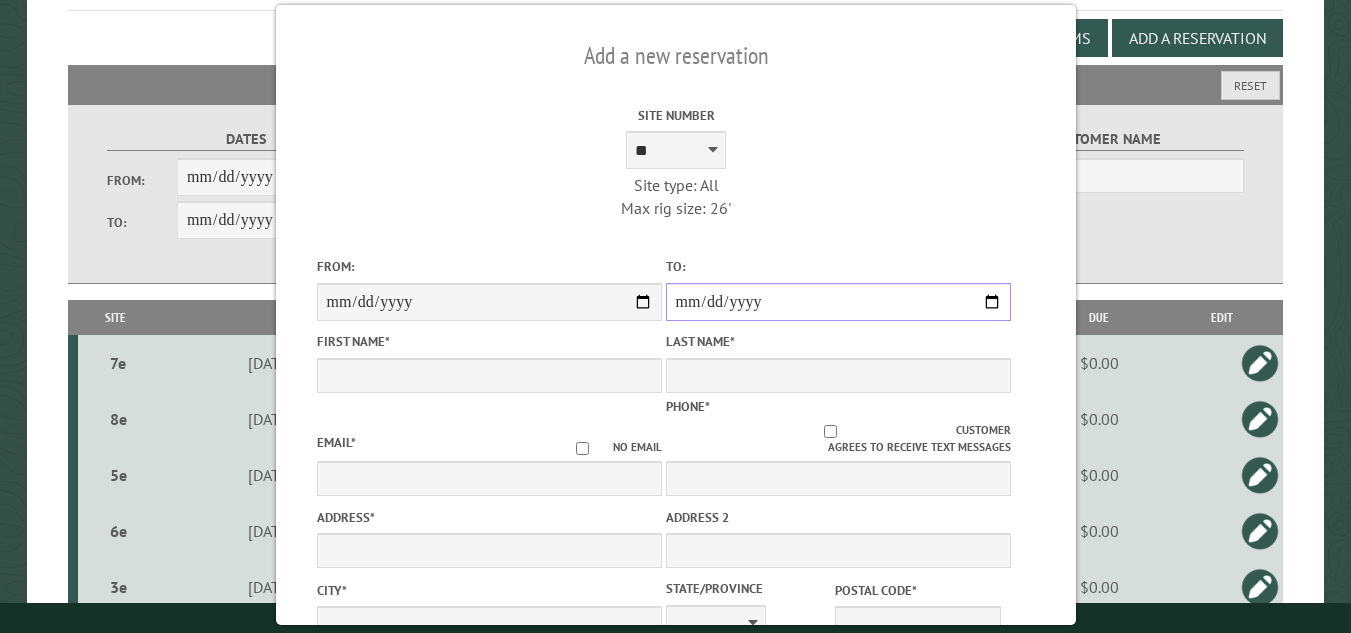 click on "**********" at bounding box center [837, 302] 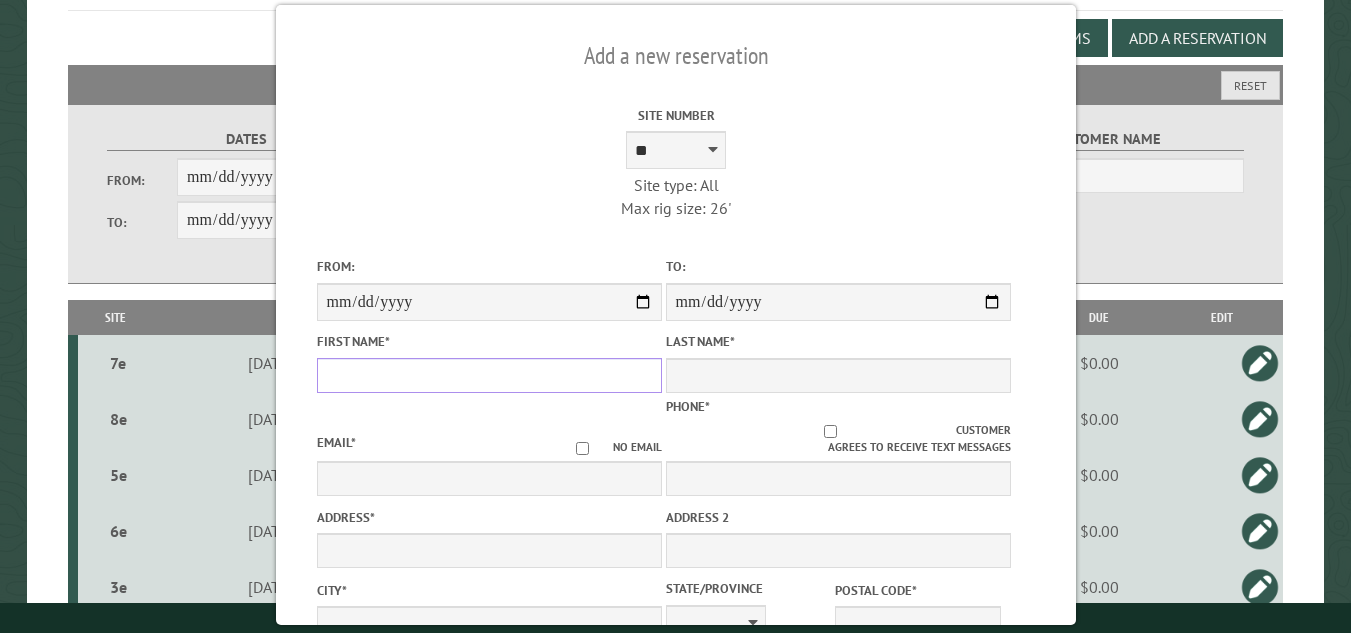 click on "First Name *" at bounding box center (488, 375) 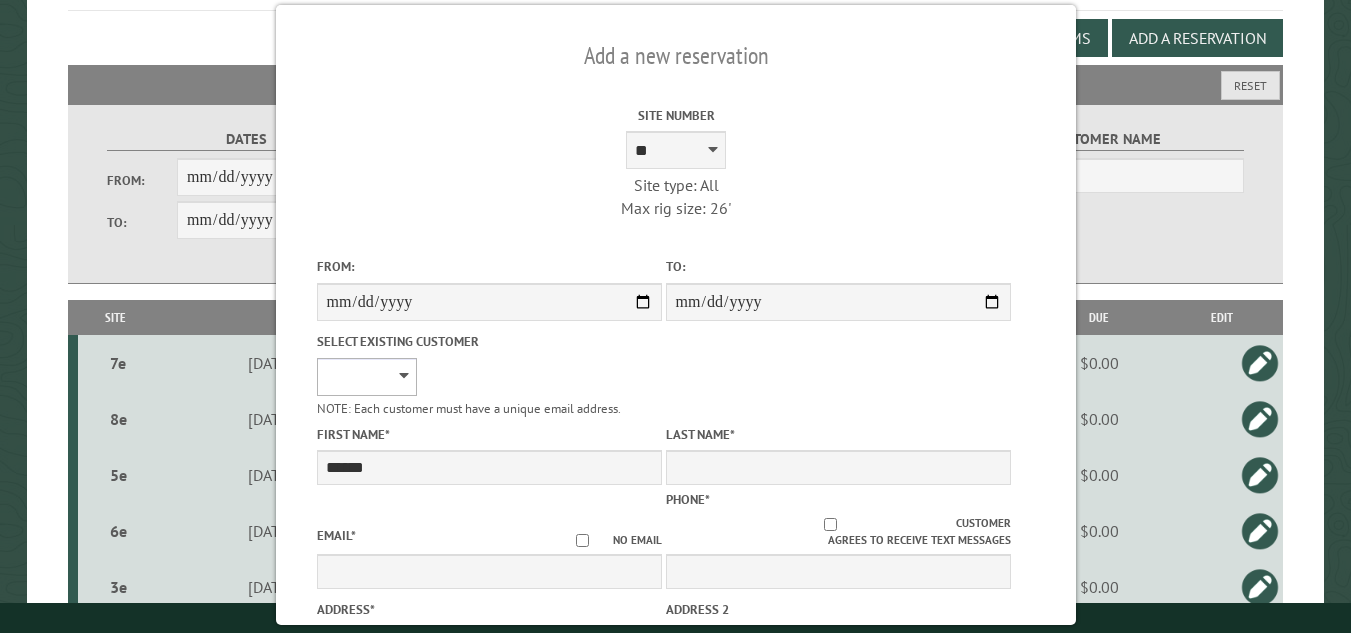 click on "**********" at bounding box center (366, 377) 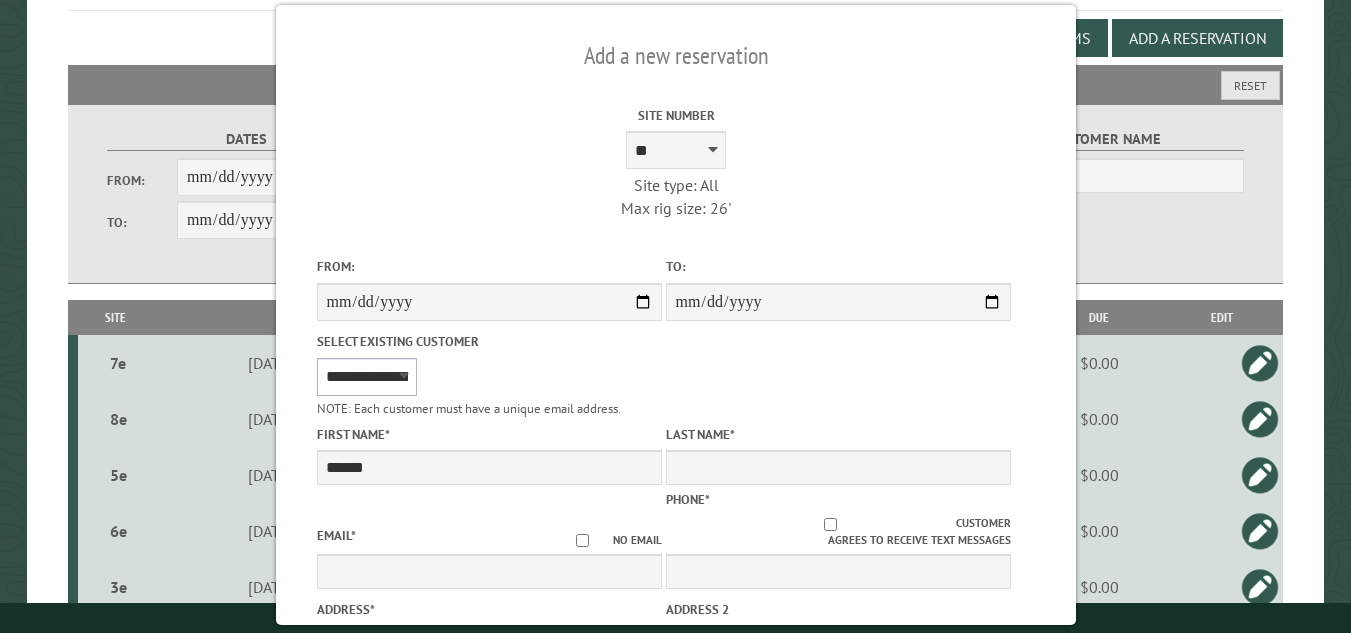 click on "**********" at bounding box center [366, 377] 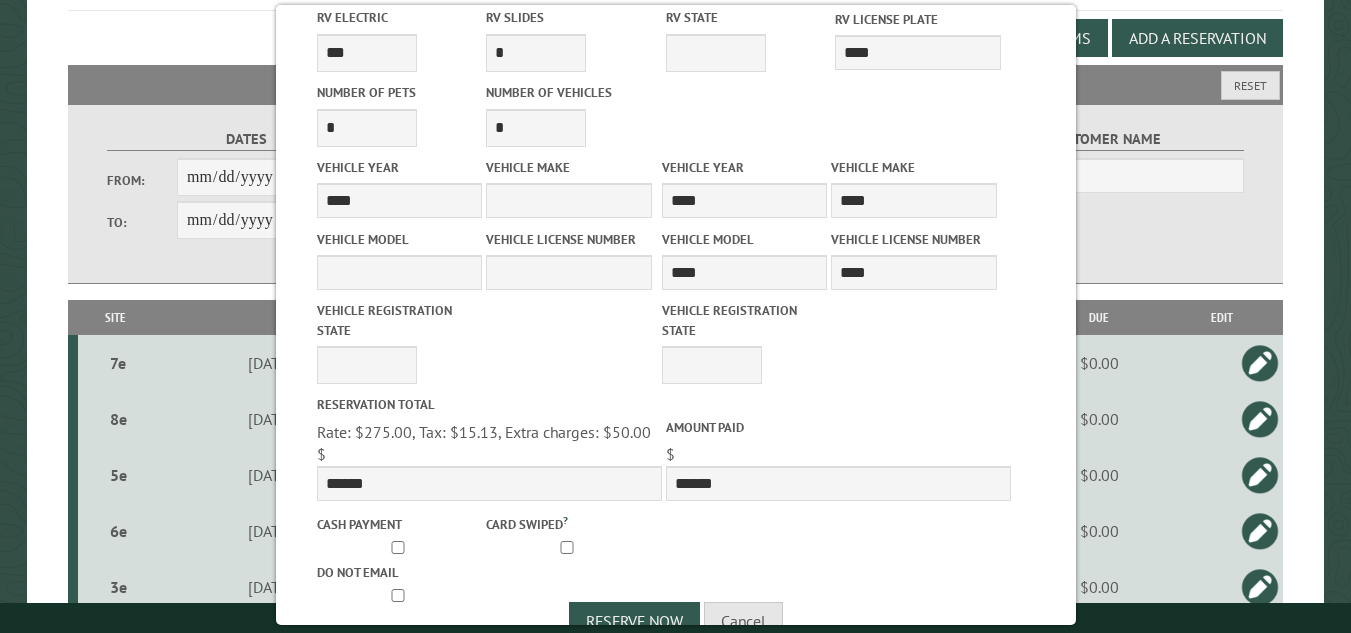 scroll, scrollTop: 932, scrollLeft: 0, axis: vertical 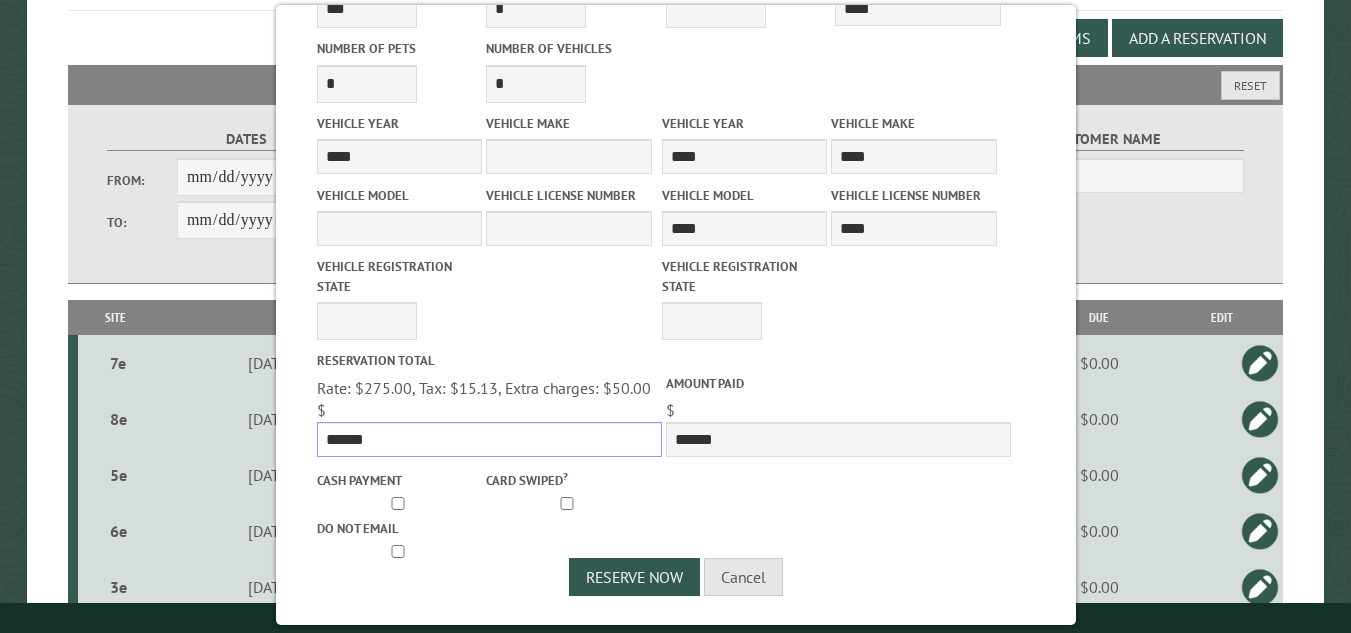 drag, startPoint x: 373, startPoint y: 437, endPoint x: 321, endPoint y: 446, distance: 52.773098 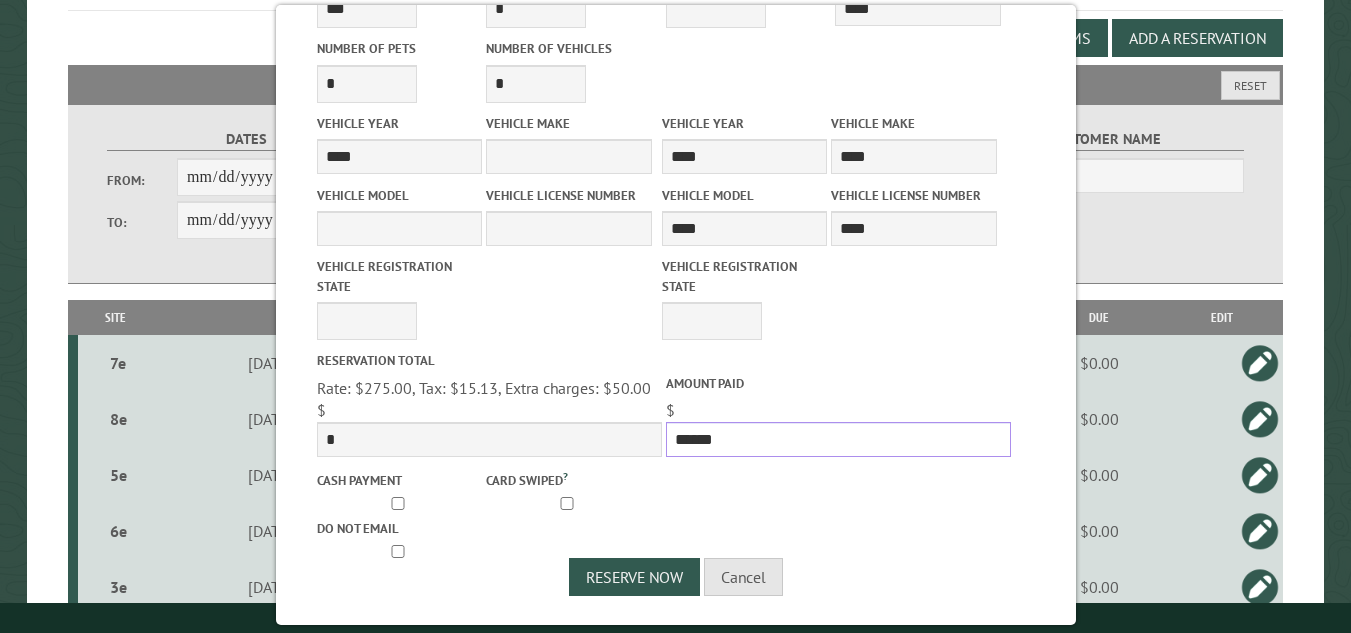 drag, startPoint x: 717, startPoint y: 439, endPoint x: 663, endPoint y: 448, distance: 54.74486 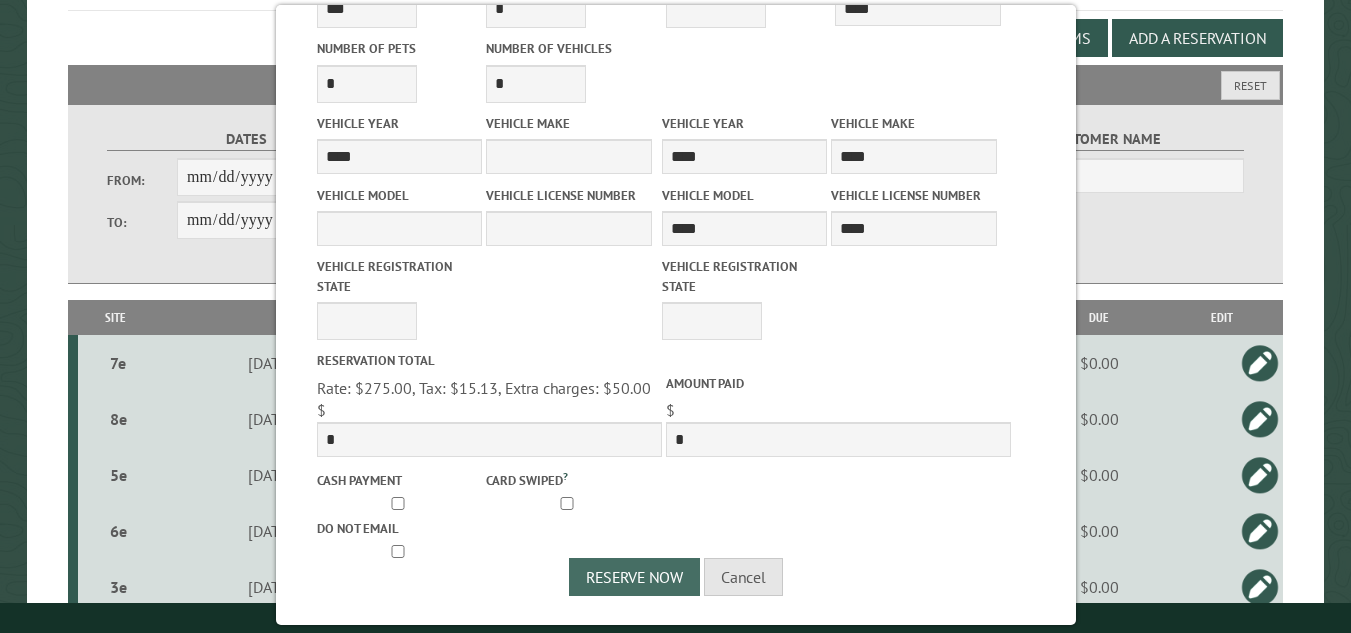 click on "Reserve Now" at bounding box center (634, 577) 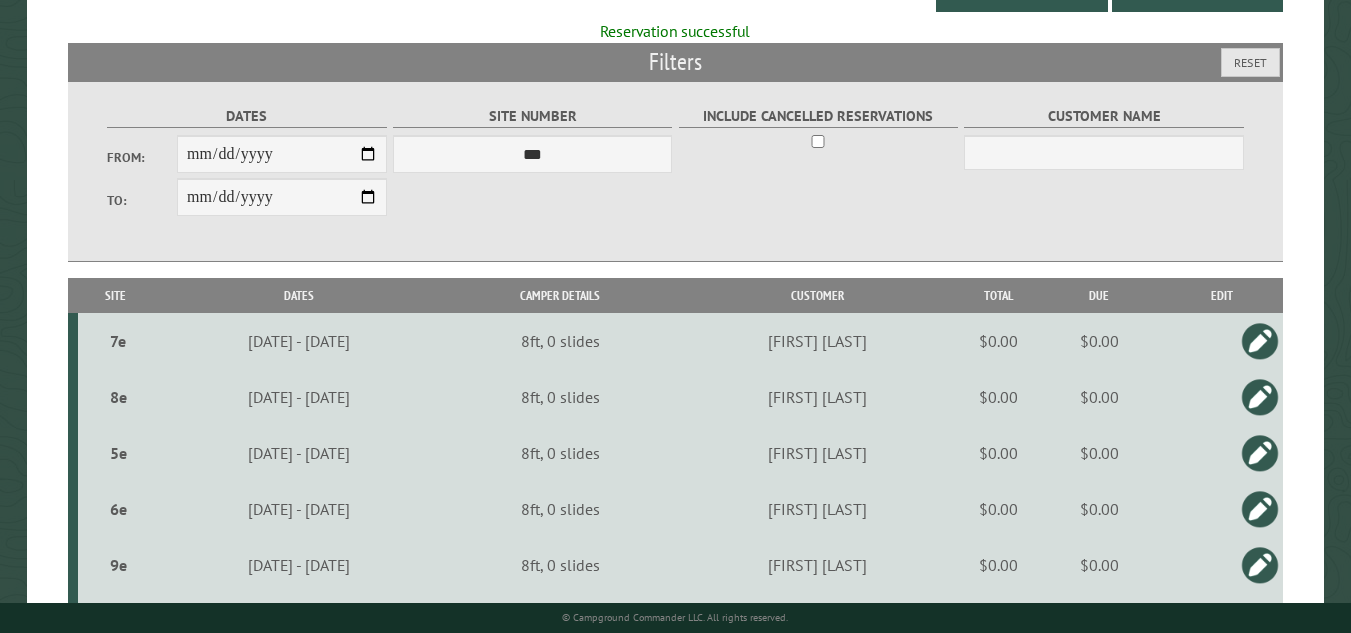 scroll, scrollTop: 275, scrollLeft: 0, axis: vertical 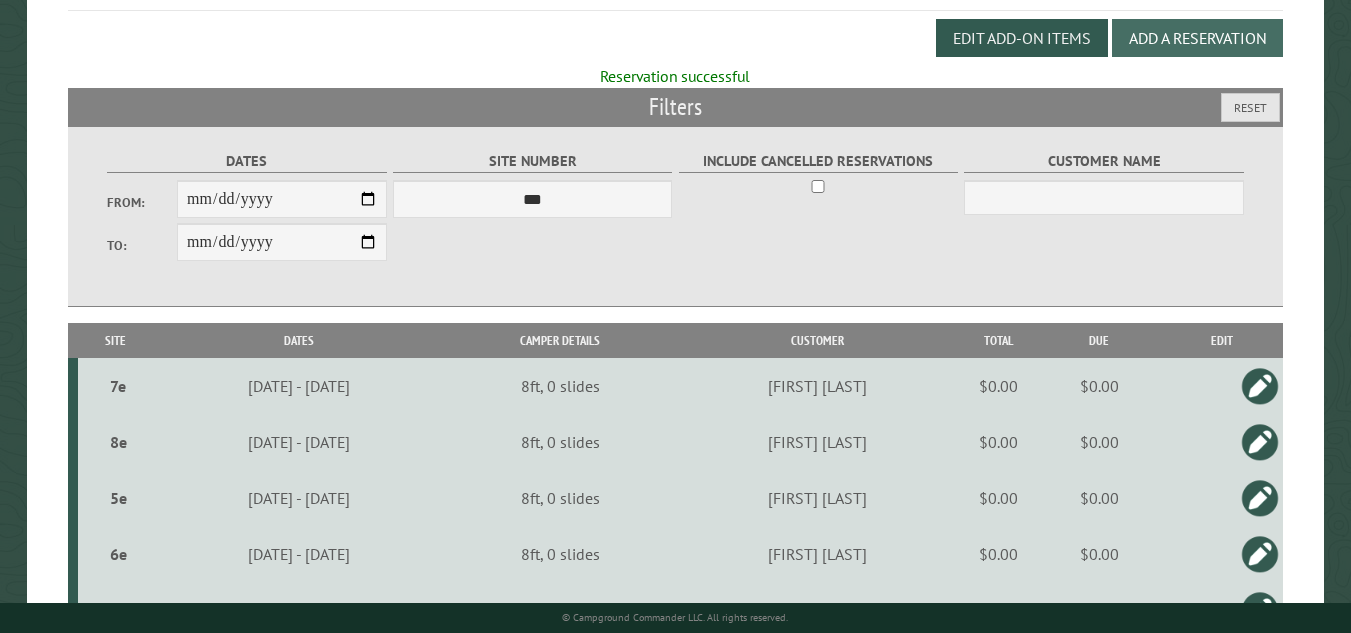 click on "Add a Reservation" at bounding box center [1197, 38] 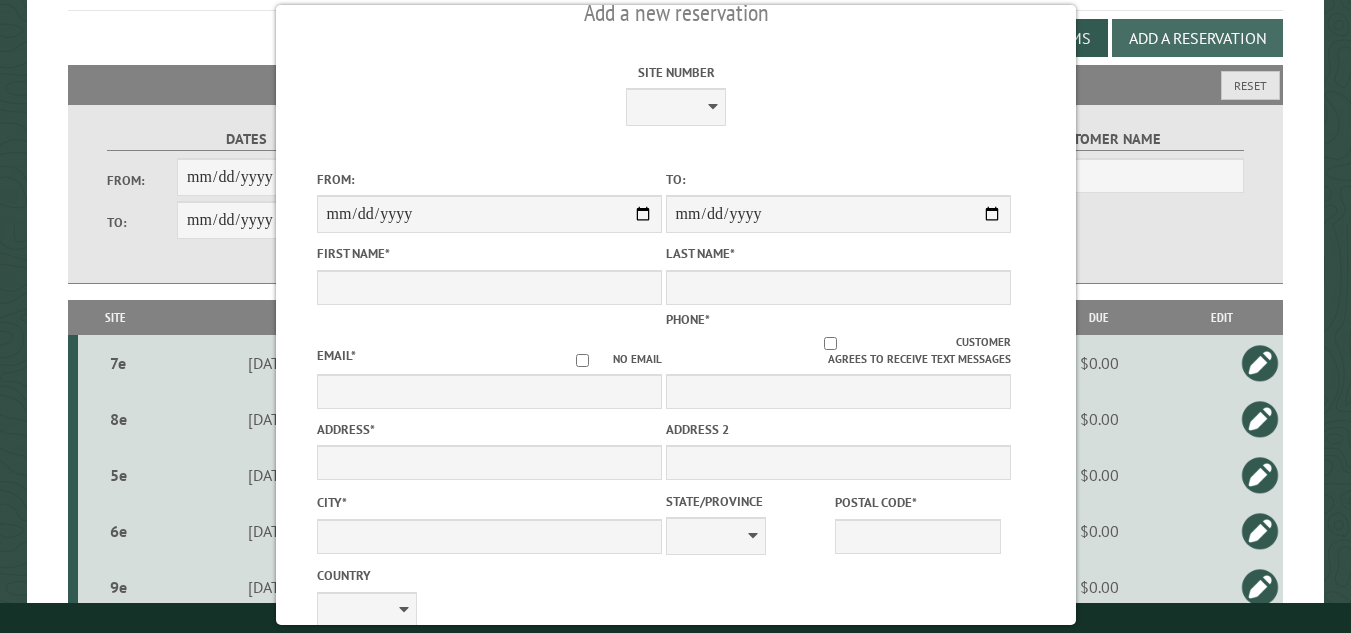 scroll, scrollTop: 0, scrollLeft: 0, axis: both 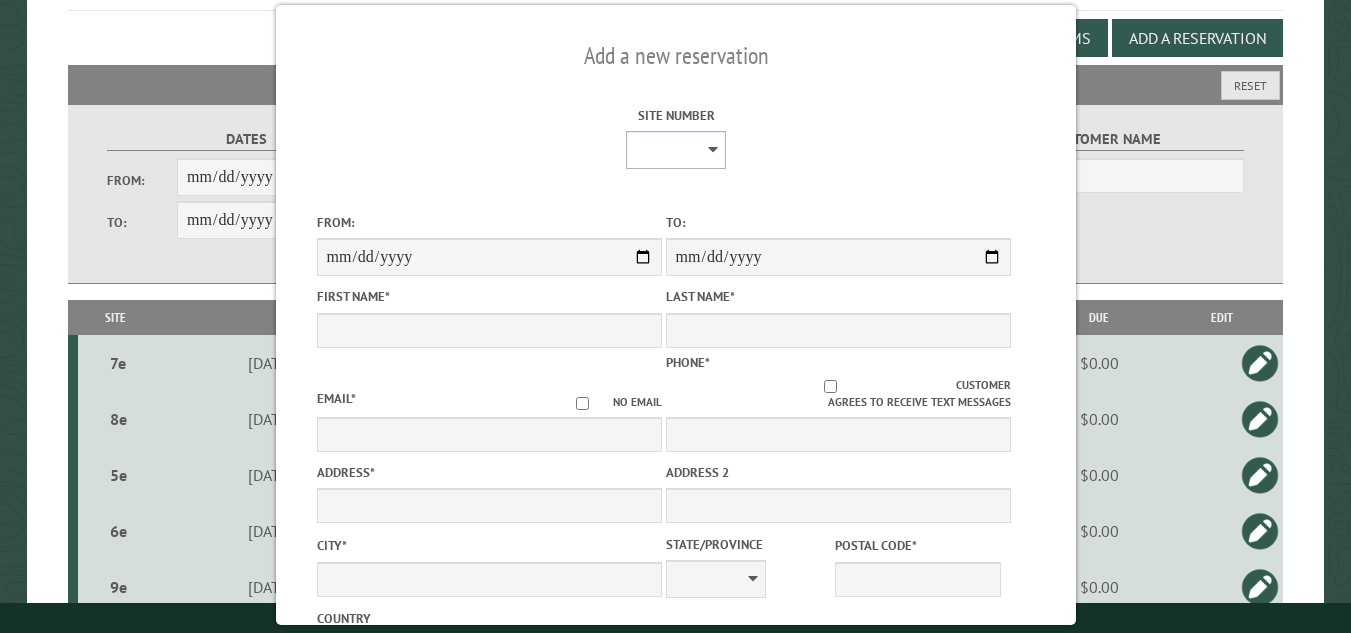 click on "**********" at bounding box center (676, 150) 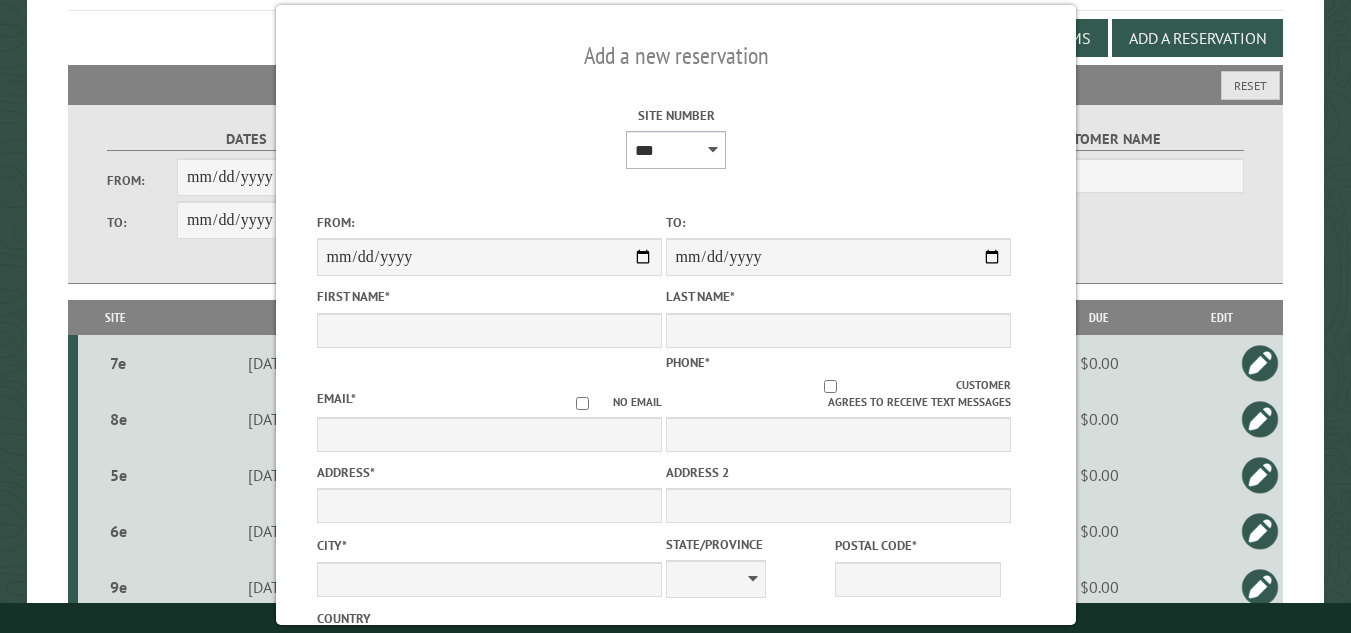 click on "**********" at bounding box center (676, 150) 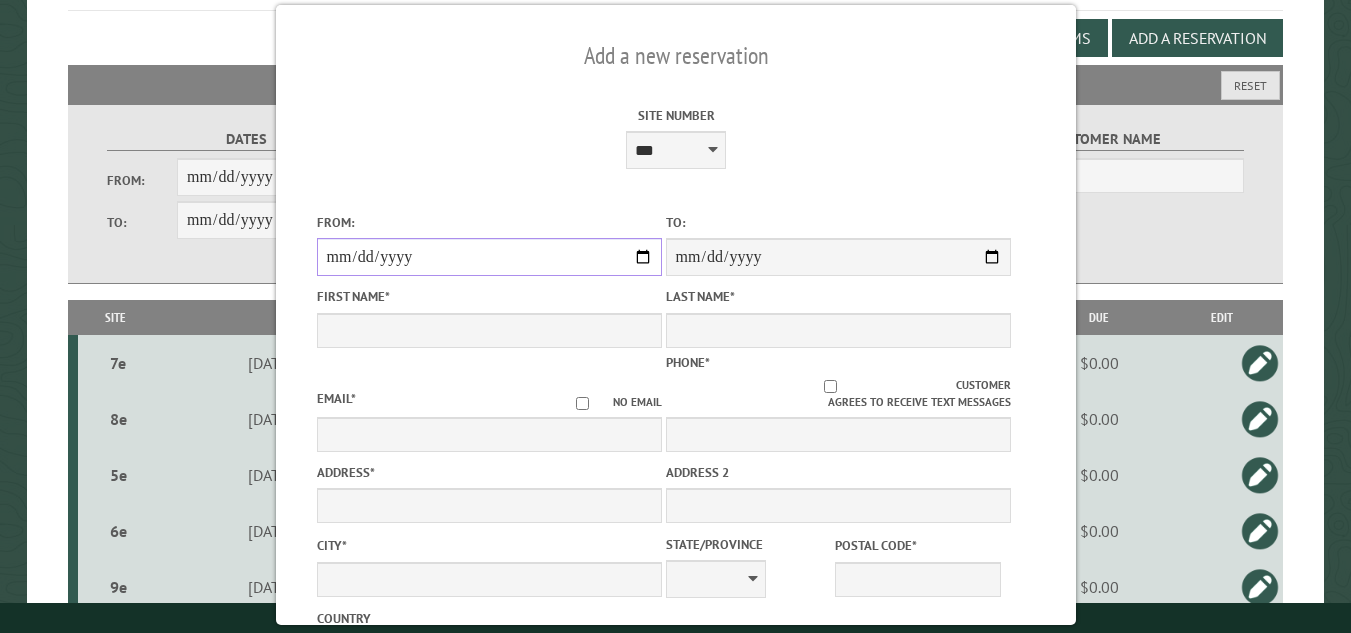 click on "From:" at bounding box center (488, 257) 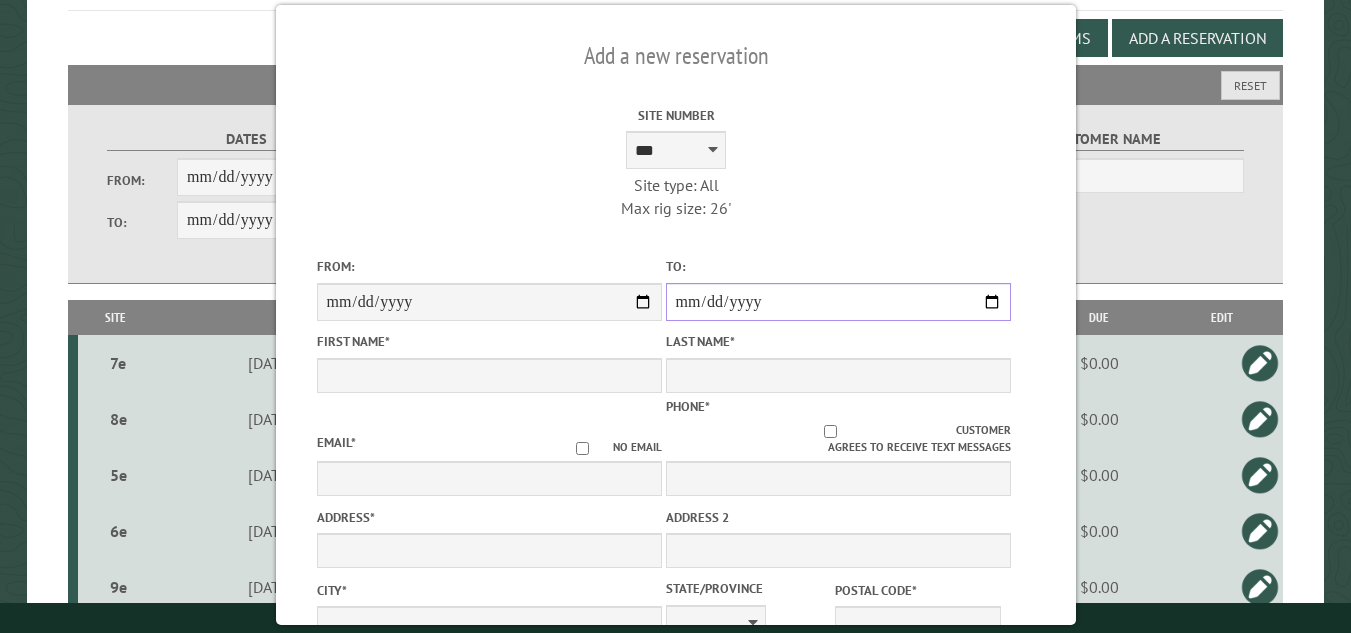 click on "**********" at bounding box center (837, 302) 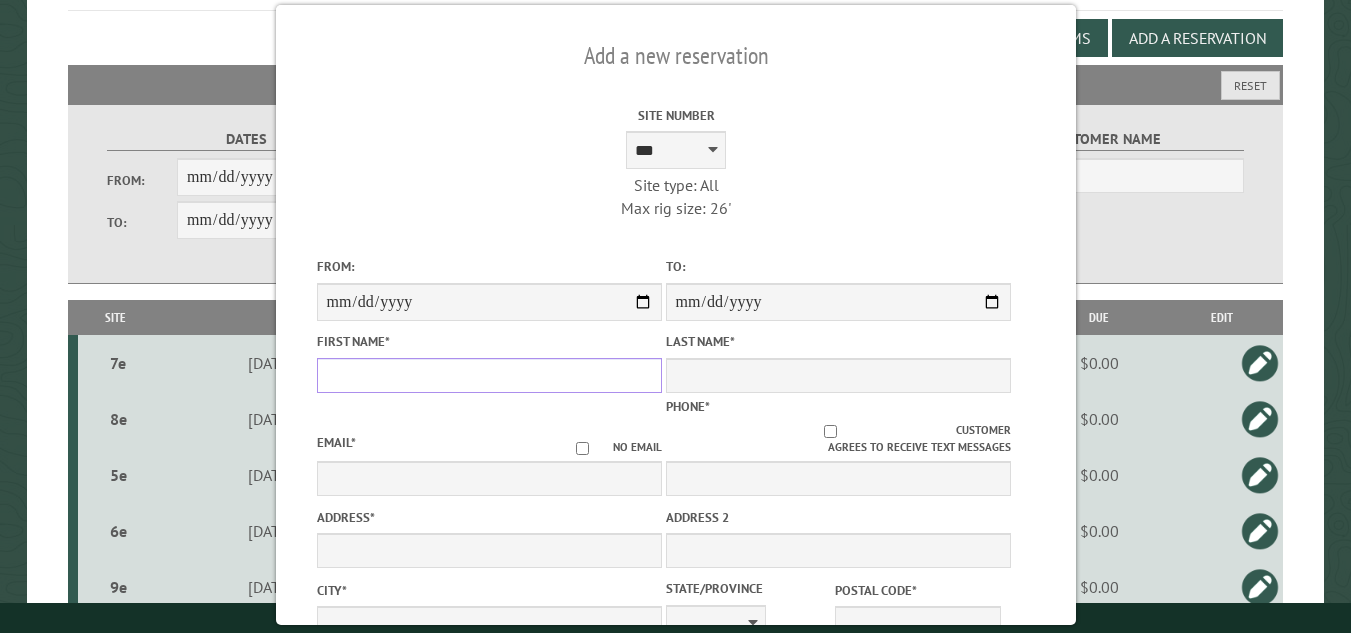 click on "First Name *" at bounding box center [488, 375] 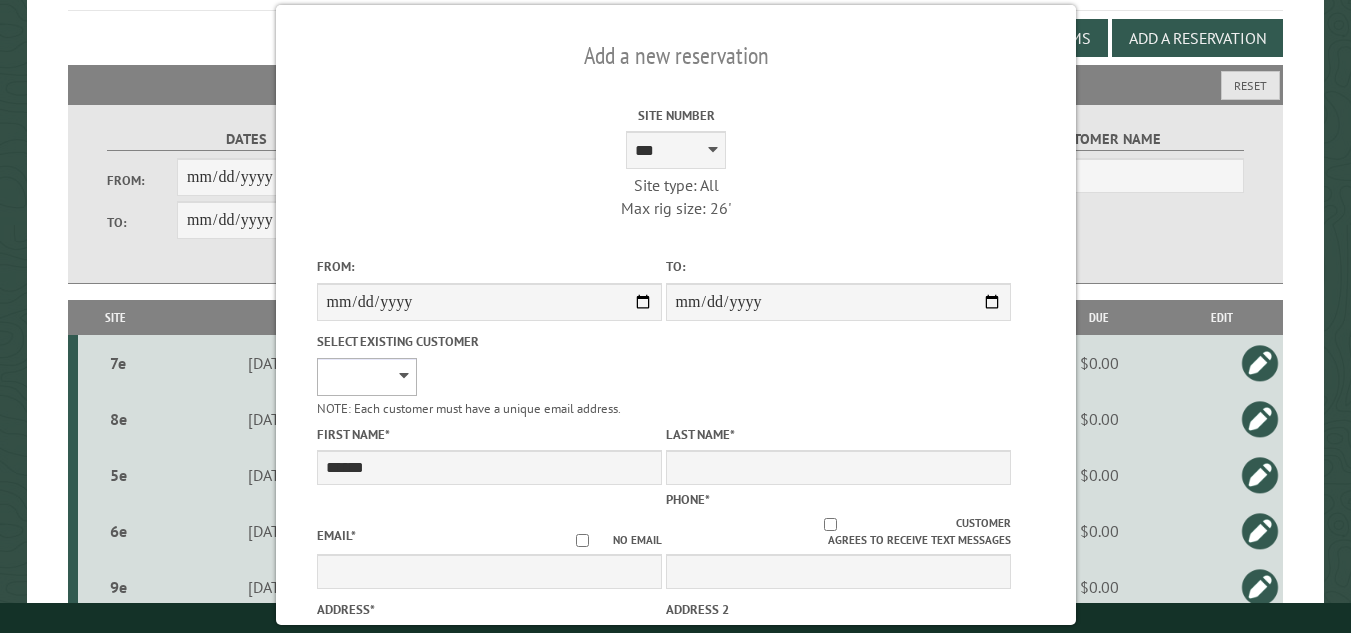 click on "**********" at bounding box center [366, 377] 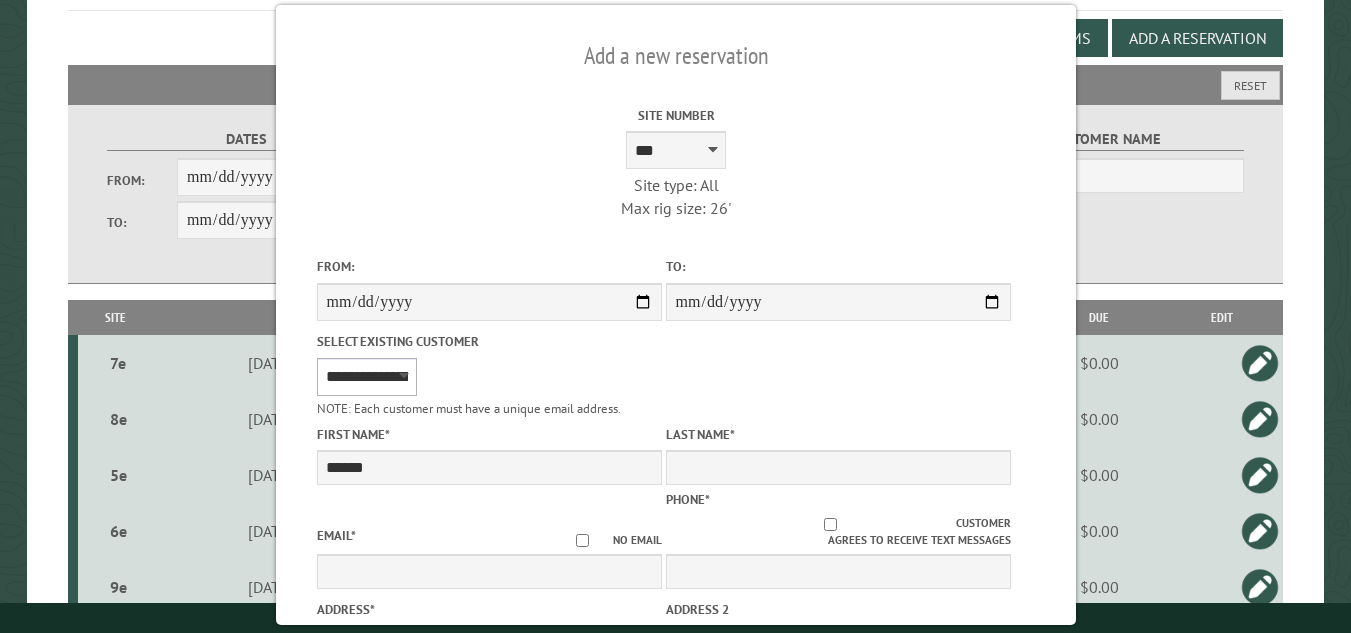 click on "**********" at bounding box center [366, 377] 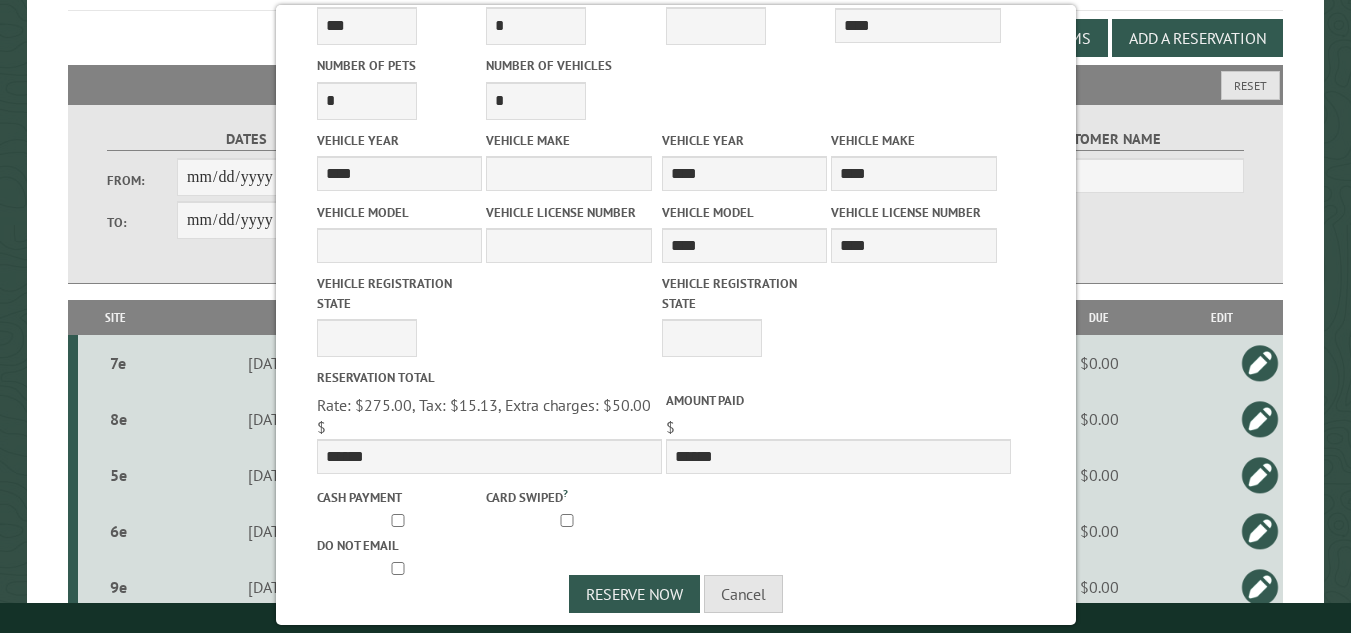 scroll, scrollTop: 932, scrollLeft: 0, axis: vertical 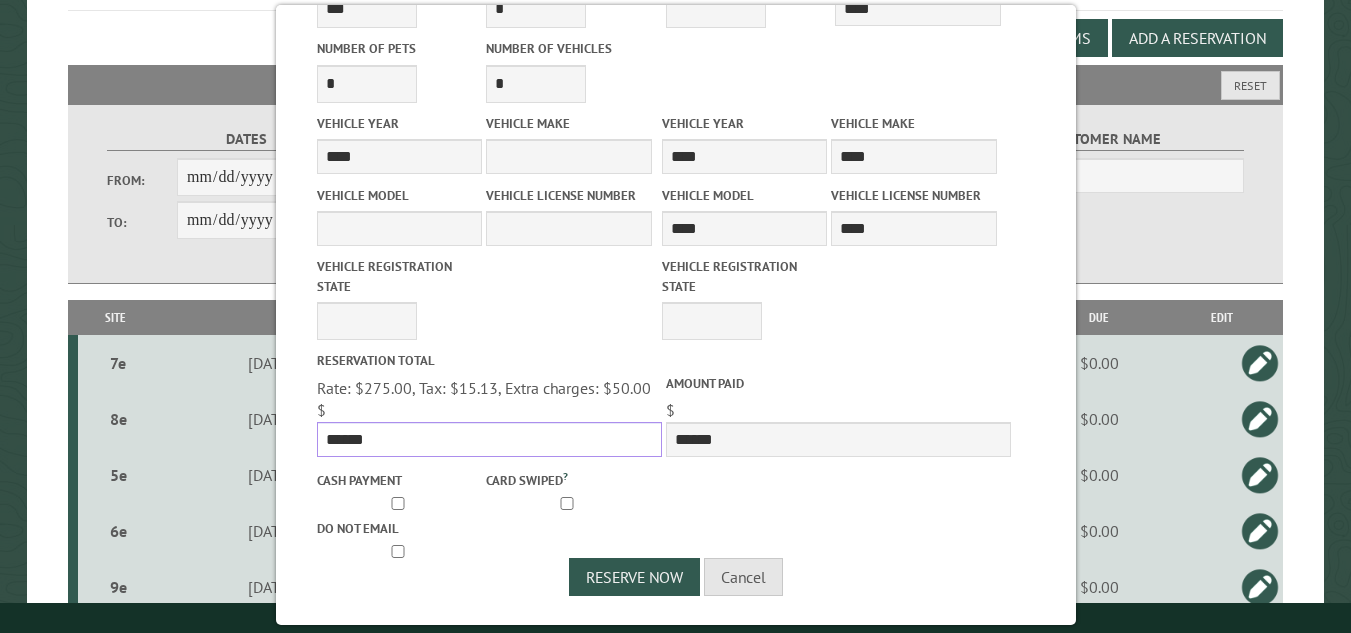drag, startPoint x: 377, startPoint y: 437, endPoint x: 321, endPoint y: 435, distance: 56.0357 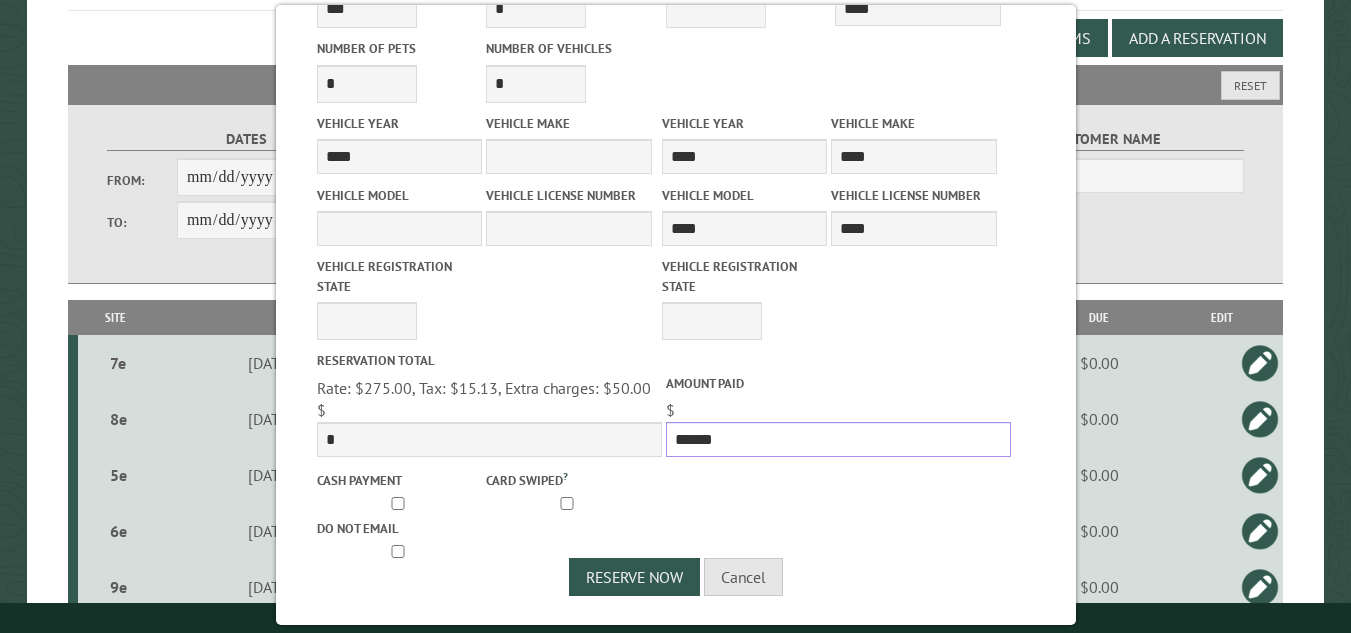 drag, startPoint x: 717, startPoint y: 438, endPoint x: 661, endPoint y: 442, distance: 56.142673 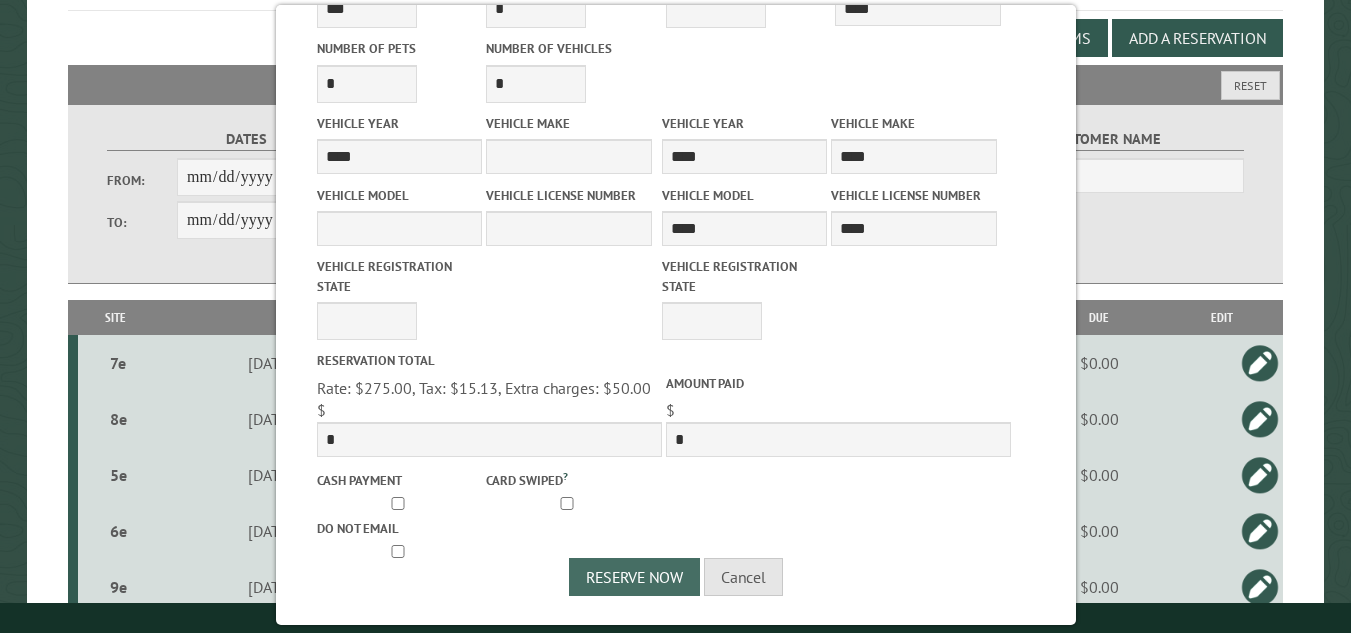 click on "Reserve Now" at bounding box center [634, 577] 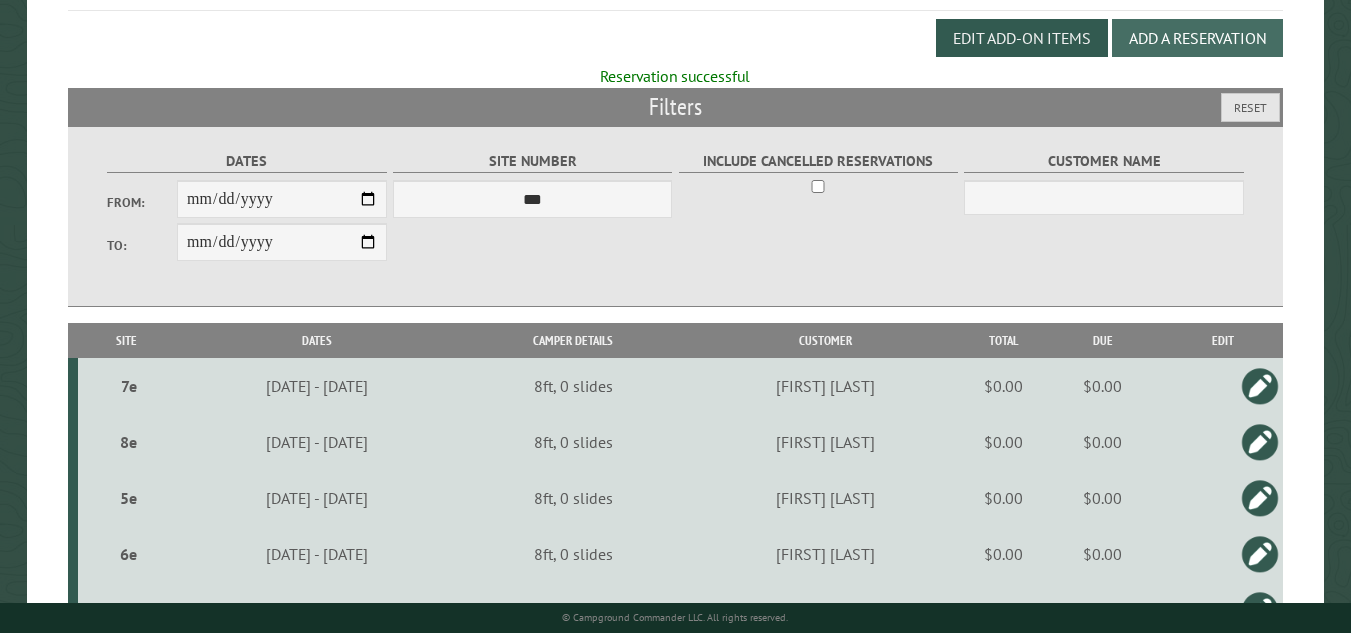 click on "Add a Reservation" at bounding box center (1197, 38) 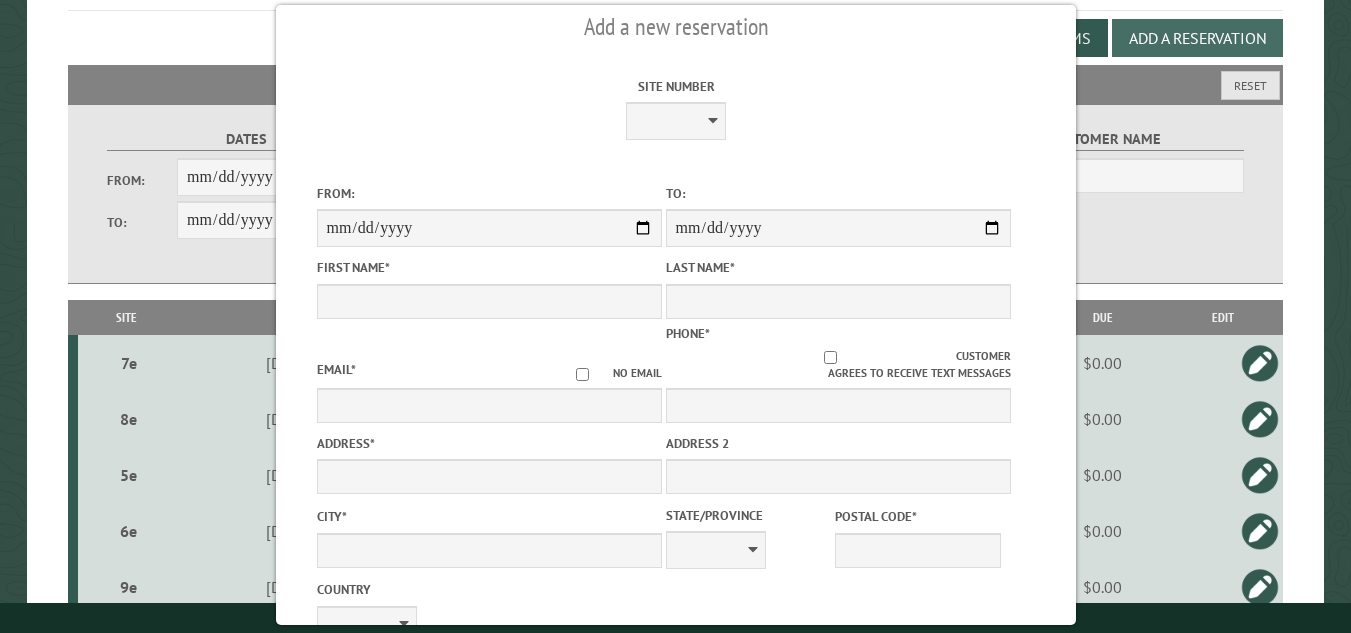 scroll, scrollTop: 0, scrollLeft: 0, axis: both 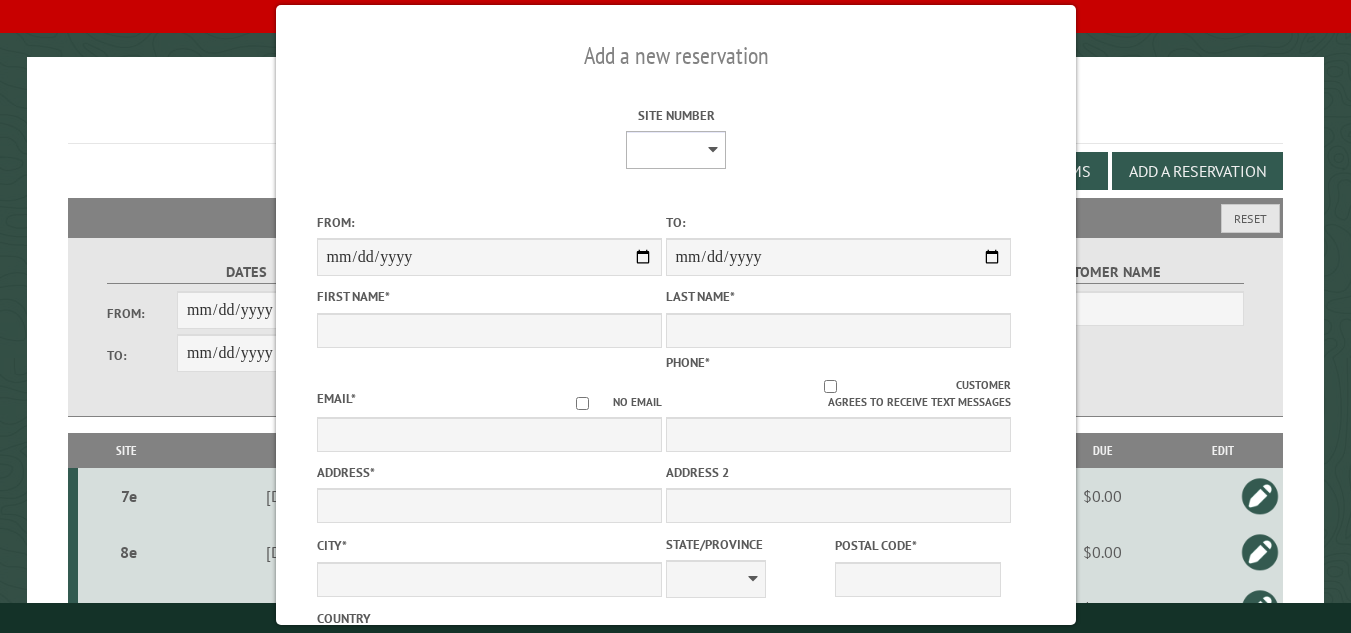 click on "**********" at bounding box center [676, 150] 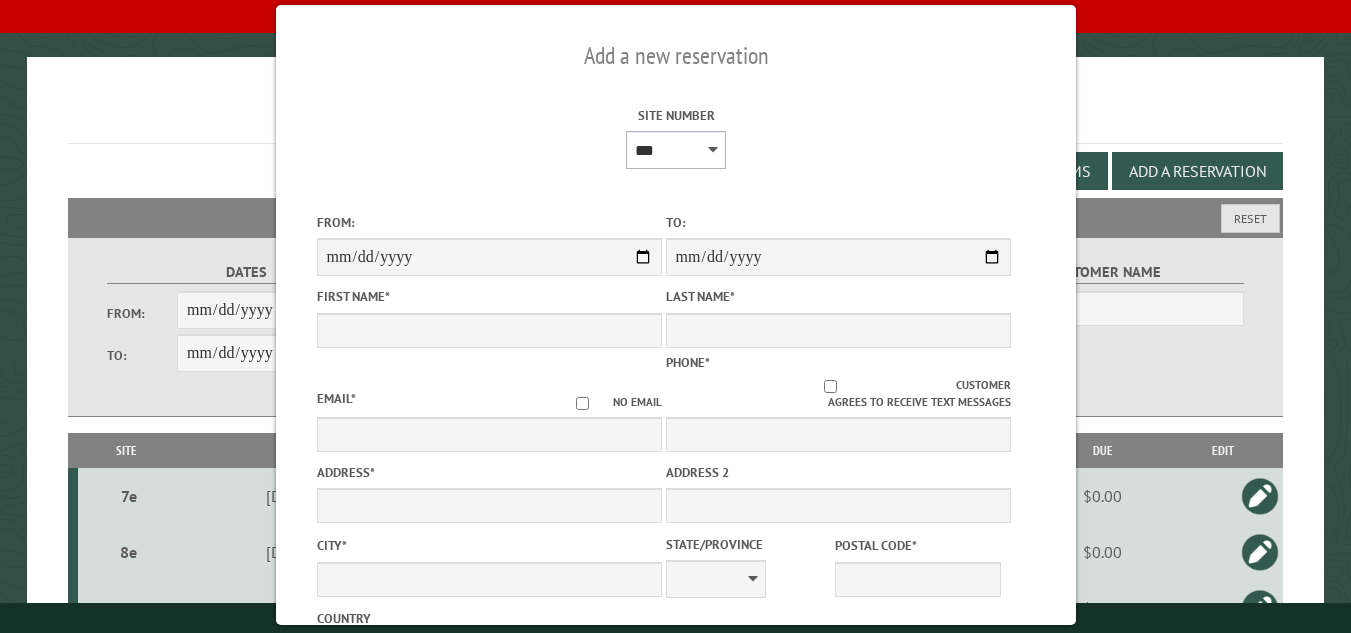 click on "**********" at bounding box center [676, 150] 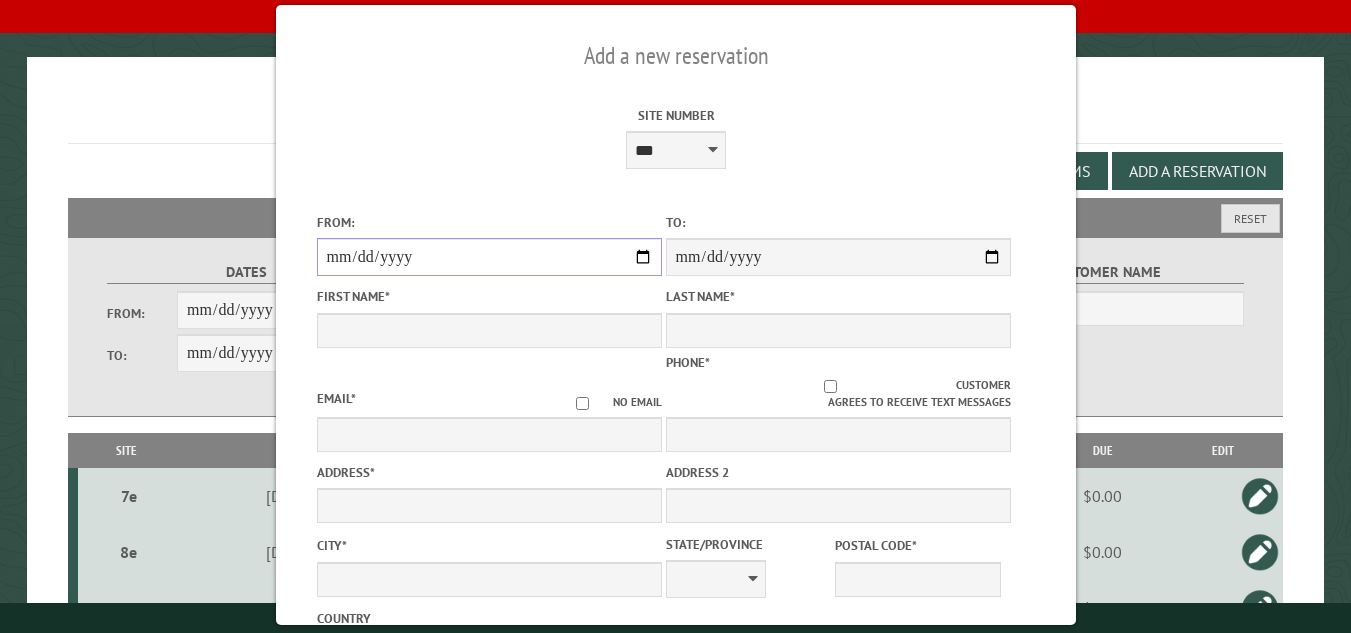 click on "From:" at bounding box center [488, 257] 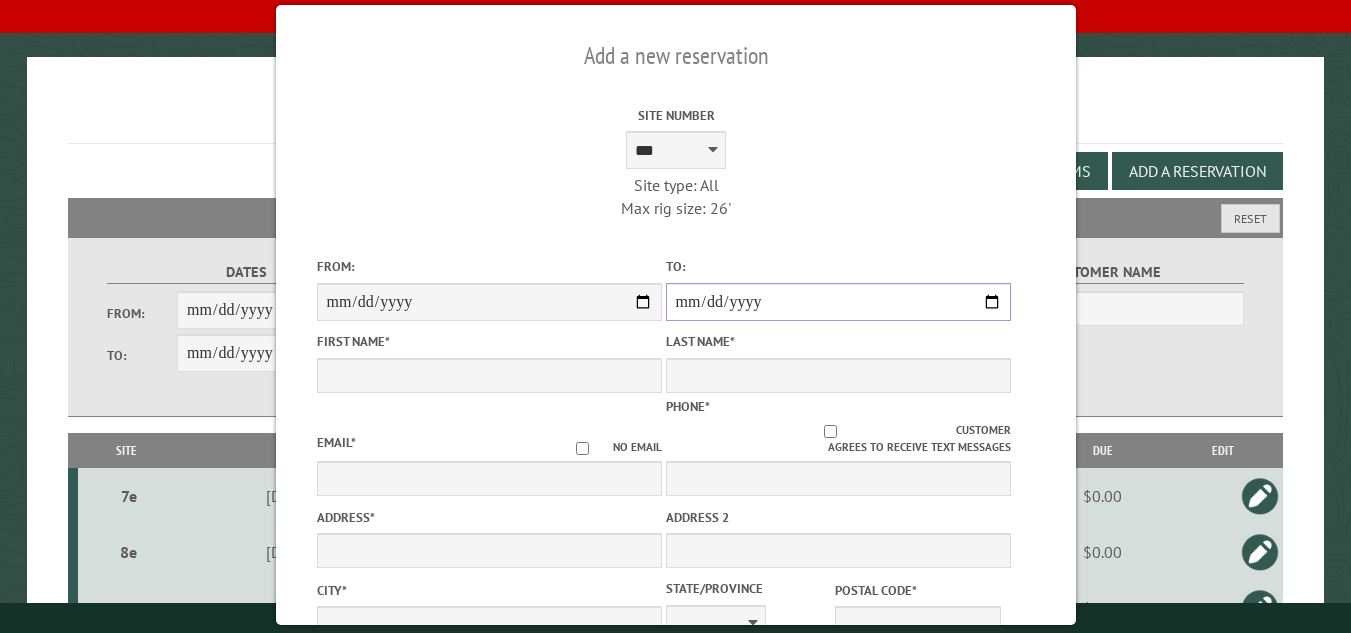 click on "**********" at bounding box center [837, 302] 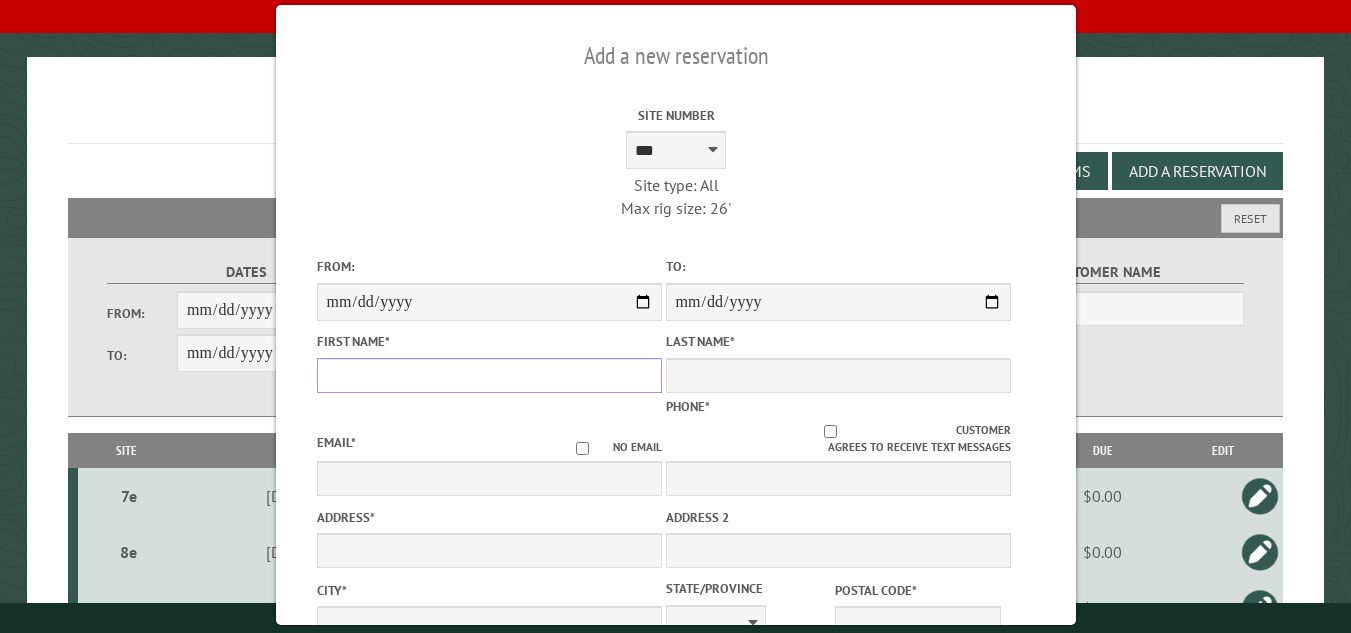 click on "First Name *" at bounding box center [488, 375] 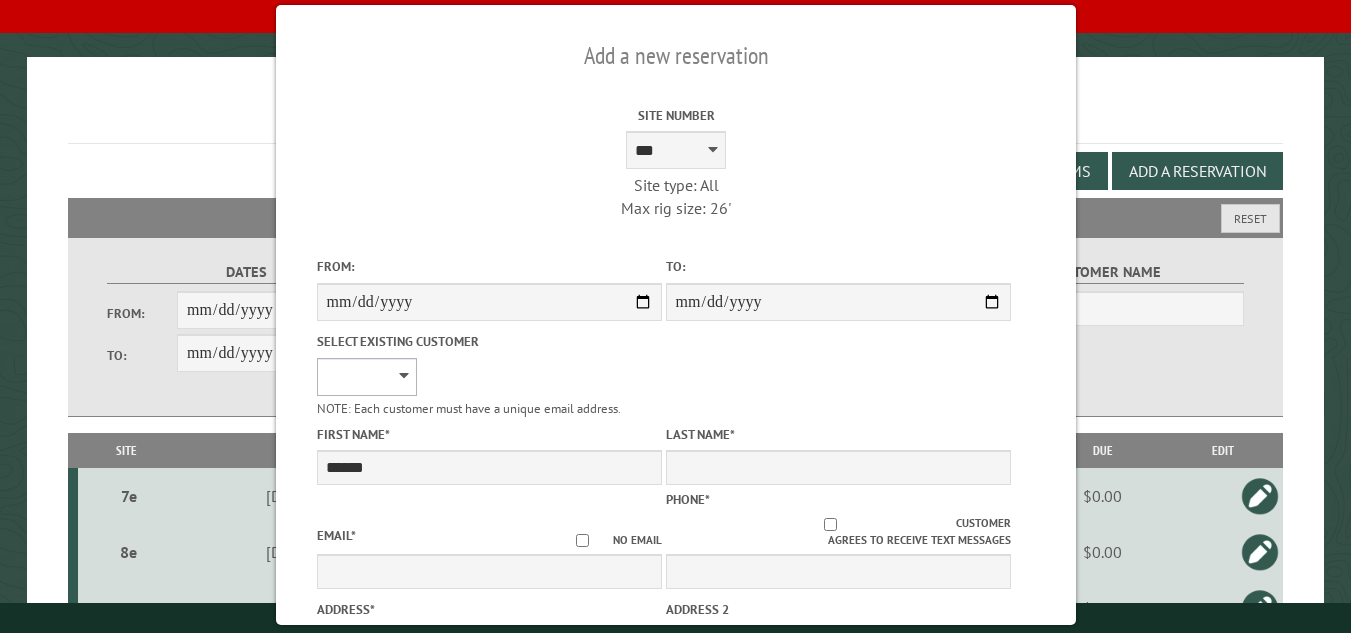 click on "**********" at bounding box center (366, 377) 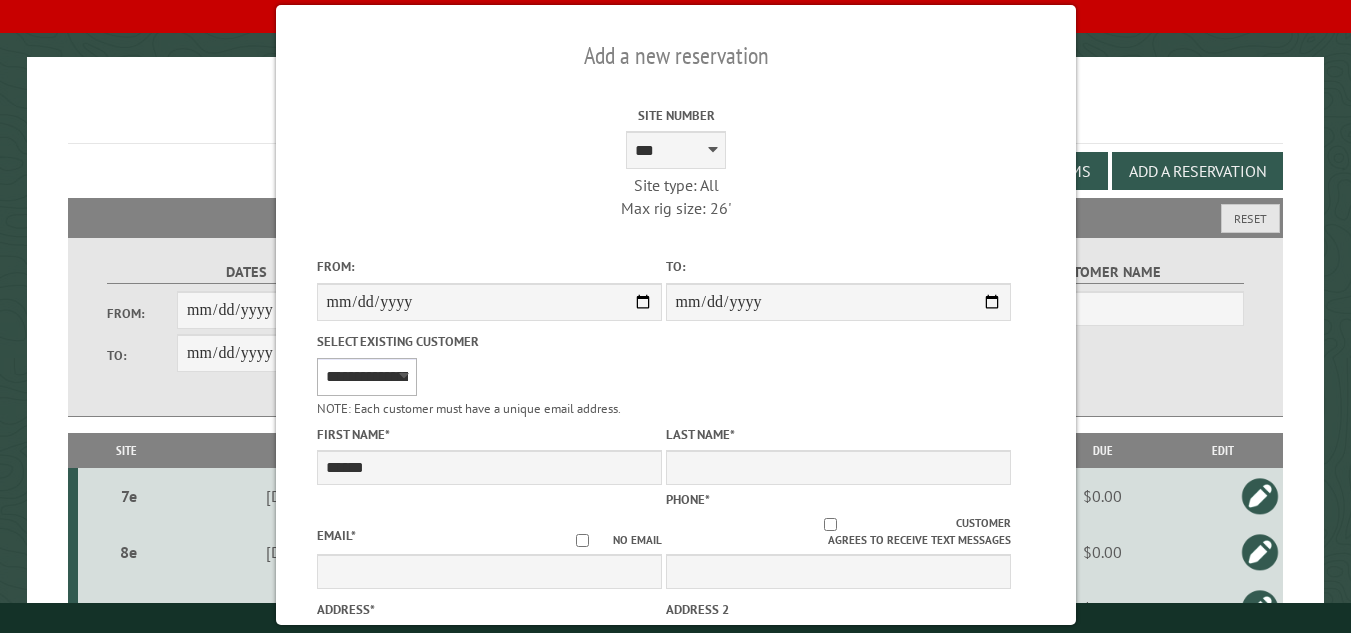 click on "**********" at bounding box center (366, 377) 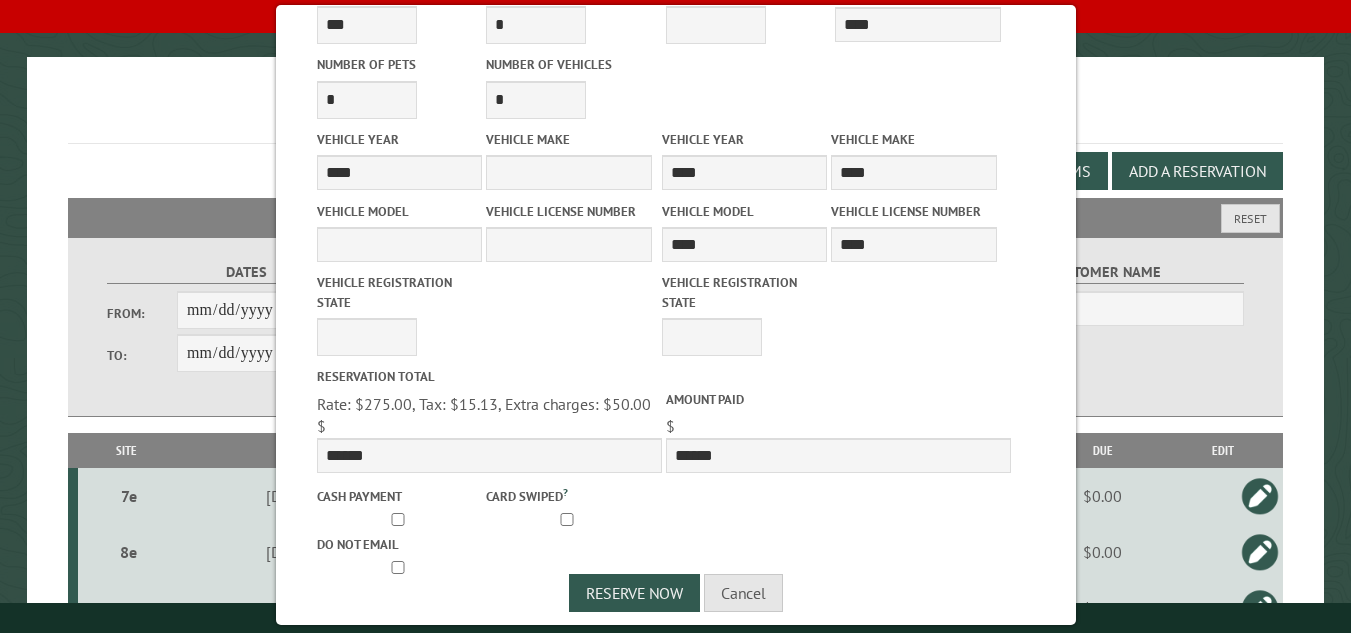 scroll, scrollTop: 932, scrollLeft: 0, axis: vertical 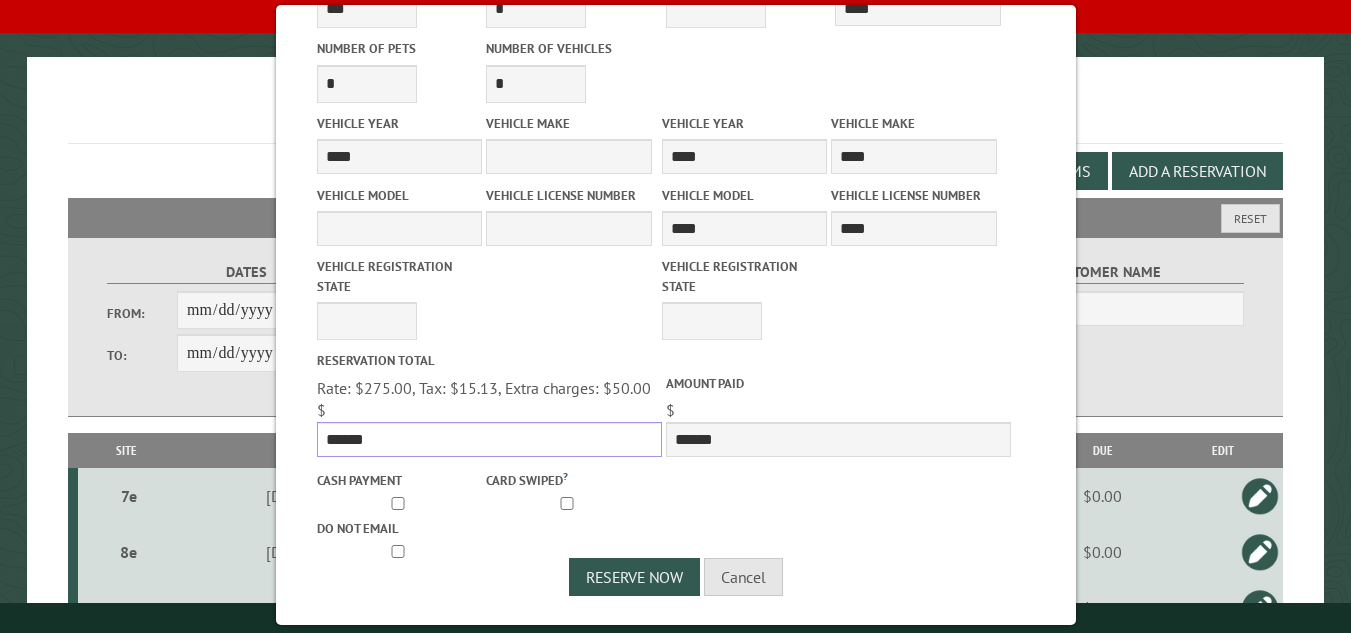 drag, startPoint x: 374, startPoint y: 438, endPoint x: 325, endPoint y: 438, distance: 49 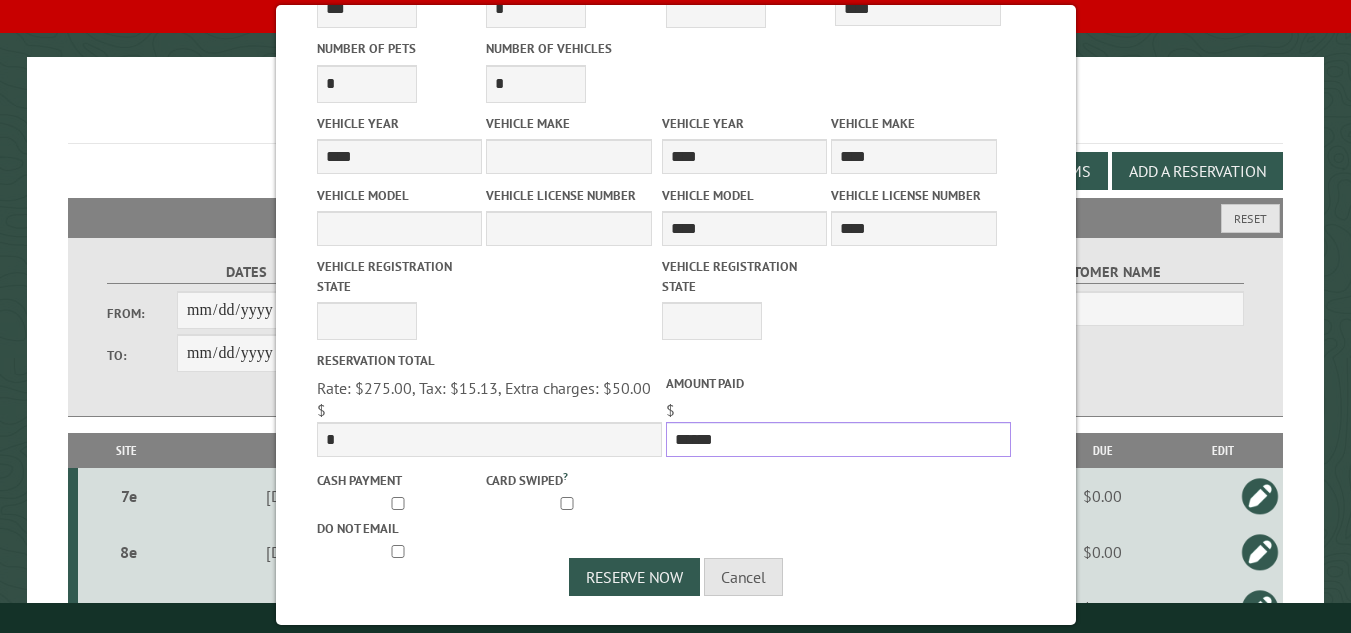drag, startPoint x: 711, startPoint y: 431, endPoint x: 637, endPoint y: 439, distance: 74.431175 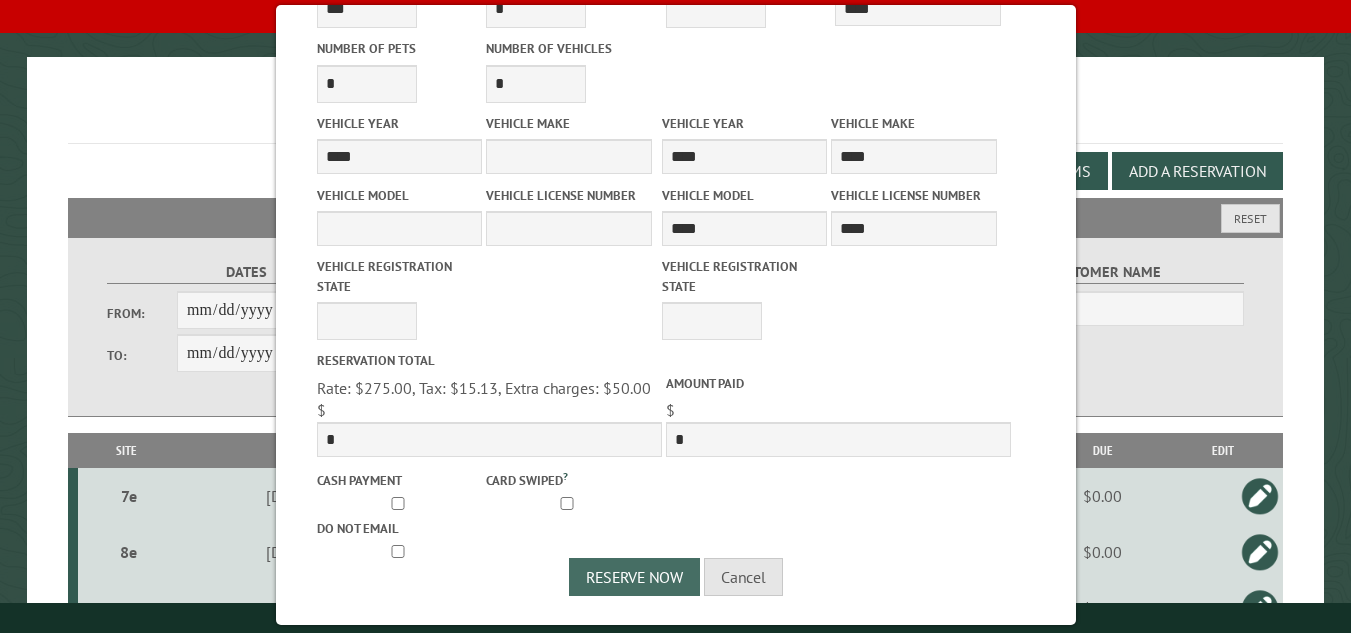 click on "Reserve Now" at bounding box center [634, 577] 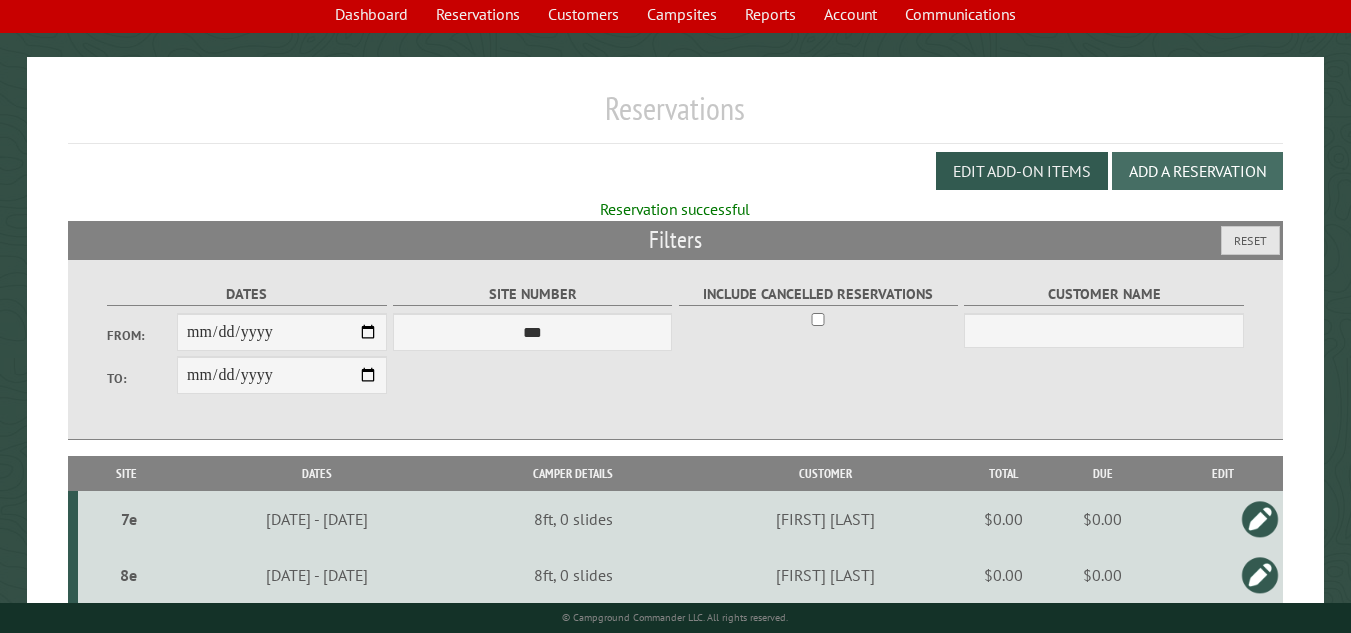 click on "Add a Reservation" at bounding box center (1197, 171) 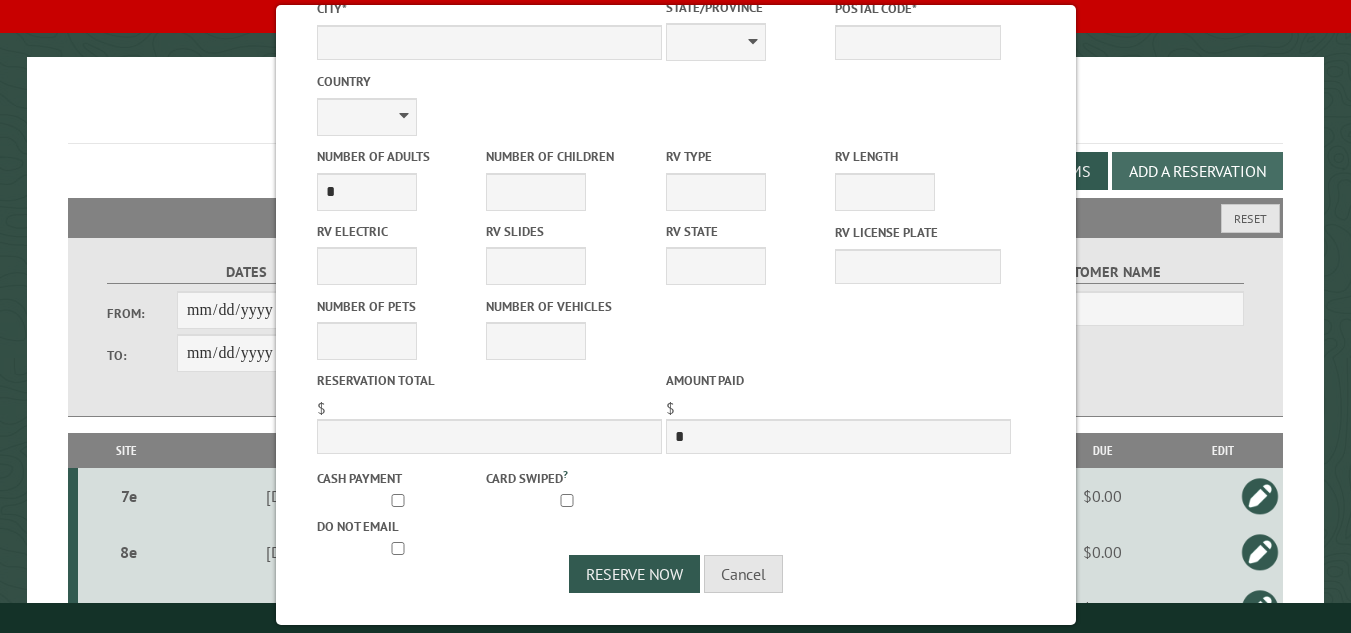 scroll, scrollTop: 528, scrollLeft: 0, axis: vertical 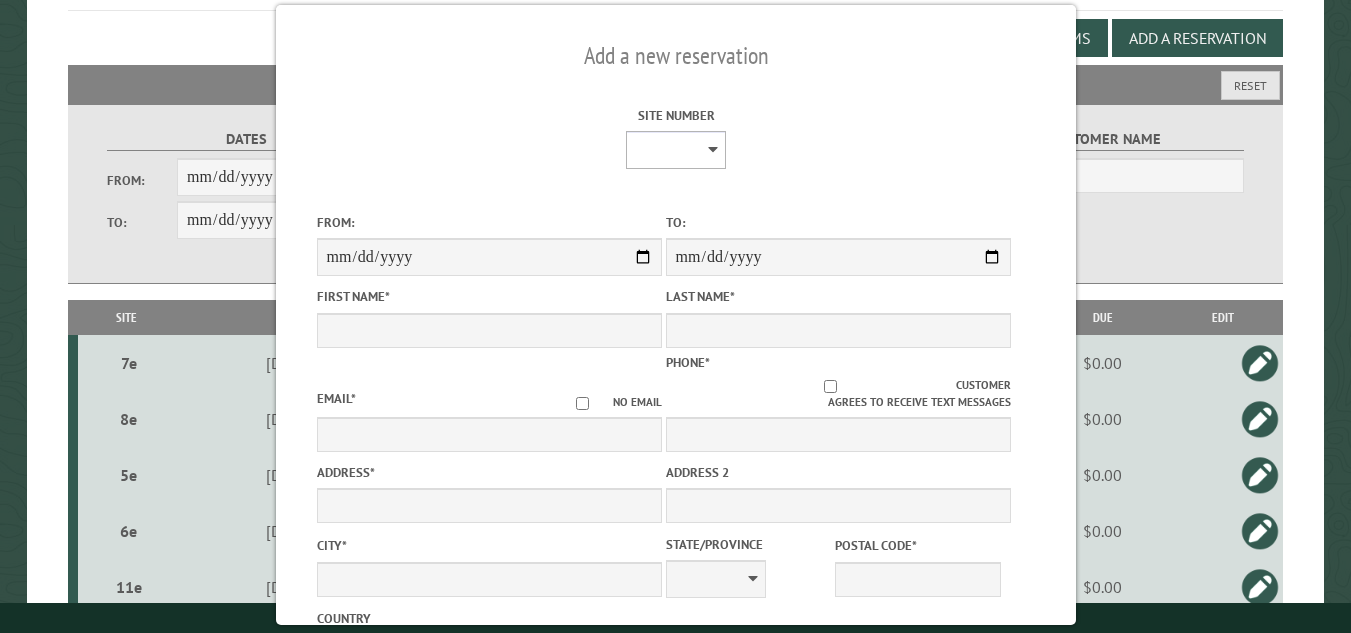 click on "**********" at bounding box center [676, 150] 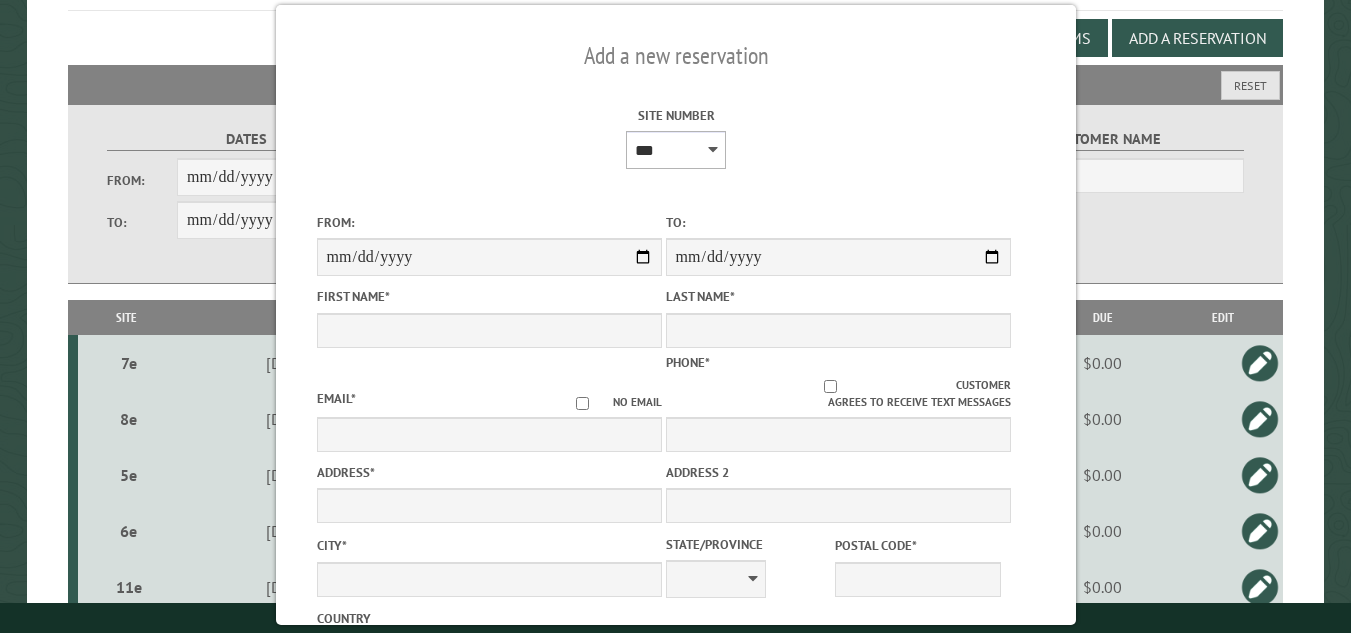 click on "**********" at bounding box center [676, 150] 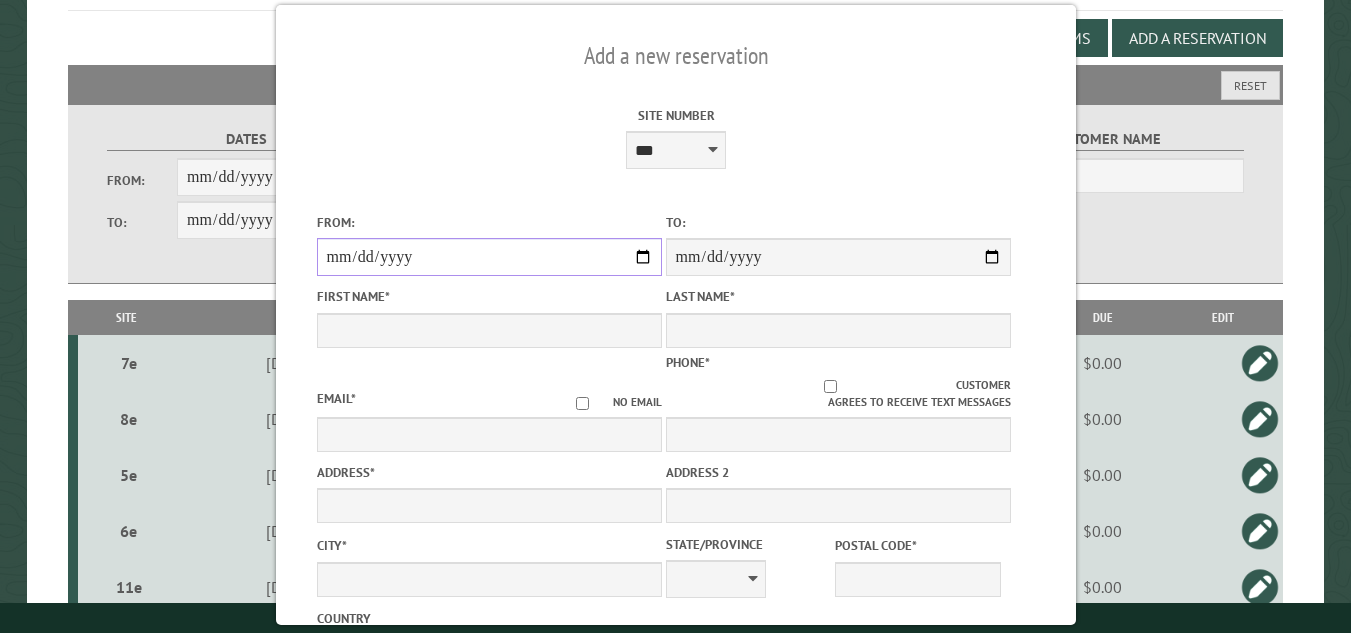 click on "From:" at bounding box center (488, 257) 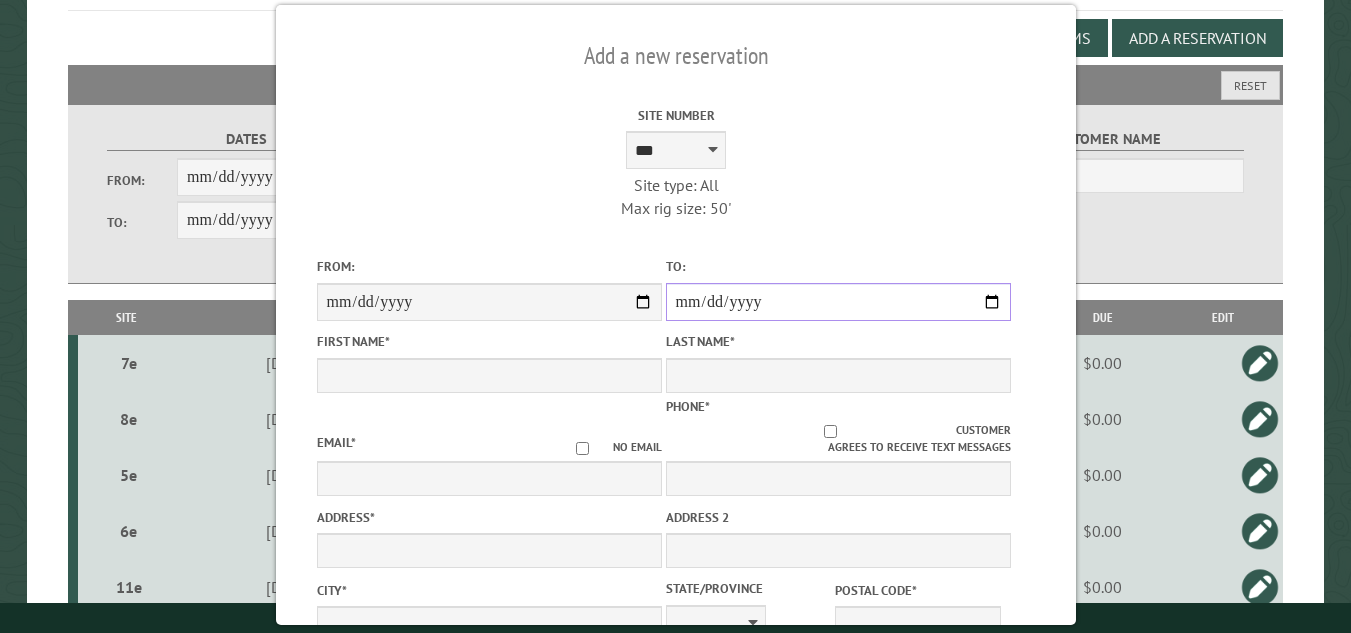 click on "**********" at bounding box center [837, 302] 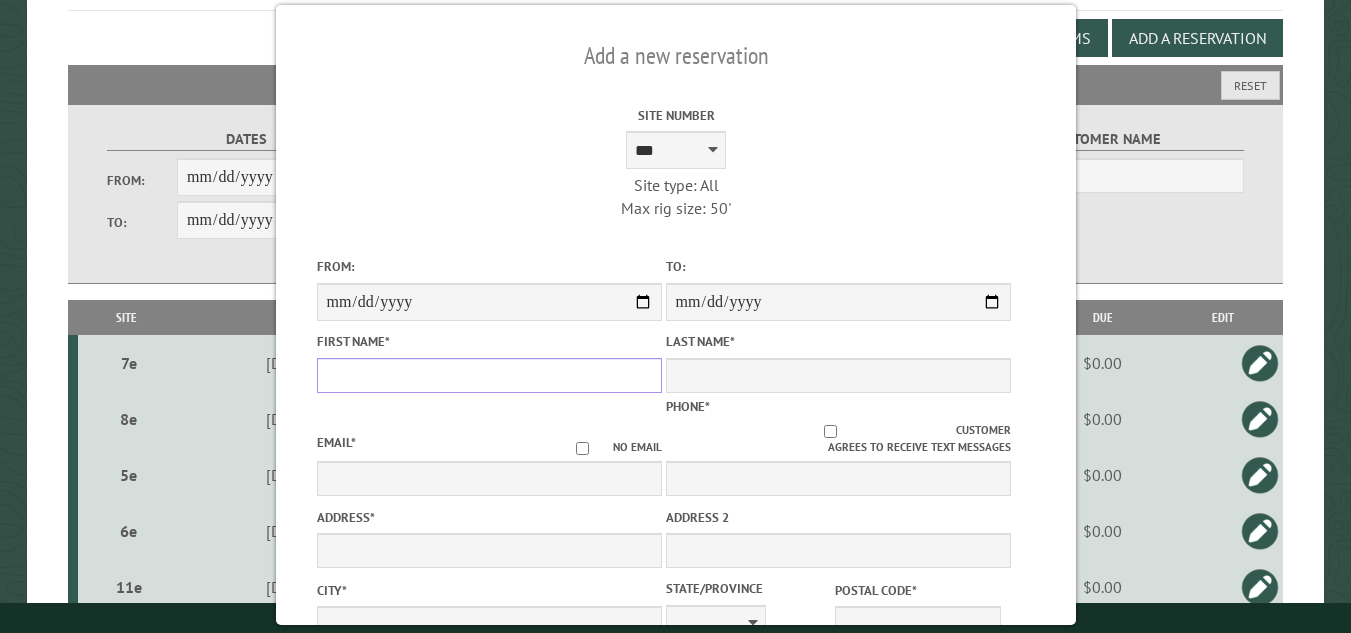 click on "First Name *" at bounding box center [488, 375] 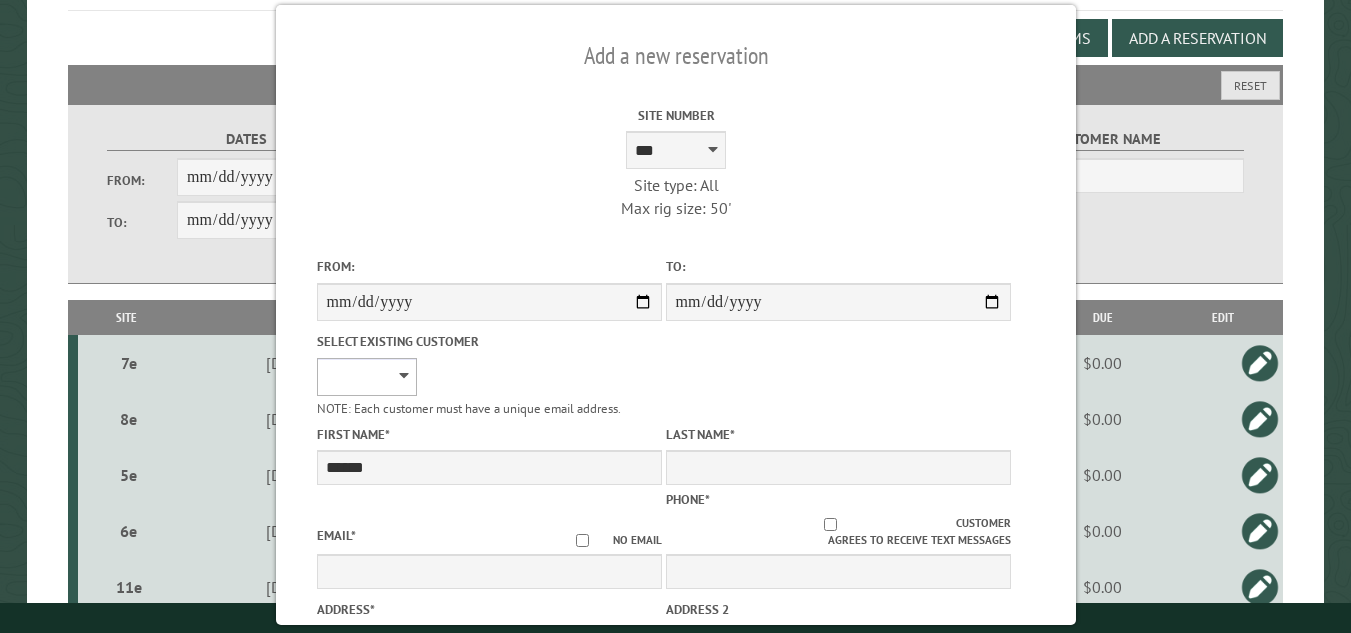 click on "**********" at bounding box center [366, 377] 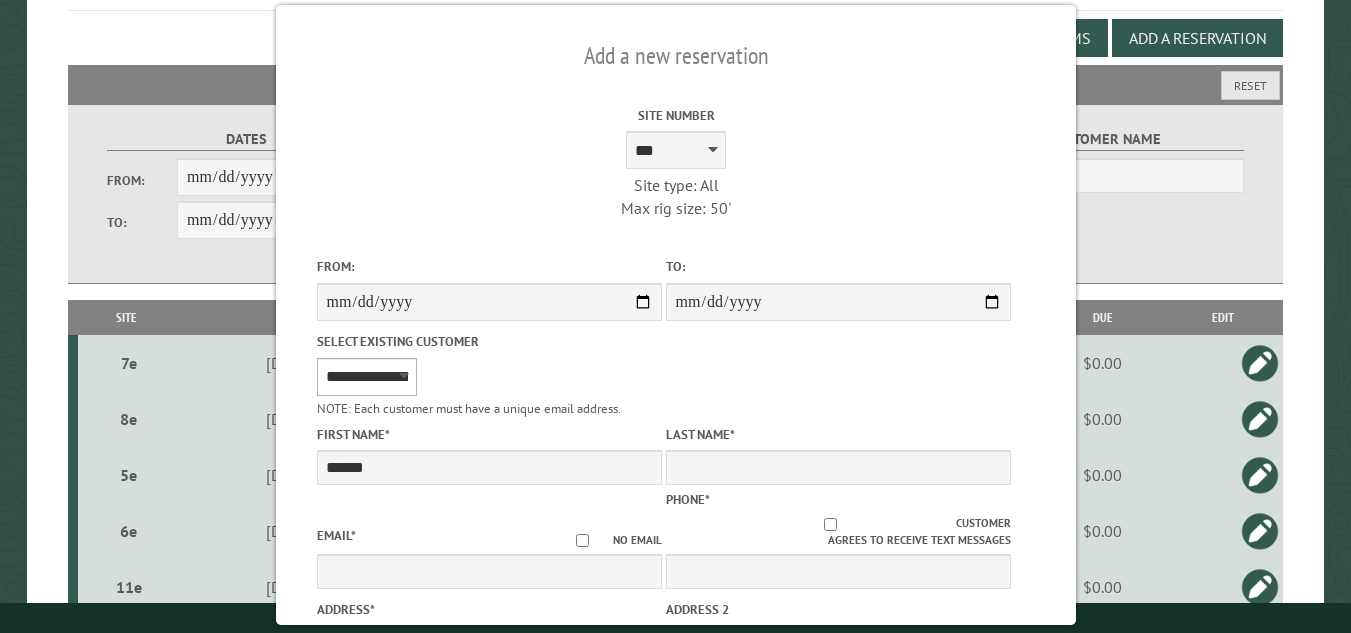 click on "**********" at bounding box center (366, 377) 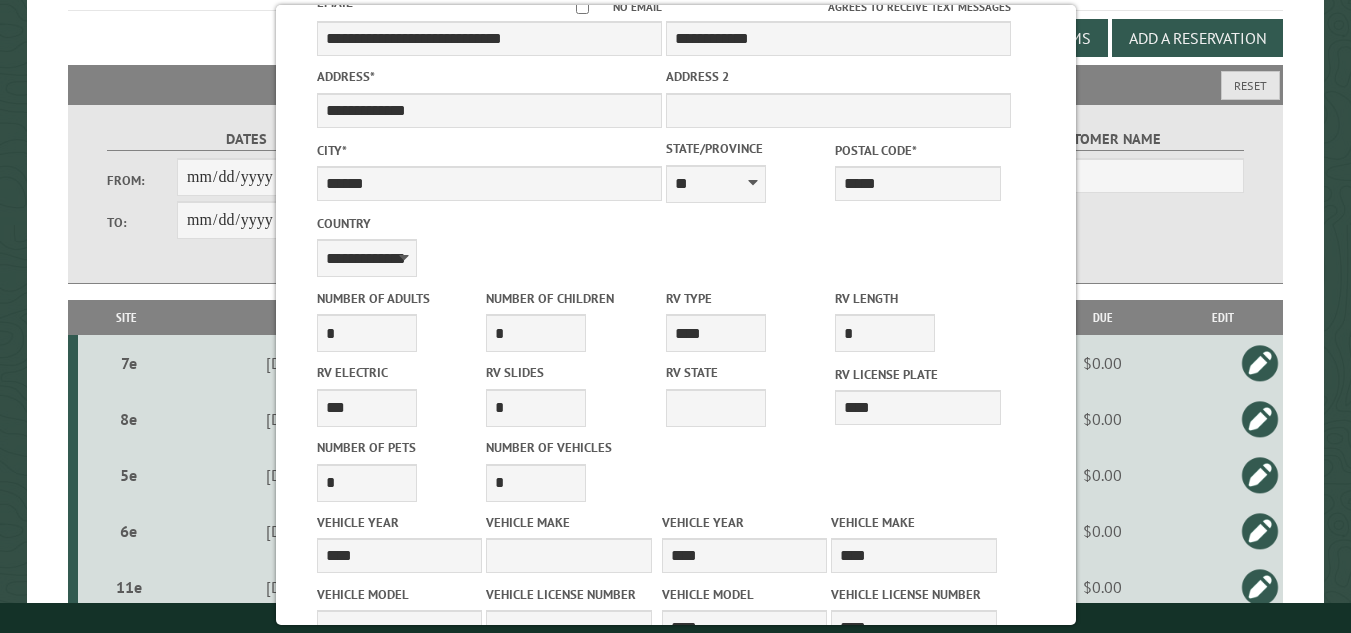 scroll, scrollTop: 932, scrollLeft: 0, axis: vertical 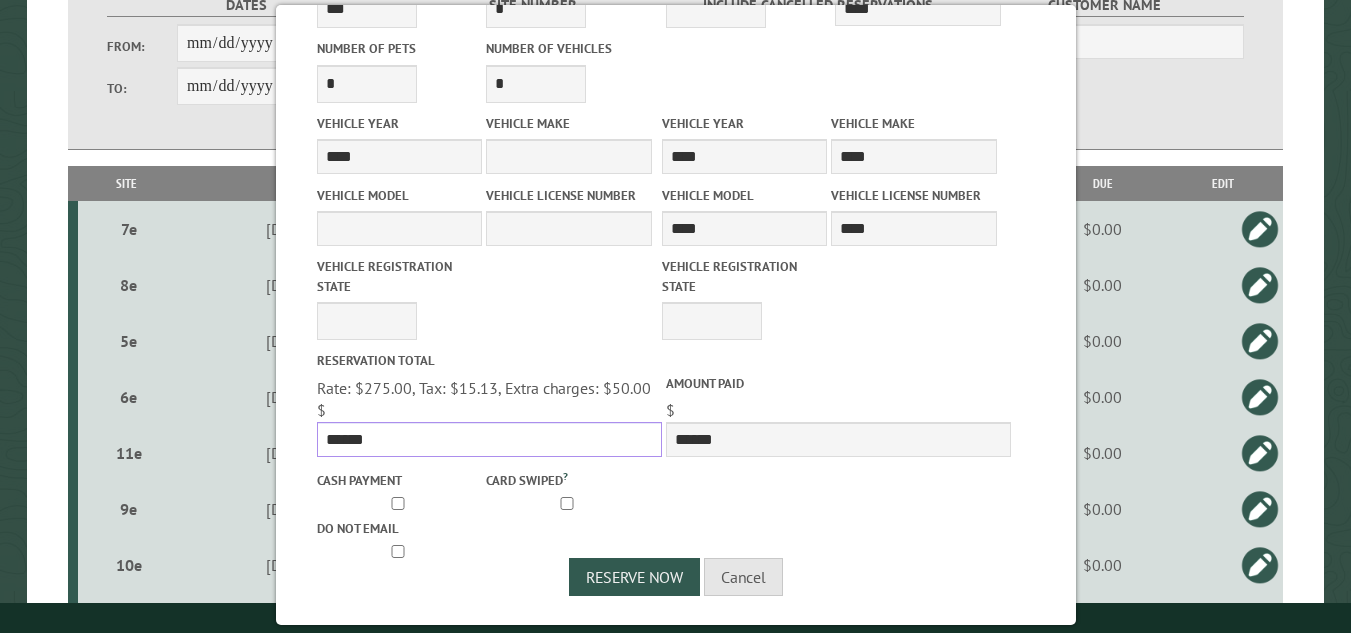 drag, startPoint x: 373, startPoint y: 432, endPoint x: 318, endPoint y: 433, distance: 55.00909 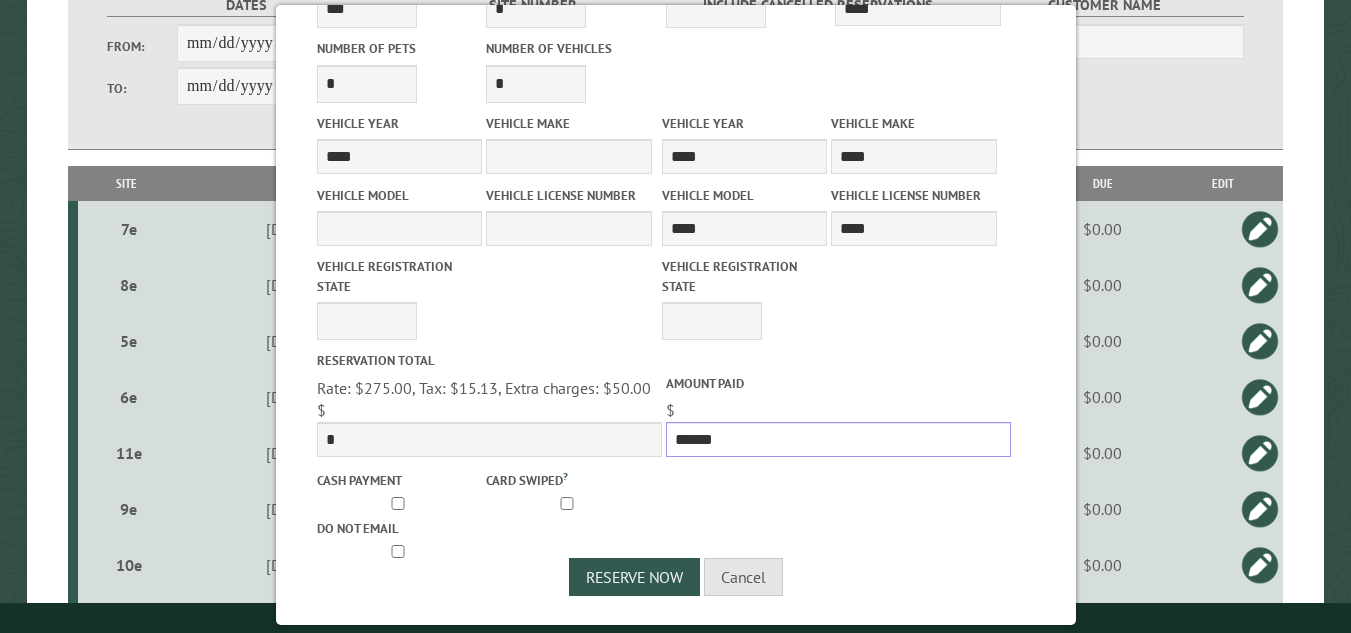 click on "******" at bounding box center [837, 439] 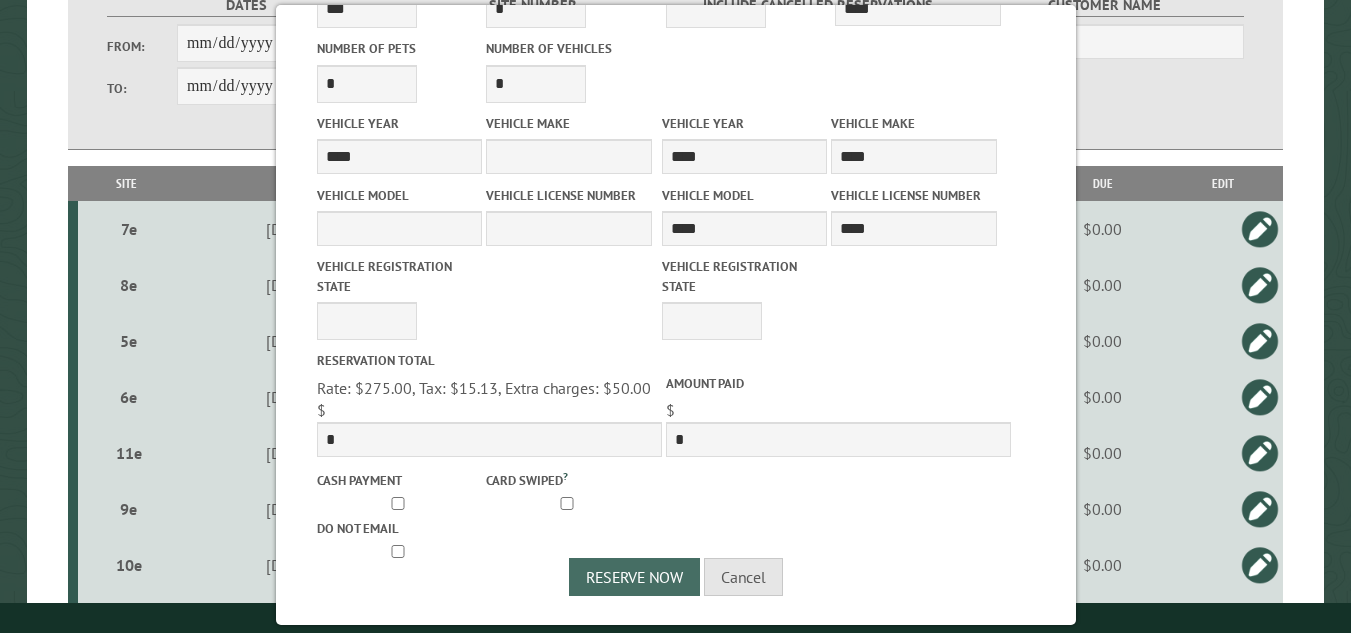 click on "Reserve Now" at bounding box center (634, 577) 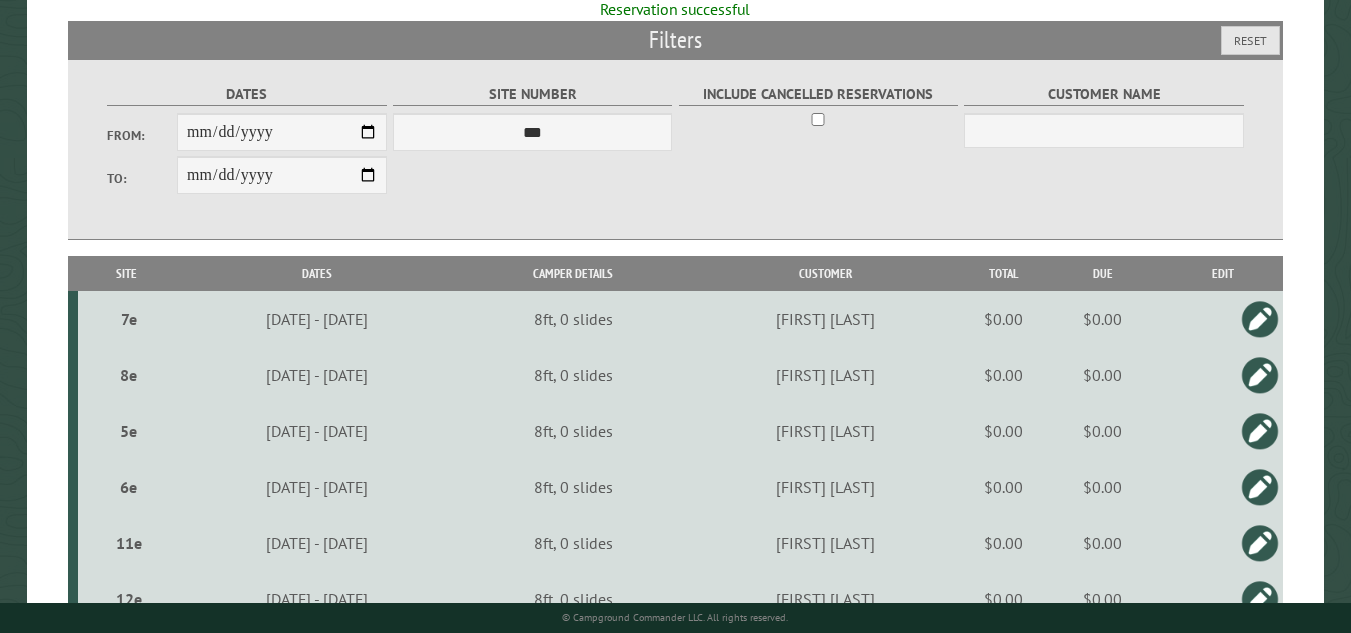 scroll, scrollTop: 297, scrollLeft: 0, axis: vertical 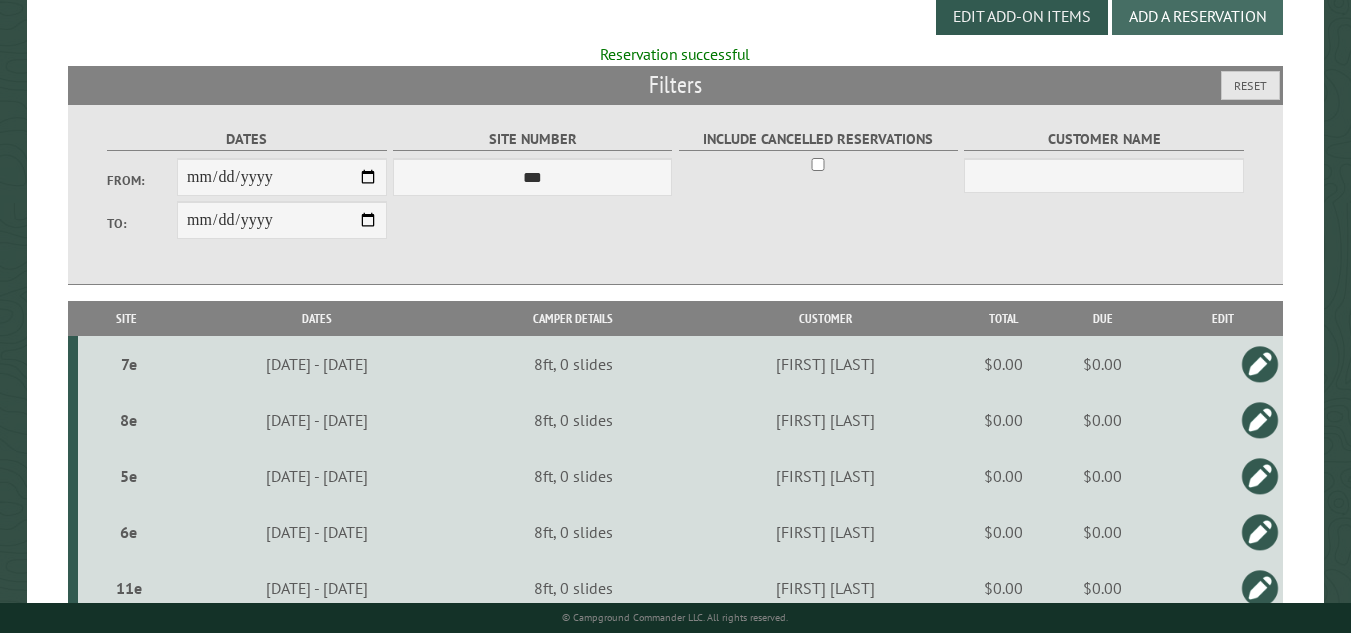 click on "Add a Reservation" at bounding box center [1197, 16] 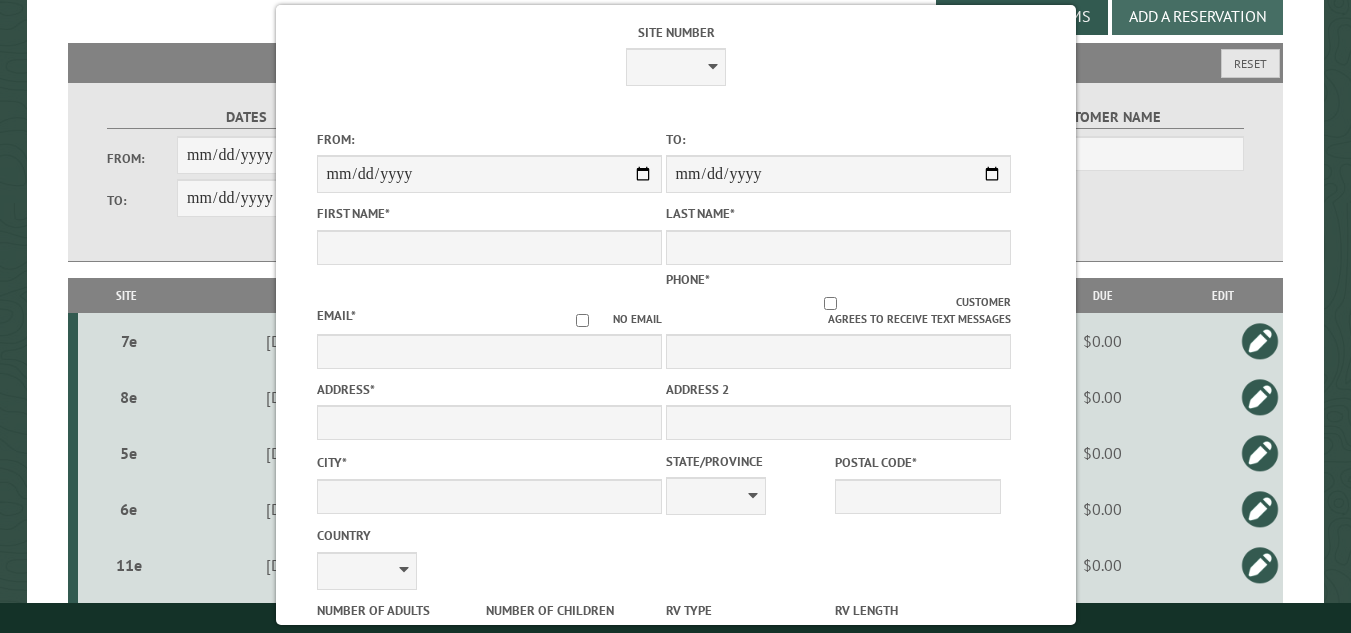 scroll, scrollTop: 0, scrollLeft: 0, axis: both 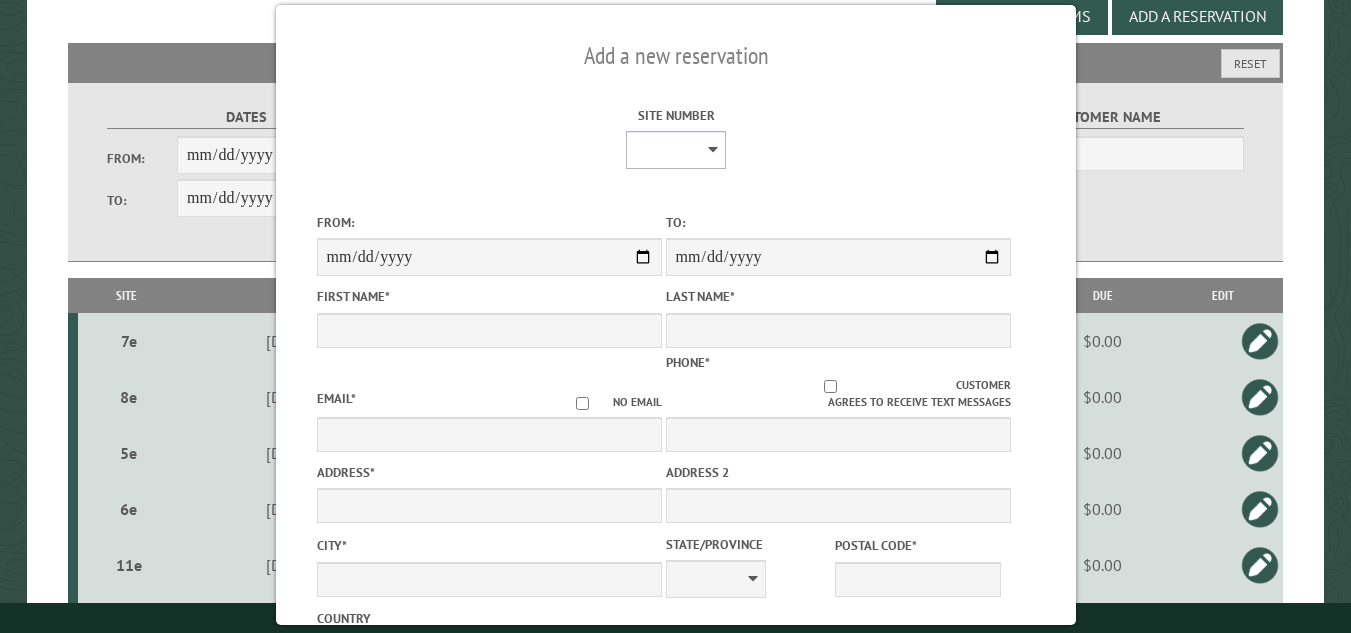 click on "**********" at bounding box center [676, 150] 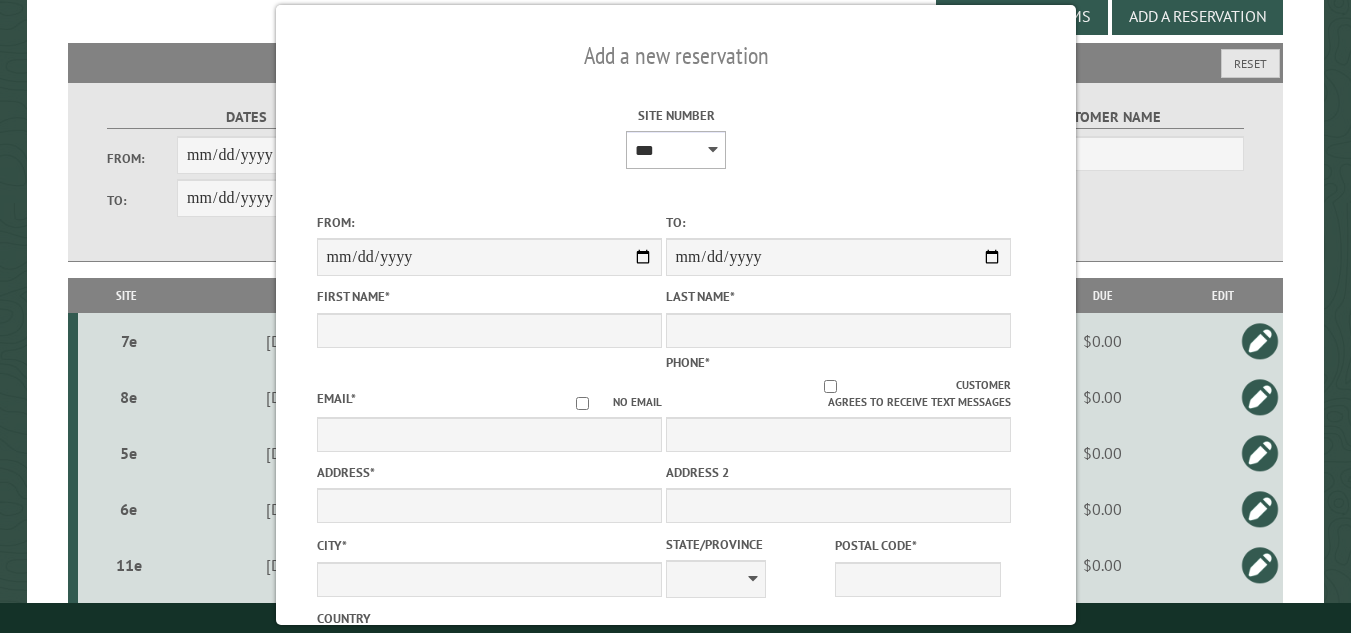 click on "**********" at bounding box center [676, 150] 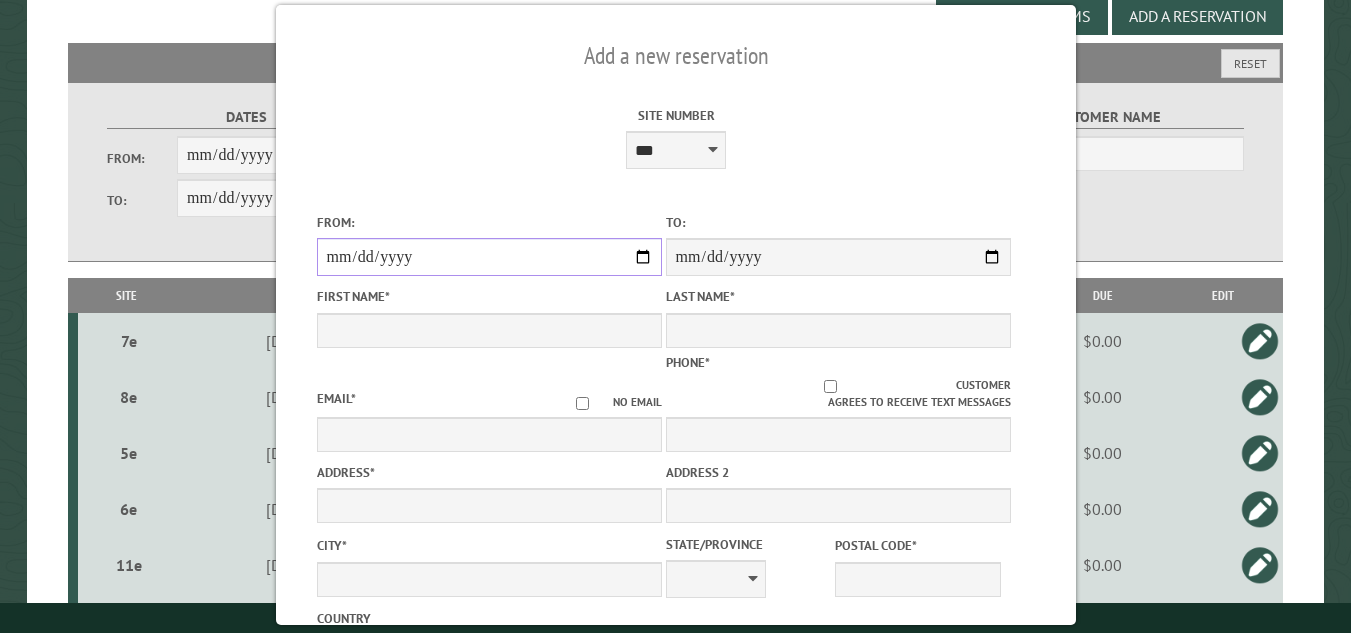 click on "From:" at bounding box center [488, 257] 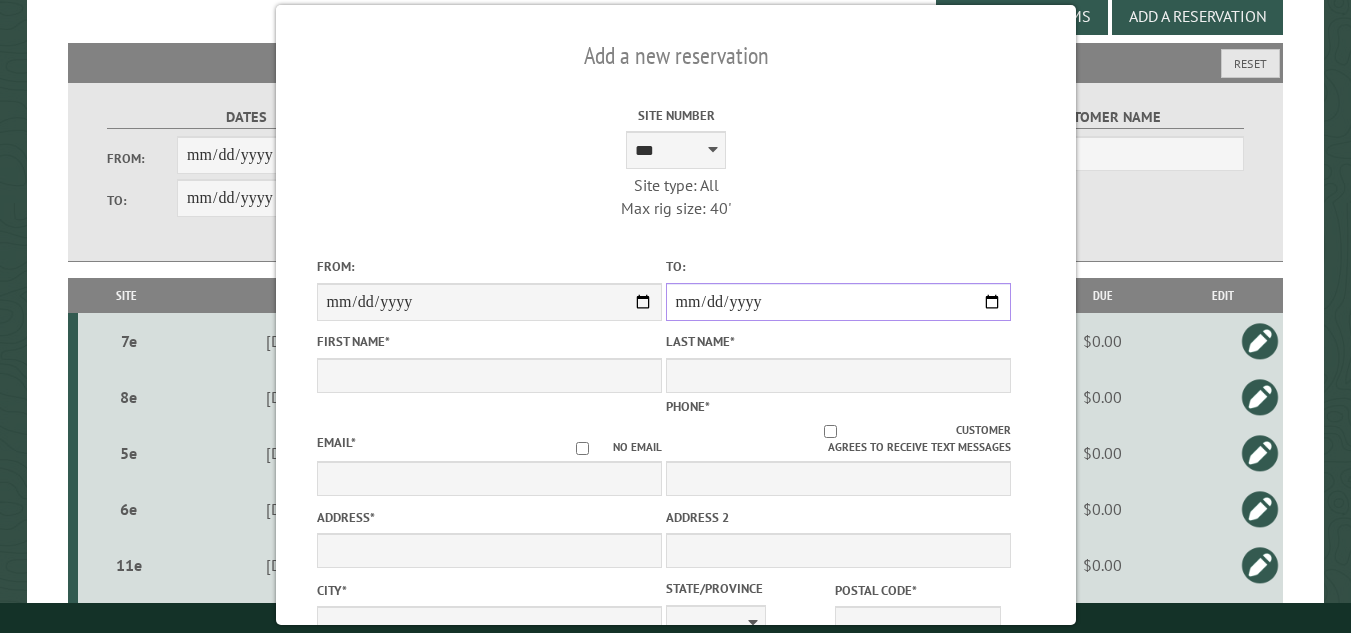 click on "**********" at bounding box center [837, 302] 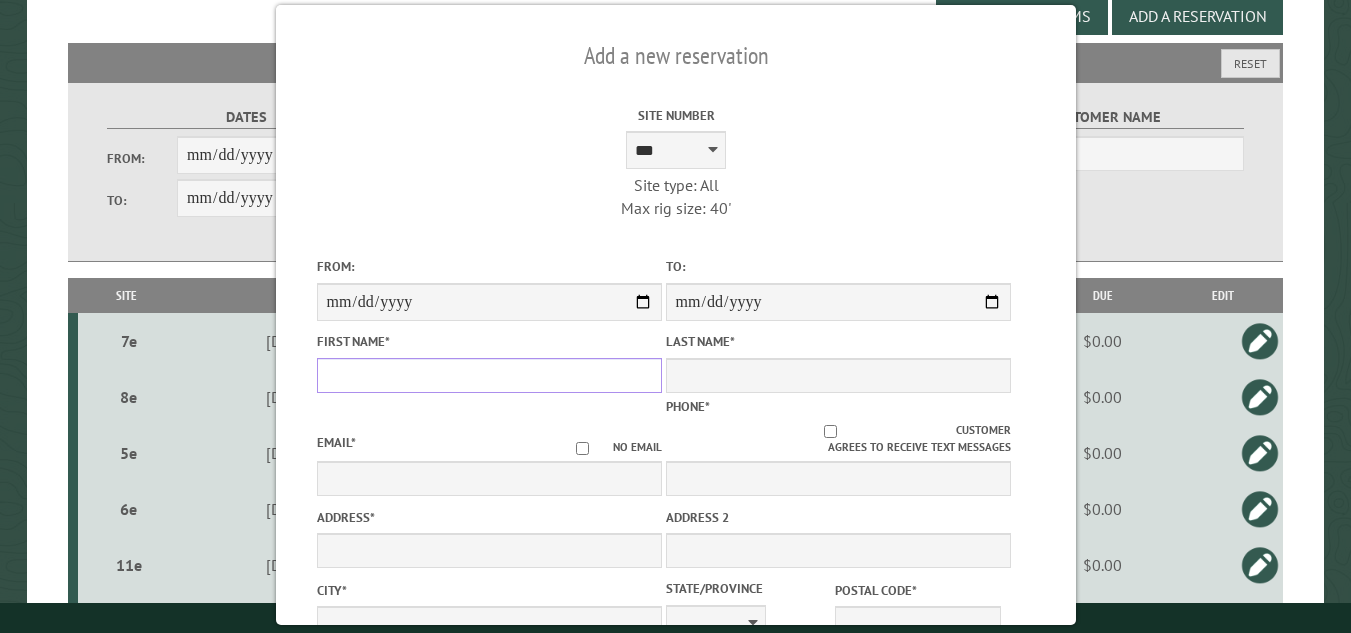 click on "First Name *" at bounding box center (488, 375) 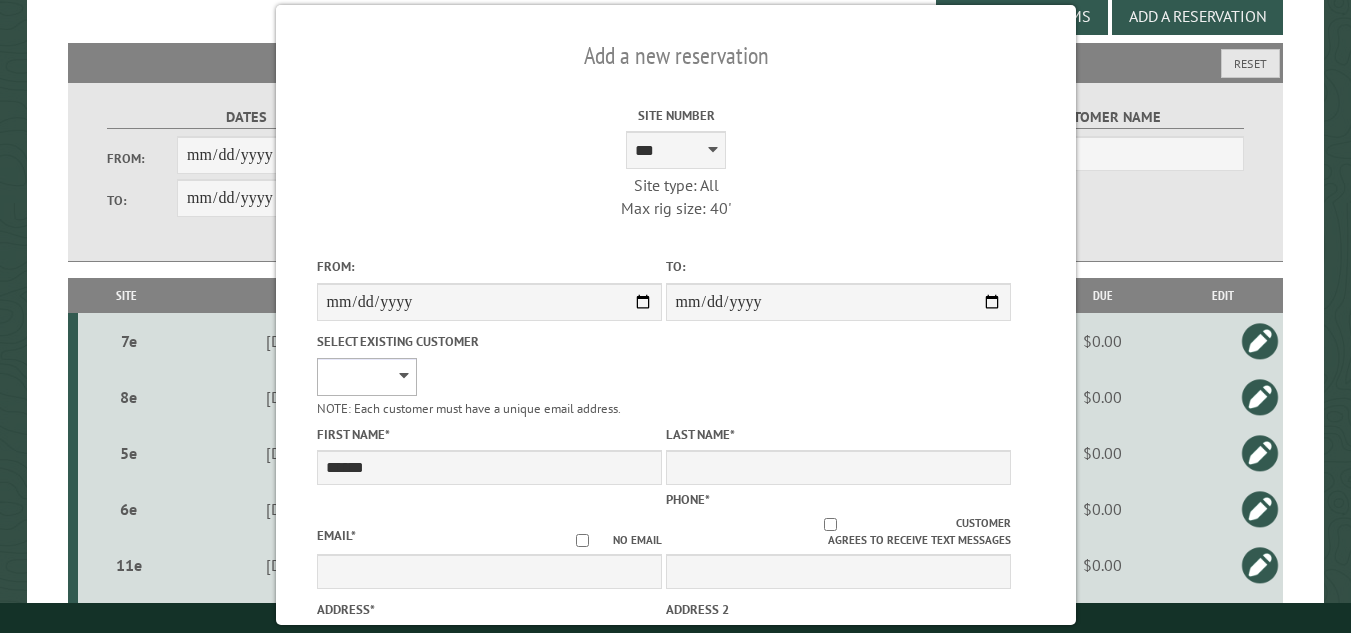 click on "**********" at bounding box center (366, 377) 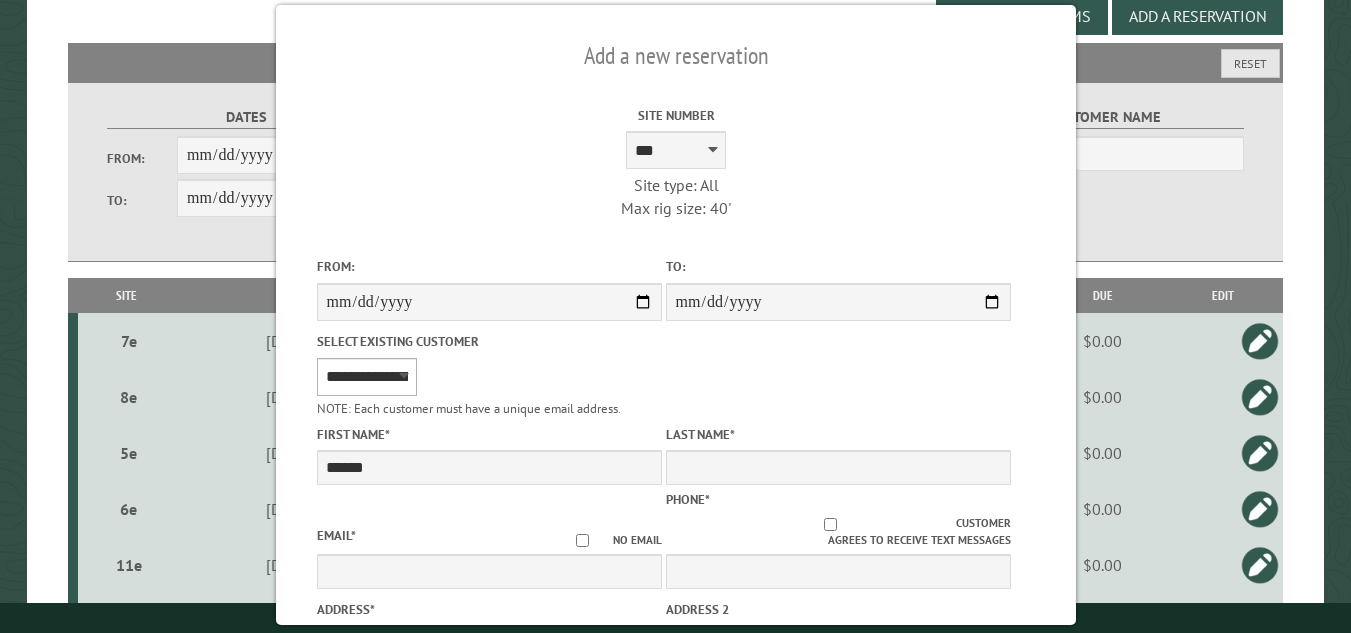 click on "**********" at bounding box center [366, 377] 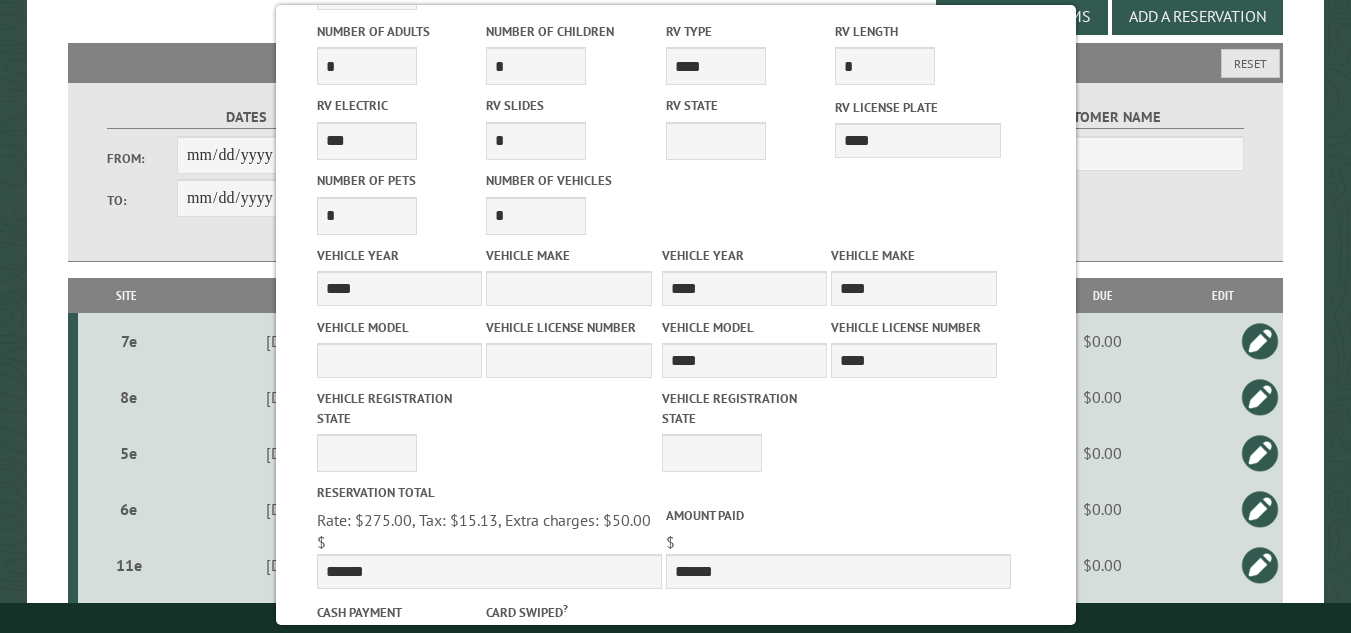 scroll, scrollTop: 932, scrollLeft: 0, axis: vertical 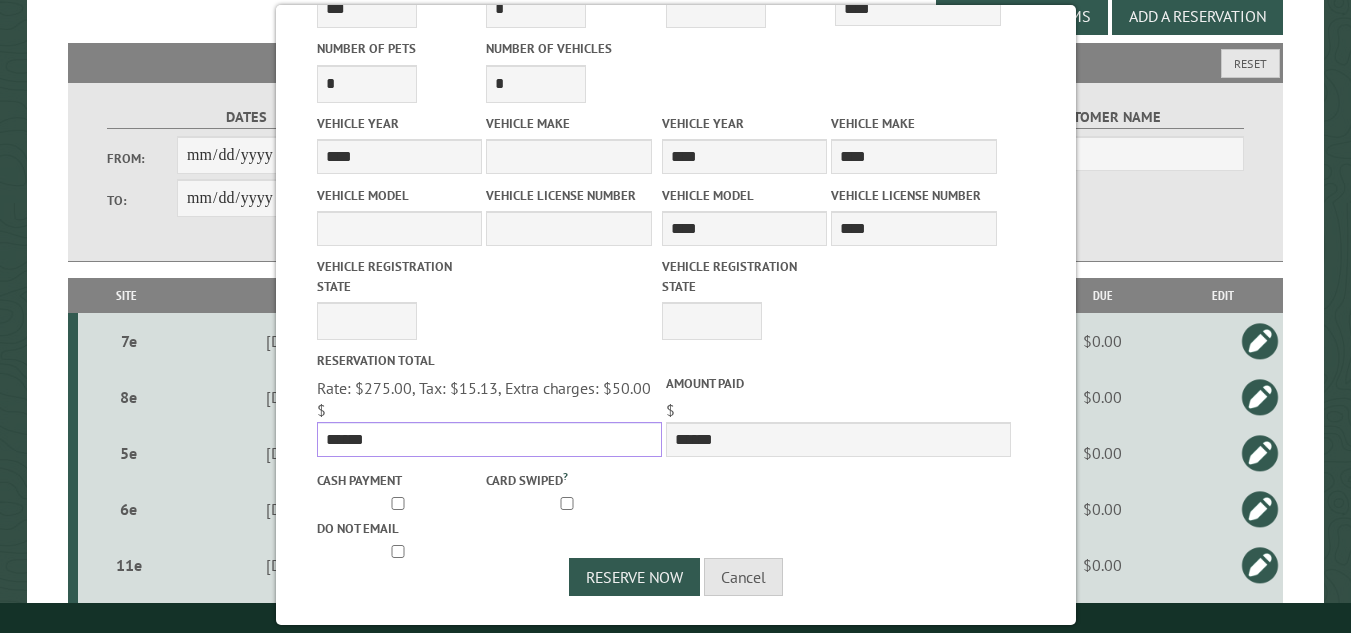 drag, startPoint x: 371, startPoint y: 437, endPoint x: 317, endPoint y: 433, distance: 54.147945 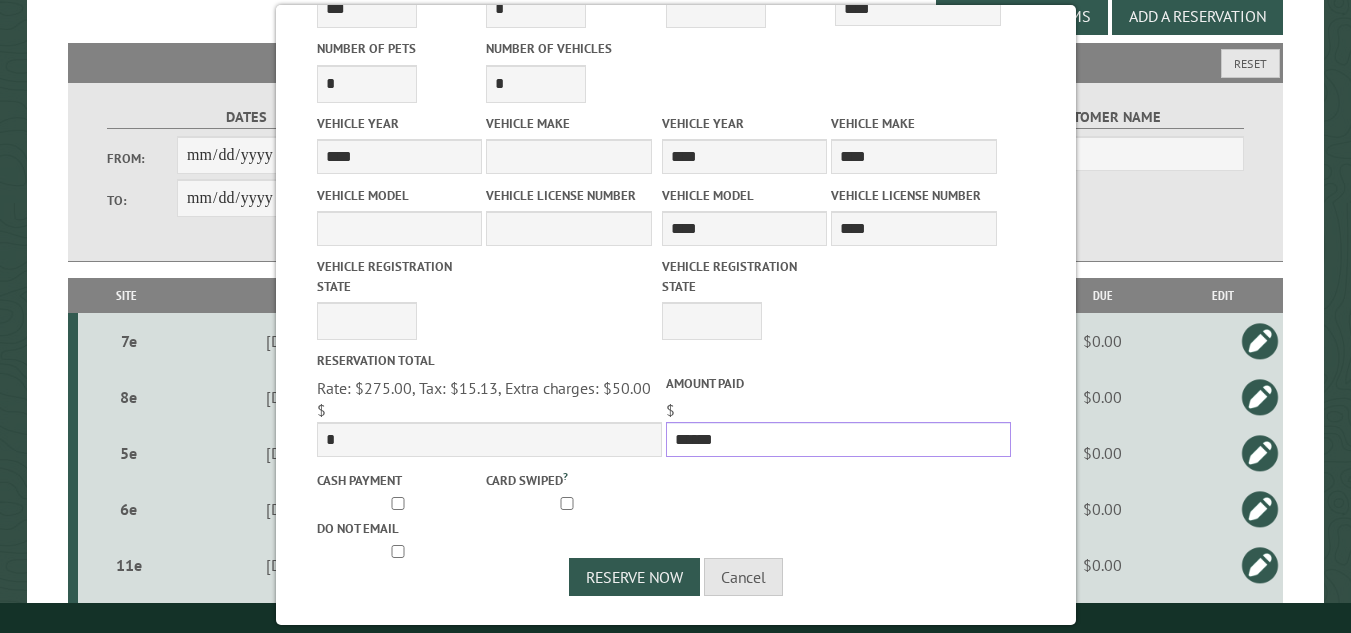 drag, startPoint x: 715, startPoint y: 434, endPoint x: 659, endPoint y: 438, distance: 56.142673 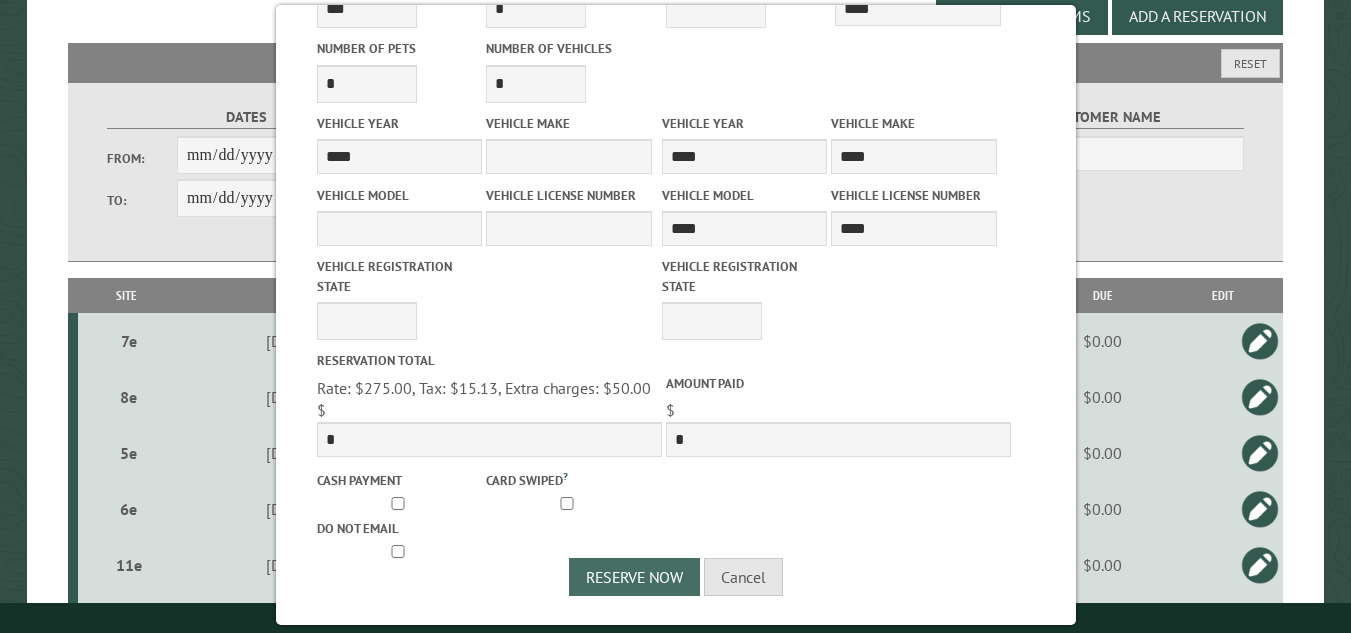 click on "Reserve Now" at bounding box center (634, 577) 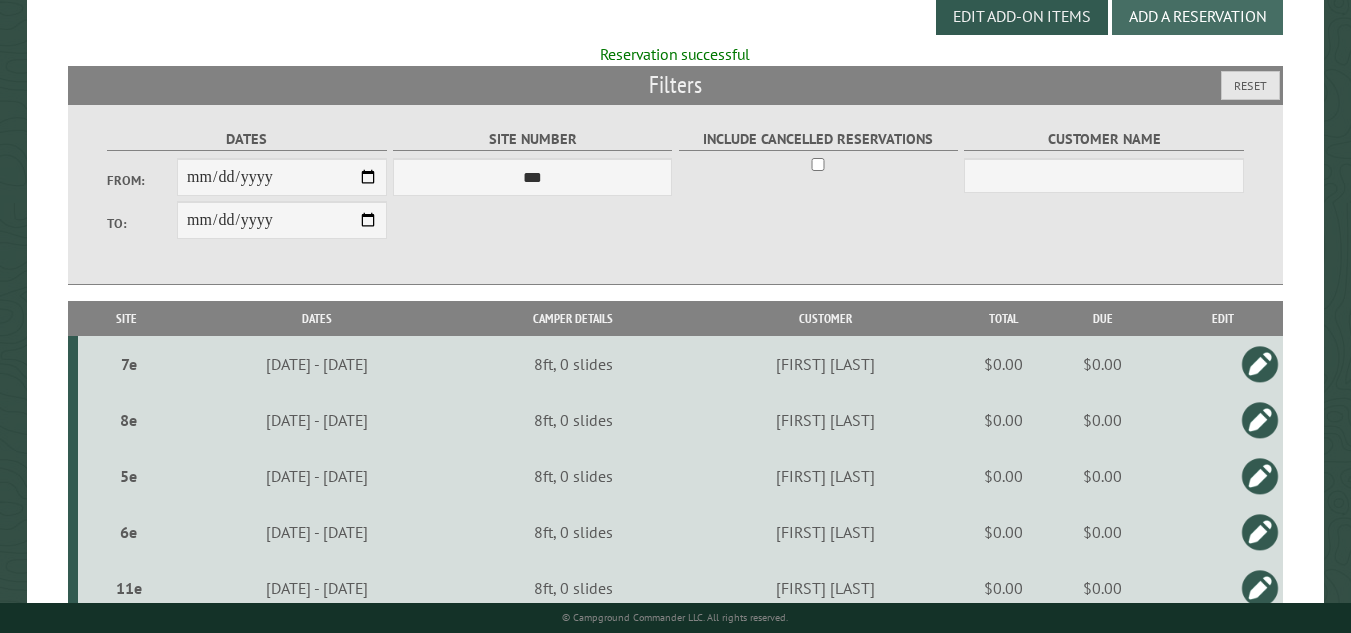 click on "Add a Reservation" at bounding box center (1197, 16) 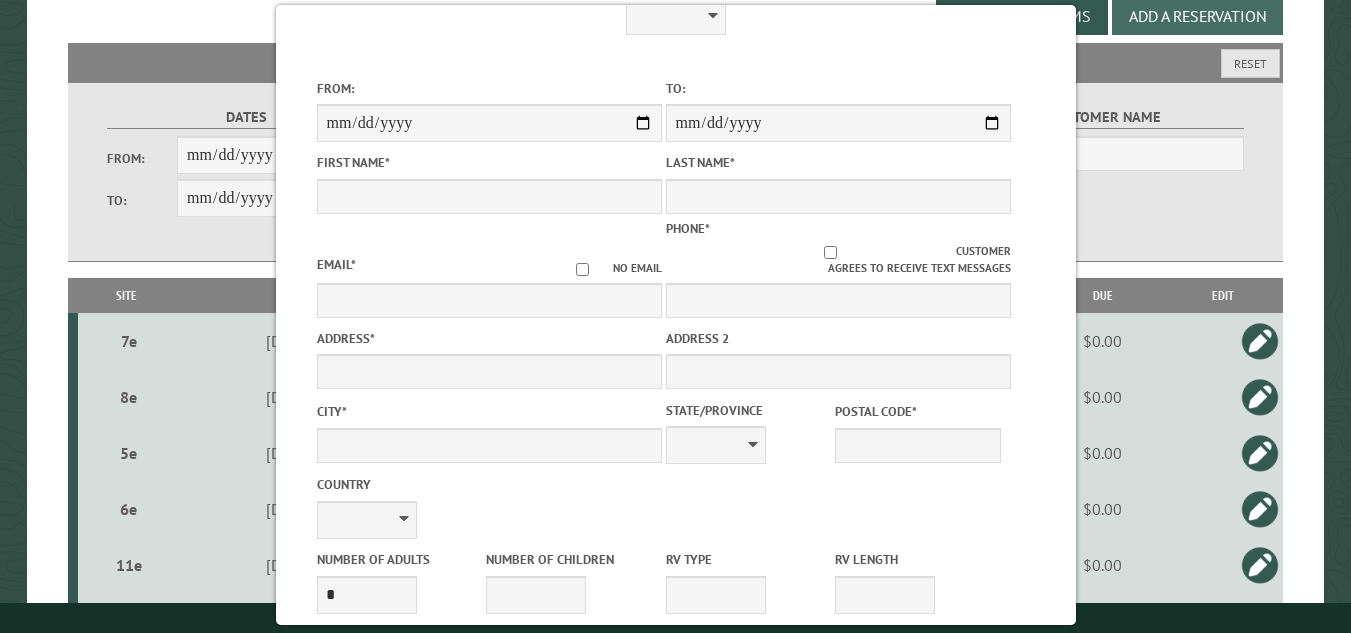 scroll, scrollTop: 0, scrollLeft: 0, axis: both 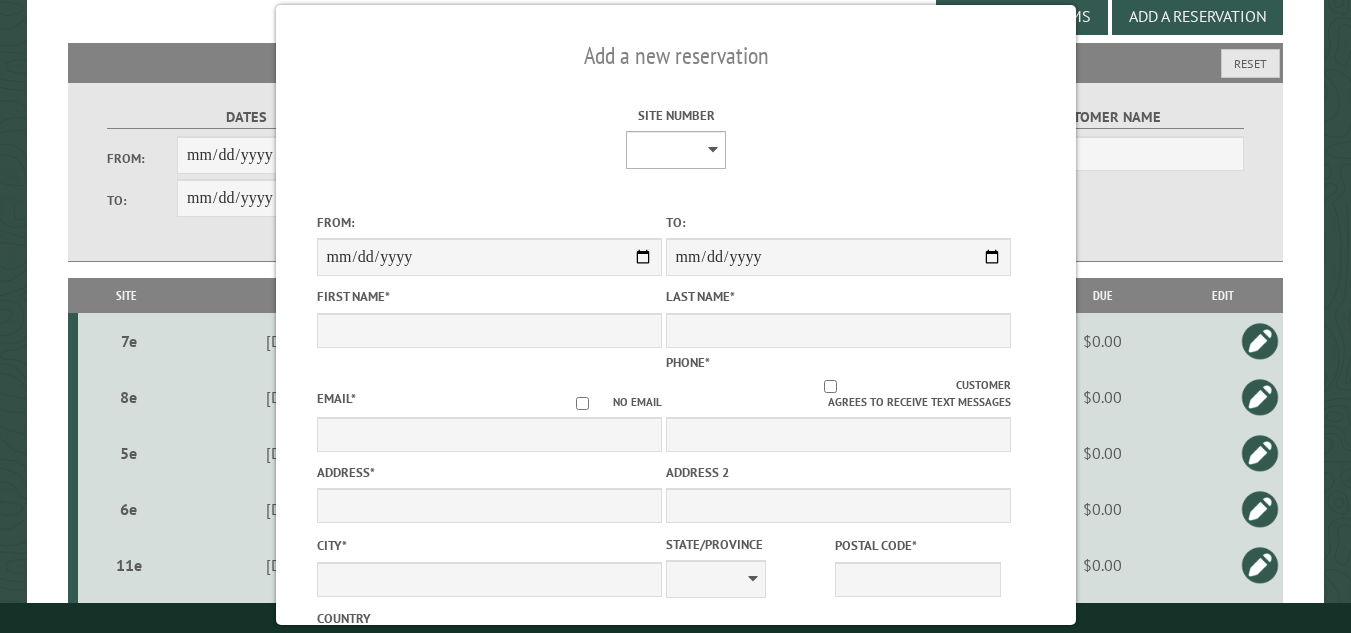 click on "**********" at bounding box center (676, 150) 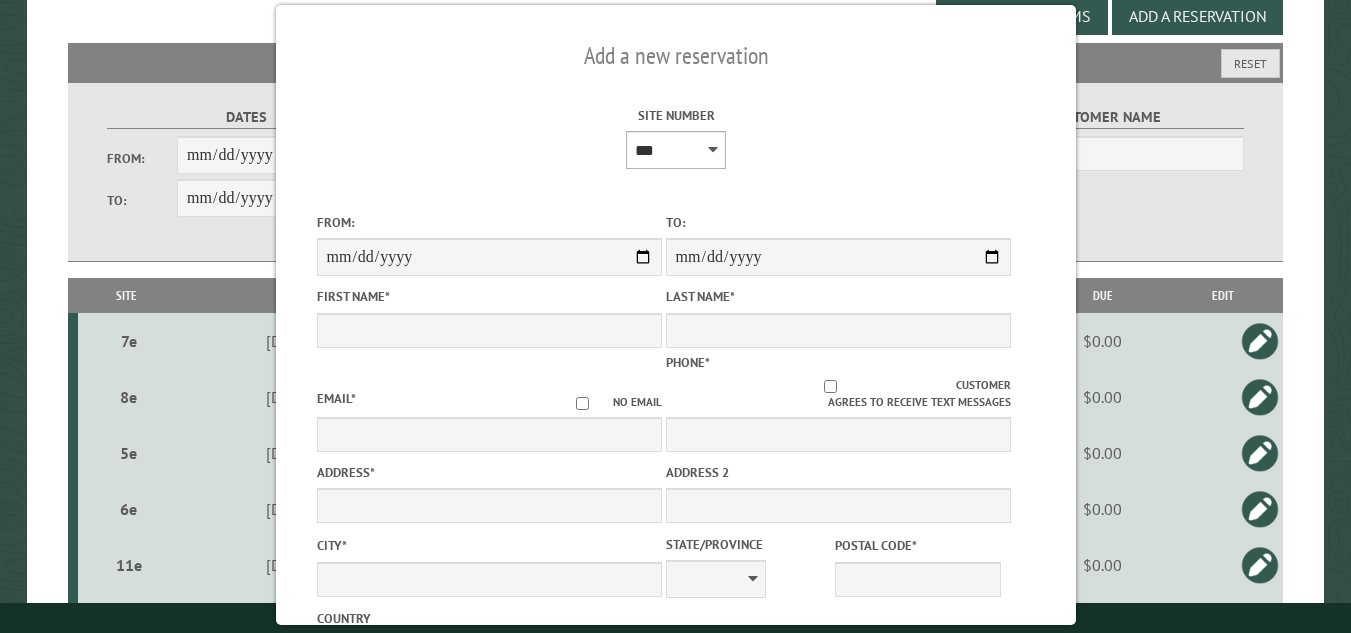 click on "**********" at bounding box center [676, 150] 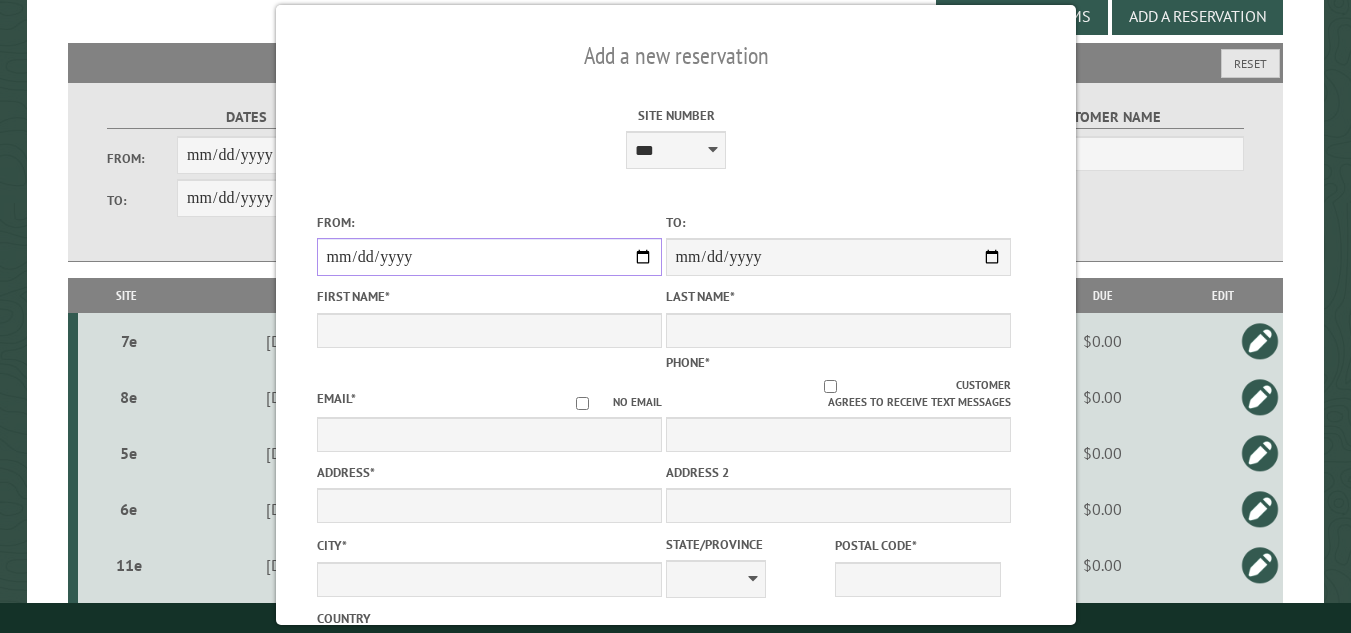 click on "From:" at bounding box center [488, 257] 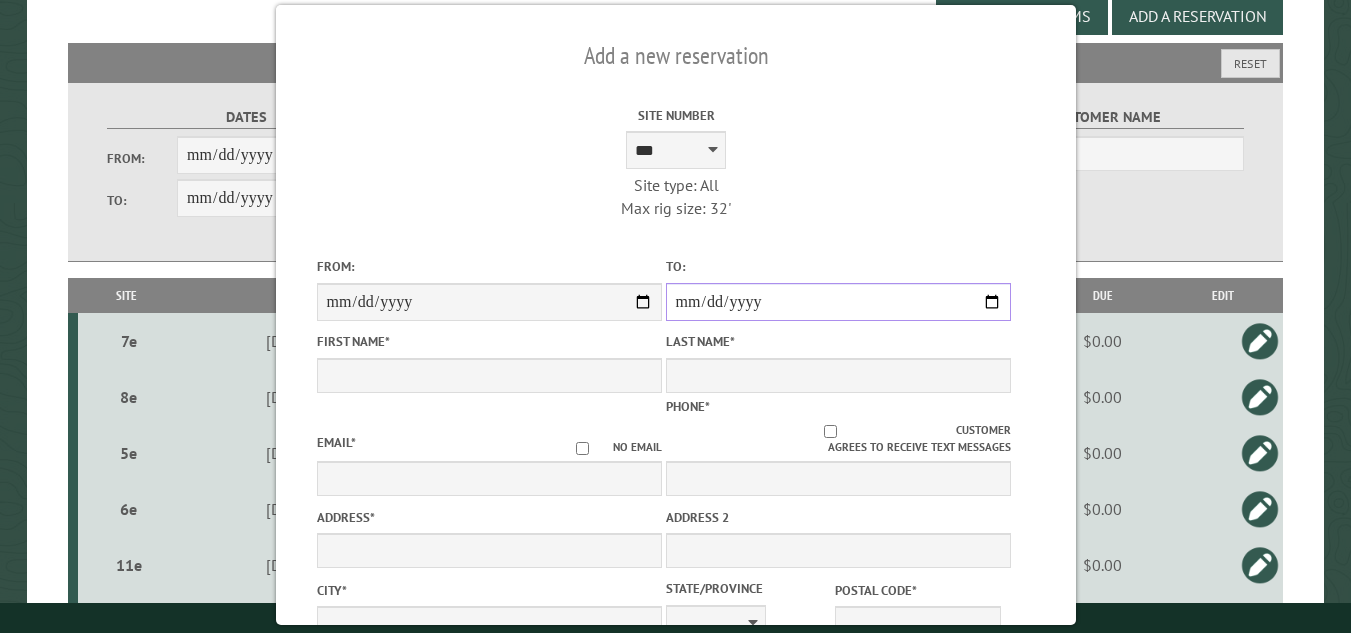 click on "**********" at bounding box center [837, 302] 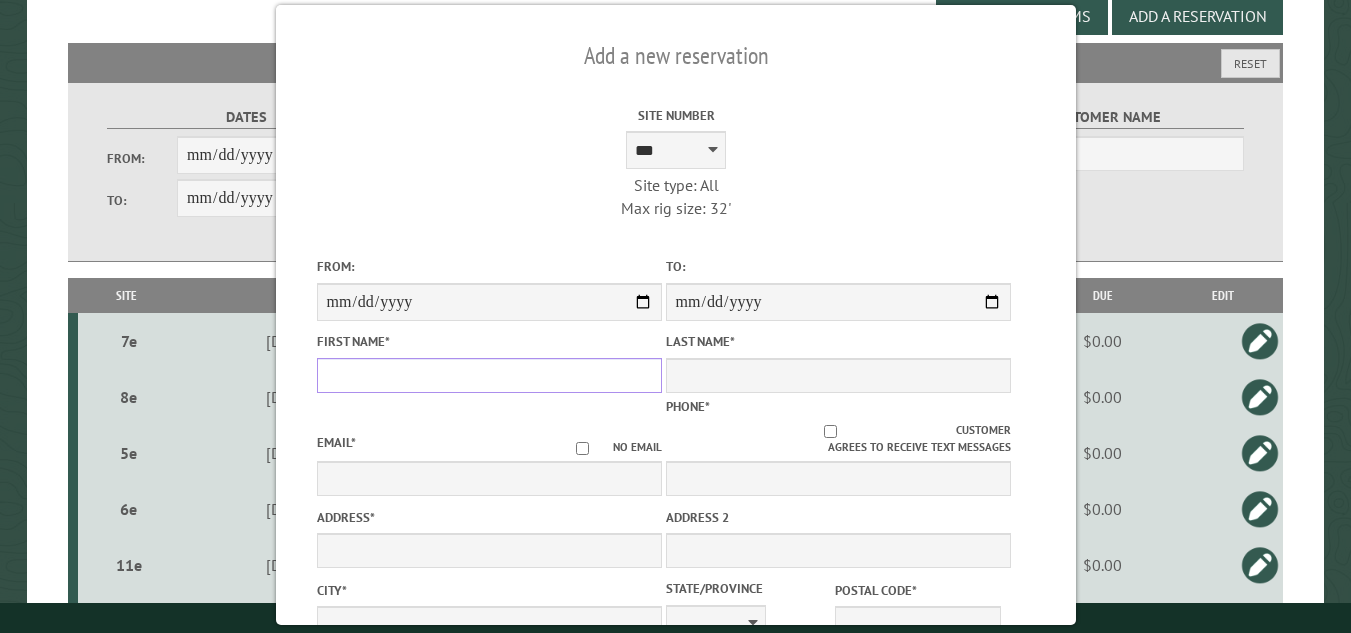 click on "First Name *" at bounding box center [488, 375] 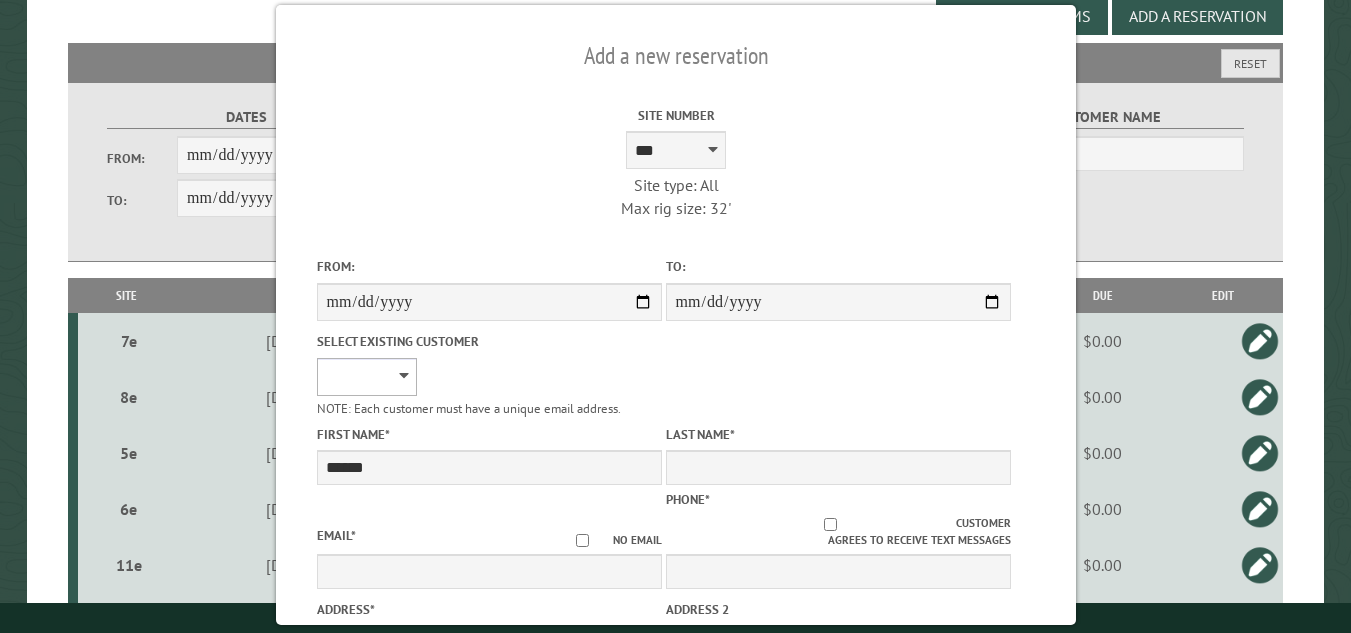 click on "**********" at bounding box center [366, 377] 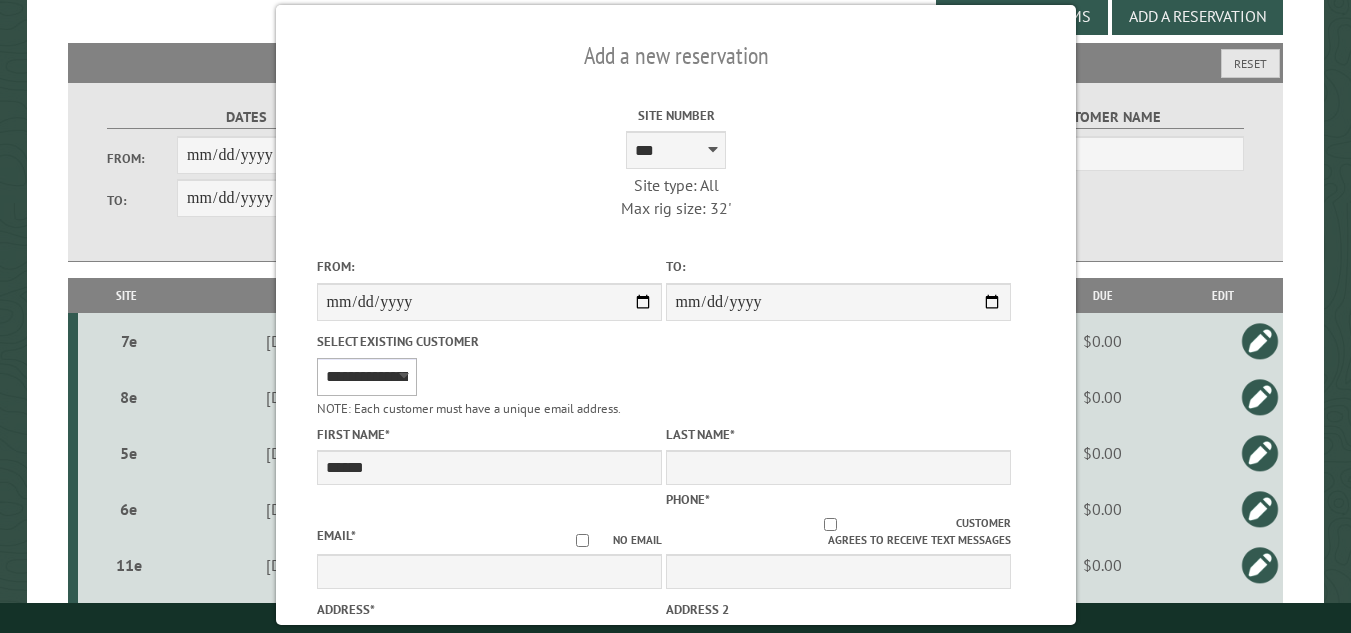 click on "**********" at bounding box center [366, 377] 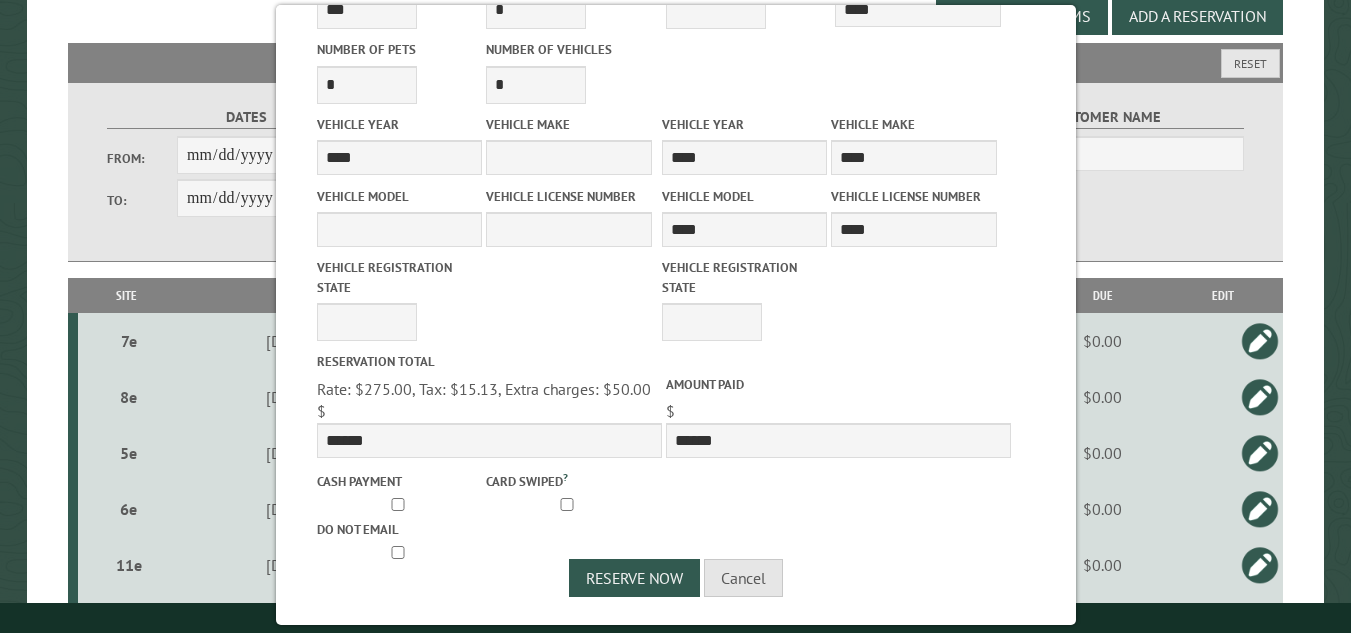 scroll, scrollTop: 932, scrollLeft: 0, axis: vertical 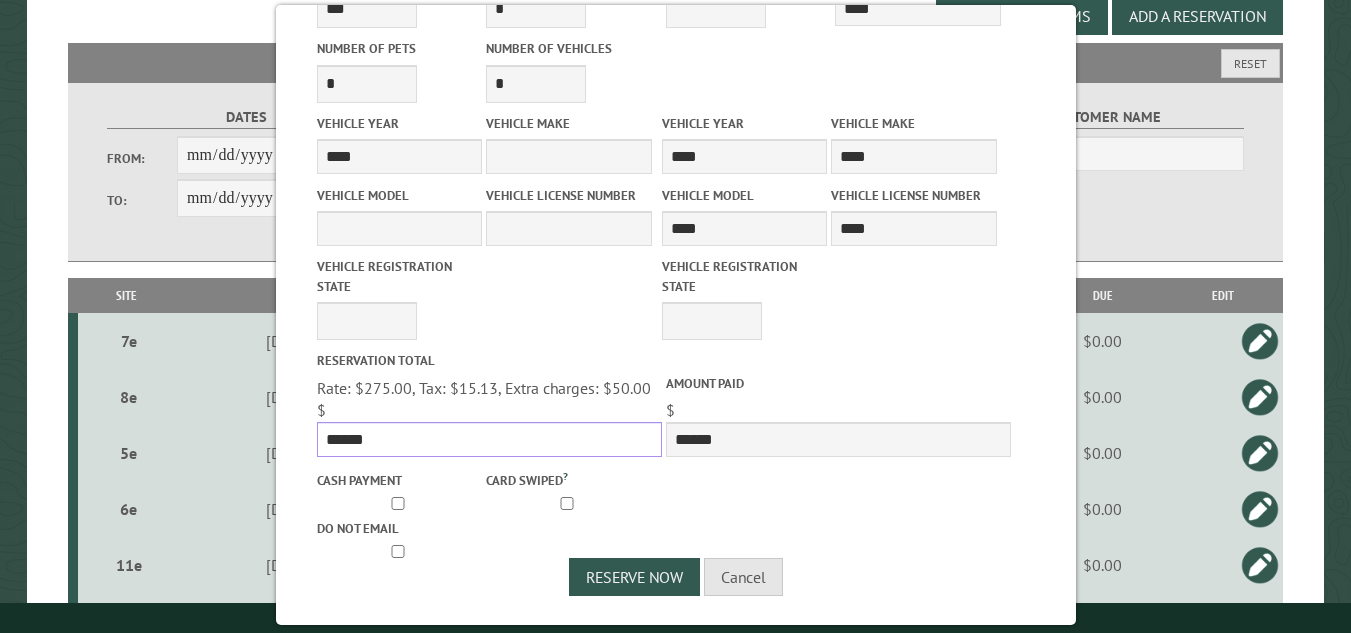 drag, startPoint x: 377, startPoint y: 432, endPoint x: 330, endPoint y: 433, distance: 47.010635 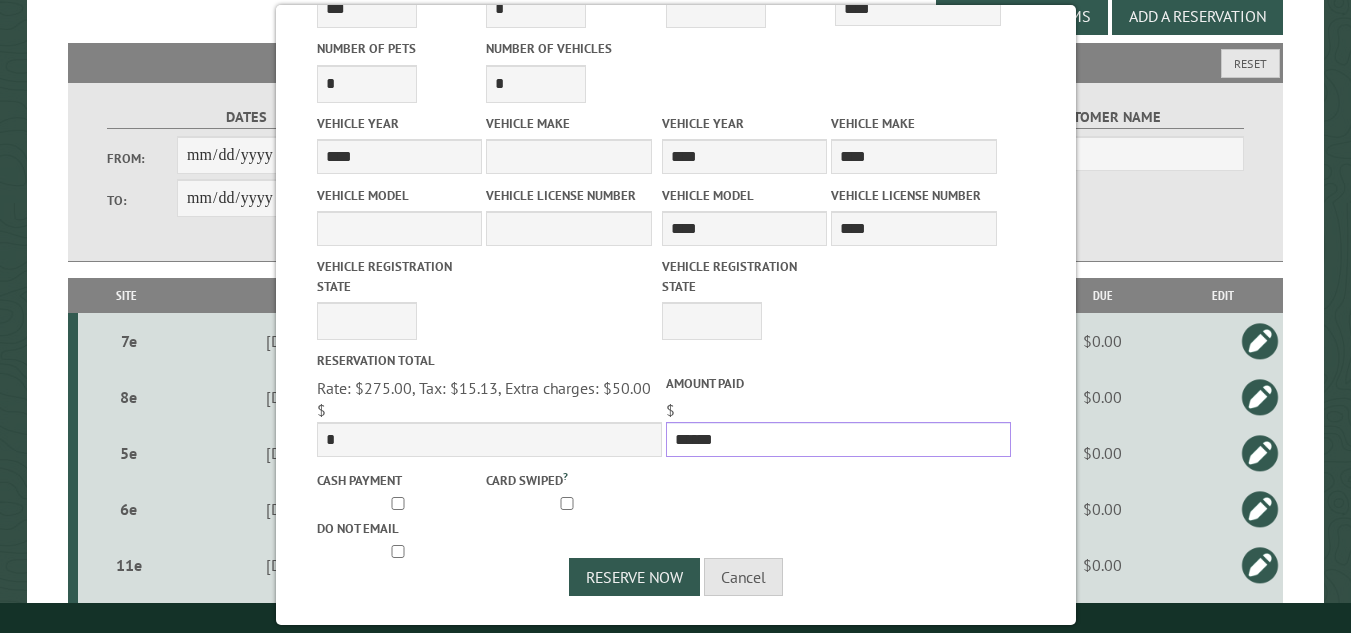 drag, startPoint x: 662, startPoint y: 437, endPoint x: 740, endPoint y: 434, distance: 78.05767 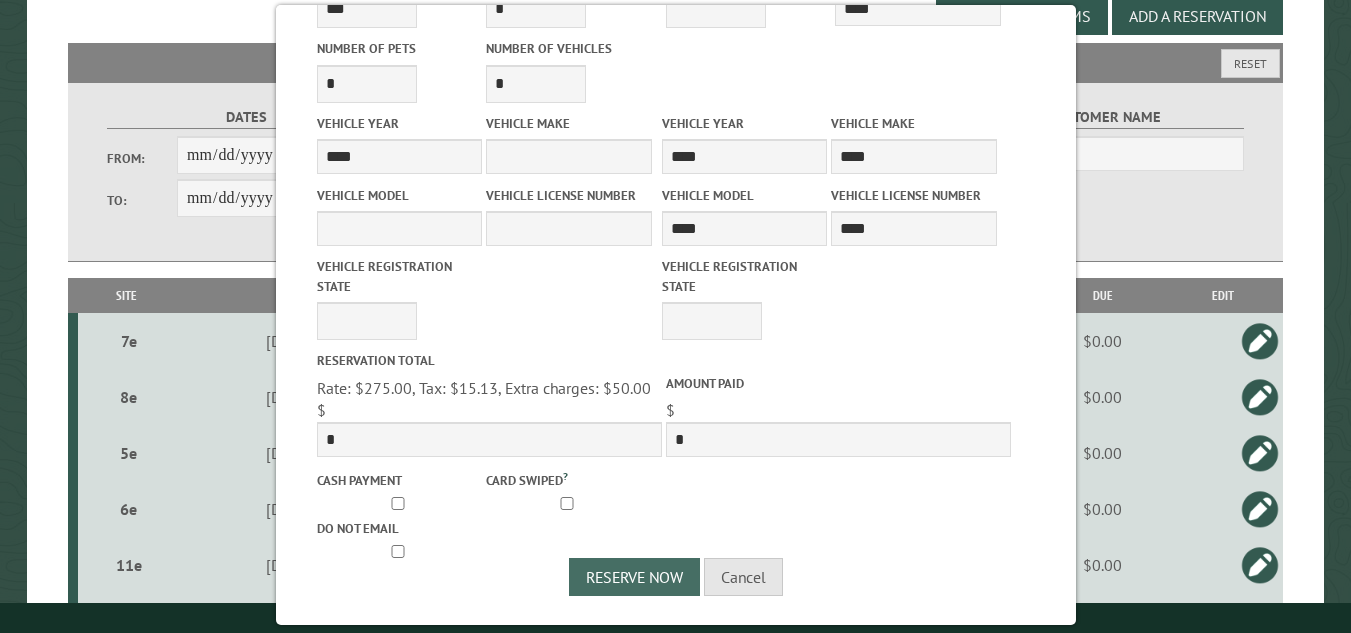 click on "Reserve Now" at bounding box center (634, 577) 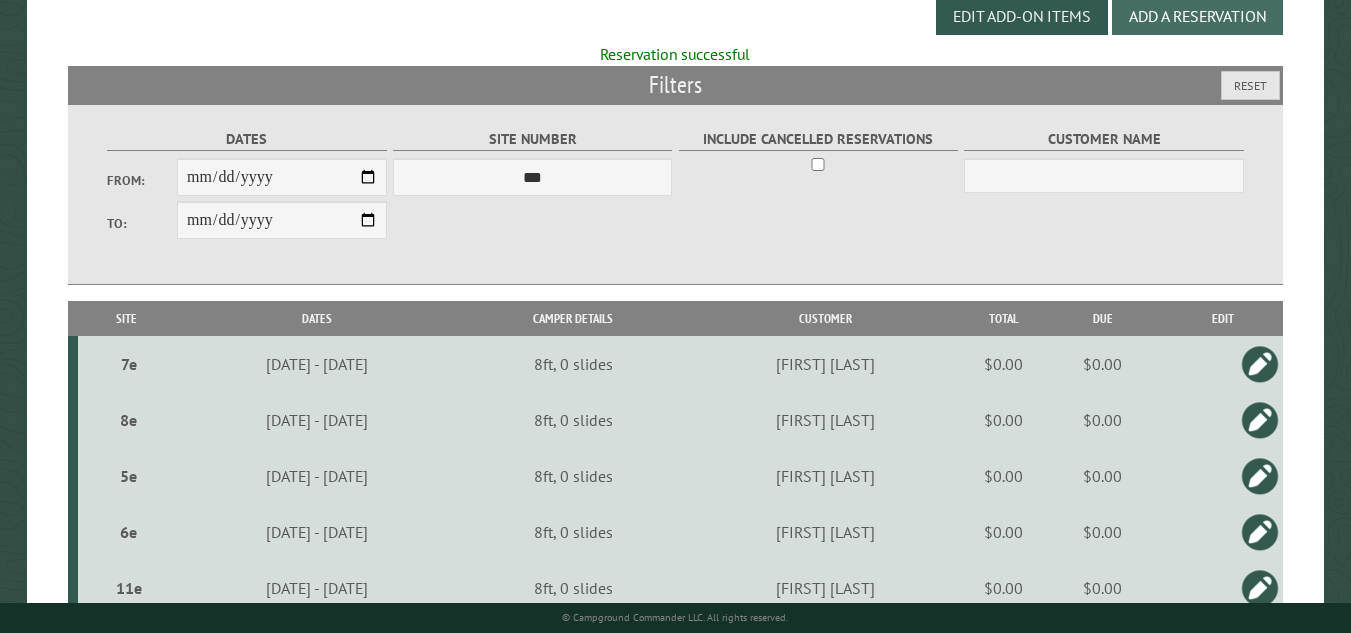 click on "Add a Reservation" at bounding box center (1197, 16) 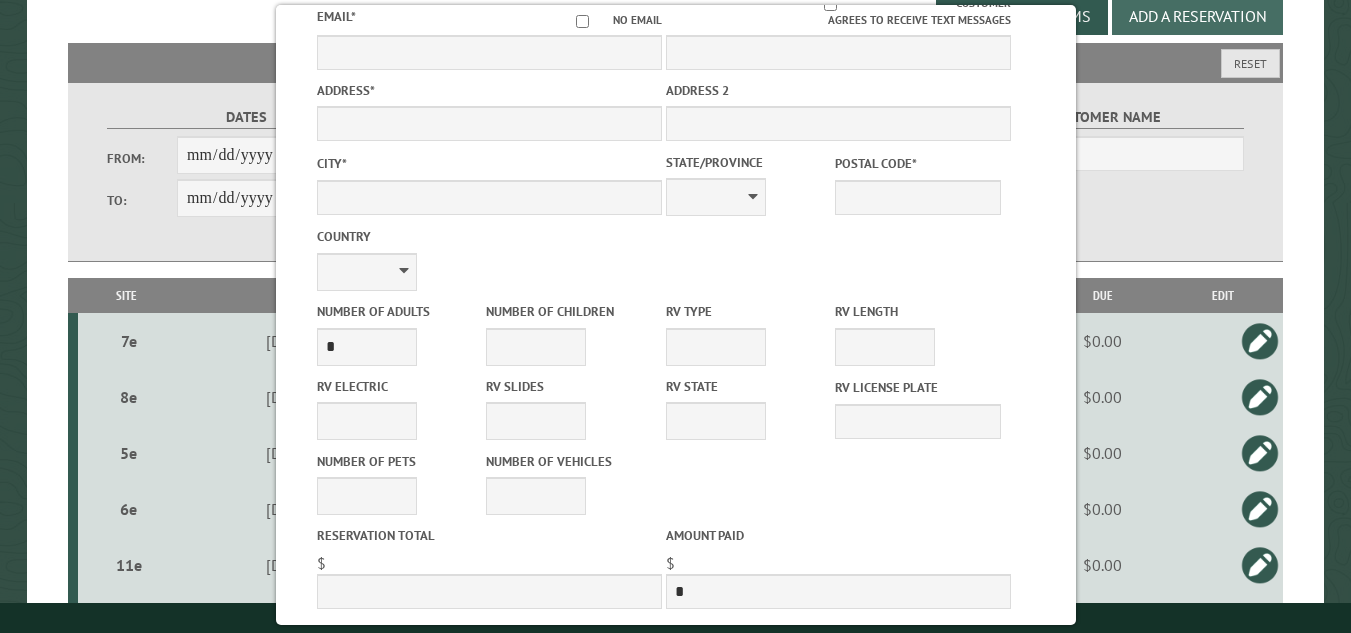 scroll, scrollTop: 0, scrollLeft: 0, axis: both 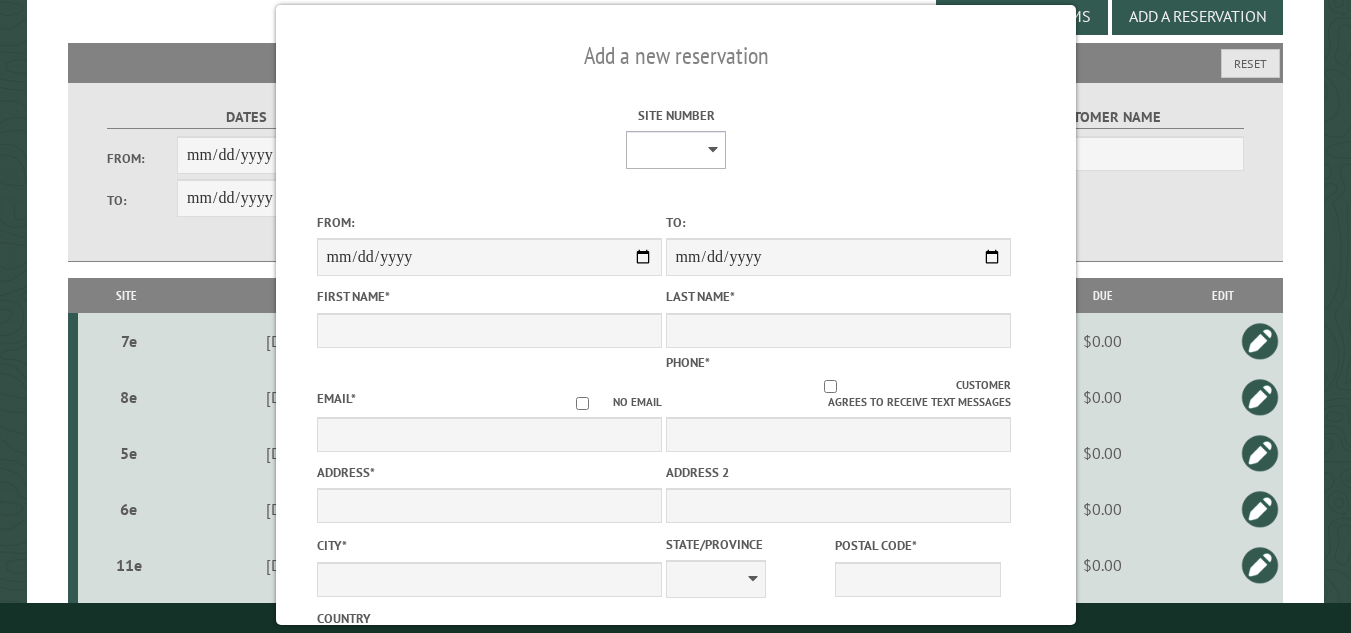 click on "**********" at bounding box center [676, 150] 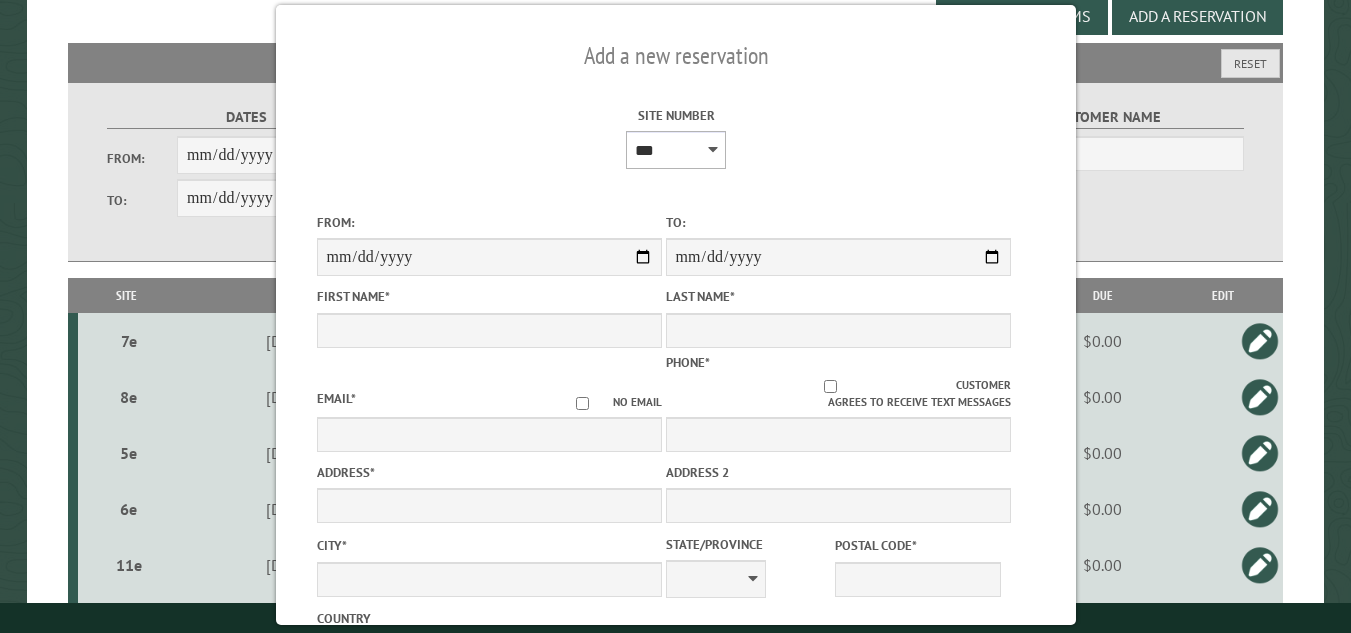 click on "**********" at bounding box center [676, 150] 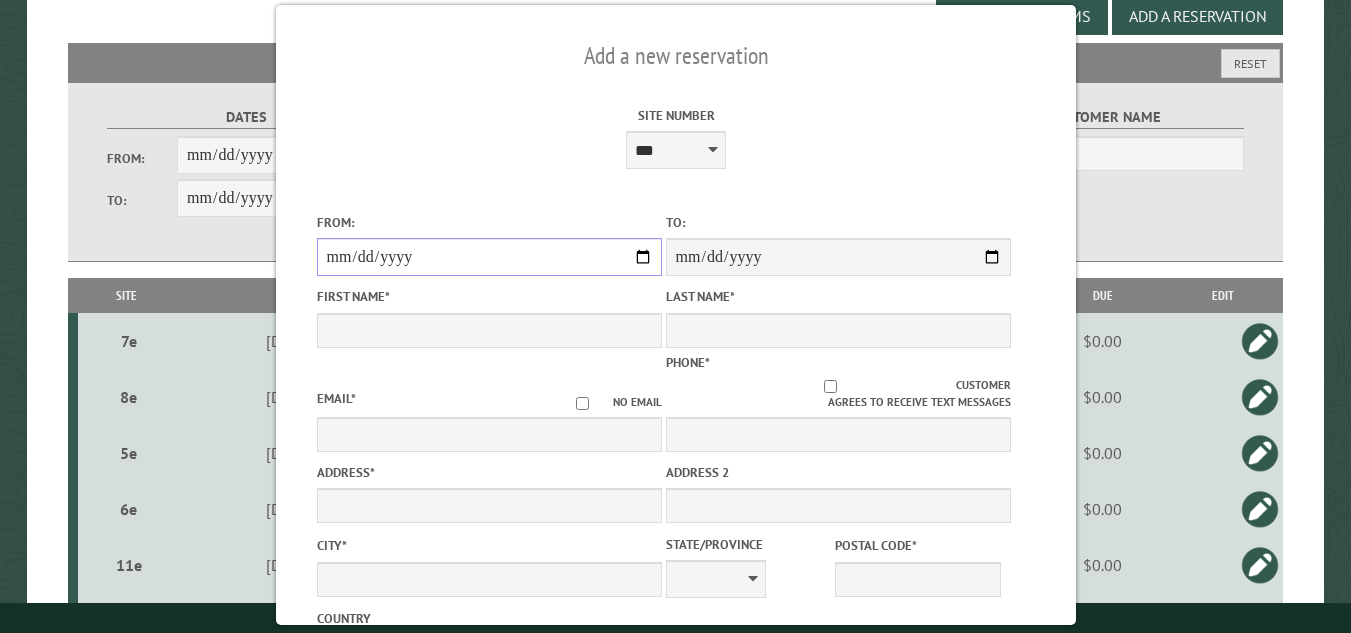 click on "From:" at bounding box center [488, 257] 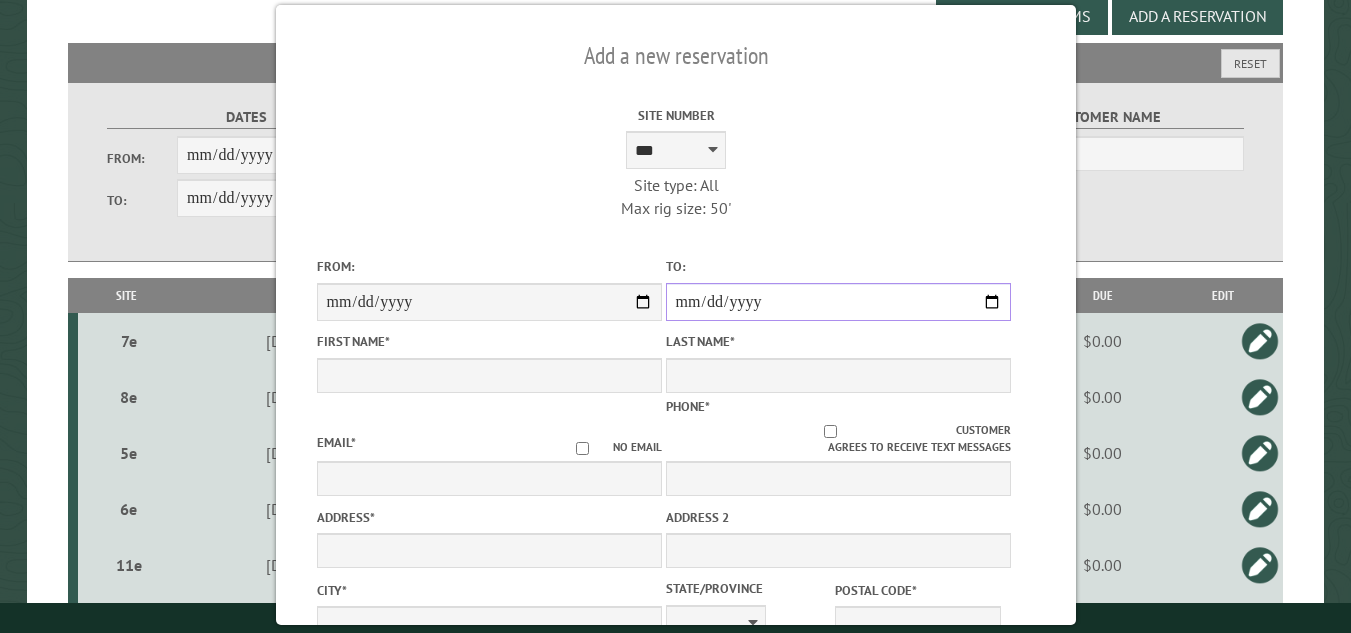 click on "**********" at bounding box center (837, 302) 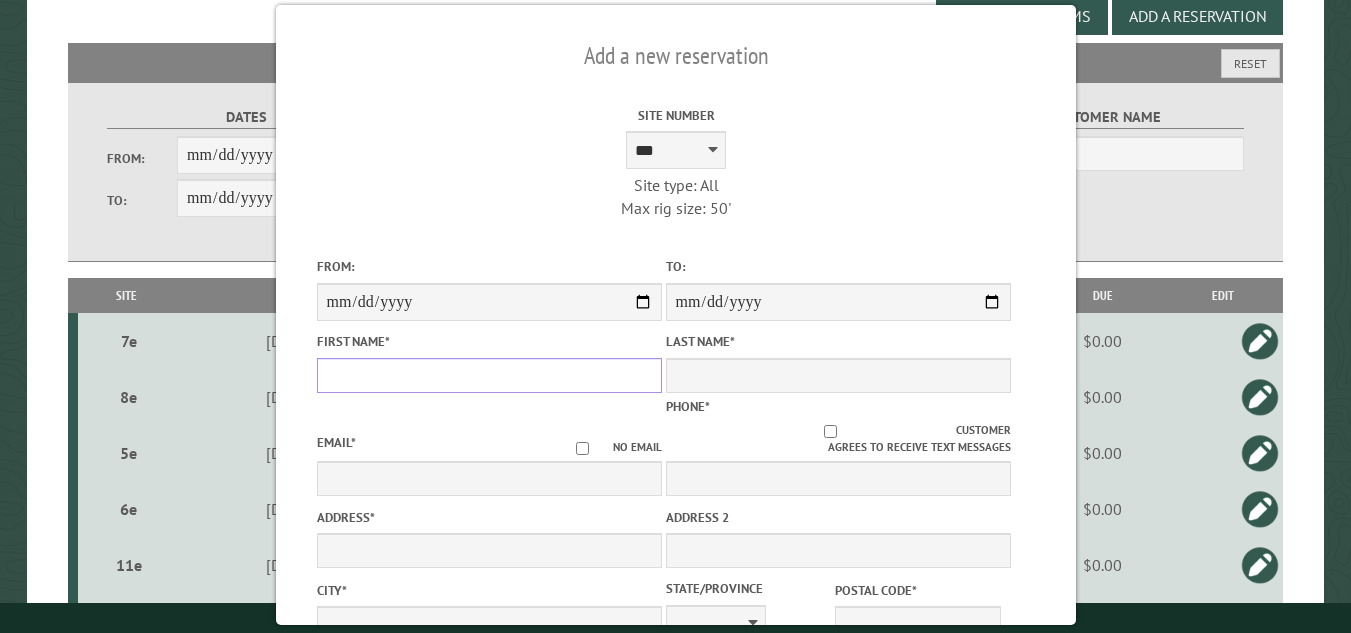 click on "First Name *" at bounding box center [488, 375] 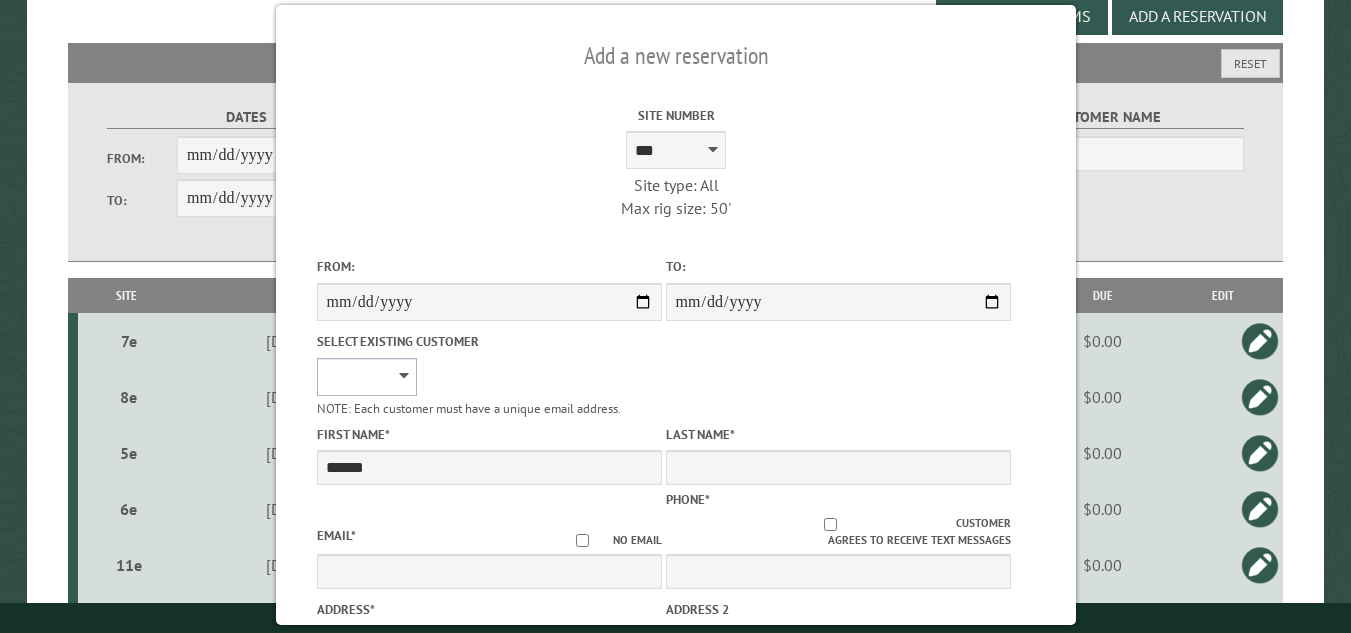 click on "**********" at bounding box center (366, 377) 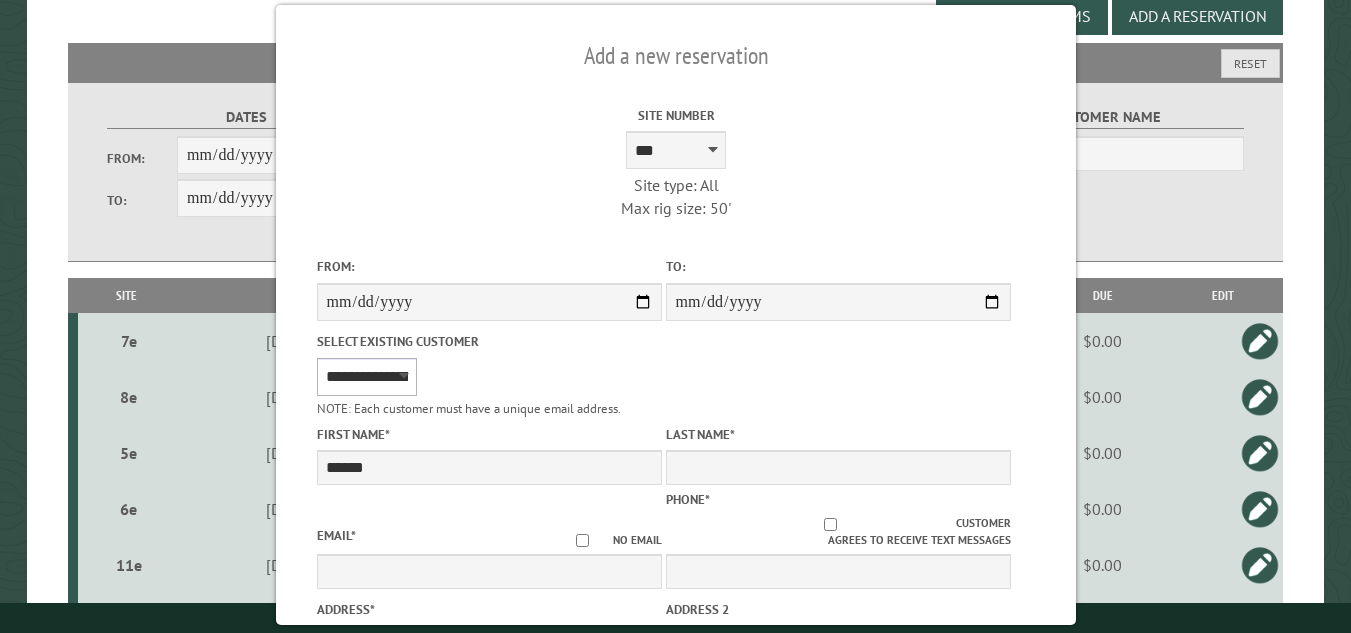 click on "**********" at bounding box center (366, 377) 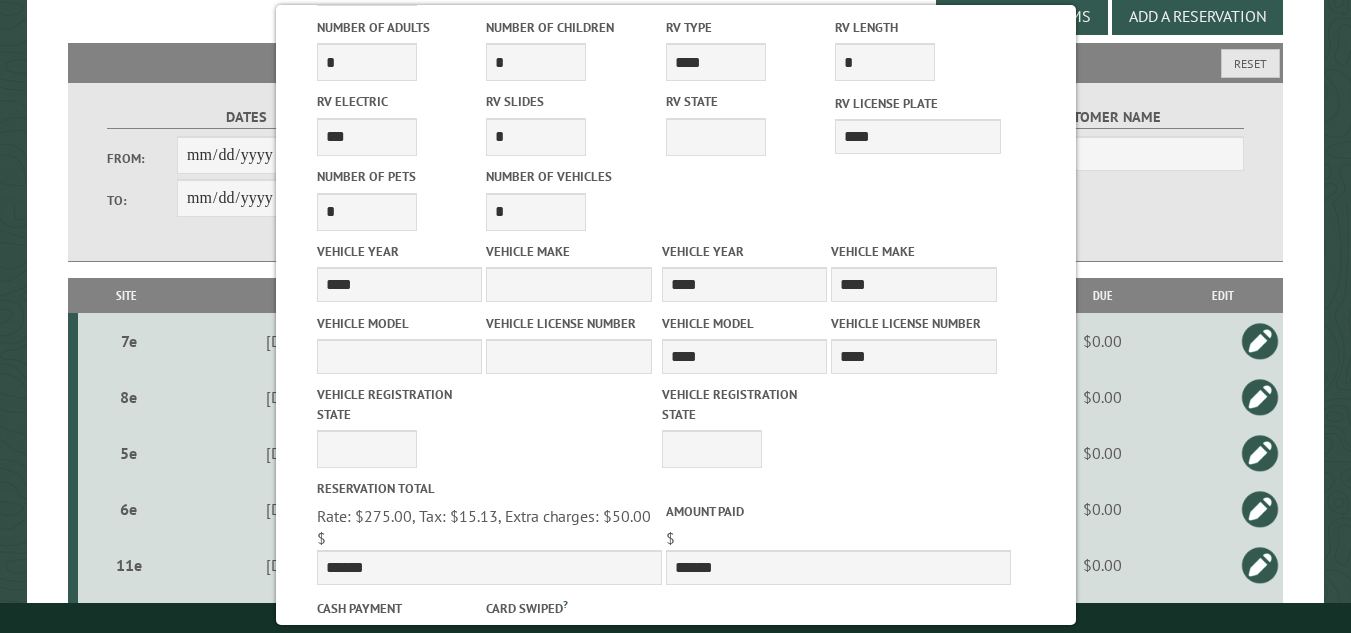 scroll, scrollTop: 932, scrollLeft: 0, axis: vertical 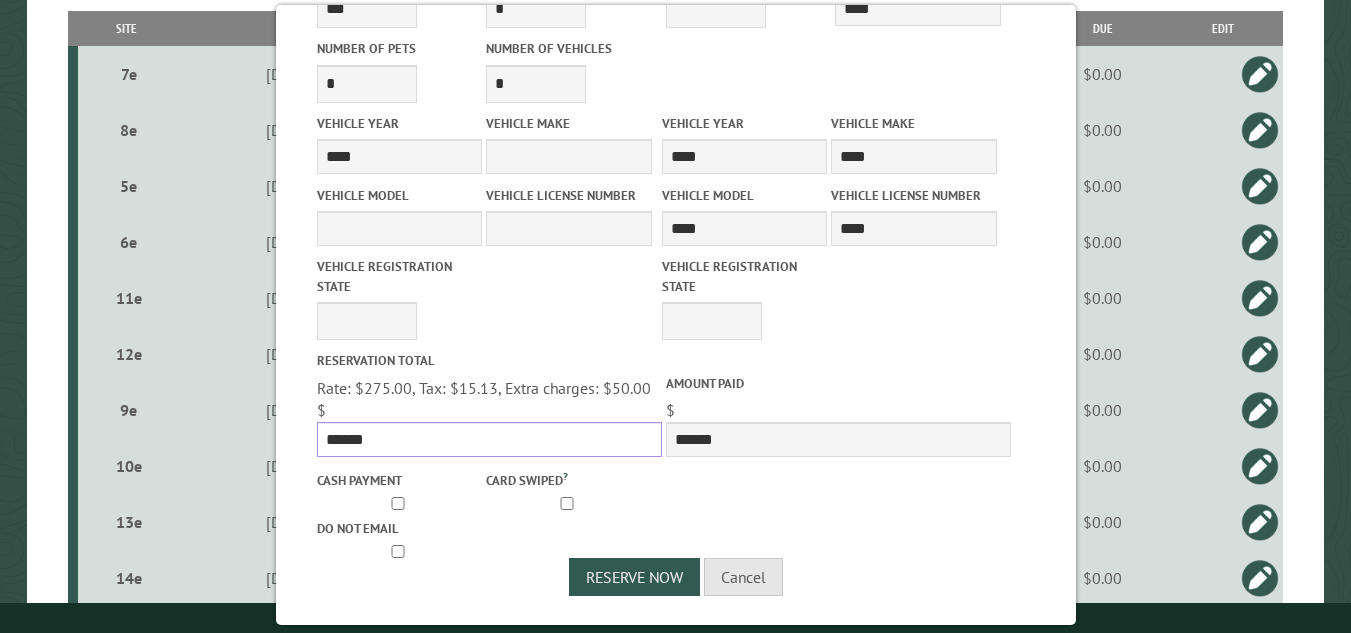 drag, startPoint x: 380, startPoint y: 432, endPoint x: 326, endPoint y: 432, distance: 54 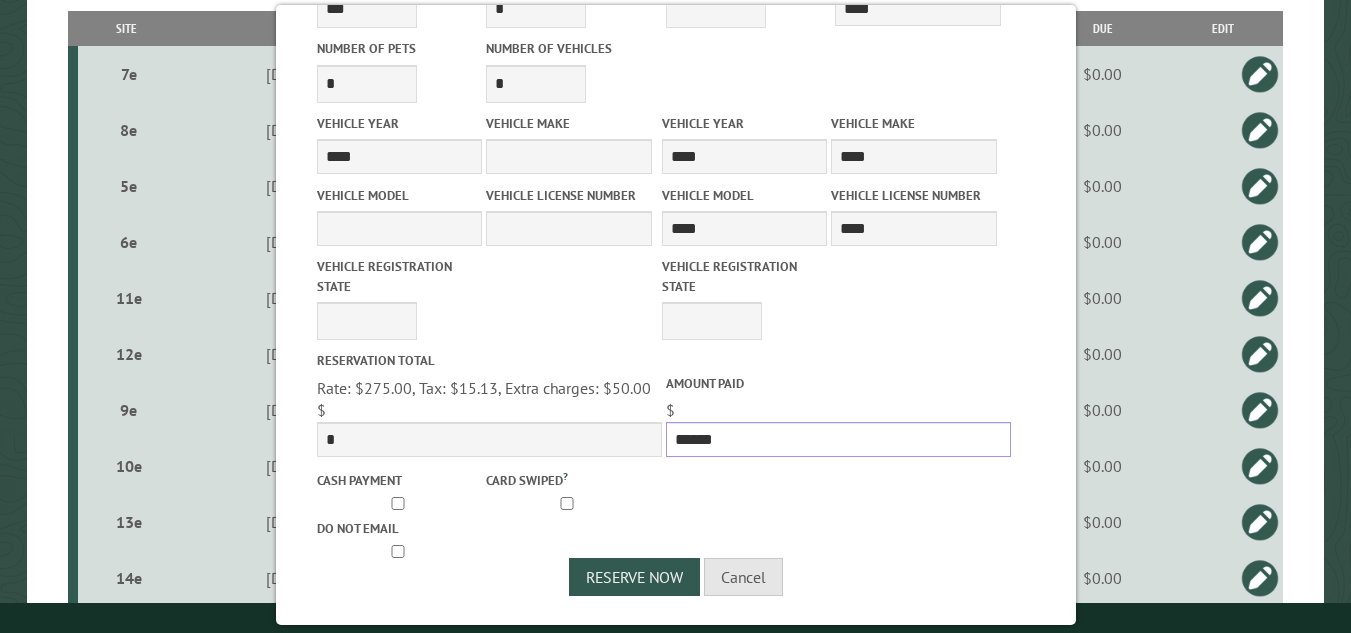 drag, startPoint x: 721, startPoint y: 431, endPoint x: 662, endPoint y: 439, distance: 59.5399 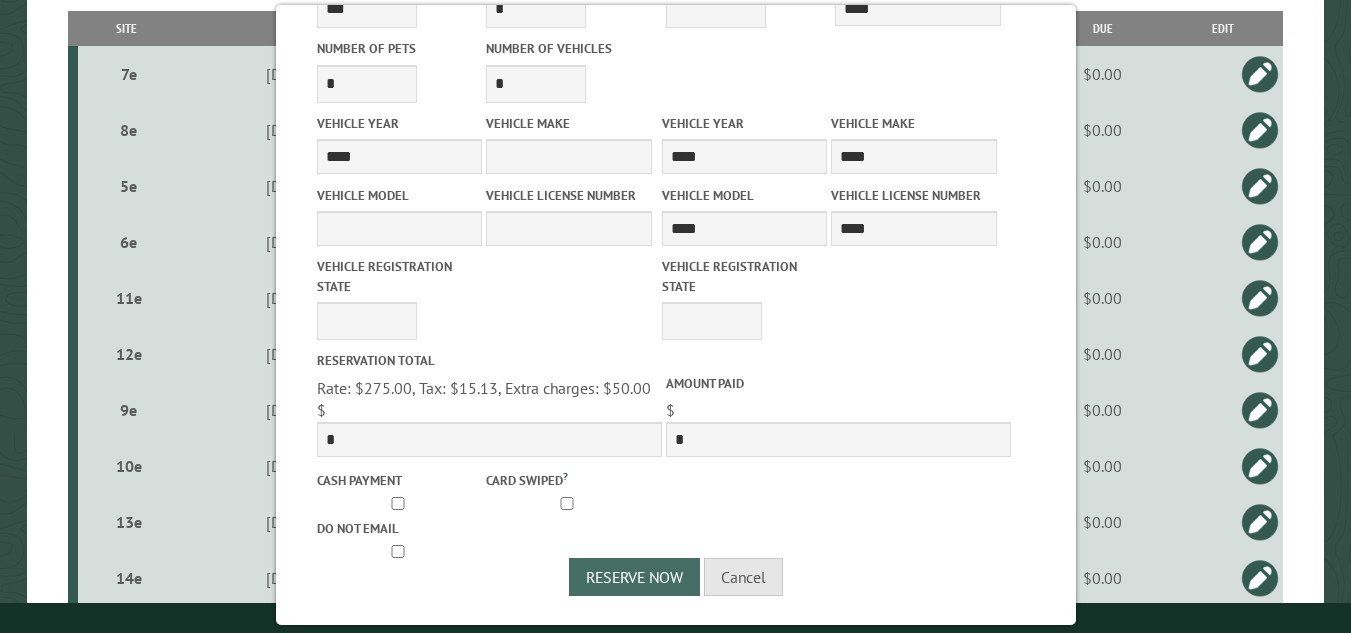 click on "Reserve Now" at bounding box center (634, 577) 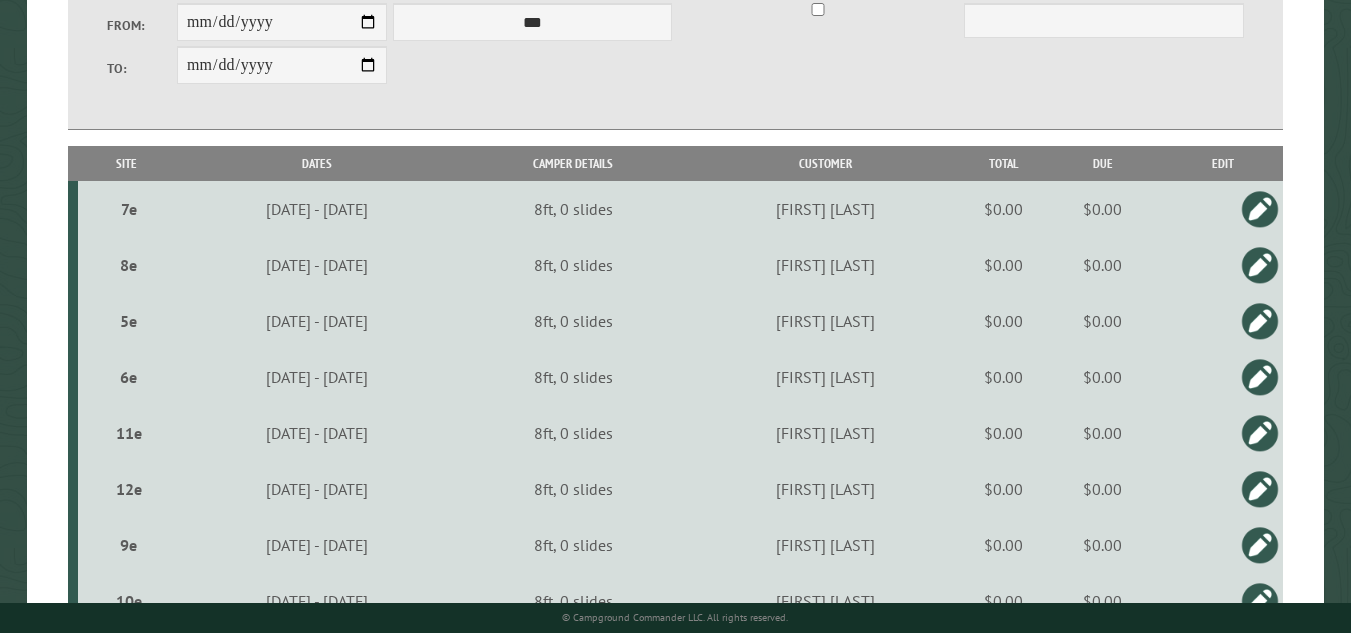 scroll, scrollTop: 54, scrollLeft: 0, axis: vertical 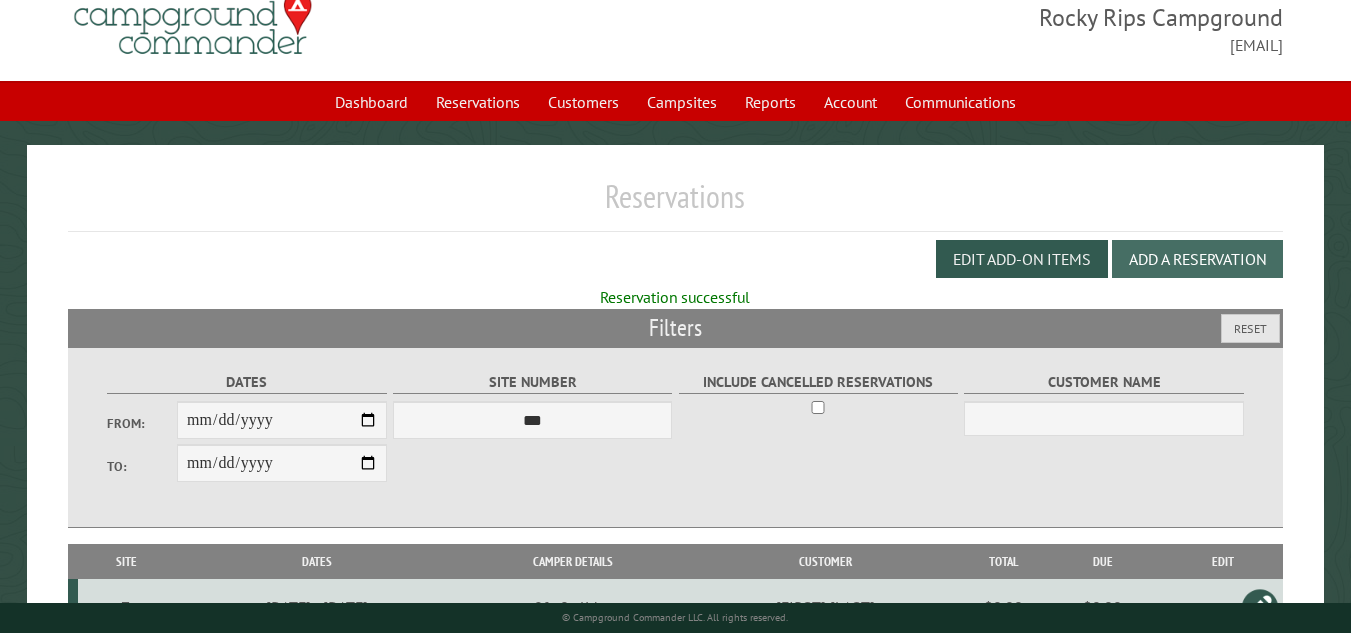 click on "Add a Reservation" at bounding box center (1197, 259) 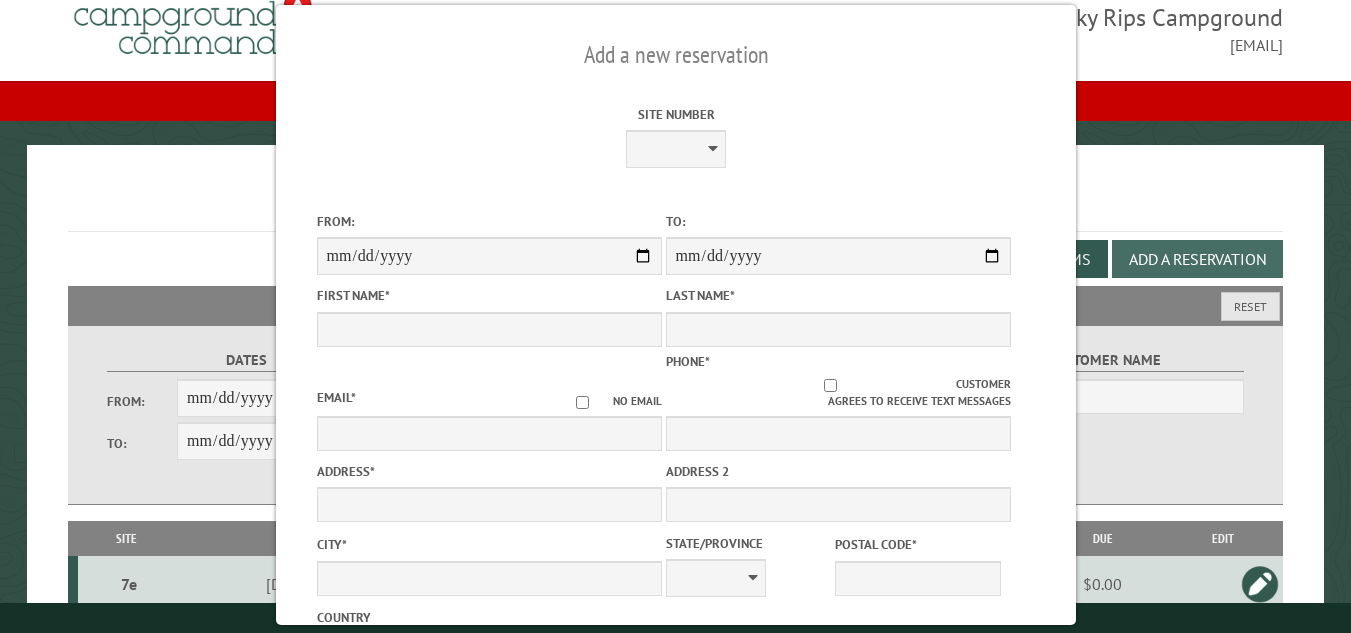 scroll, scrollTop: 0, scrollLeft: 0, axis: both 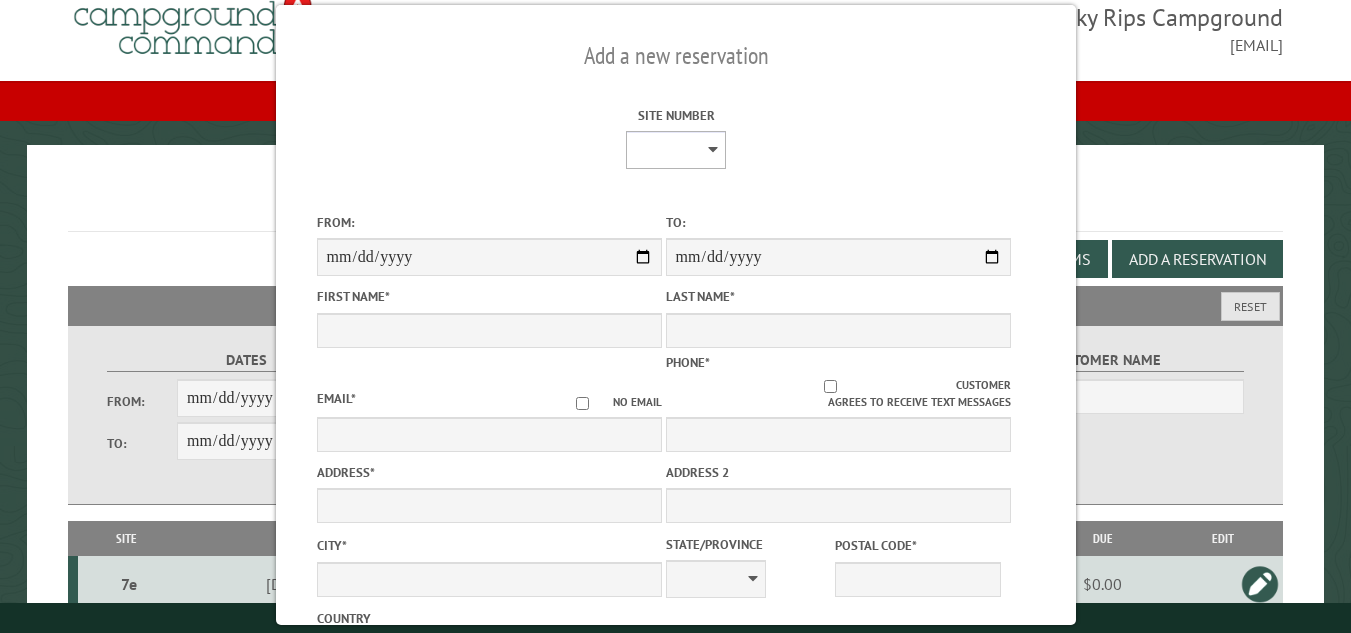 click on "**********" at bounding box center [676, 150] 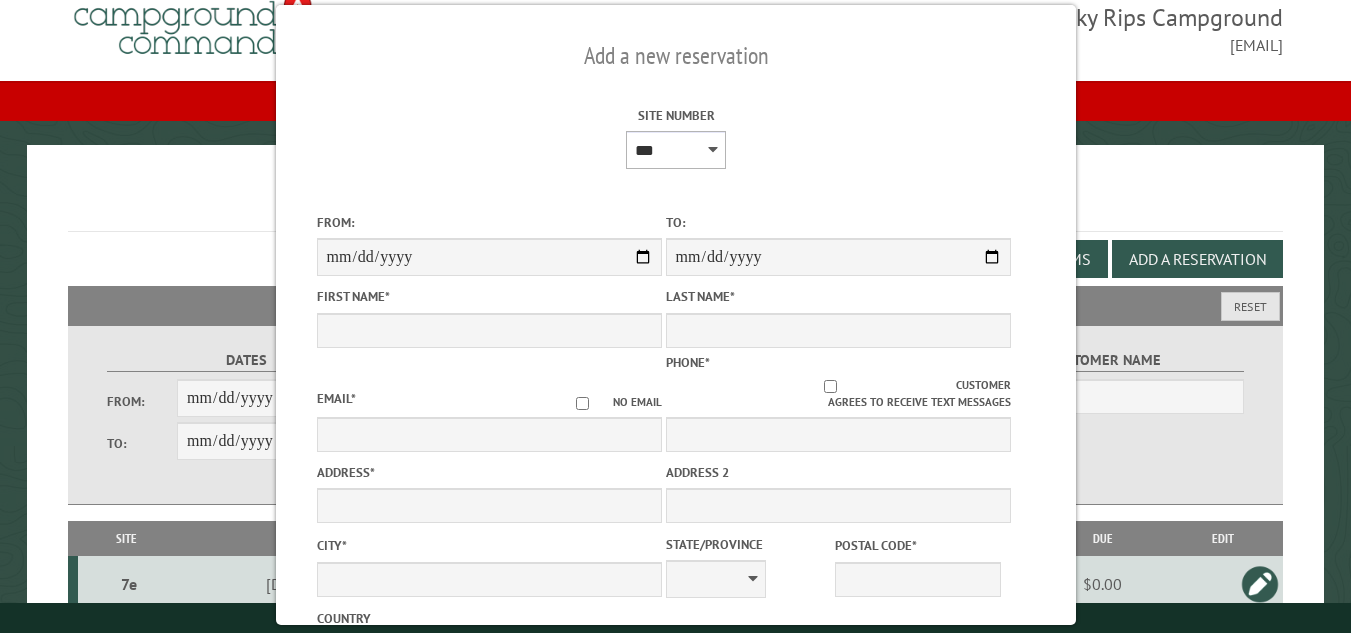 click on "**********" at bounding box center [676, 150] 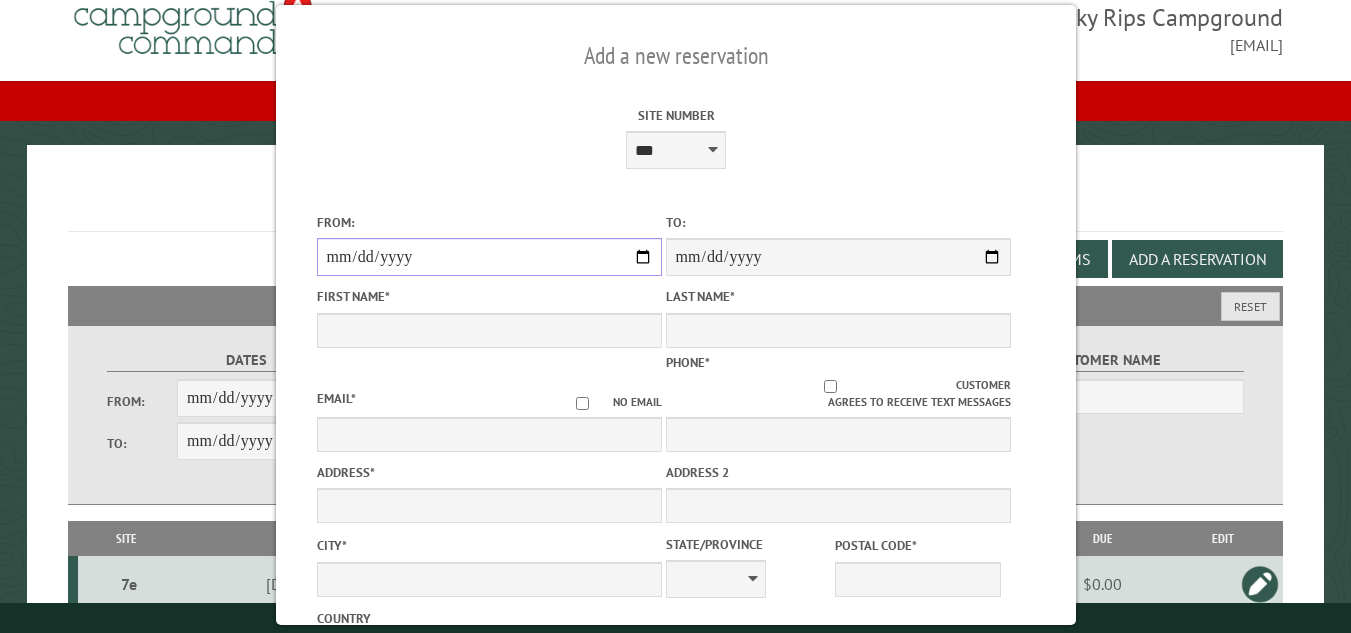 click on "From:" at bounding box center [488, 257] 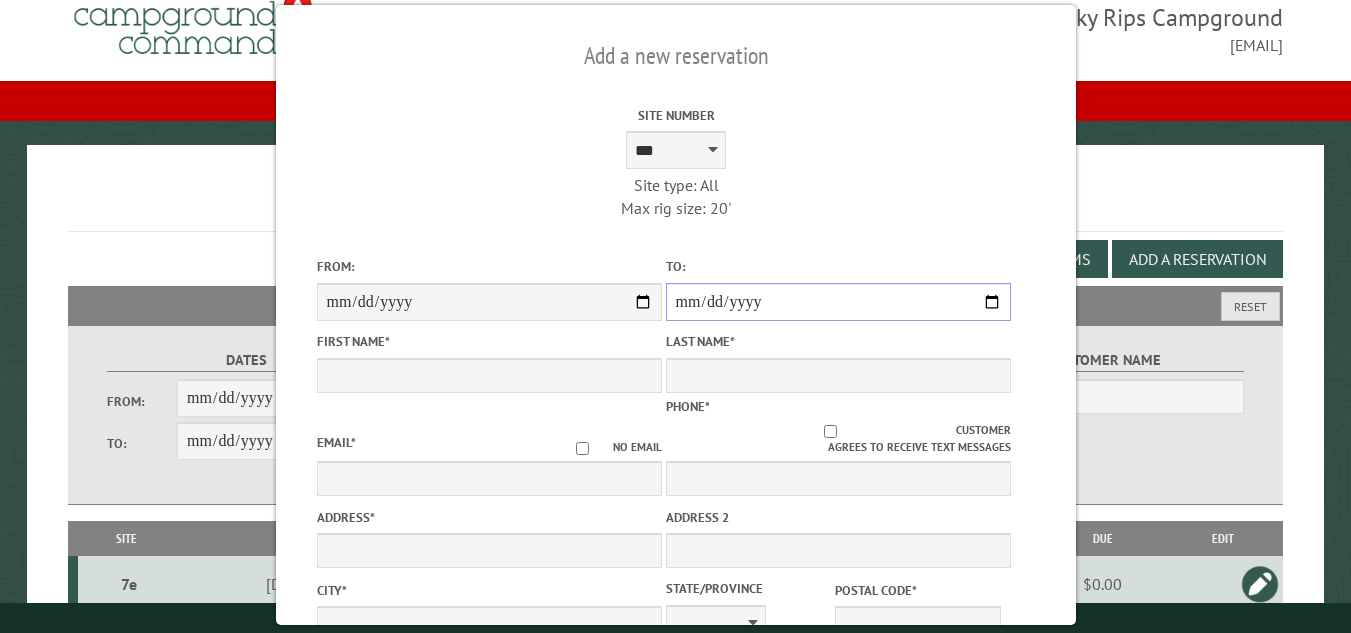 click on "**********" at bounding box center (837, 302) 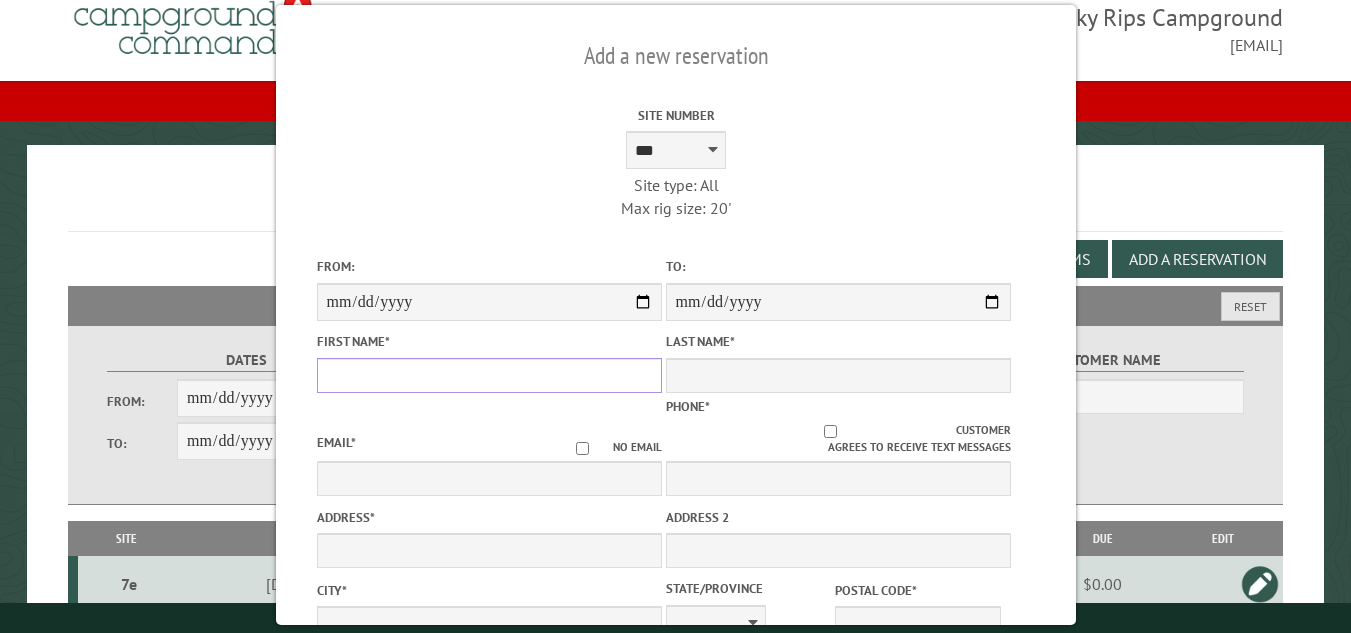 click on "First Name *" at bounding box center (488, 375) 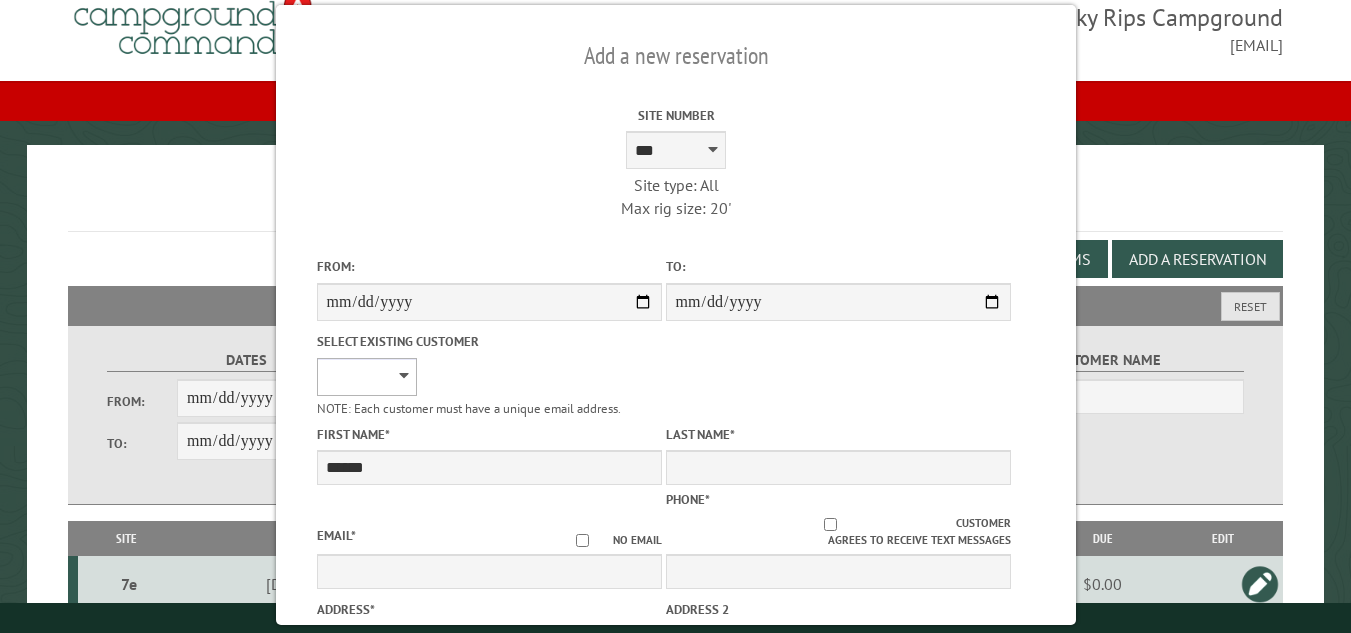 click on "**********" at bounding box center (366, 377) 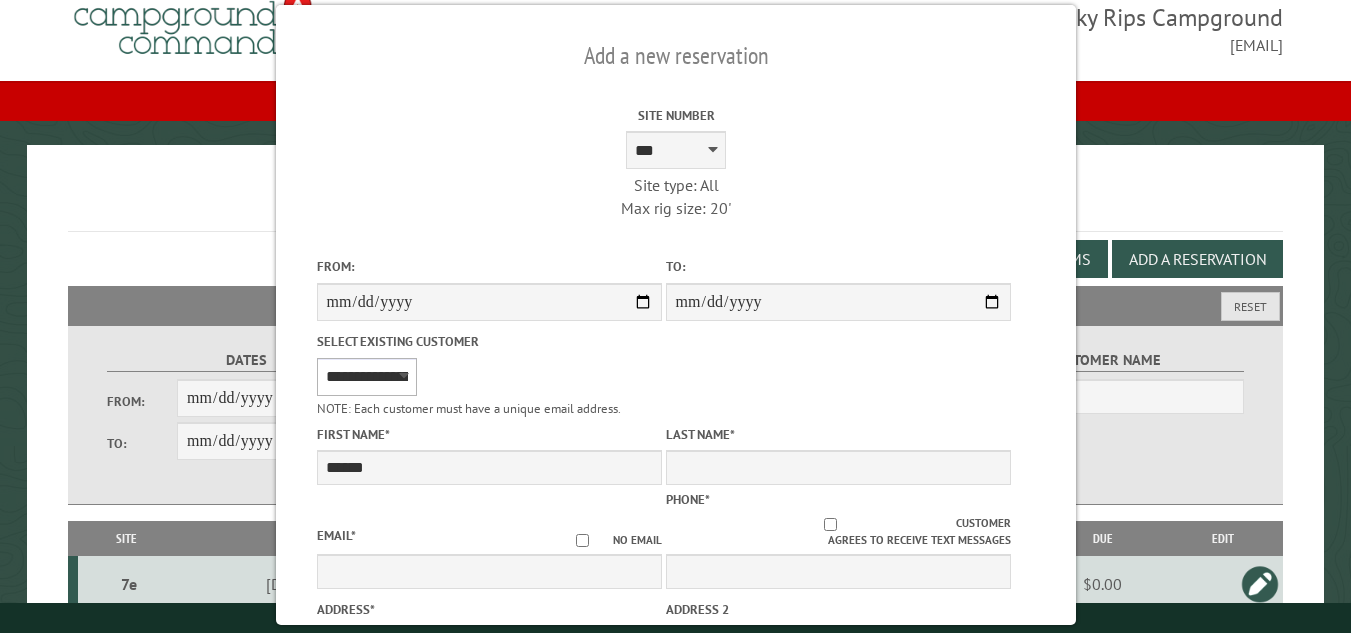 click on "**********" at bounding box center [366, 377] 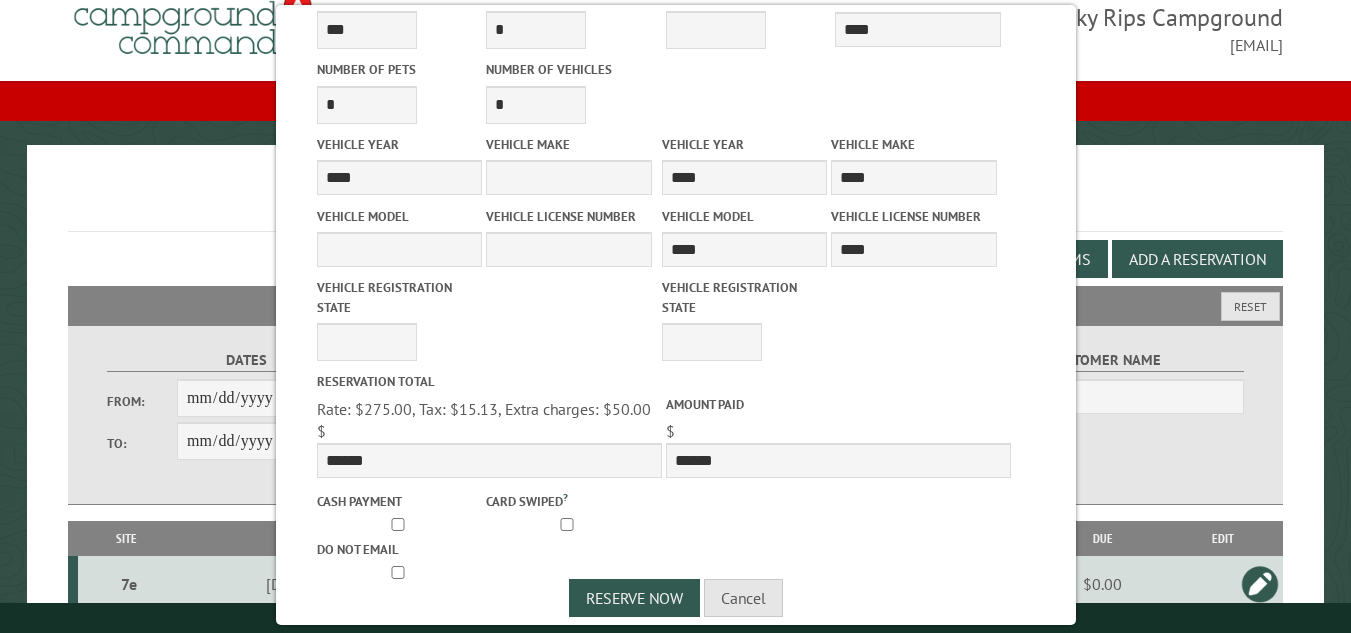 scroll, scrollTop: 932, scrollLeft: 0, axis: vertical 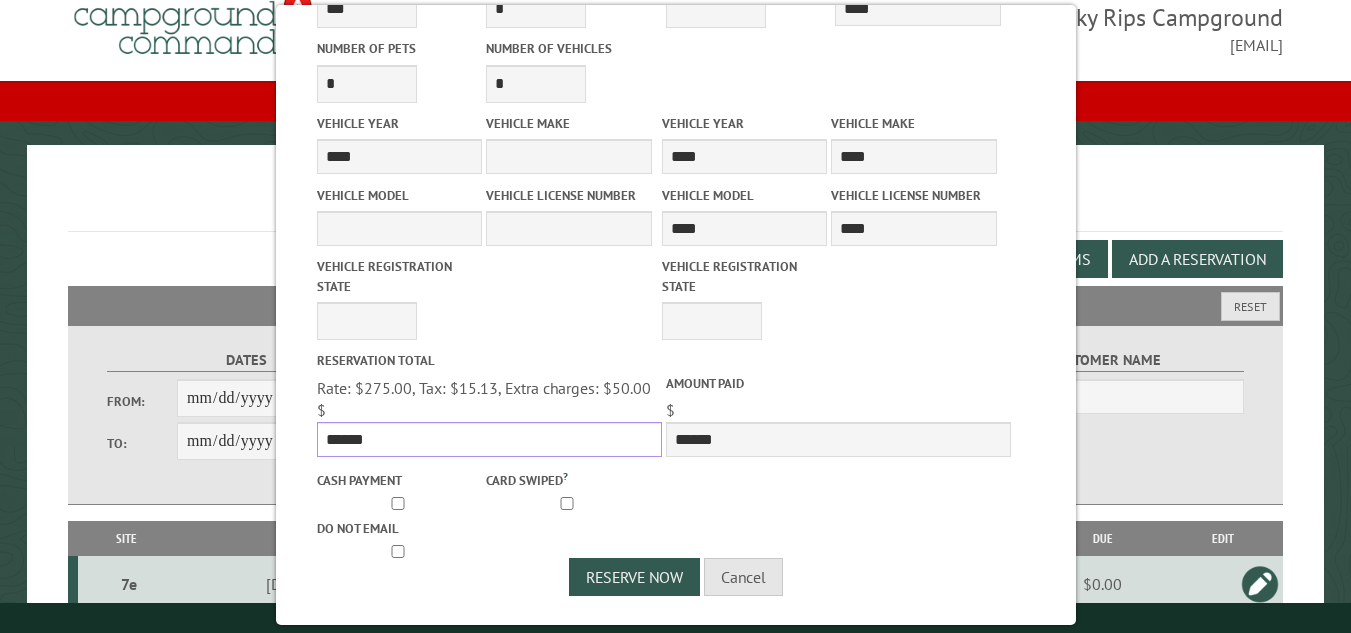 drag, startPoint x: 374, startPoint y: 430, endPoint x: 325, endPoint y: 427, distance: 49.09175 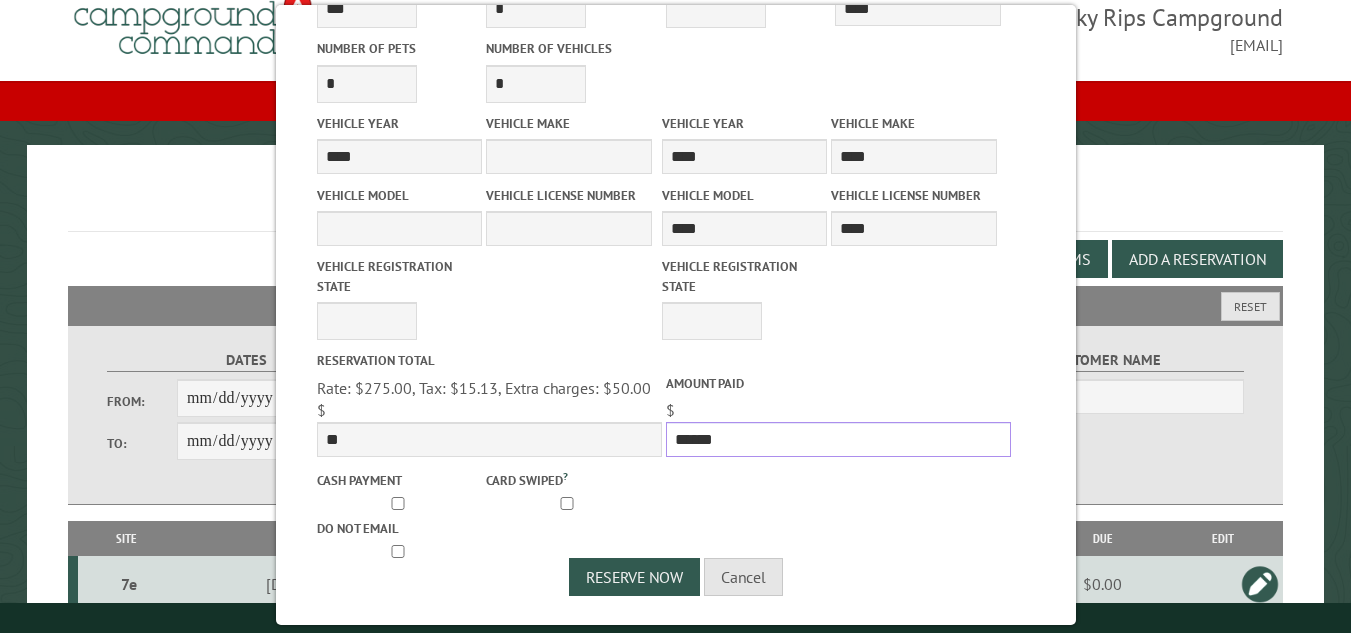 drag, startPoint x: 715, startPoint y: 429, endPoint x: 665, endPoint y: 429, distance: 50 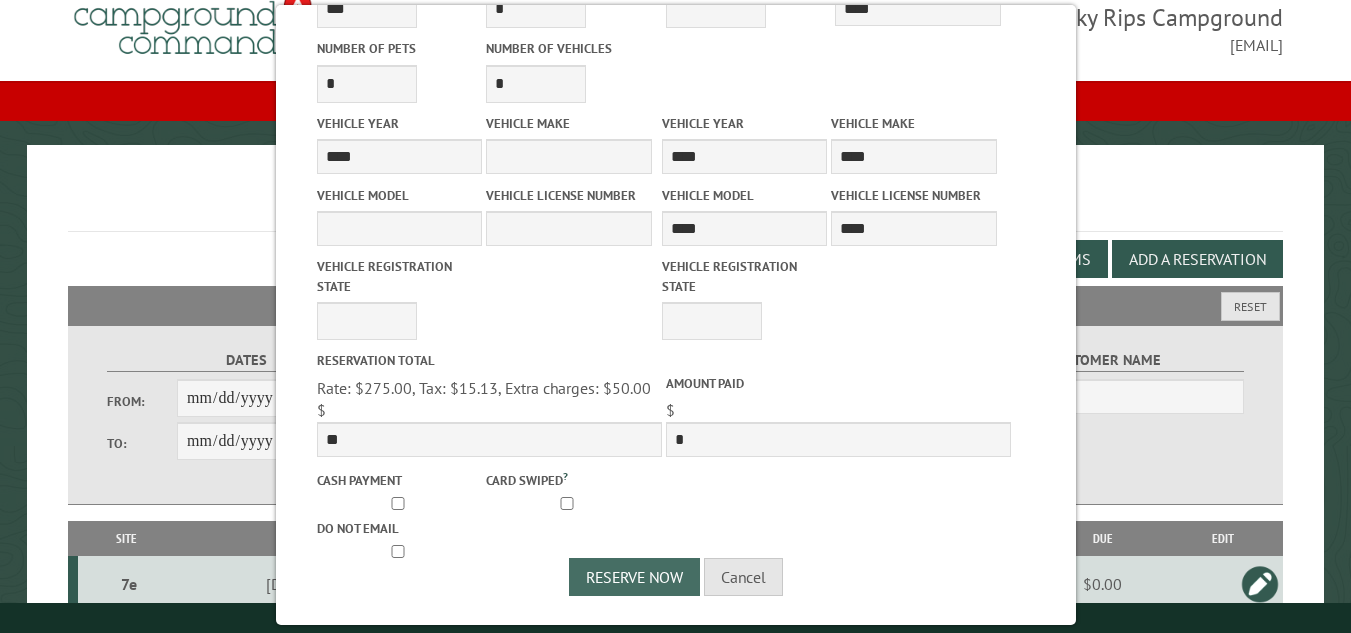 click on "Reserve Now" at bounding box center [634, 577] 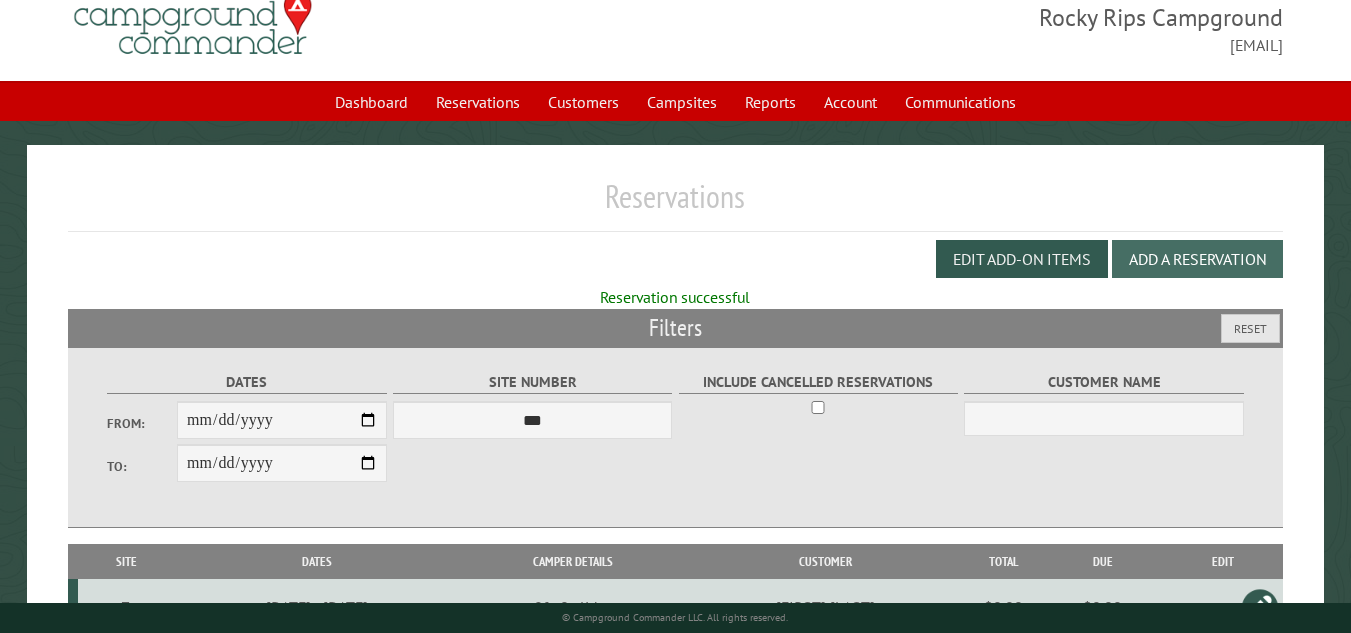click on "Add a Reservation" at bounding box center [1197, 259] 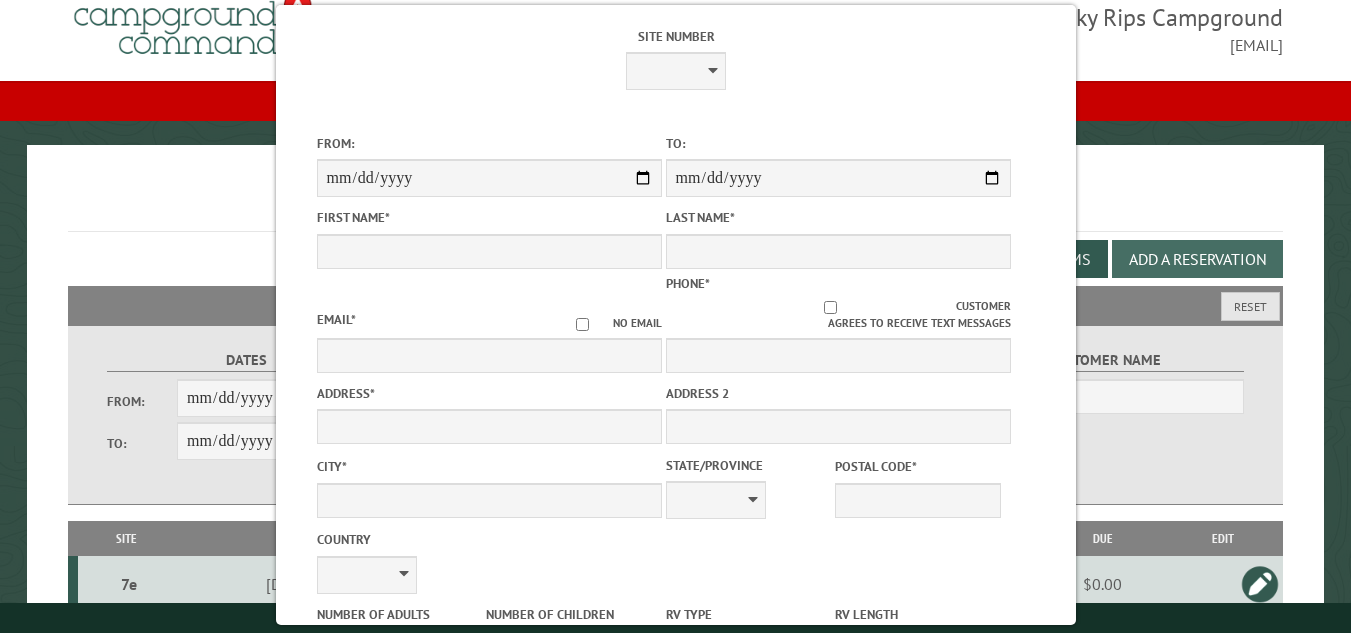 scroll, scrollTop: 0, scrollLeft: 0, axis: both 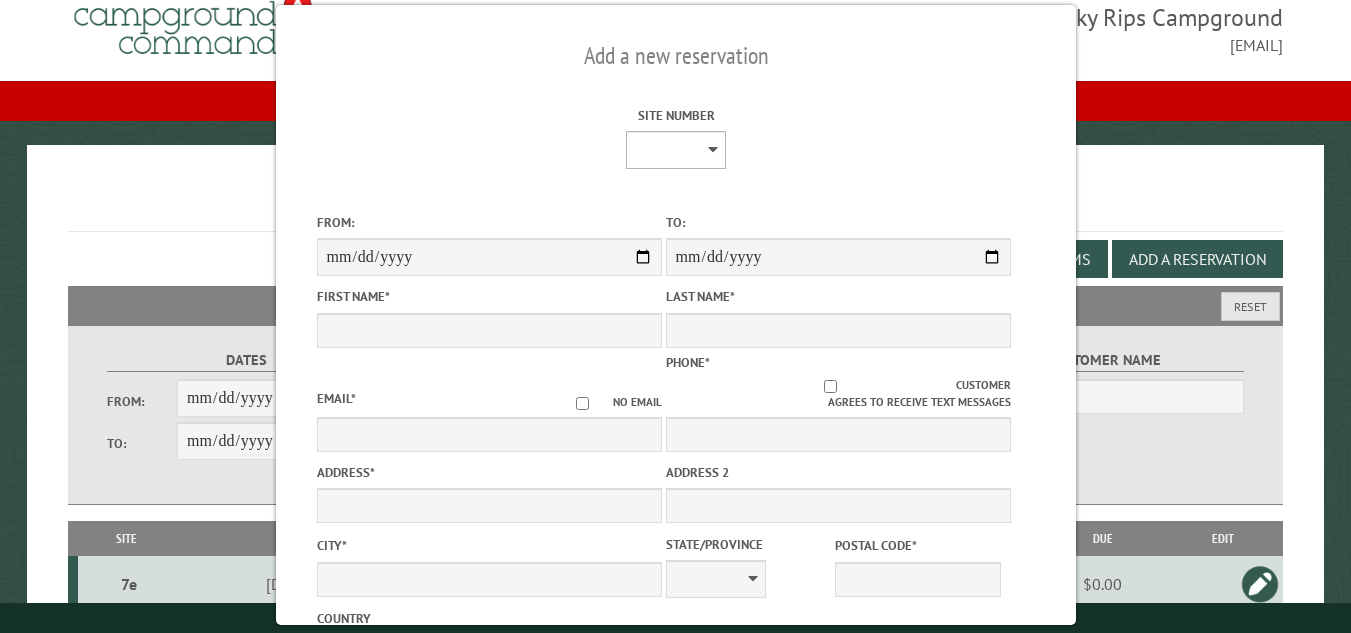 click on "**********" at bounding box center [676, 150] 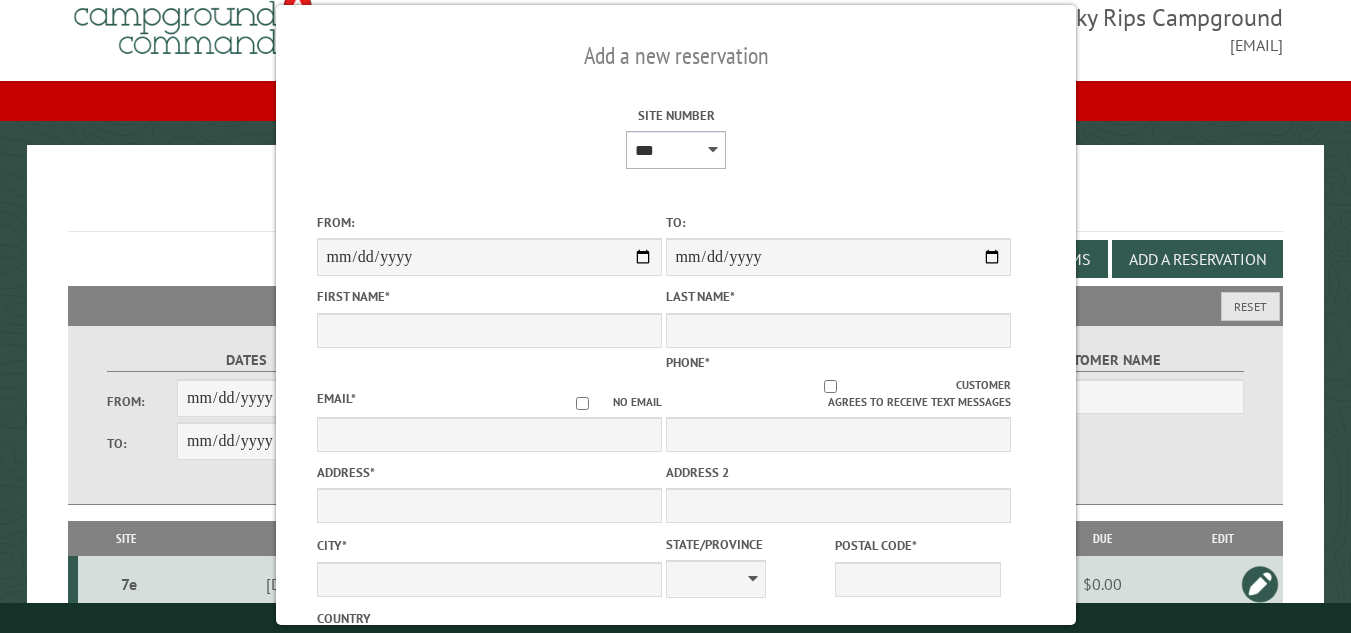 click on "**********" at bounding box center (676, 150) 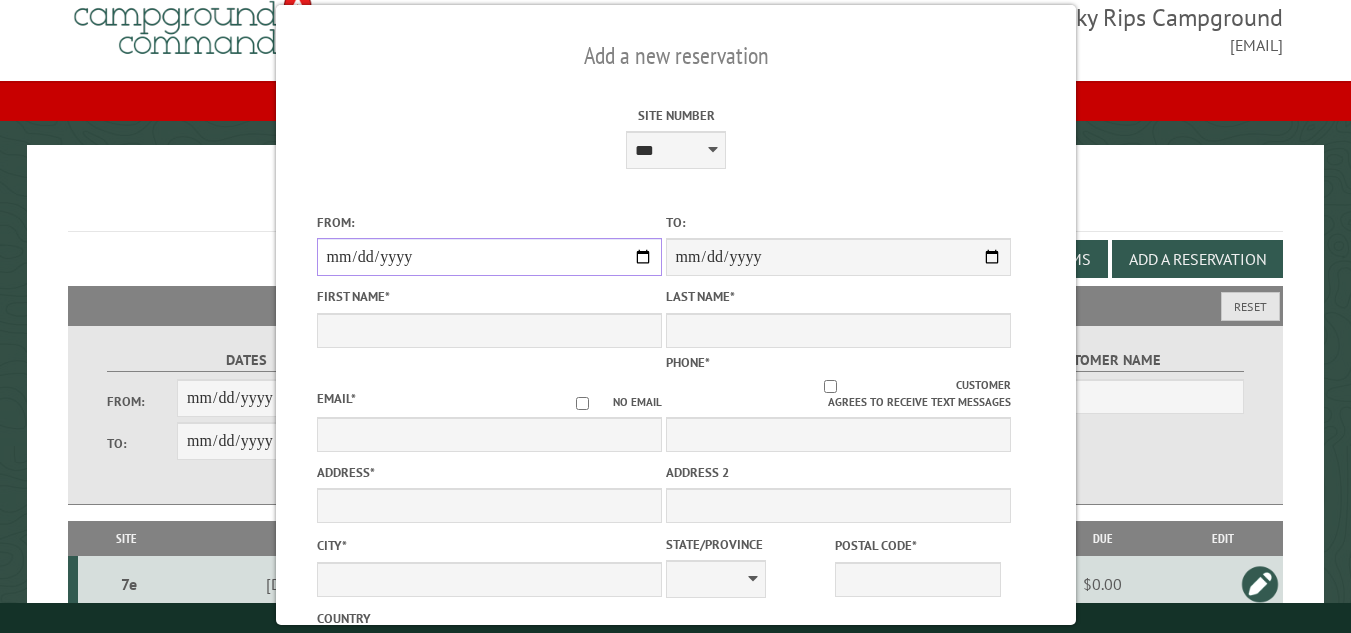 click on "From:" at bounding box center (488, 257) 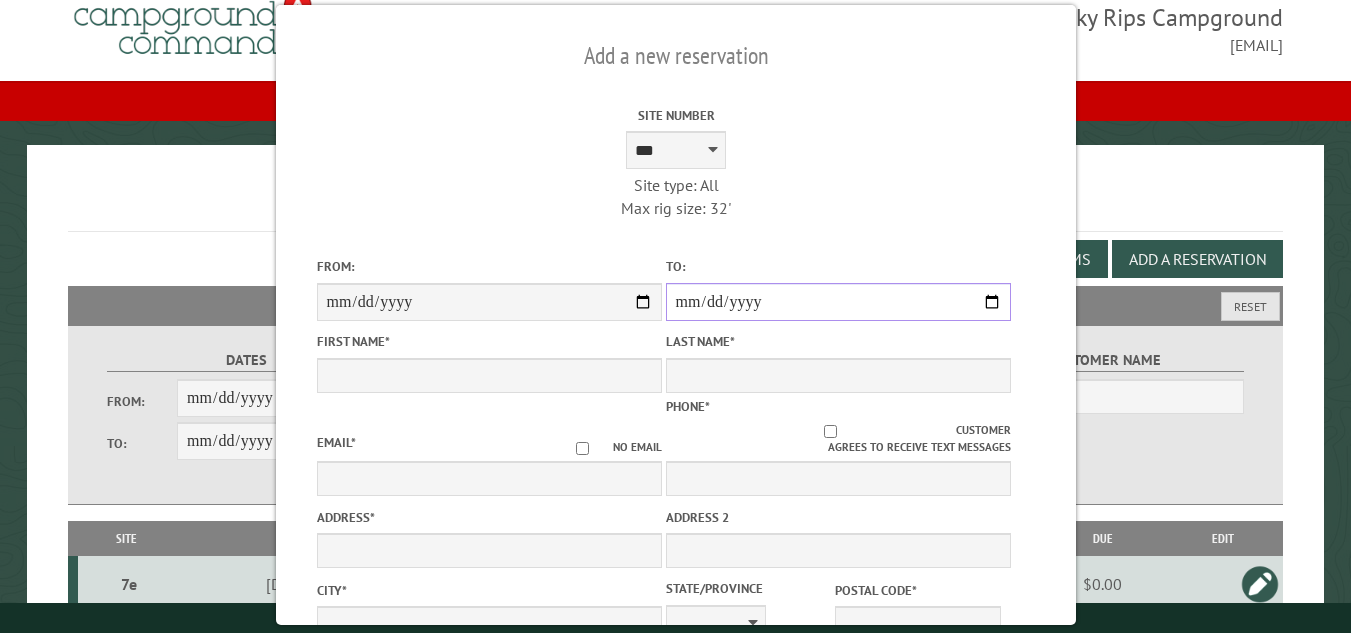 click on "**********" at bounding box center [837, 302] 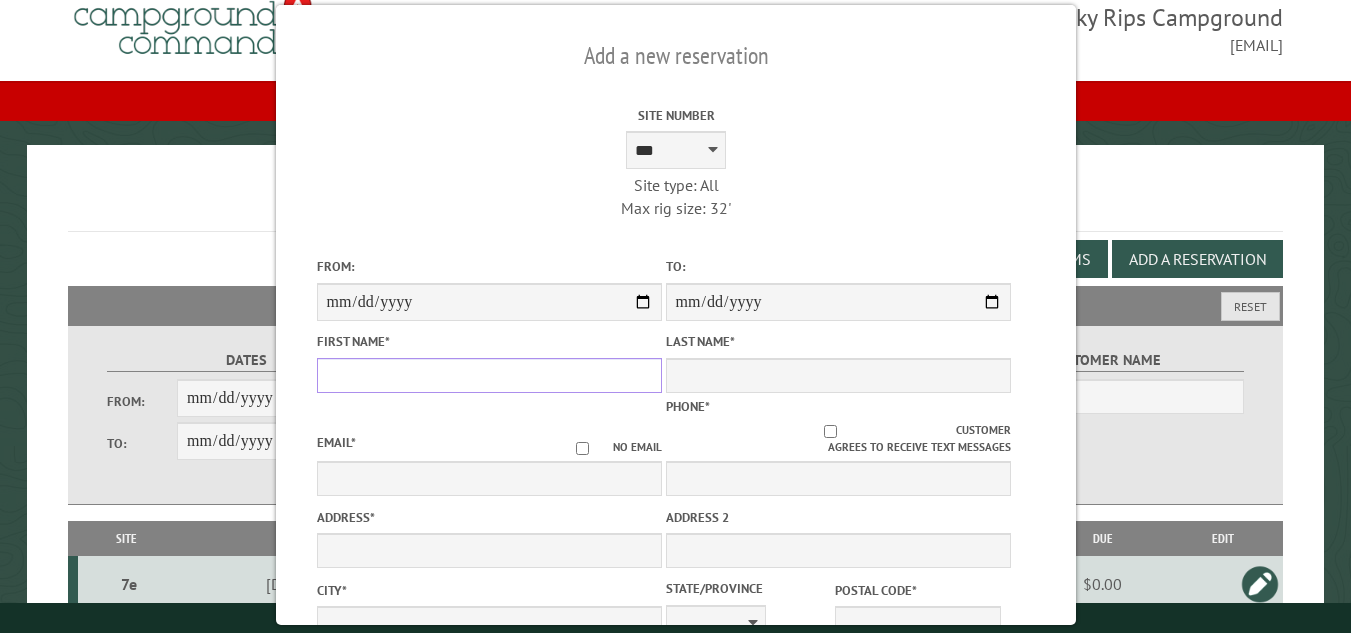 click on "First Name *" at bounding box center [488, 375] 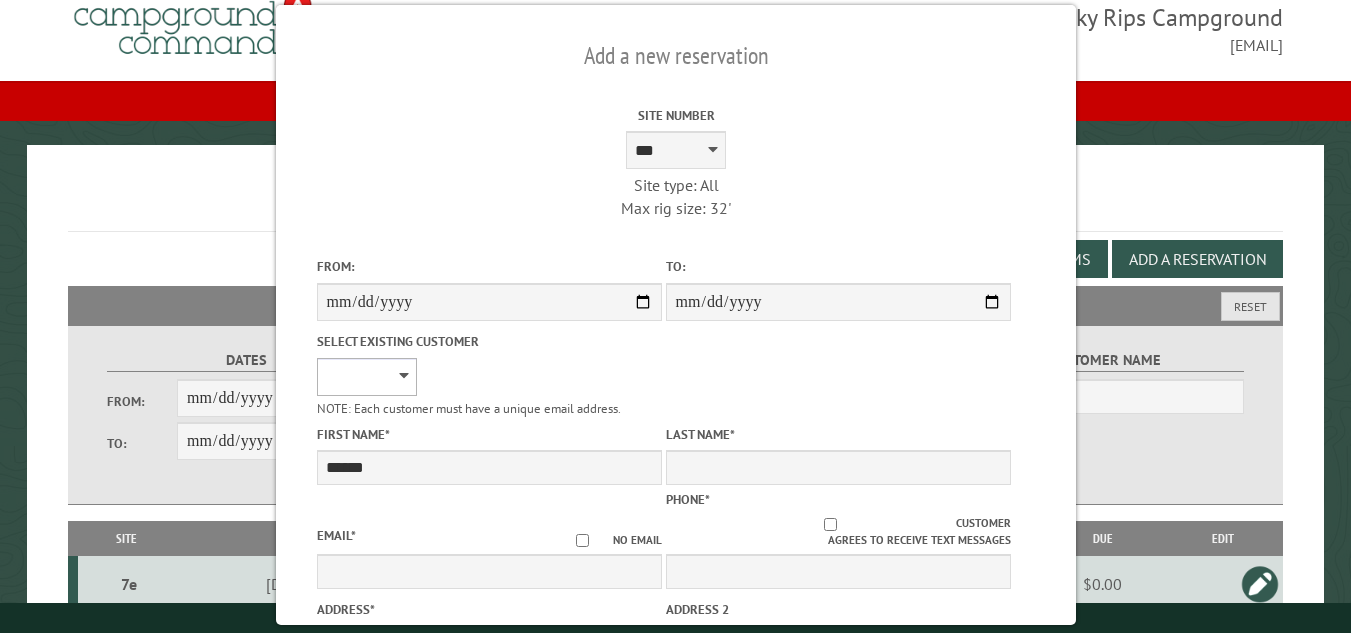 click on "**********" at bounding box center [366, 377] 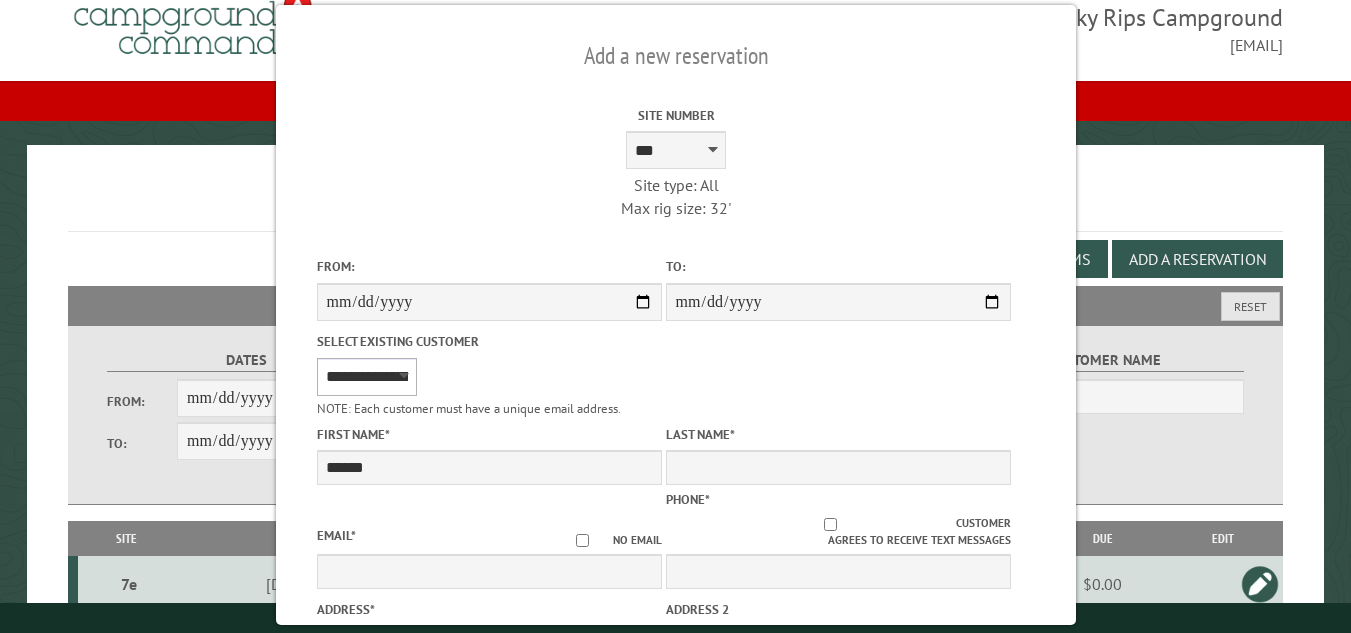 click on "**********" at bounding box center (366, 377) 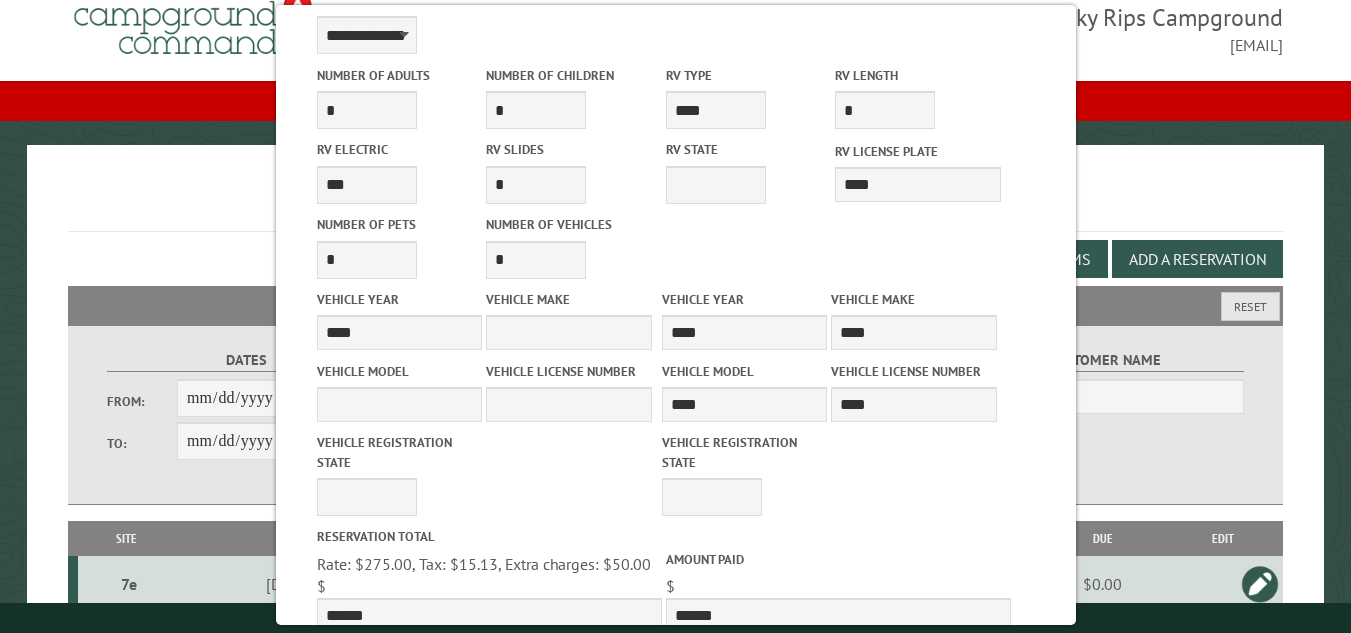 scroll, scrollTop: 932, scrollLeft: 0, axis: vertical 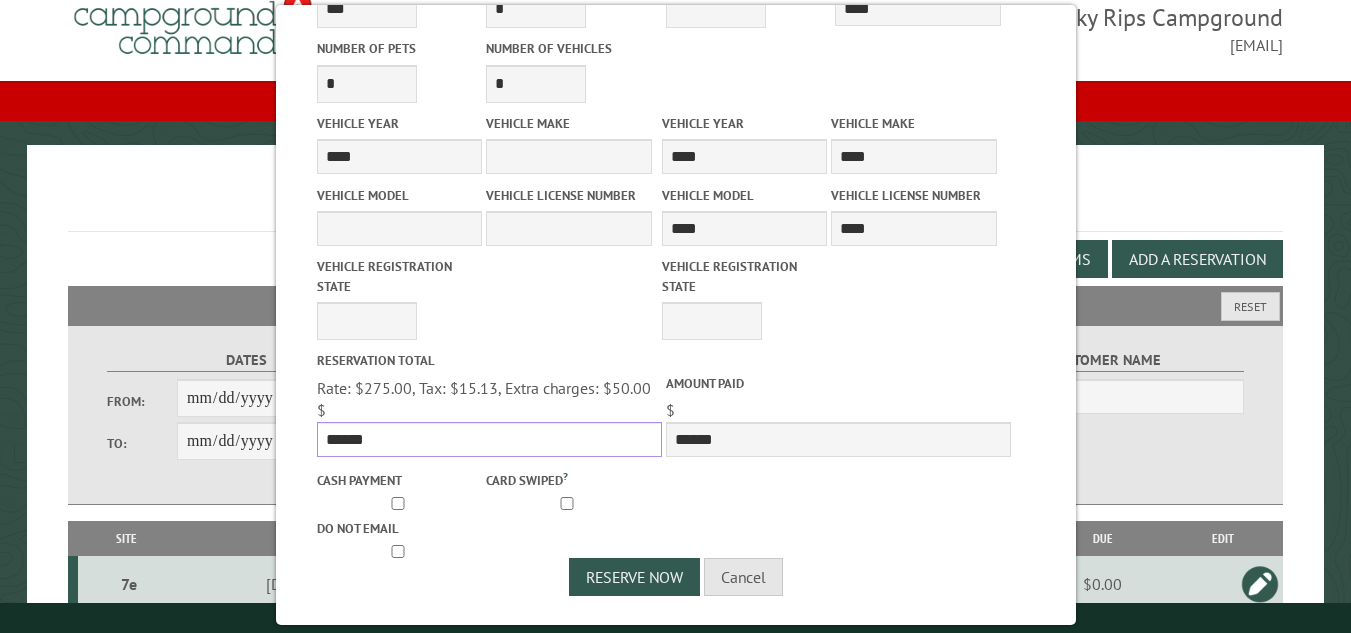 drag, startPoint x: 374, startPoint y: 436, endPoint x: 319, endPoint y: 433, distance: 55.081757 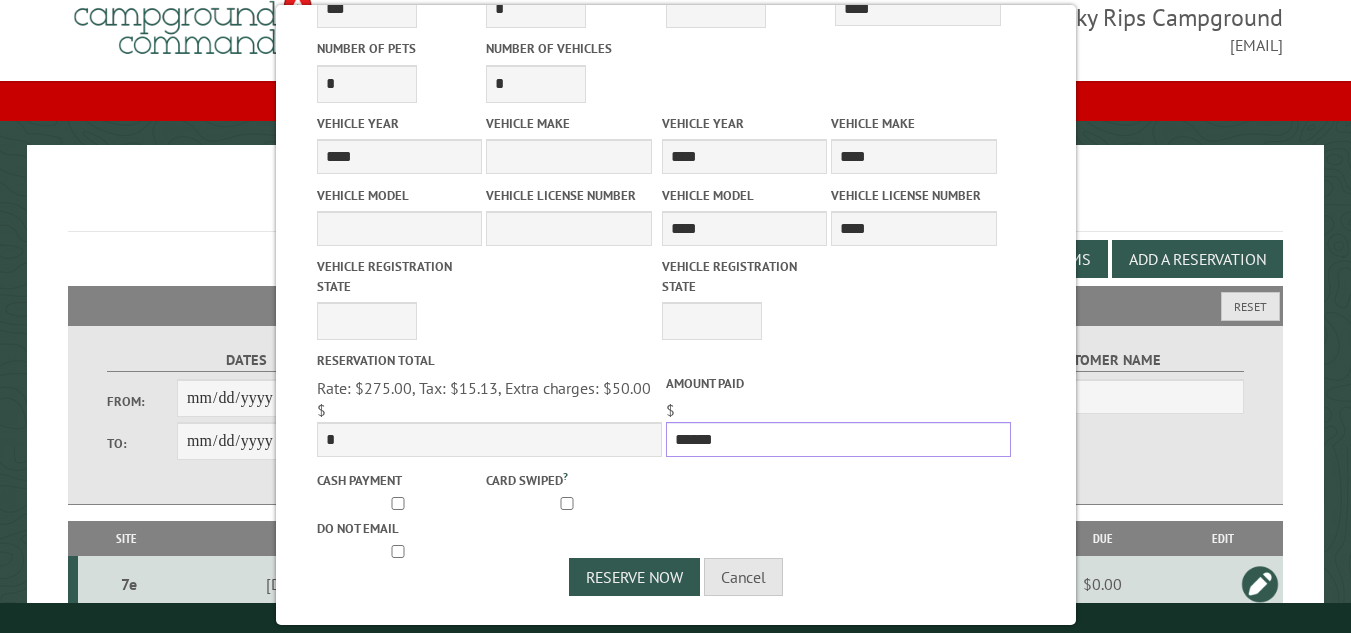 drag, startPoint x: 720, startPoint y: 437, endPoint x: 659, endPoint y: 445, distance: 61.522354 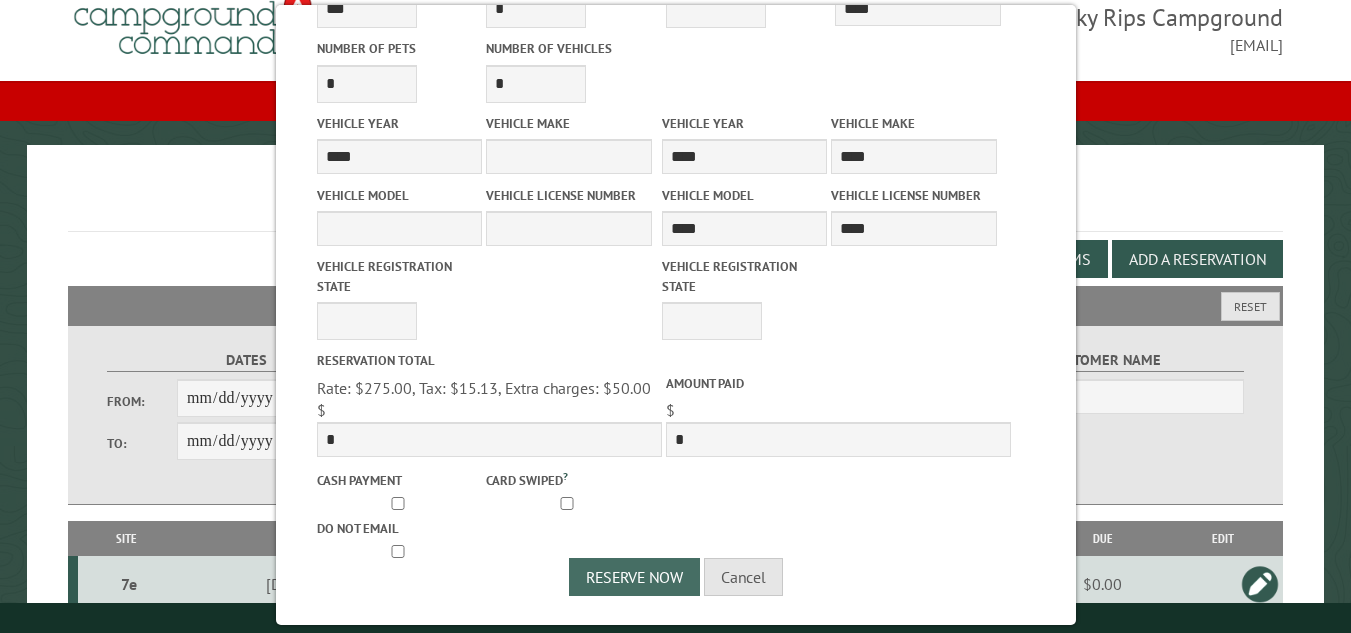 click on "Reserve Now" at bounding box center (634, 577) 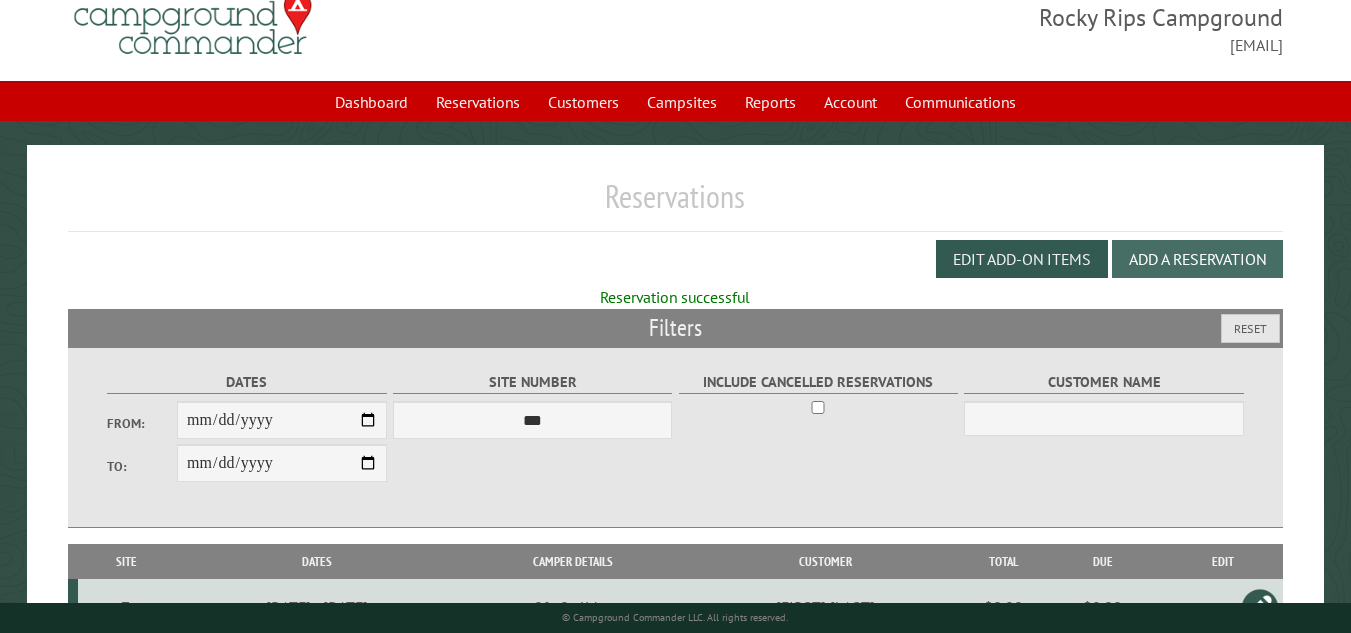click on "Add a Reservation" at bounding box center [1197, 259] 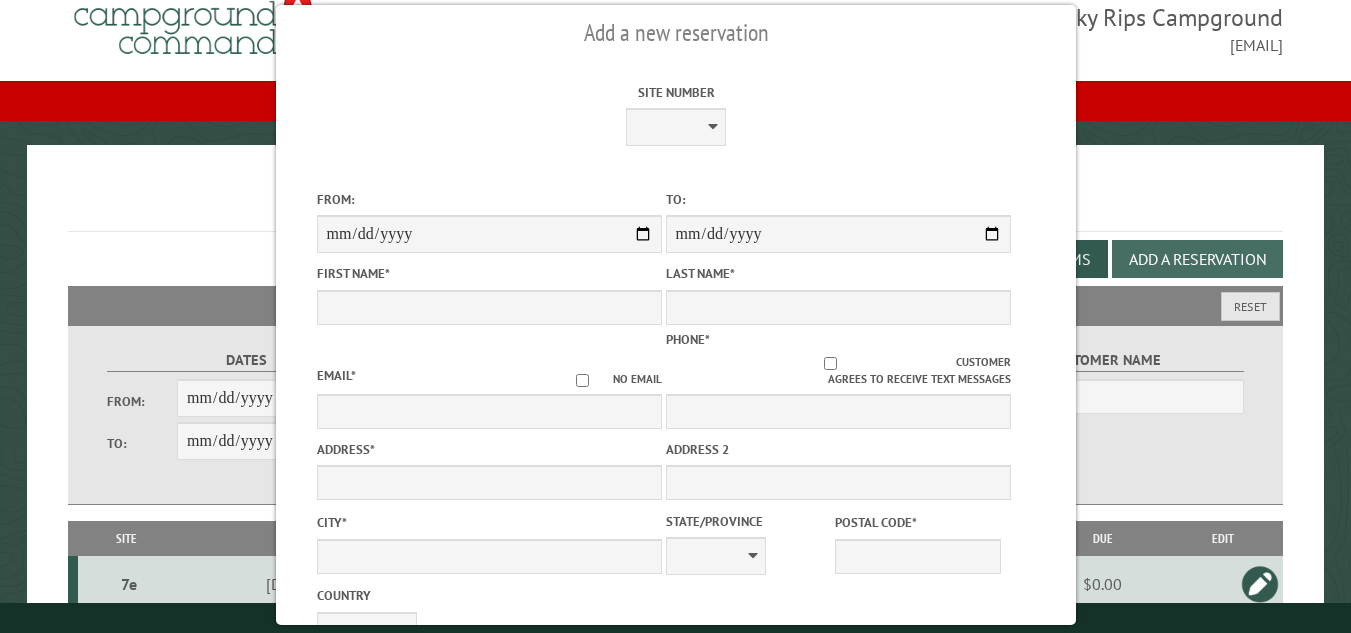 scroll, scrollTop: 0, scrollLeft: 0, axis: both 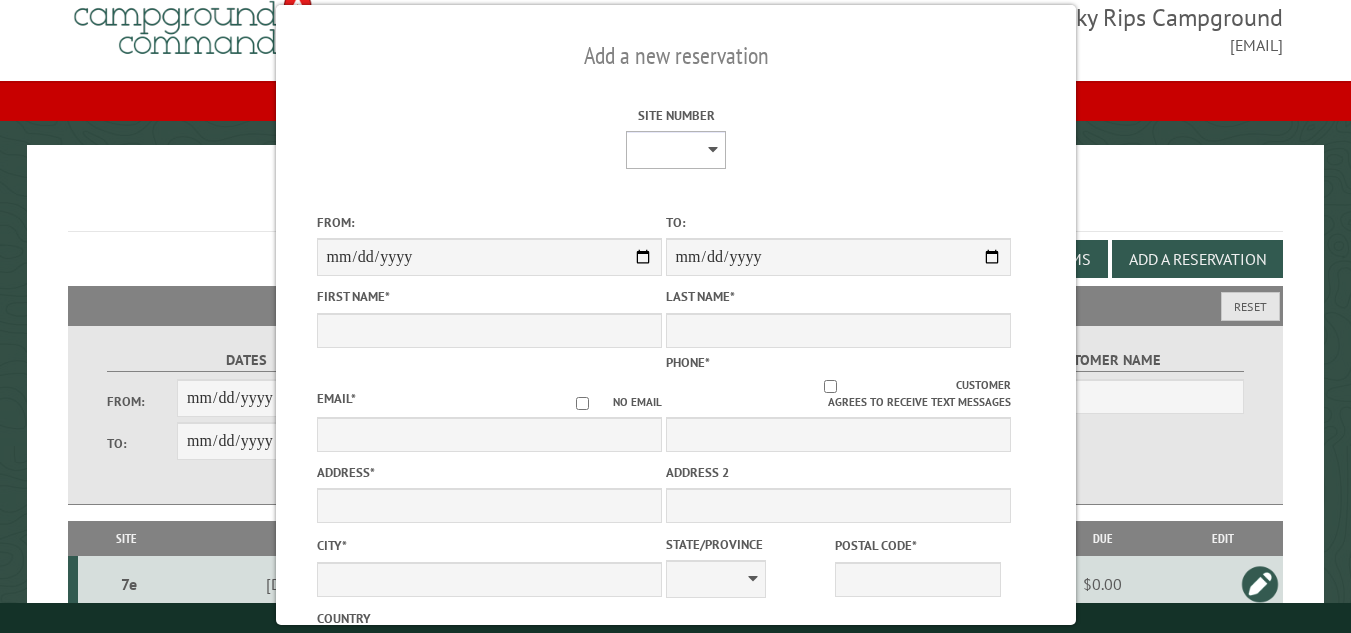 click on "**********" at bounding box center [676, 150] 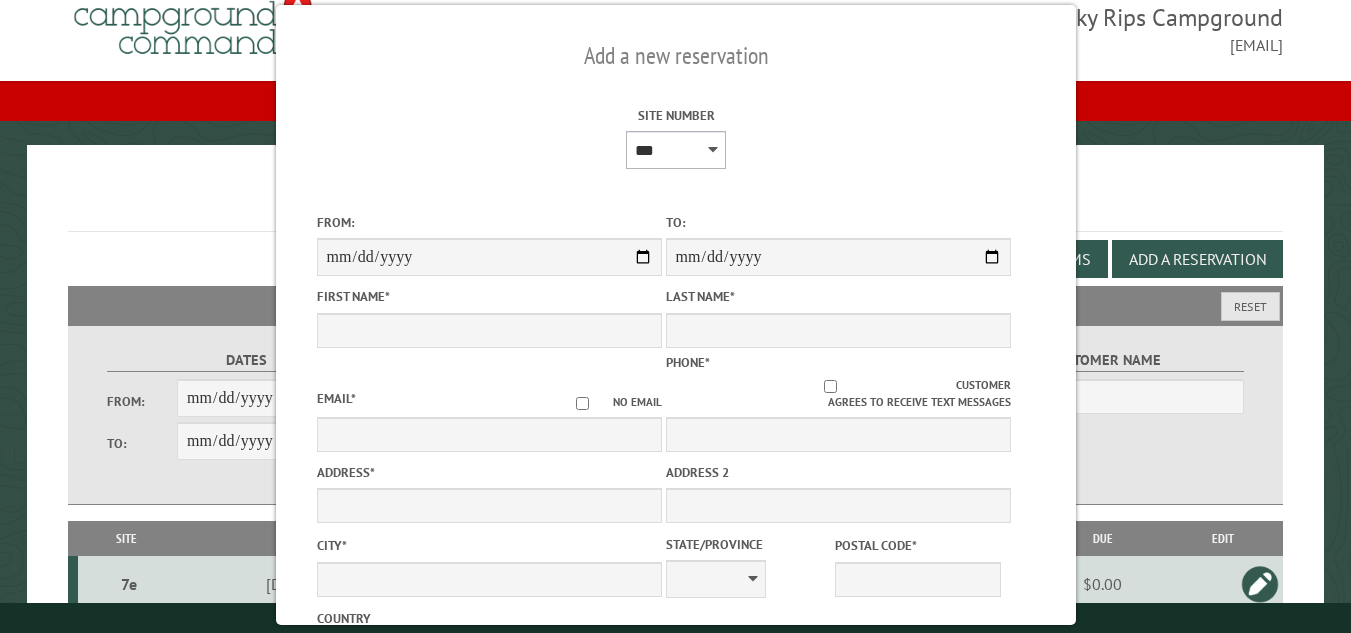 click on "**********" at bounding box center (676, 150) 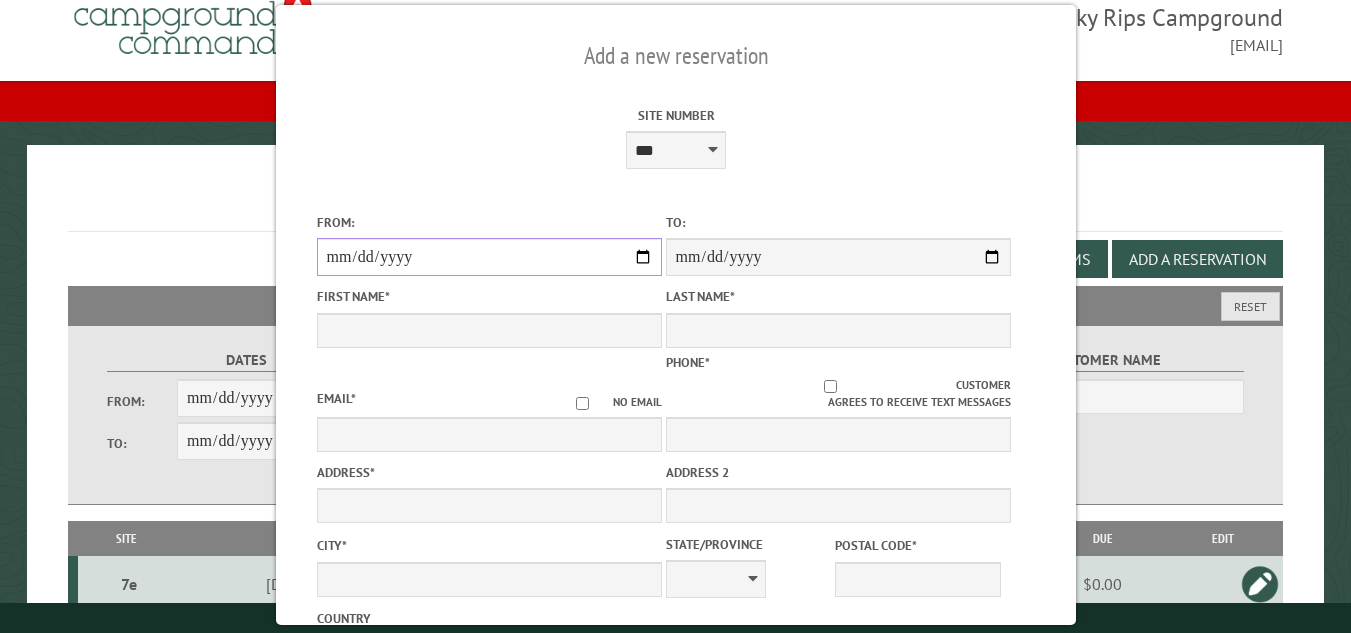 click on "From:" at bounding box center (488, 257) 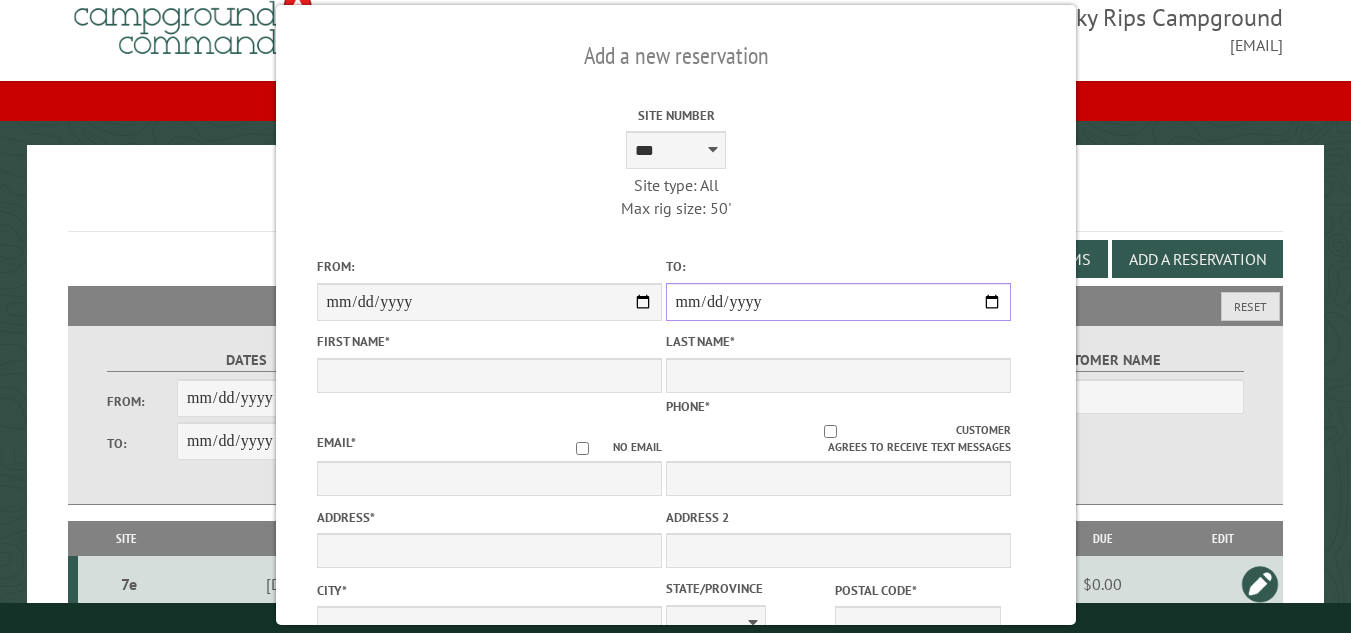 click on "**********" at bounding box center [837, 302] 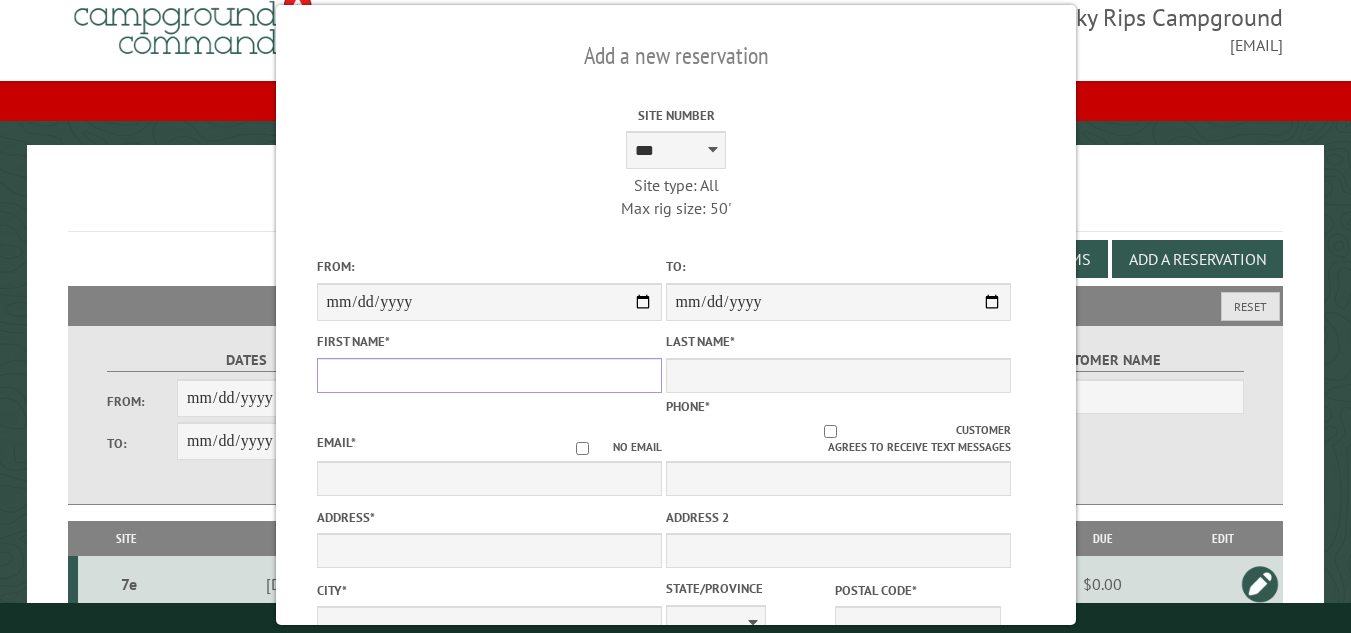 click on "First Name *" at bounding box center (488, 375) 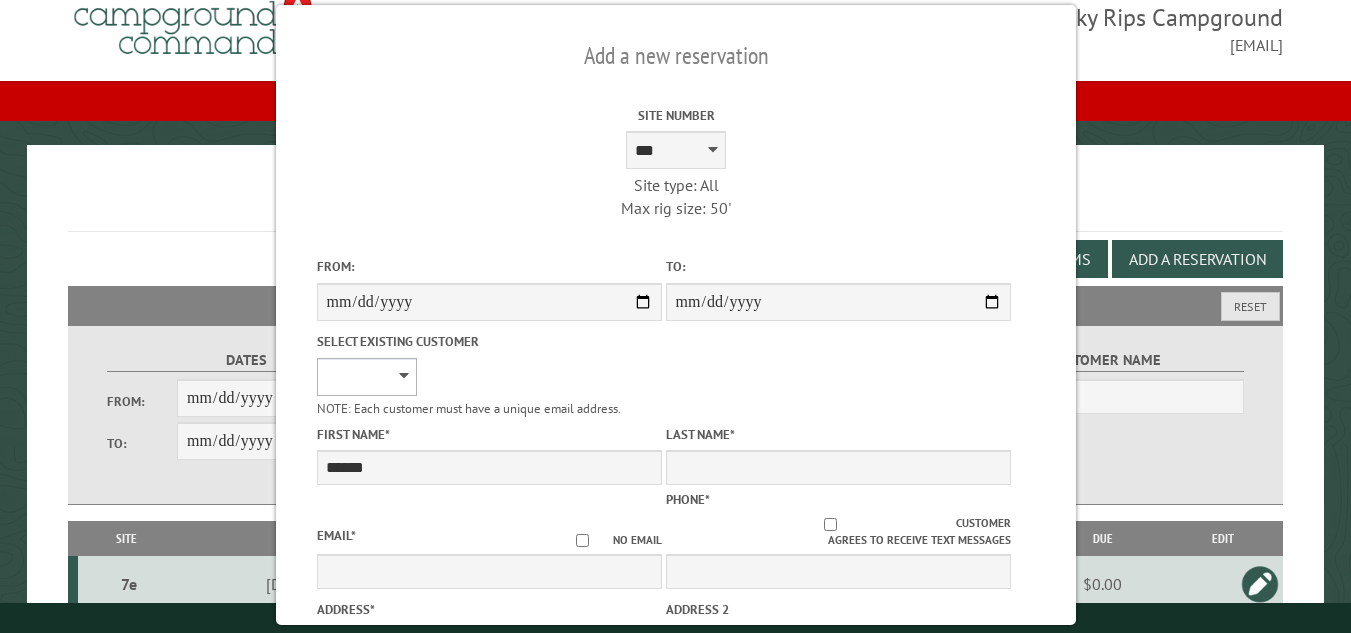 click on "**********" at bounding box center [366, 377] 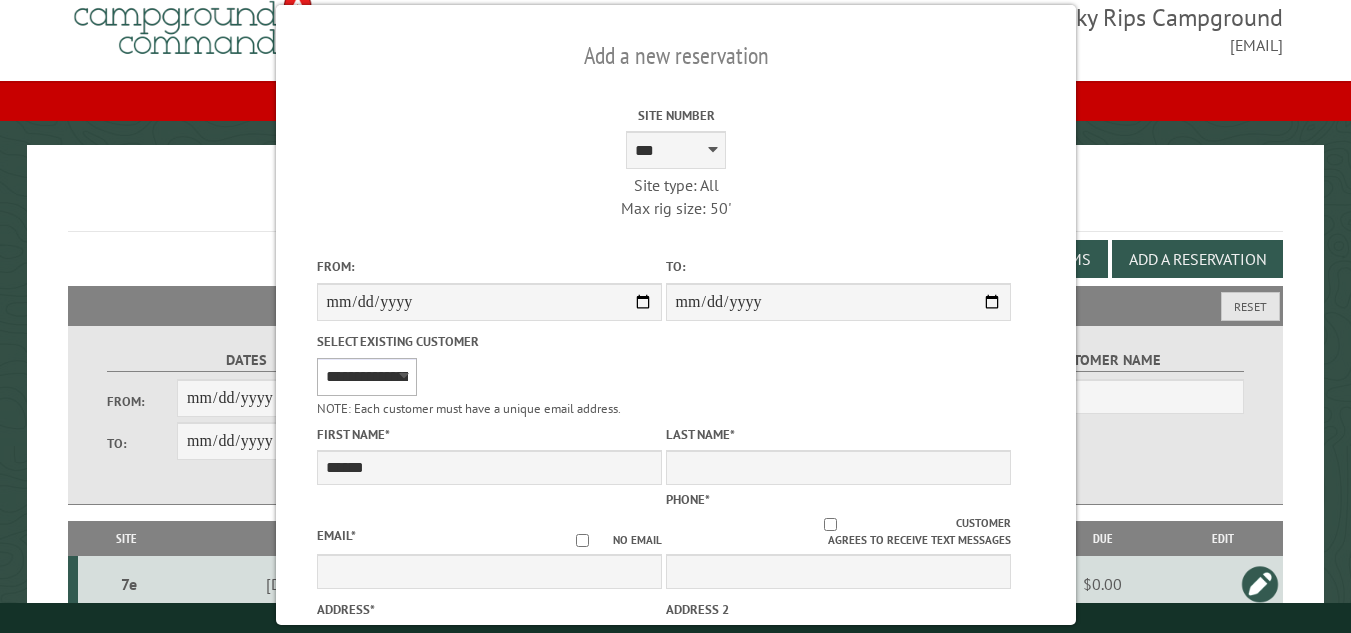 click on "**********" at bounding box center [366, 377] 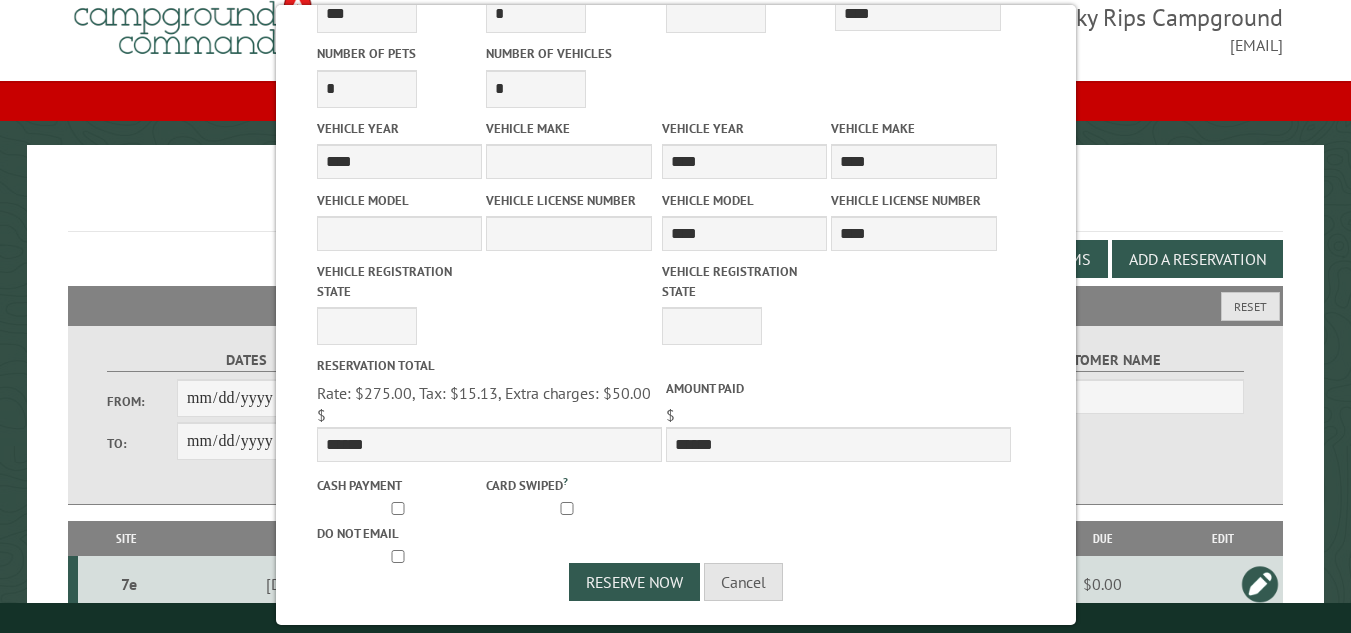 scroll, scrollTop: 932, scrollLeft: 0, axis: vertical 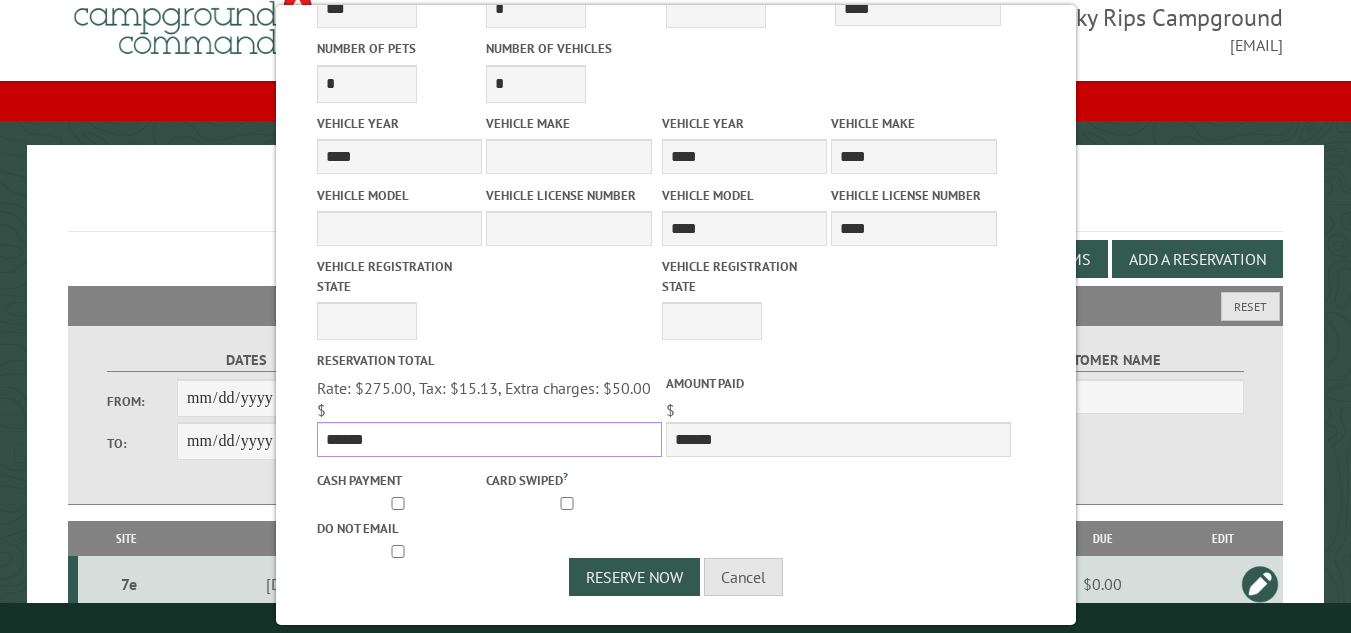 drag, startPoint x: 374, startPoint y: 431, endPoint x: 323, endPoint y: 431, distance: 51 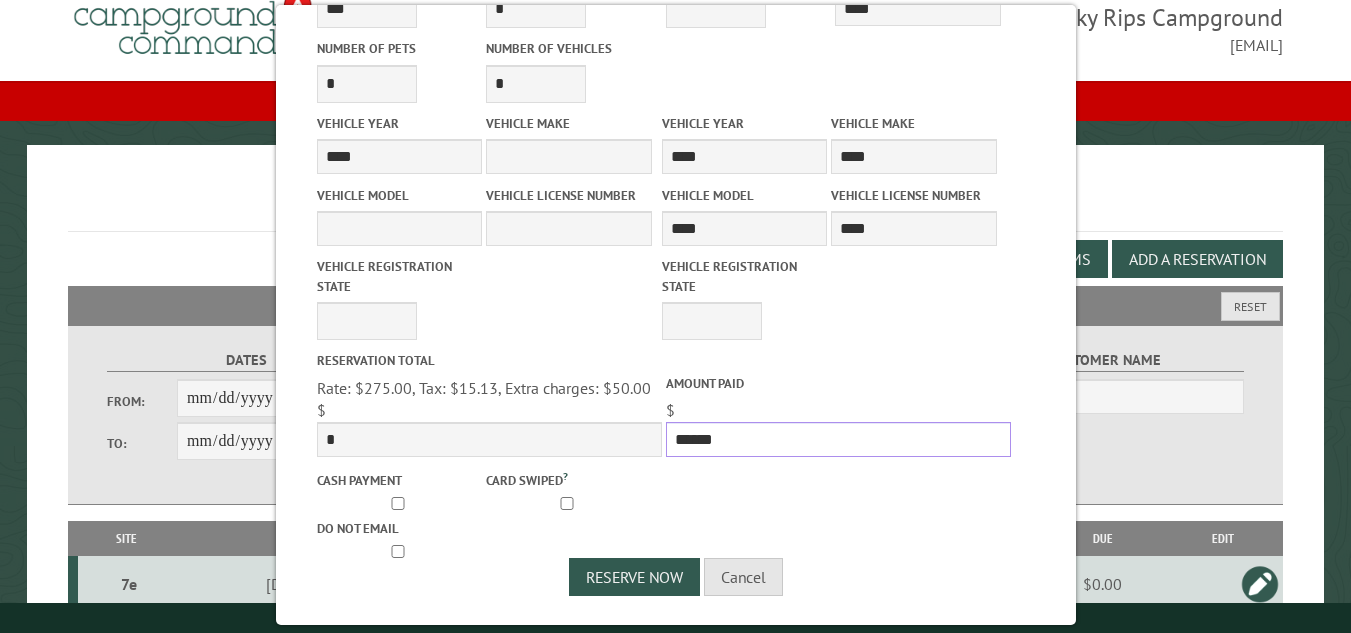 drag, startPoint x: 714, startPoint y: 439, endPoint x: 650, endPoint y: 432, distance: 64.381676 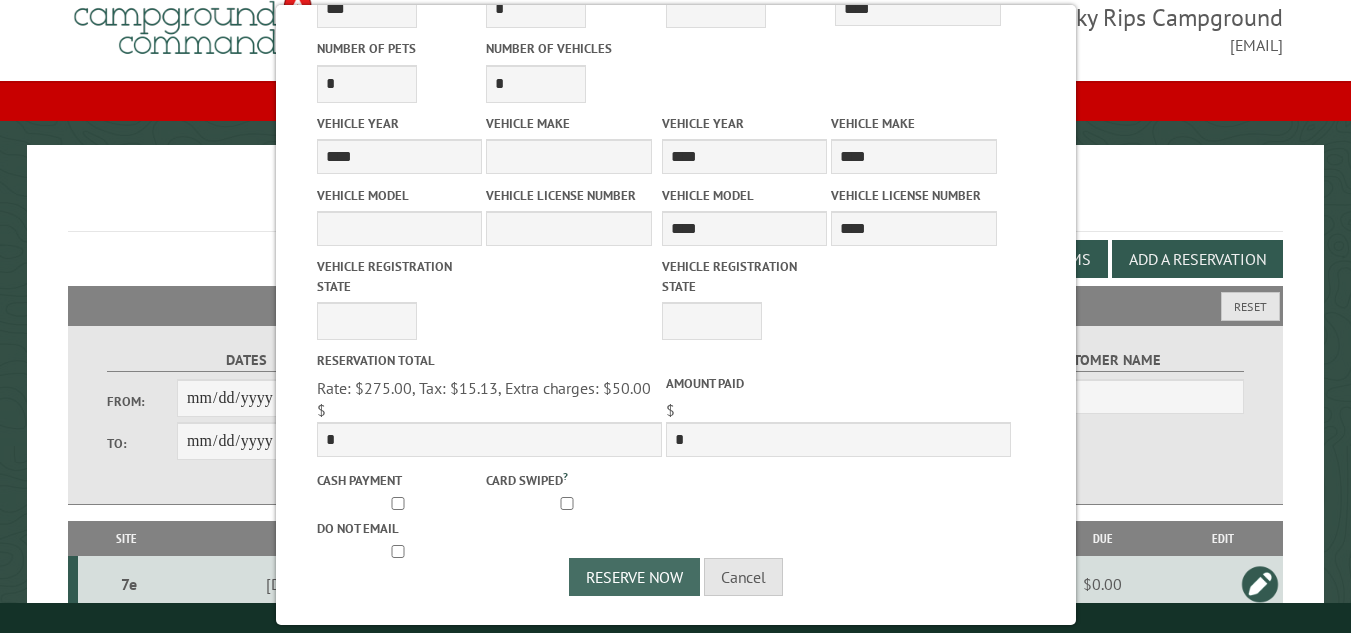 click on "Reserve Now" at bounding box center (634, 577) 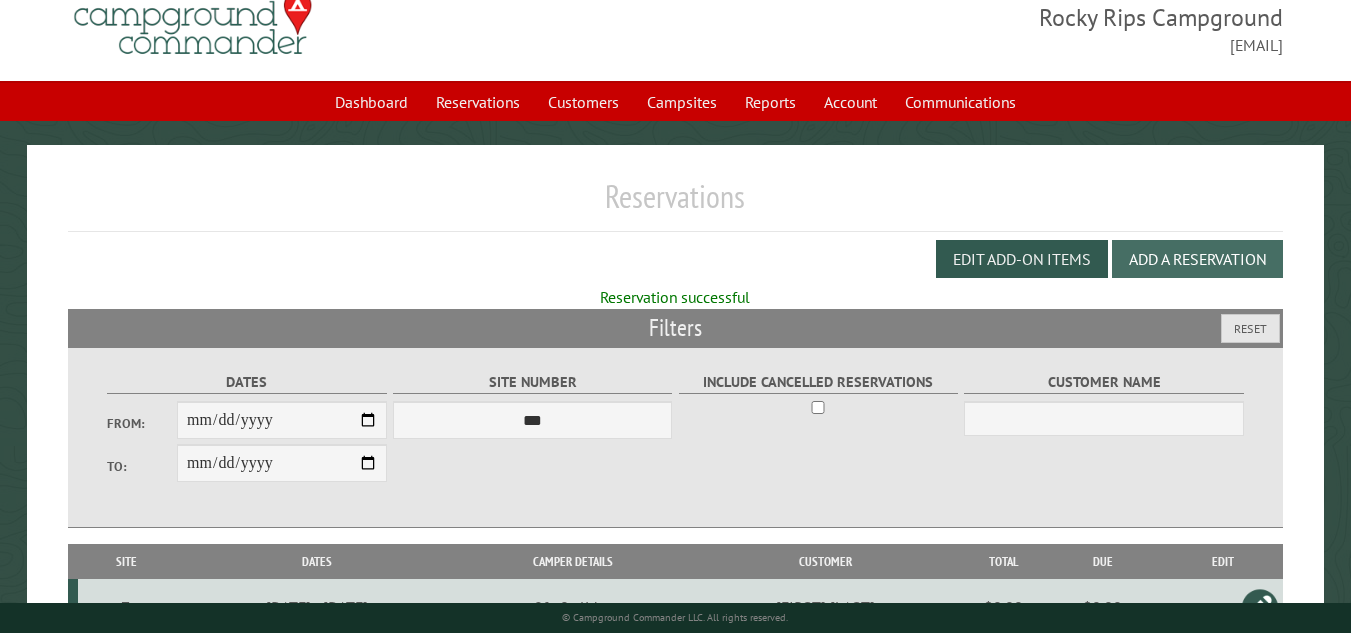 click on "Add a Reservation" at bounding box center [1197, 259] 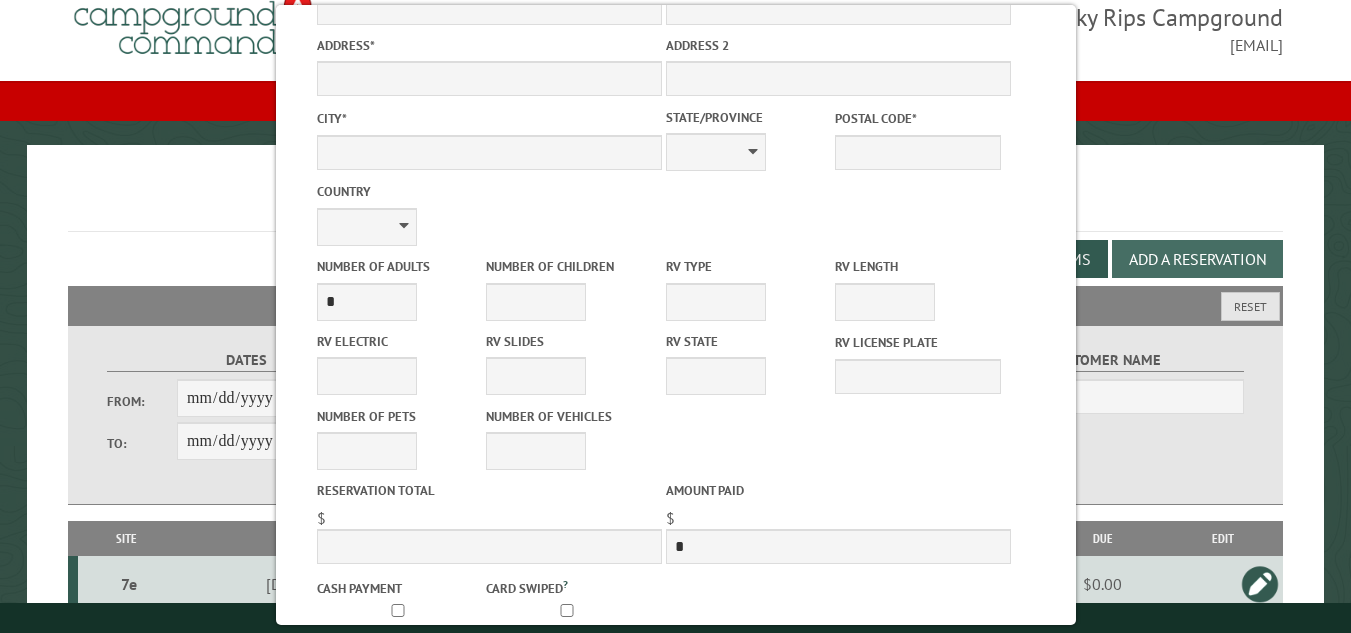 scroll, scrollTop: 0, scrollLeft: 0, axis: both 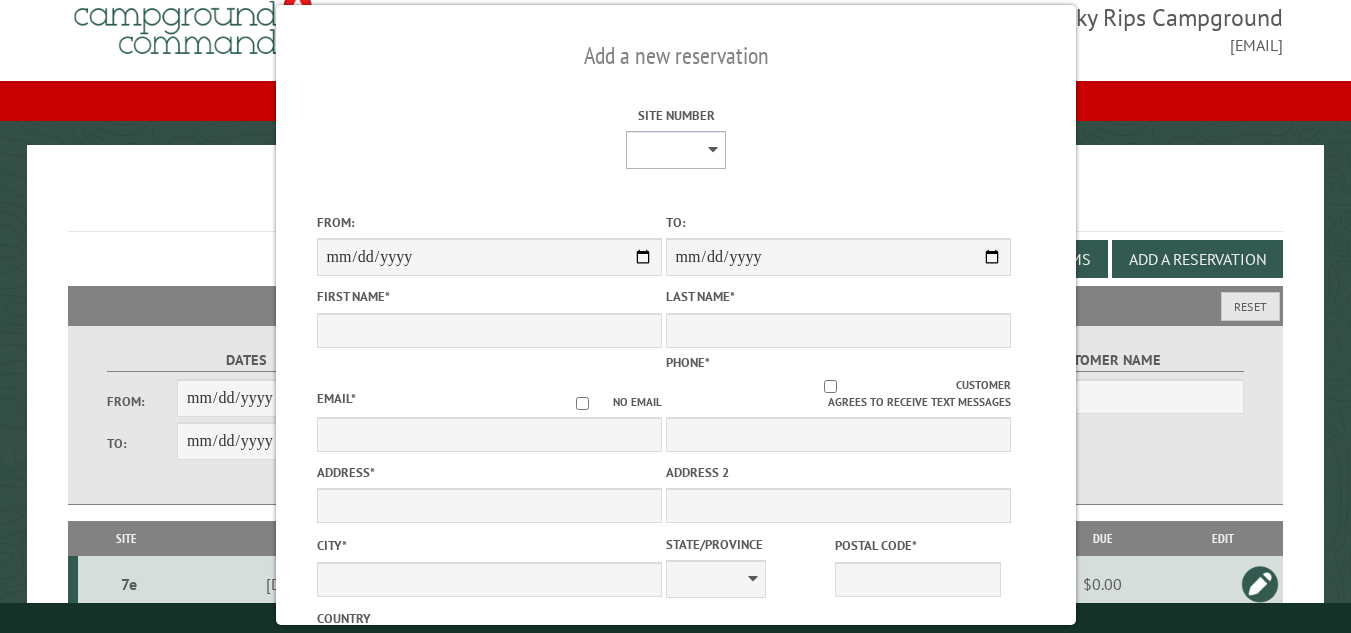 click on "**********" at bounding box center (676, 150) 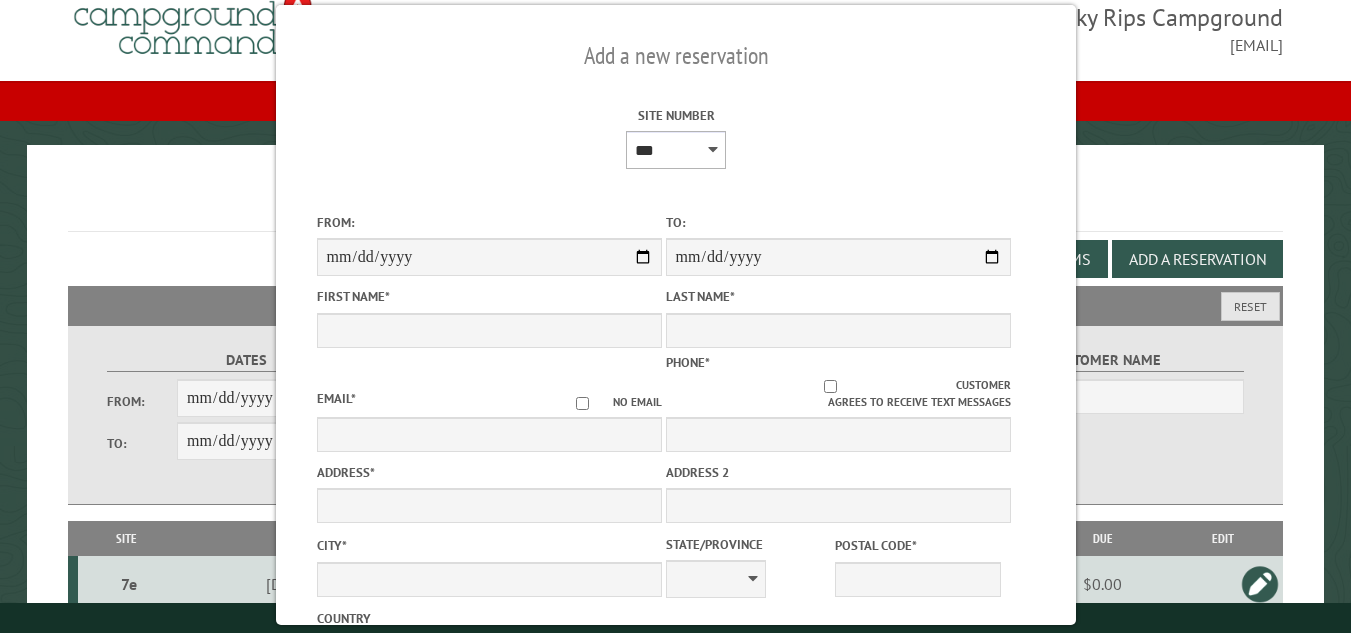 click on "**********" at bounding box center (676, 150) 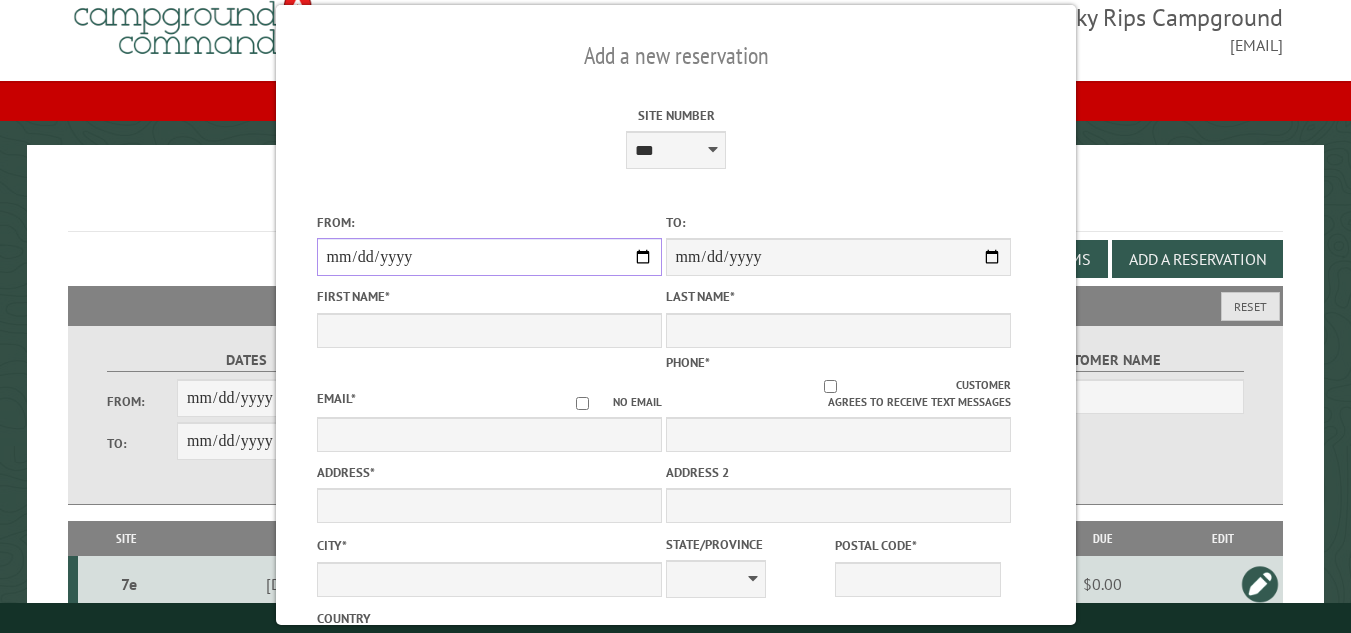 click on "From:" at bounding box center (488, 257) 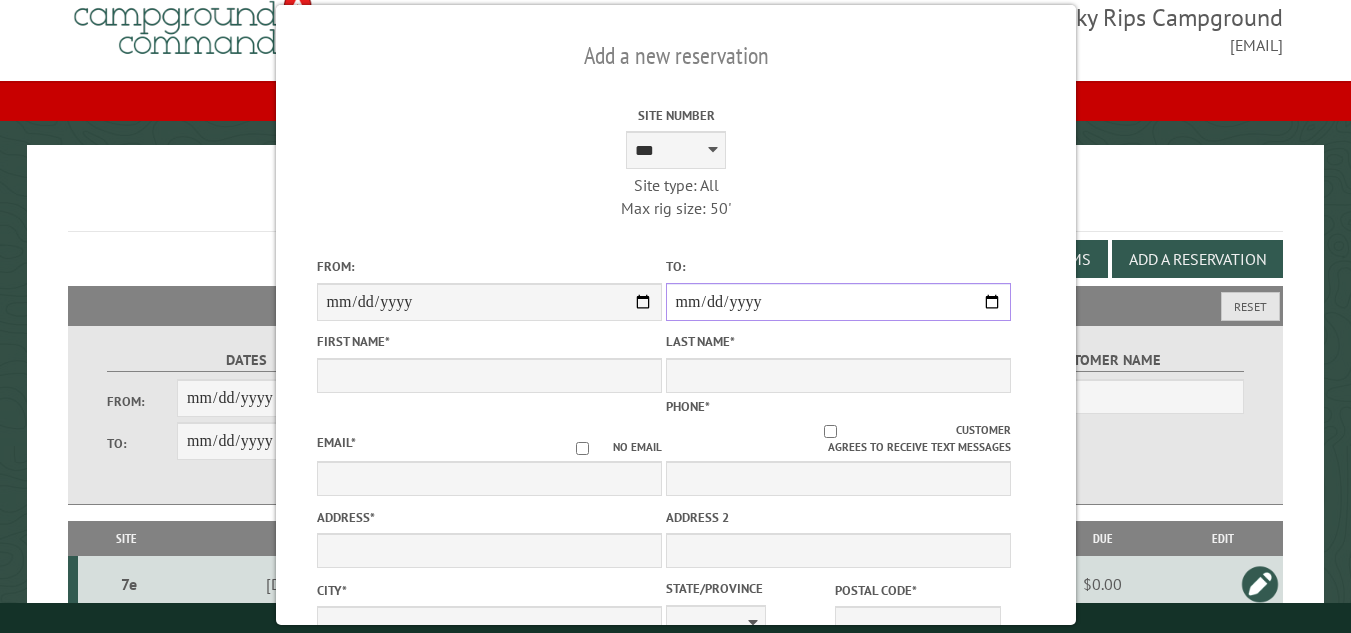 click on "**********" at bounding box center [837, 302] 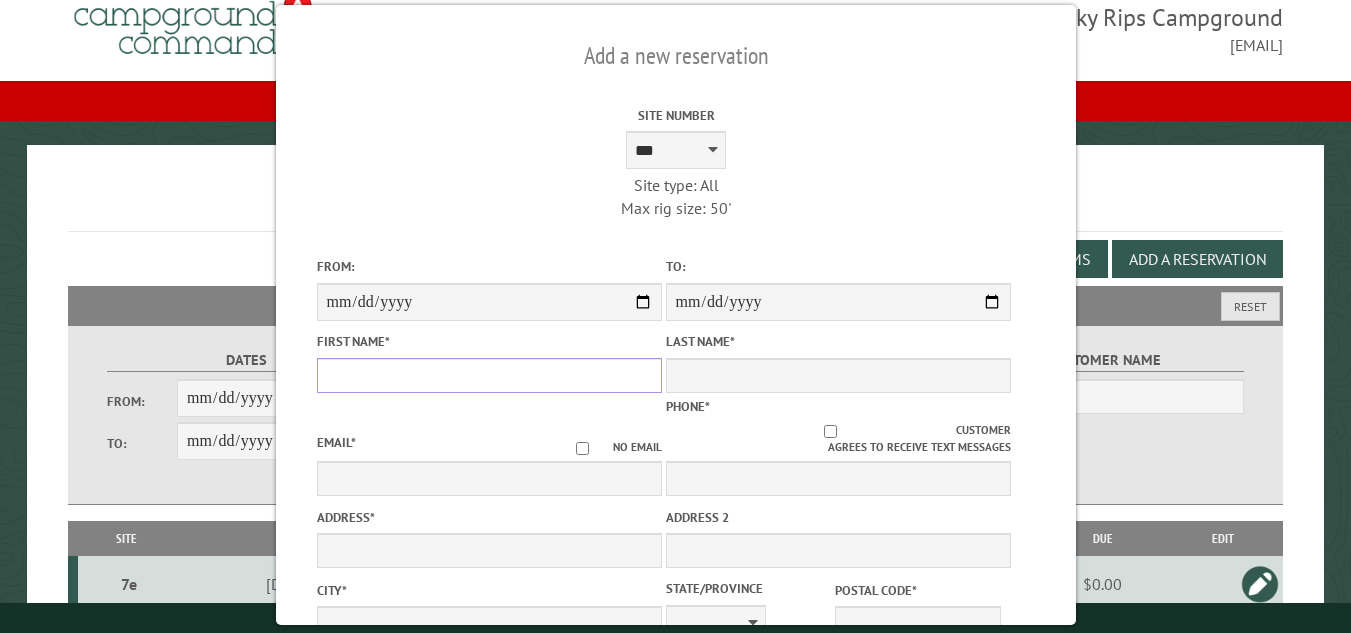 click on "First Name *" at bounding box center (488, 375) 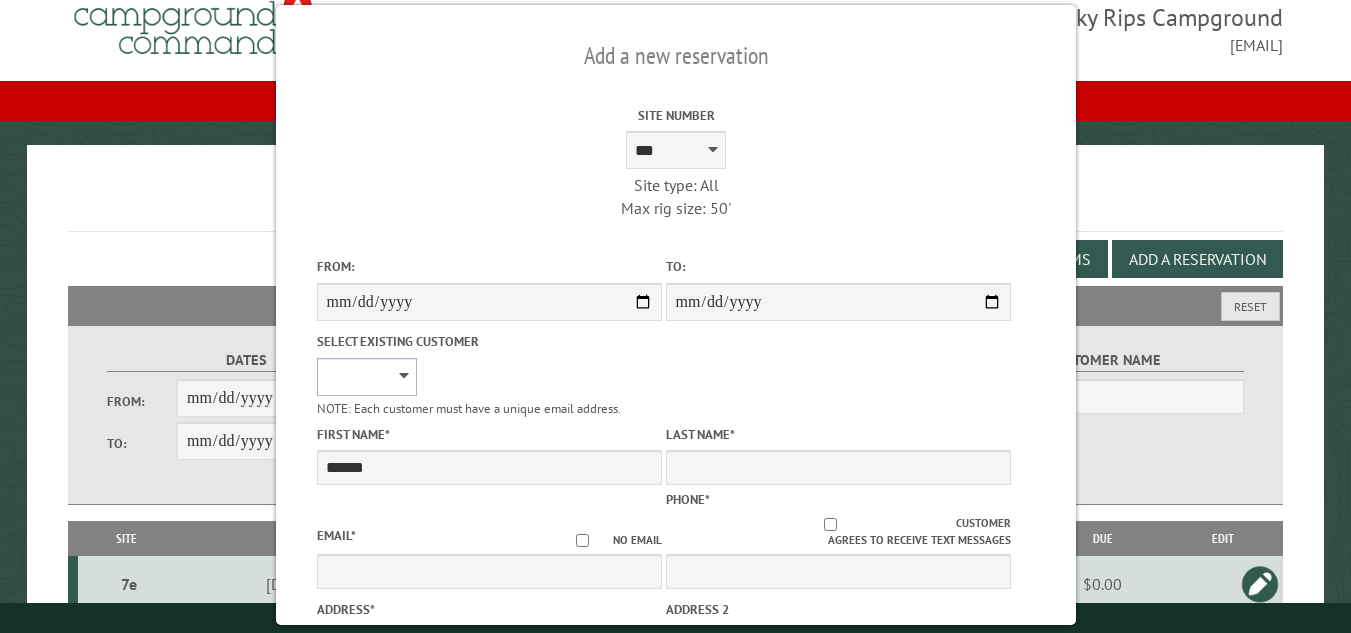 click on "**********" at bounding box center (366, 377) 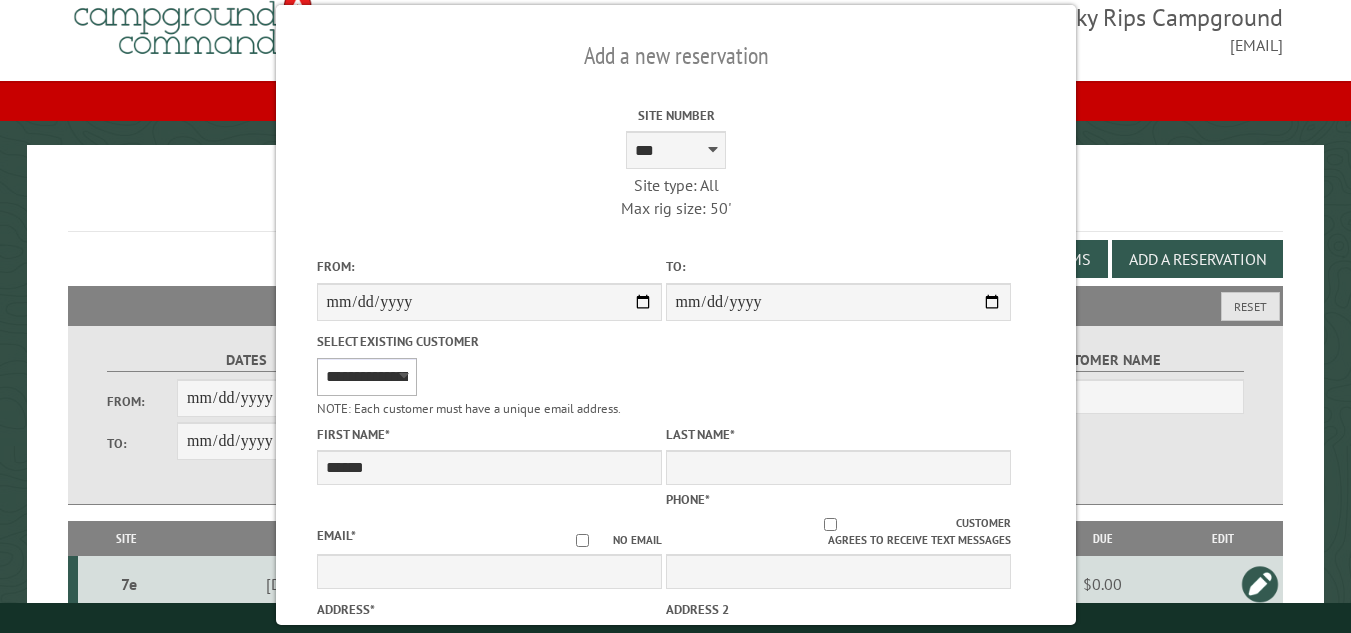 click on "**********" at bounding box center [366, 377] 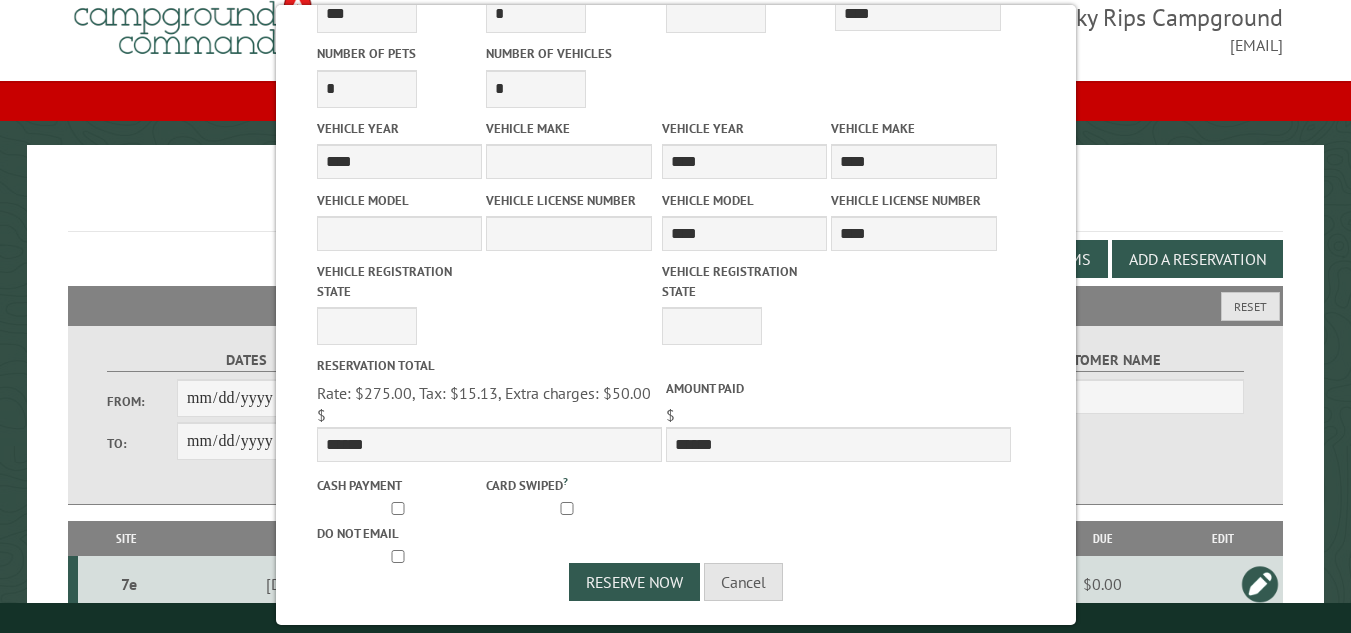 scroll, scrollTop: 932, scrollLeft: 0, axis: vertical 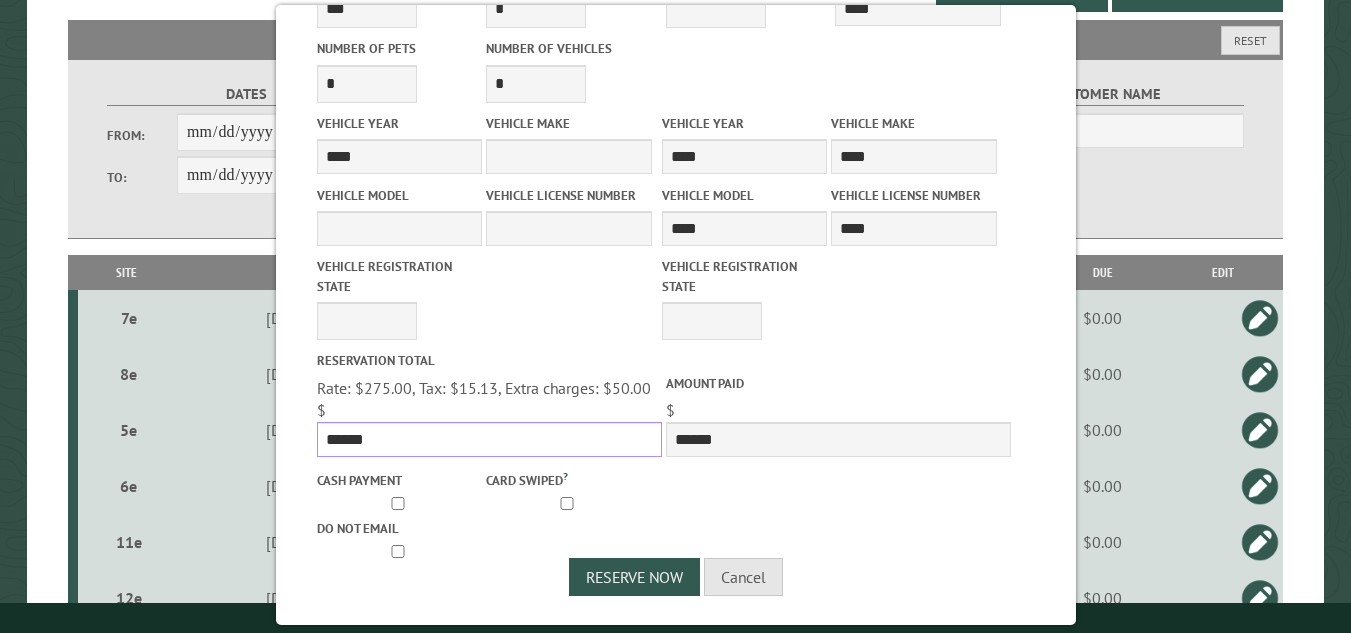 drag, startPoint x: 371, startPoint y: 433, endPoint x: 328, endPoint y: 434, distance: 43.011627 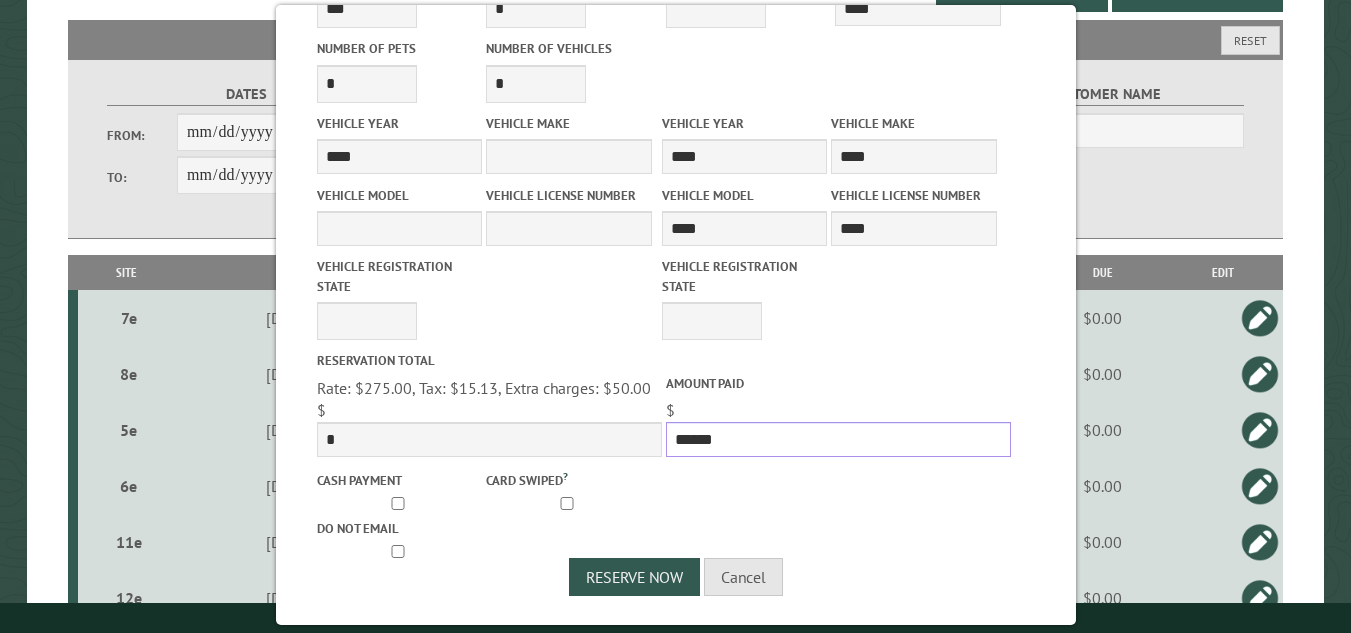 drag, startPoint x: 713, startPoint y: 438, endPoint x: 670, endPoint y: 439, distance: 43.011627 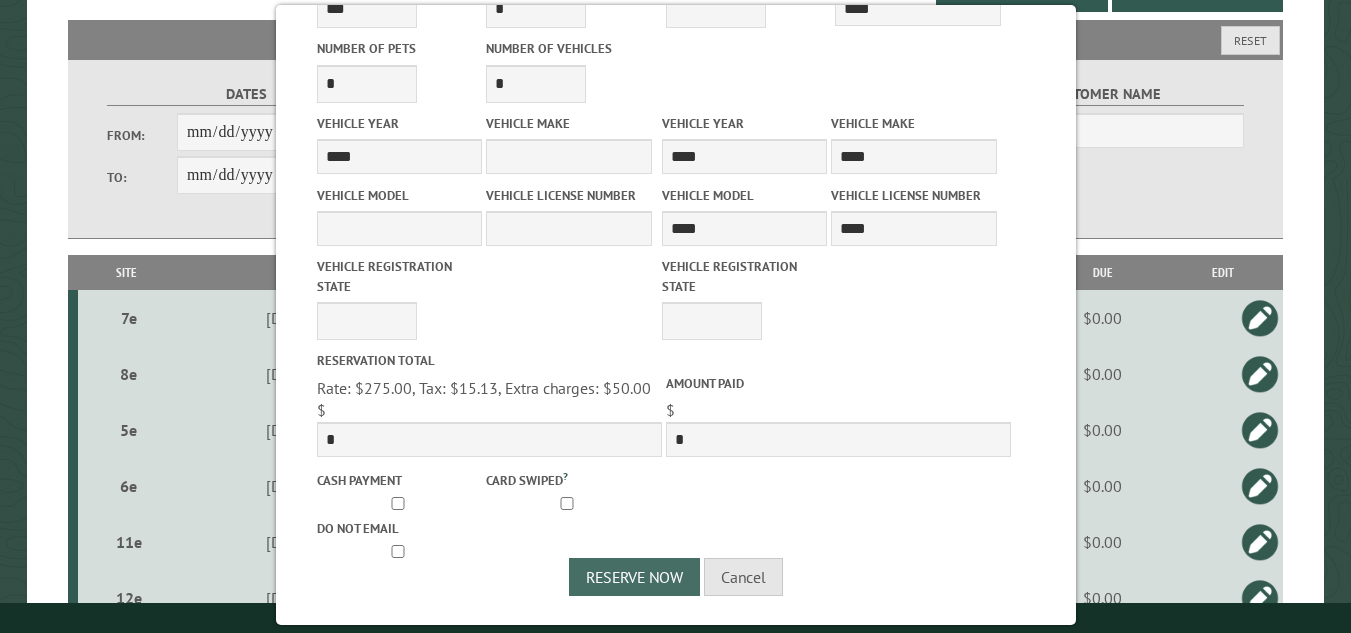 click on "Reserve Now" at bounding box center (634, 577) 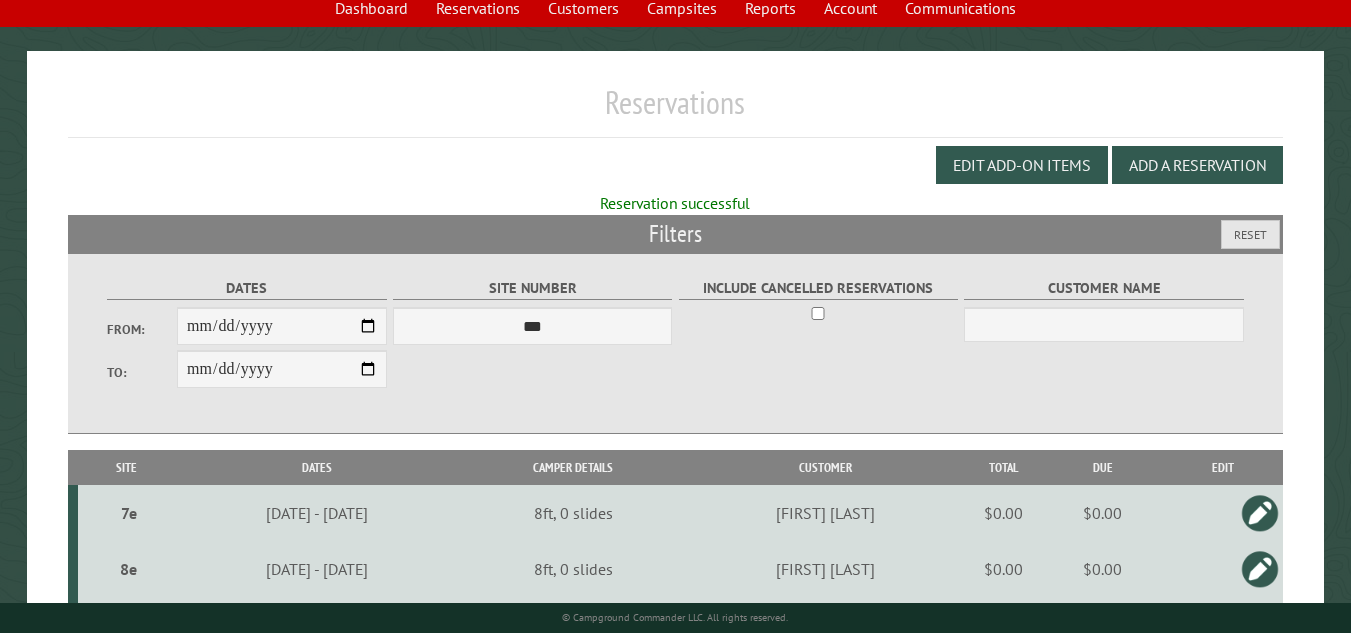 scroll, scrollTop: 54, scrollLeft: 0, axis: vertical 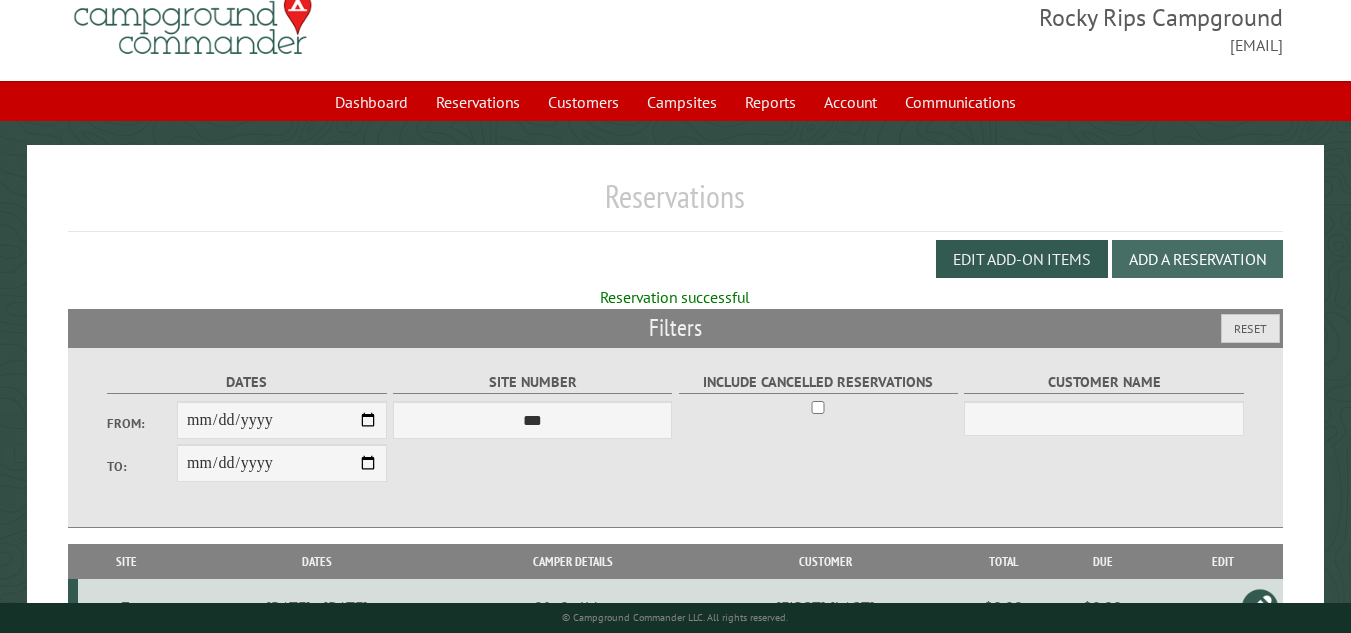 click on "Add a Reservation" at bounding box center [1197, 259] 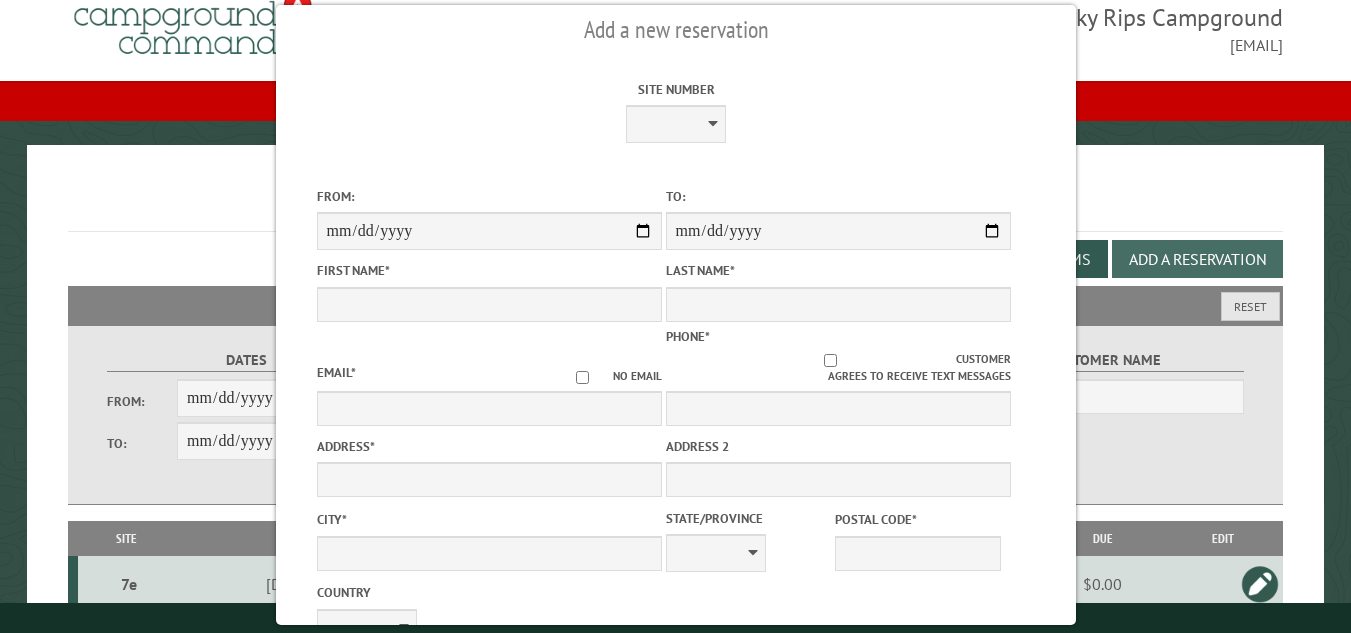 scroll, scrollTop: 0, scrollLeft: 0, axis: both 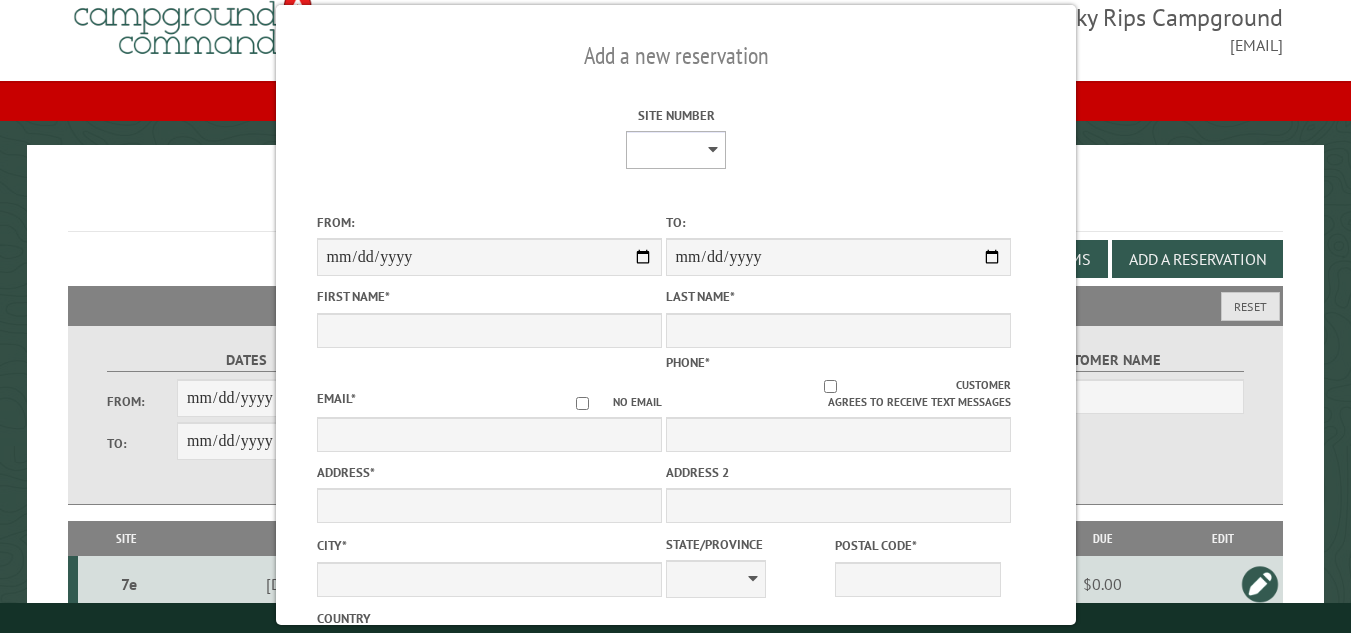 click on "**********" at bounding box center [676, 150] 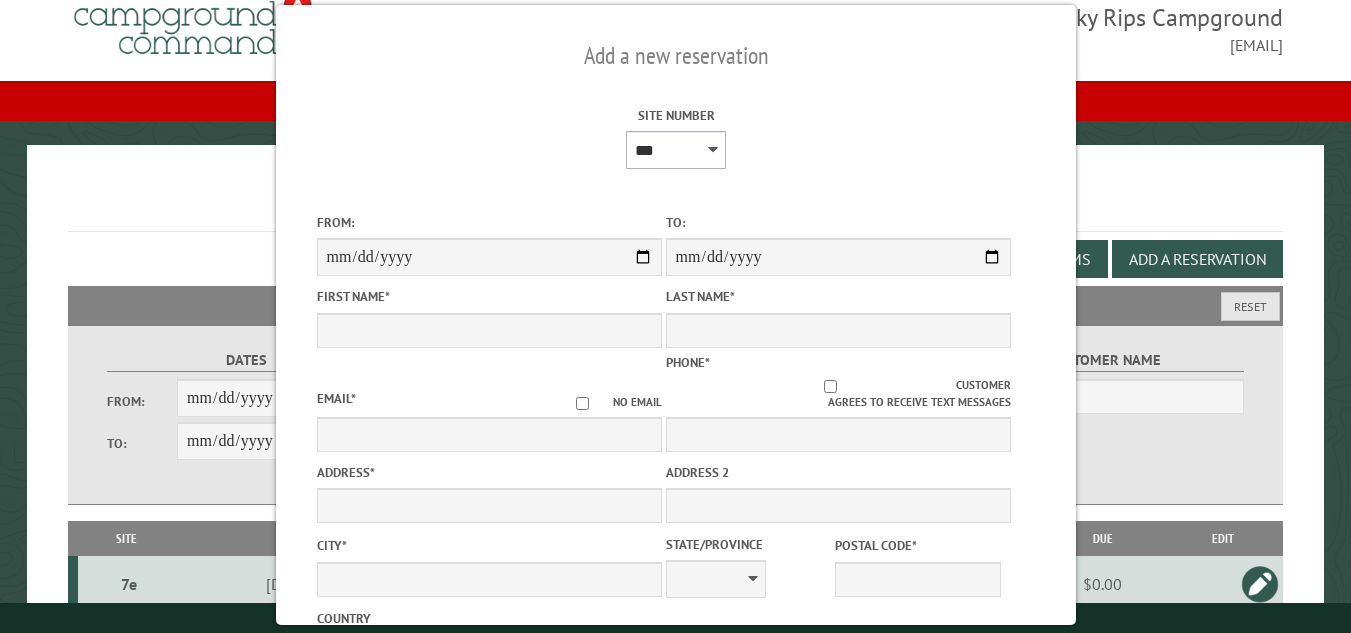 click on "**********" at bounding box center (676, 150) 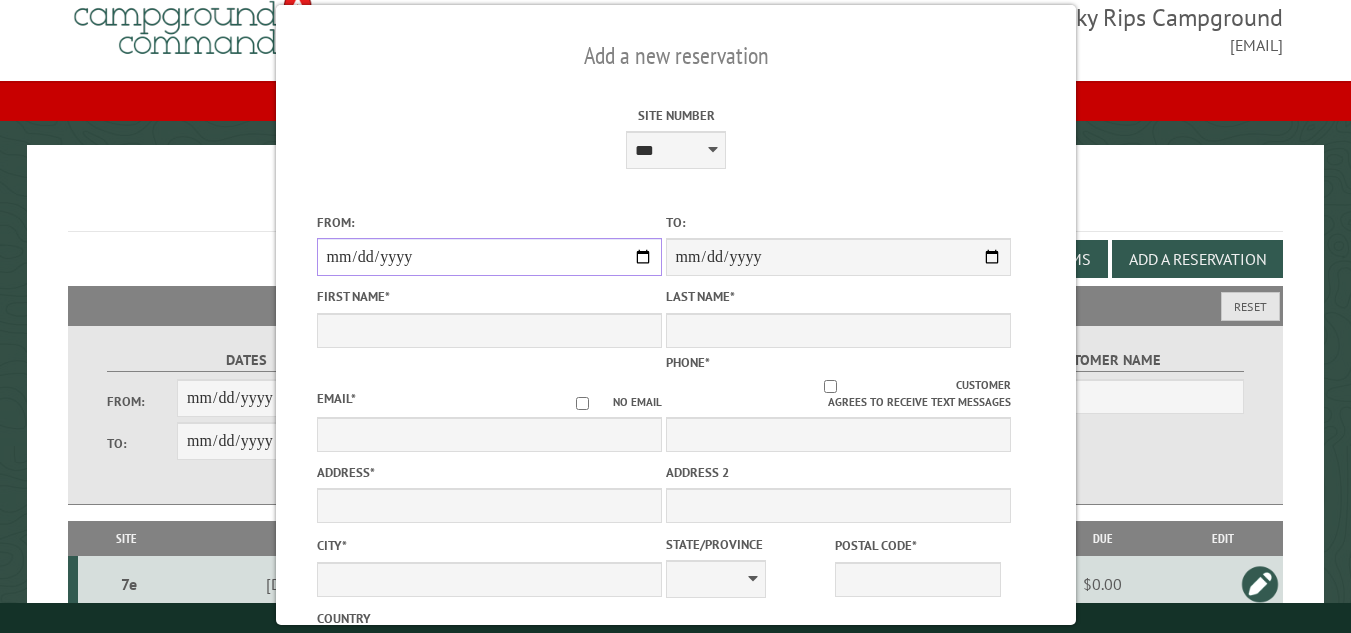 click on "From:" at bounding box center (488, 257) 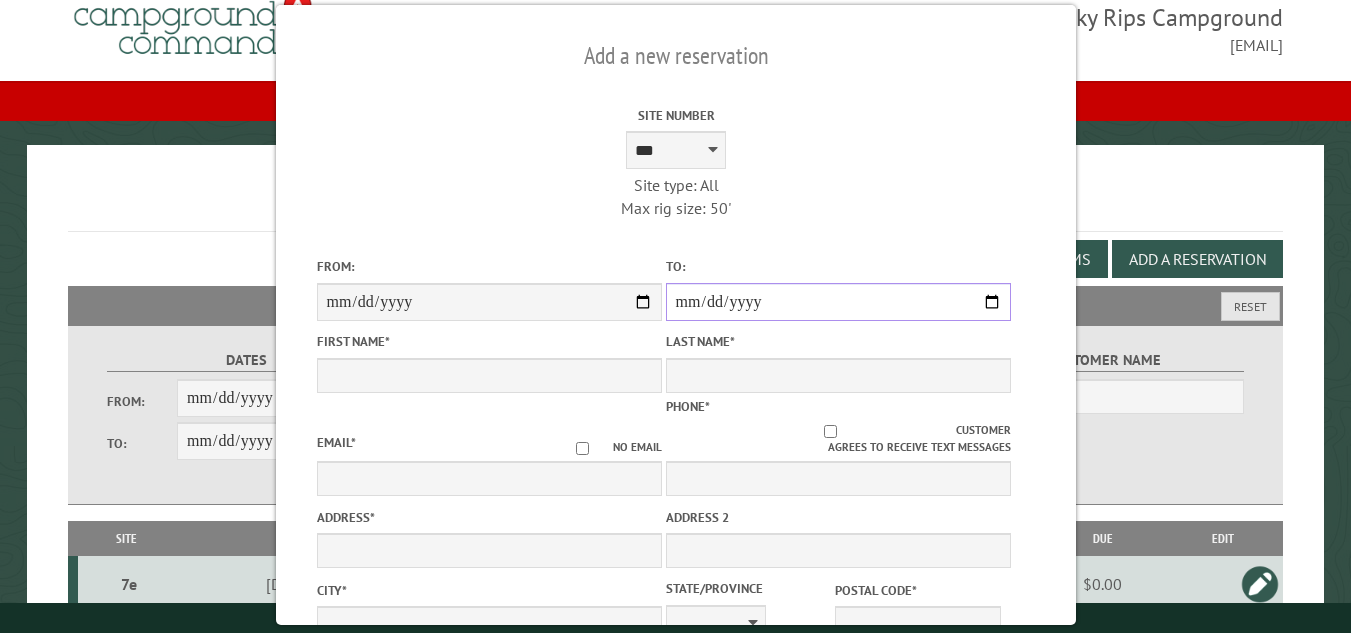 click on "**********" at bounding box center [837, 302] 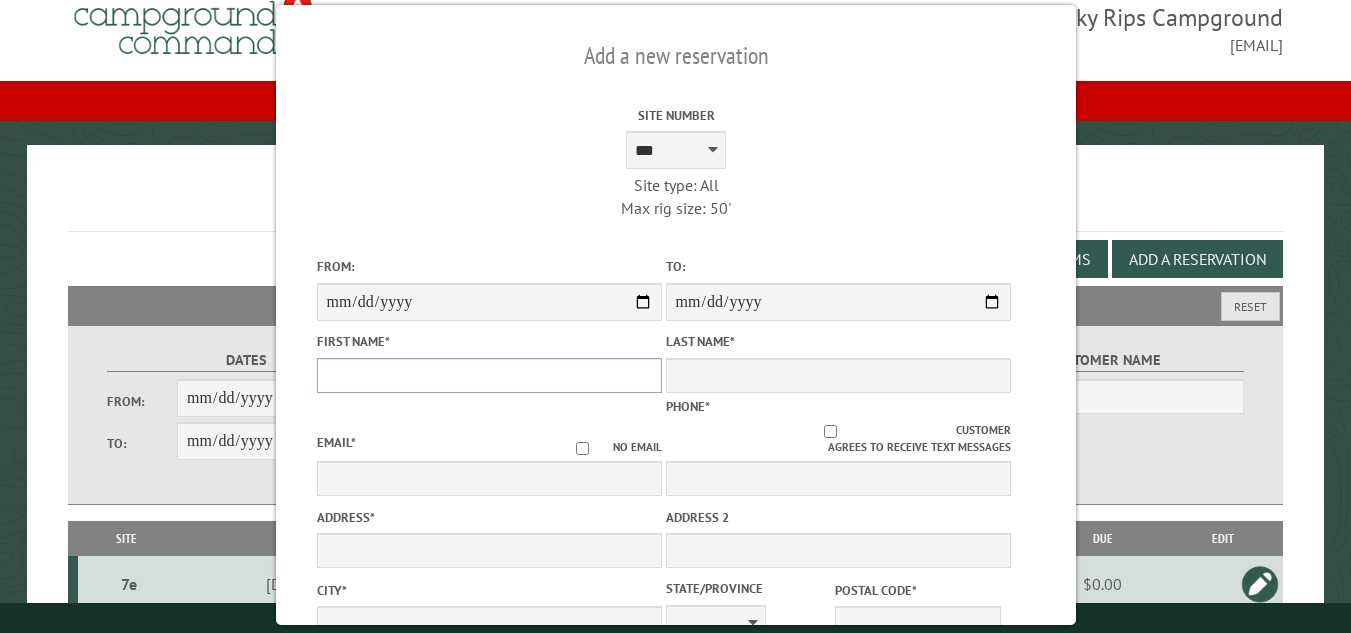 click on "First Name *" at bounding box center (488, 375) 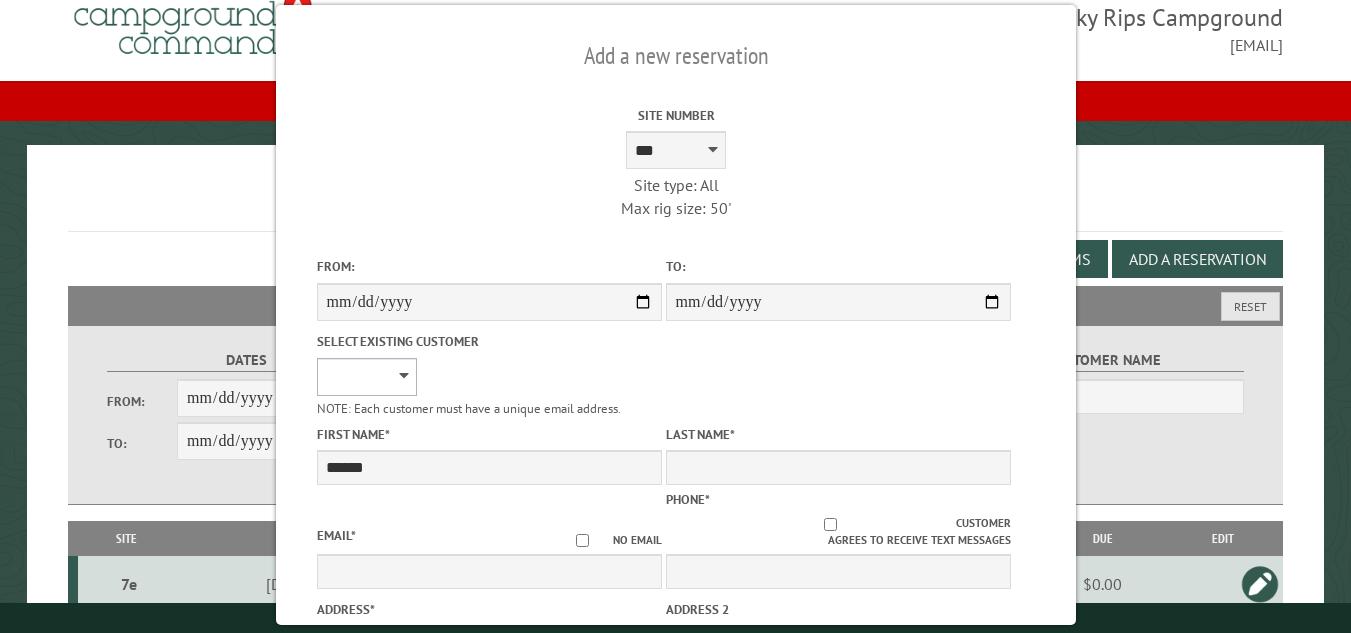 click on "**********" at bounding box center [366, 377] 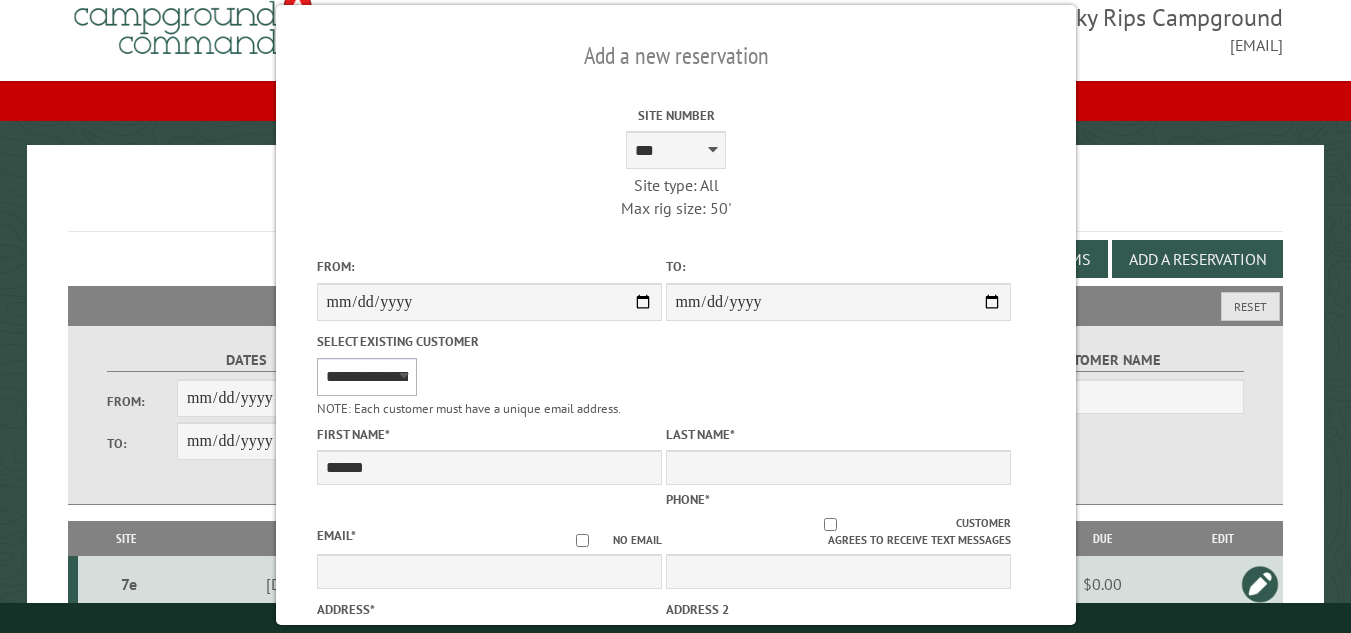 click on "**********" at bounding box center [366, 377] 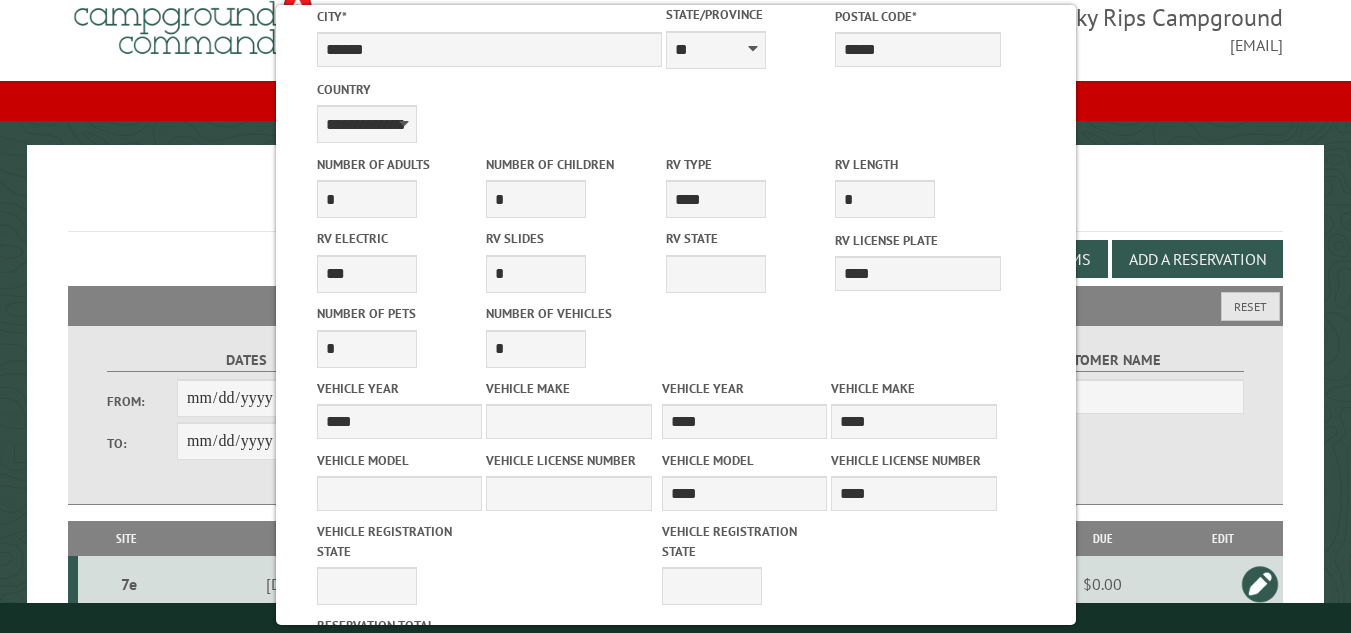 scroll, scrollTop: 932, scrollLeft: 0, axis: vertical 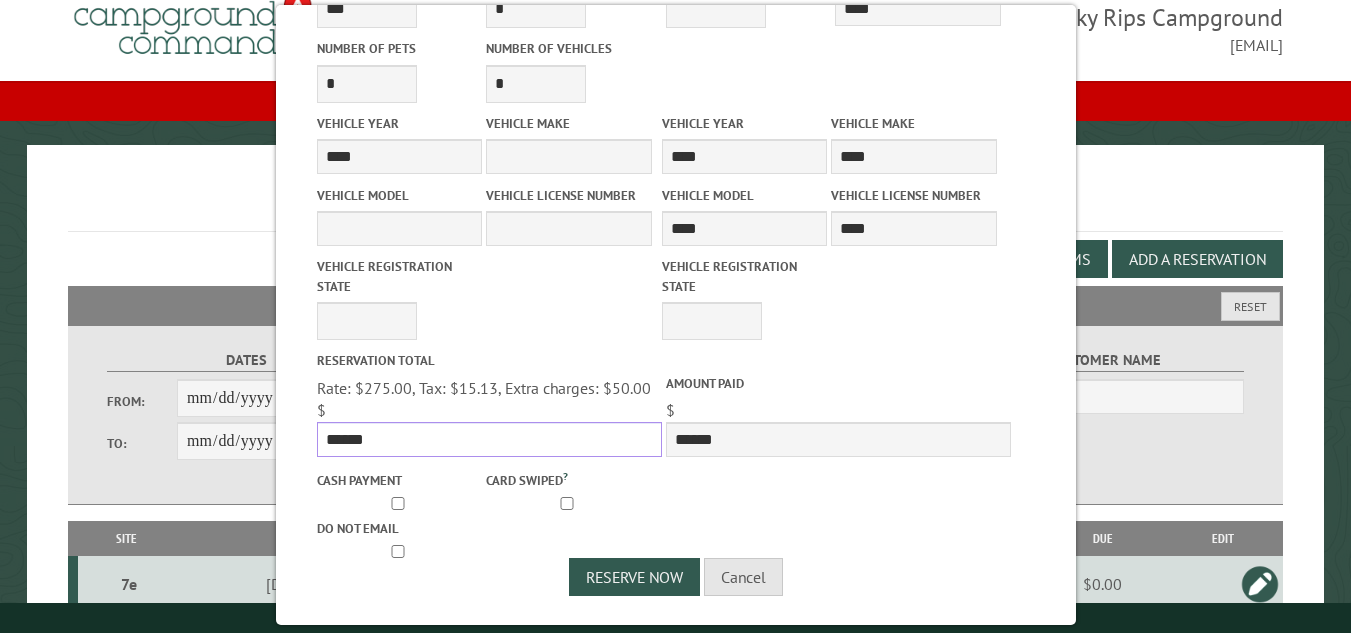 drag, startPoint x: 377, startPoint y: 435, endPoint x: 321, endPoint y: 435, distance: 56 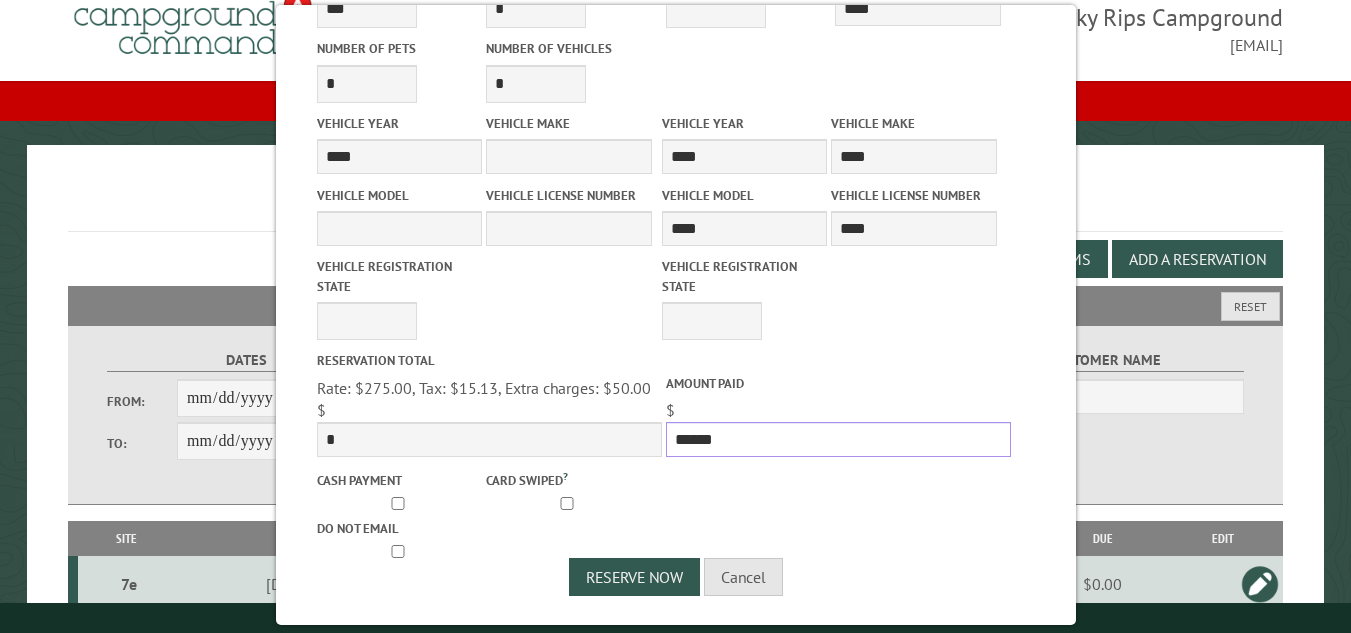 drag, startPoint x: 711, startPoint y: 433, endPoint x: 658, endPoint y: 436, distance: 53.08484 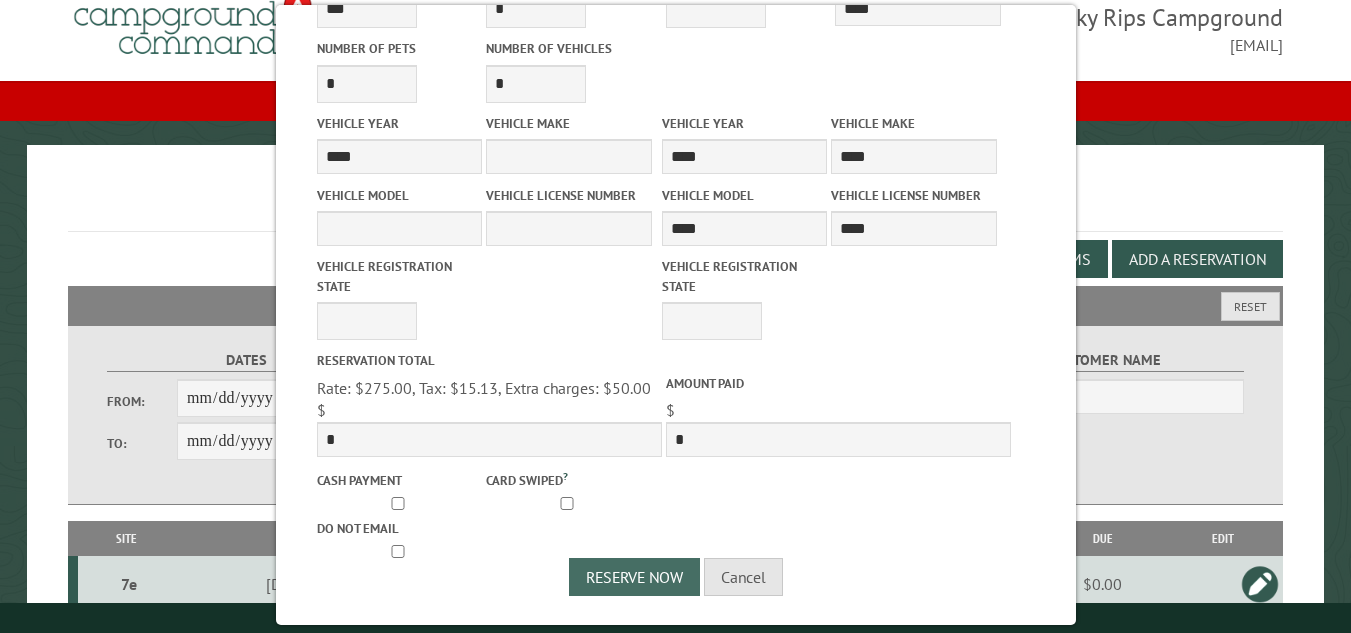 click on "Reserve Now" at bounding box center [634, 577] 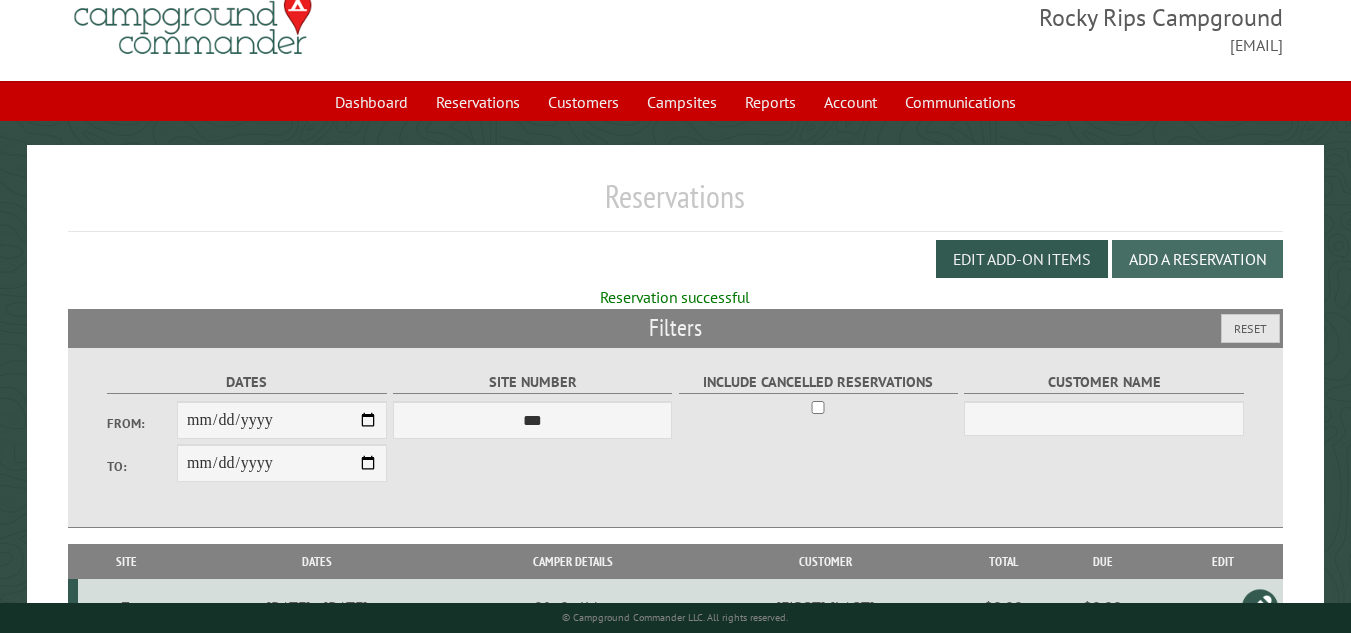 click on "Add a Reservation" at bounding box center [1197, 259] 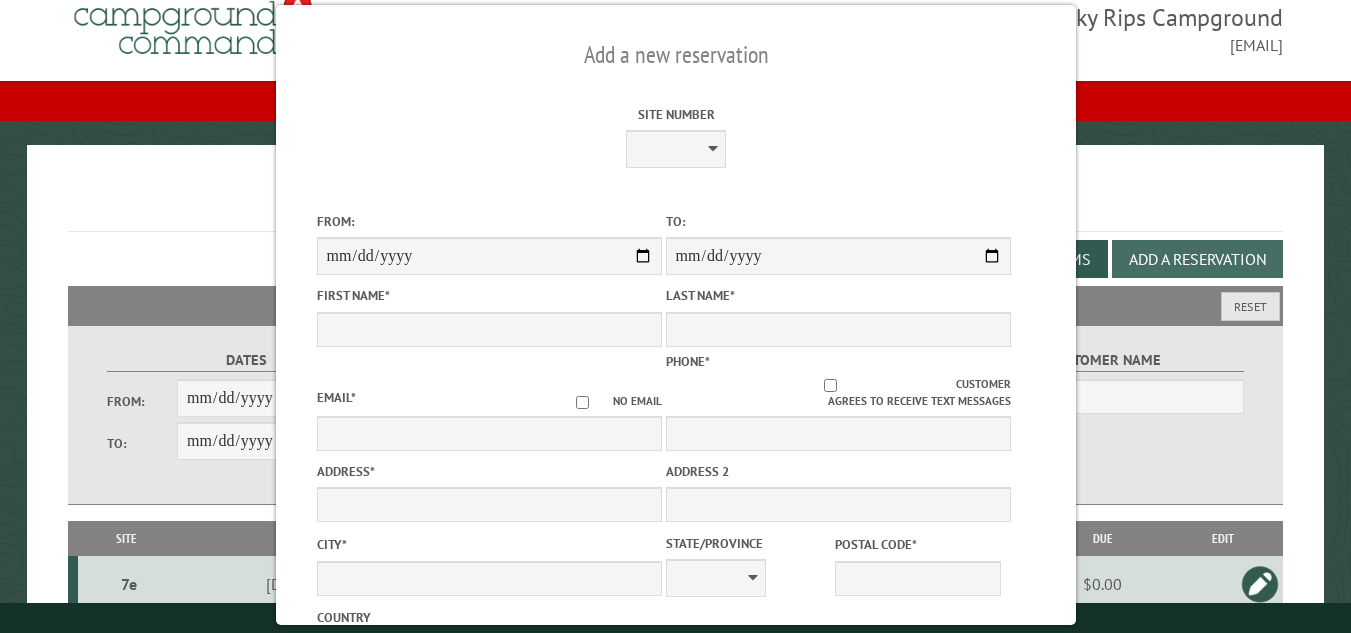 scroll, scrollTop: 0, scrollLeft: 0, axis: both 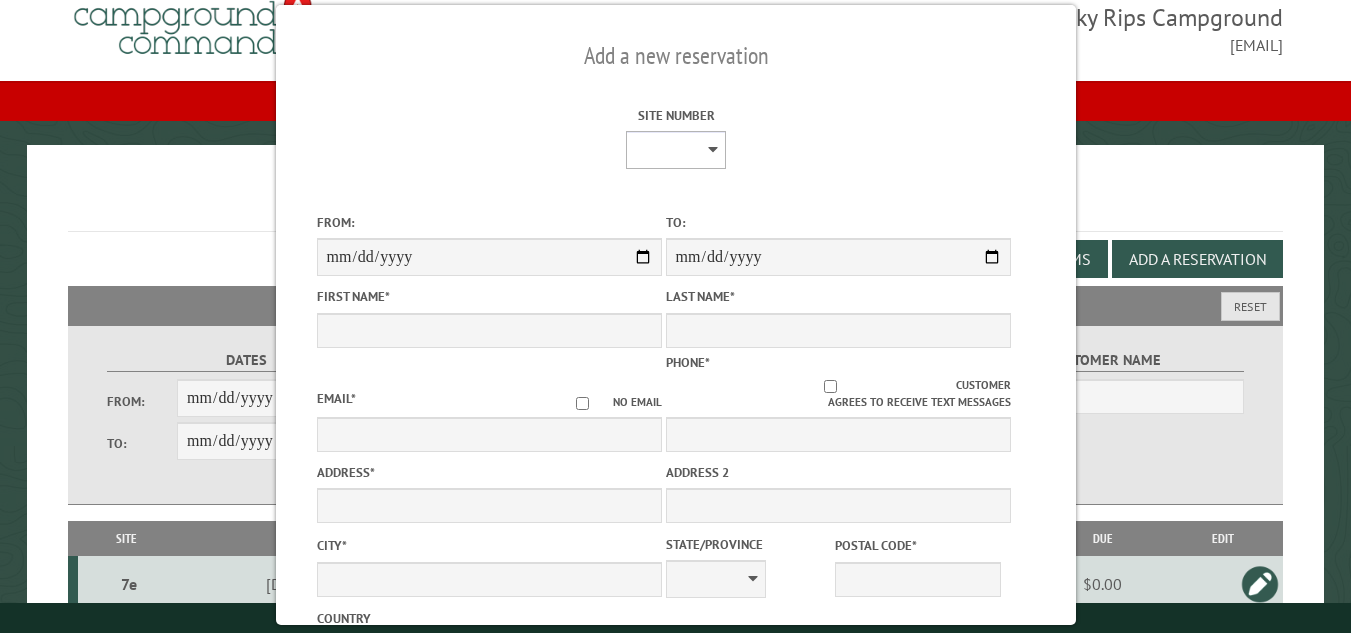 click on "**********" at bounding box center [676, 150] 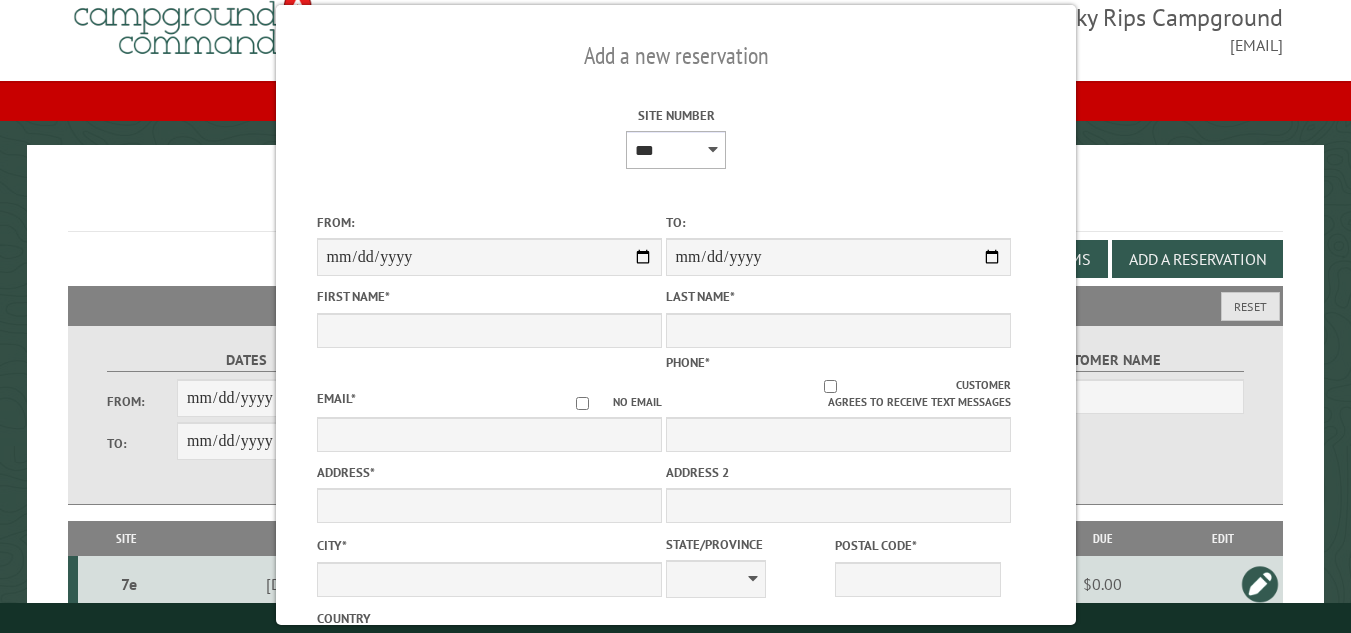 click on "**********" at bounding box center [676, 150] 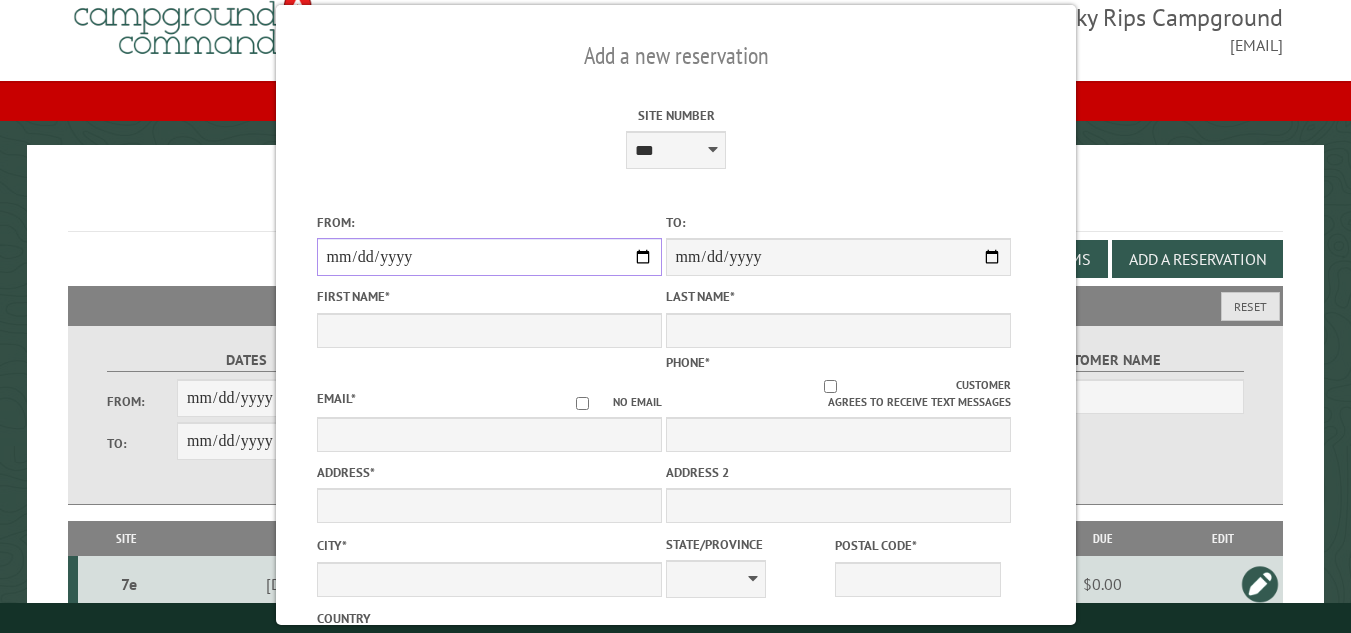 click on "From:" at bounding box center [488, 257] 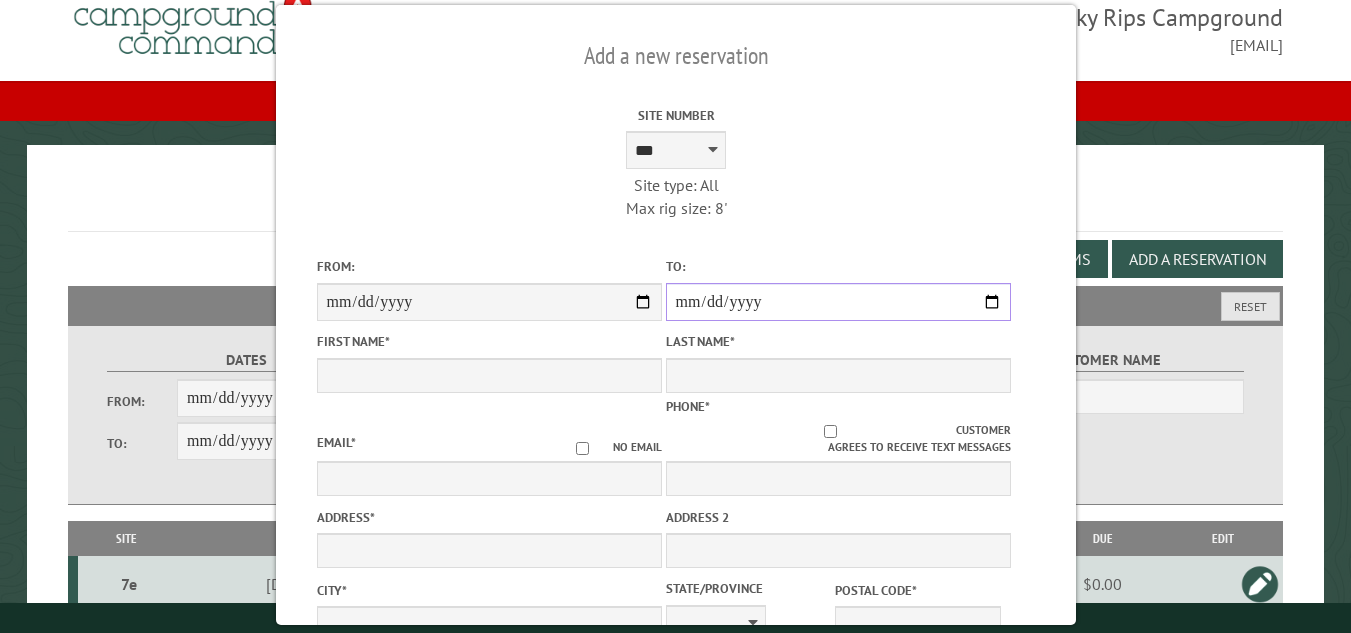 click on "**********" at bounding box center (837, 302) 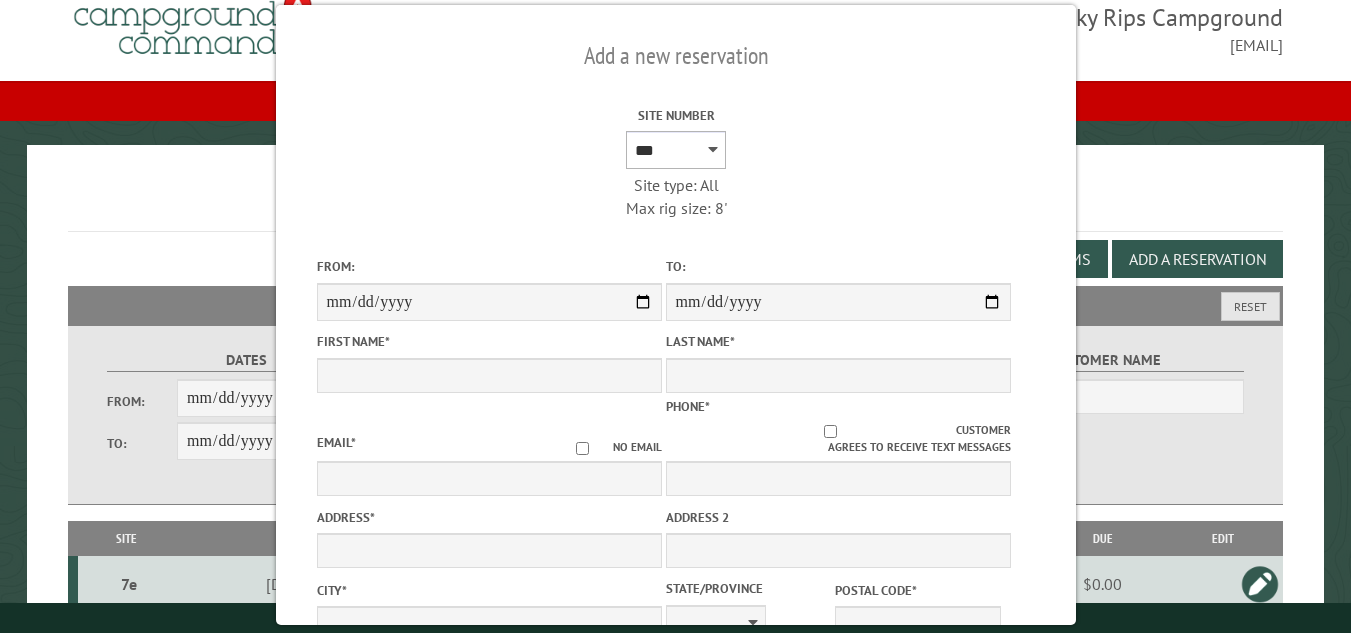 click on "**********" at bounding box center (676, 150) 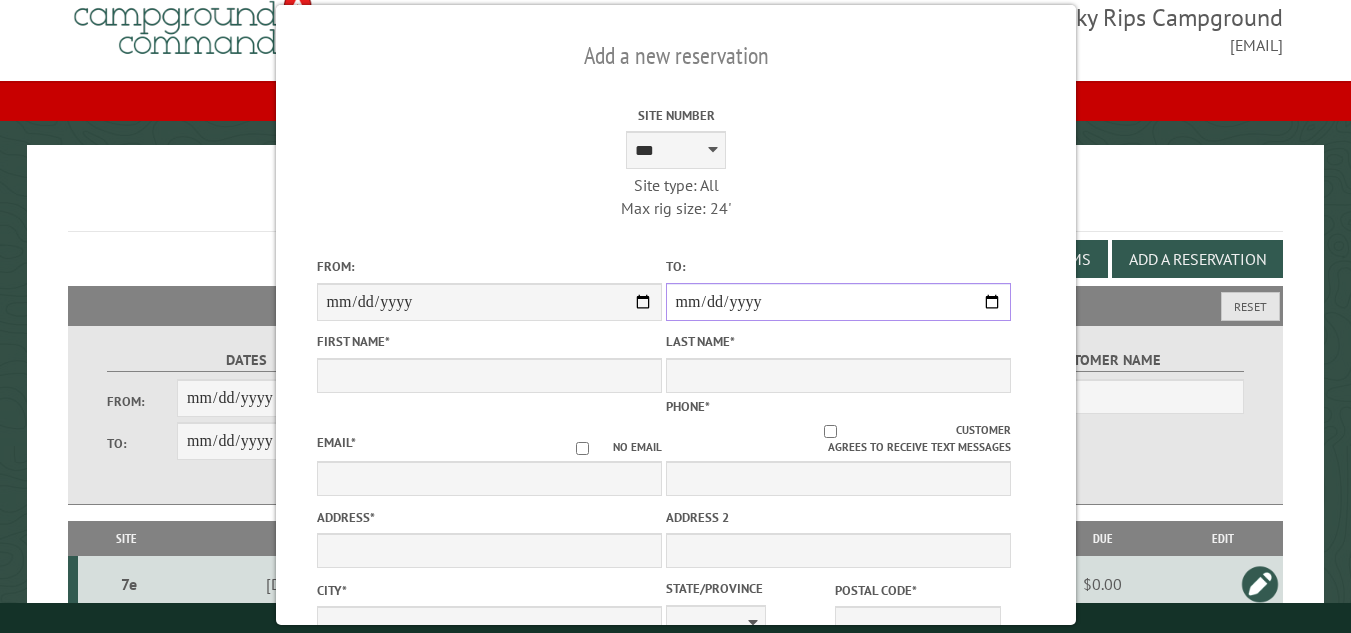 click on "**********" at bounding box center (837, 302) 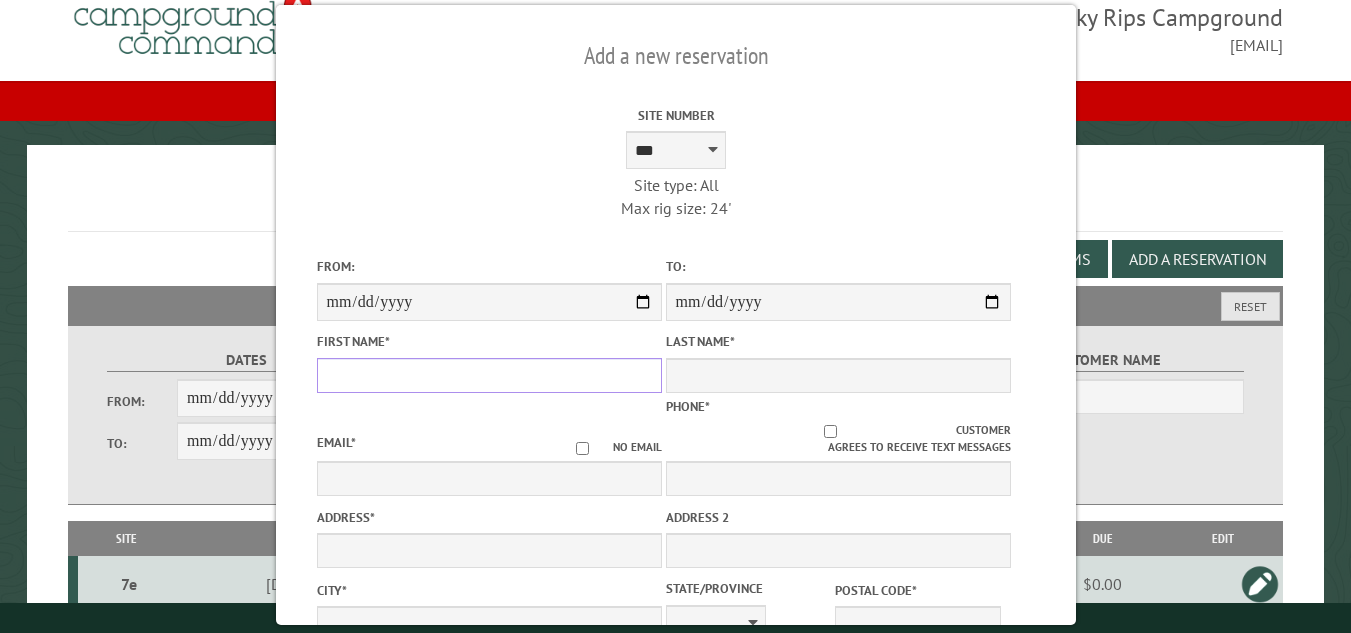 click on "First Name *" at bounding box center (488, 375) 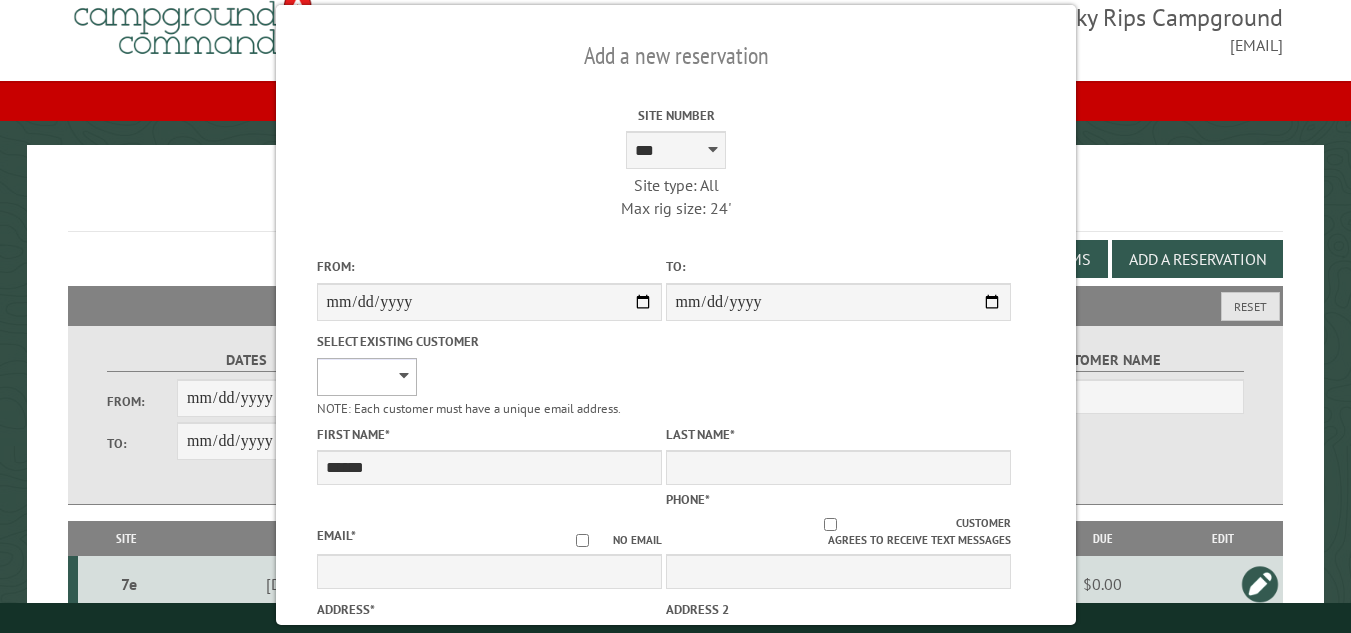 click on "**********" at bounding box center [366, 377] 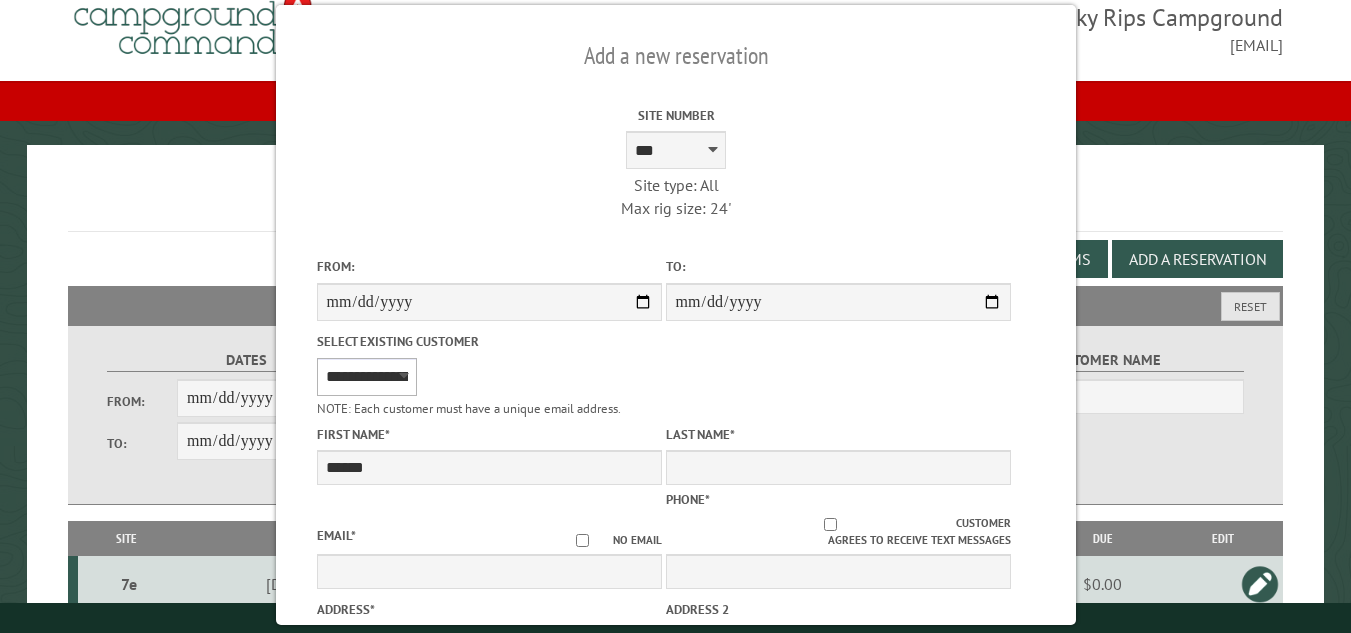 click on "**********" at bounding box center [366, 377] 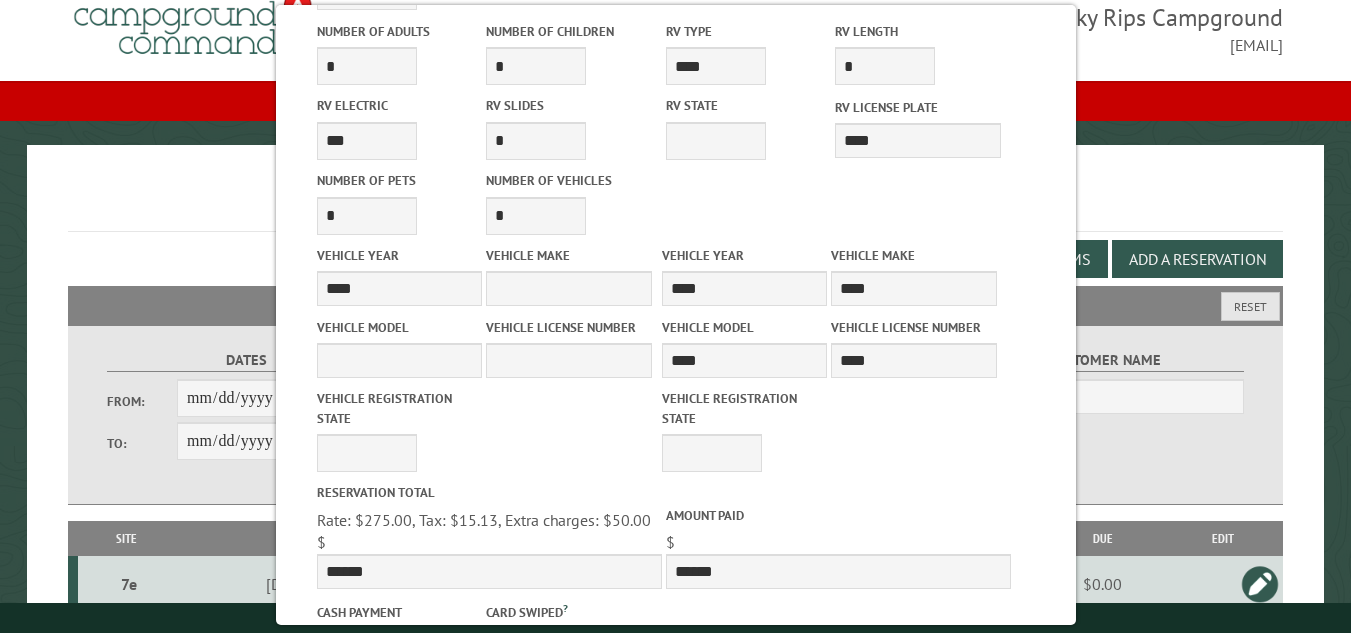 scroll, scrollTop: 932, scrollLeft: 0, axis: vertical 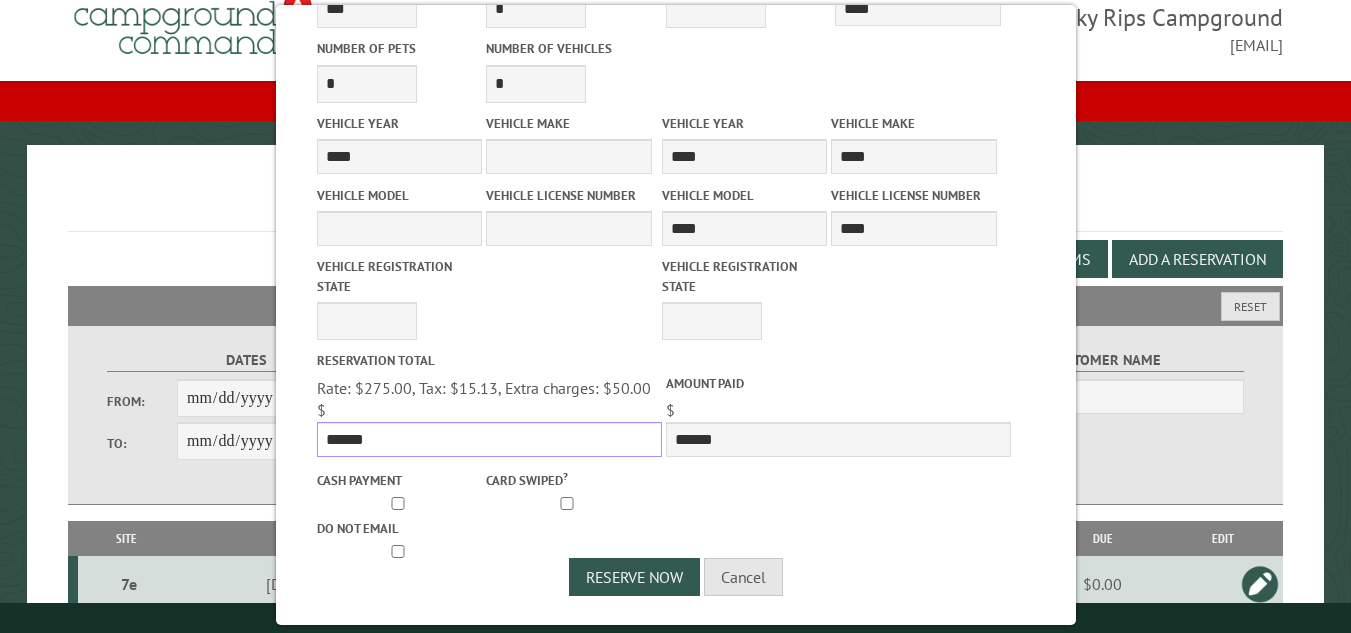 drag, startPoint x: 374, startPoint y: 428, endPoint x: 315, endPoint y: 434, distance: 59.3043 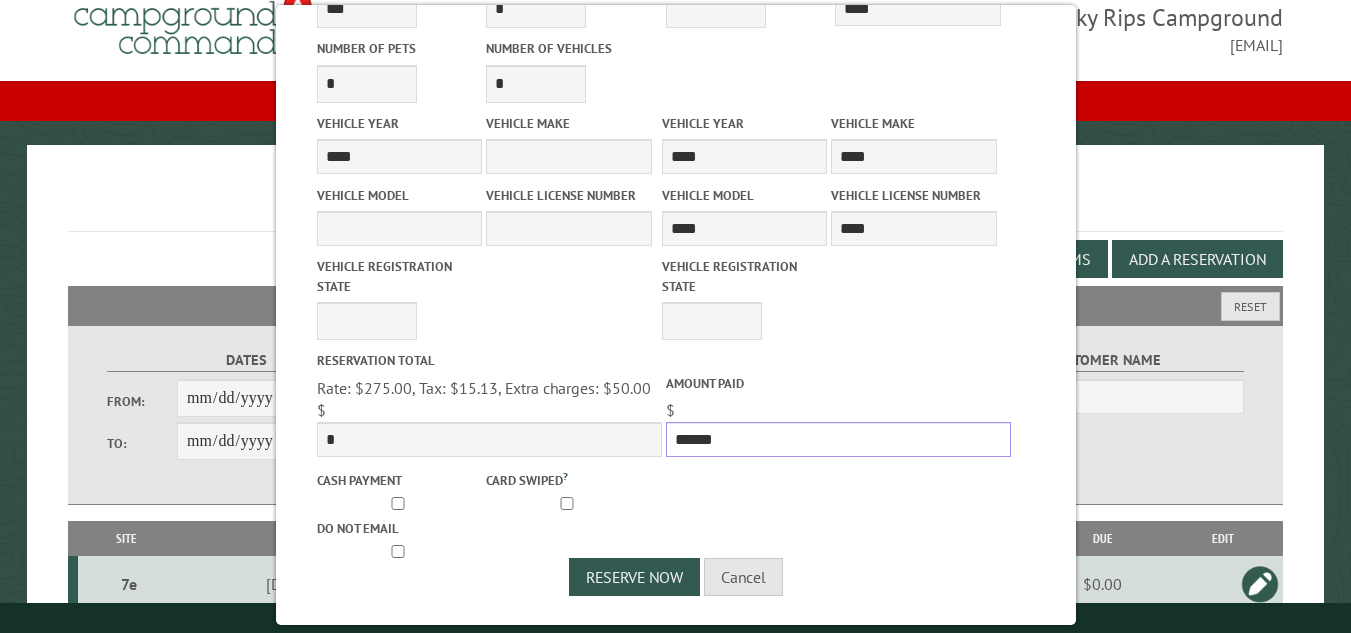 drag, startPoint x: 689, startPoint y: 425, endPoint x: 658, endPoint y: 431, distance: 31.575306 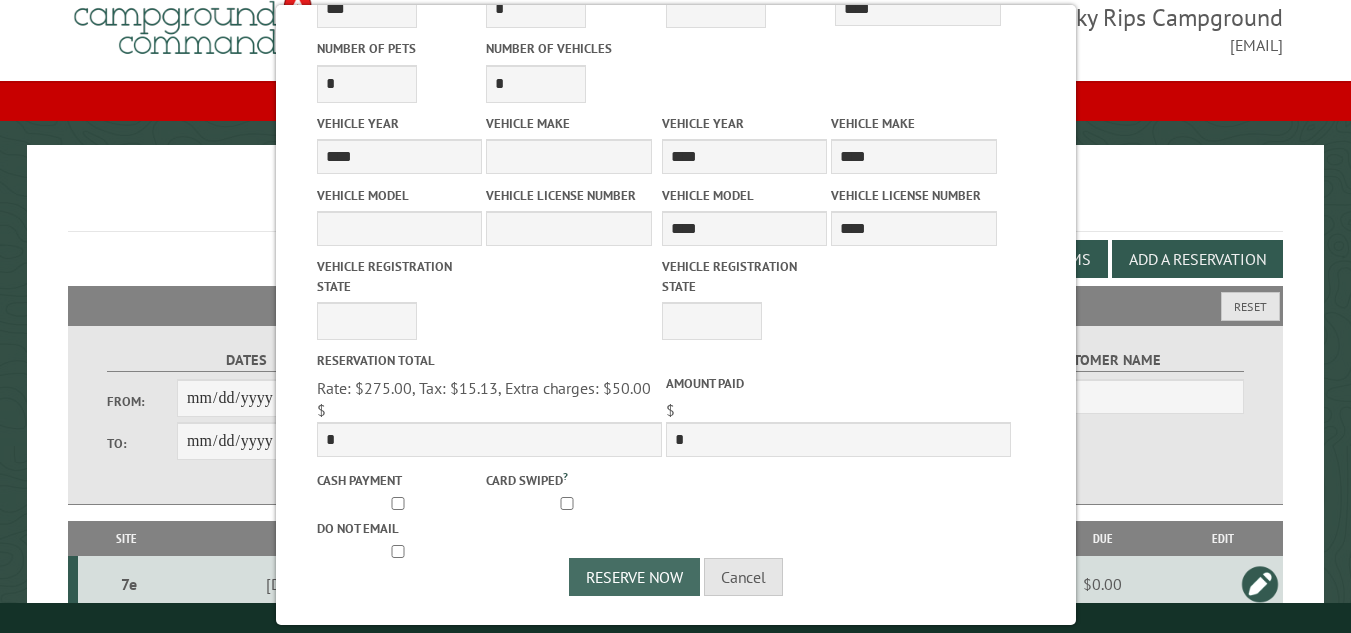 click on "Reserve Now" at bounding box center [634, 577] 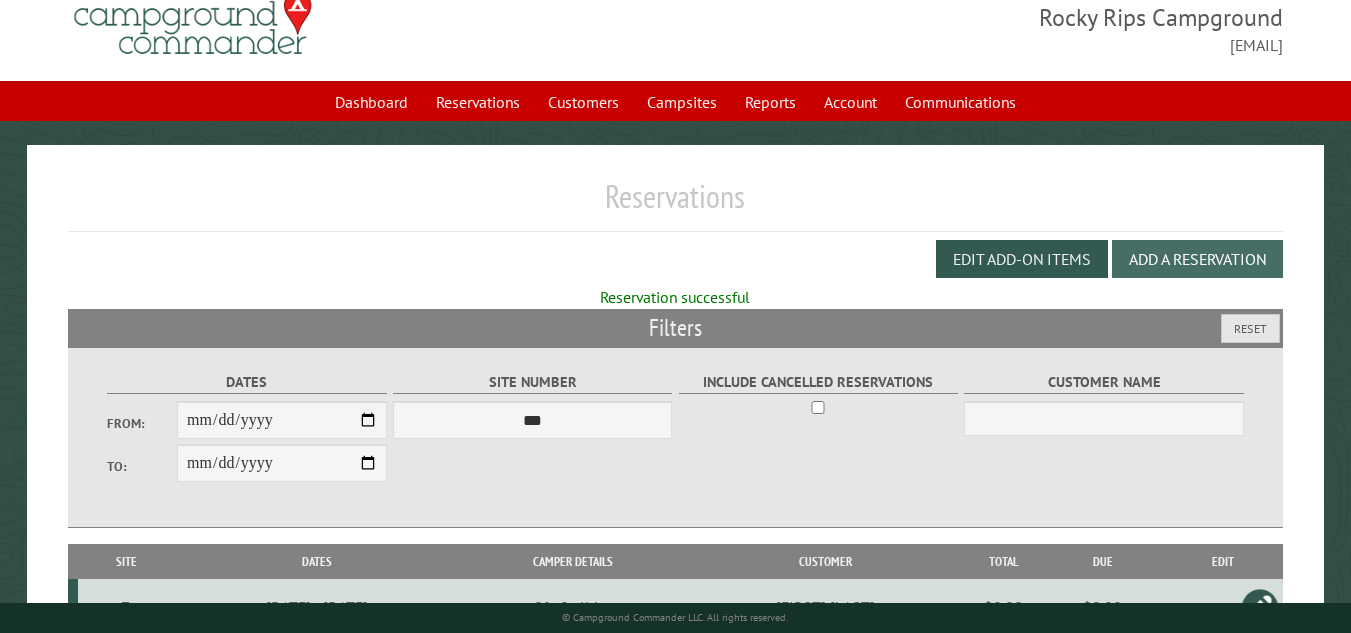 click on "Add a Reservation" at bounding box center [1197, 259] 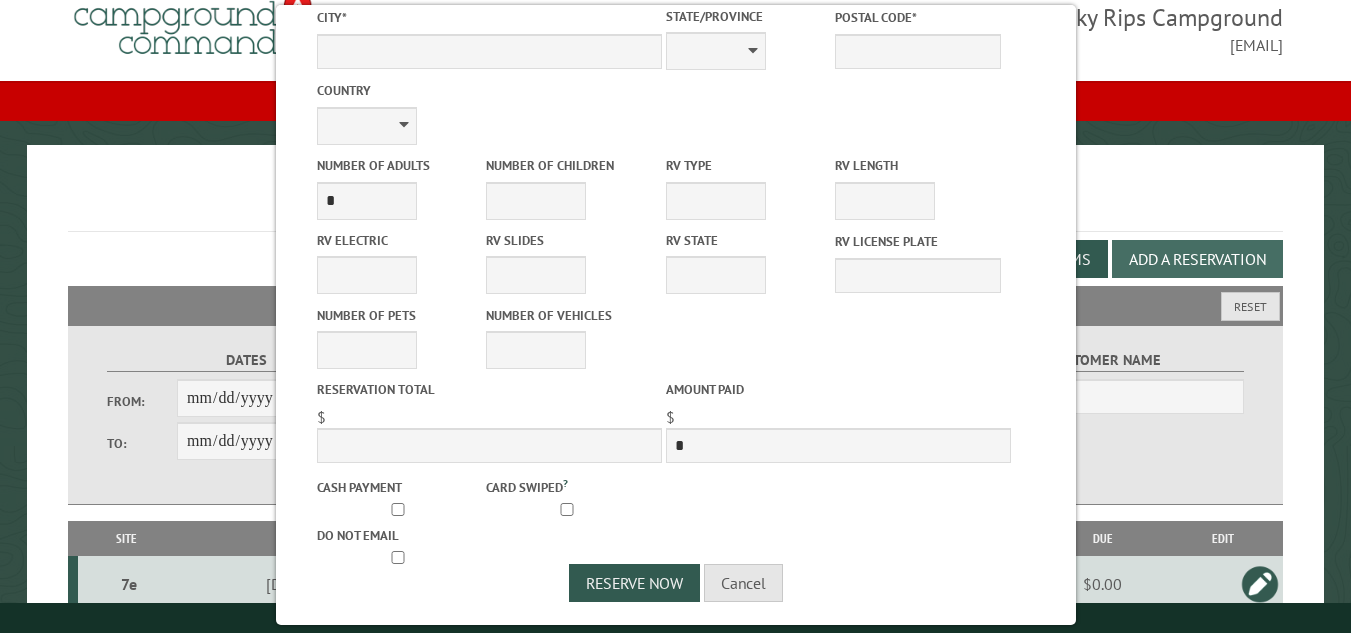 scroll, scrollTop: 0, scrollLeft: 0, axis: both 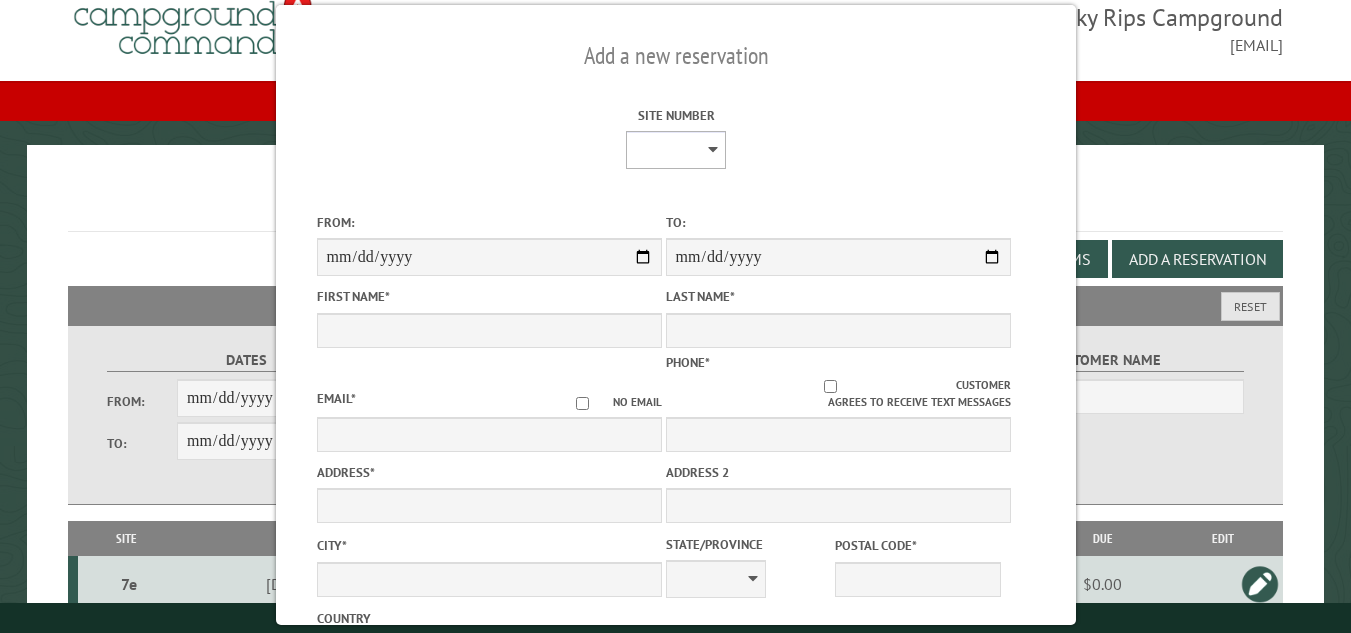 click on "**********" at bounding box center [676, 150] 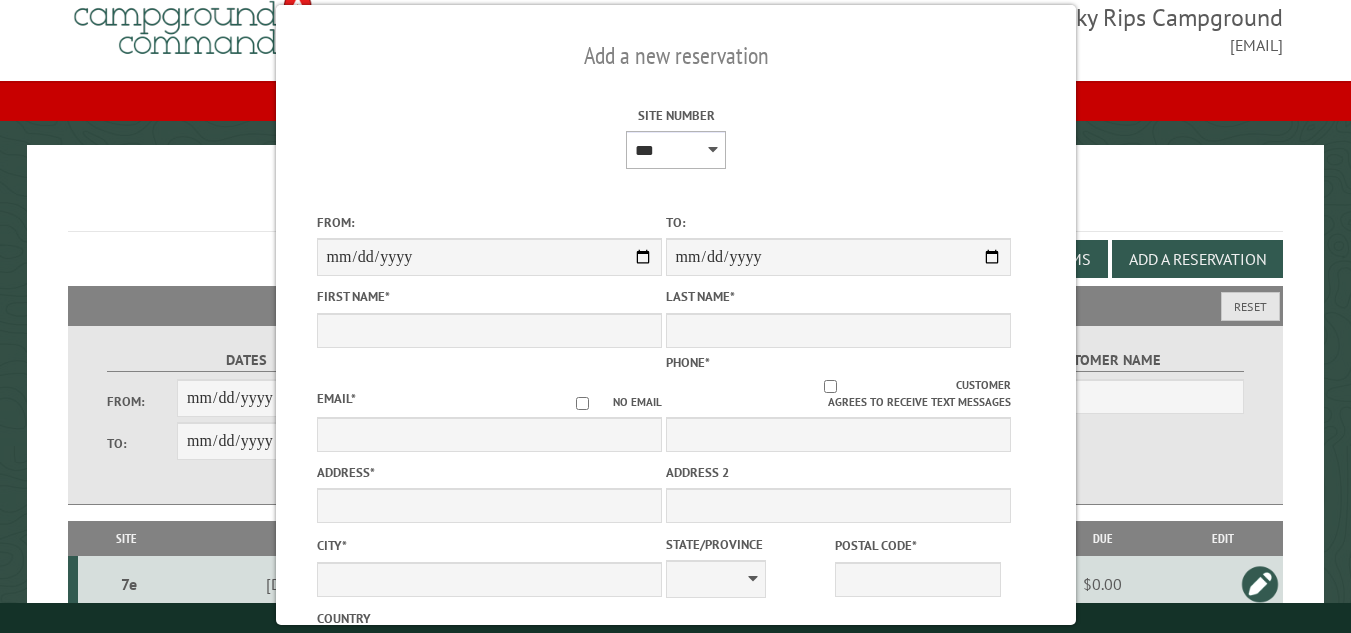 click on "**********" at bounding box center (676, 150) 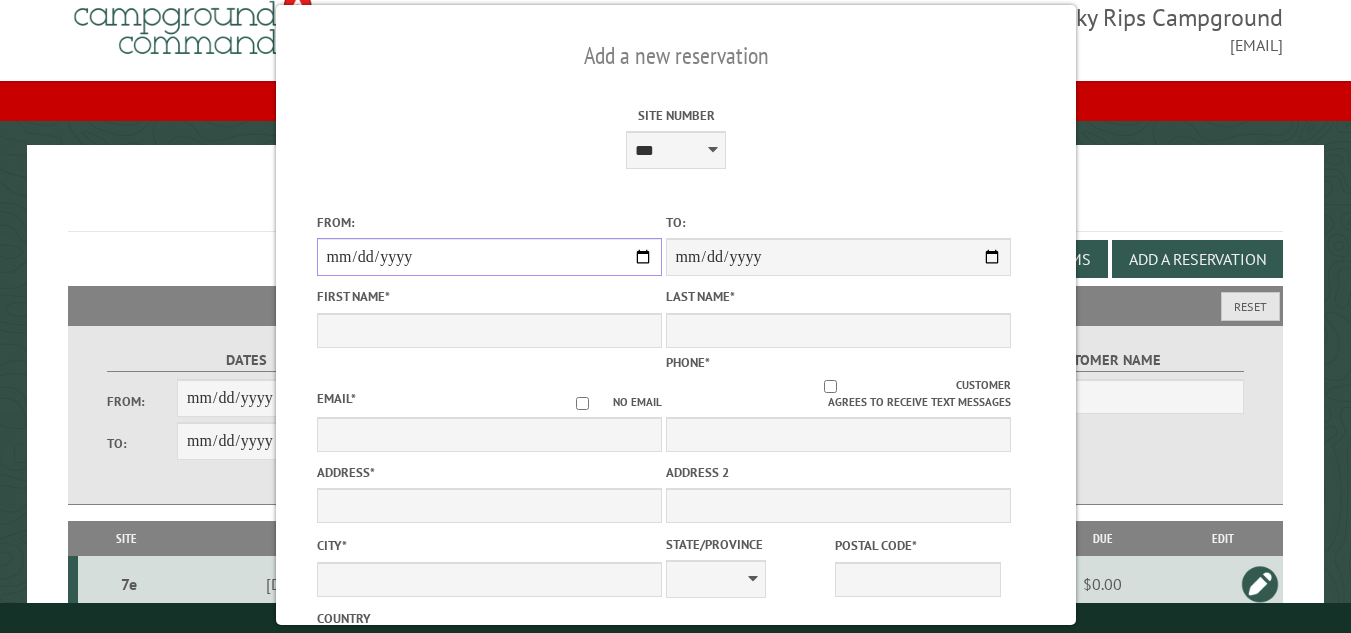 click on "From:" at bounding box center (488, 257) 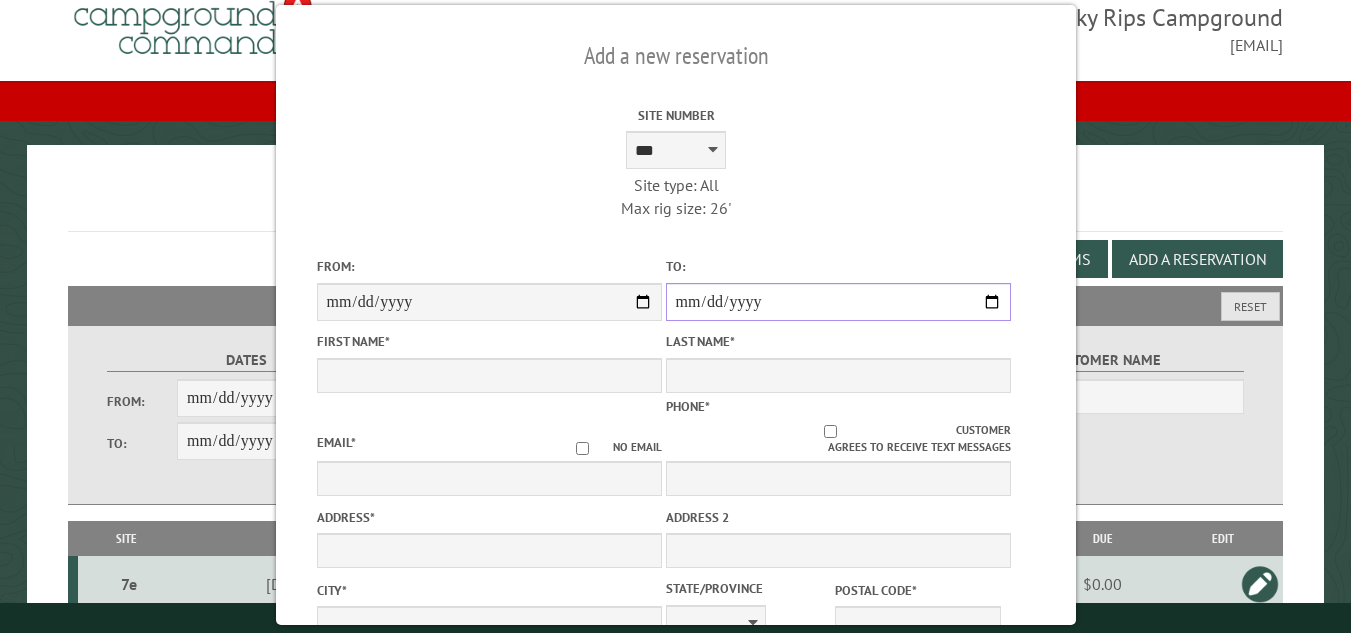 click on "**********" at bounding box center (837, 302) 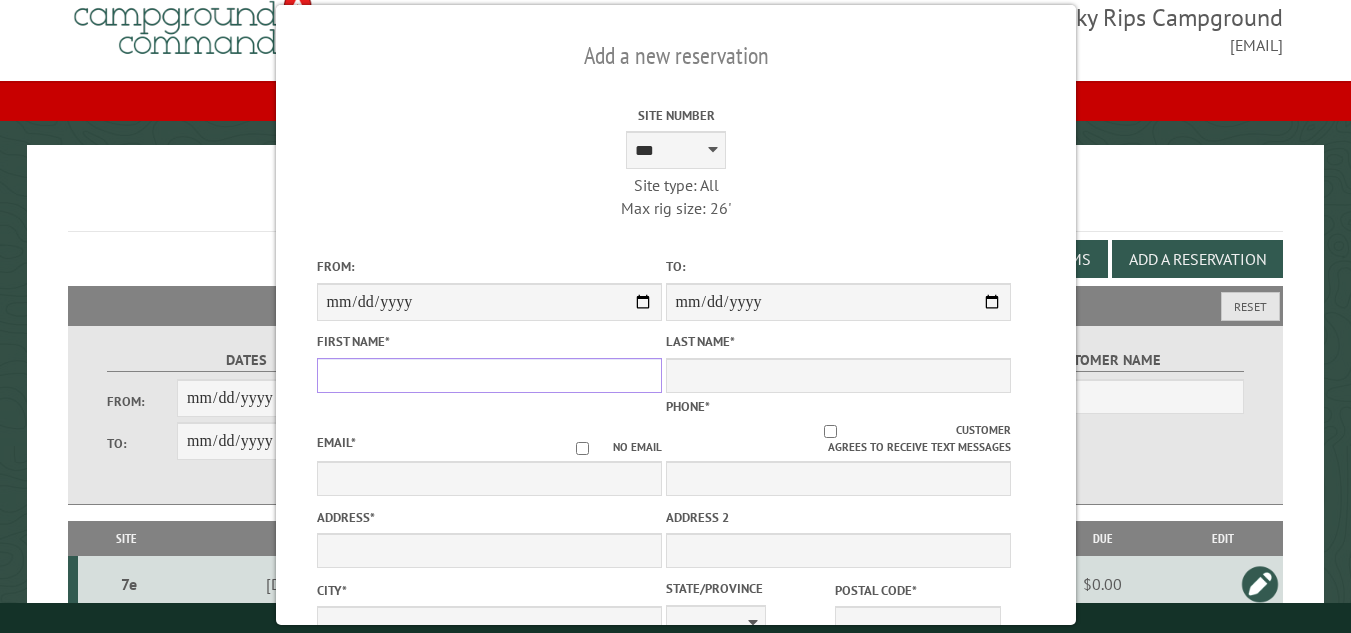 click on "First Name *" at bounding box center (488, 375) 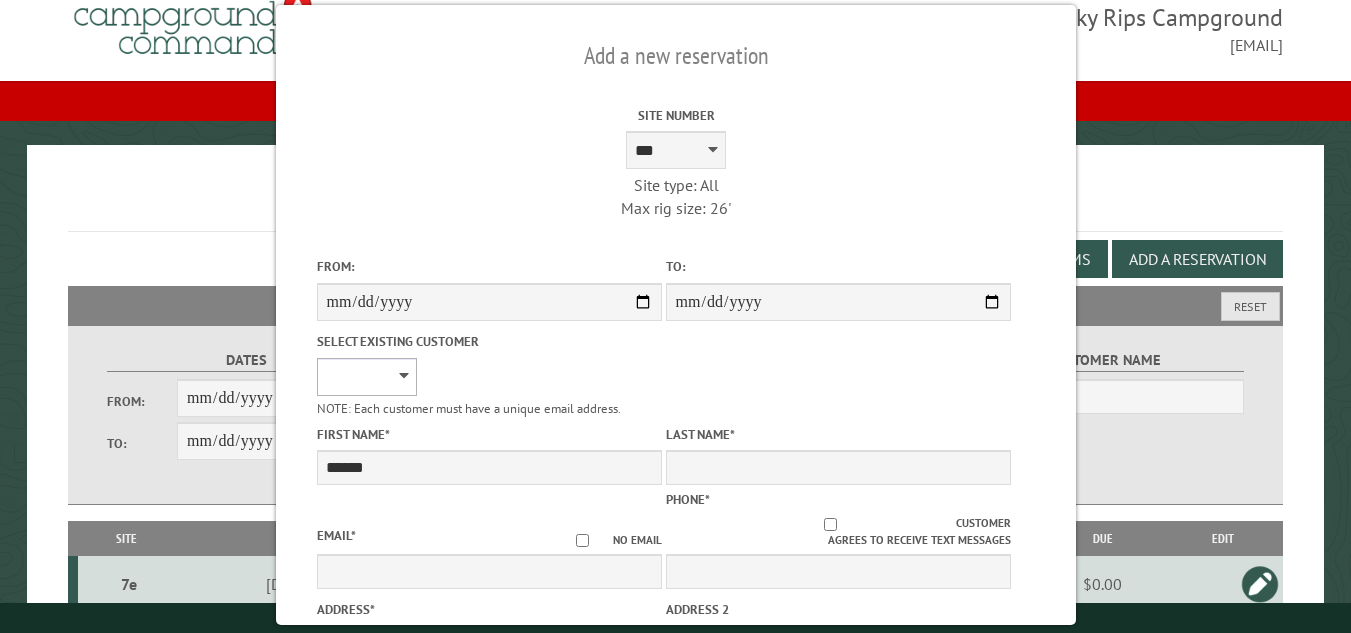 click on "**********" at bounding box center (366, 377) 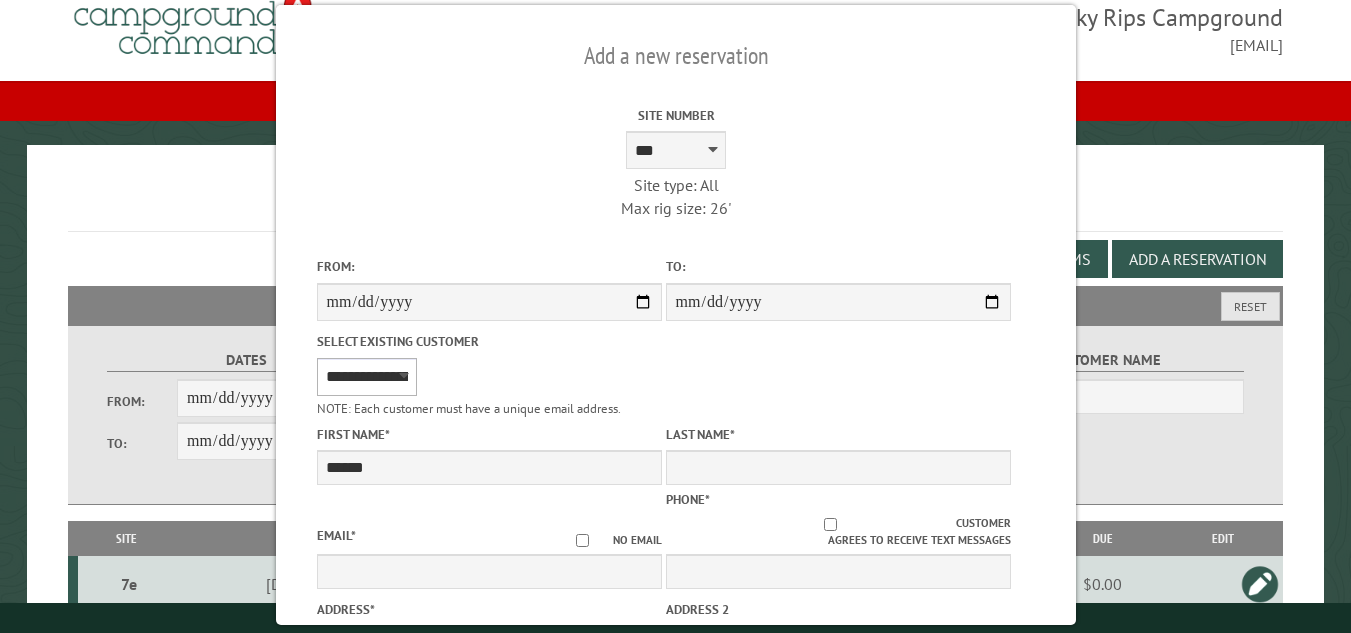 click on "**********" at bounding box center [366, 377] 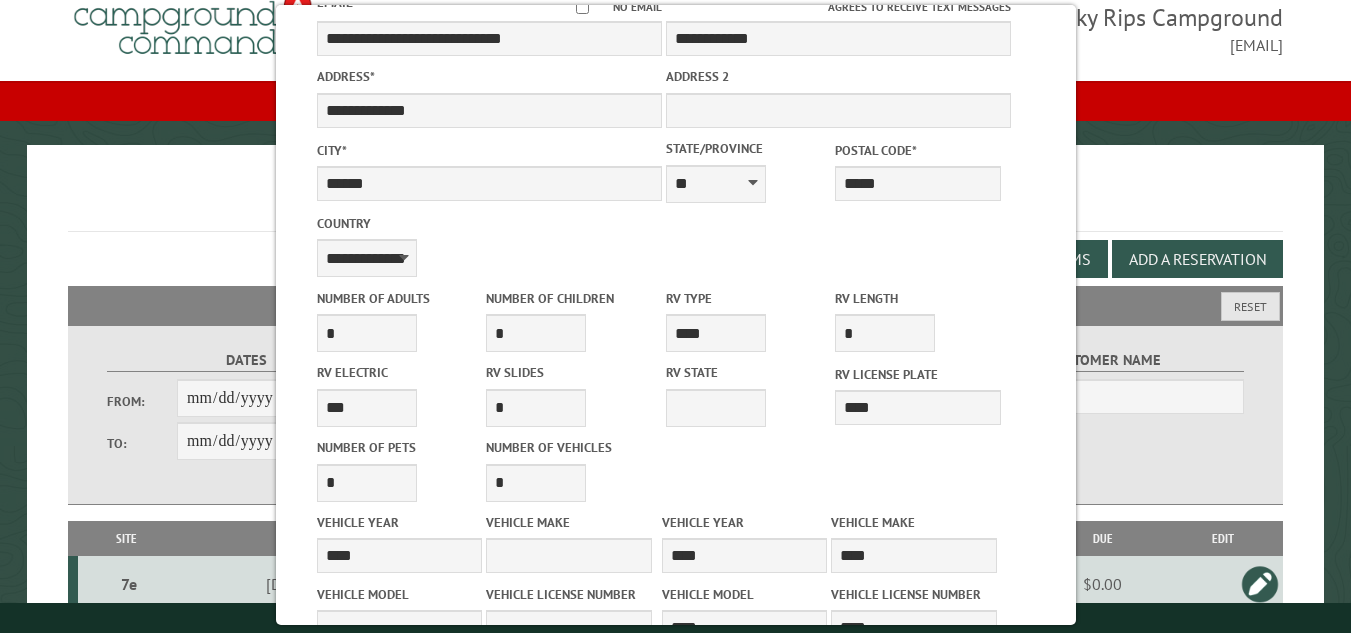 scroll, scrollTop: 932, scrollLeft: 0, axis: vertical 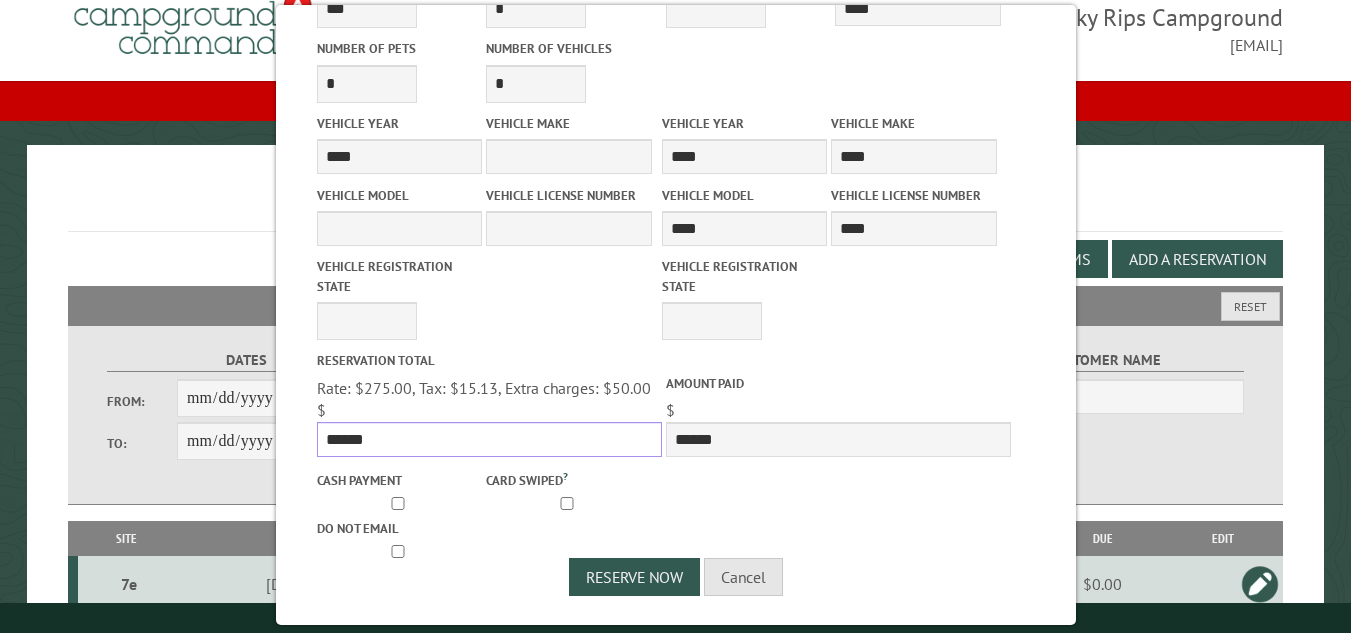 drag, startPoint x: 371, startPoint y: 437, endPoint x: 308, endPoint y: 437, distance: 63 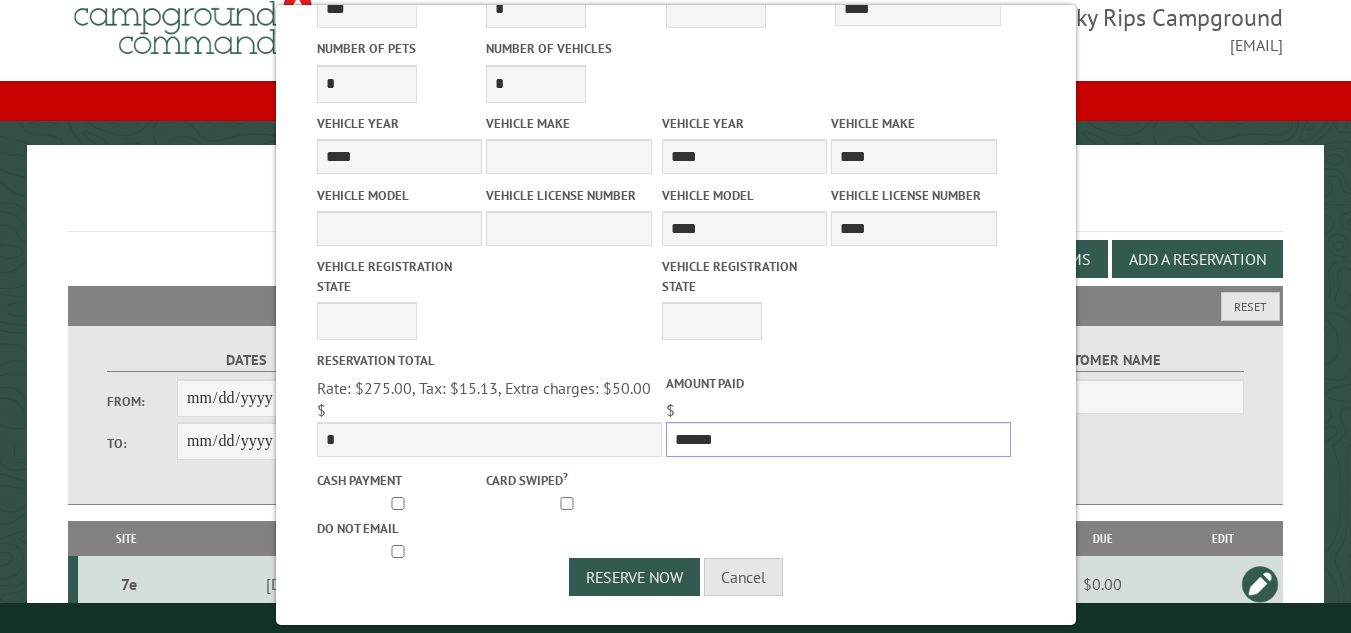drag, startPoint x: 716, startPoint y: 436, endPoint x: 667, endPoint y: 440, distance: 49.162994 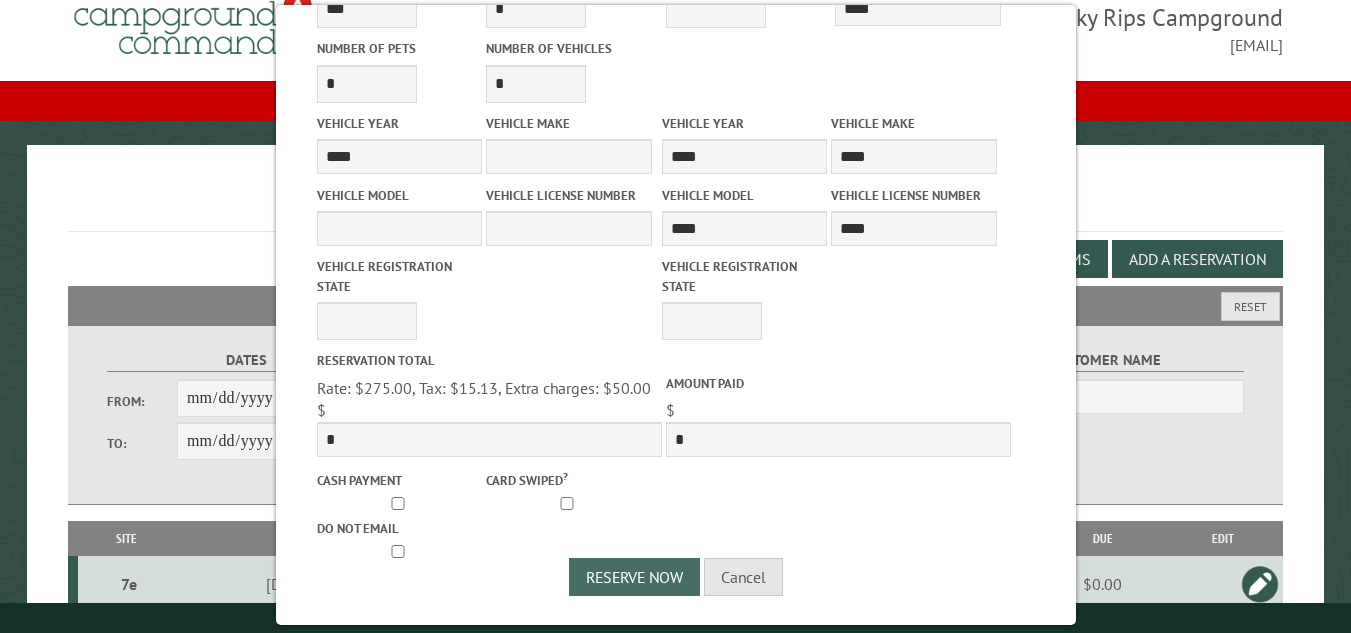 click on "Reserve Now" at bounding box center (634, 577) 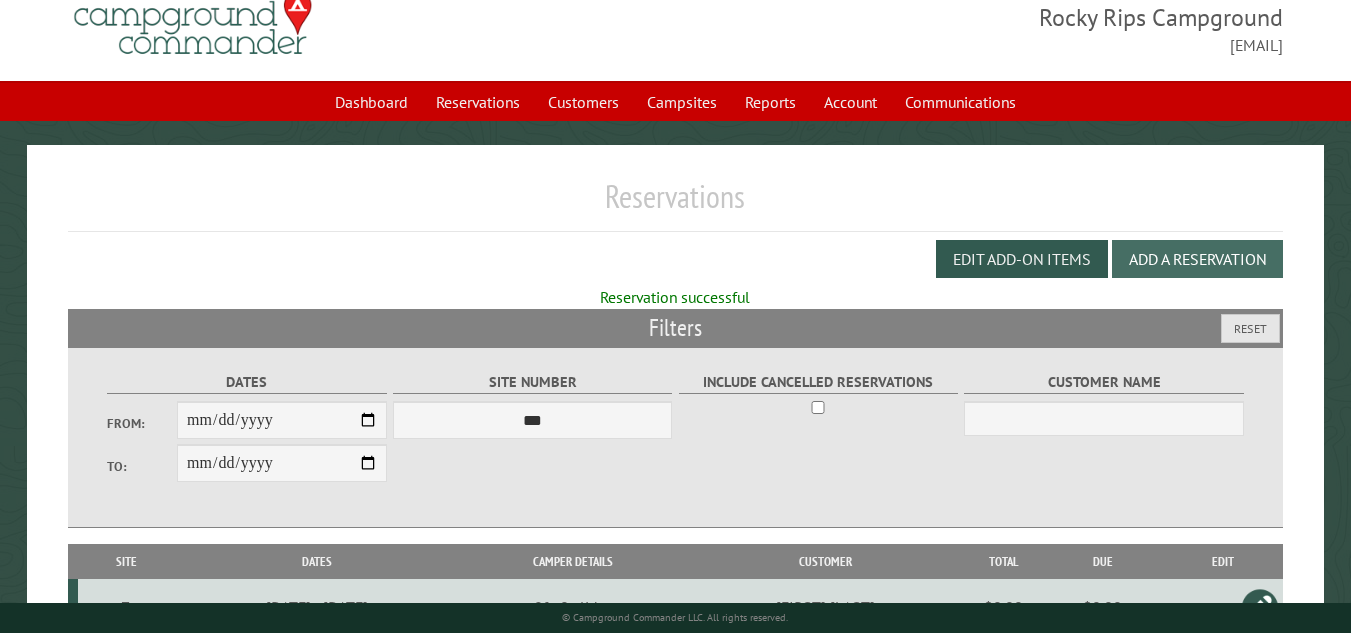 click on "Add a Reservation" at bounding box center [1197, 259] 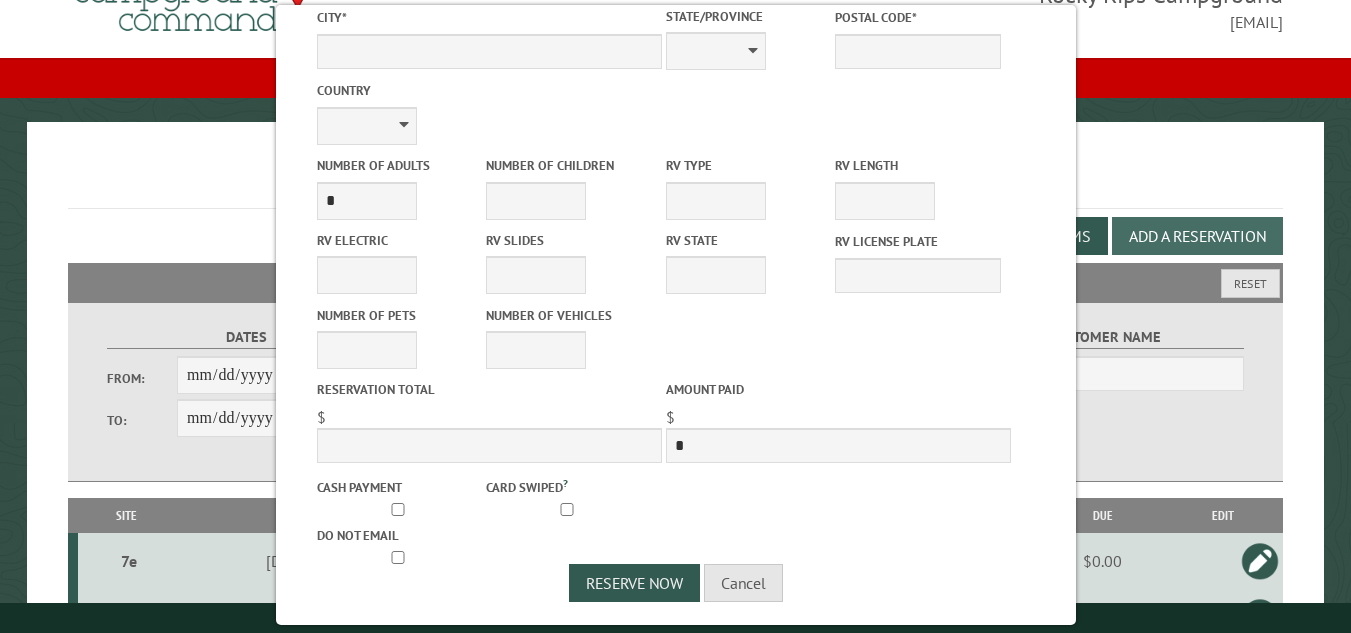 scroll, scrollTop: 0, scrollLeft: 0, axis: both 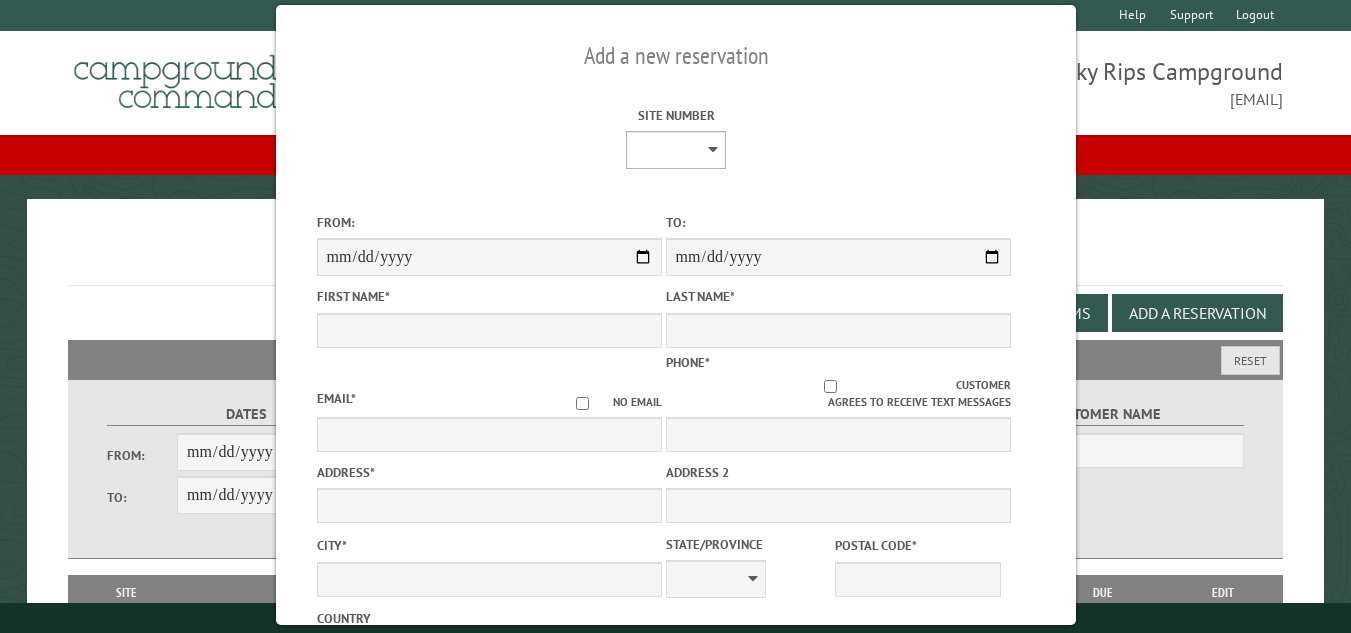 click on "**********" at bounding box center (676, 150) 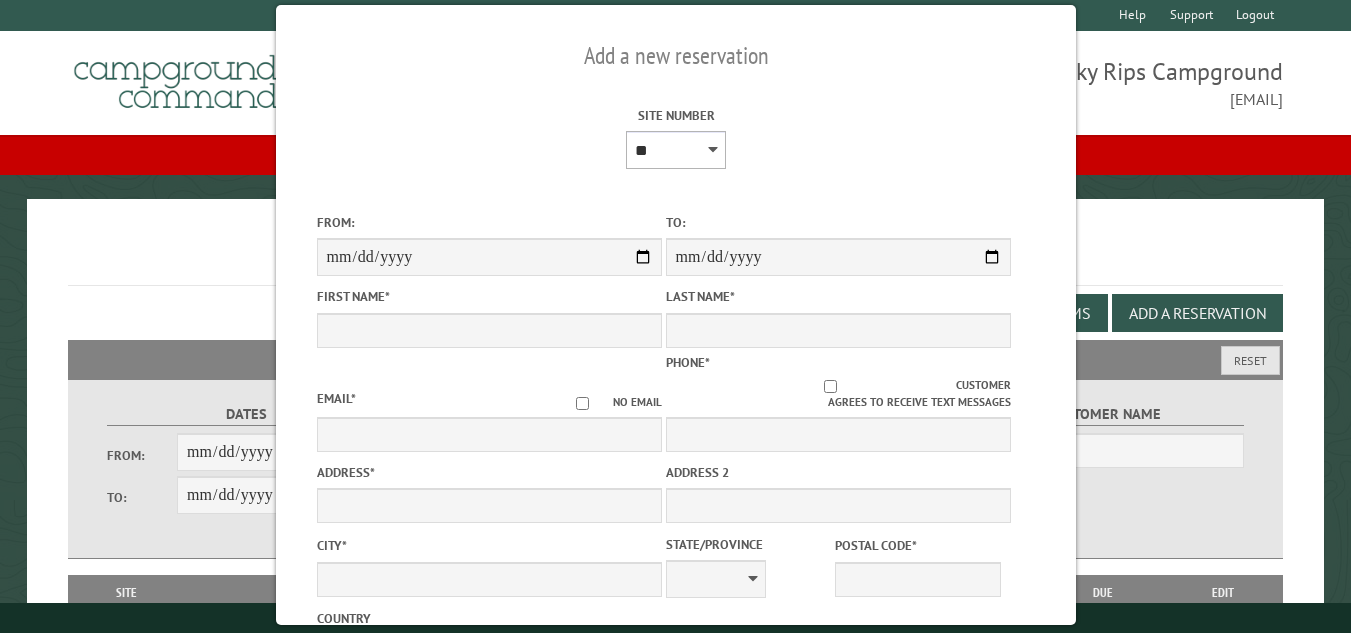 click on "**********" at bounding box center [676, 150] 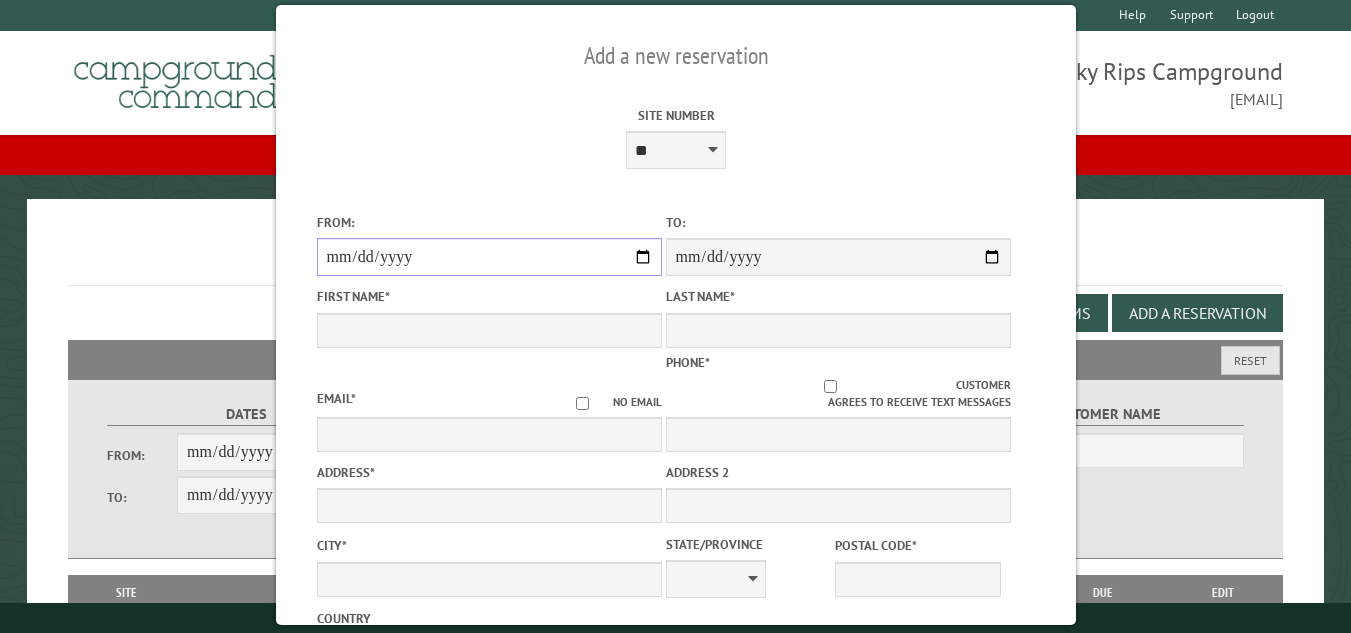 click on "From:" at bounding box center (488, 257) 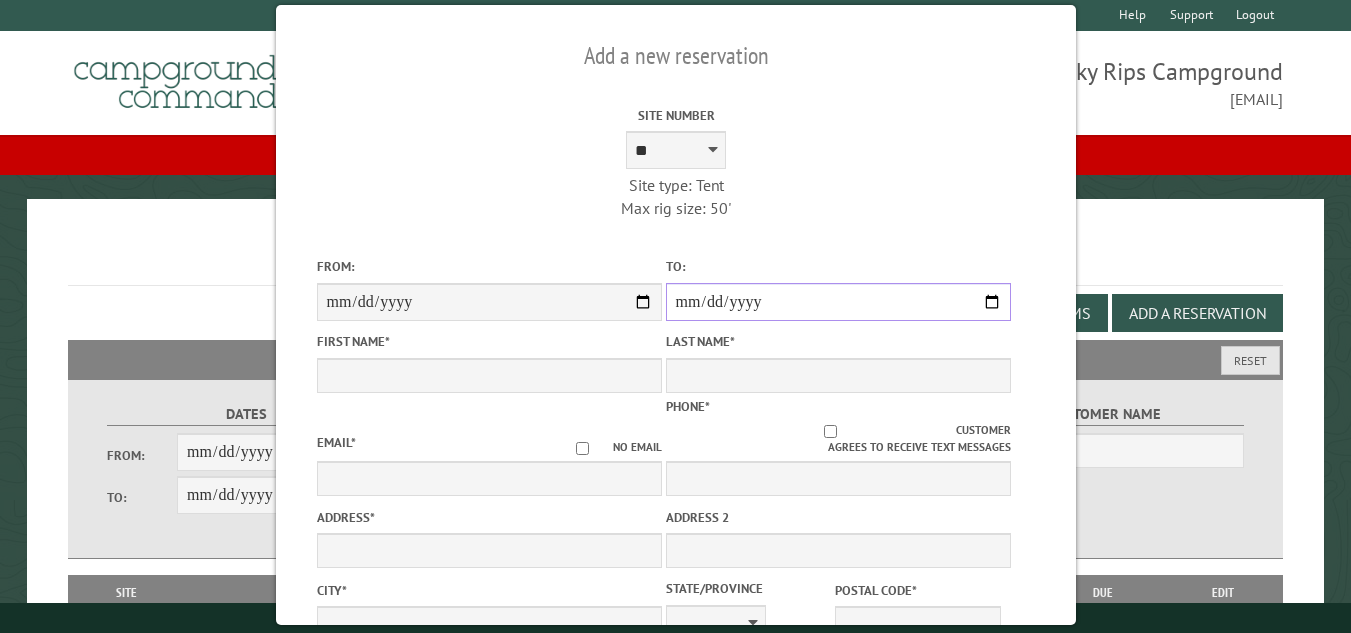 click on "**********" at bounding box center [837, 302] 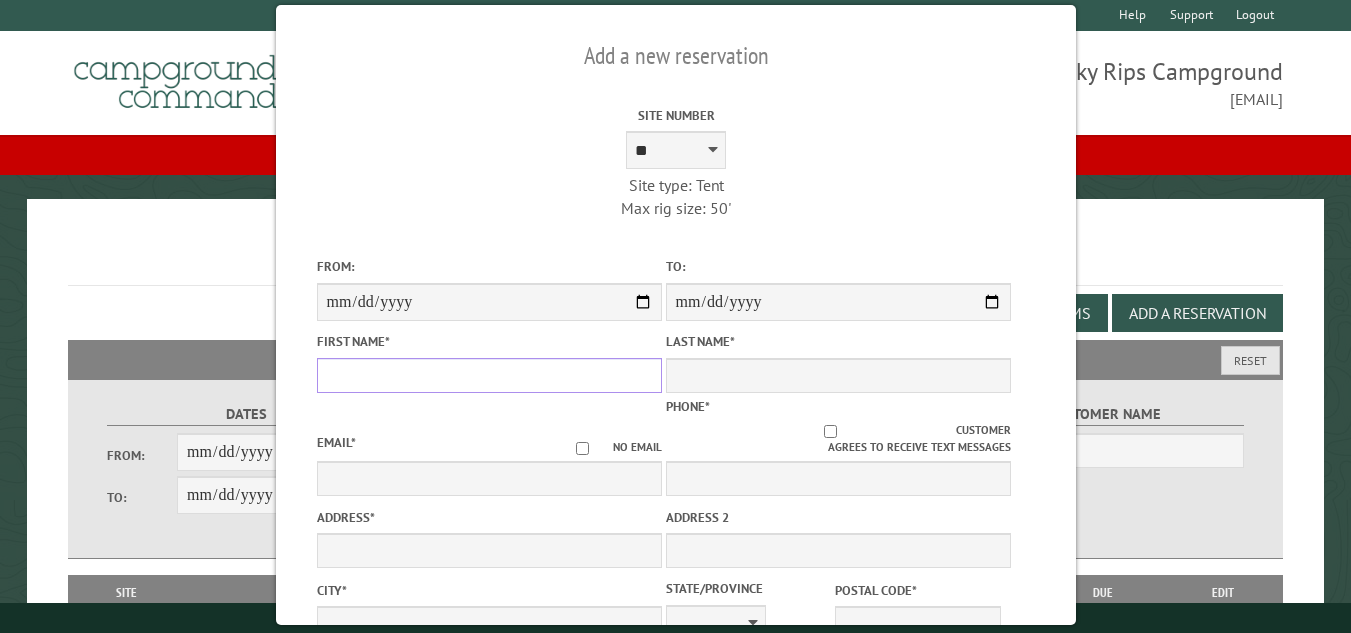 click on "First Name *" at bounding box center (488, 375) 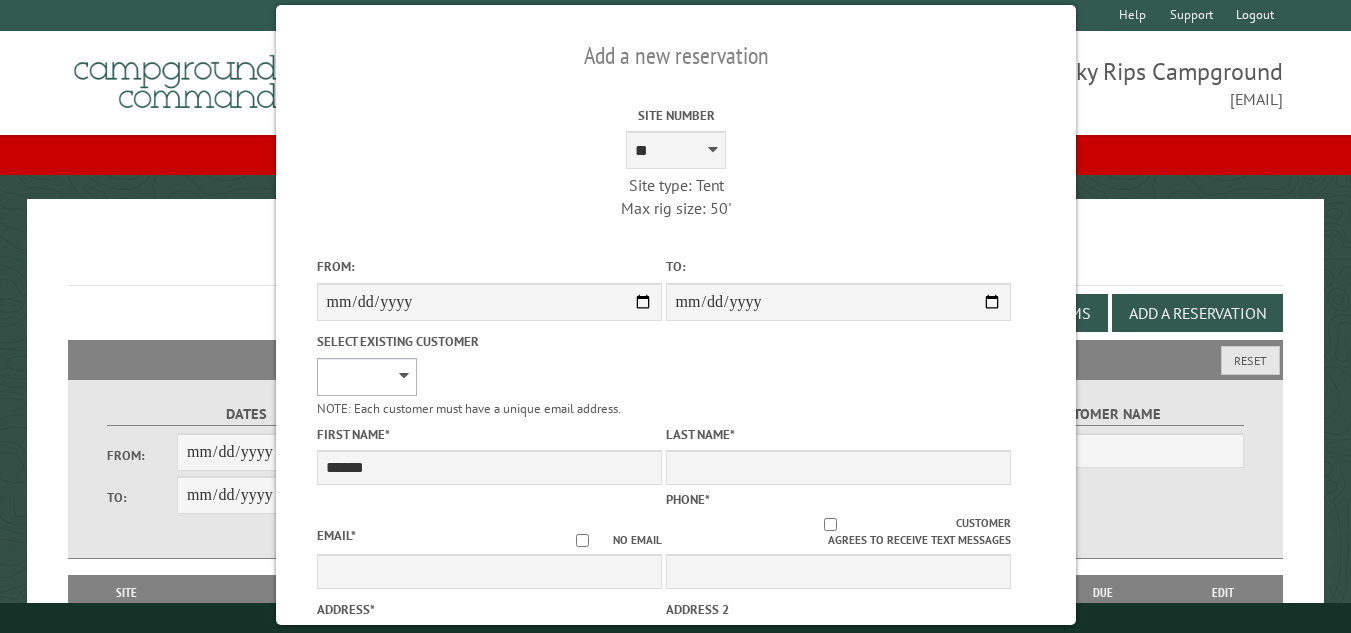 click on "**********" at bounding box center (366, 377) 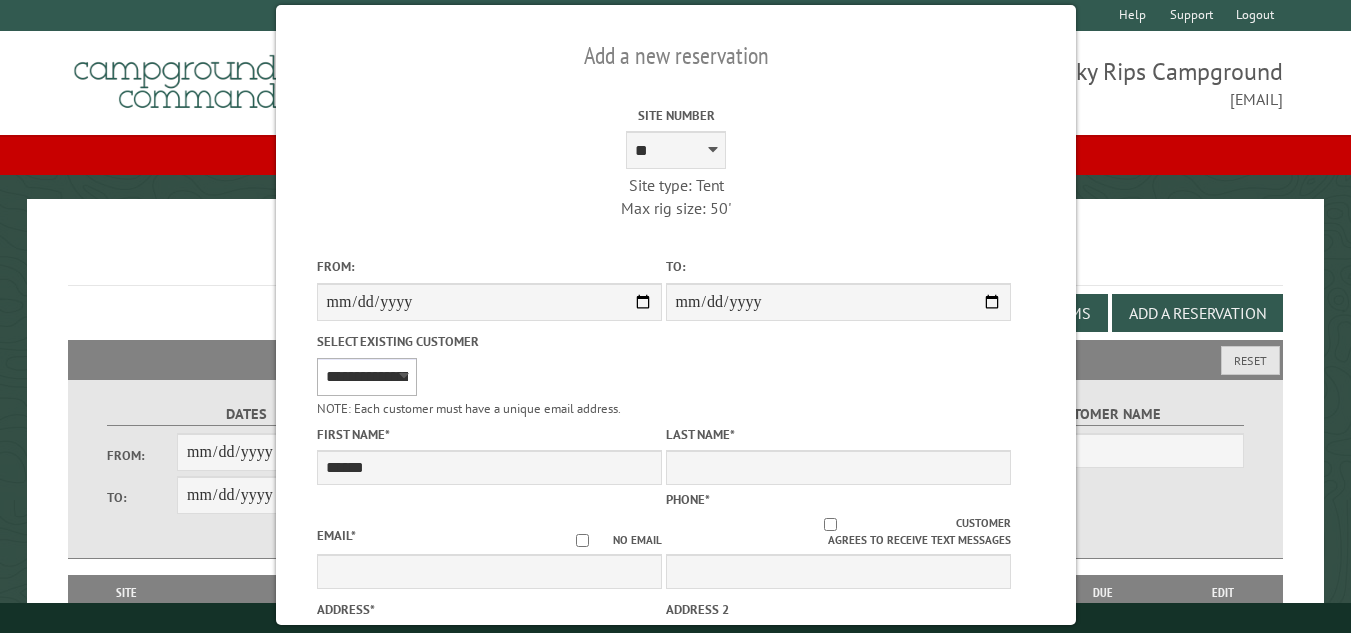 click on "**********" at bounding box center [366, 377] 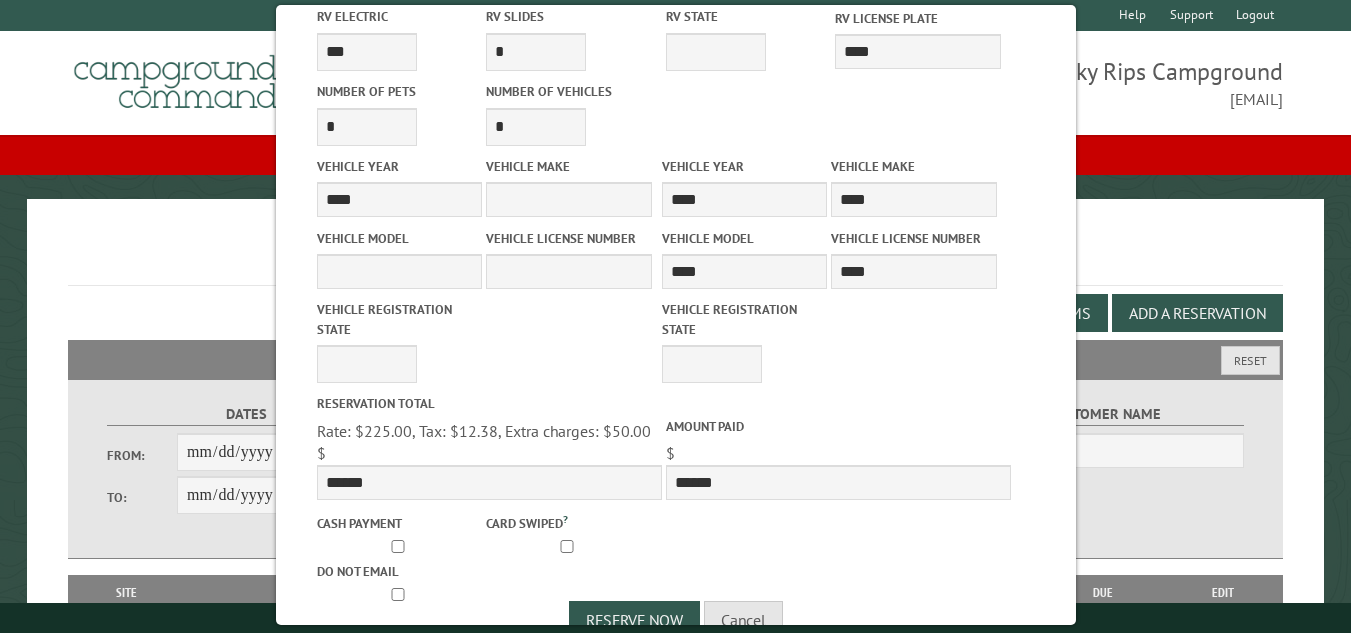 scroll, scrollTop: 932, scrollLeft: 0, axis: vertical 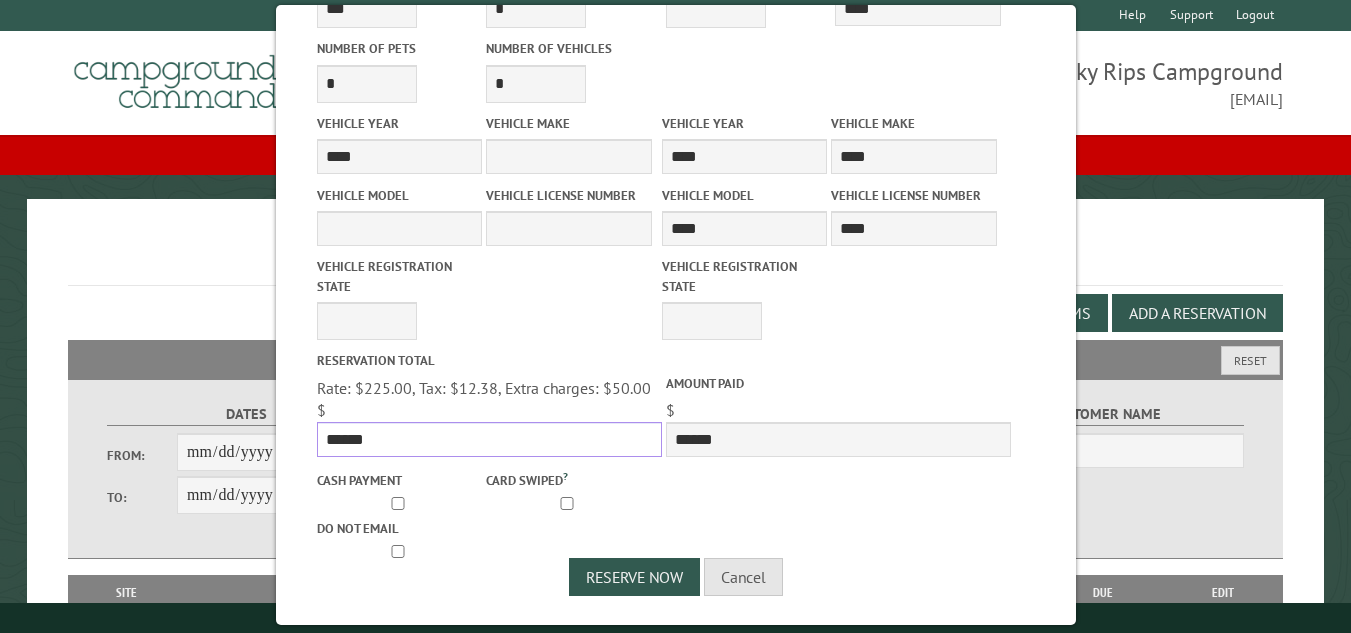 drag, startPoint x: 376, startPoint y: 437, endPoint x: 316, endPoint y: 437, distance: 60 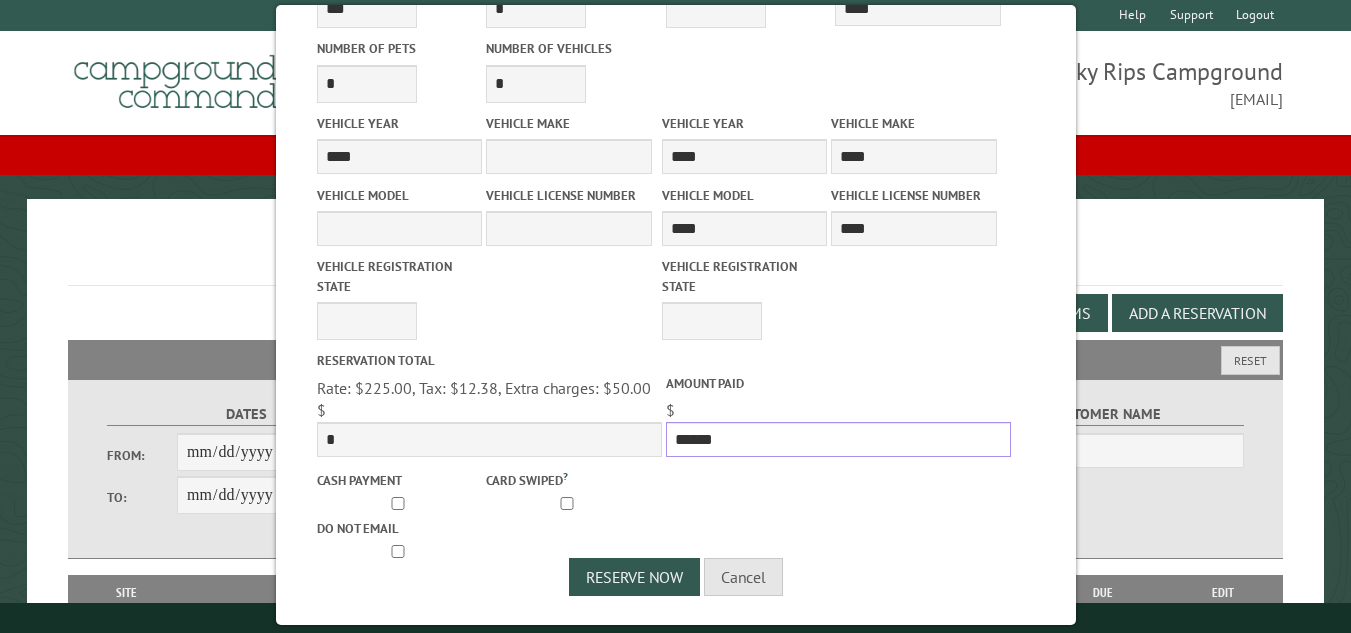 drag, startPoint x: 712, startPoint y: 435, endPoint x: 666, endPoint y: 441, distance: 46.389652 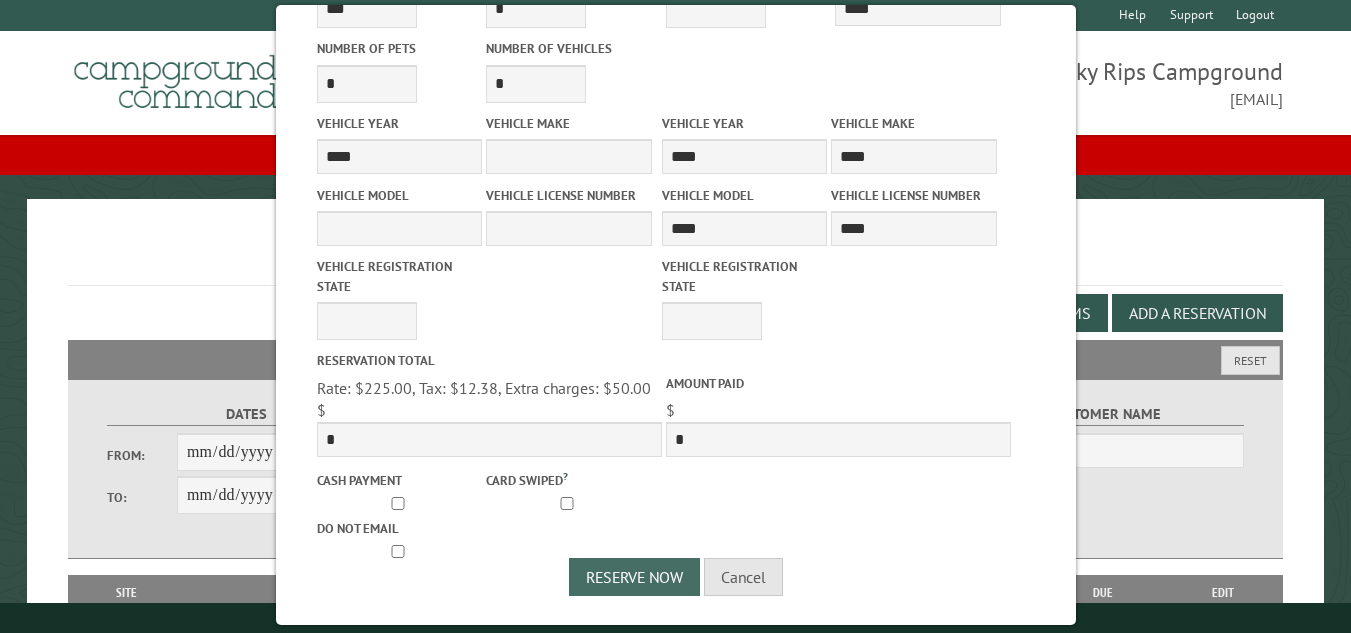click on "Reserve Now" at bounding box center [634, 577] 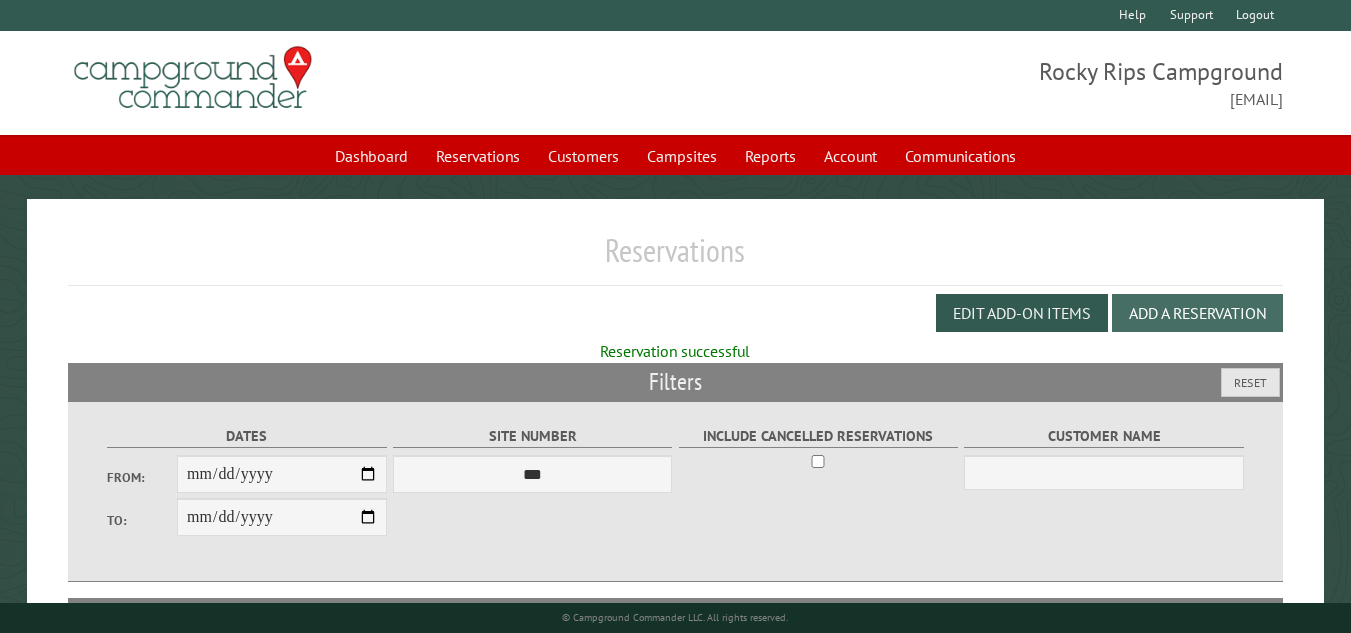 click on "Add a Reservation" at bounding box center [1197, 313] 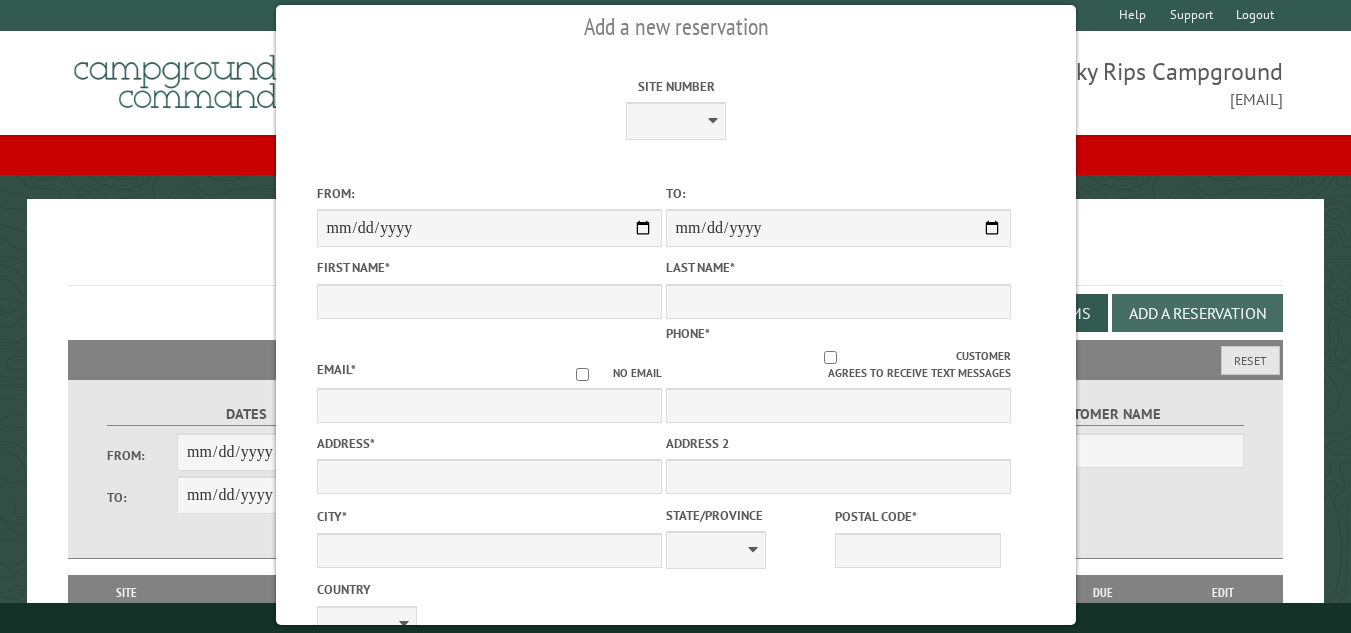 scroll, scrollTop: 0, scrollLeft: 0, axis: both 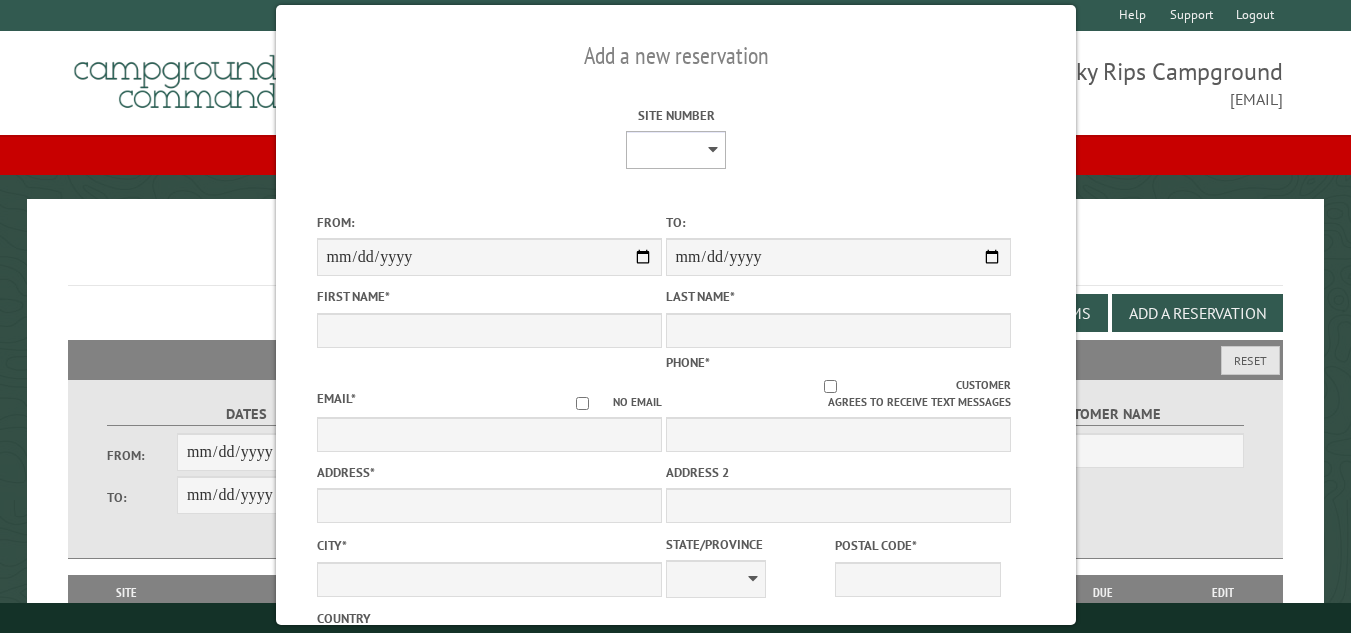 click on "**********" at bounding box center [676, 150] 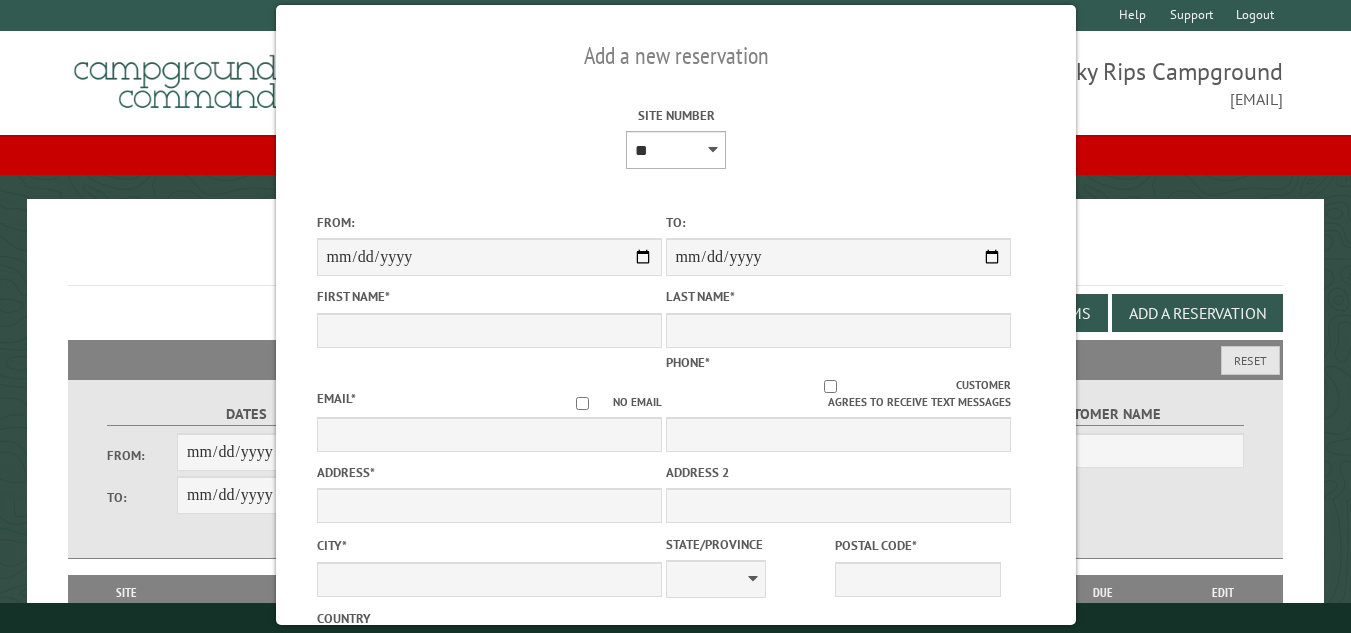 click on "**********" at bounding box center (676, 150) 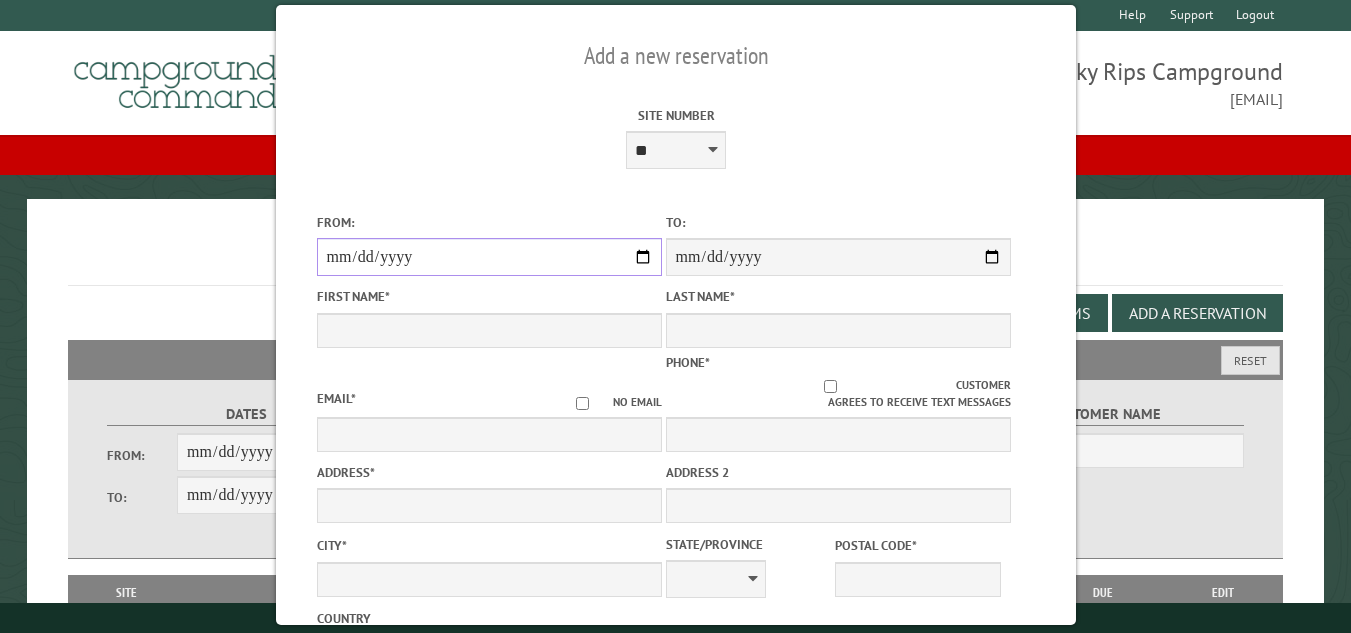 click on "From:" at bounding box center [488, 257] 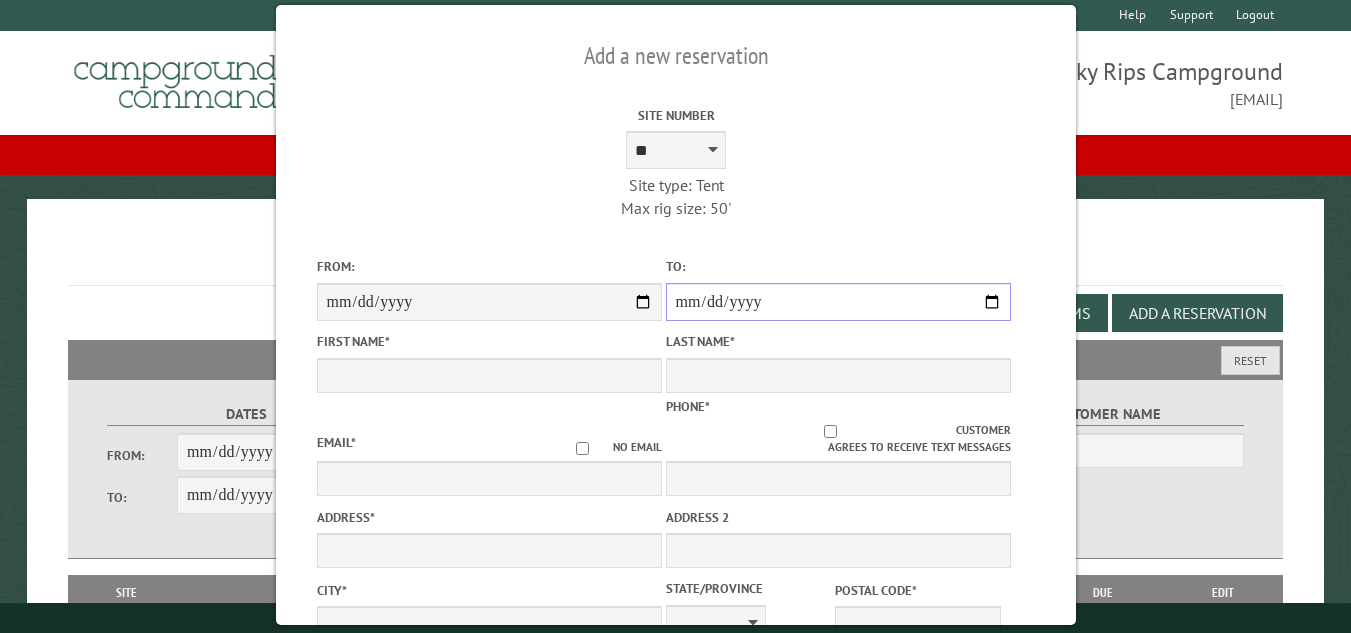 click on "**********" at bounding box center (837, 302) 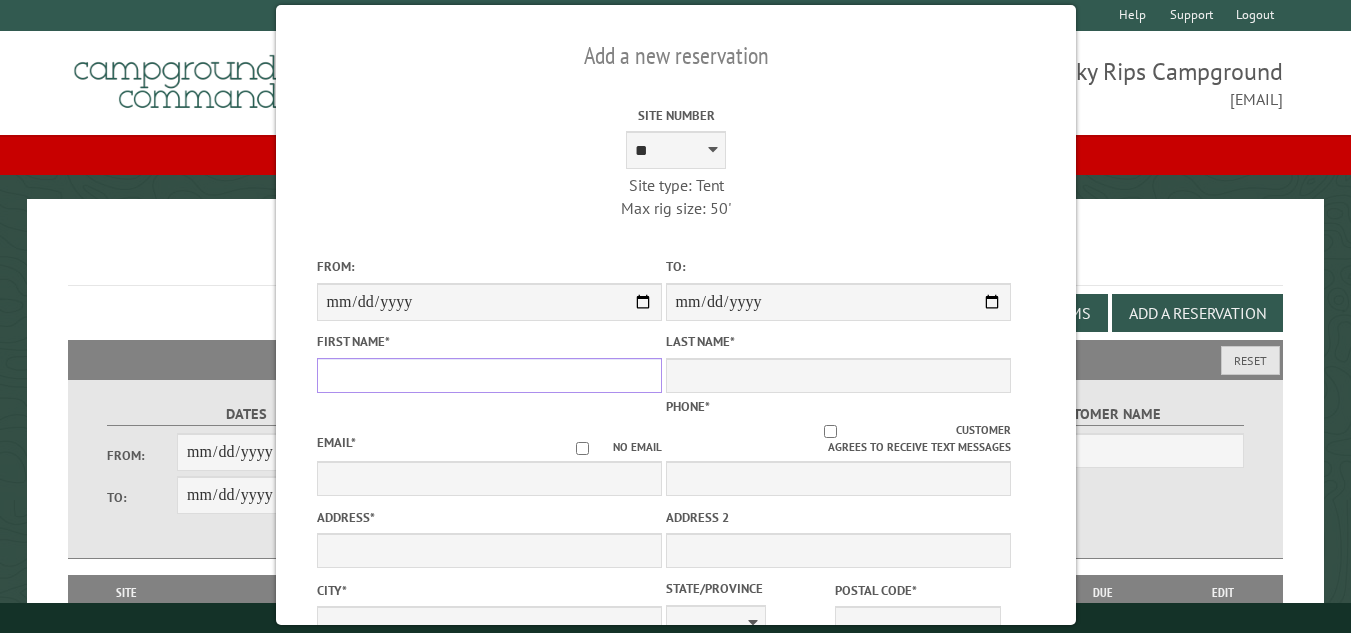 click on "First Name *" at bounding box center [488, 375] 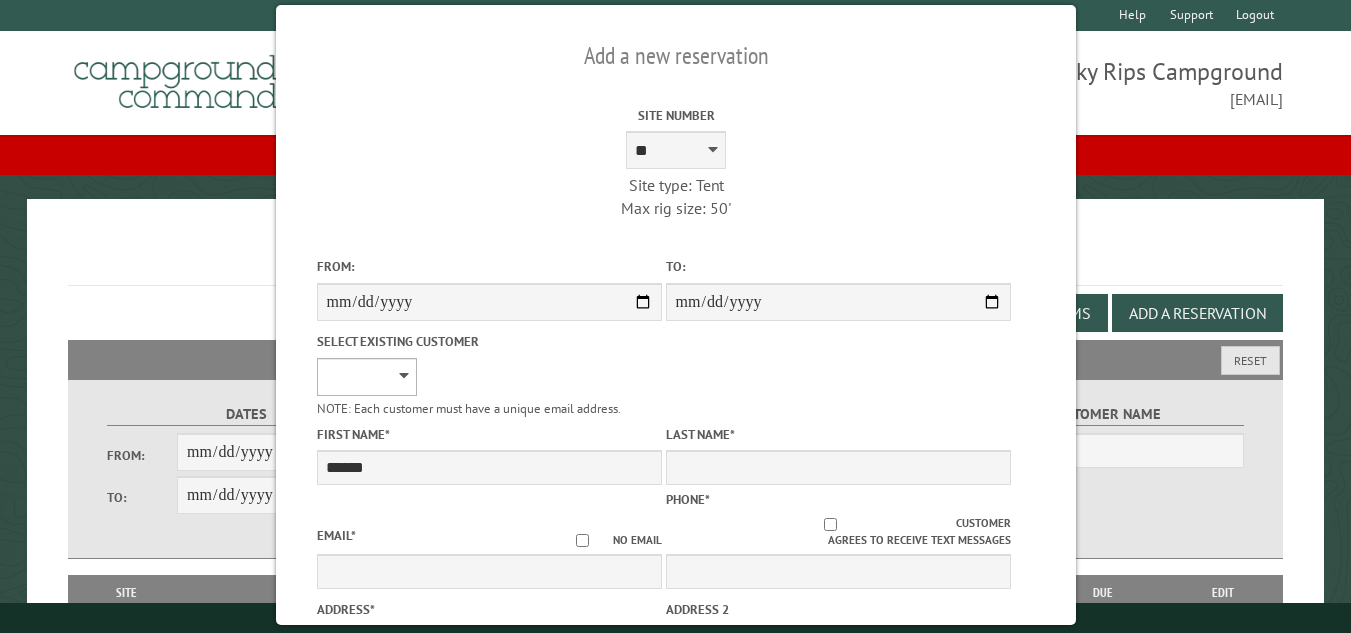 click on "**********" at bounding box center [366, 377] 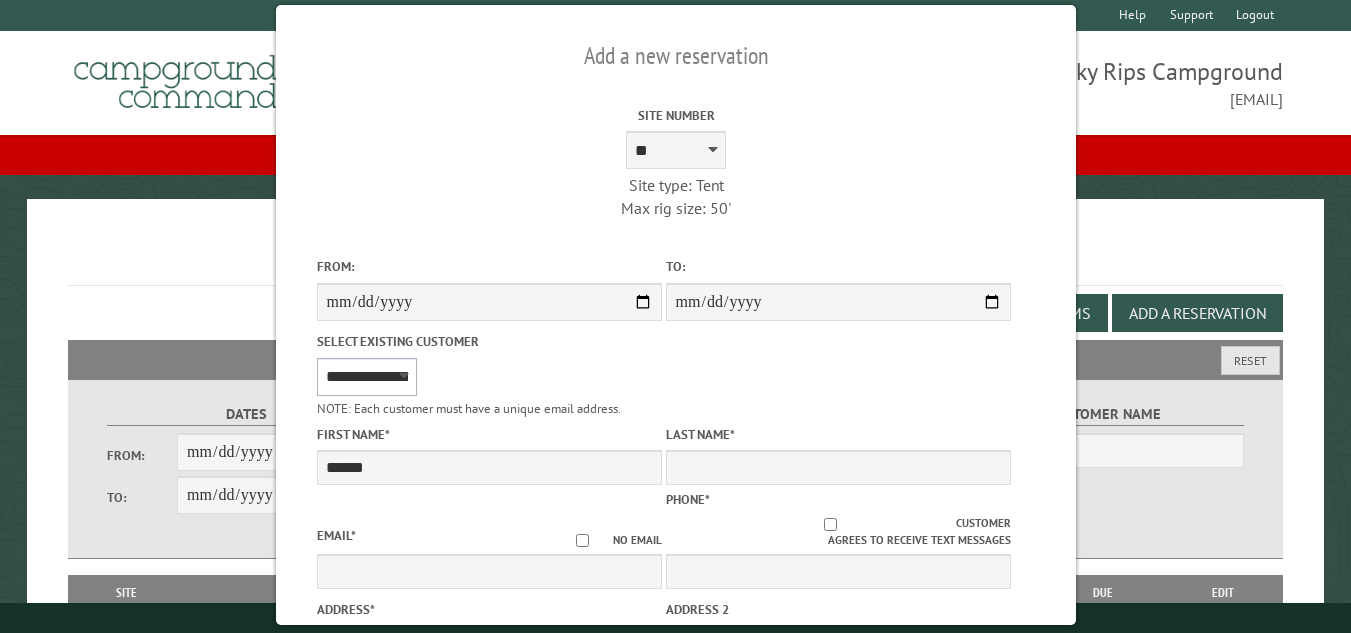 click on "**********" at bounding box center (366, 377) 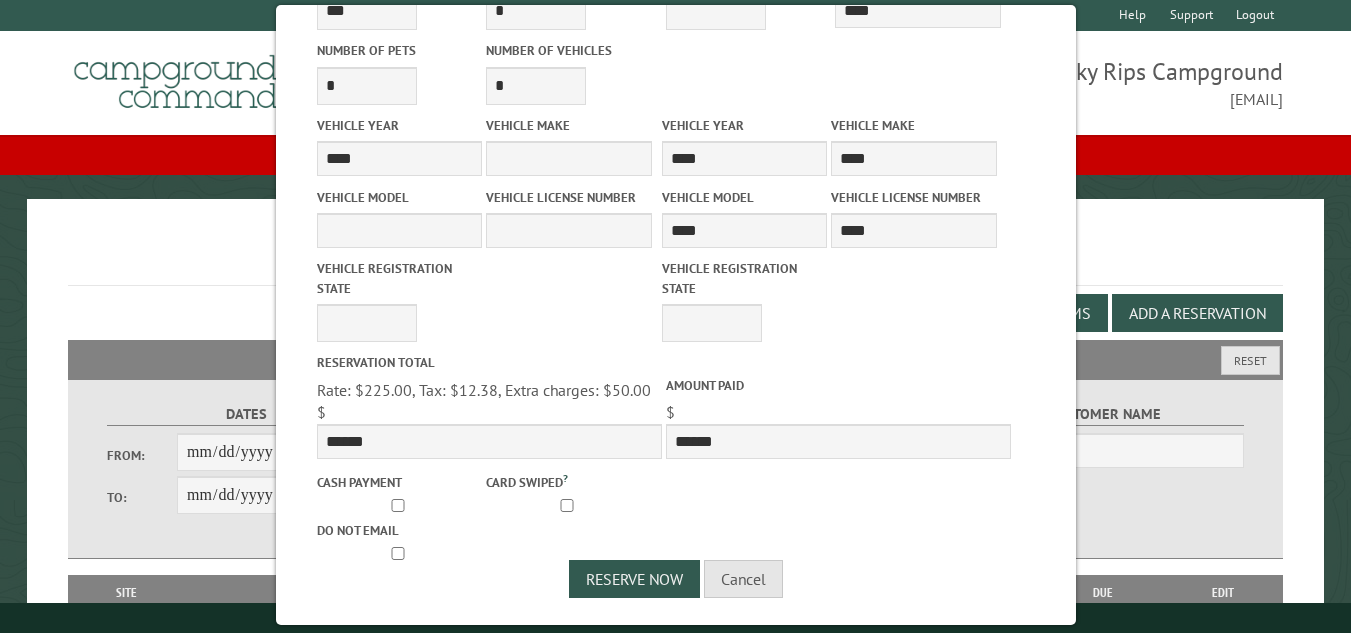 scroll, scrollTop: 932, scrollLeft: 0, axis: vertical 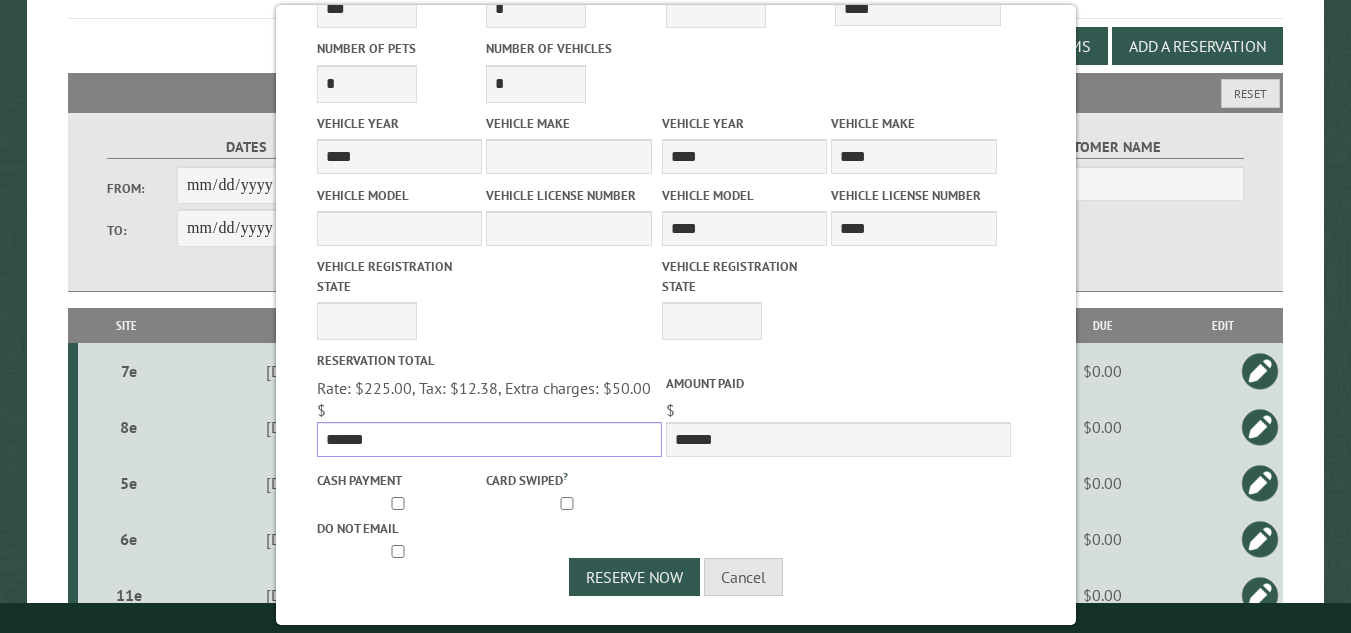 drag, startPoint x: 380, startPoint y: 437, endPoint x: 328, endPoint y: 438, distance: 52.009613 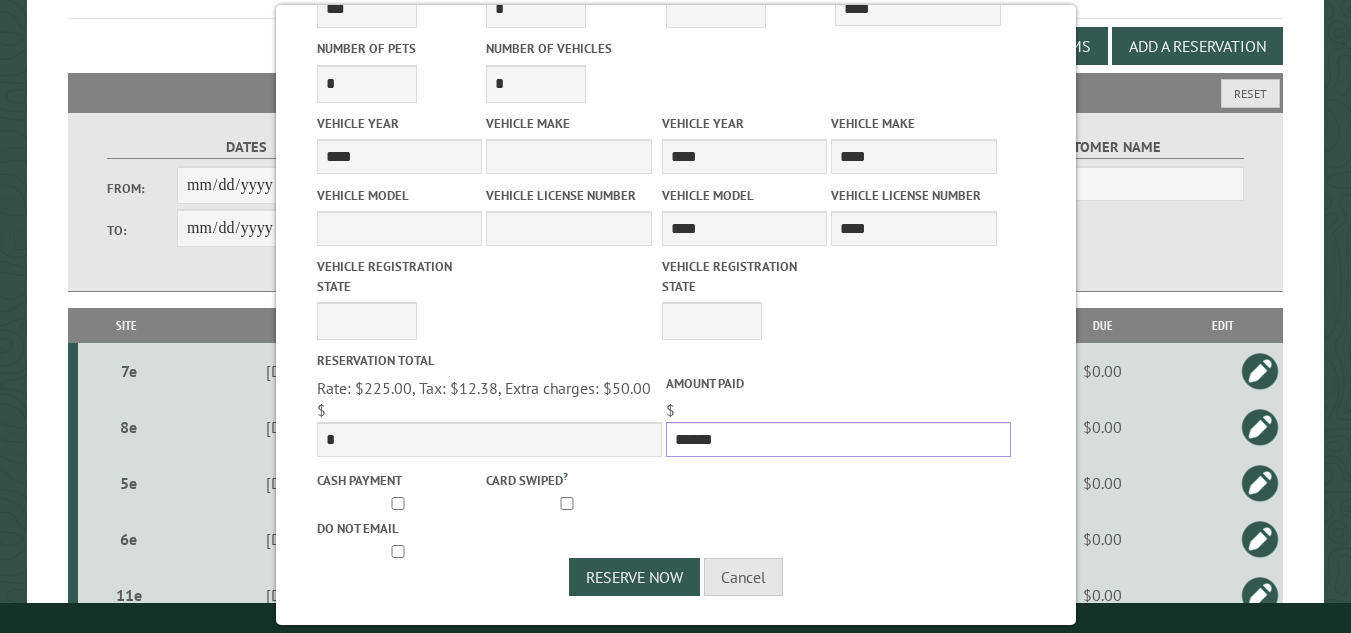 drag, startPoint x: 713, startPoint y: 436, endPoint x: 667, endPoint y: 440, distance: 46.173584 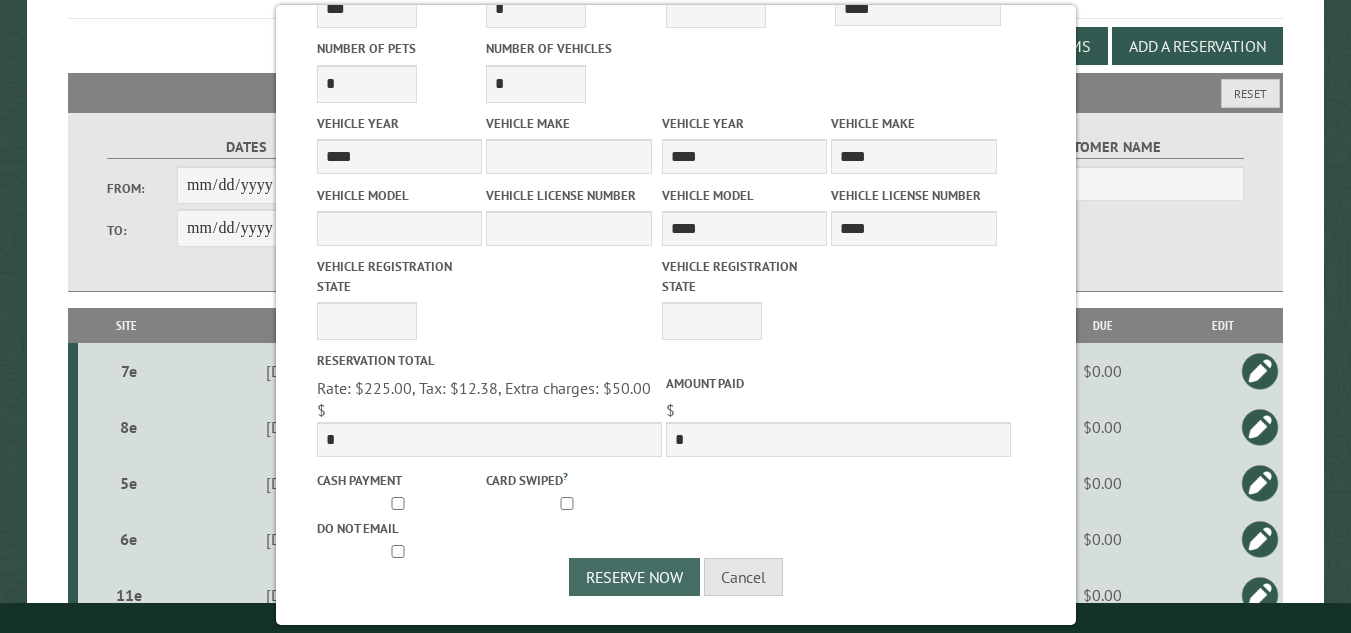 click on "Reserve Now" at bounding box center [634, 577] 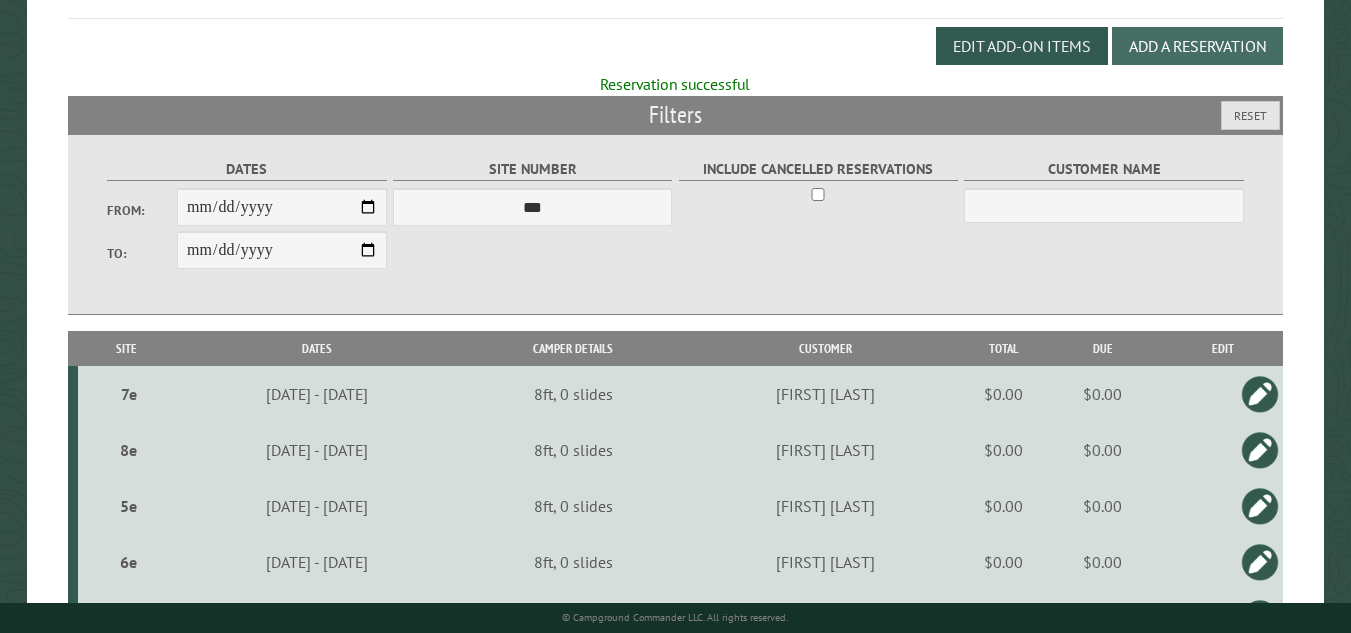 click on "Add a Reservation" at bounding box center [1197, 46] 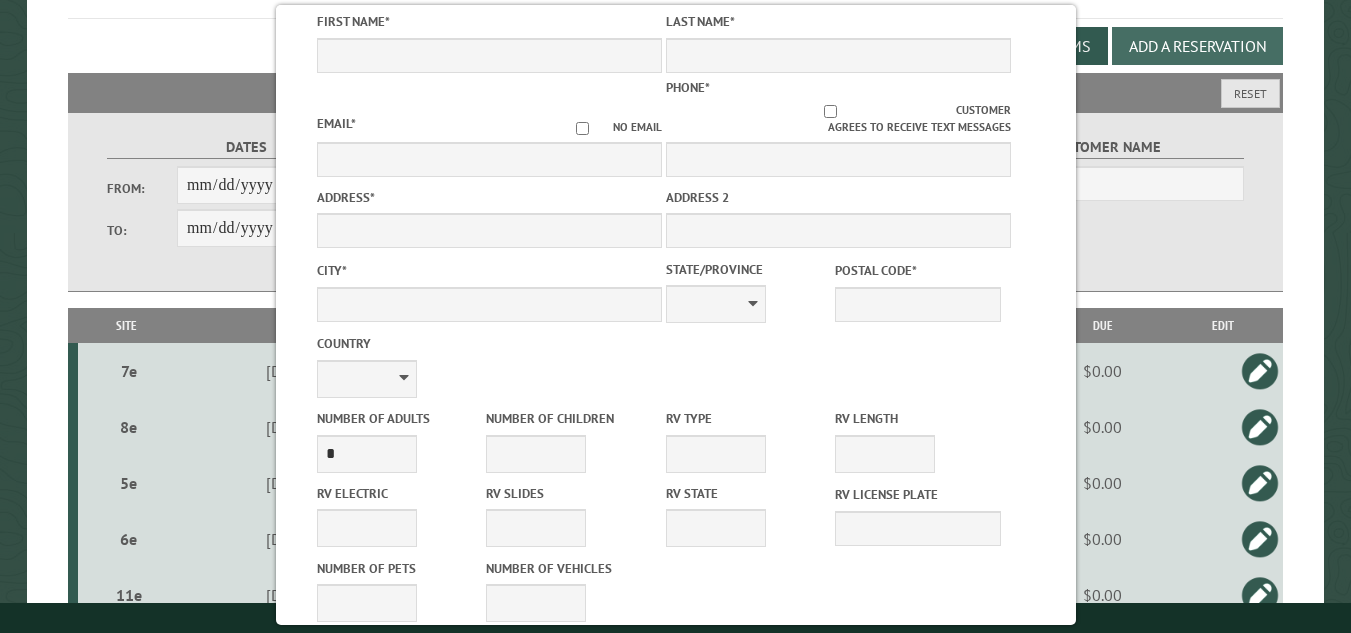 scroll, scrollTop: 0, scrollLeft: 0, axis: both 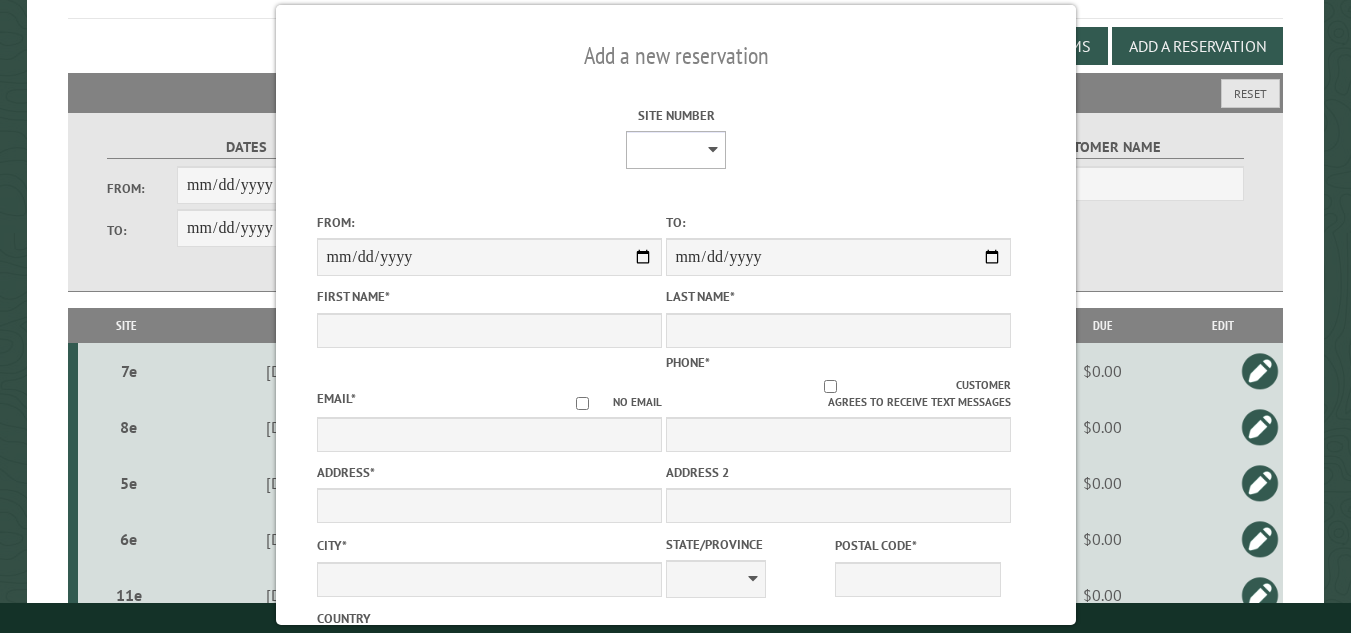 click on "**********" at bounding box center (676, 150) 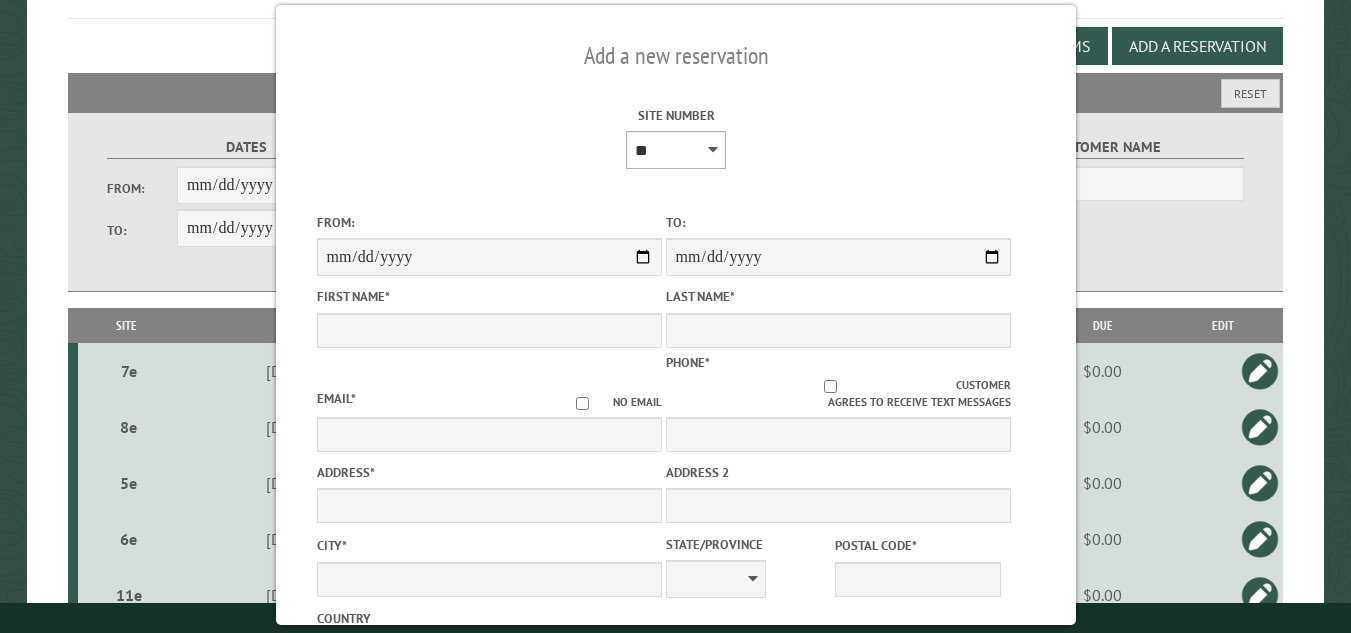 click on "**********" at bounding box center [676, 150] 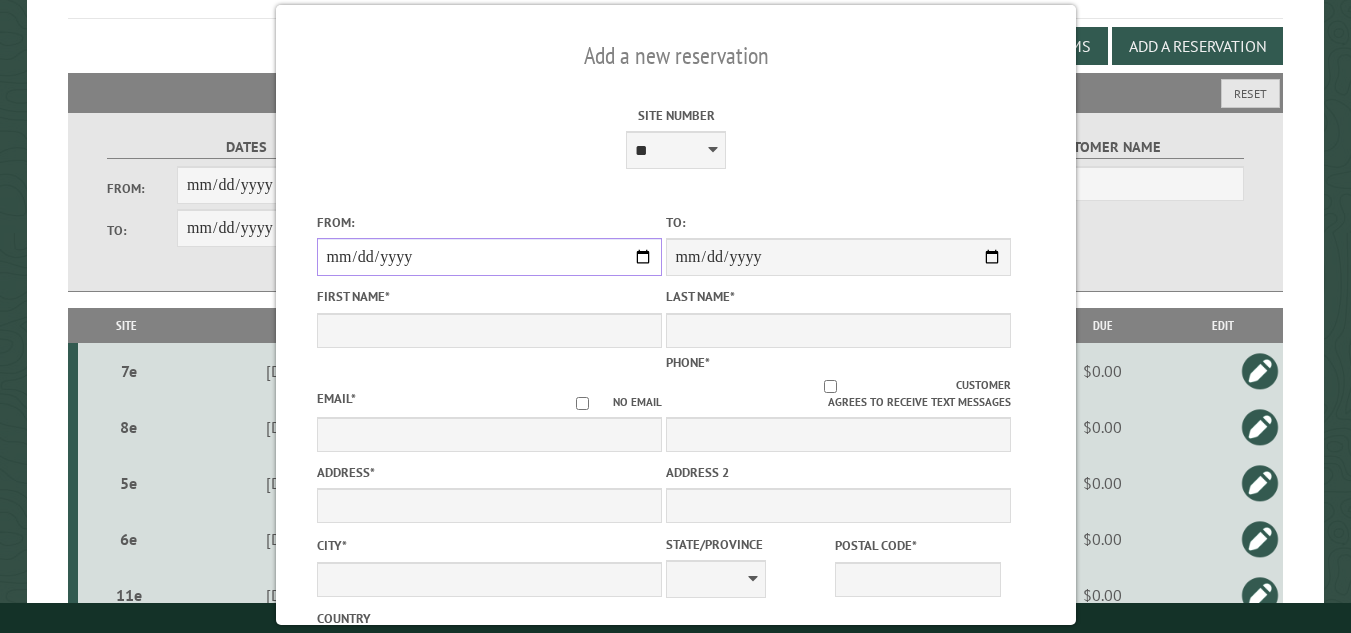 click on "From:" at bounding box center (488, 257) 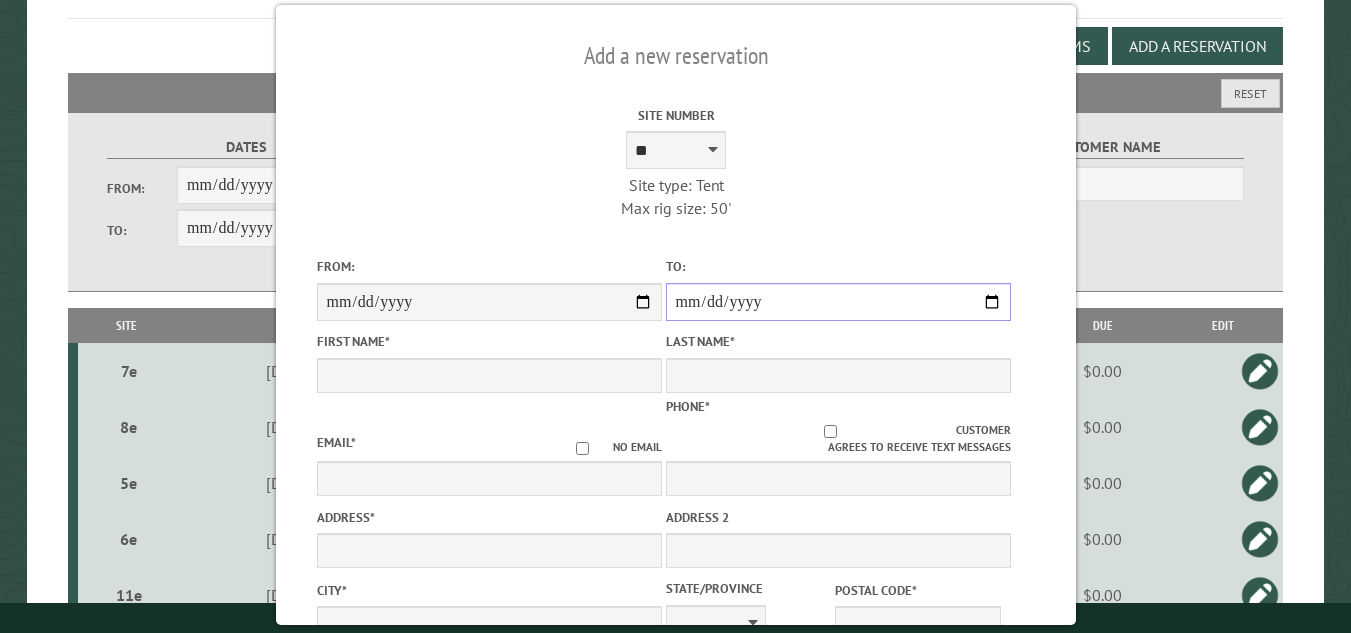 click on "**********" at bounding box center (837, 302) 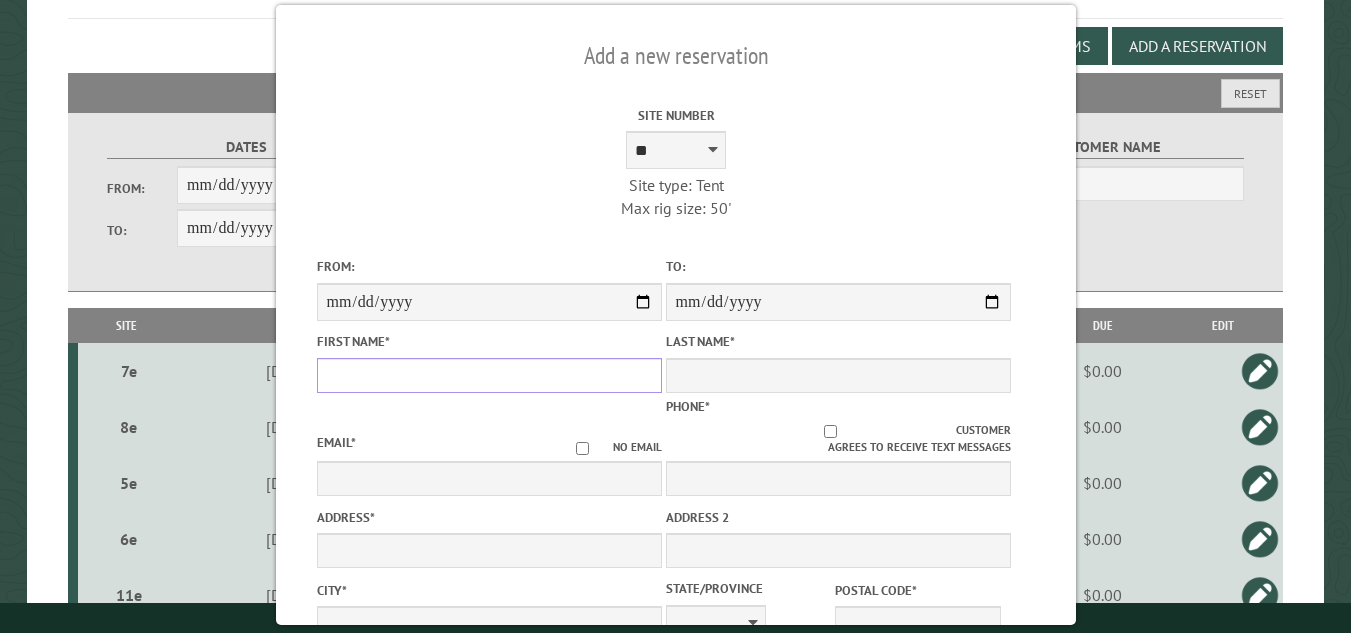 click on "First Name *" at bounding box center [488, 375] 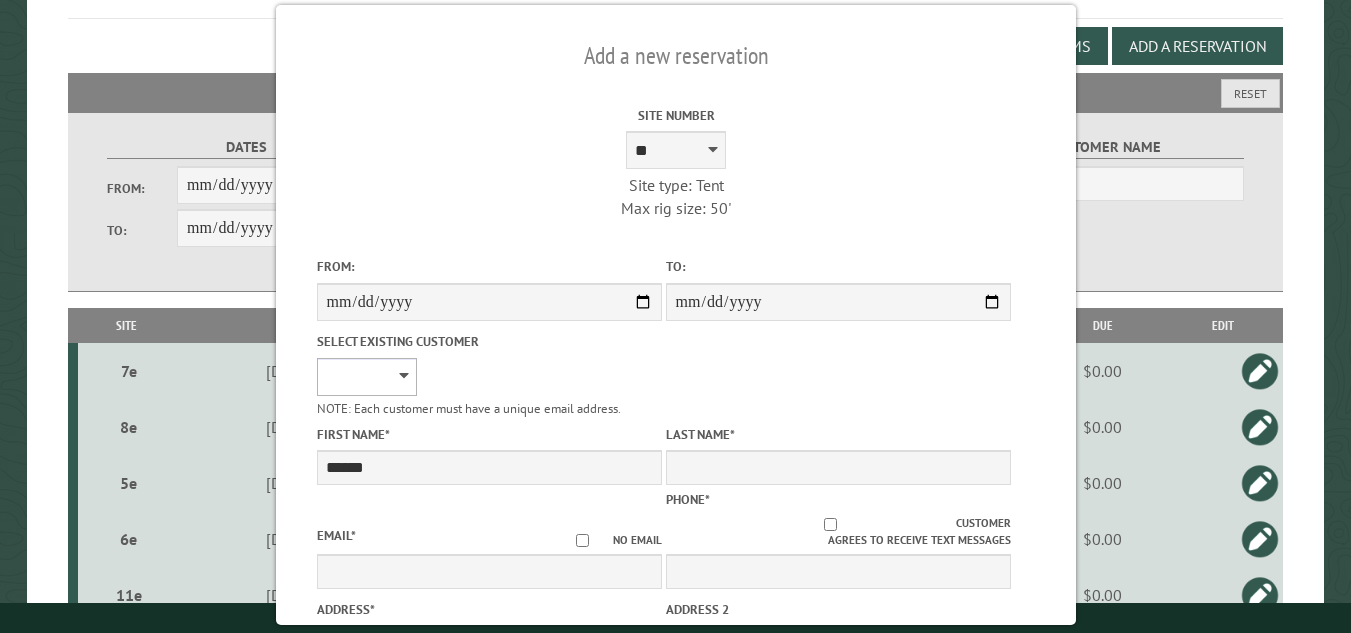 click on "**********" at bounding box center [366, 377] 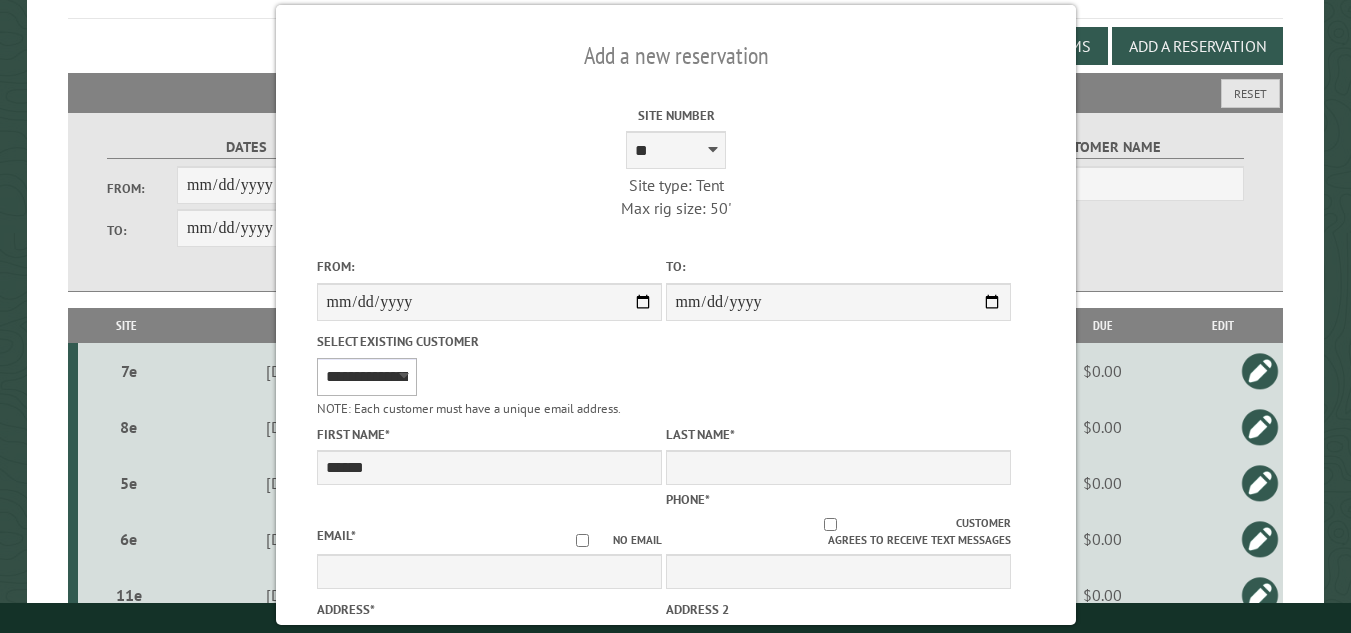 click on "**********" at bounding box center [366, 377] 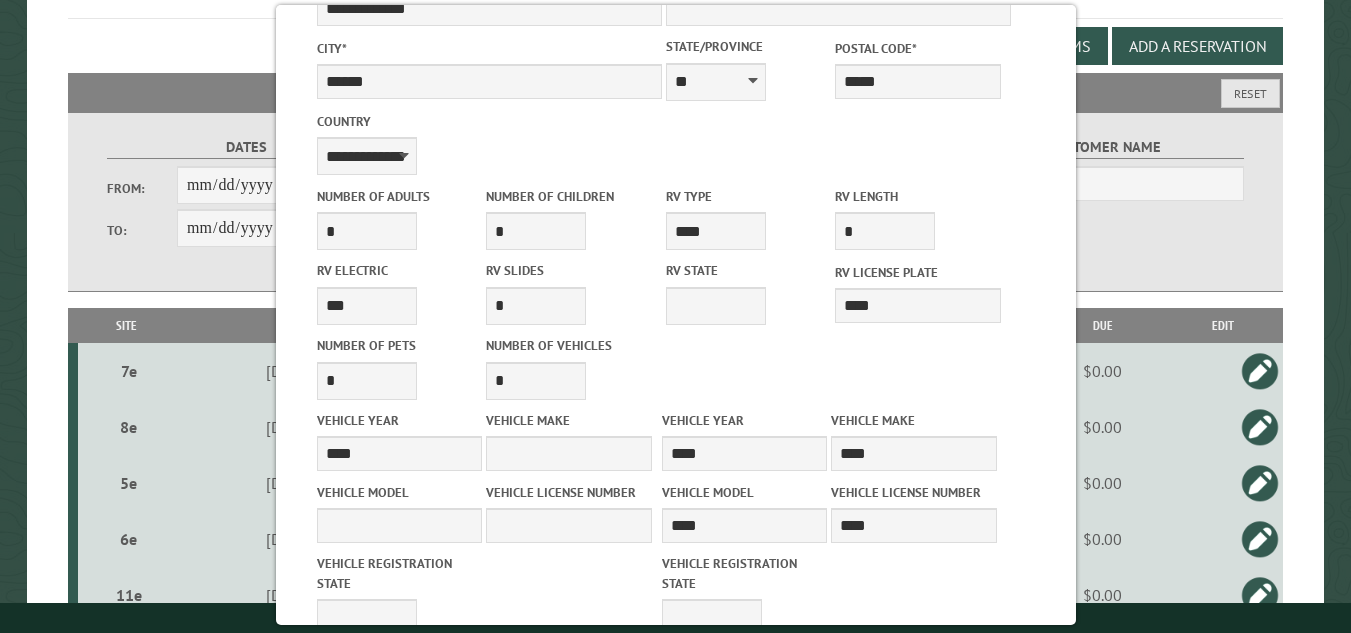 scroll, scrollTop: 932, scrollLeft: 0, axis: vertical 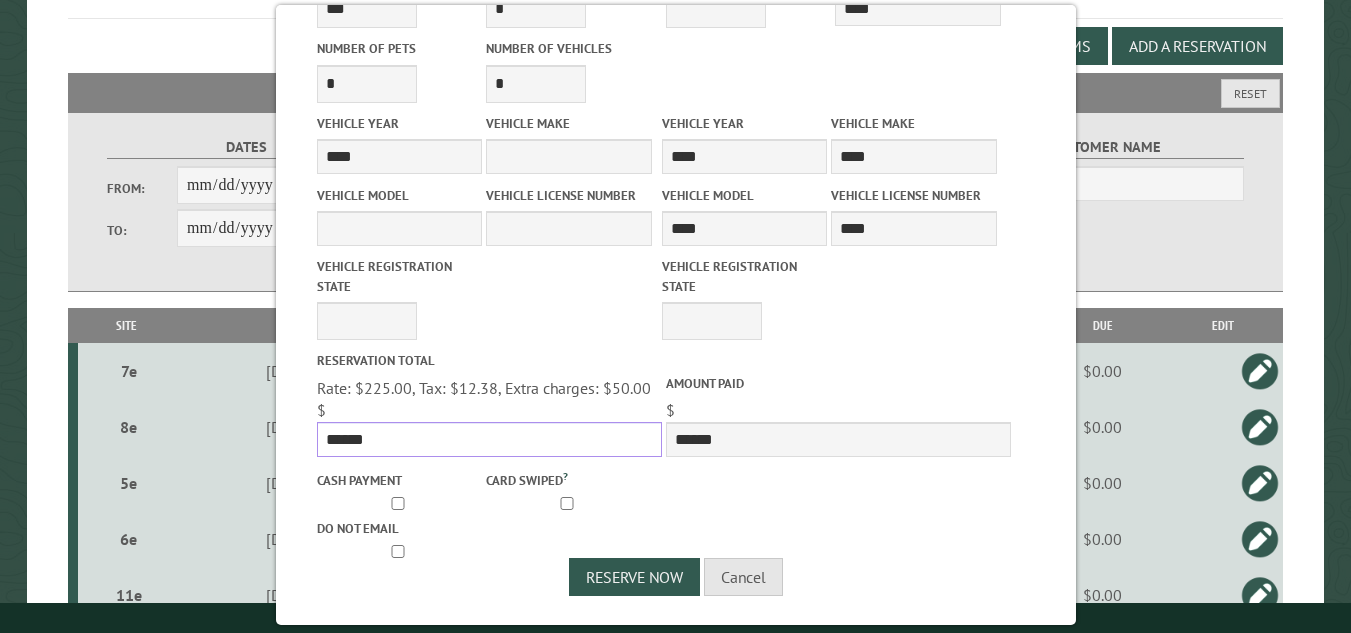 drag, startPoint x: 371, startPoint y: 438, endPoint x: 328, endPoint y: 438, distance: 43 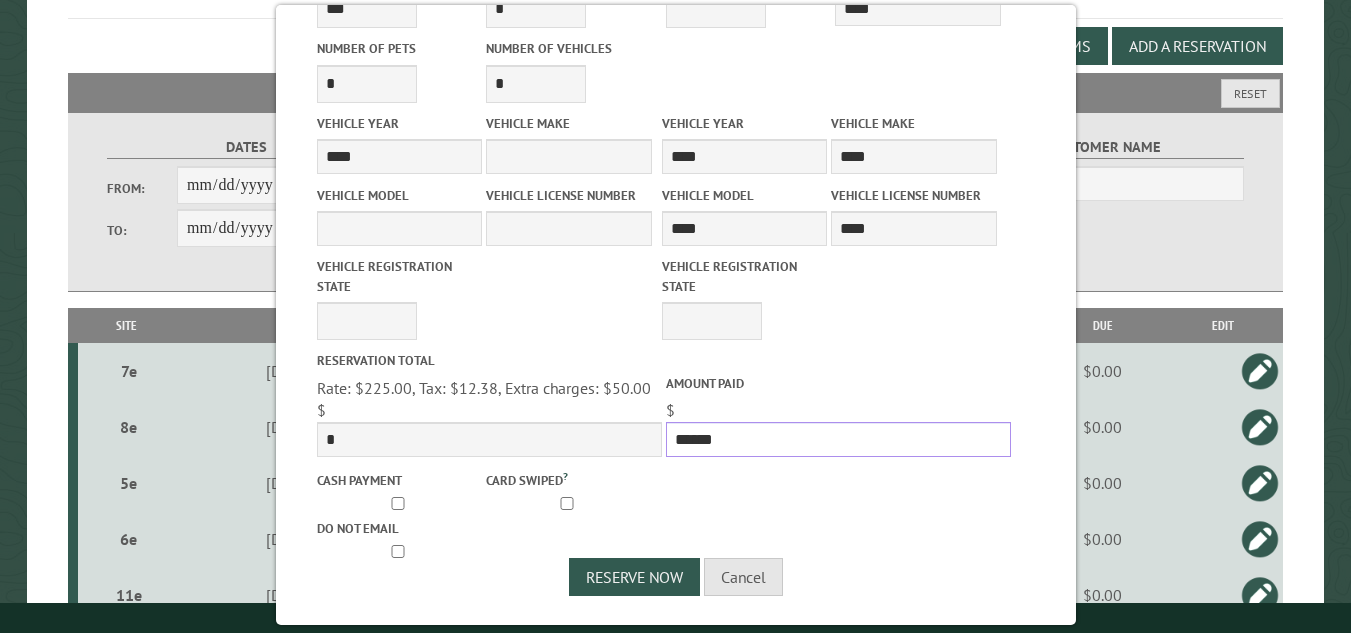 drag, startPoint x: 710, startPoint y: 431, endPoint x: 664, endPoint y: 441, distance: 47.07441 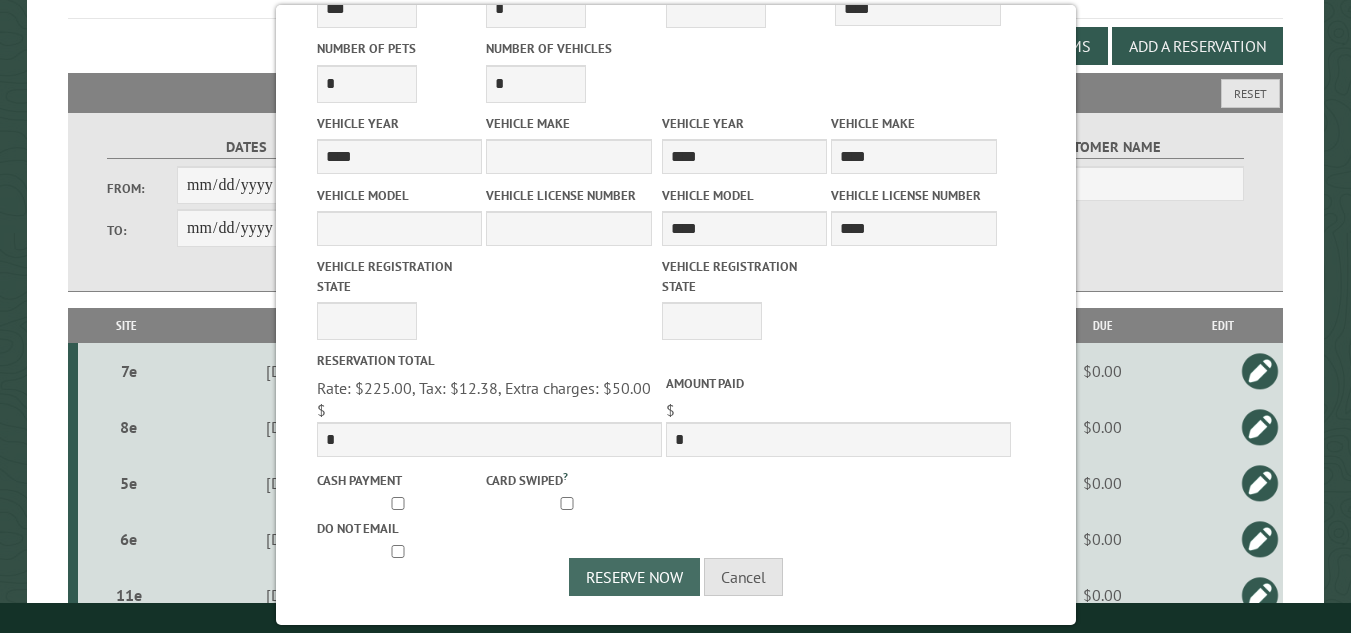 click on "Reserve Now" at bounding box center (634, 577) 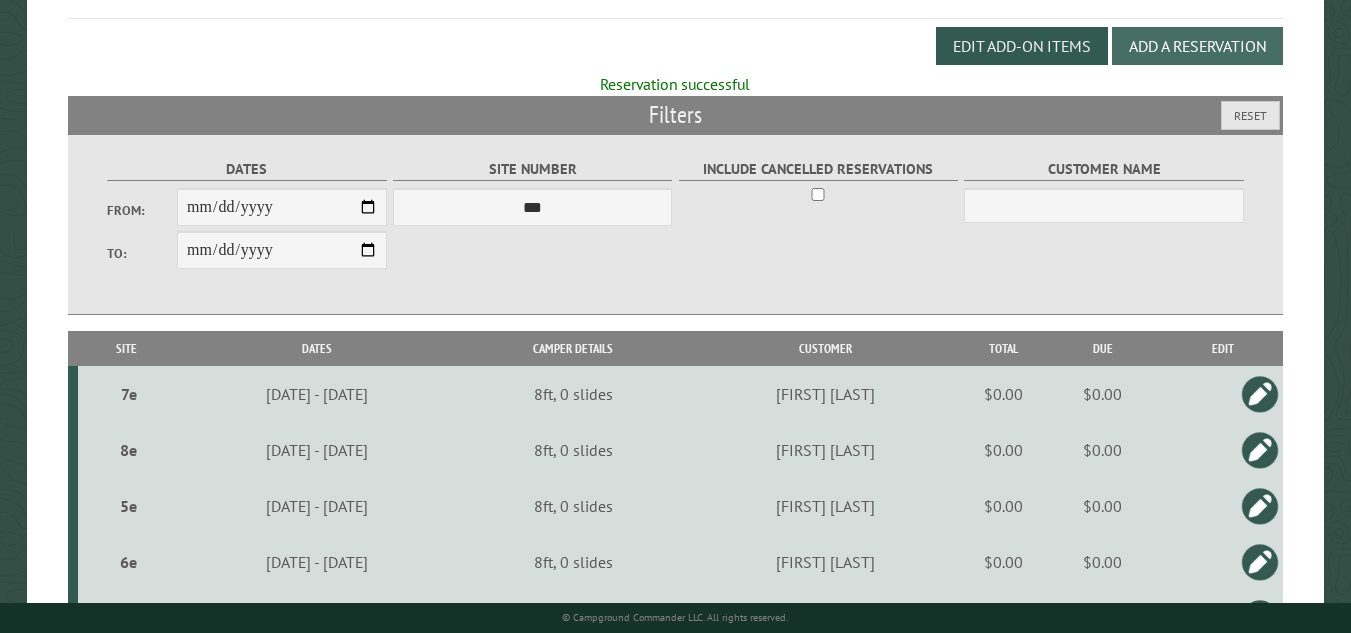 click on "Add a Reservation" at bounding box center (1197, 46) 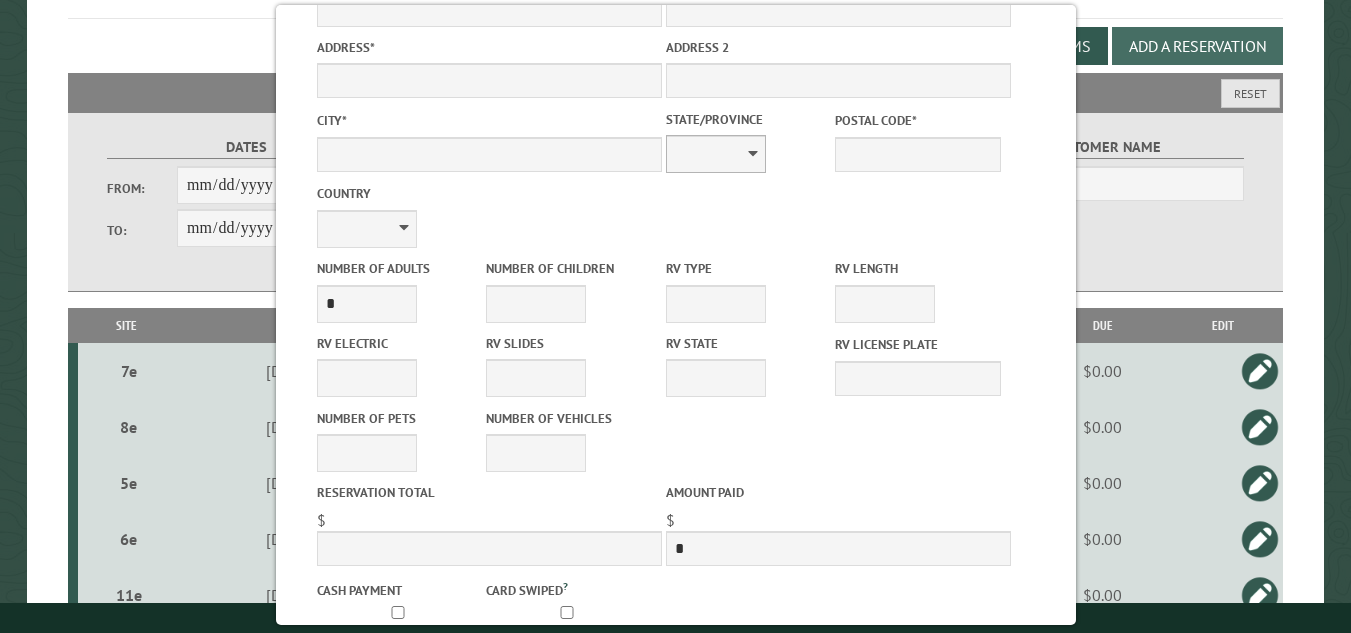 scroll, scrollTop: 0, scrollLeft: 0, axis: both 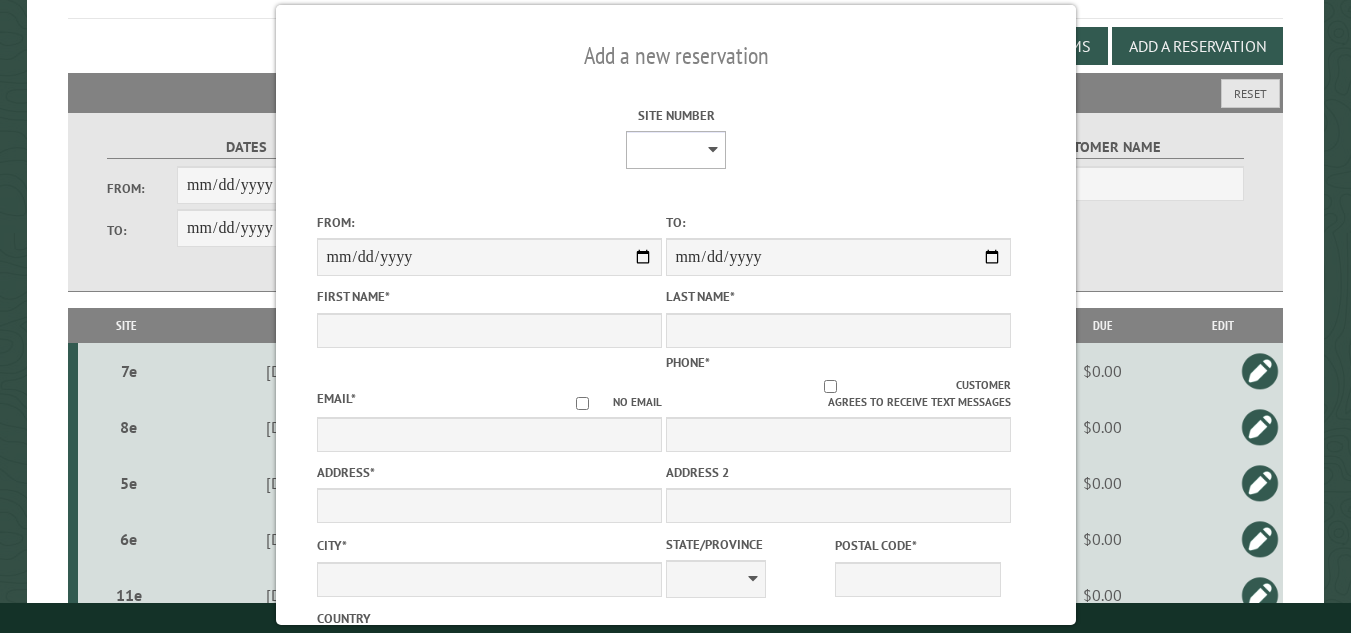 click on "**********" at bounding box center [676, 150] 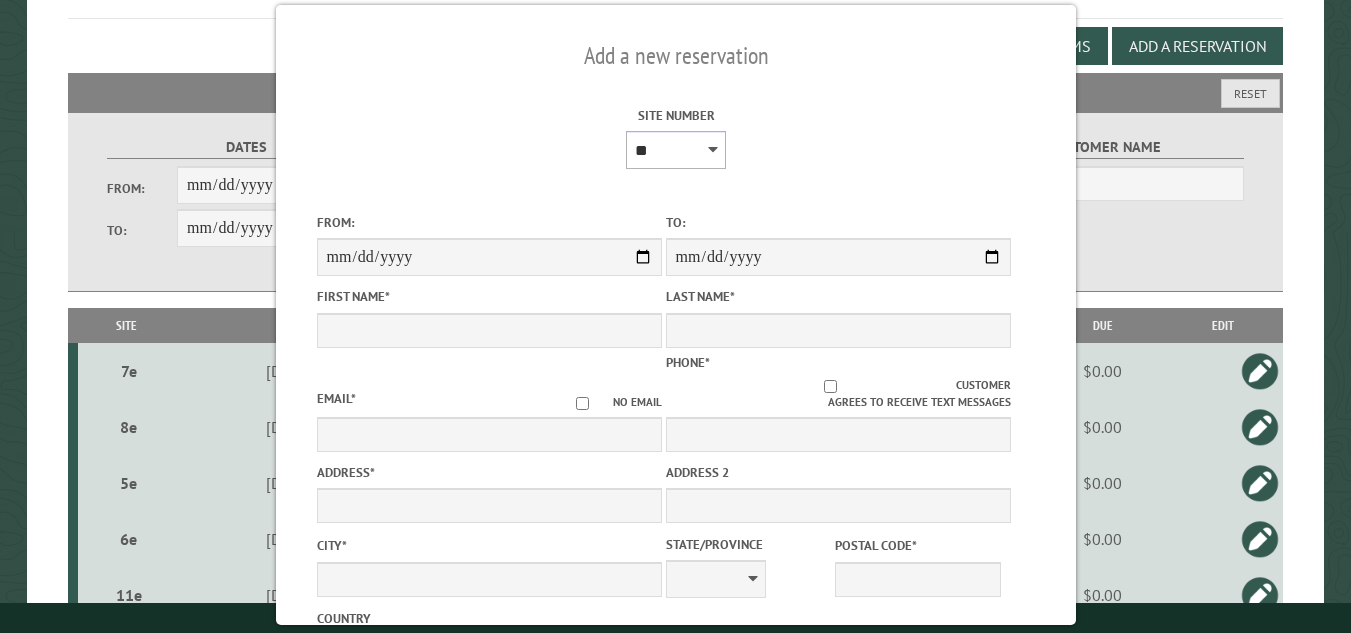 click on "**********" at bounding box center [676, 150] 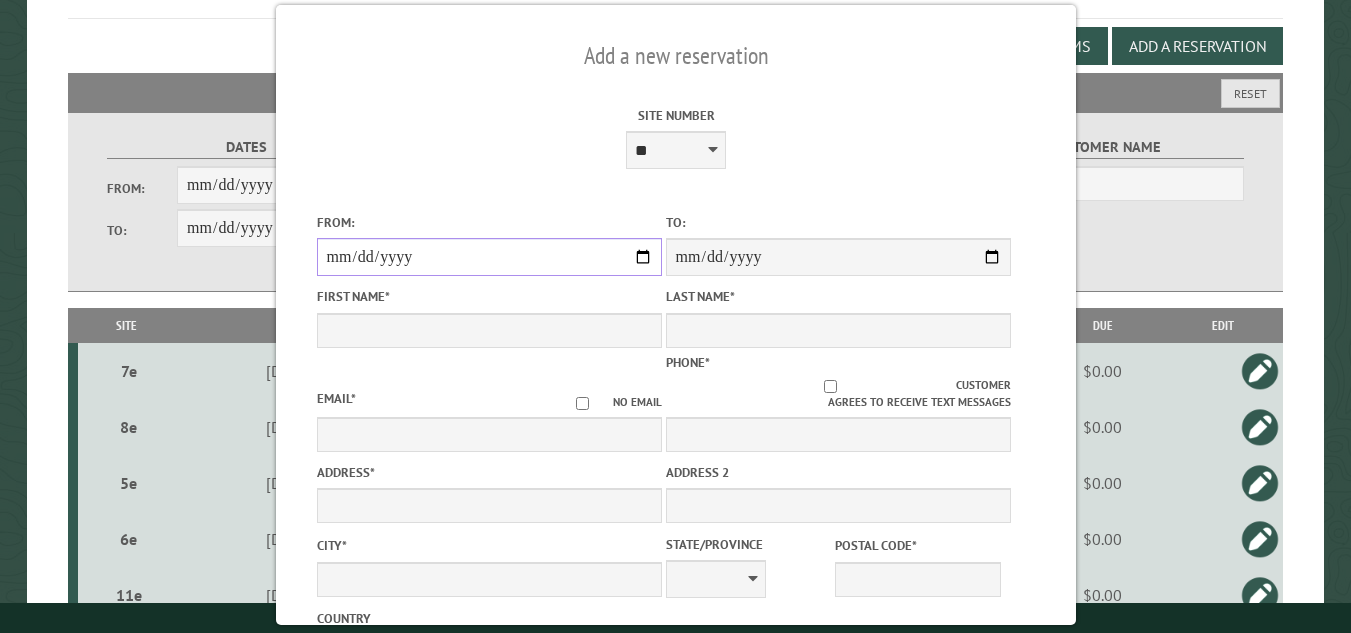 click on "From:" at bounding box center [488, 257] 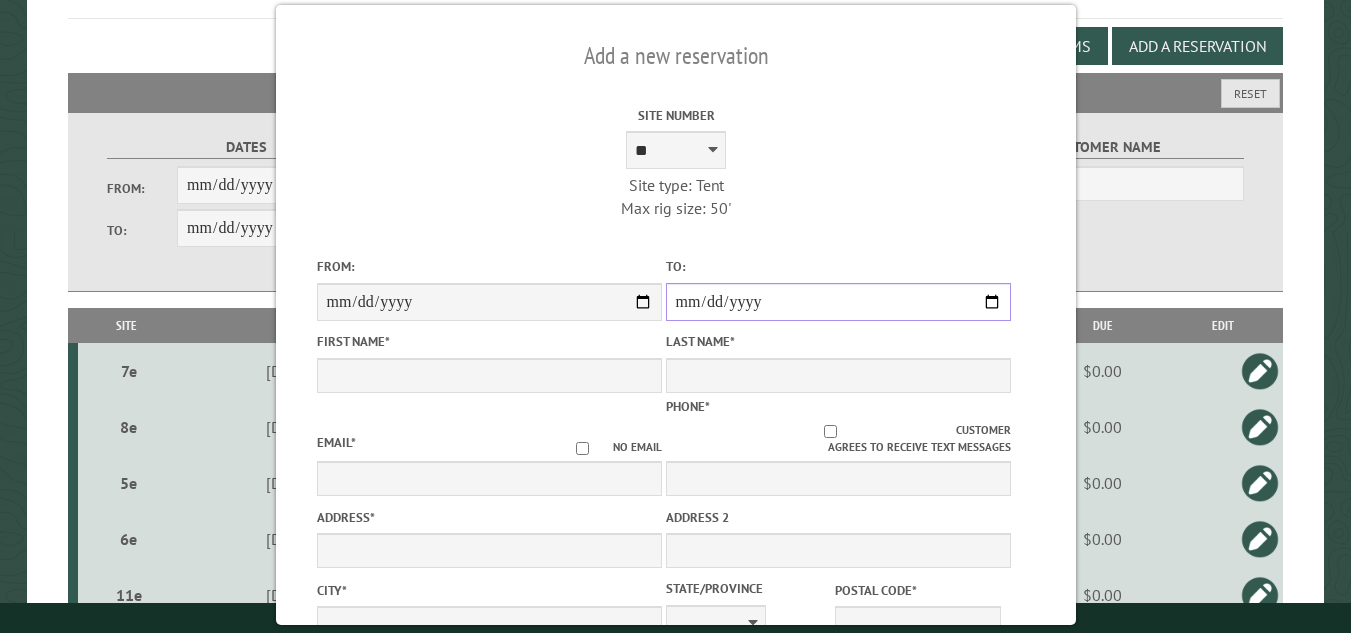 click on "**********" at bounding box center [837, 302] 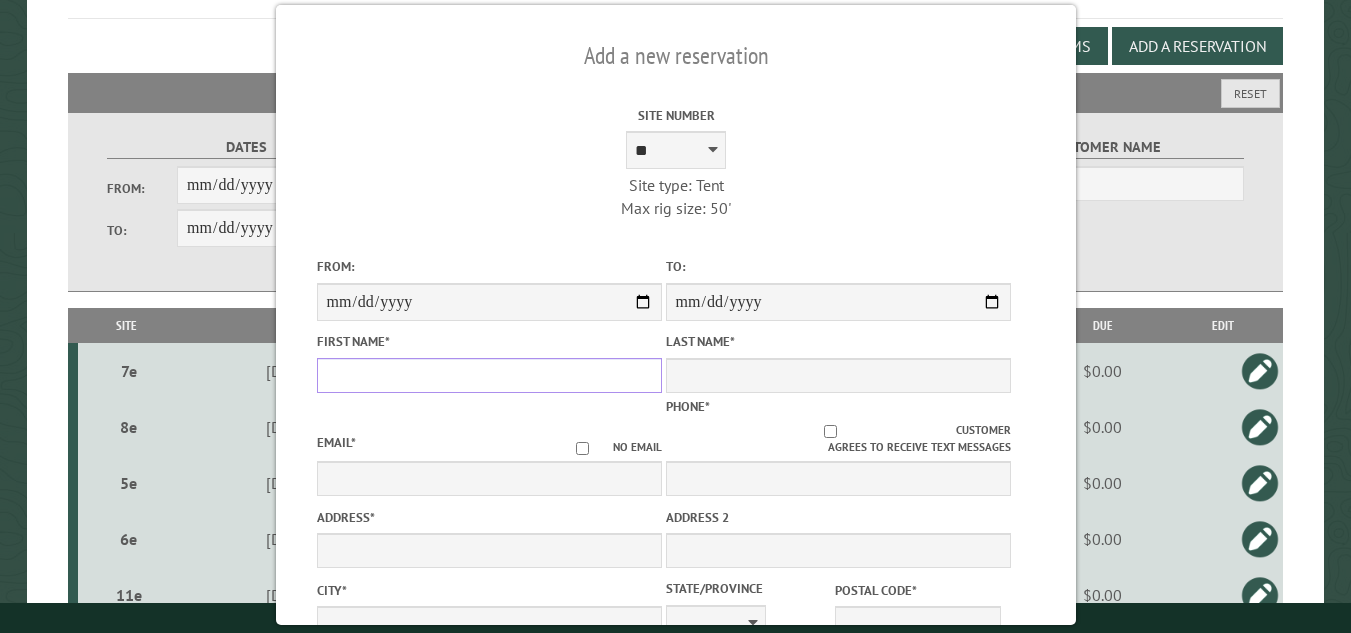 click on "First Name *" at bounding box center (488, 375) 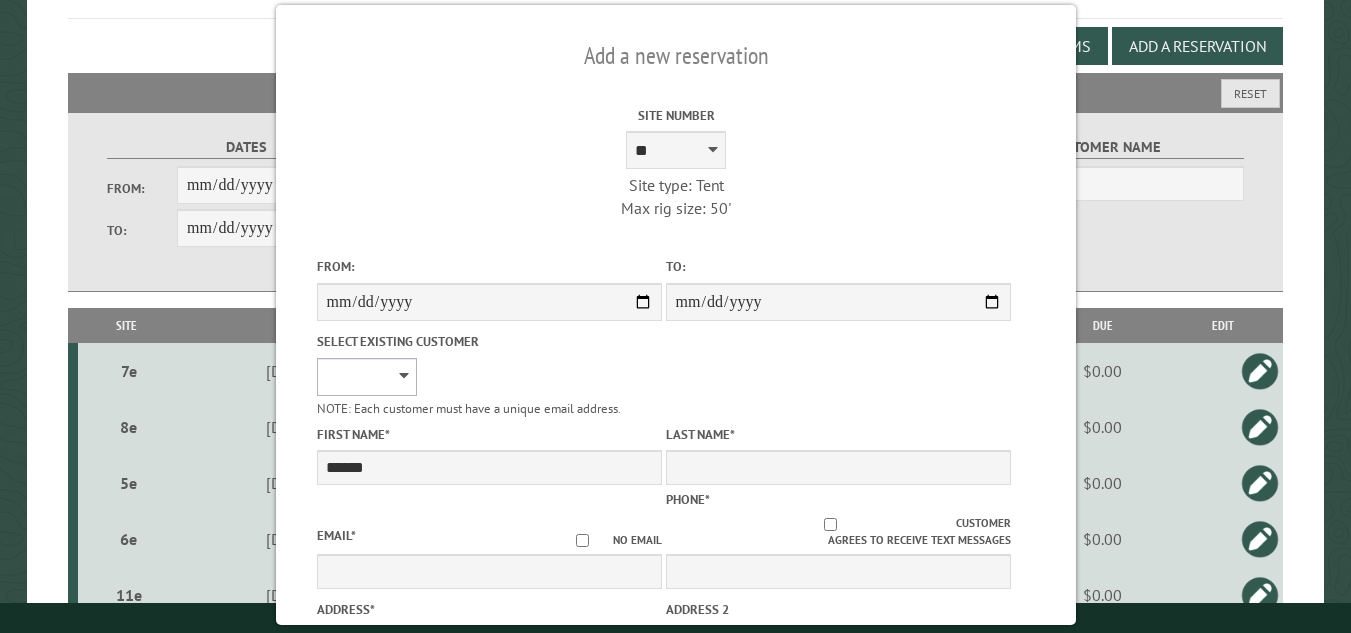 click on "**********" at bounding box center (366, 377) 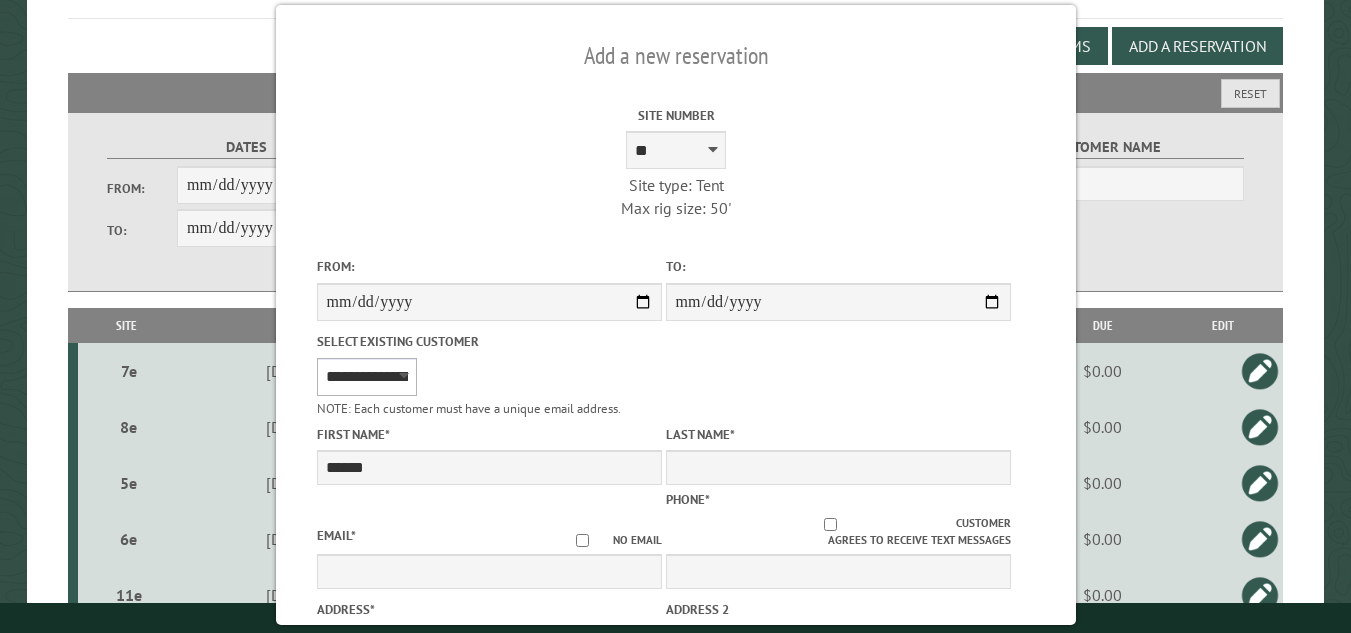 click on "**********" at bounding box center [366, 377] 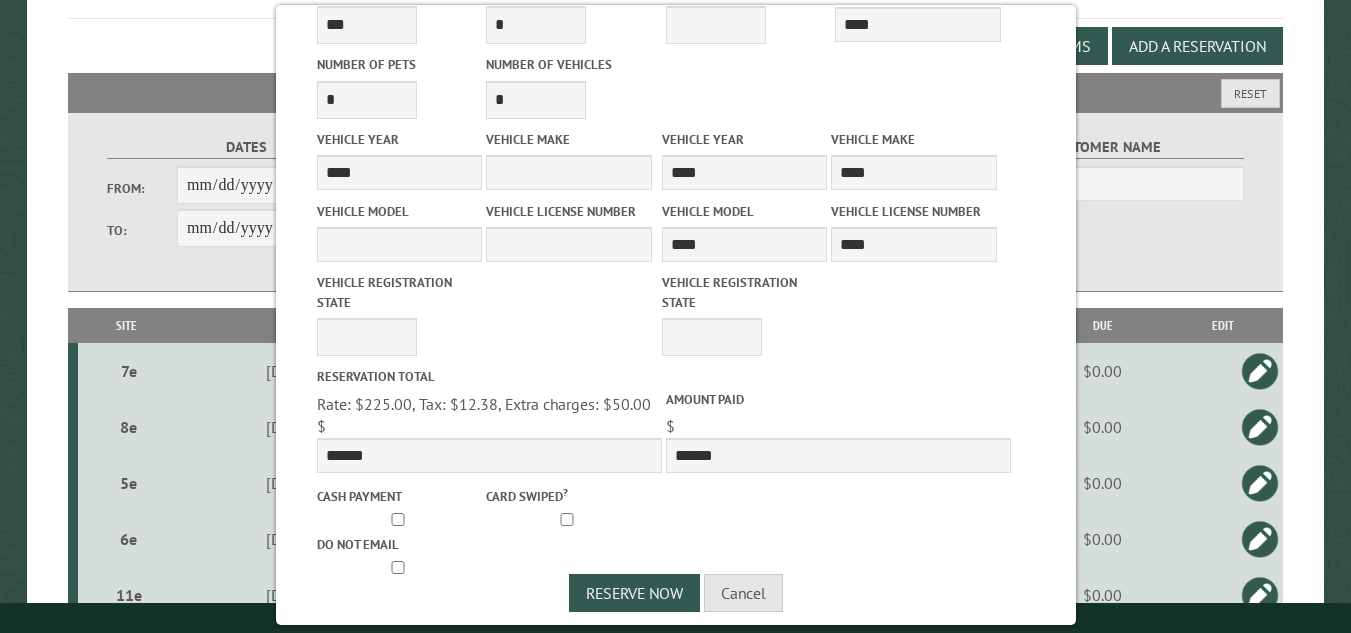 scroll, scrollTop: 932, scrollLeft: 0, axis: vertical 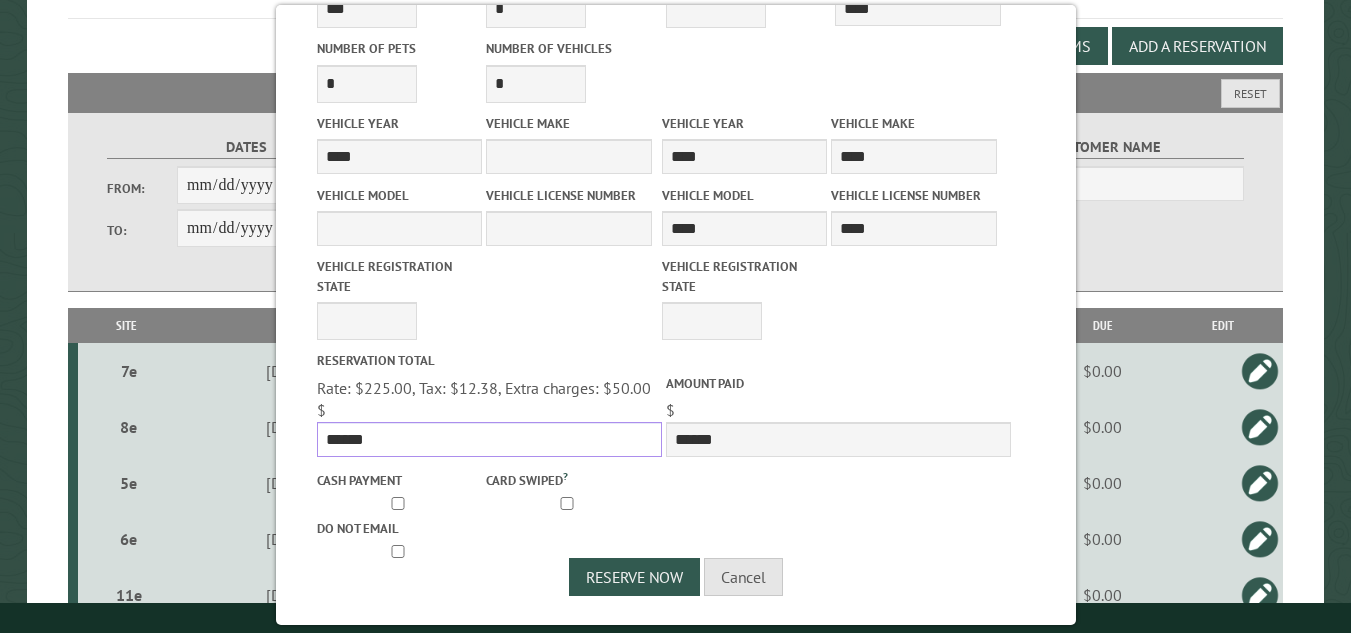 drag, startPoint x: 372, startPoint y: 439, endPoint x: 317, endPoint y: 438, distance: 55.00909 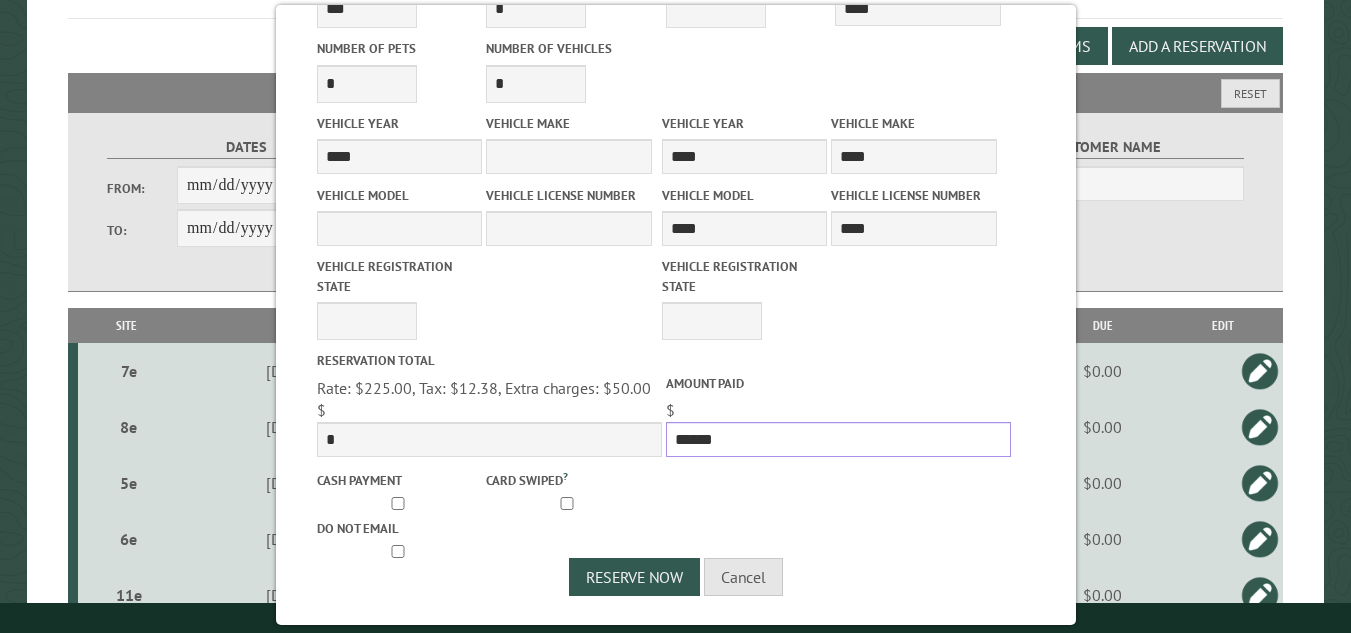 drag, startPoint x: 712, startPoint y: 435, endPoint x: 668, endPoint y: 444, distance: 44.911022 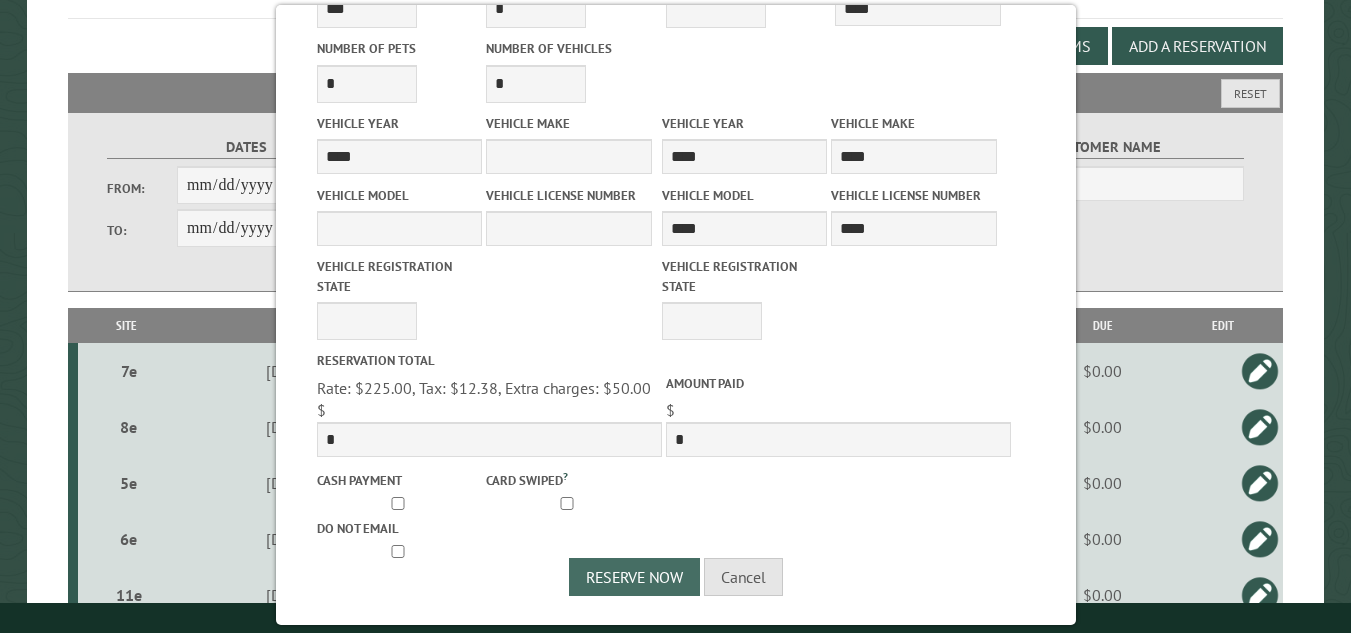 click on "Reserve Now" at bounding box center (634, 577) 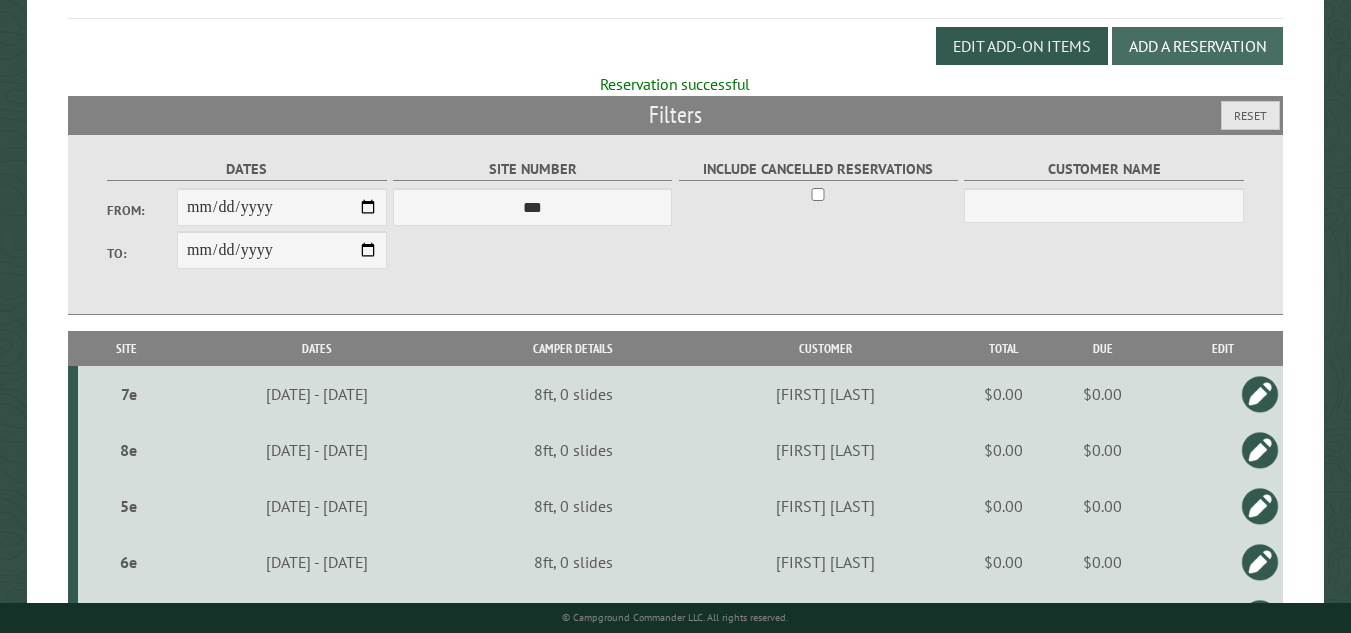 click on "Add a Reservation" at bounding box center [1197, 46] 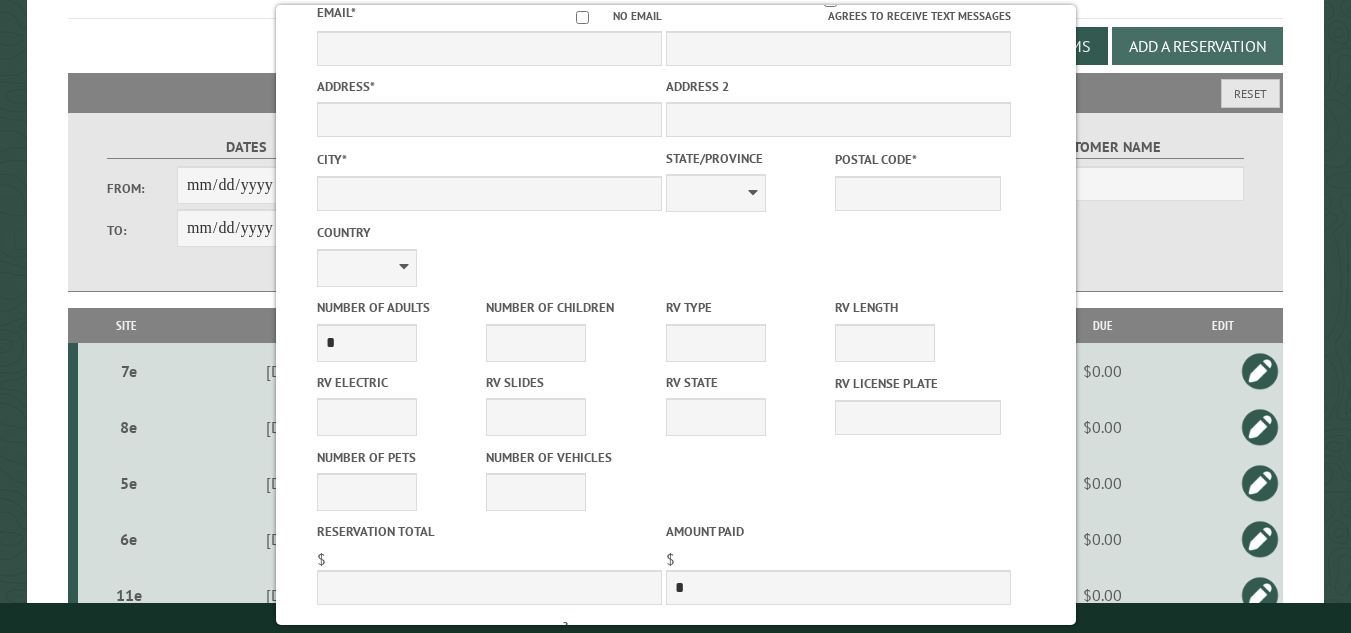 scroll, scrollTop: 0, scrollLeft: 0, axis: both 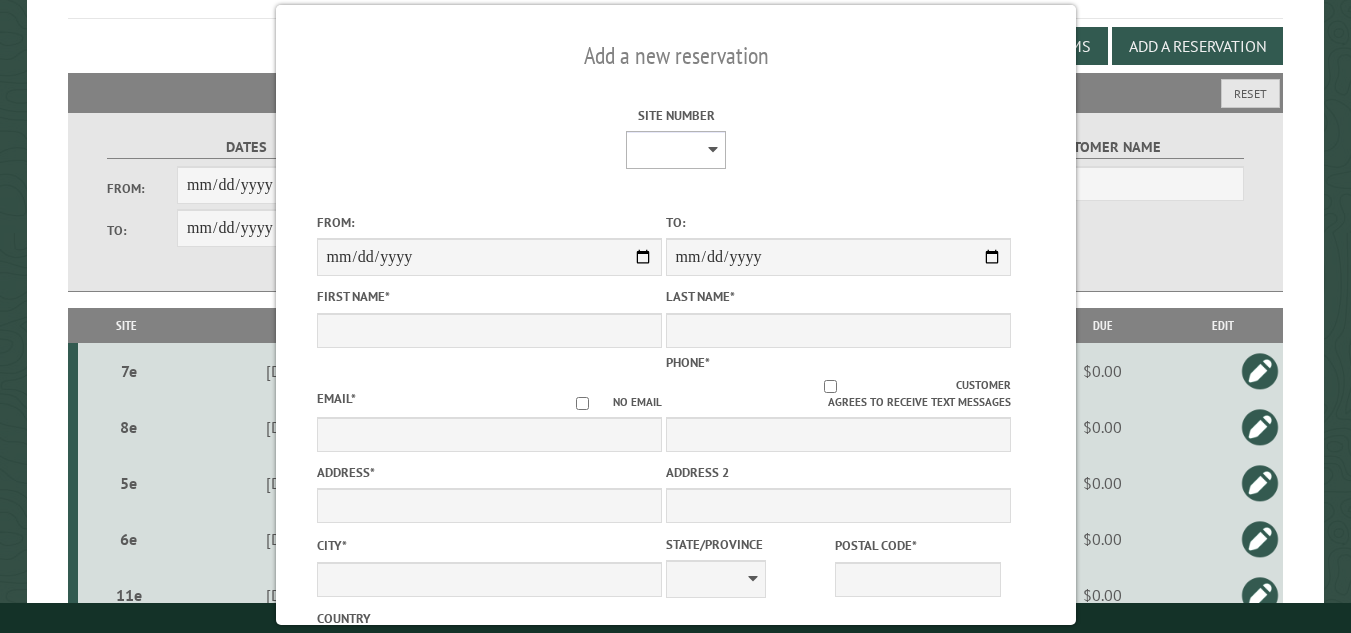 click on "**********" at bounding box center [676, 150] 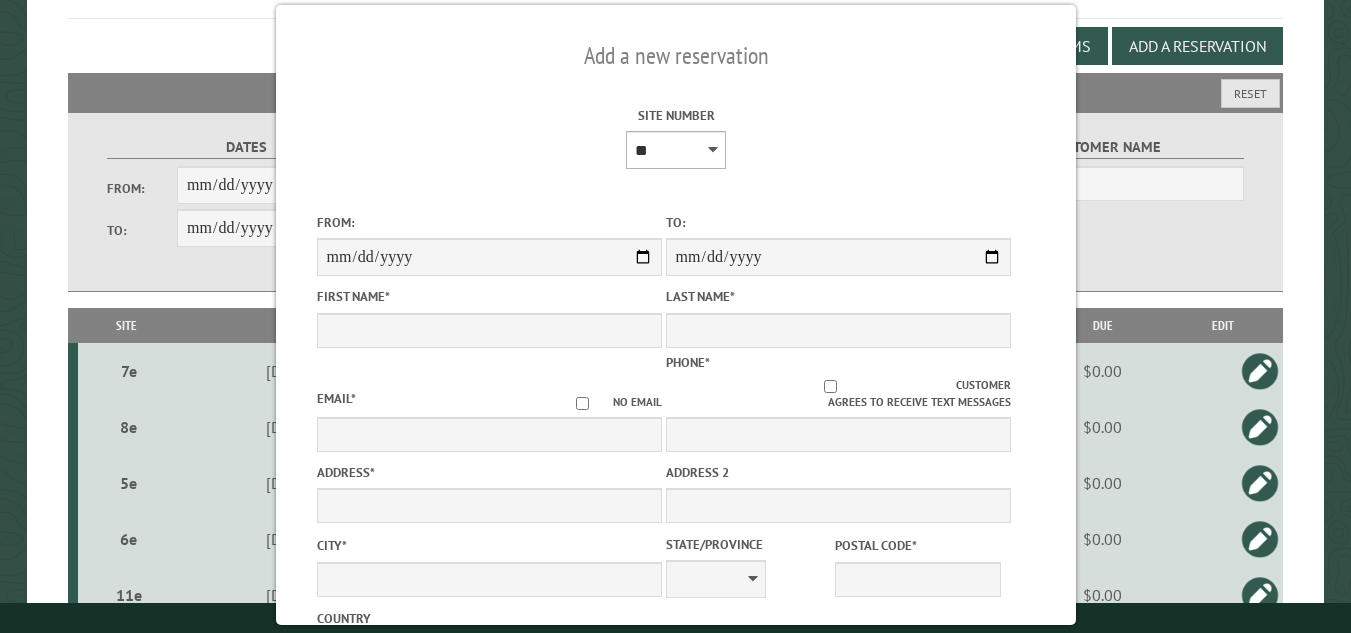 click on "**********" at bounding box center (676, 150) 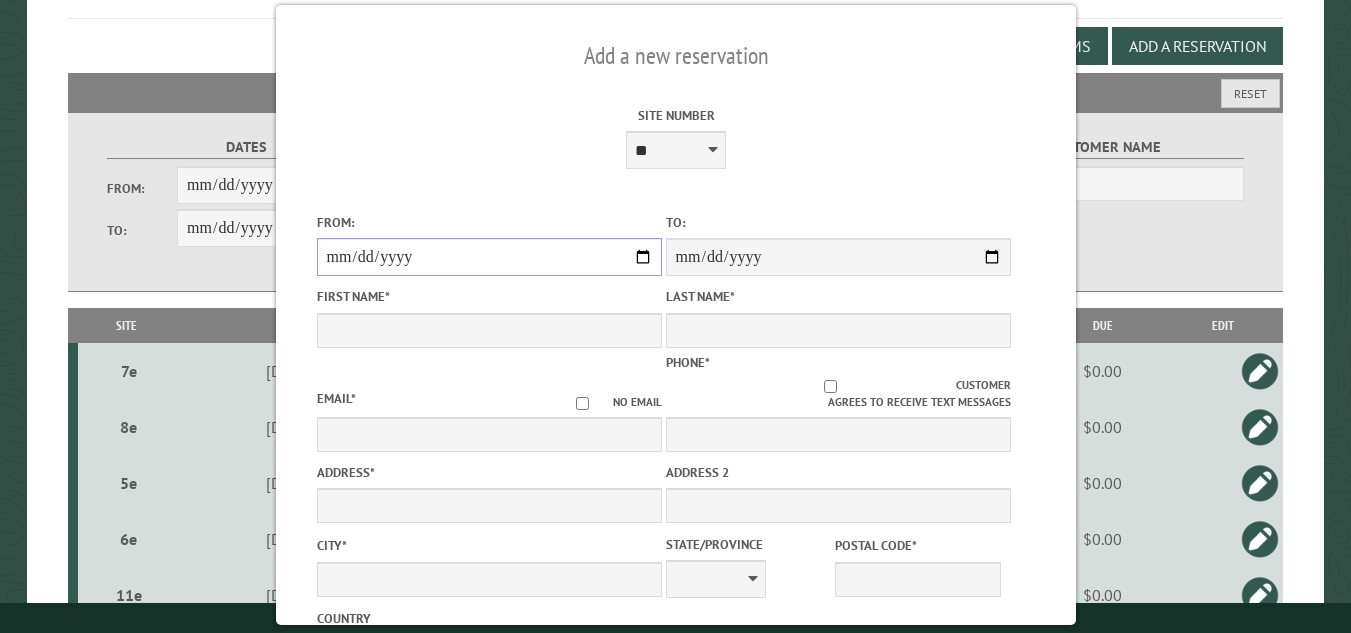 click on "From:" at bounding box center [488, 257] 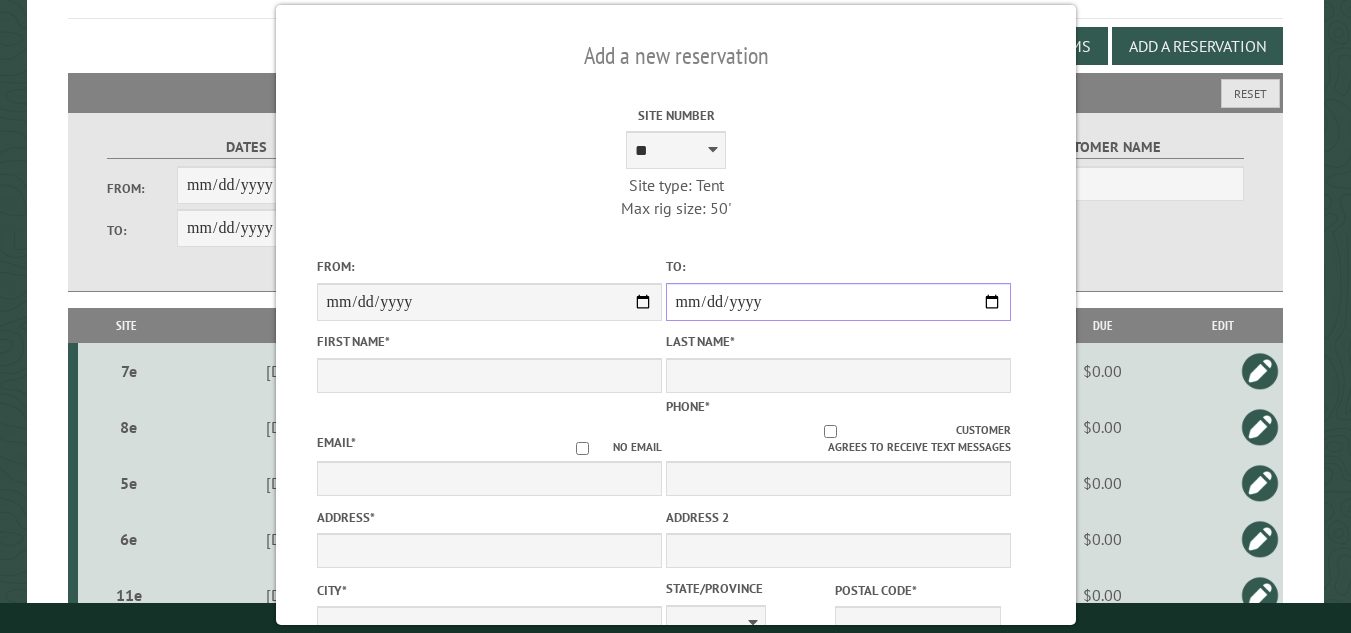 click on "**********" at bounding box center [837, 302] 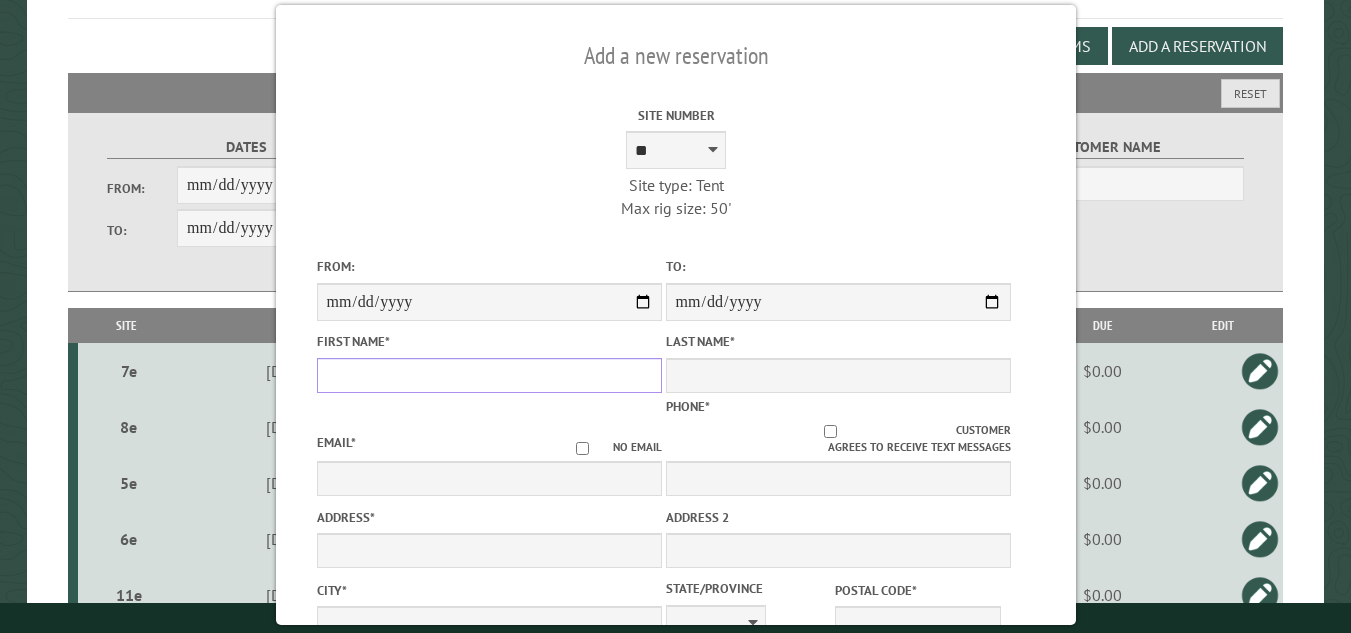 click on "First Name *" at bounding box center [488, 375] 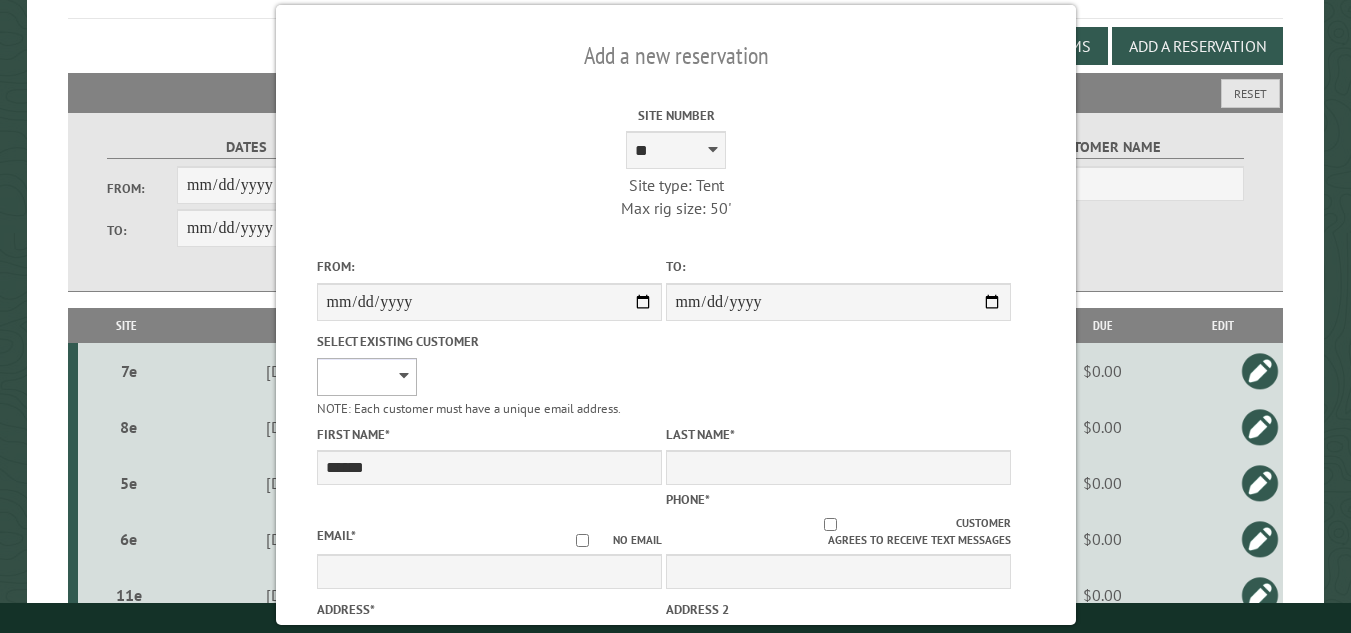 click on "**********" at bounding box center [366, 377] 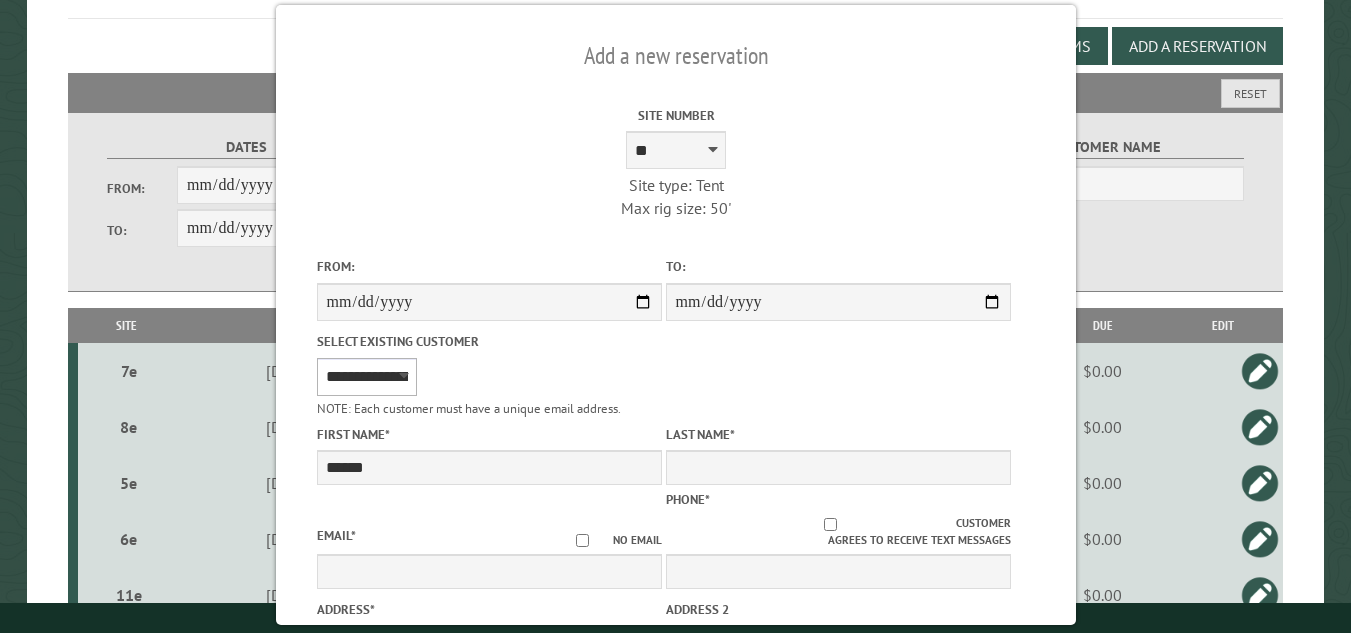 click on "**********" at bounding box center (366, 377) 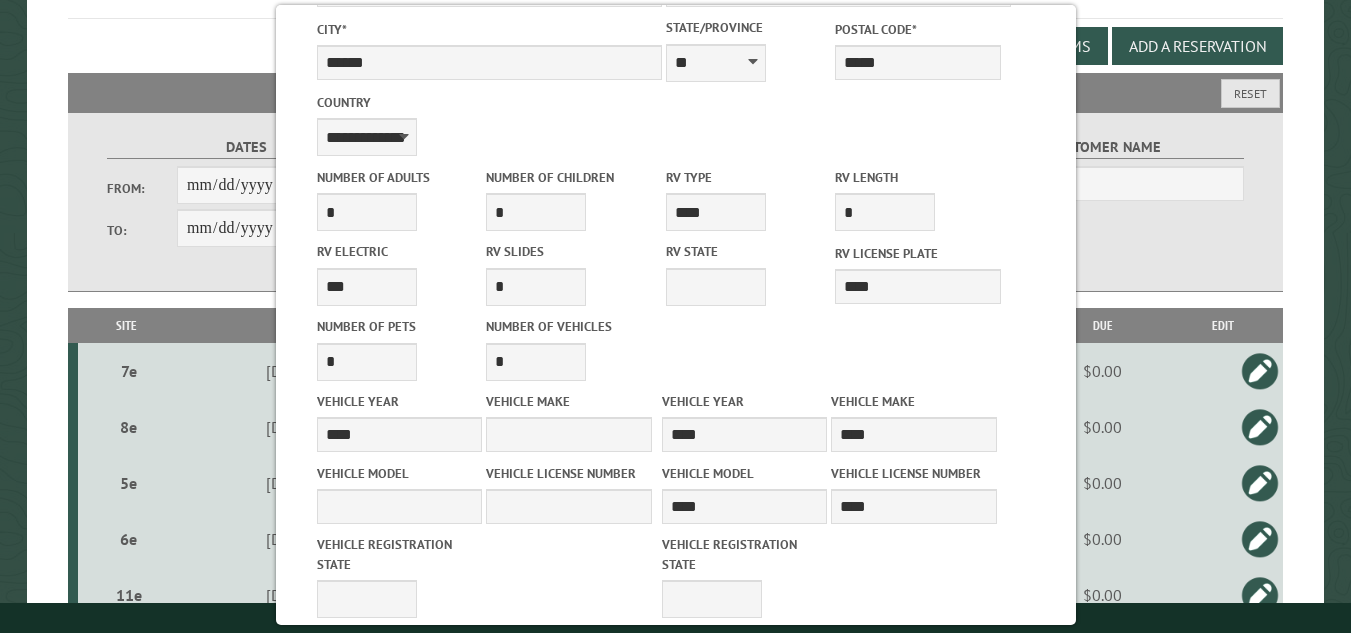 scroll, scrollTop: 932, scrollLeft: 0, axis: vertical 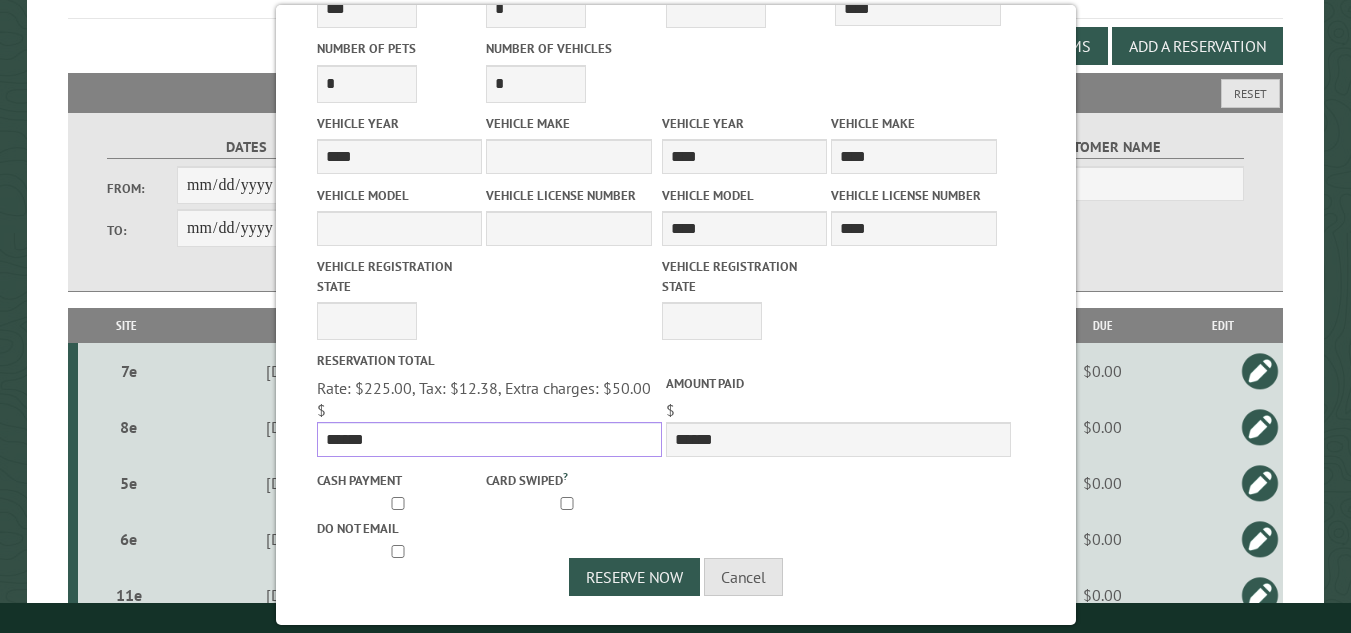 drag, startPoint x: 369, startPoint y: 437, endPoint x: 319, endPoint y: 436, distance: 50.01 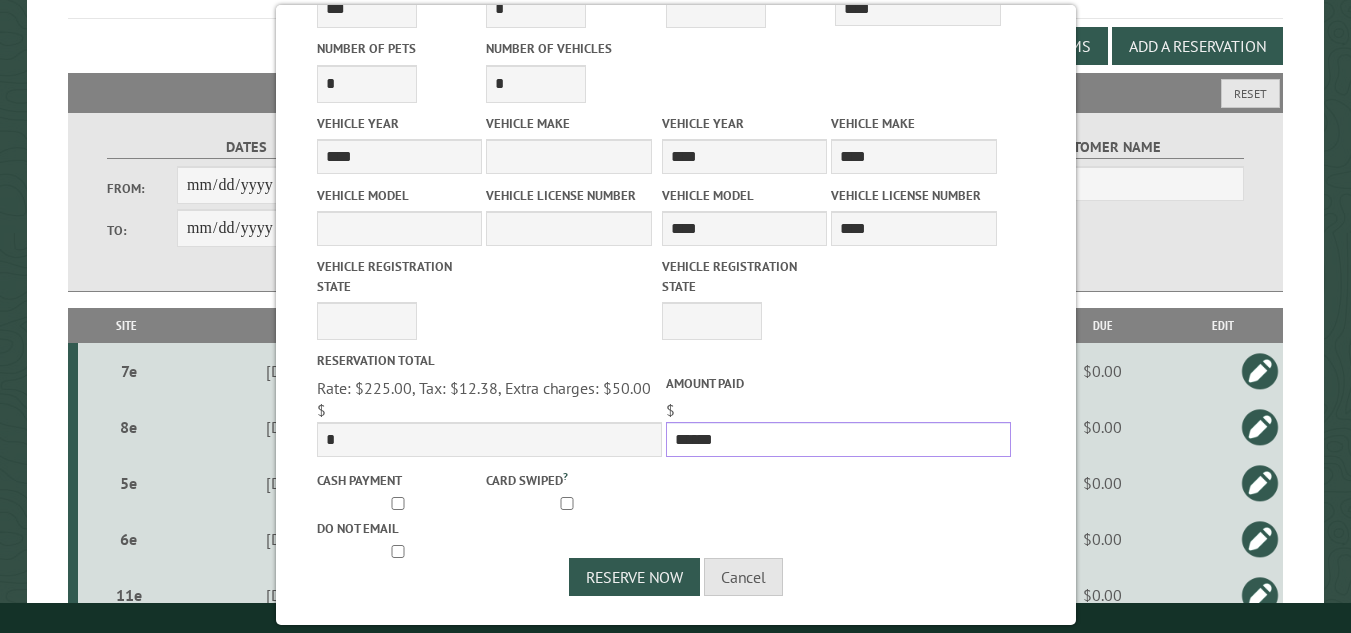 drag, startPoint x: 714, startPoint y: 438, endPoint x: 657, endPoint y: 438, distance: 57 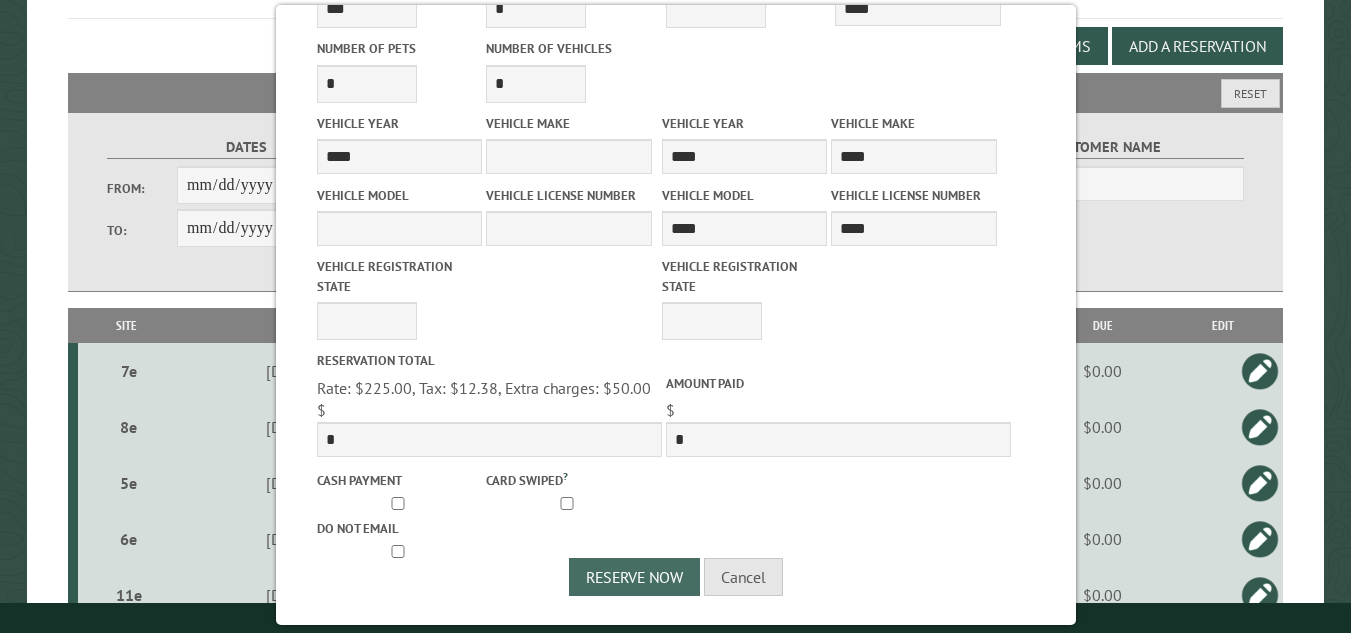 click on "Reserve Now" at bounding box center [634, 577] 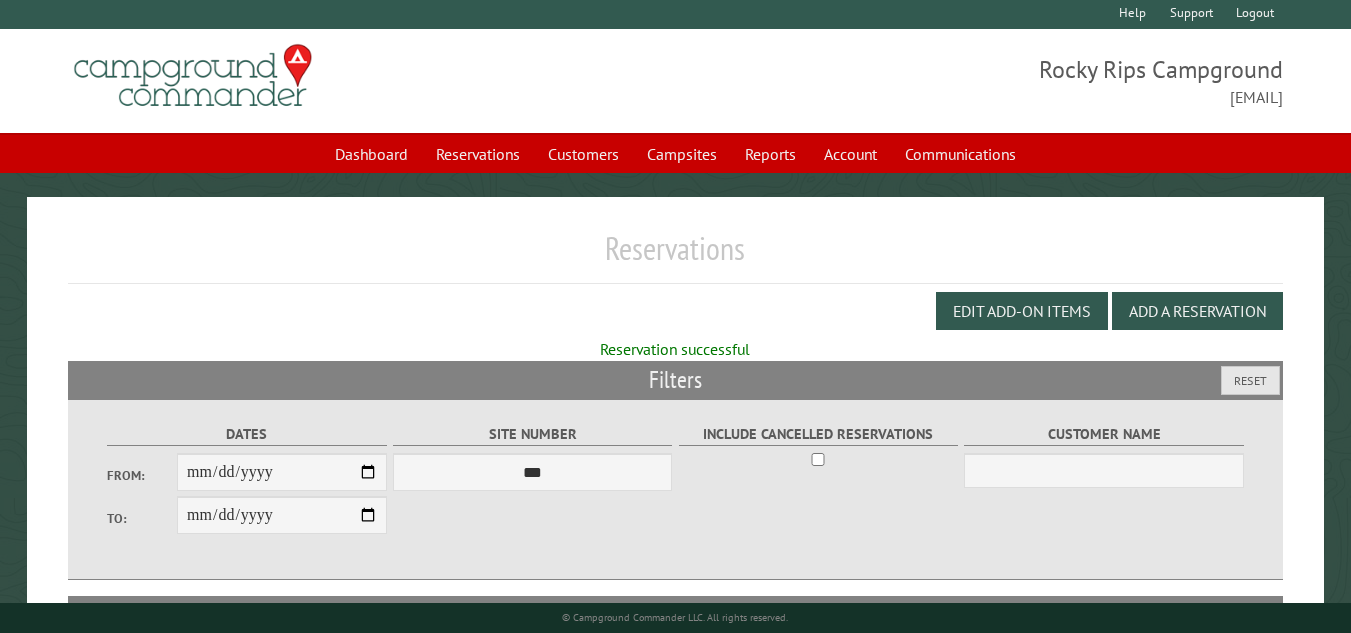 scroll, scrollTop: 0, scrollLeft: 0, axis: both 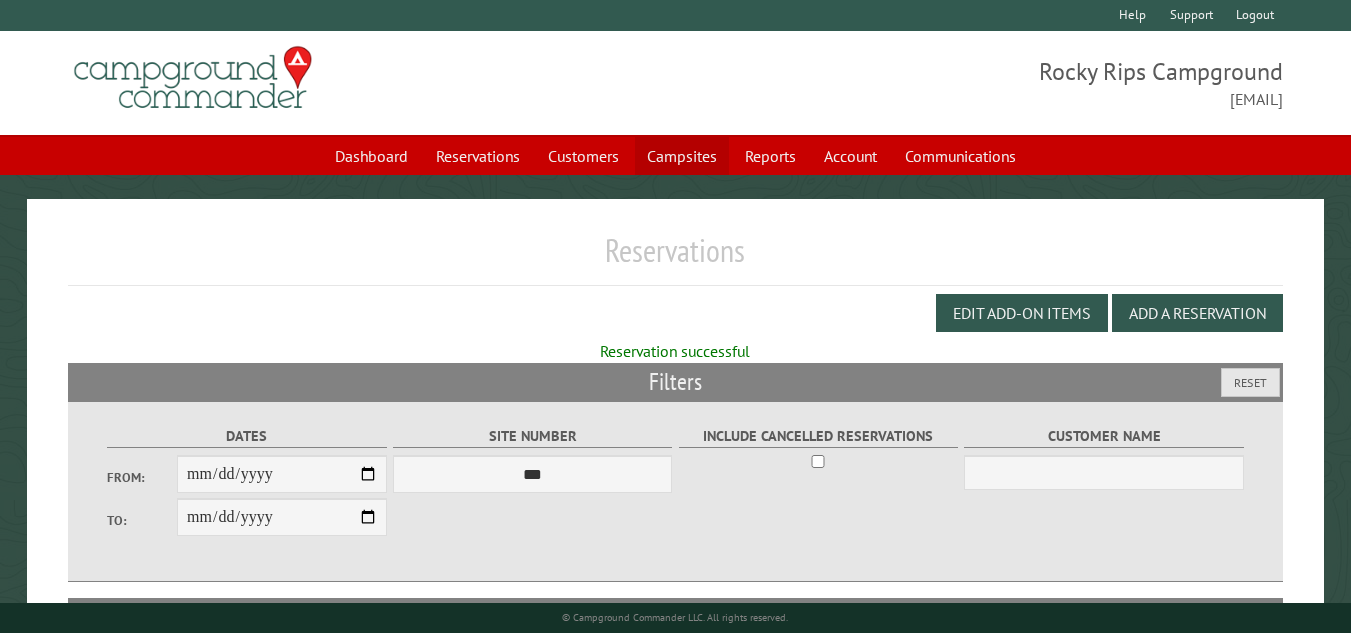 click on "Campsites" at bounding box center [682, 156] 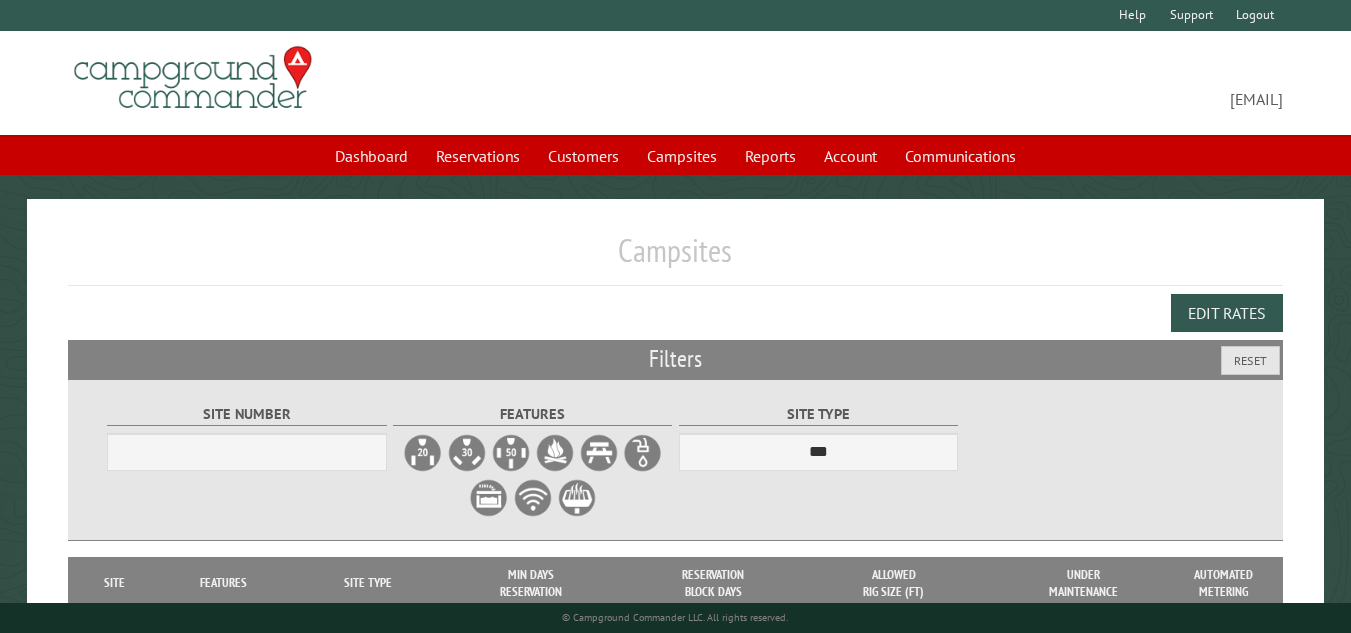 scroll, scrollTop: 0, scrollLeft: 0, axis: both 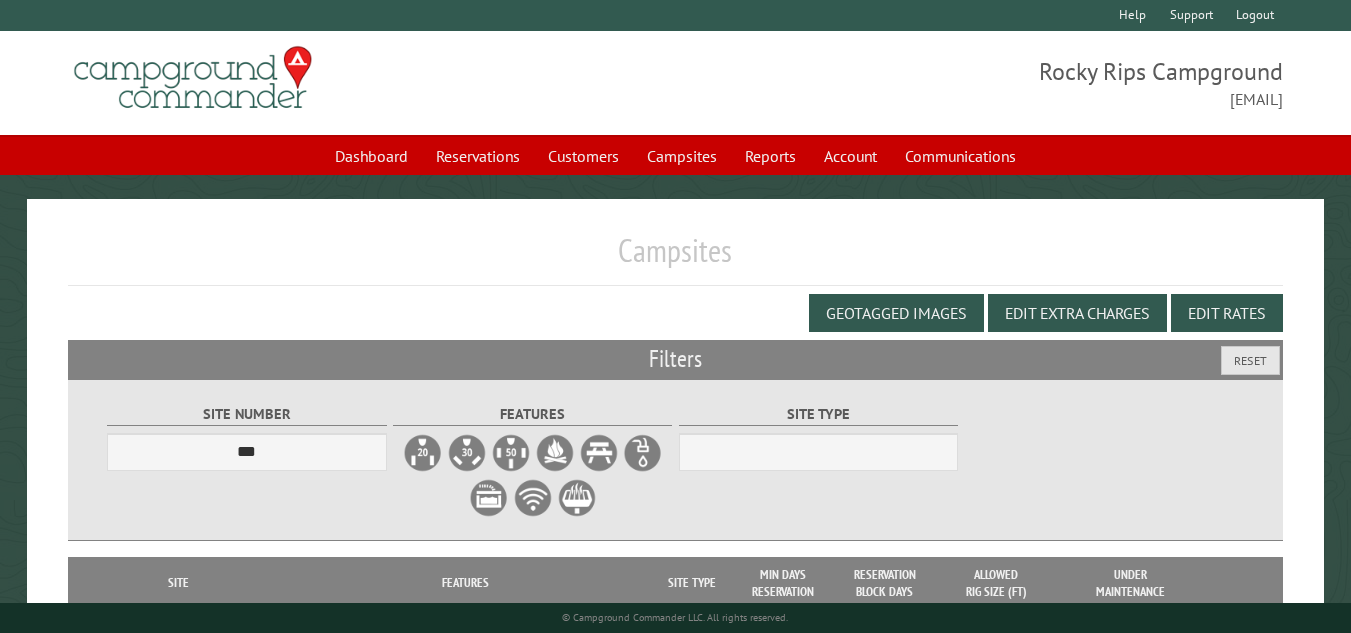 select on "***" 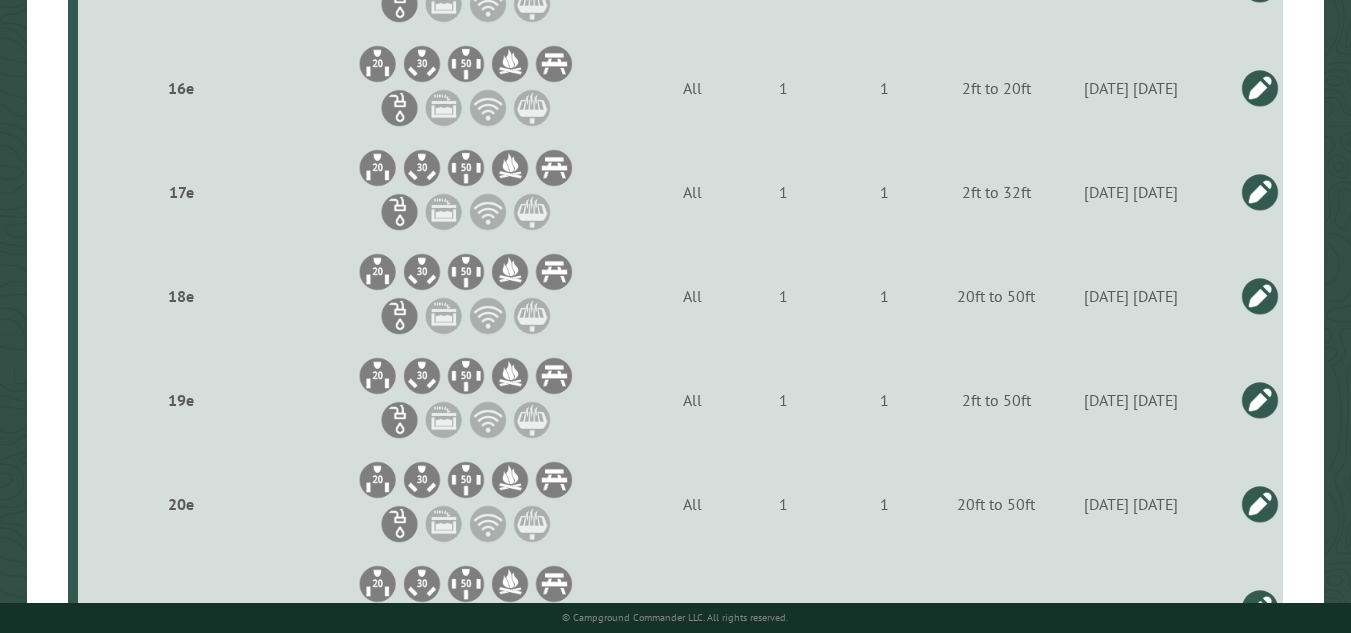 scroll, scrollTop: 2400, scrollLeft: 0, axis: vertical 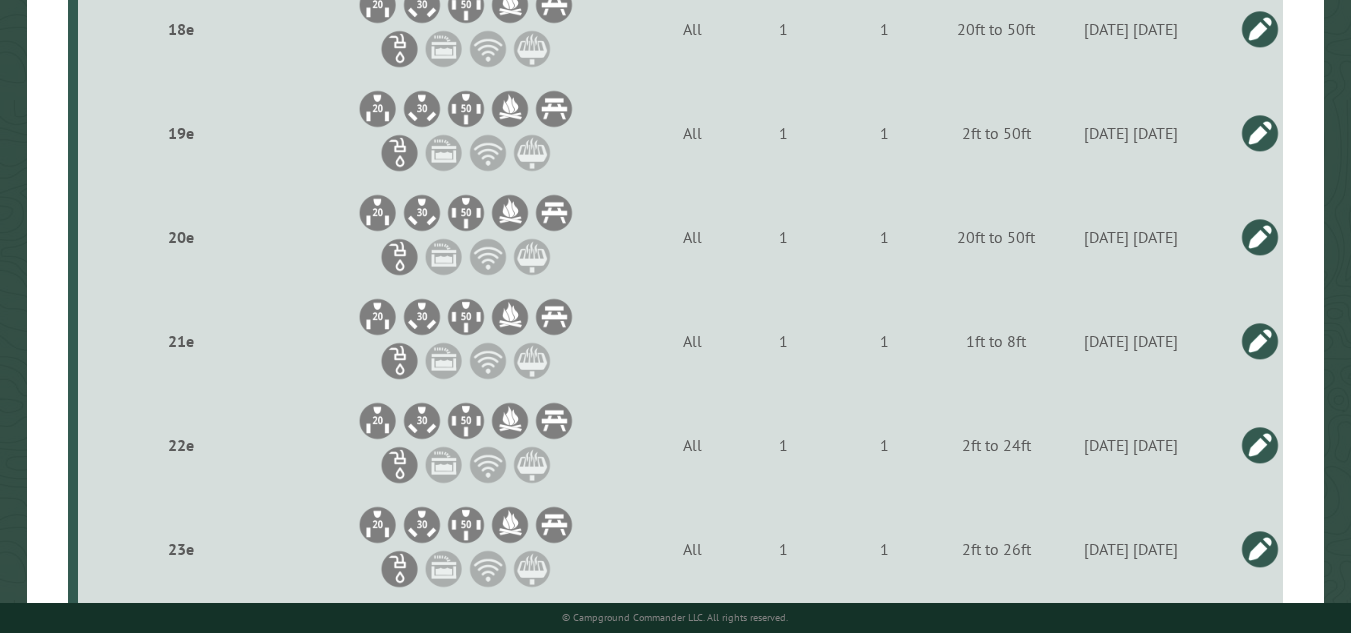 click at bounding box center (1260, 341) 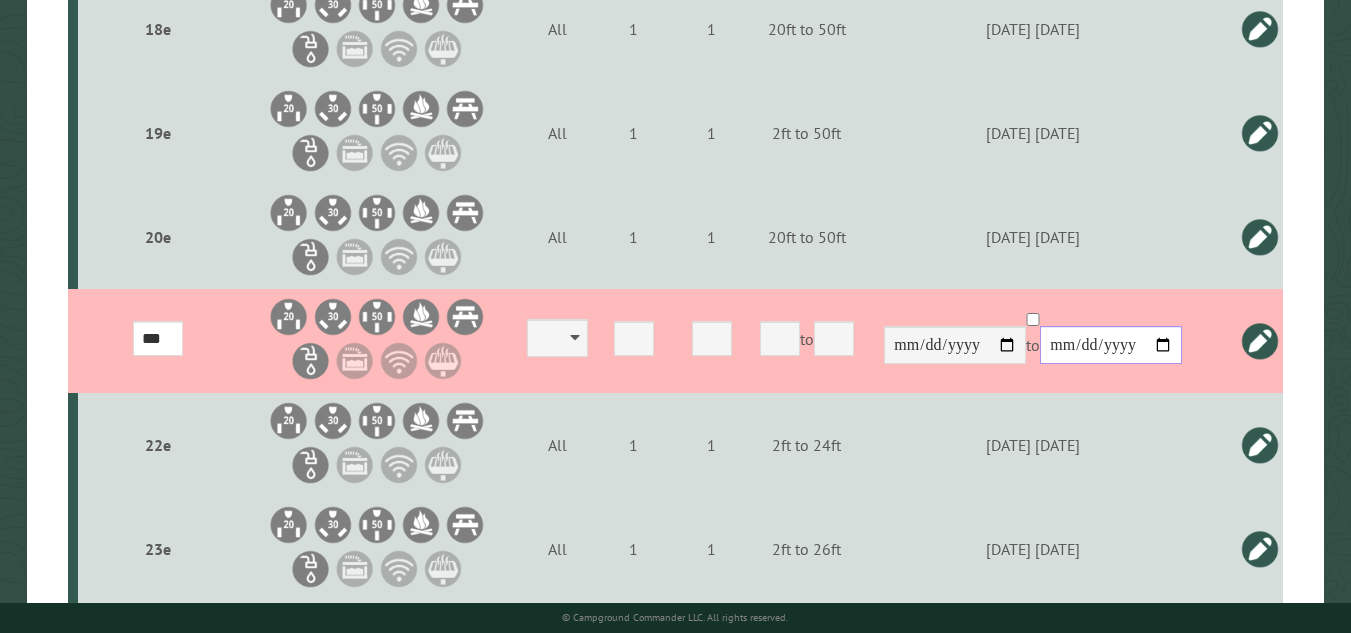 click on "**********" at bounding box center (1111, 345) 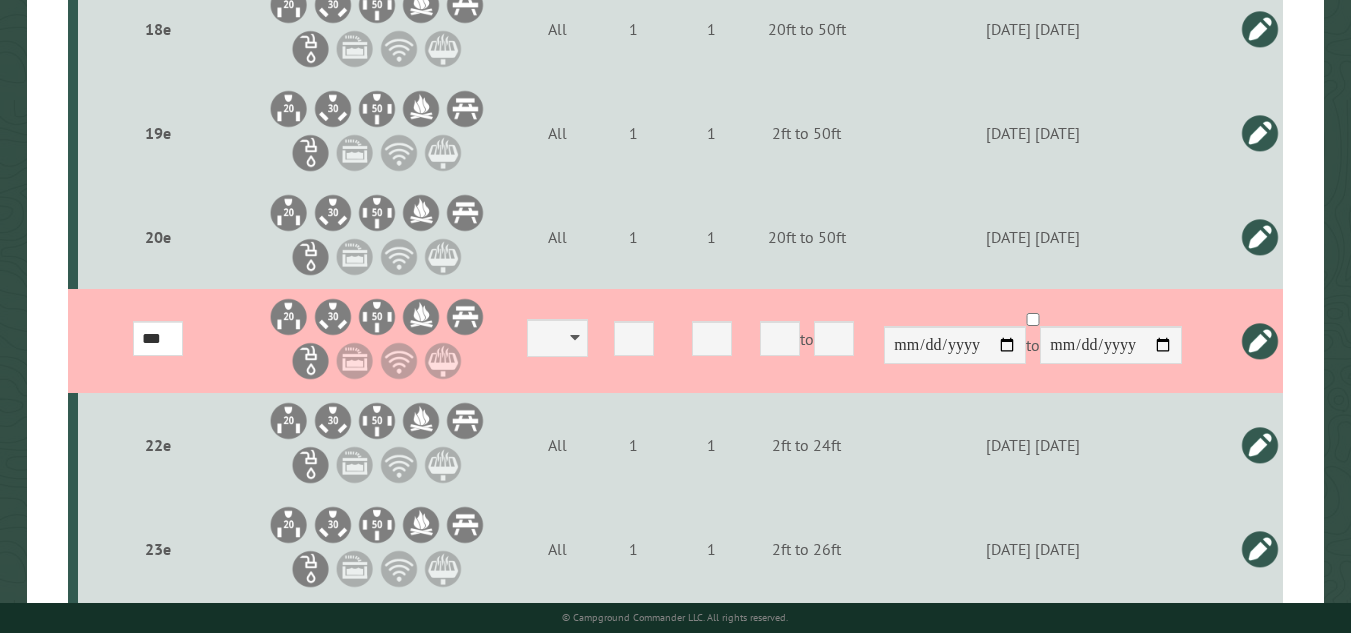click at bounding box center [1260, 341] 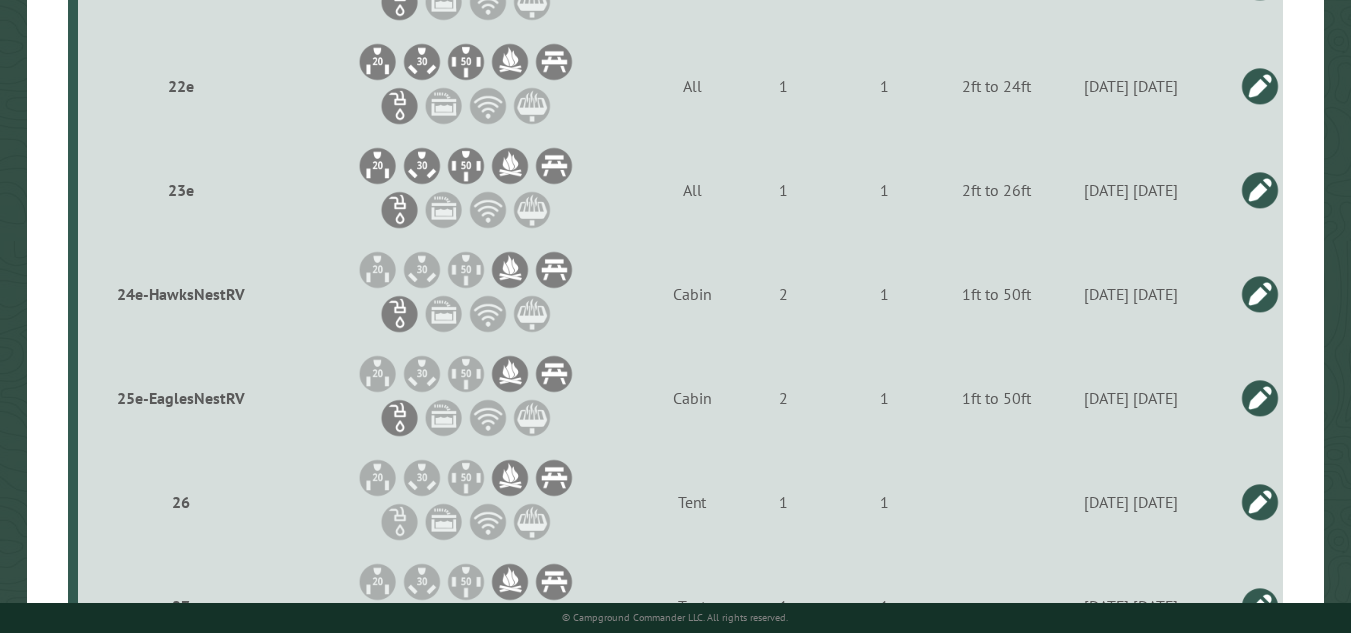 scroll, scrollTop: 2800, scrollLeft: 0, axis: vertical 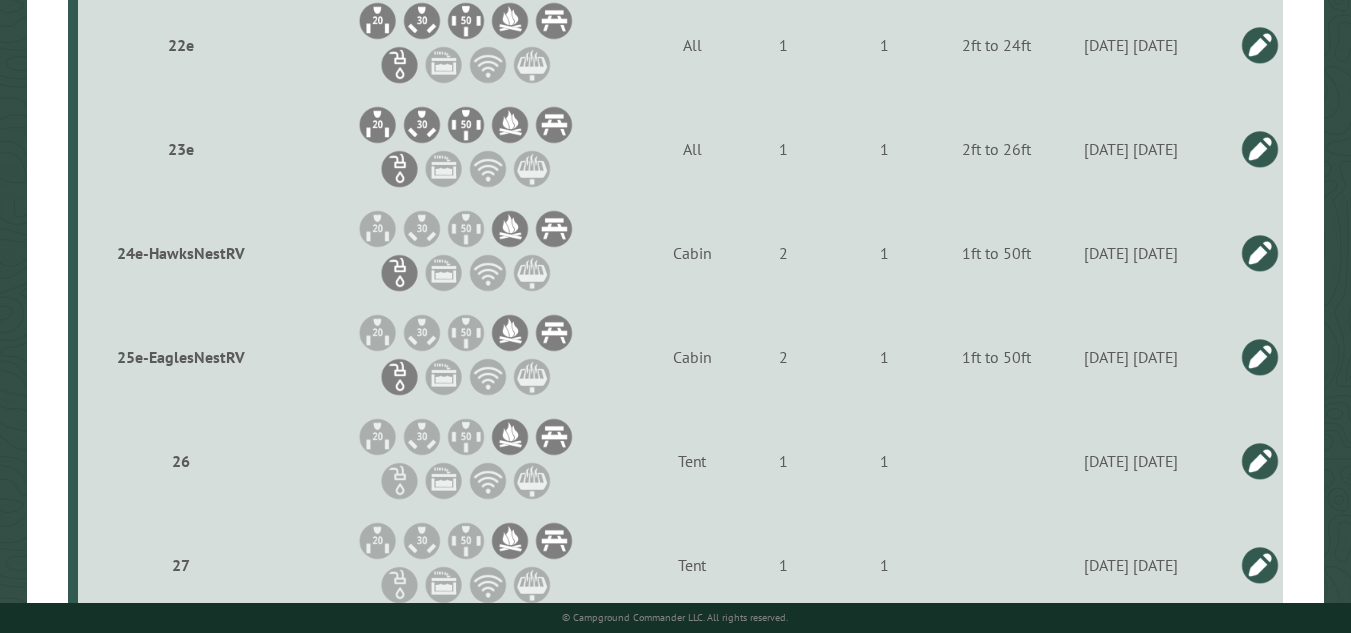 click at bounding box center (1260, 253) 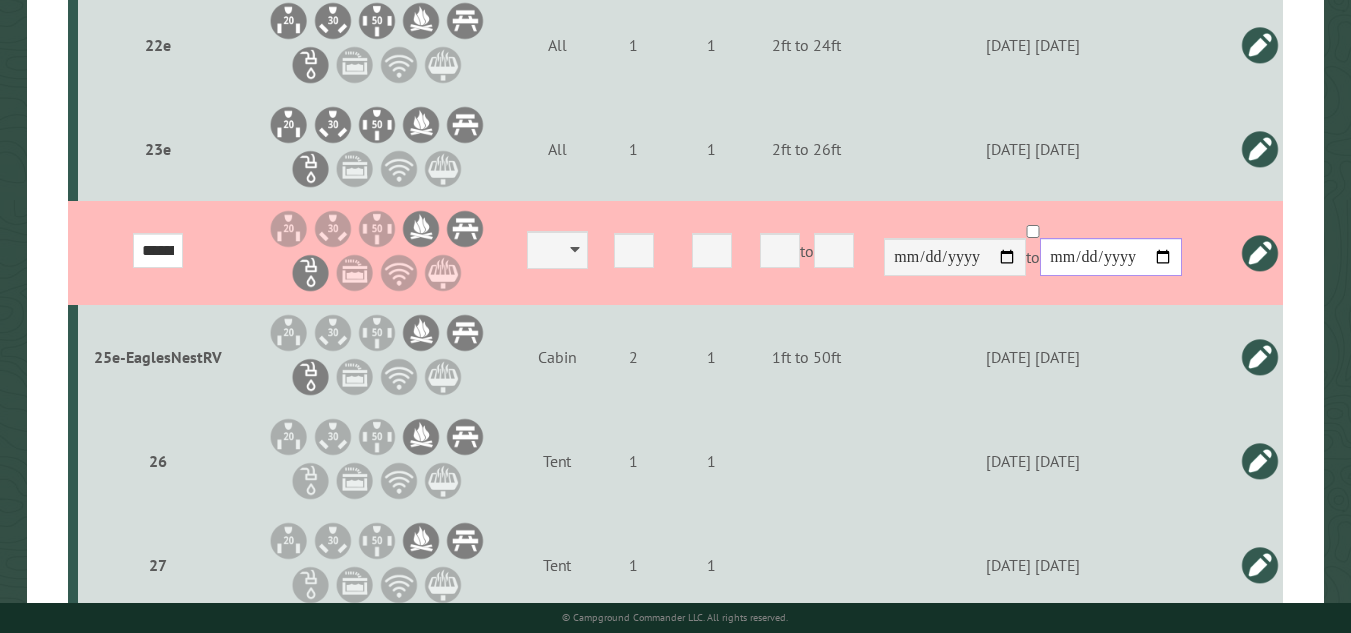 click on "**********" at bounding box center [1111, 257] 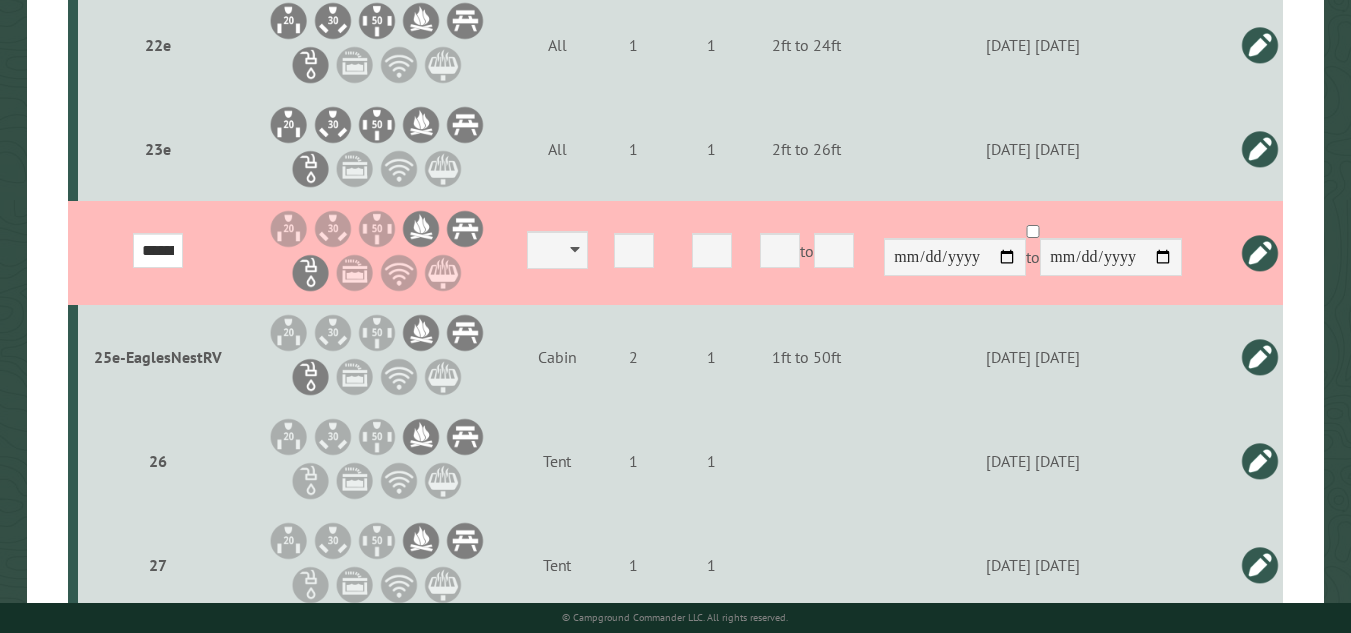 click at bounding box center [1260, 253] 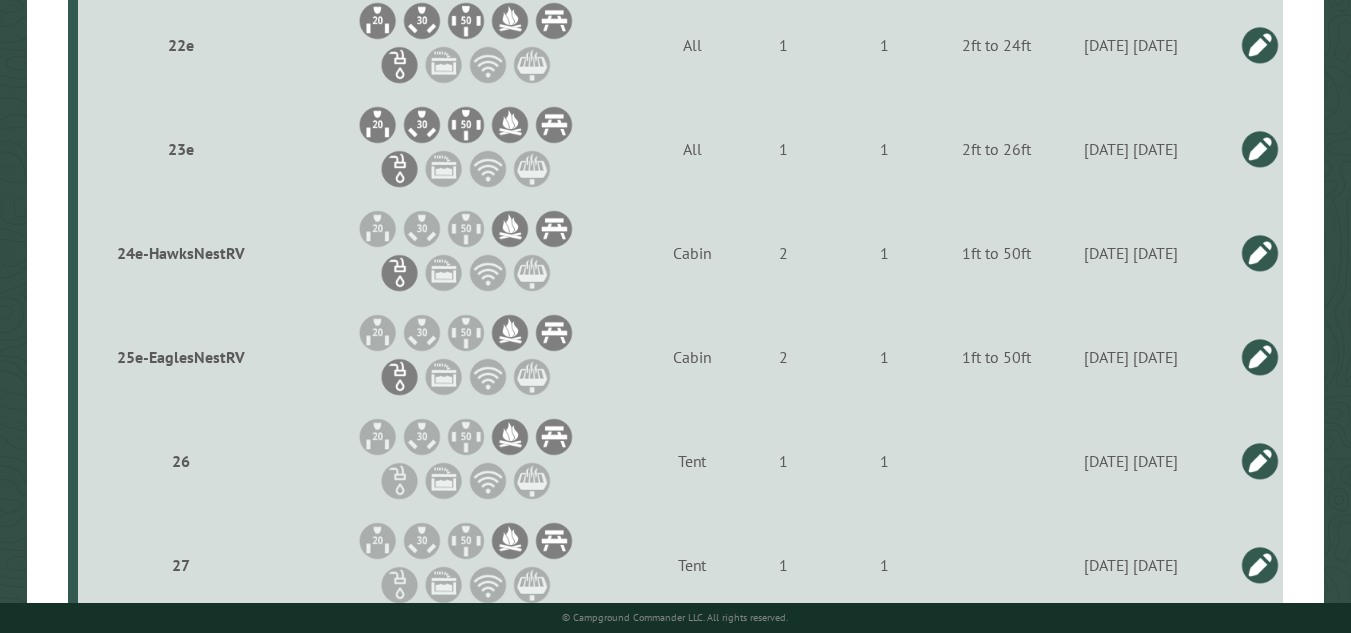 click at bounding box center [1260, 357] 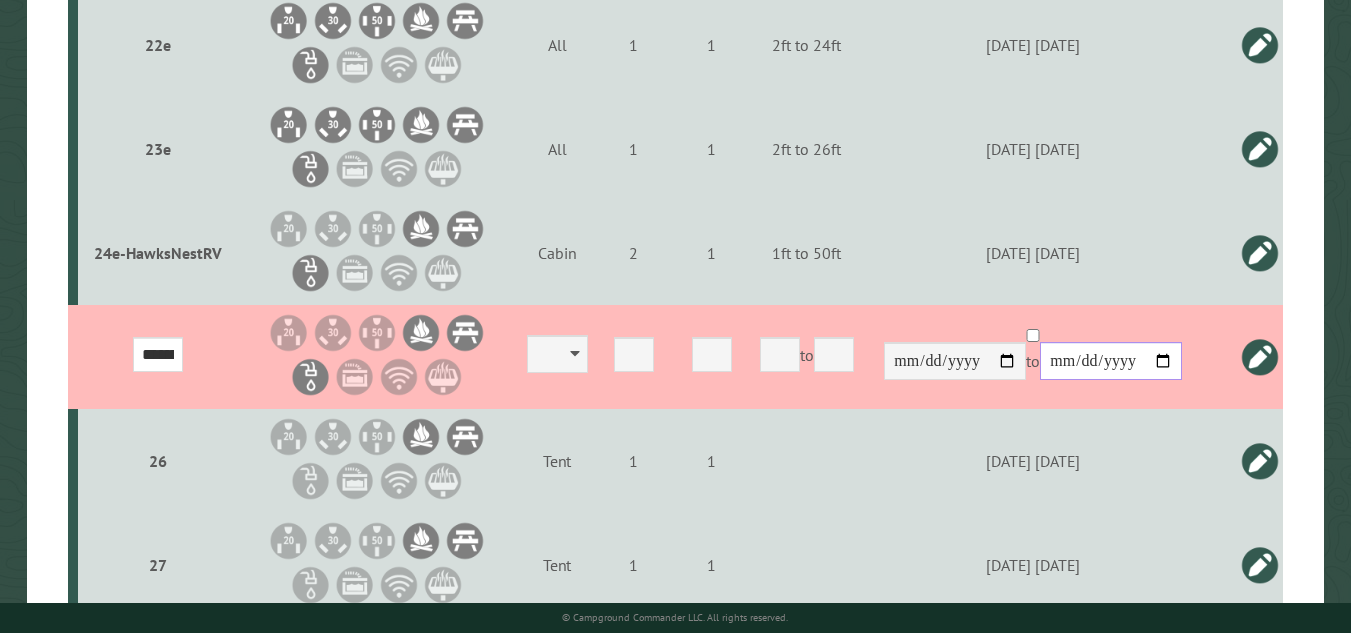 click on "**********" at bounding box center (1111, 361) 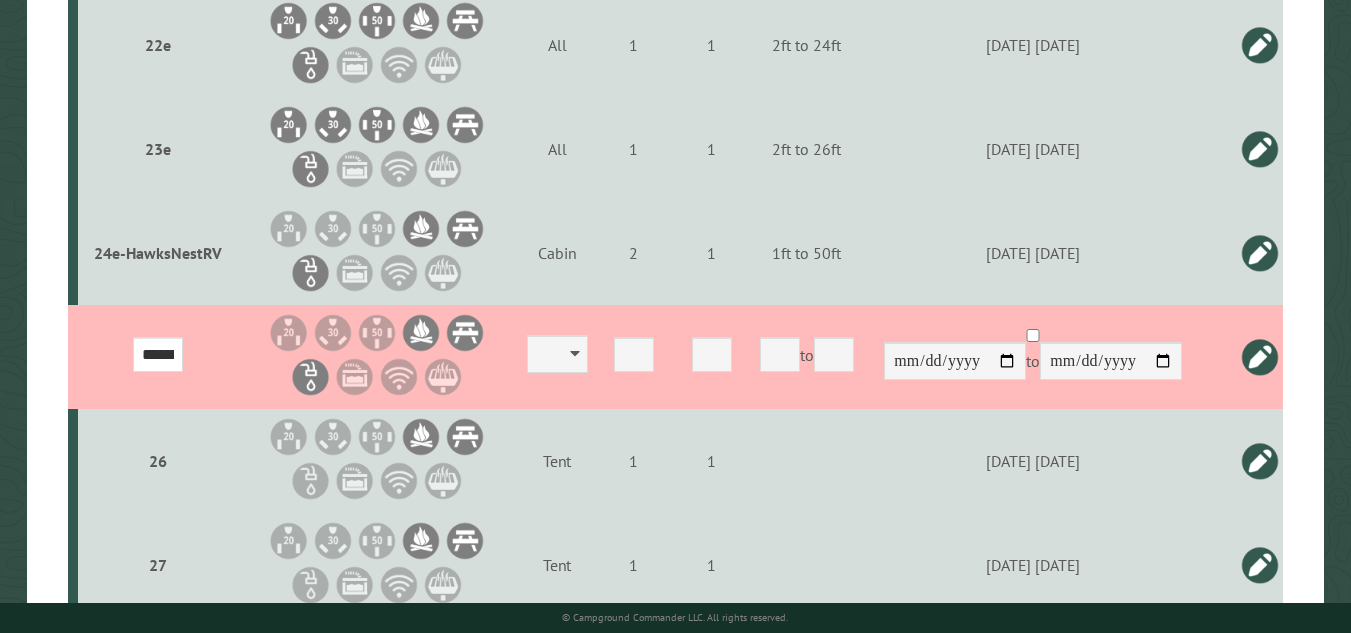 click at bounding box center [1260, 357] 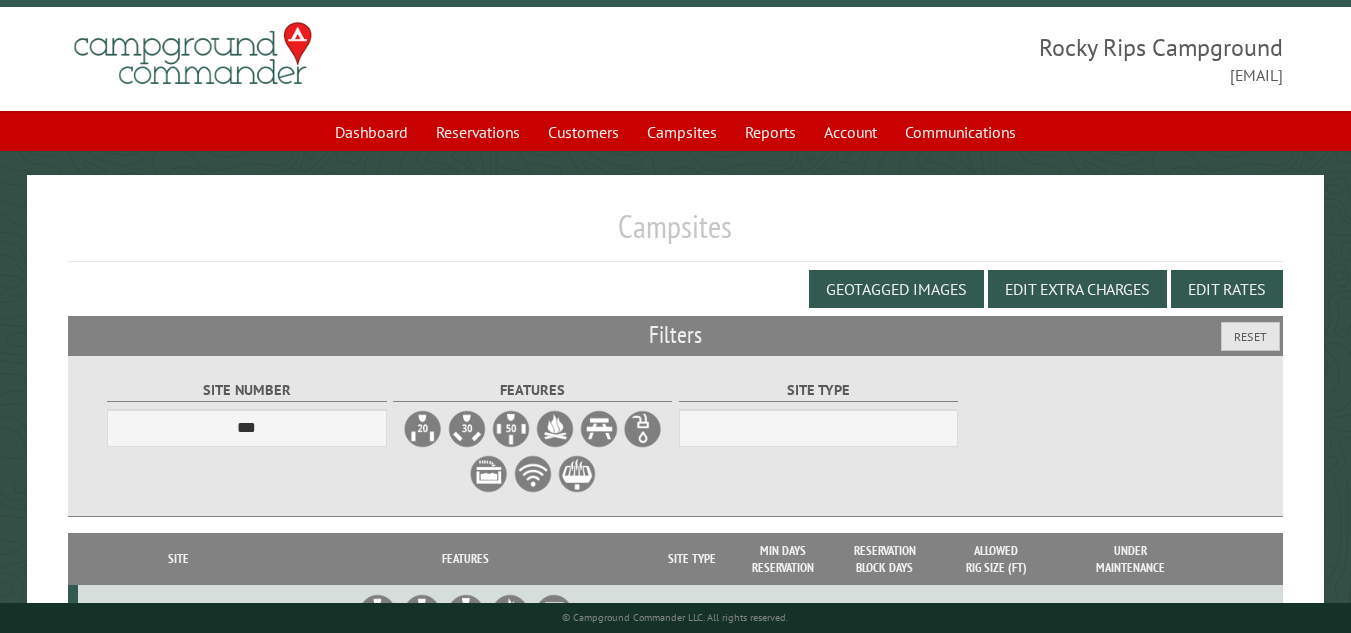 scroll, scrollTop: 0, scrollLeft: 0, axis: both 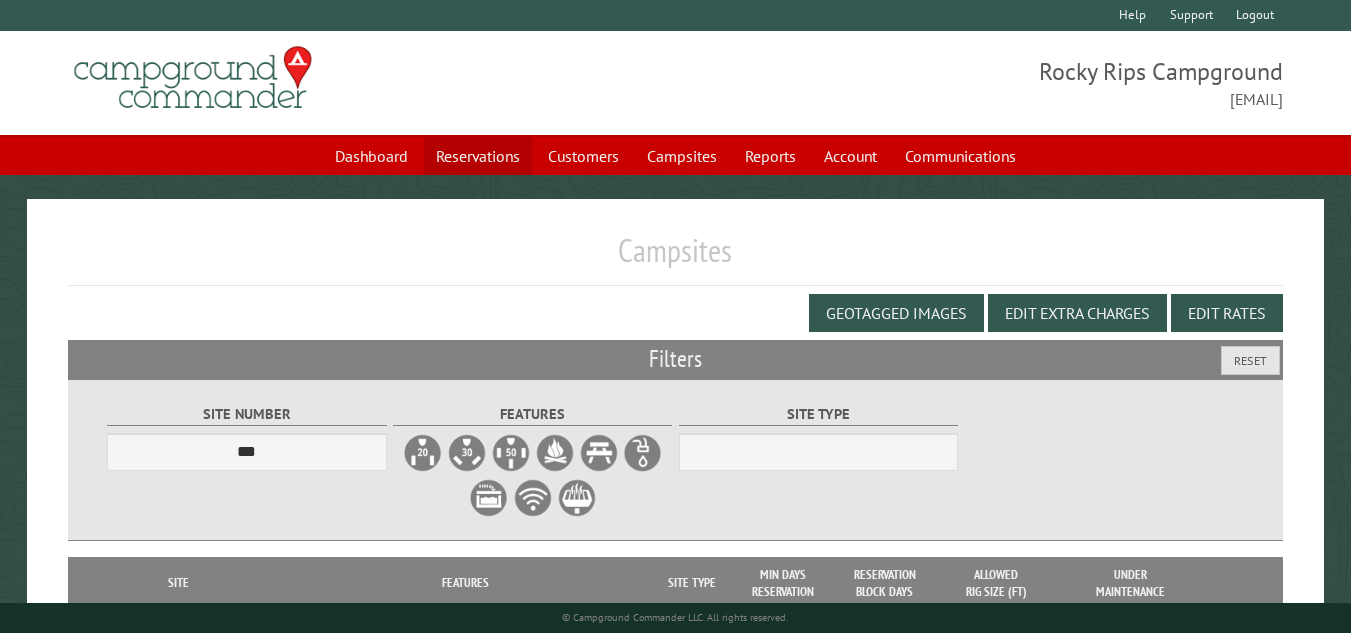 click on "Reservations" at bounding box center (478, 156) 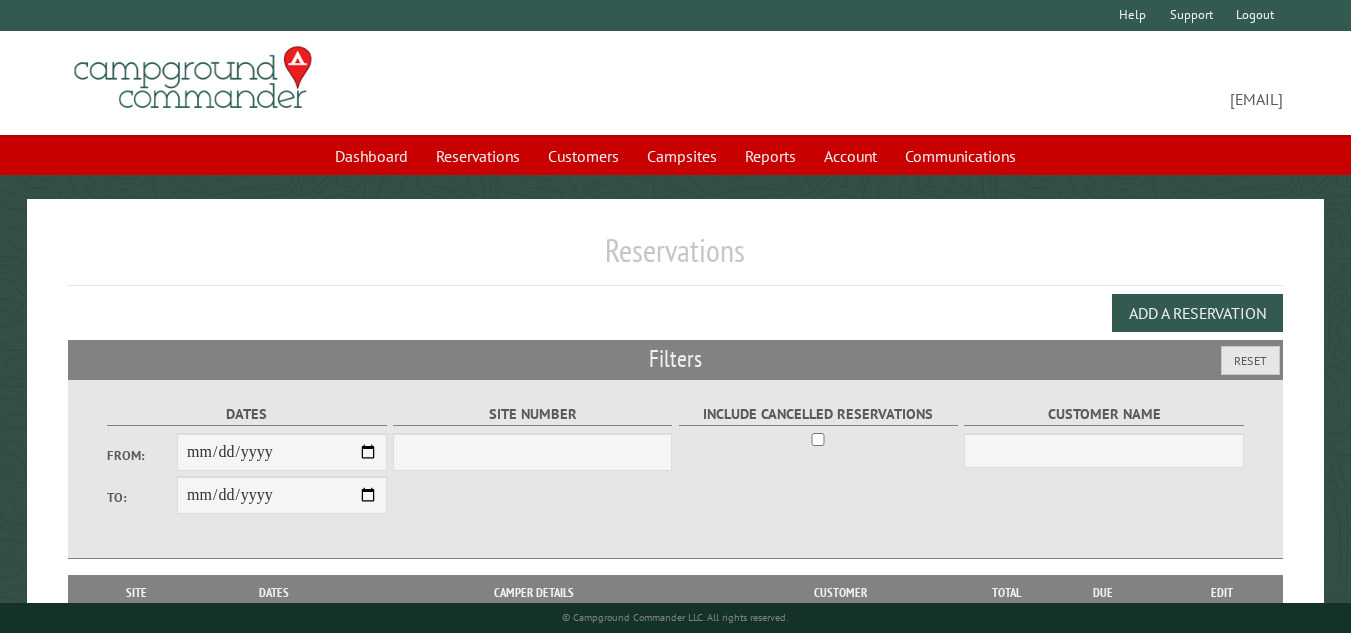 scroll, scrollTop: 0, scrollLeft: 0, axis: both 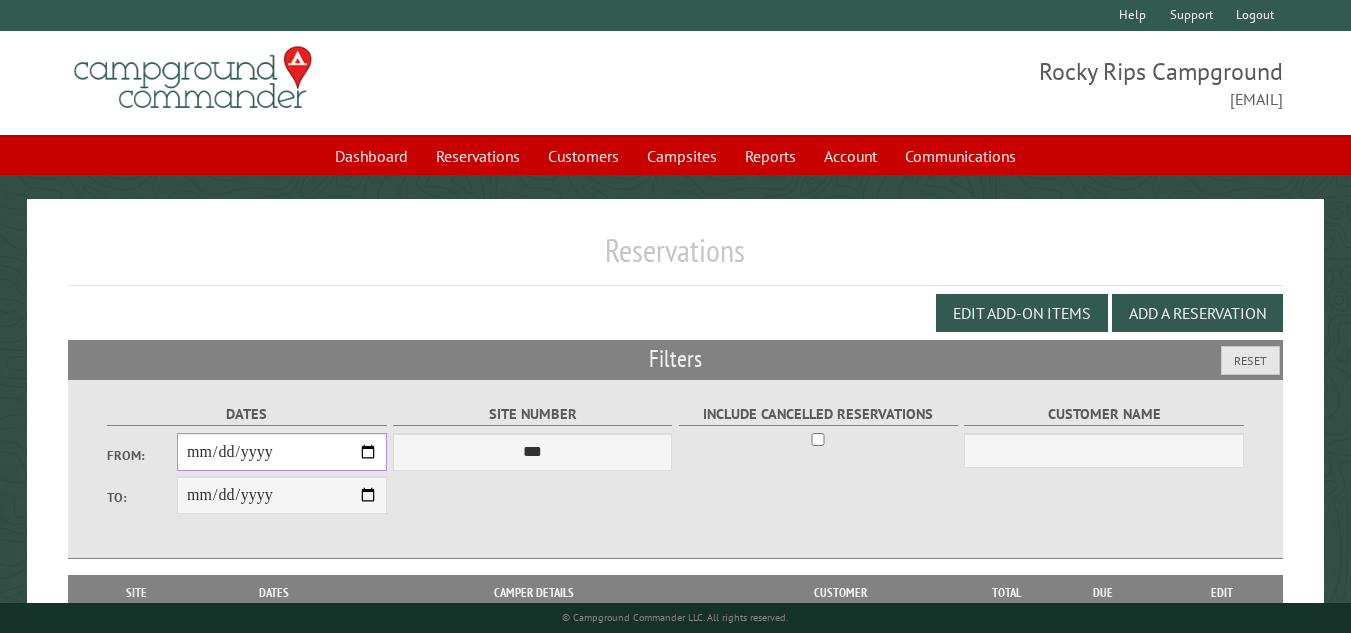 click on "From:" at bounding box center (282, 452) 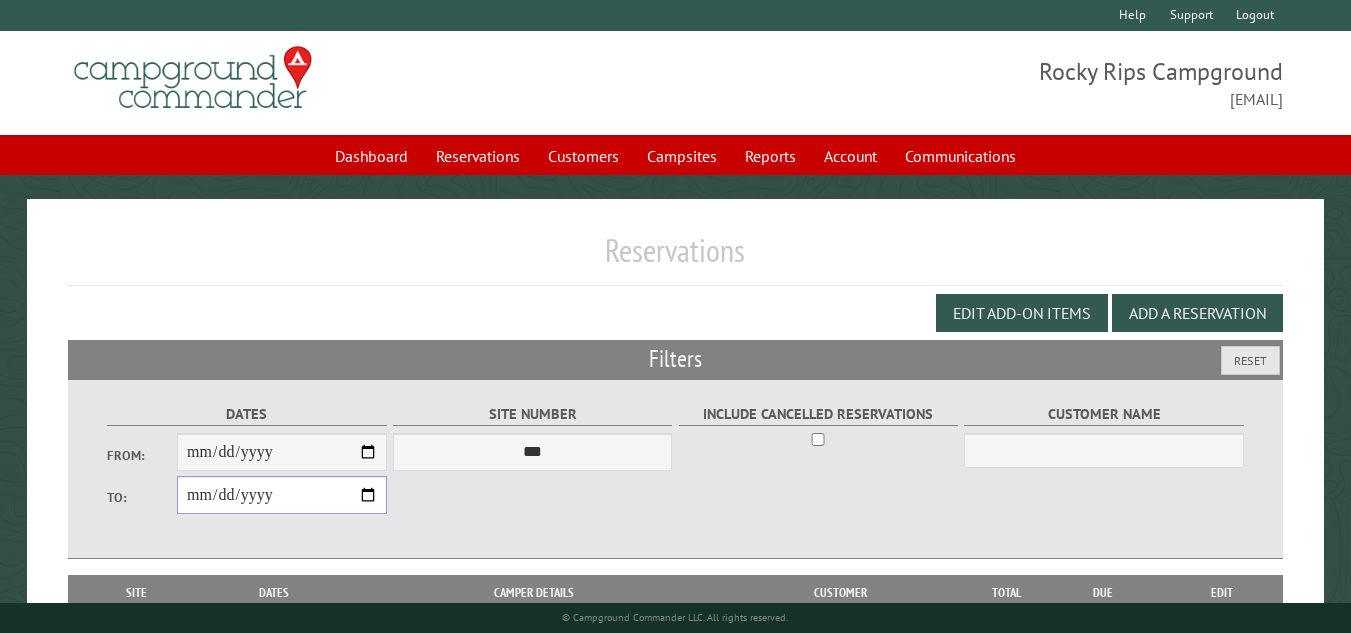 click on "**********" at bounding box center (282, 495) 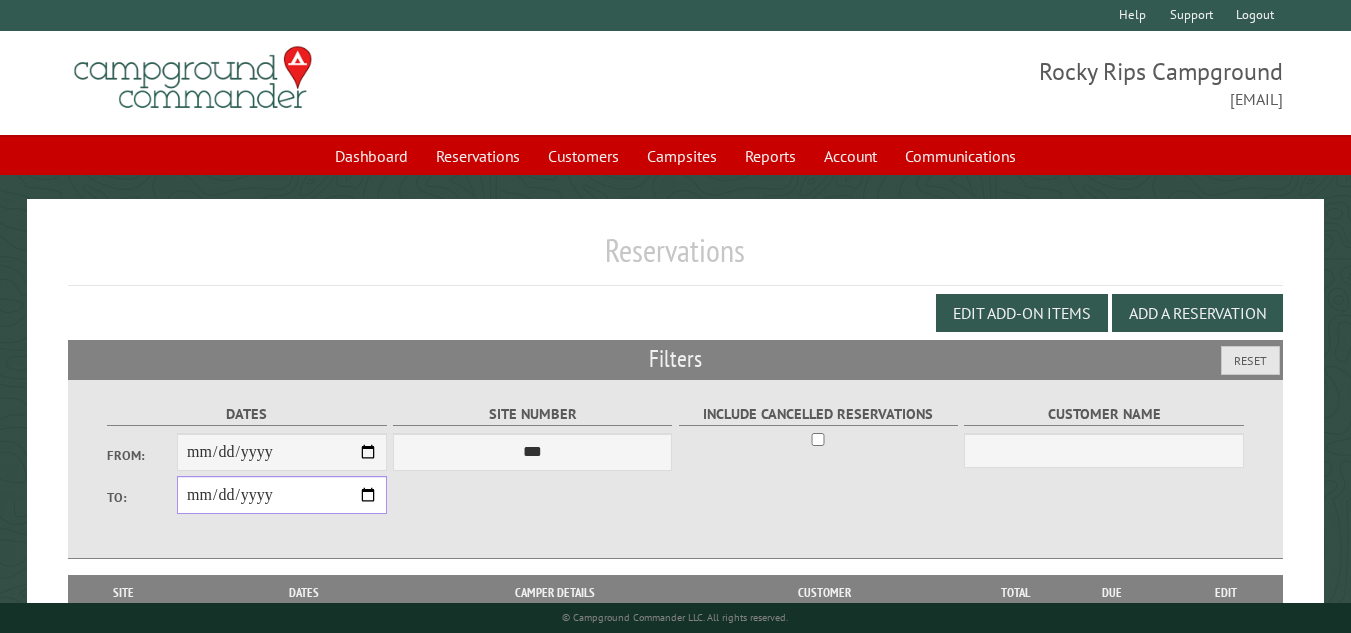 click on "**********" at bounding box center [282, 495] 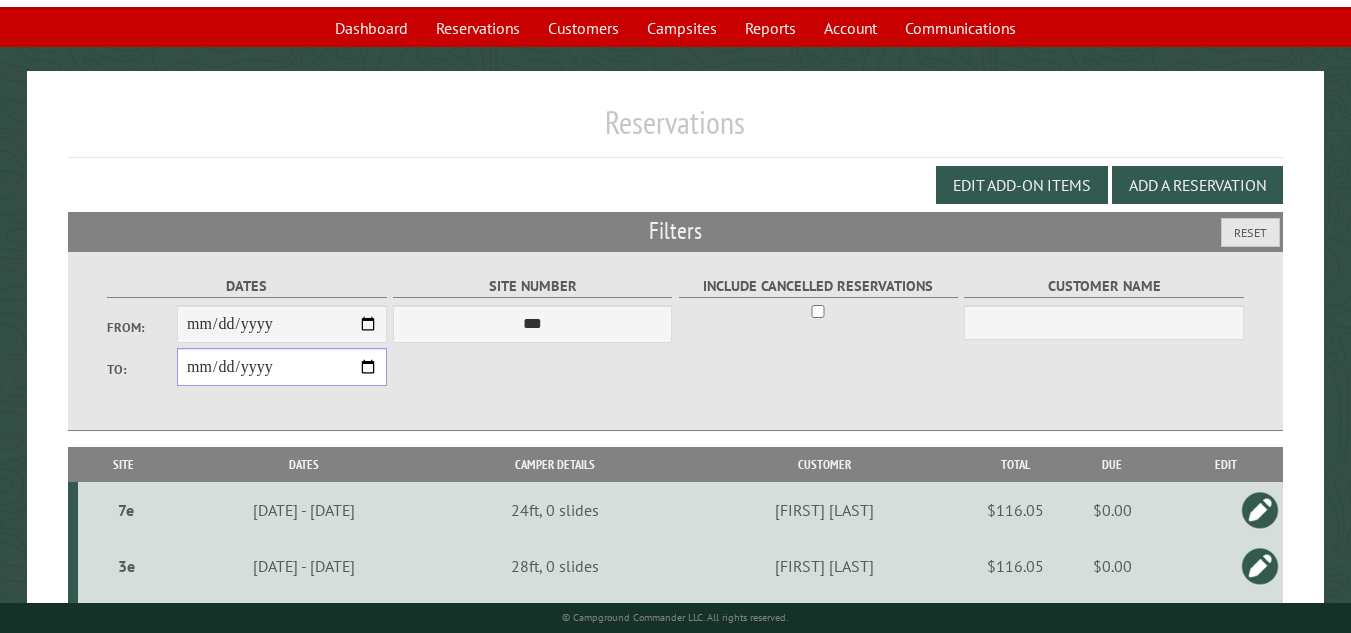 scroll, scrollTop: 133, scrollLeft: 0, axis: vertical 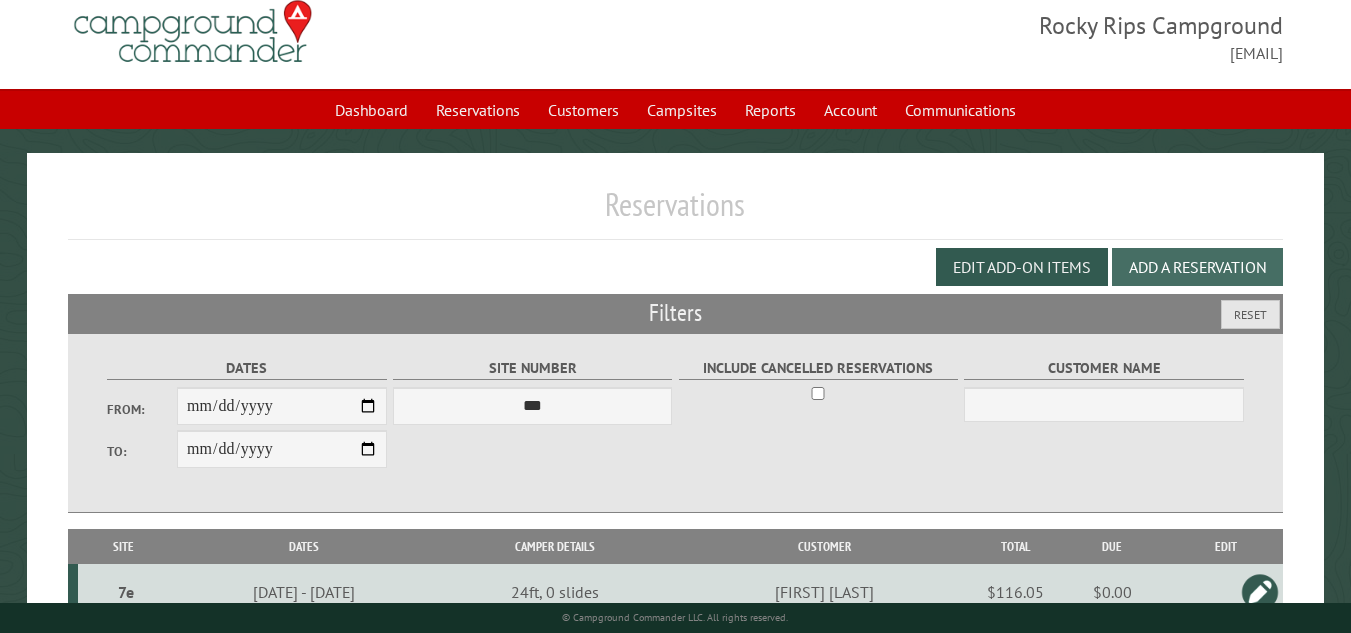 click on "Add a Reservation" at bounding box center (1197, 267) 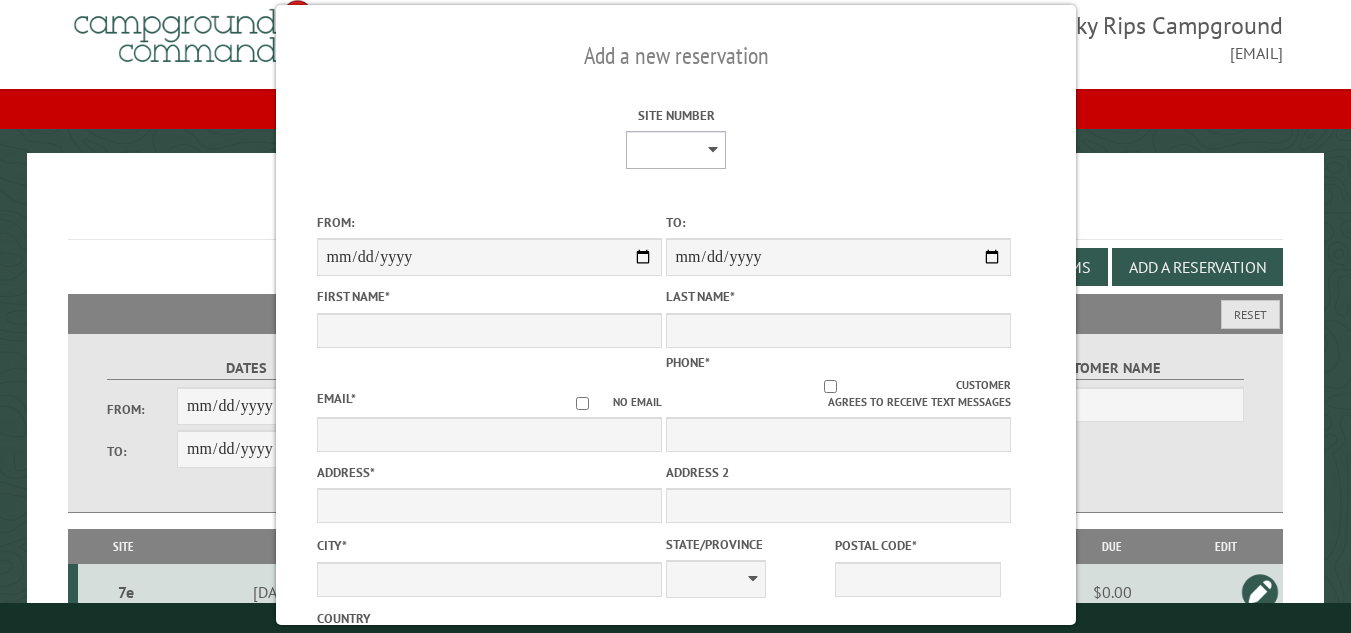 click on "**********" at bounding box center [676, 150] 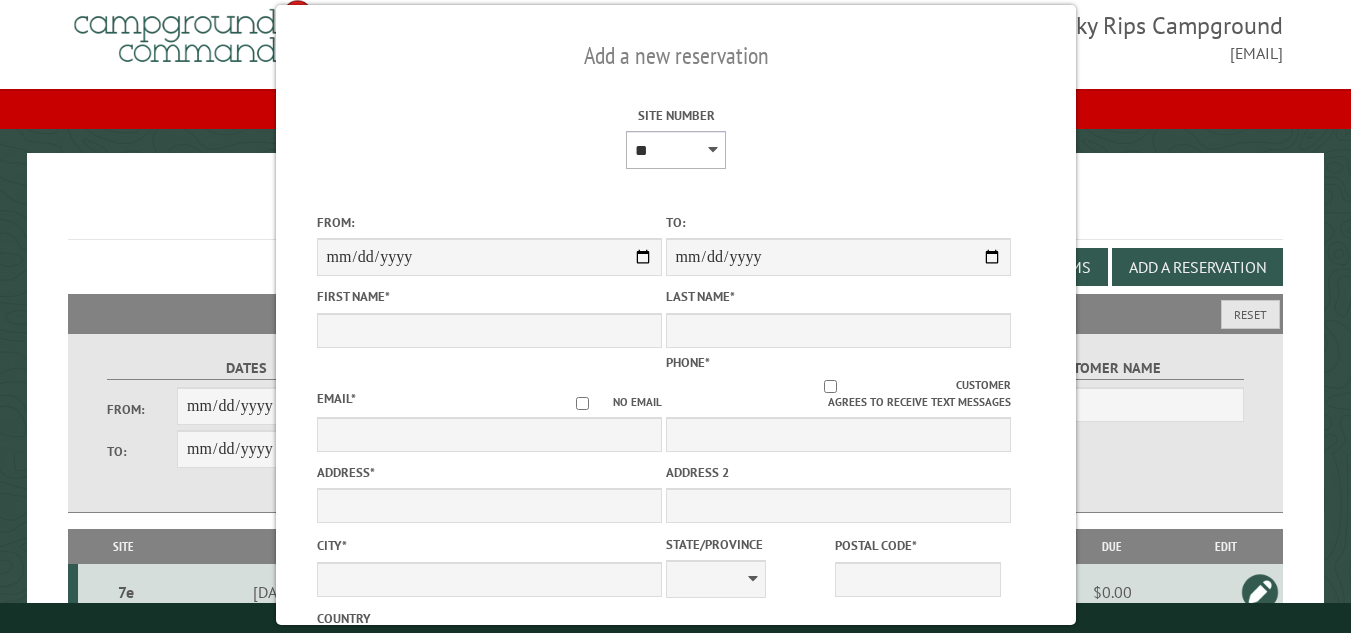 click on "**********" at bounding box center (676, 150) 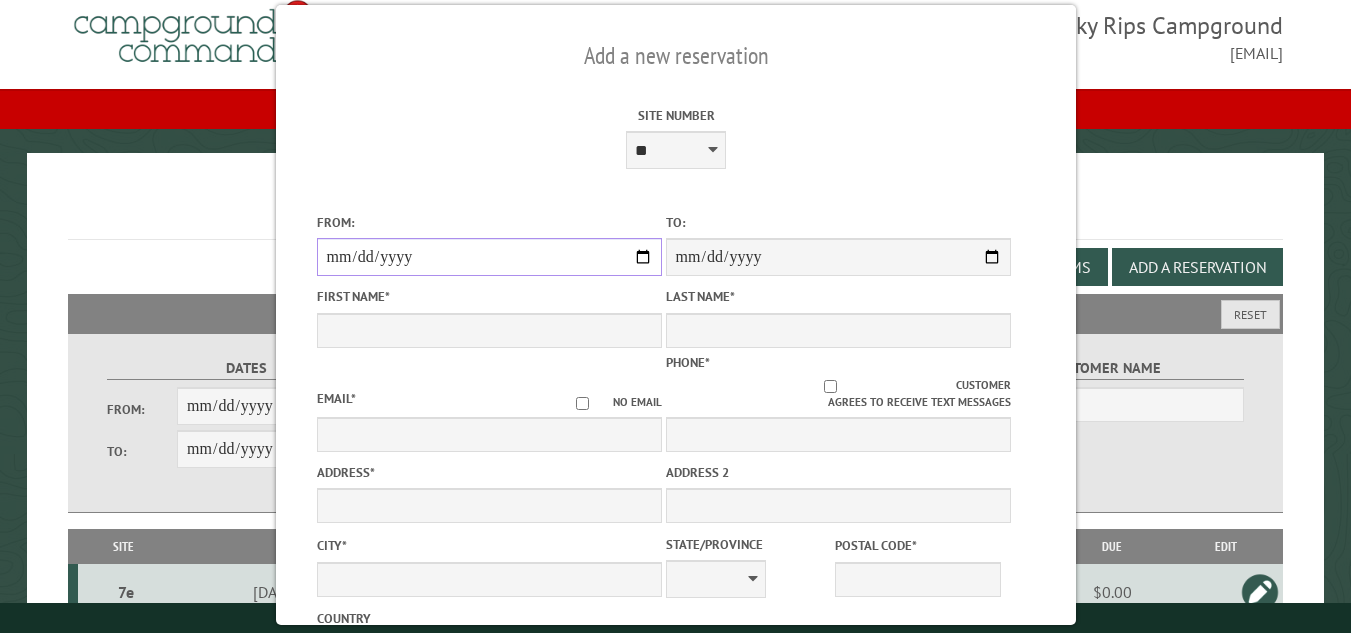 click on "From:" at bounding box center [488, 257] 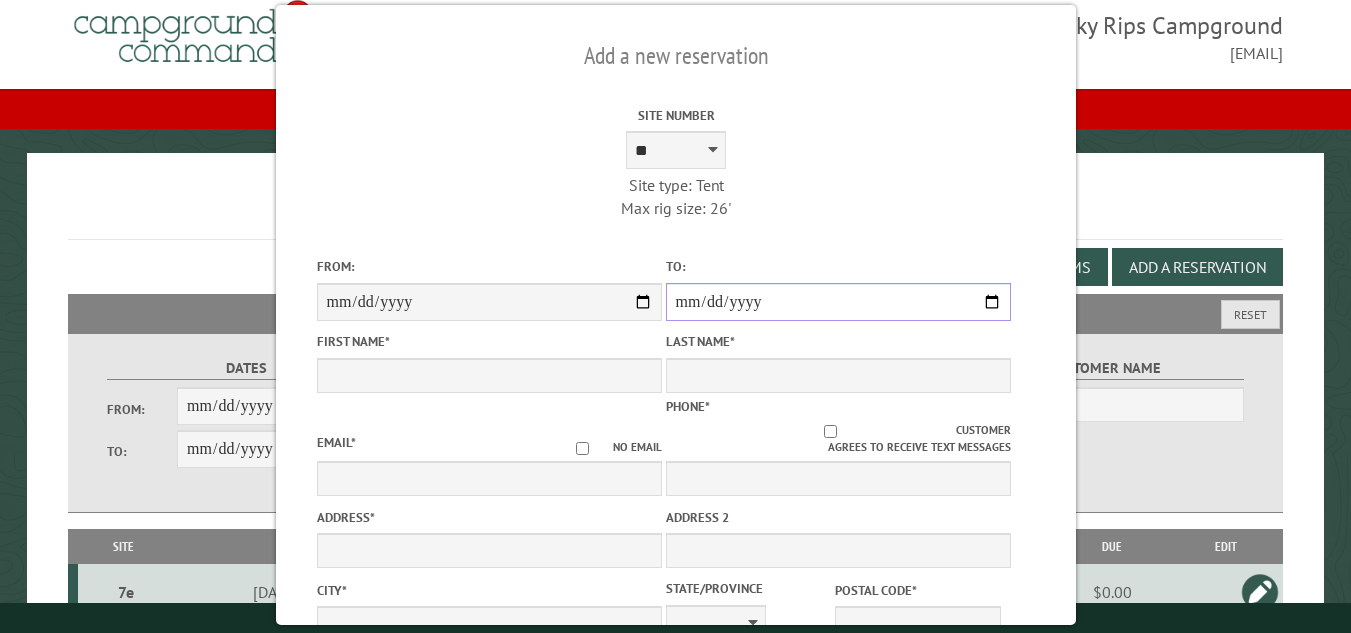 click on "**********" at bounding box center (837, 302) 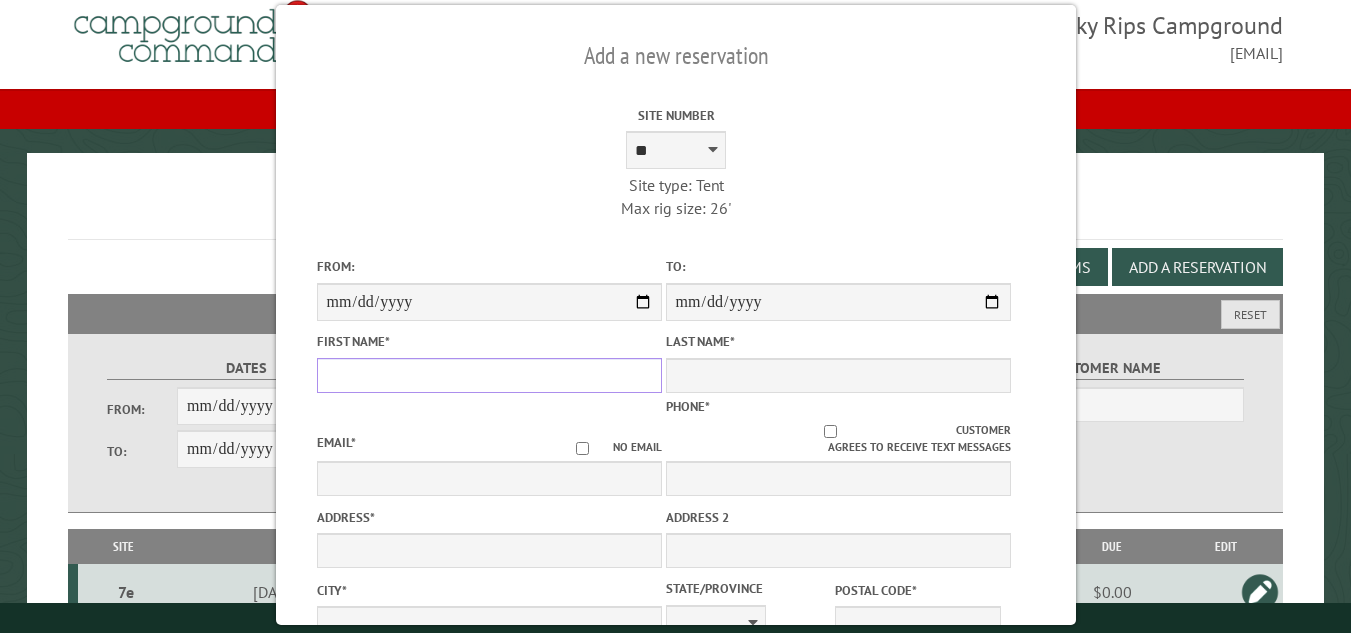 click on "First Name *" at bounding box center (488, 375) 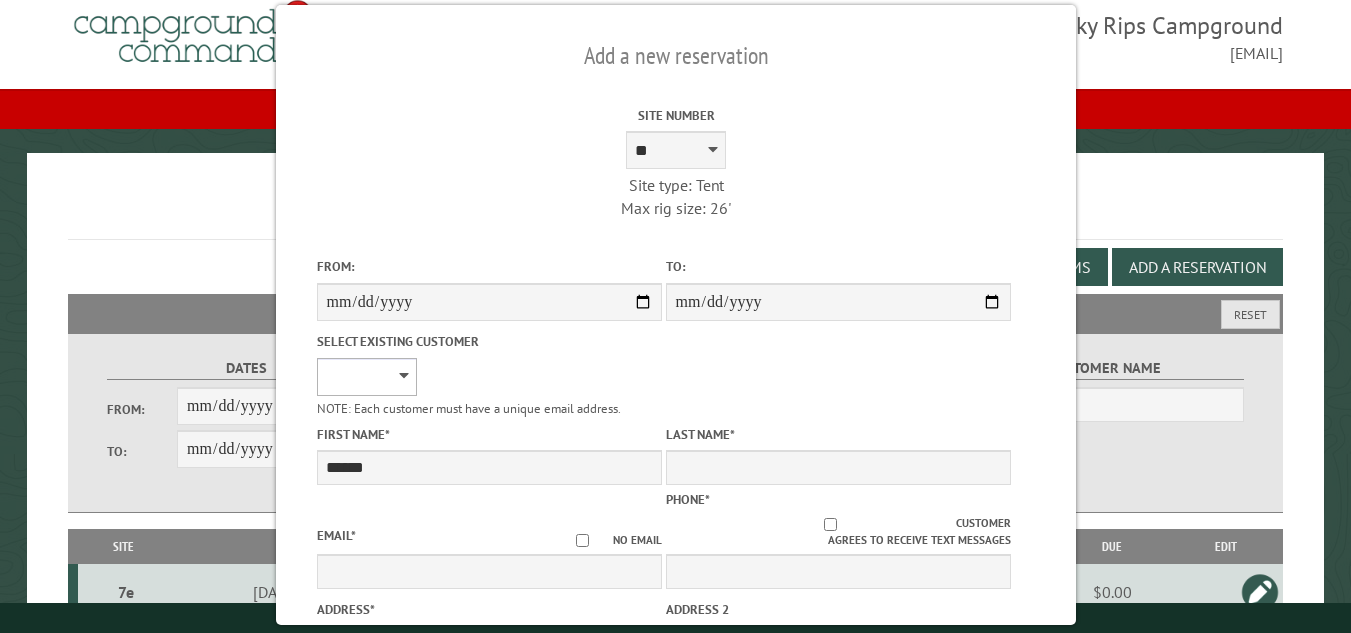 click on "**********" at bounding box center [366, 377] 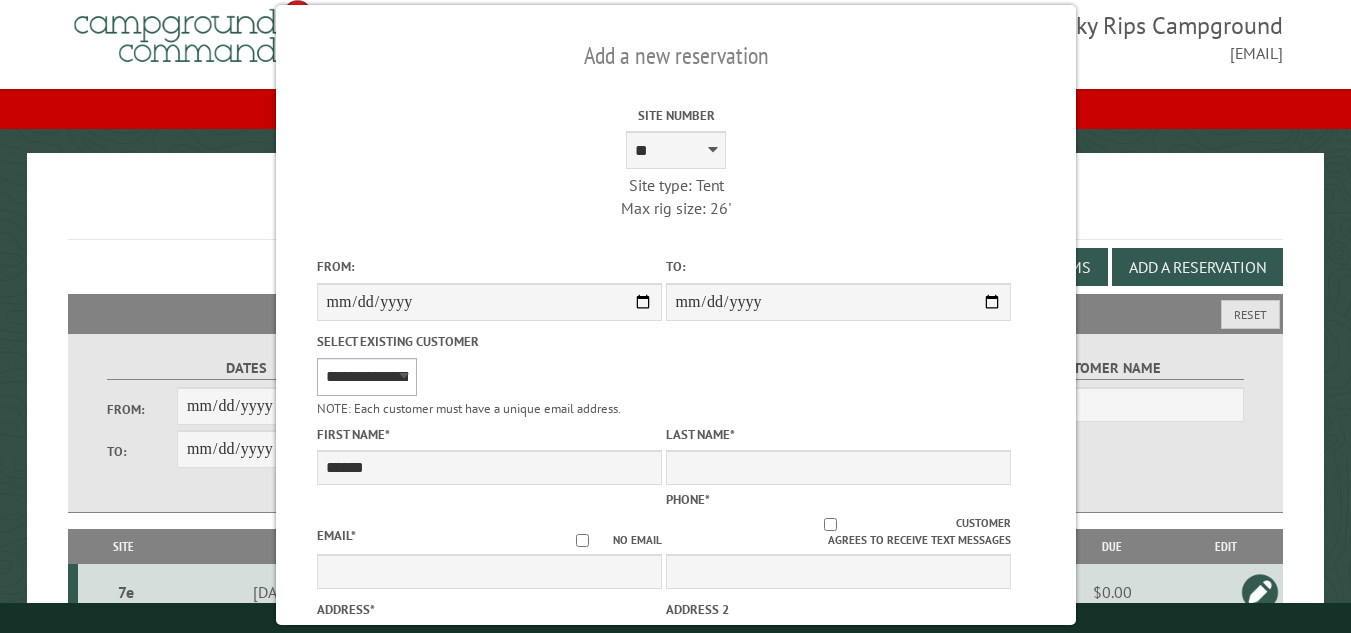 click on "**********" at bounding box center (366, 377) 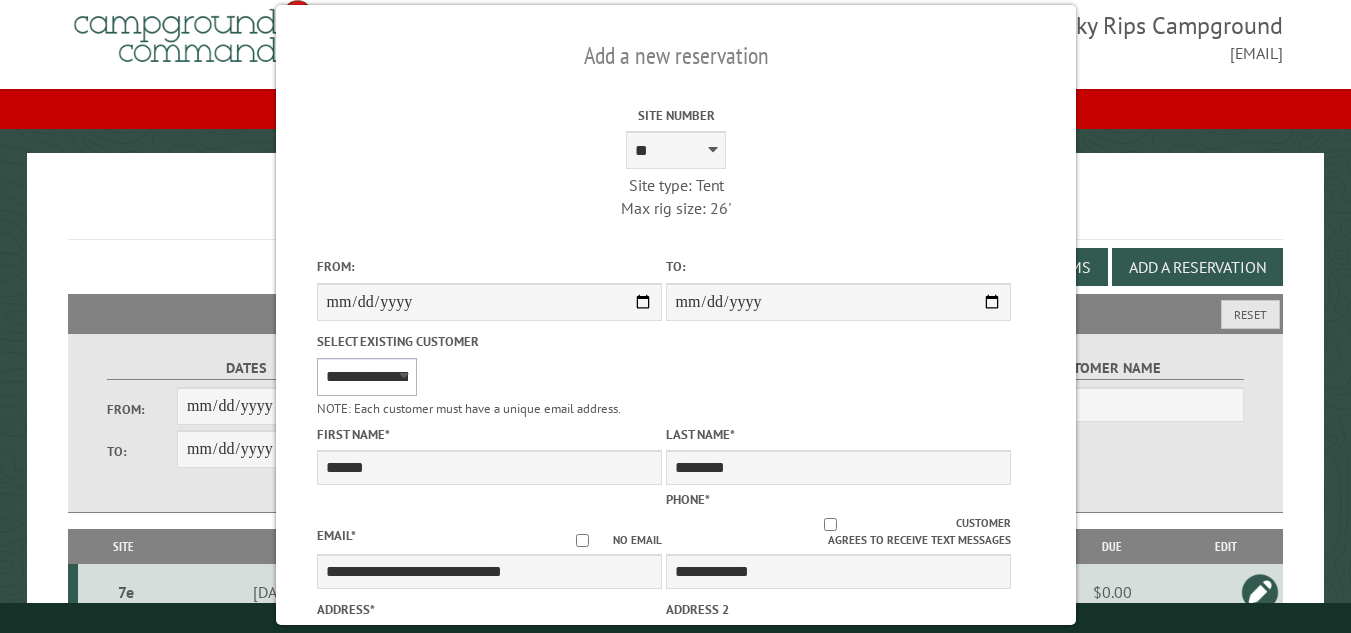 type on "******" 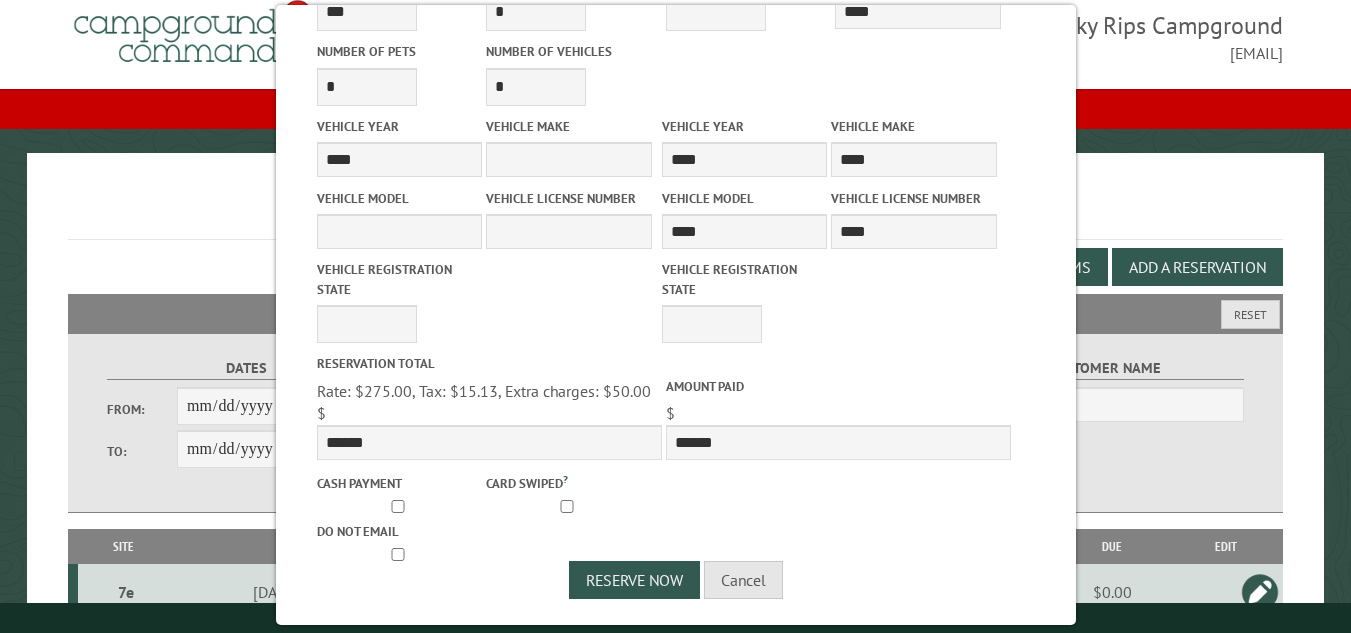 scroll, scrollTop: 932, scrollLeft: 0, axis: vertical 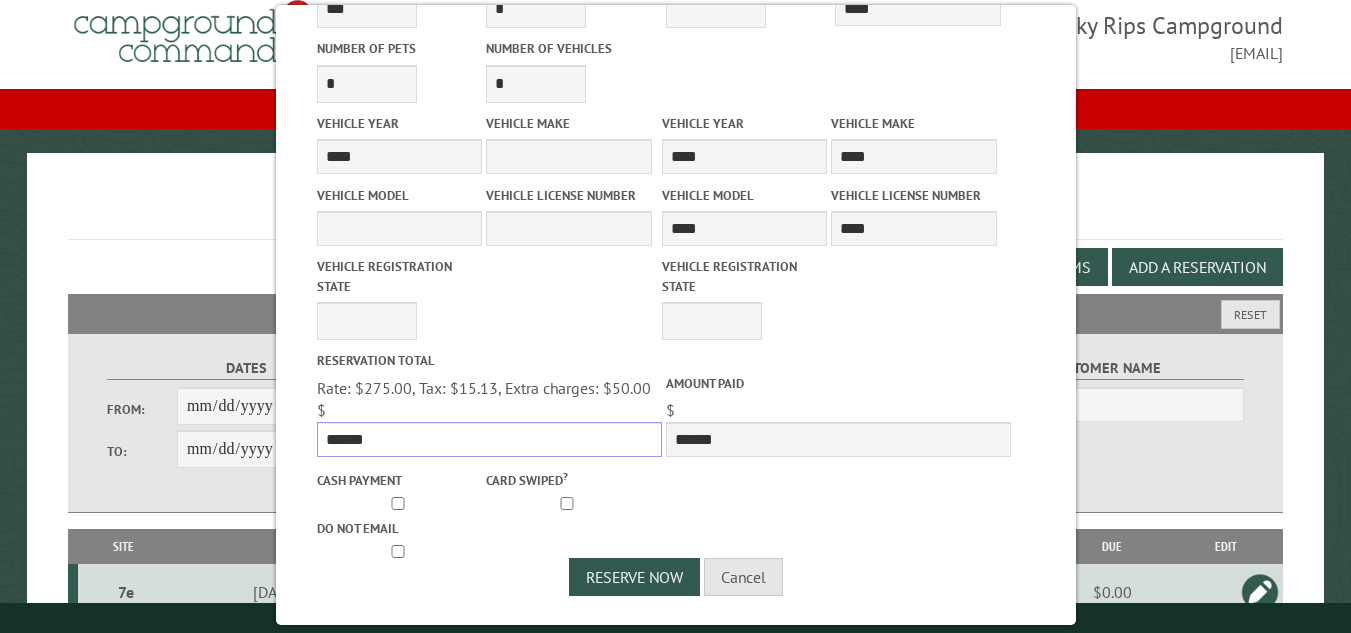 drag, startPoint x: 377, startPoint y: 434, endPoint x: 319, endPoint y: 430, distance: 58.137768 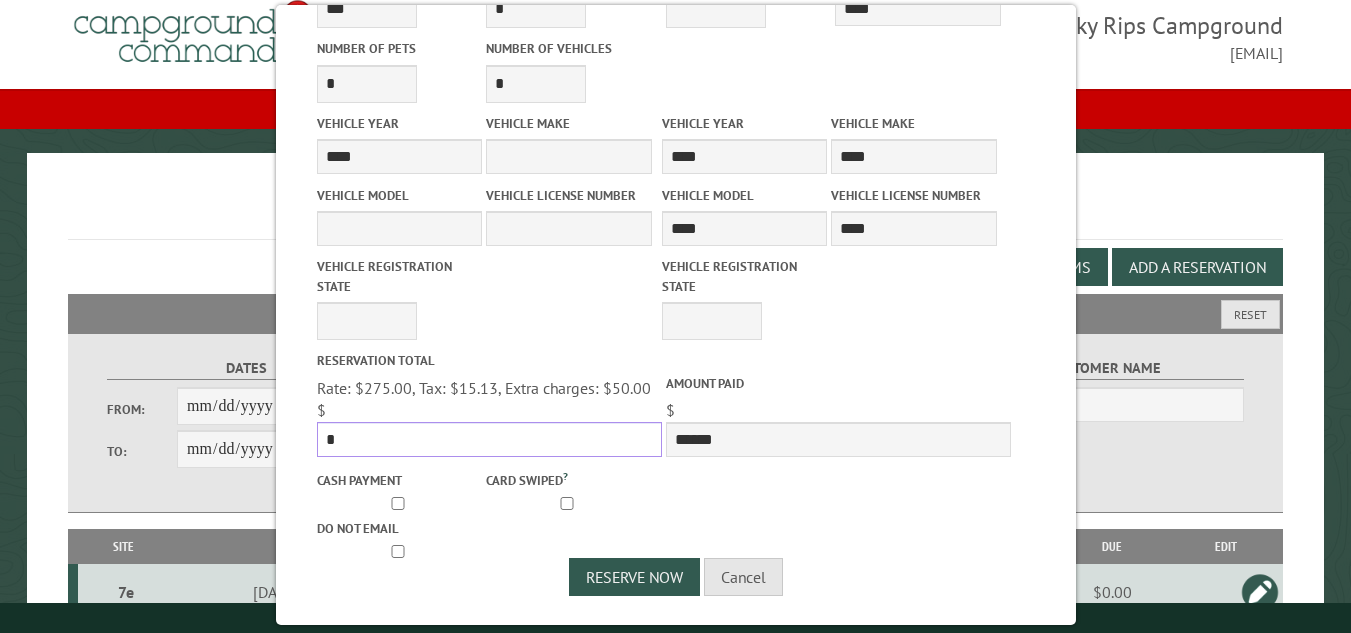 type 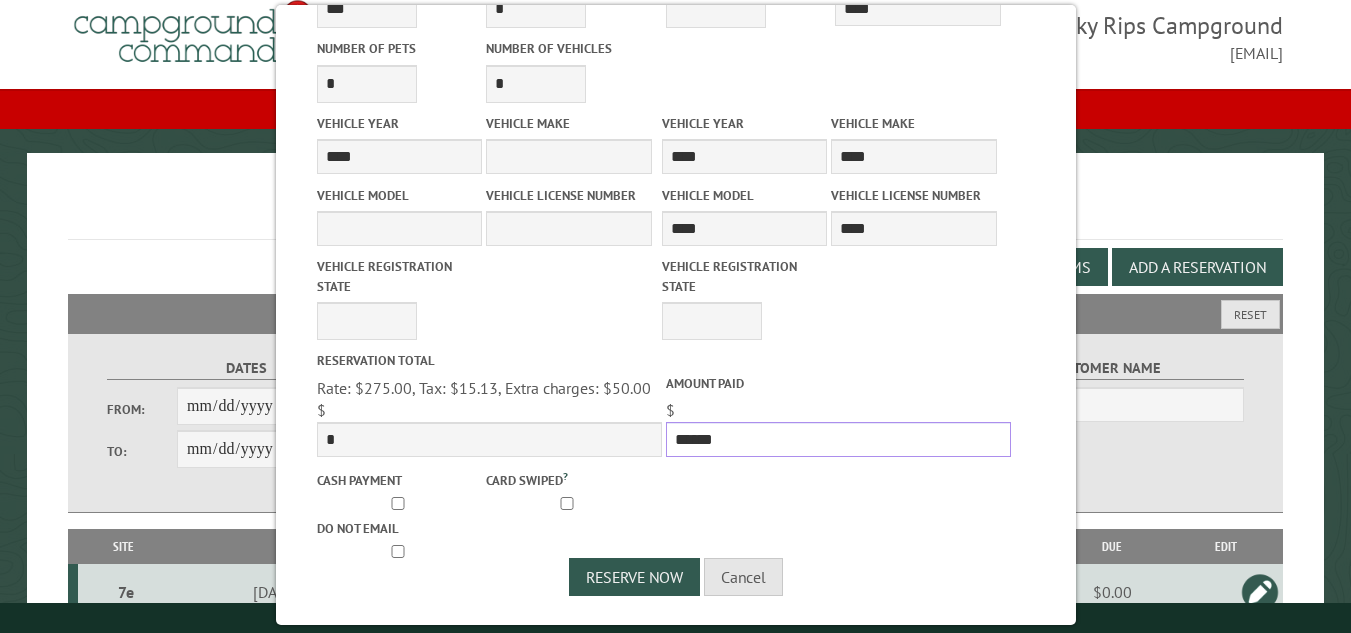drag, startPoint x: 713, startPoint y: 439, endPoint x: 659, endPoint y: 436, distance: 54.08327 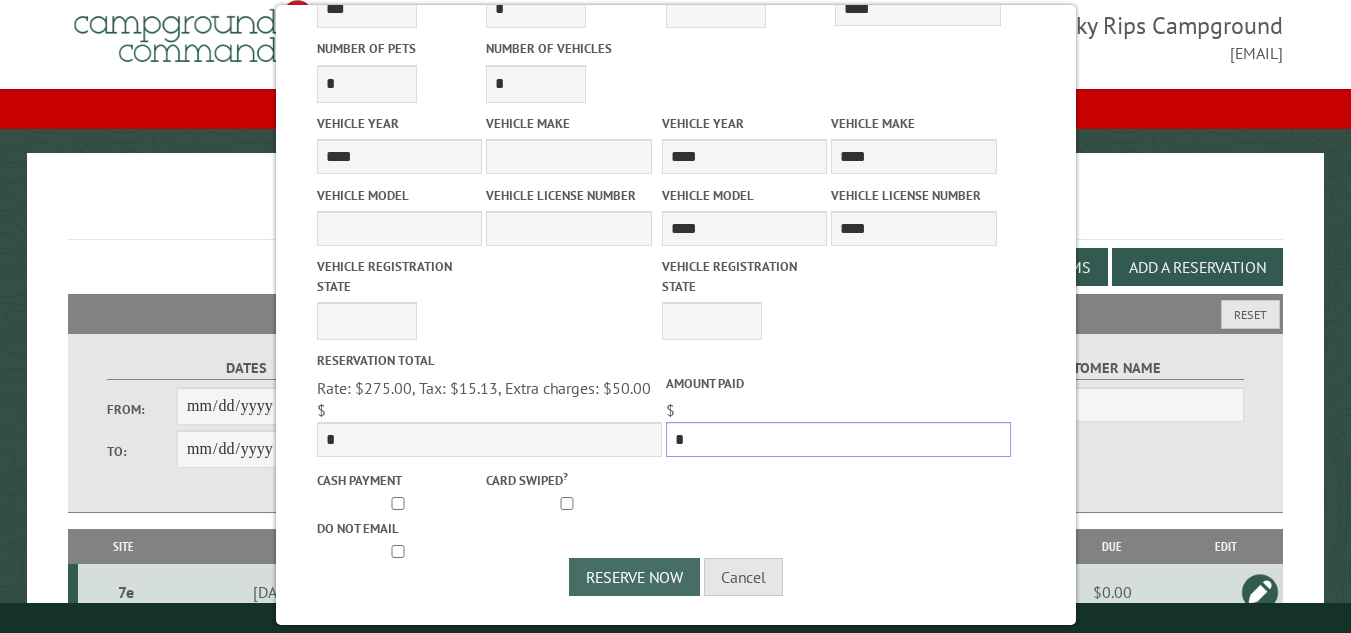 type 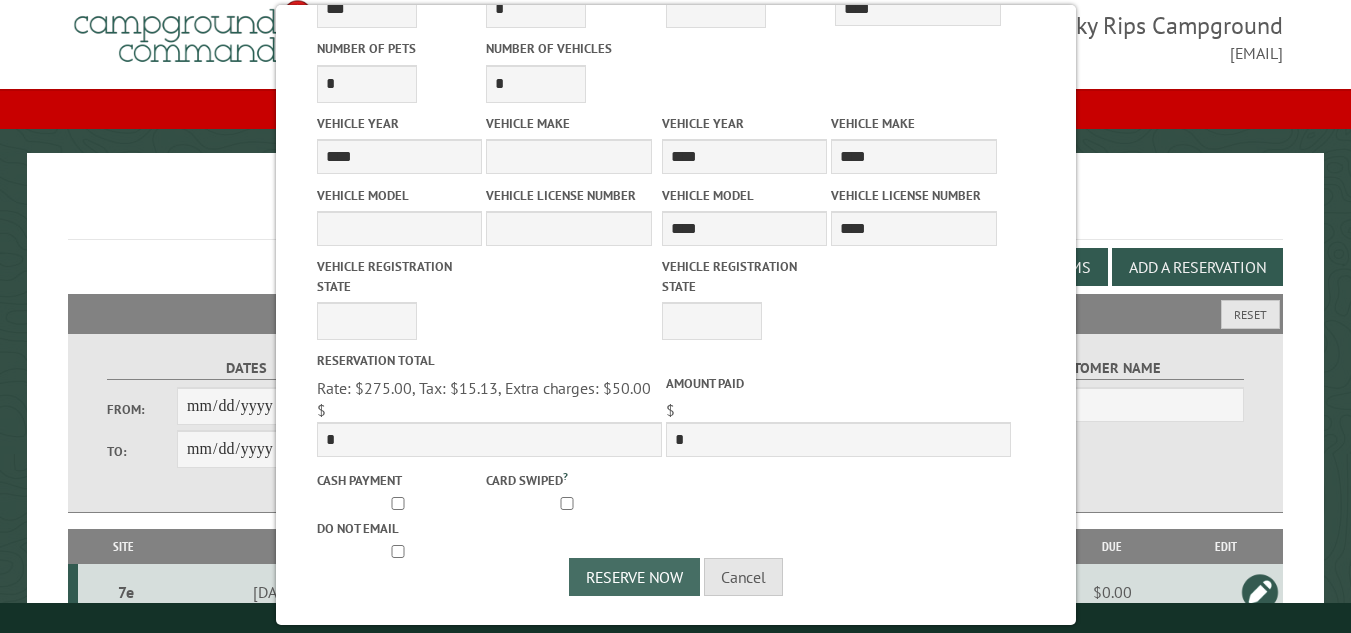 click on "Reserve Now" at bounding box center [634, 577] 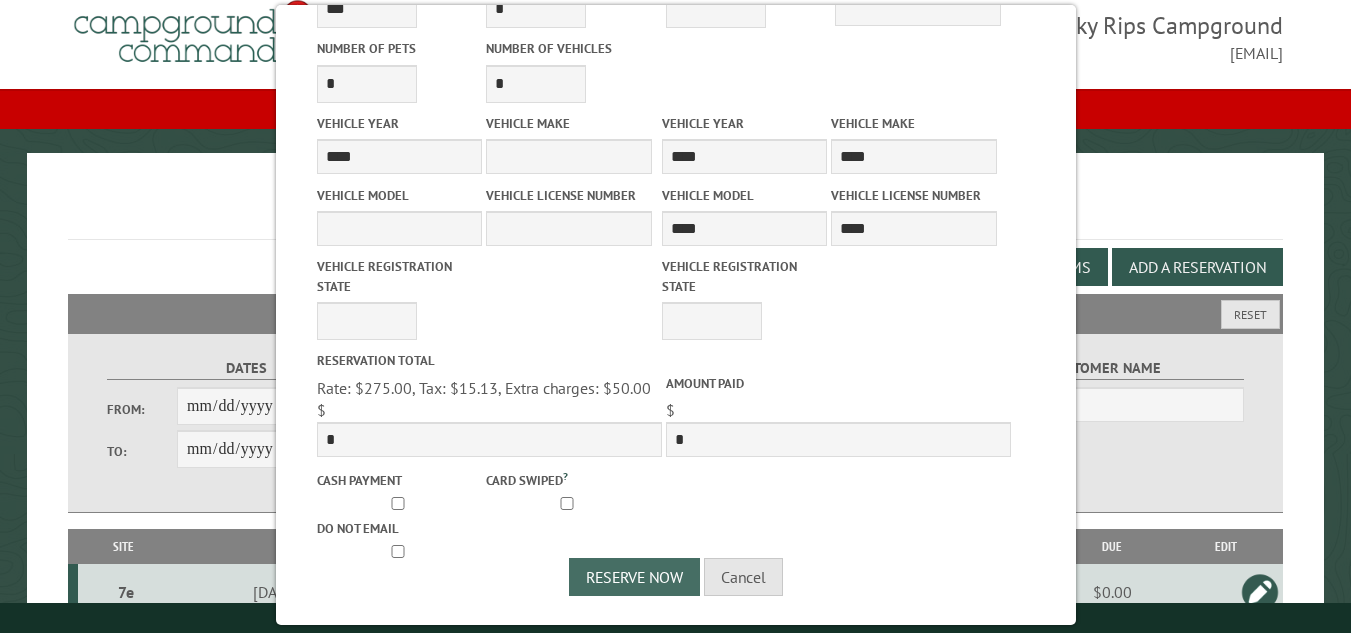 type 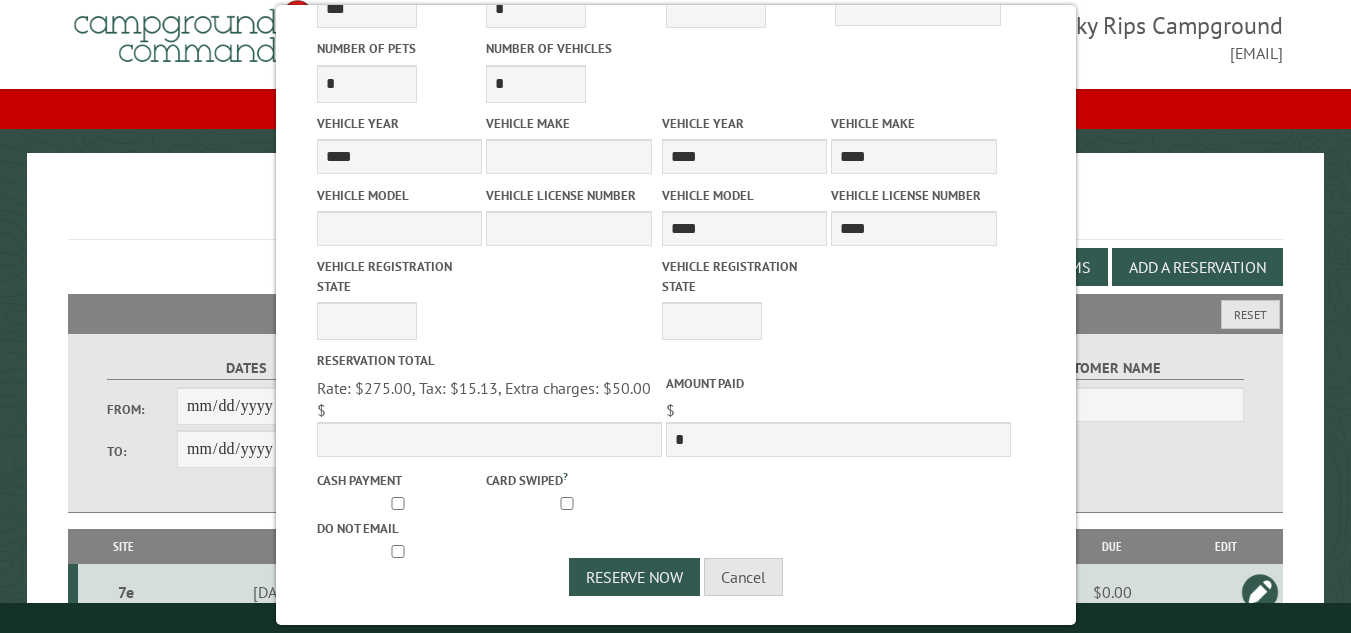 select on "**********" 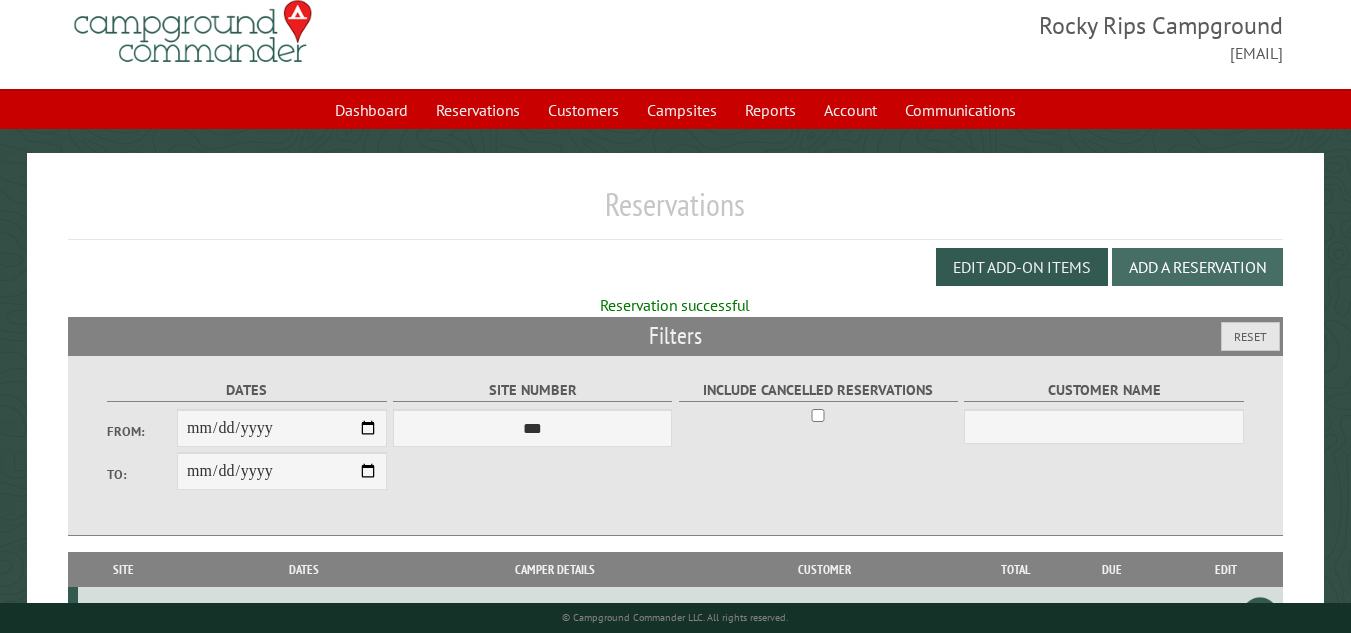 click on "Add a Reservation" at bounding box center (1197, 267) 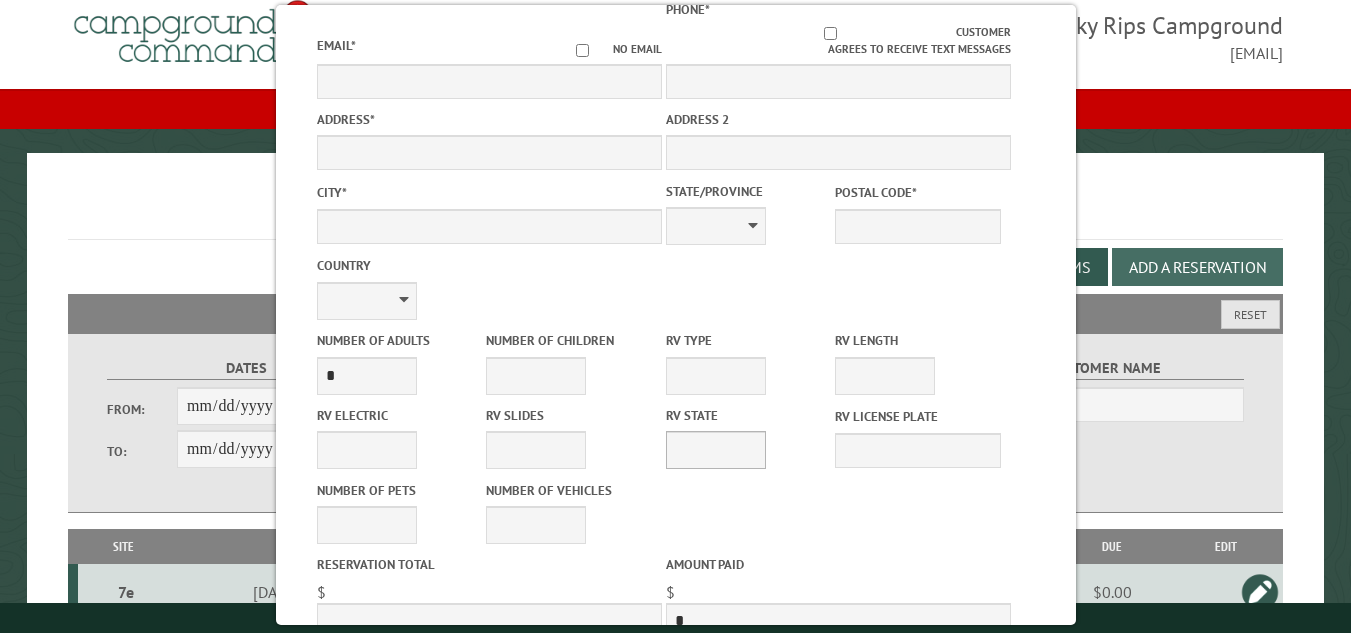 scroll, scrollTop: 0, scrollLeft: 0, axis: both 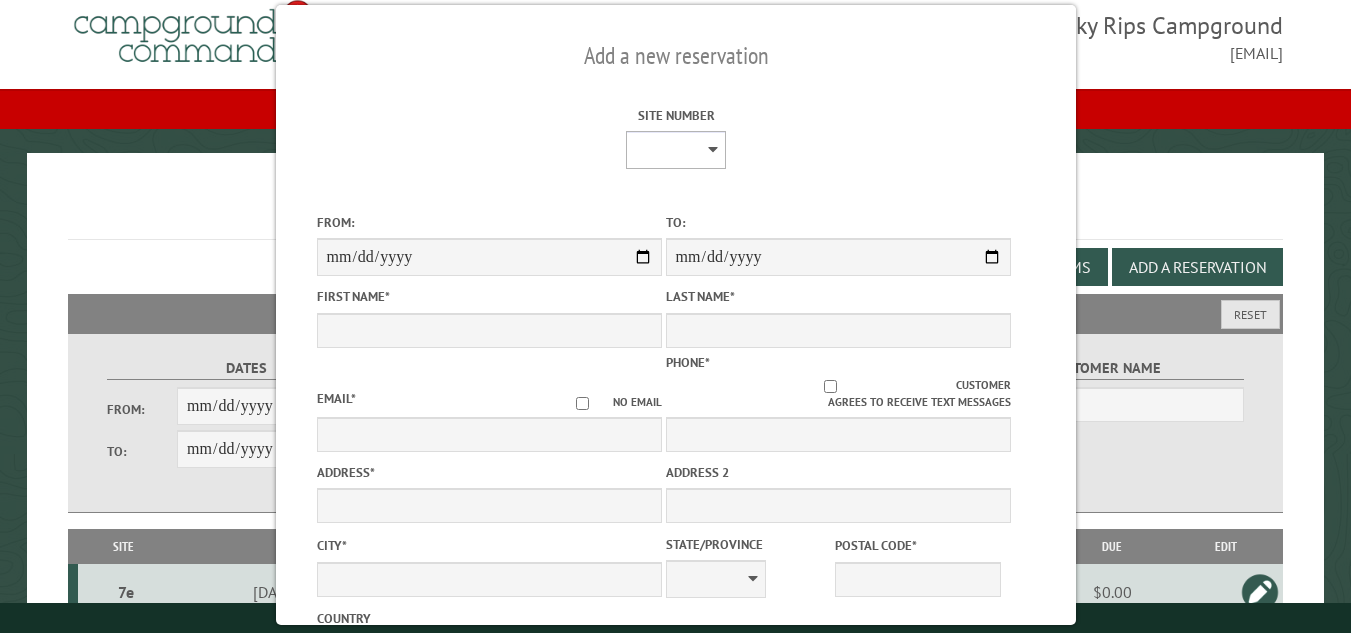 click on "**********" at bounding box center [676, 150] 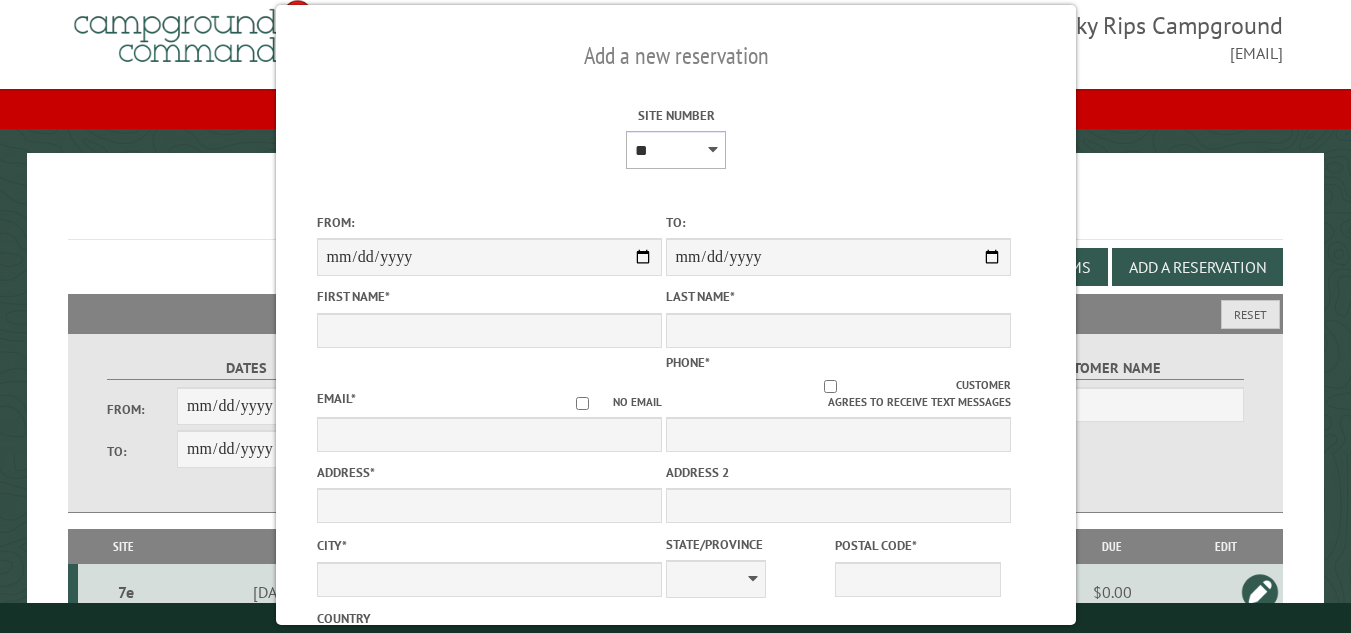 click on "**********" at bounding box center [676, 150] 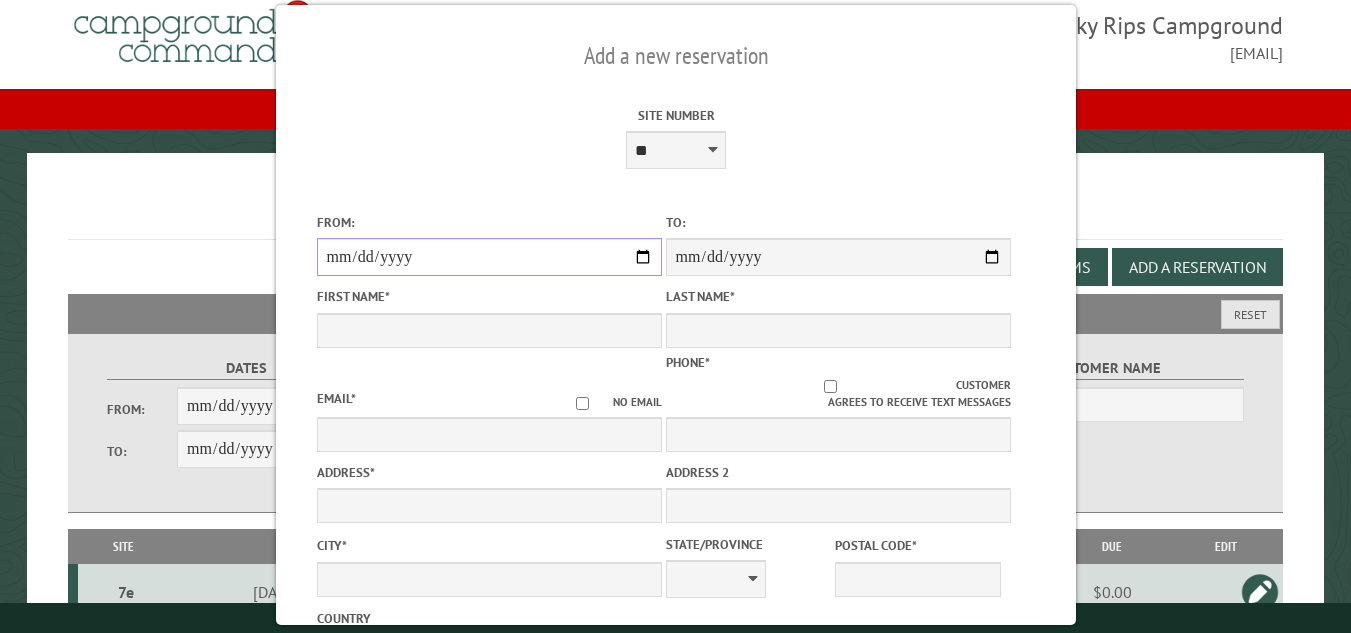 click on "From:" at bounding box center (488, 257) 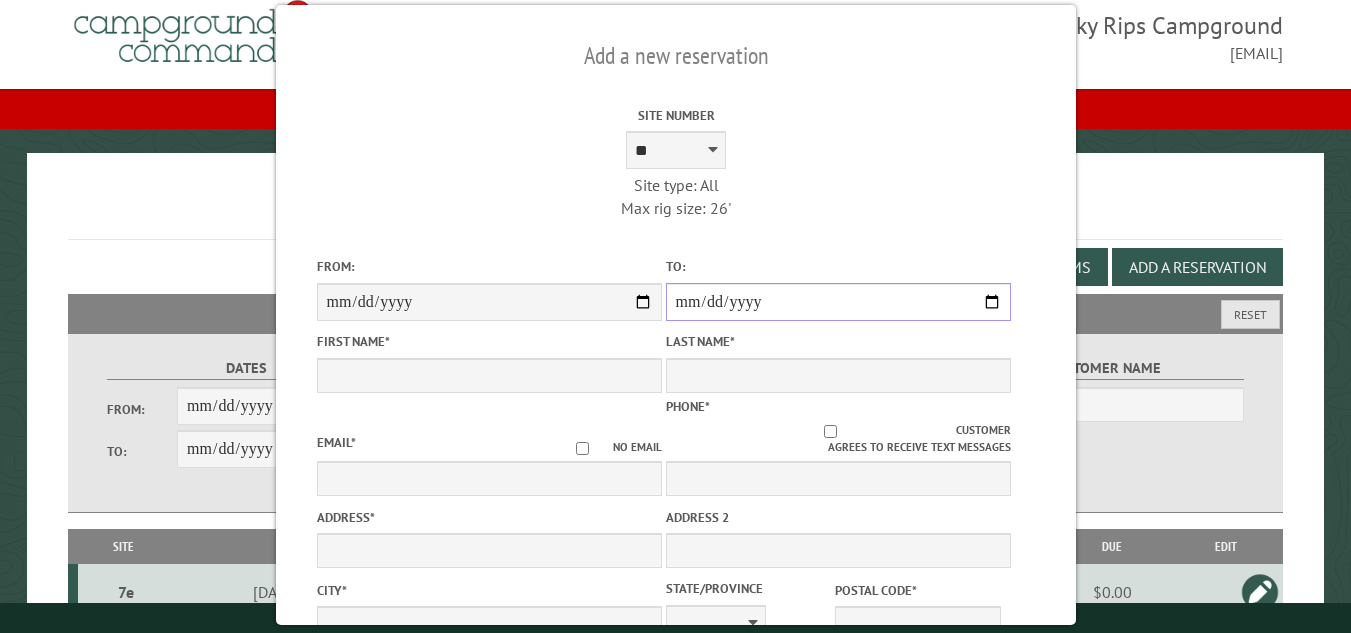 click on "**********" at bounding box center [837, 302] 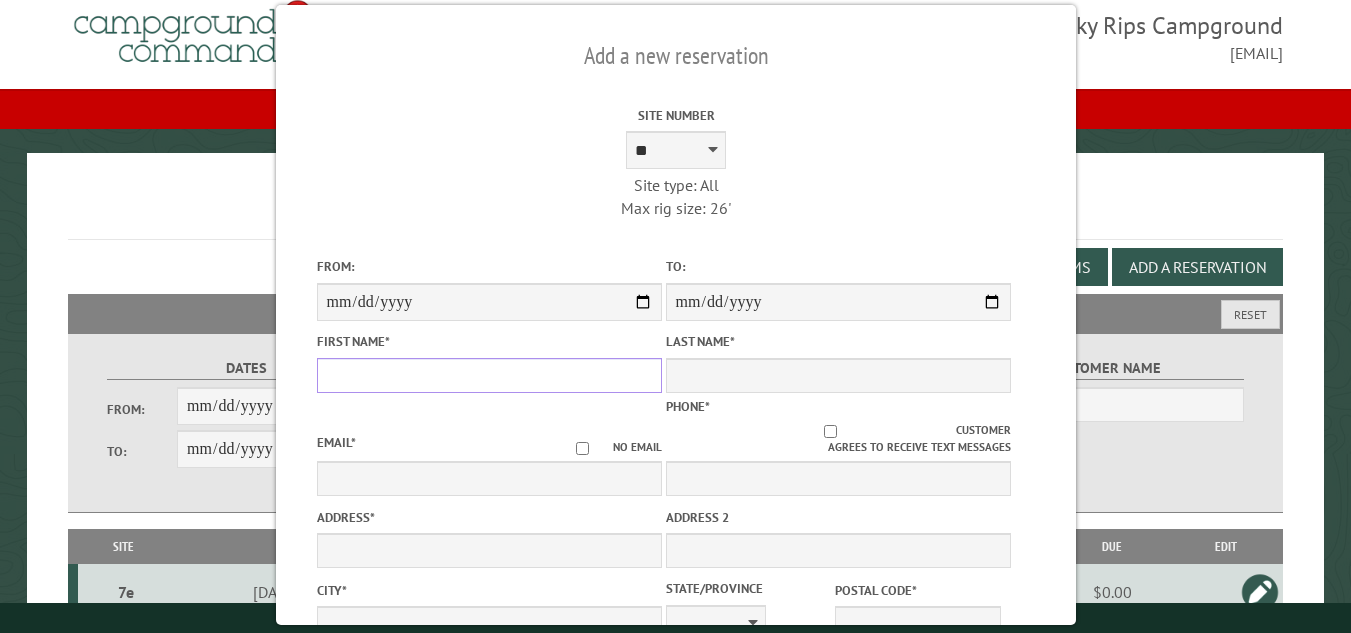 click on "First Name *" at bounding box center [488, 375] 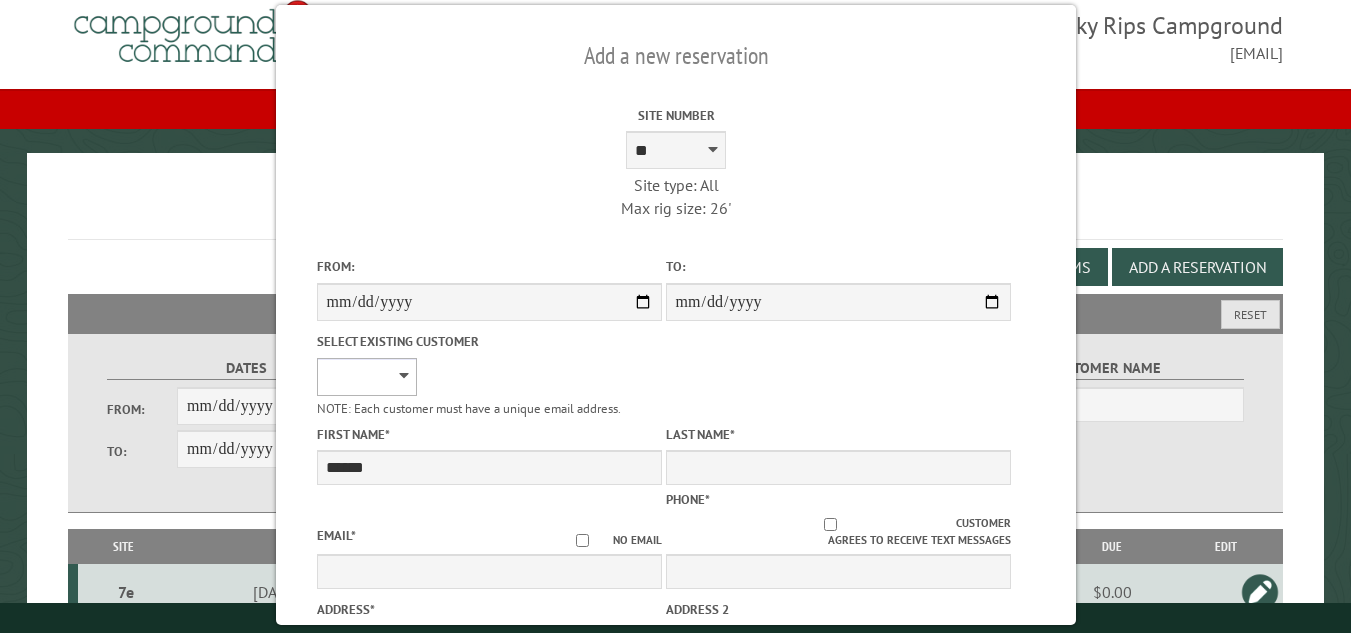 click on "**********" at bounding box center [366, 377] 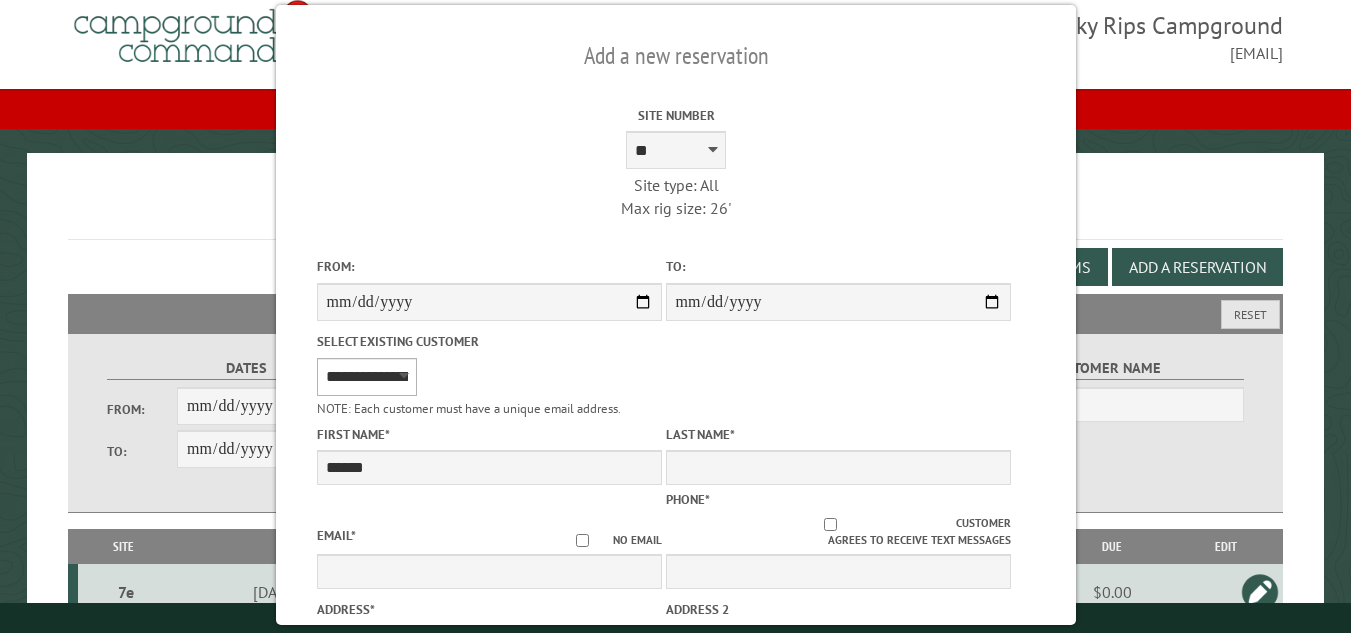 click on "**********" at bounding box center (366, 377) 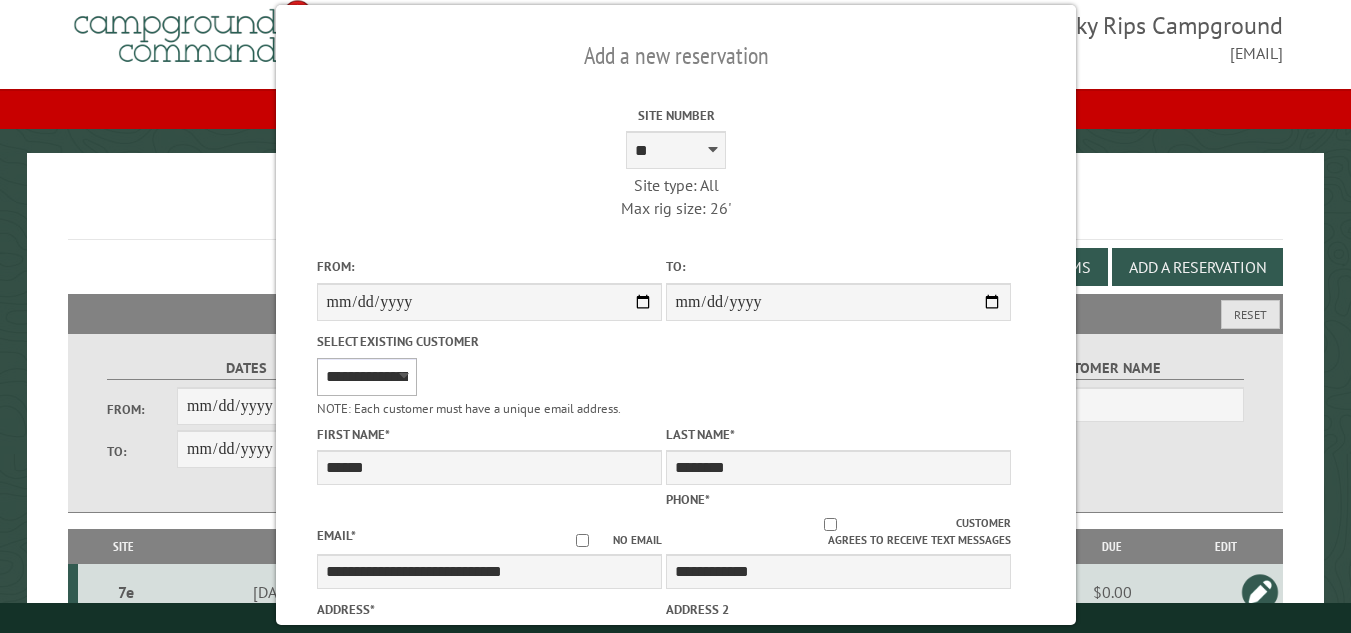 select on "****" 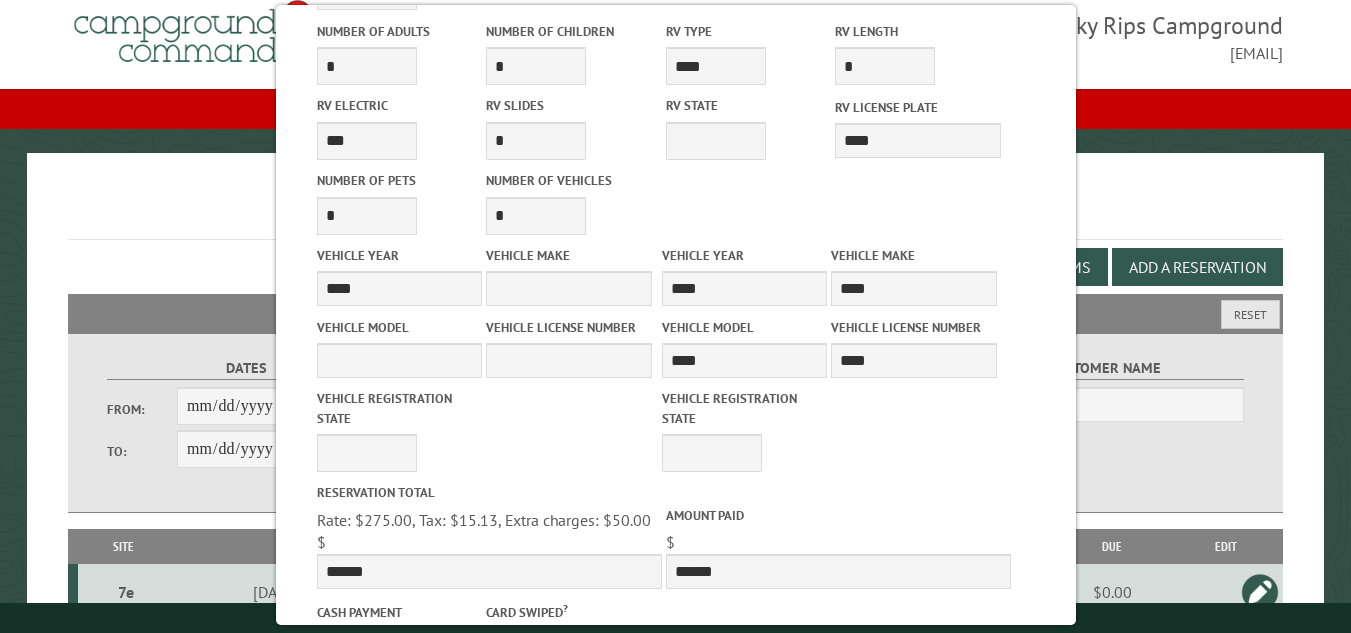 scroll, scrollTop: 932, scrollLeft: 0, axis: vertical 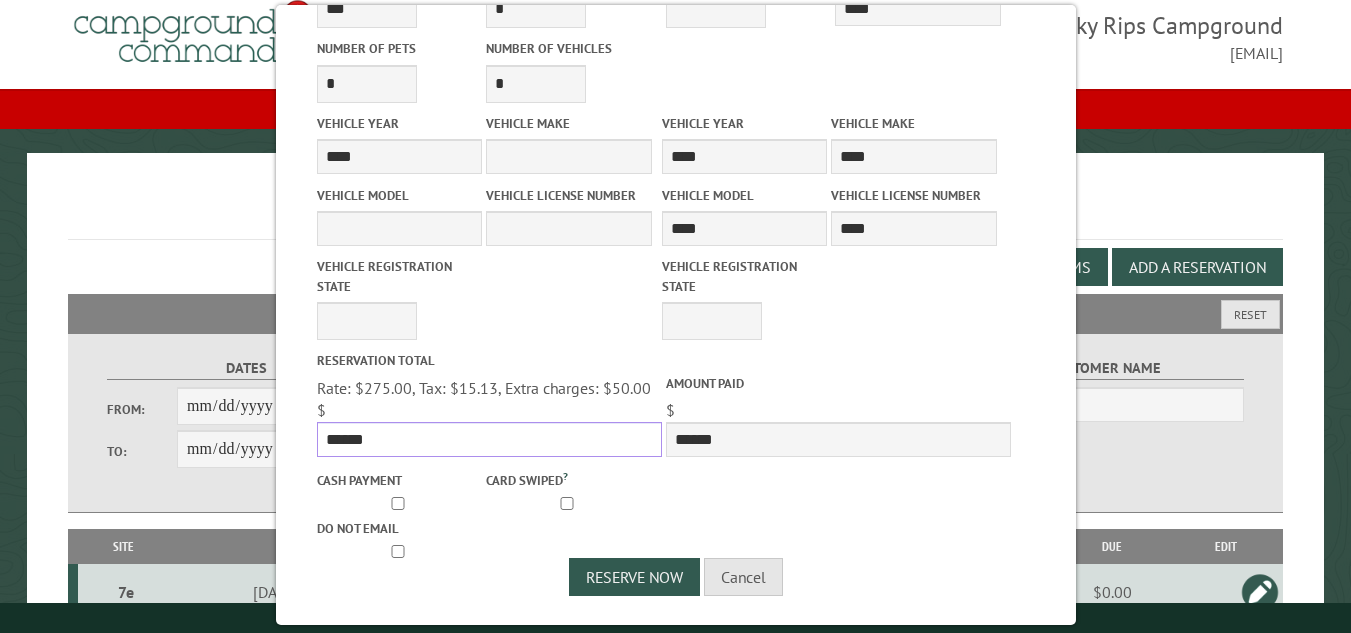 drag, startPoint x: 377, startPoint y: 436, endPoint x: 323, endPoint y: 432, distance: 54.147945 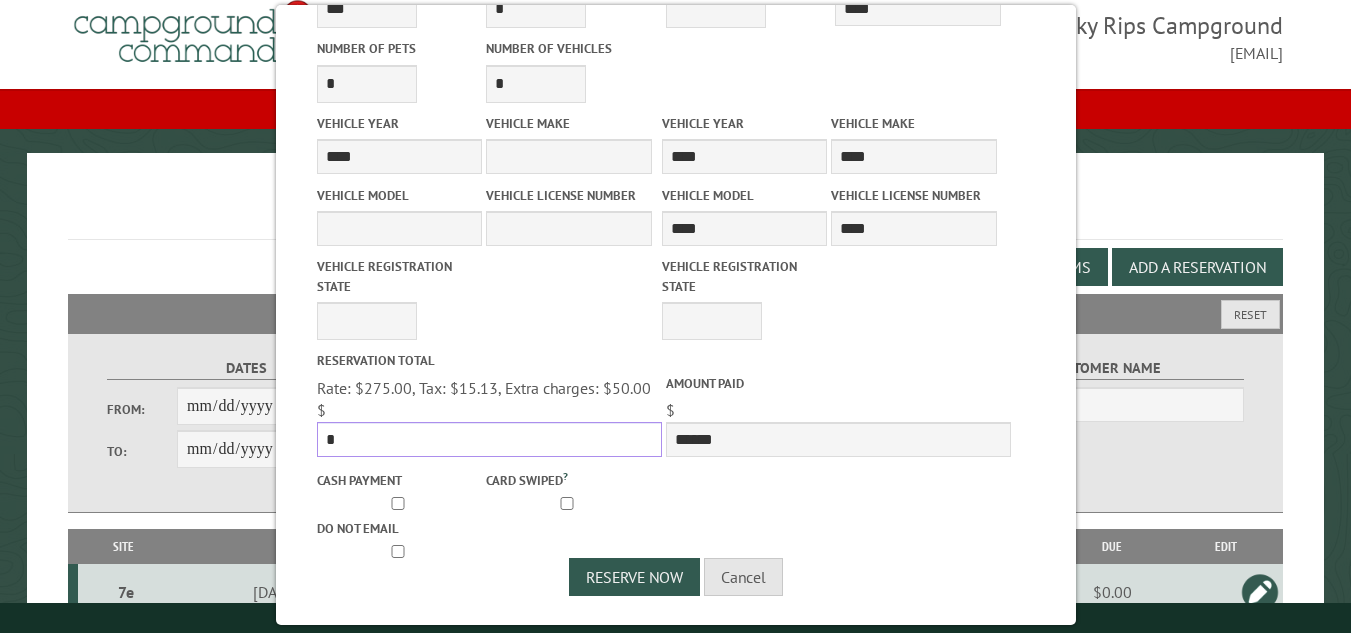 type 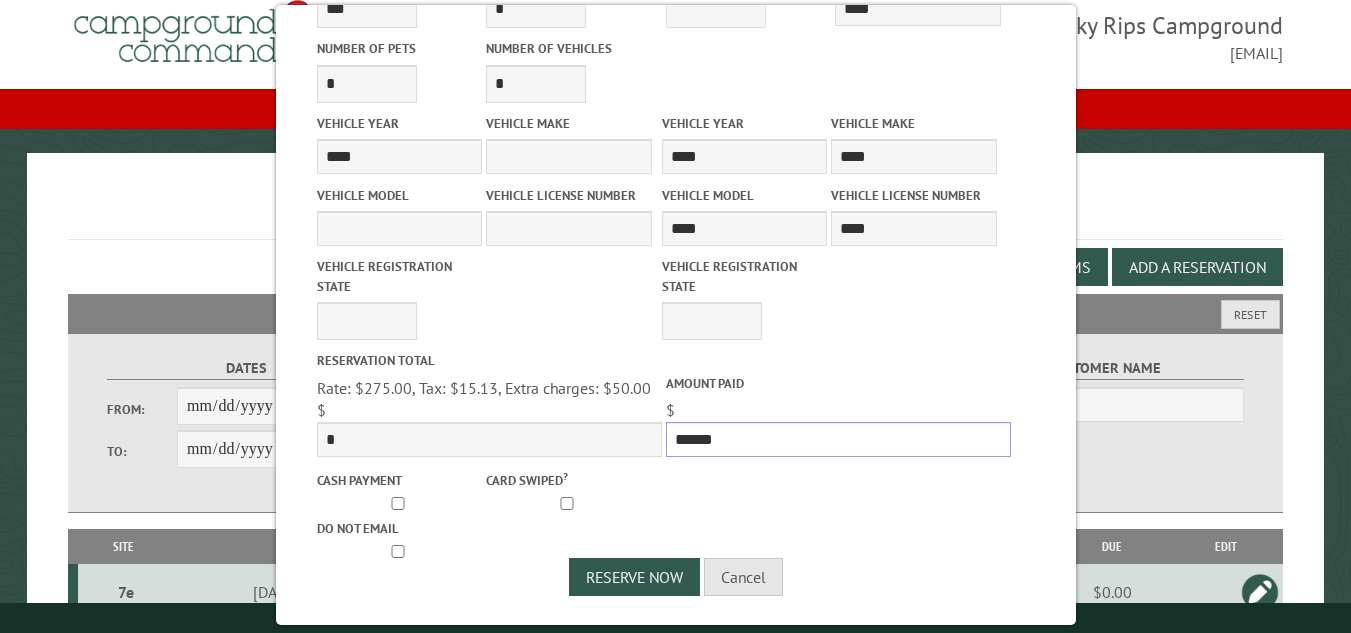 drag, startPoint x: 722, startPoint y: 432, endPoint x: 665, endPoint y: 447, distance: 58.940647 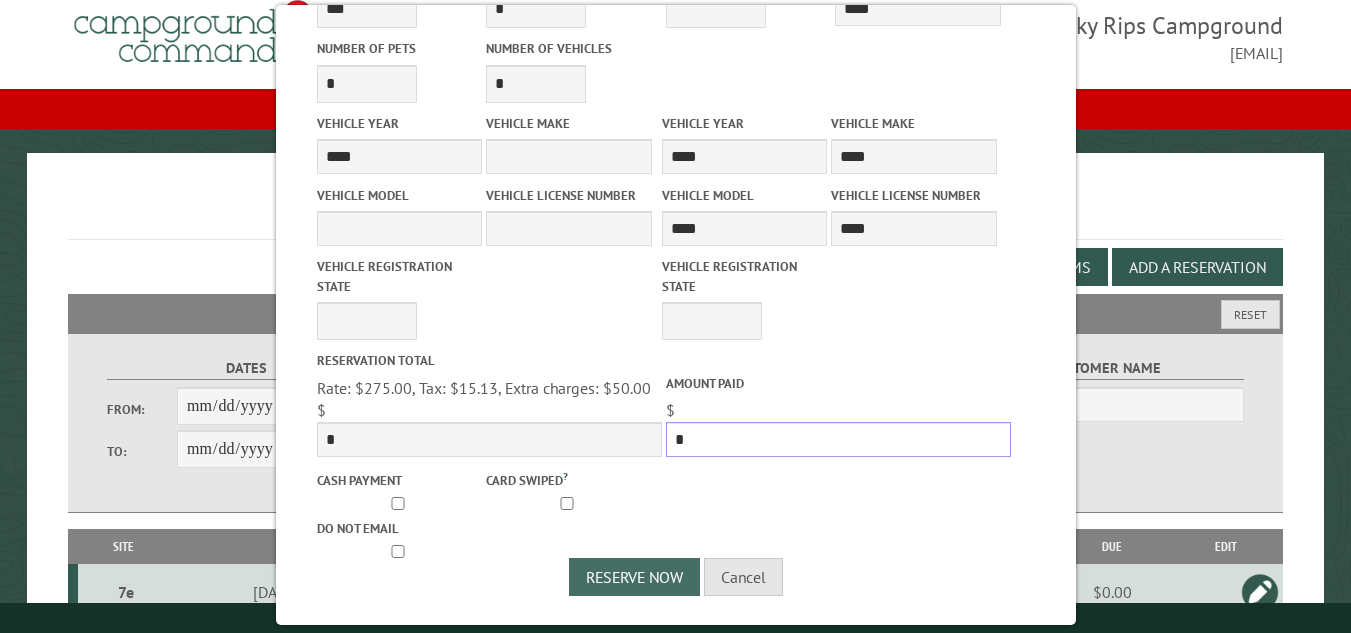 type 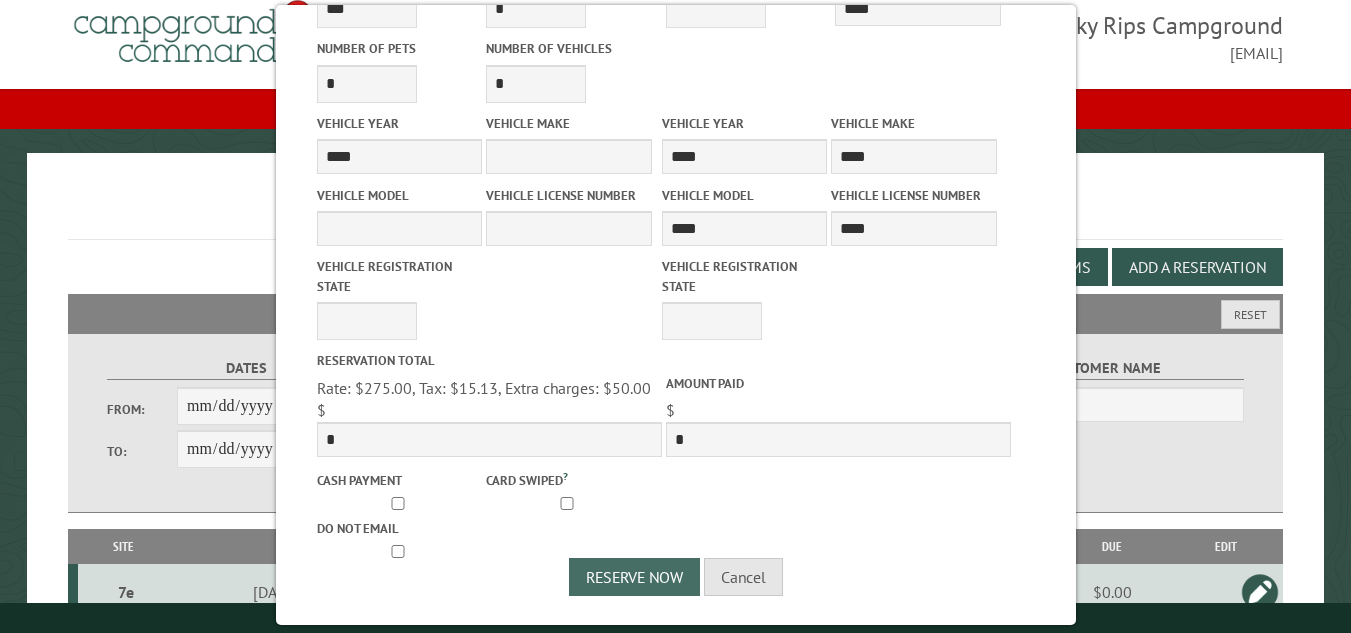 click on "Reserve Now" at bounding box center [634, 577] 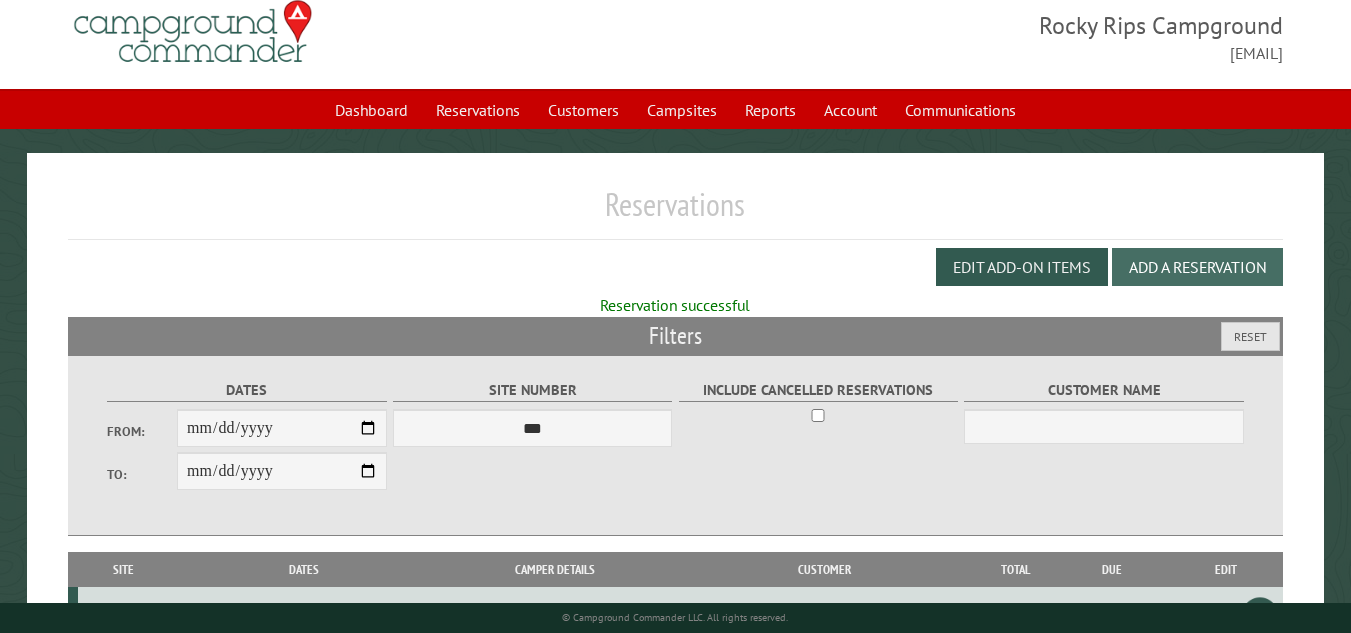 click on "Add a Reservation" at bounding box center [1197, 267] 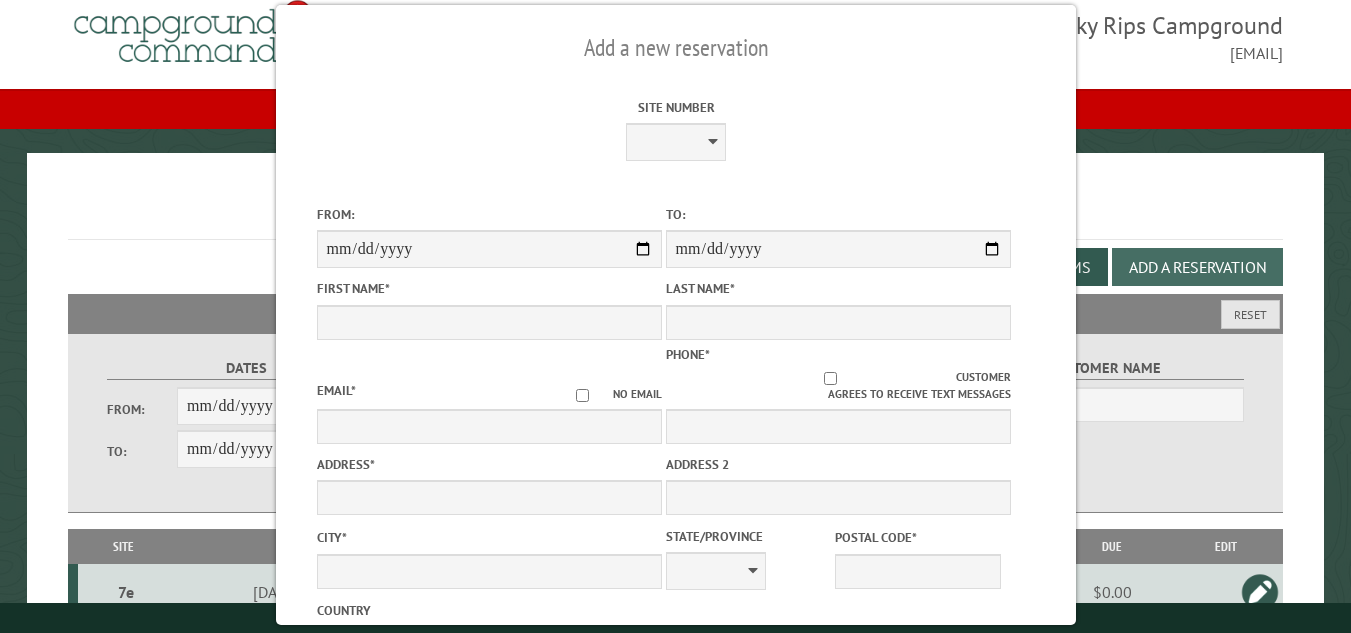 scroll, scrollTop: 0, scrollLeft: 0, axis: both 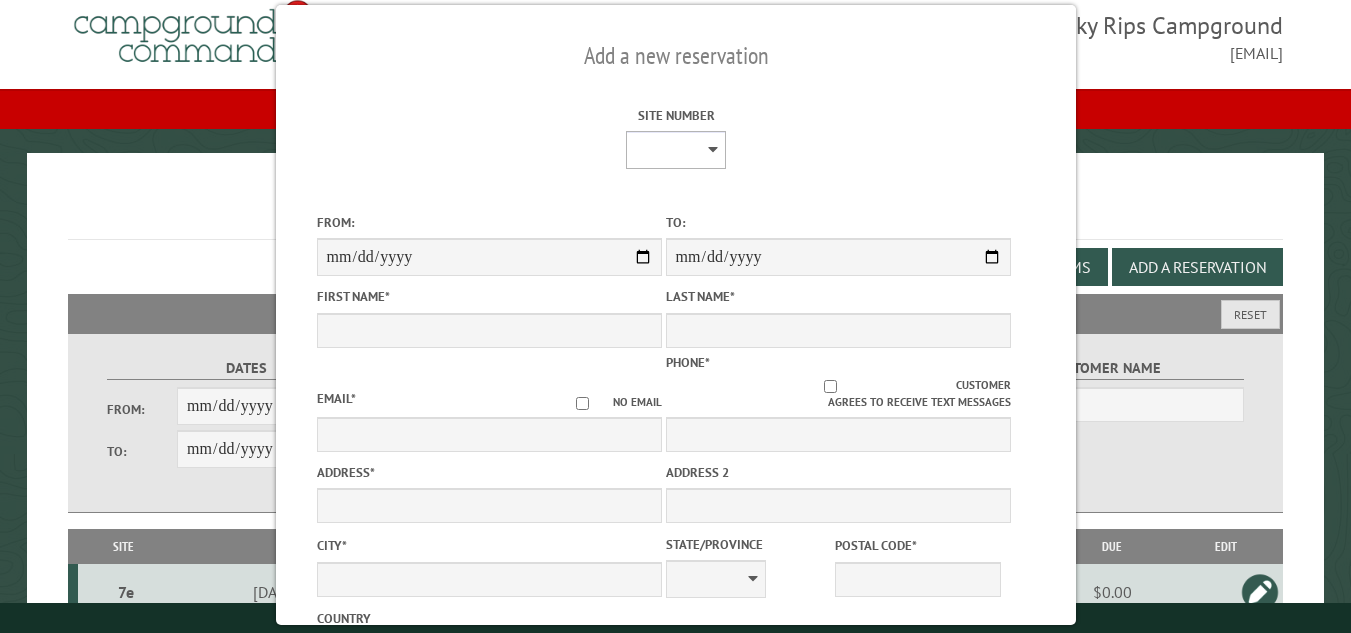 click on "**********" at bounding box center (676, 150) 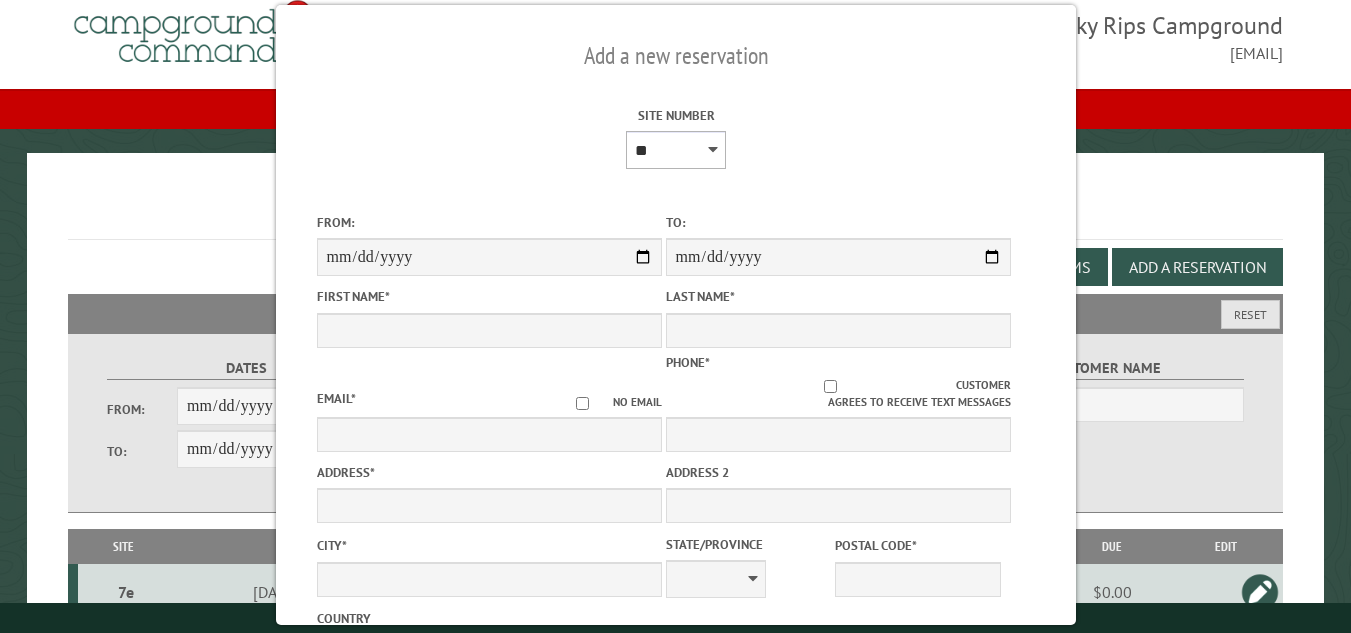 click on "**********" at bounding box center [676, 150] 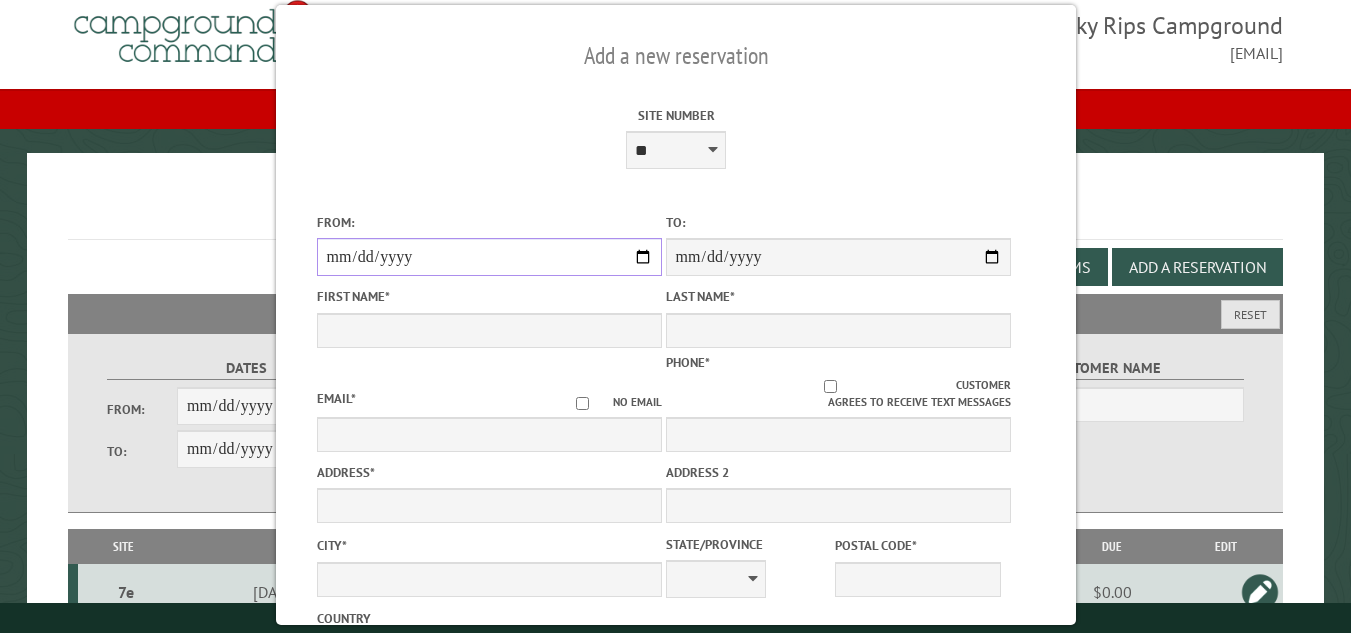 click on "From:" at bounding box center [488, 257] 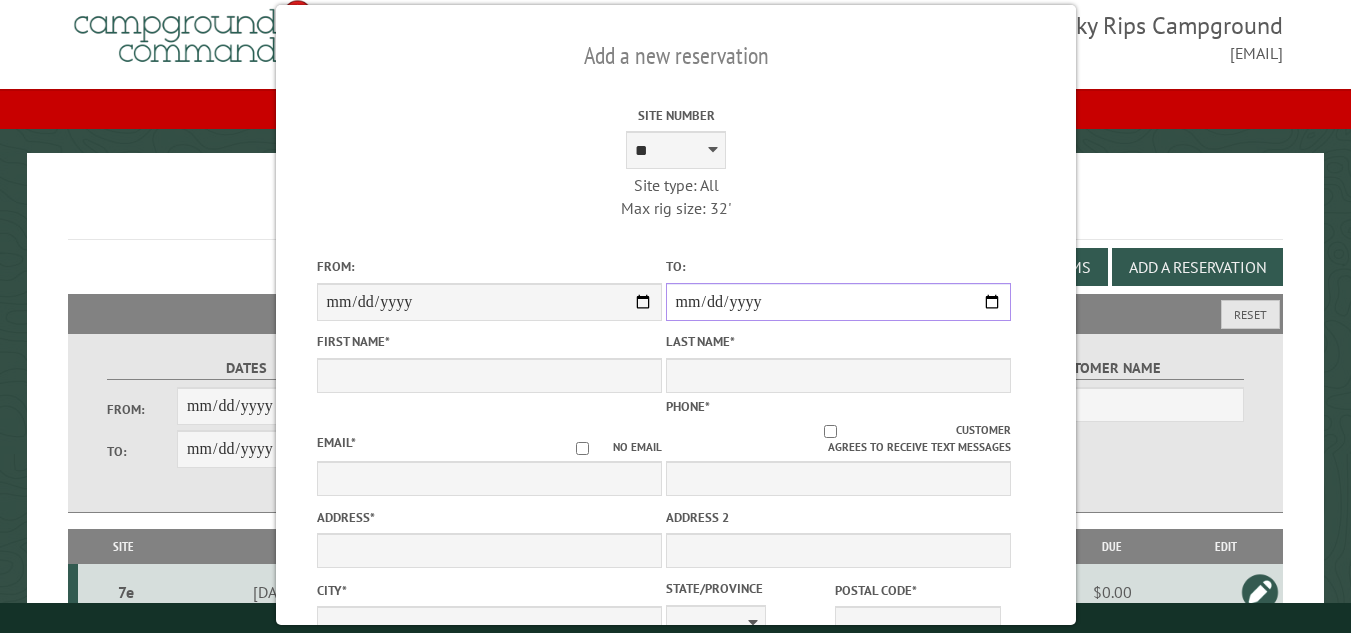 click on "**********" at bounding box center [837, 302] 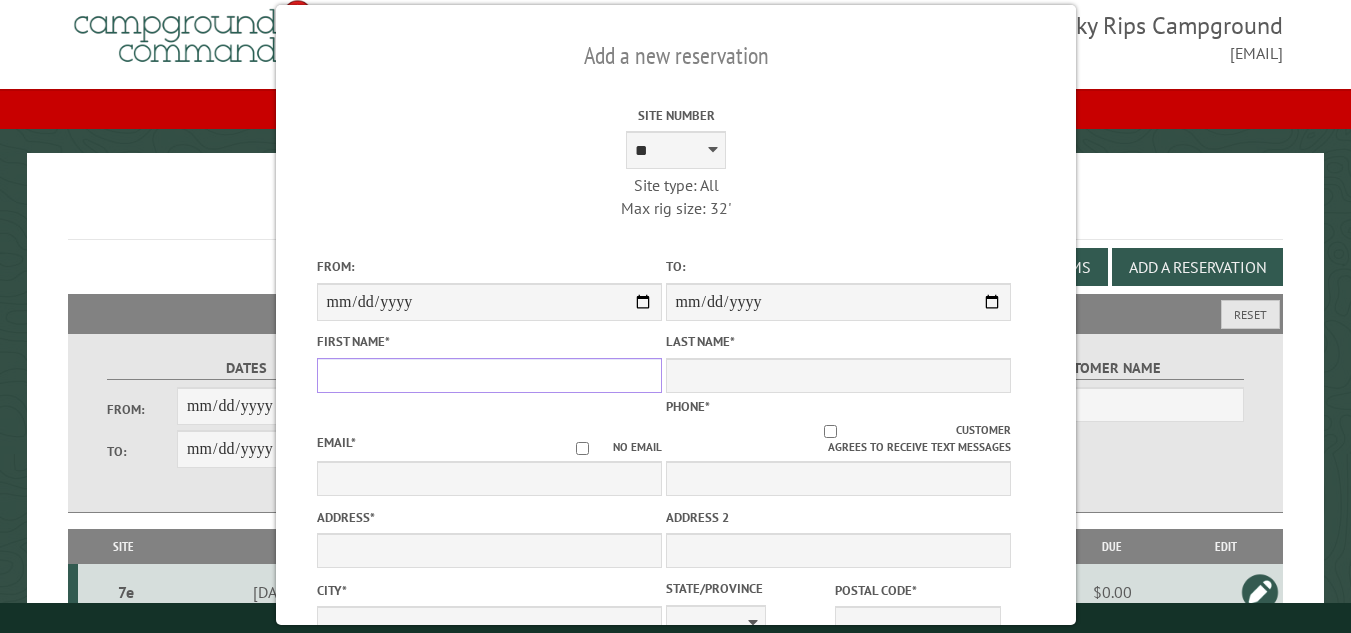 click on "First Name *" at bounding box center [488, 375] 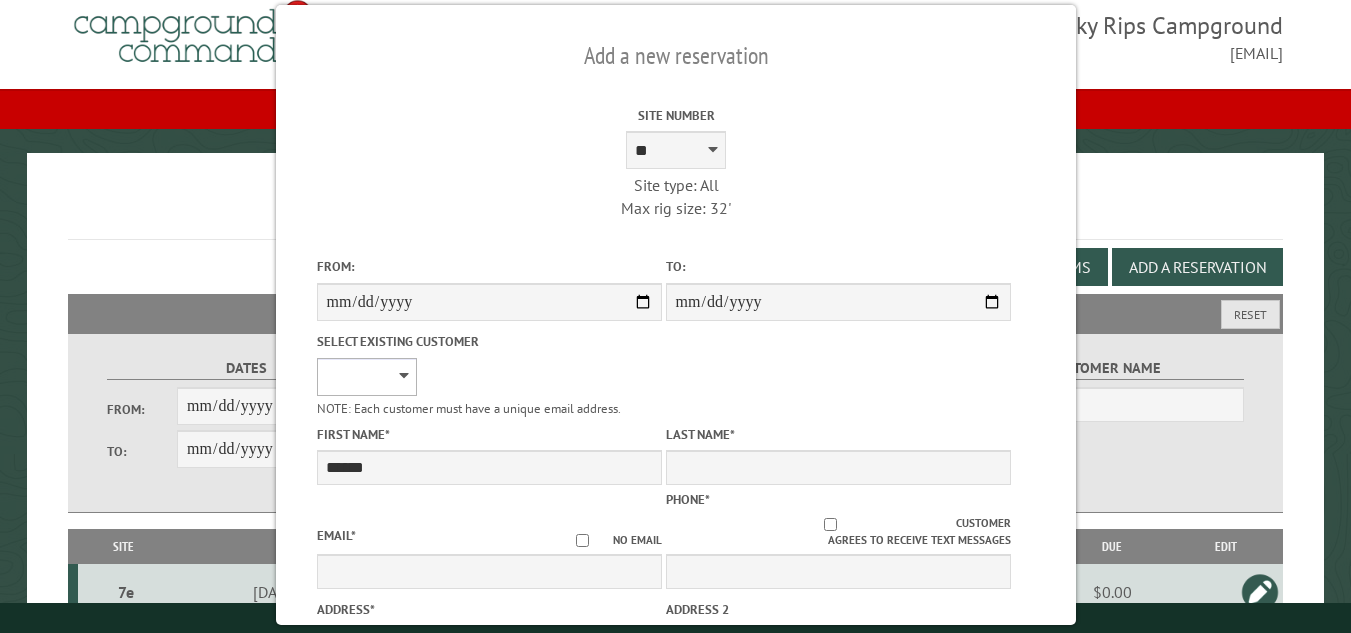 click on "**********" at bounding box center (366, 377) 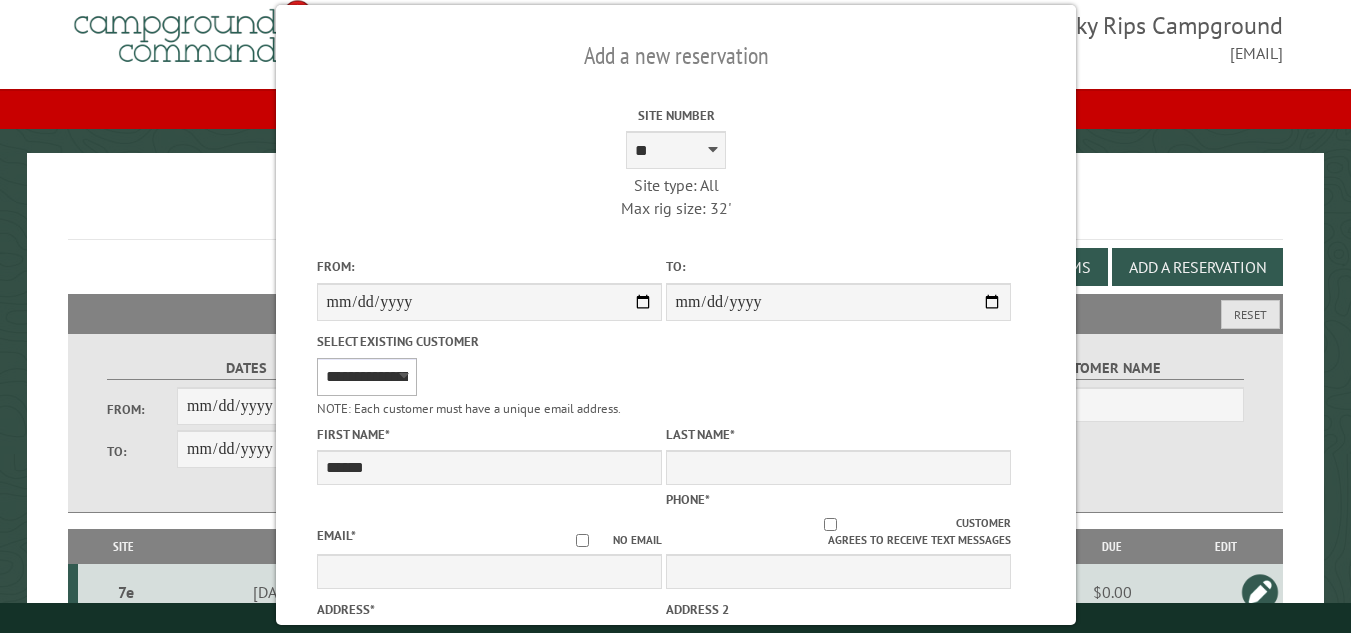 click on "**********" at bounding box center (366, 377) 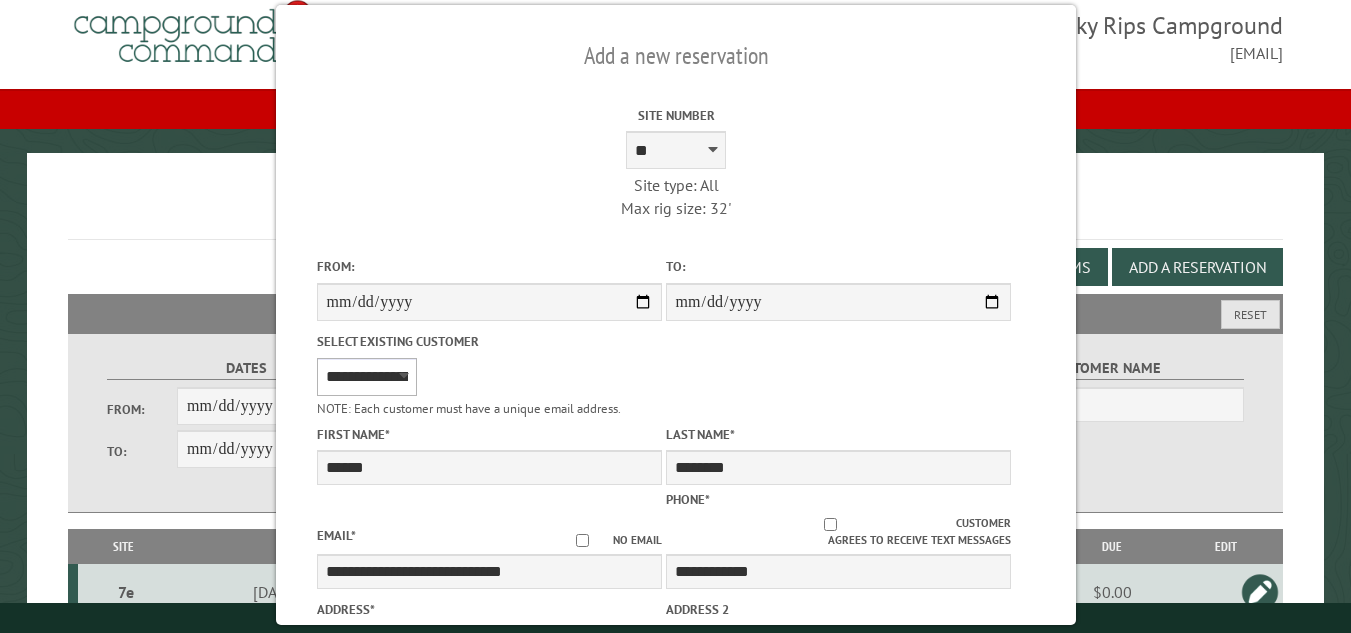 select on "**" 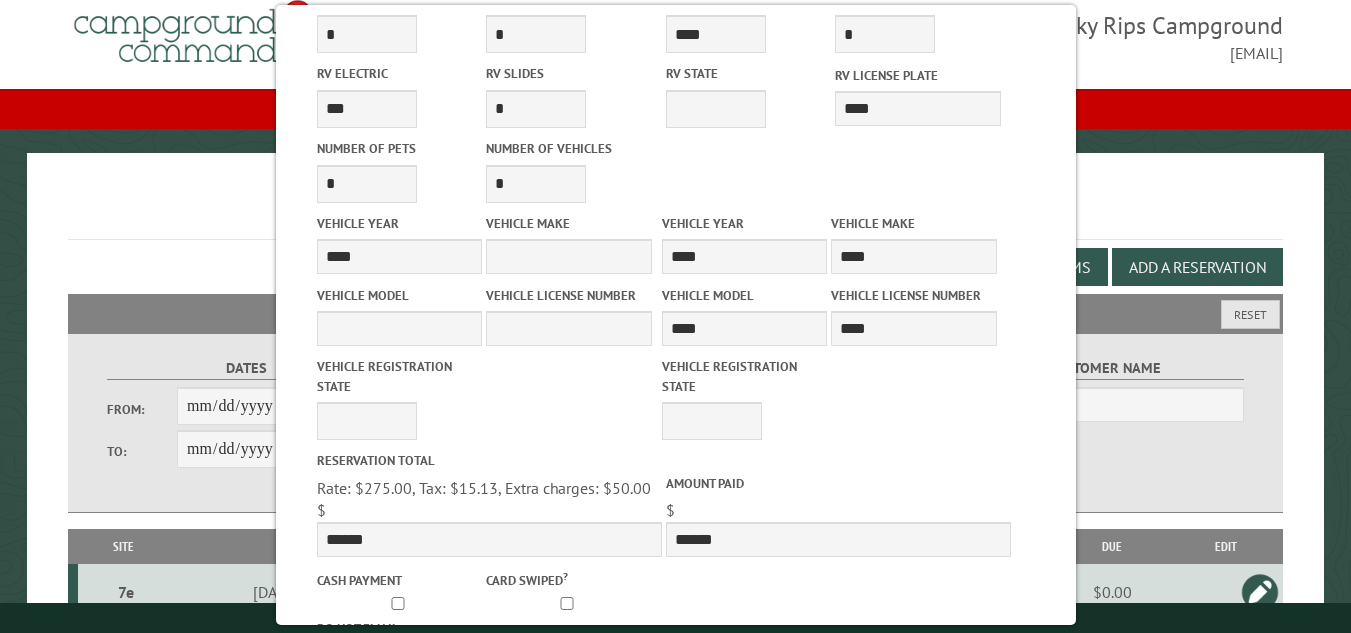 scroll, scrollTop: 932, scrollLeft: 0, axis: vertical 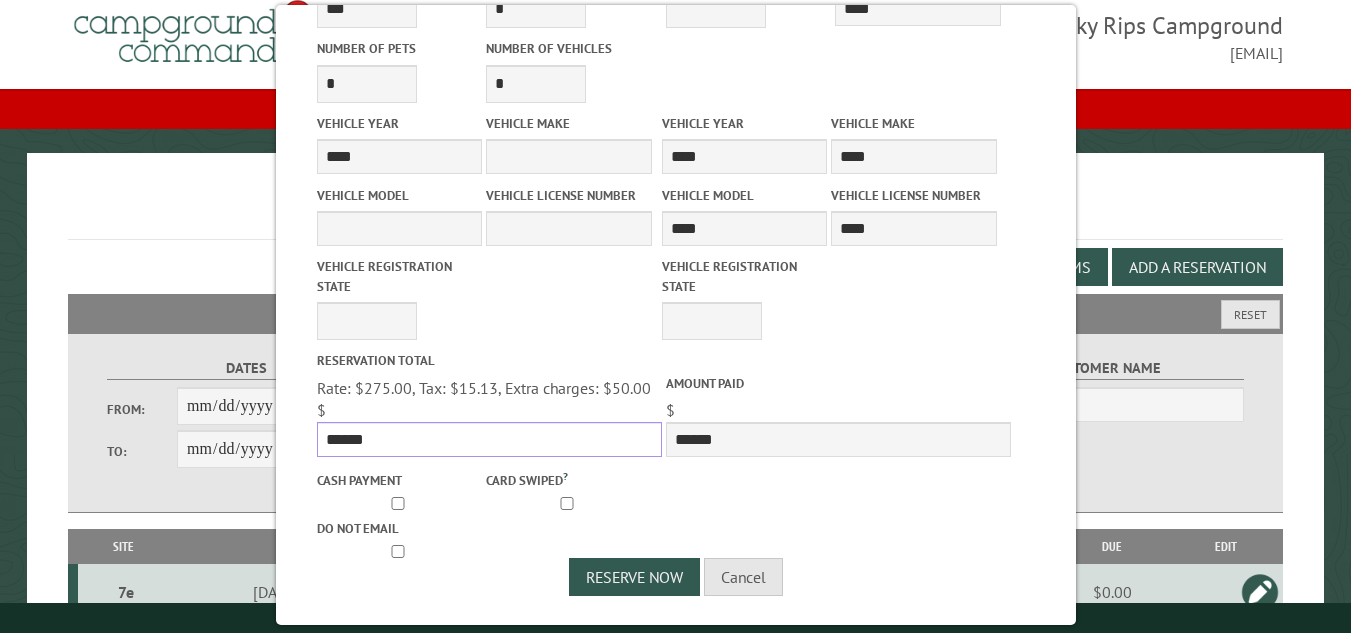 drag, startPoint x: 371, startPoint y: 432, endPoint x: 324, endPoint y: 427, distance: 47.26521 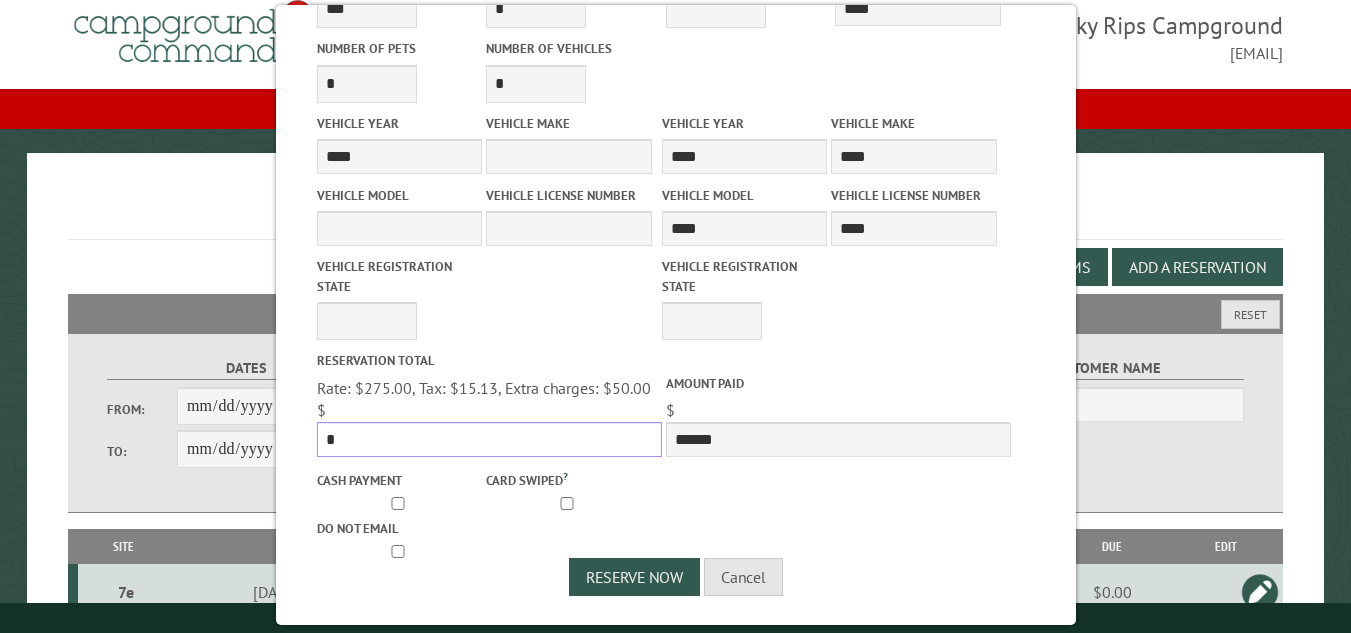 type 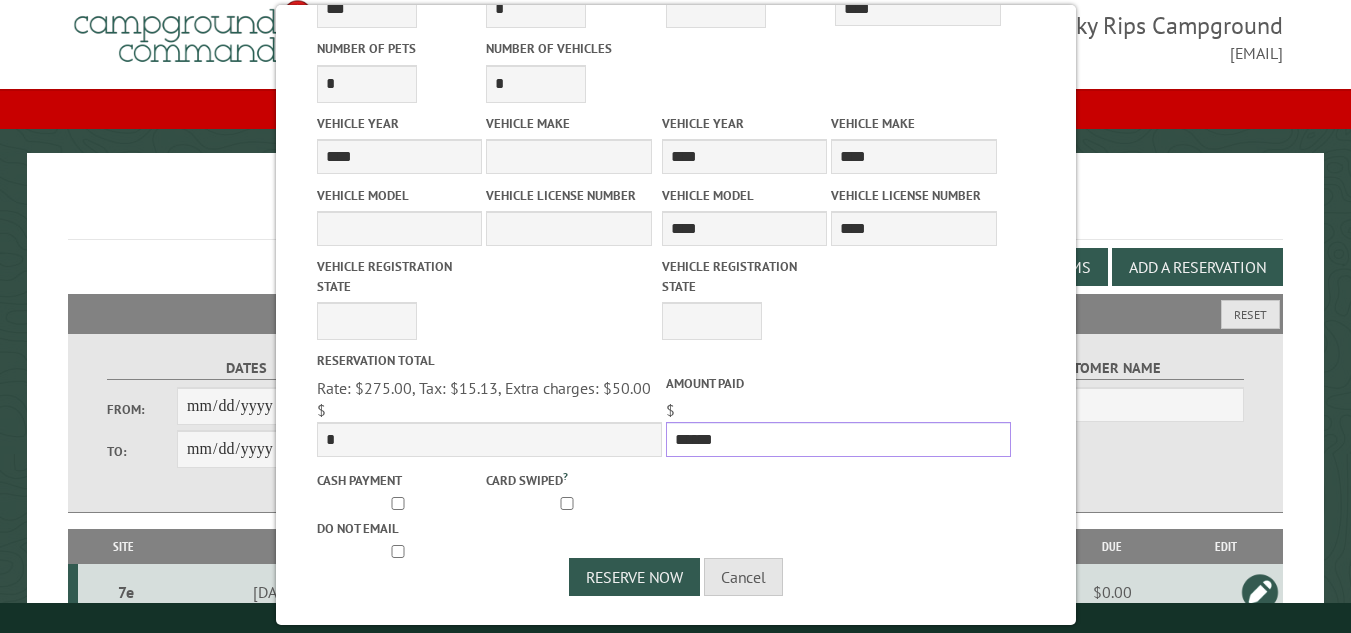 drag, startPoint x: 716, startPoint y: 437, endPoint x: 664, endPoint y: 433, distance: 52.153618 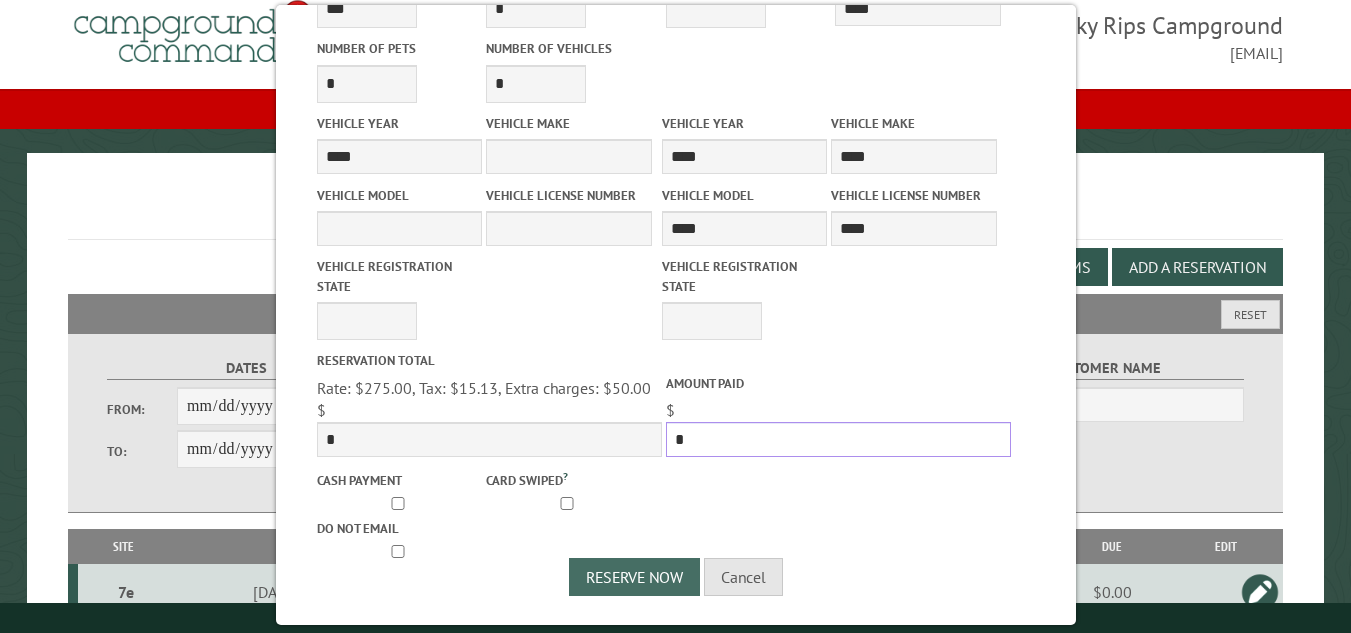 type 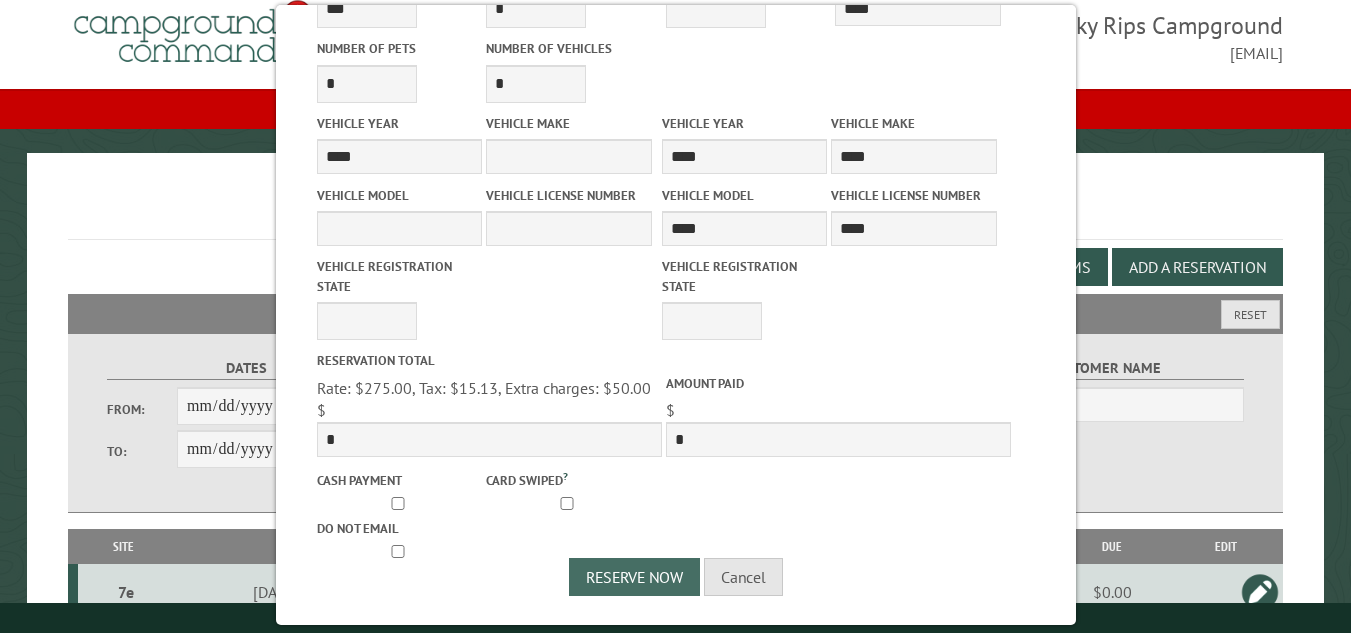 click on "Reserve Now" at bounding box center (634, 577) 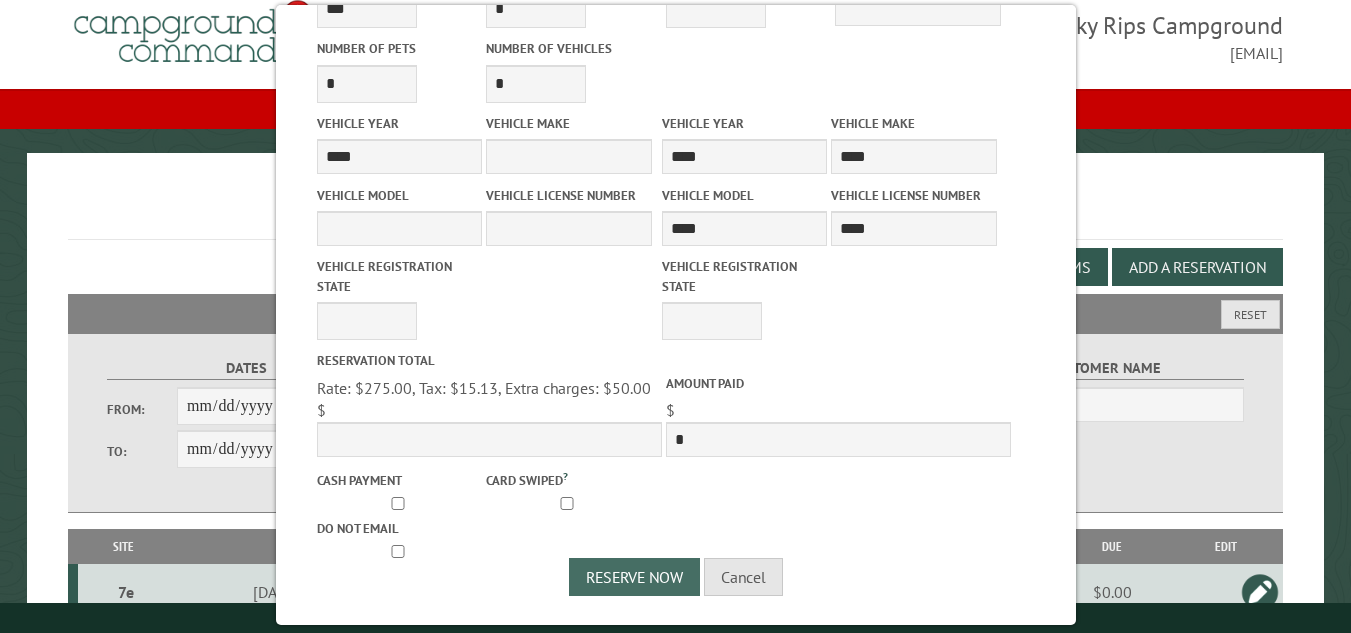 select on "**********" 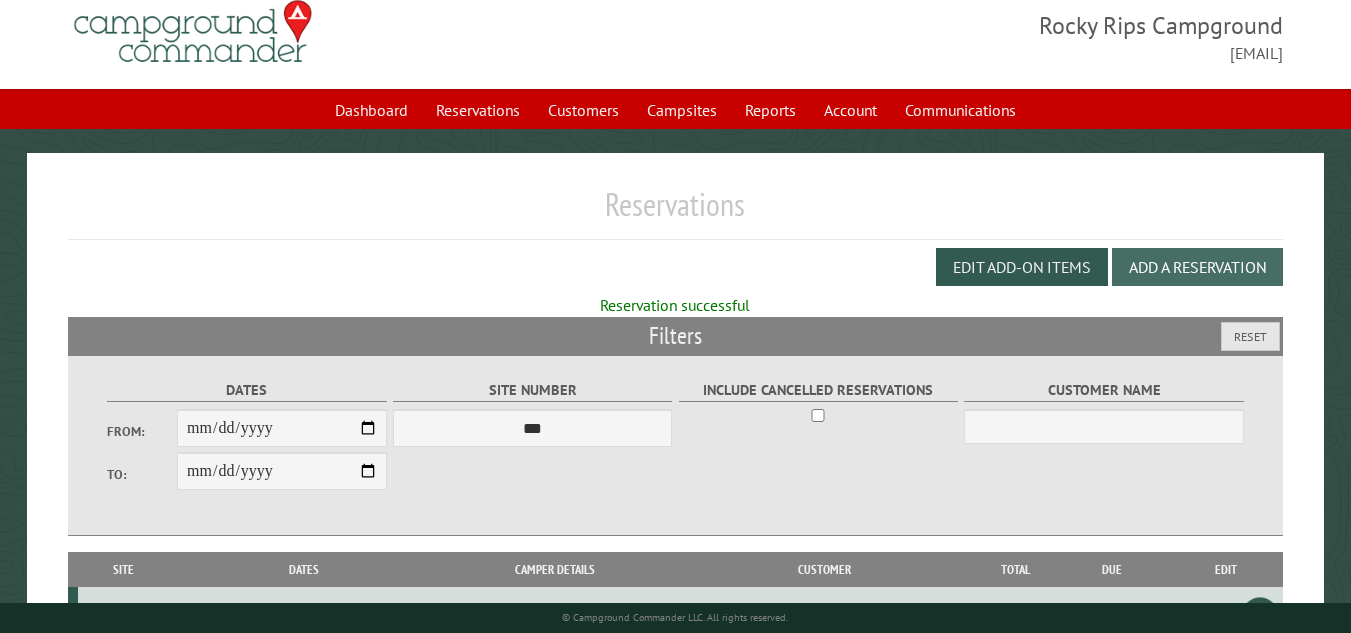 click on "Add a Reservation" at bounding box center [1197, 267] 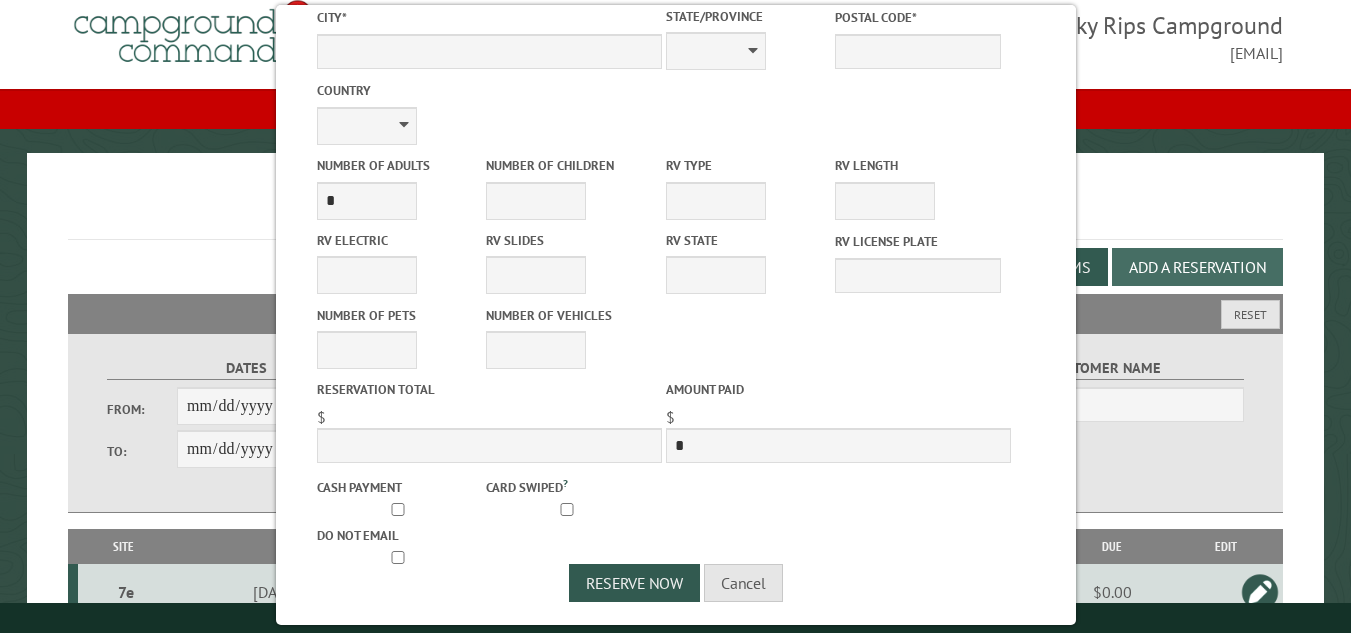 scroll, scrollTop: 0, scrollLeft: 0, axis: both 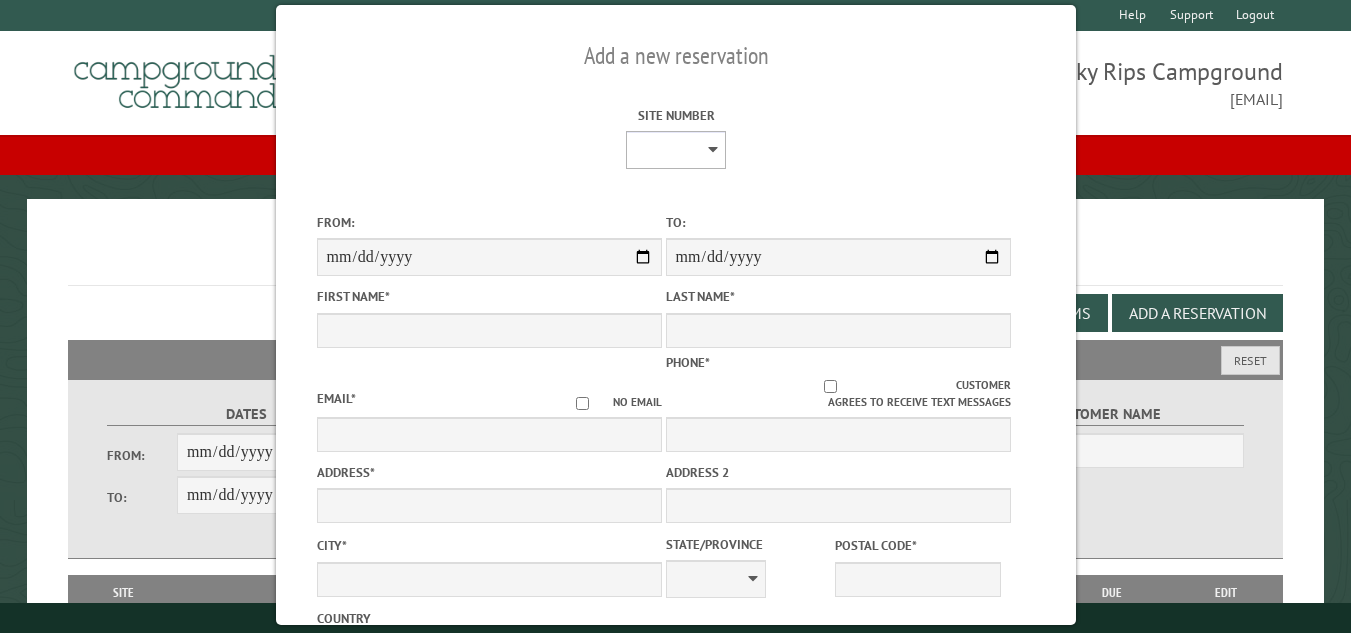 click on "**********" at bounding box center (676, 150) 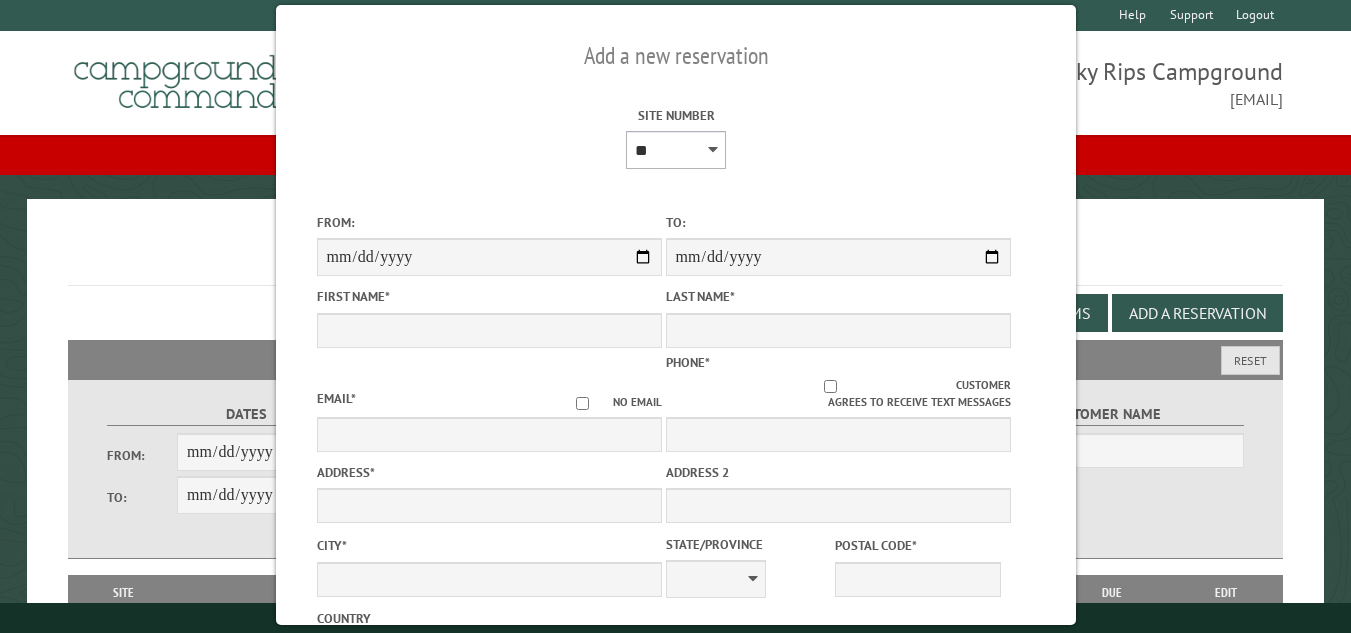 click on "**********" at bounding box center [676, 150] 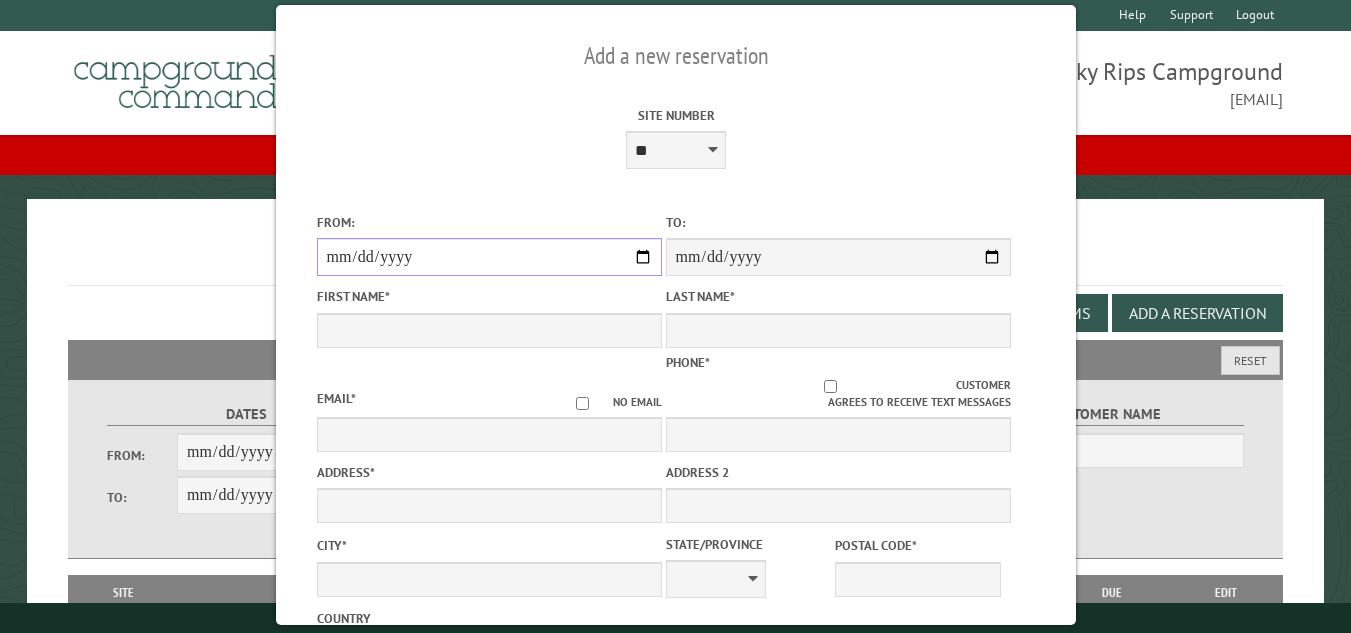 click on "From:" at bounding box center [488, 257] 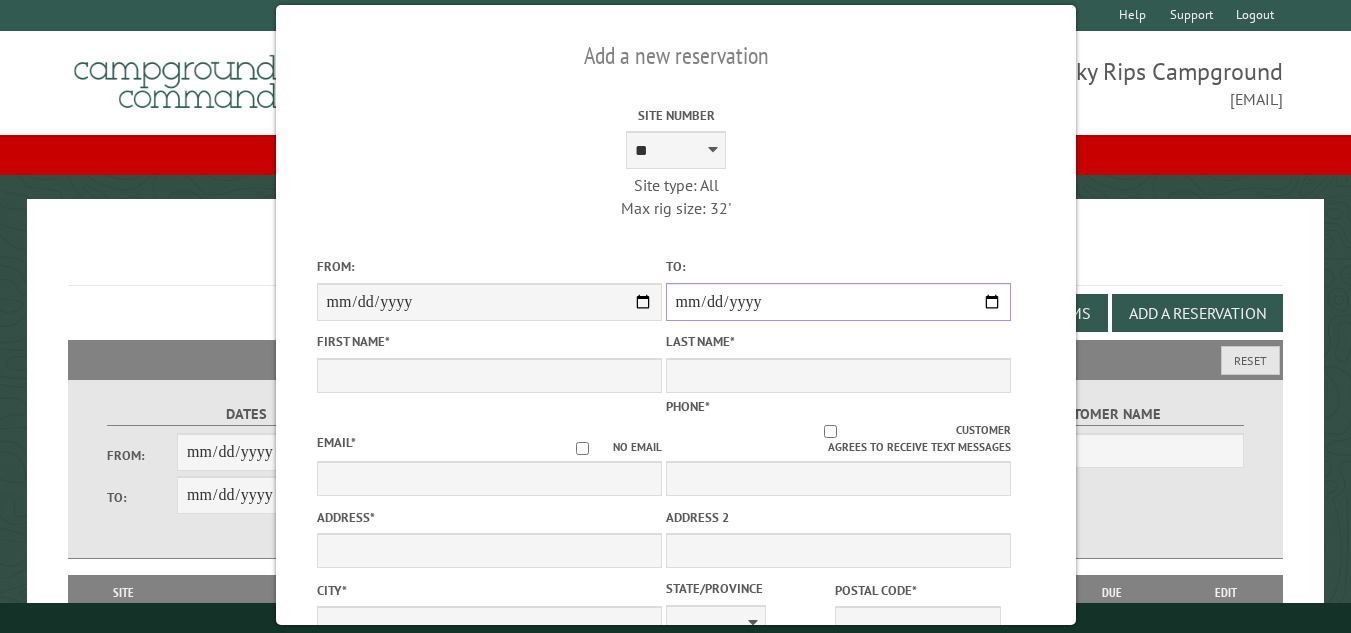 click on "**********" at bounding box center (837, 302) 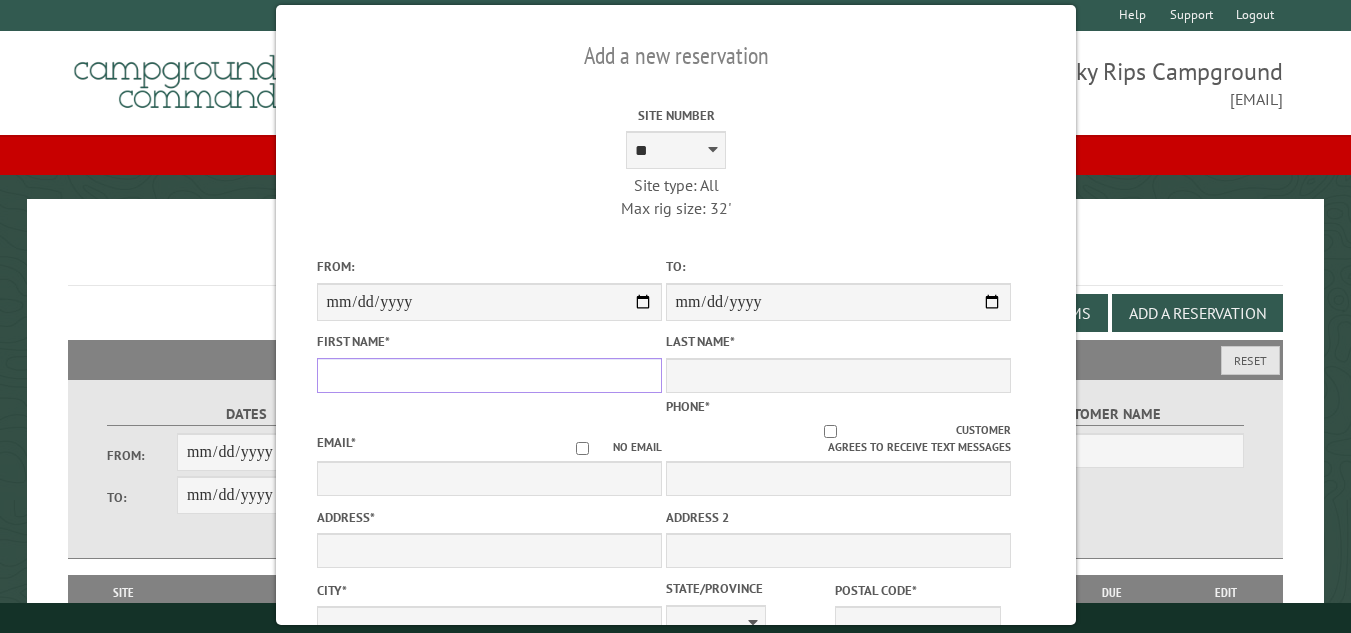 click on "First Name *" at bounding box center (488, 375) 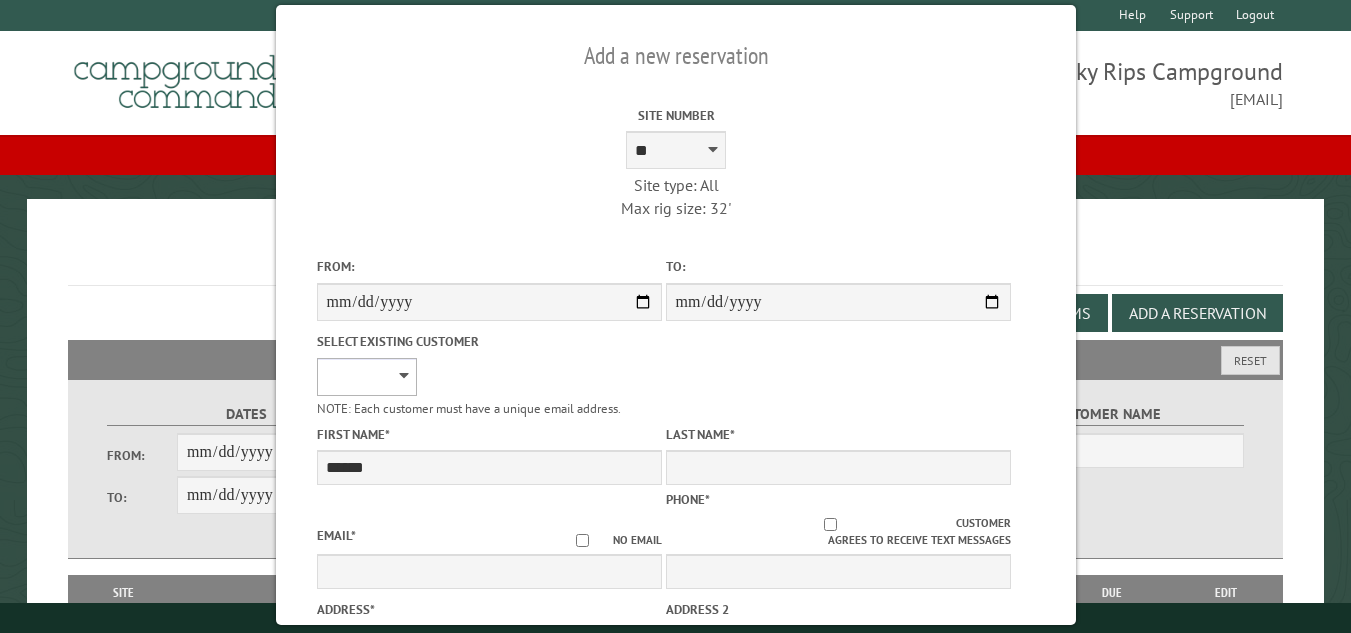 click on "**********" at bounding box center (366, 377) 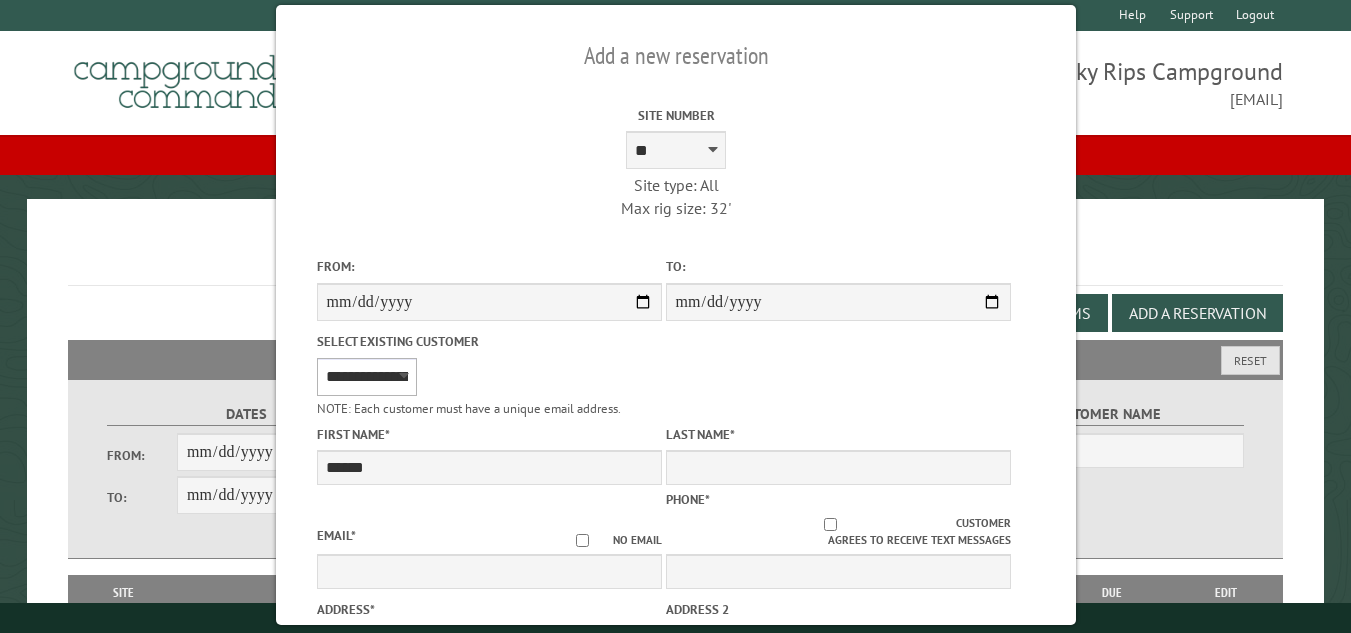 click on "**********" at bounding box center [366, 377] 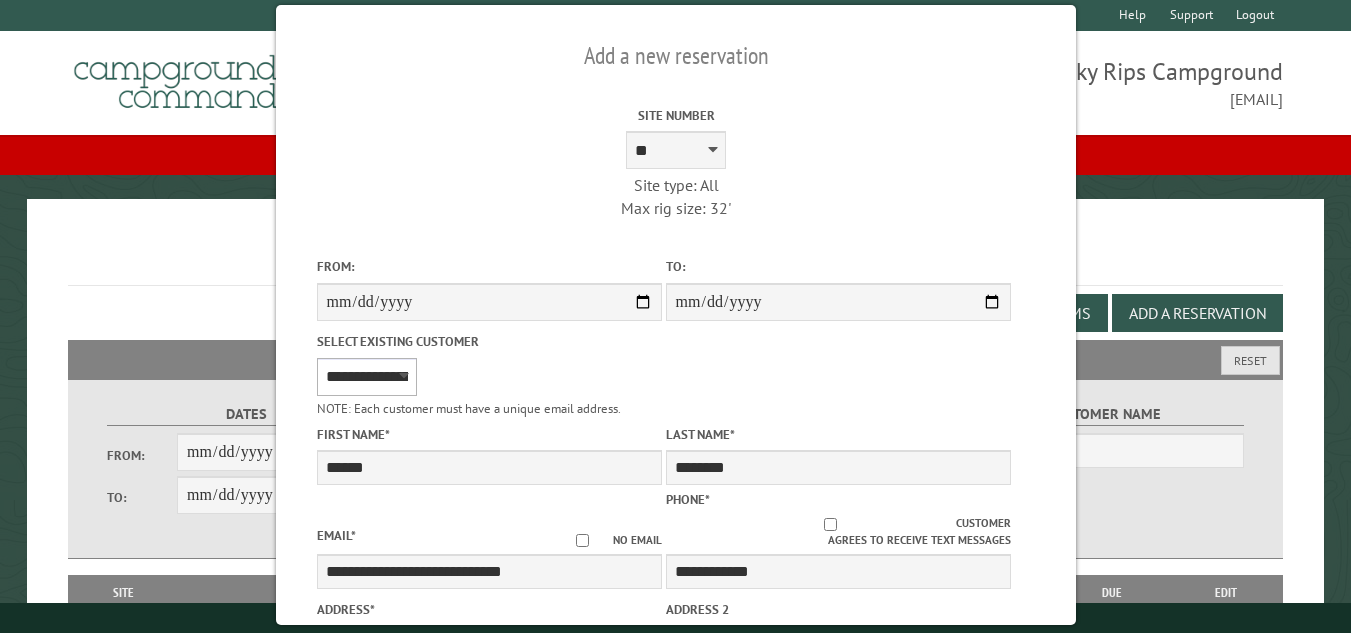 type on "******" 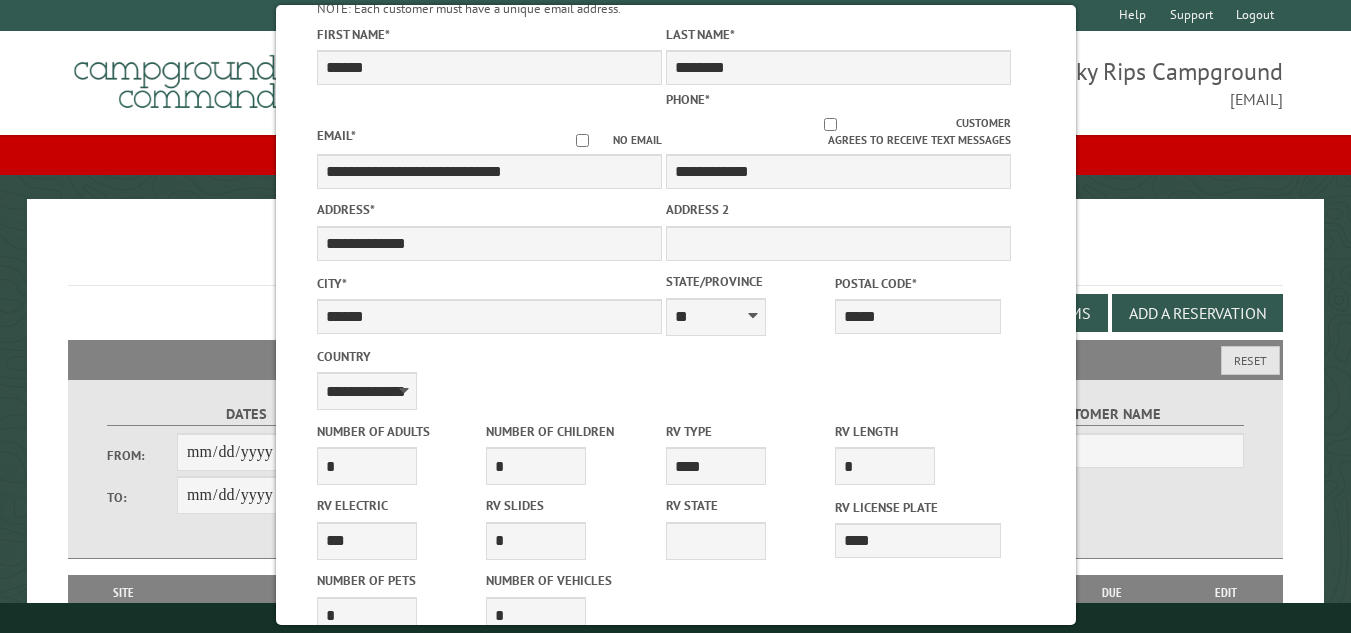 scroll, scrollTop: 932, scrollLeft: 0, axis: vertical 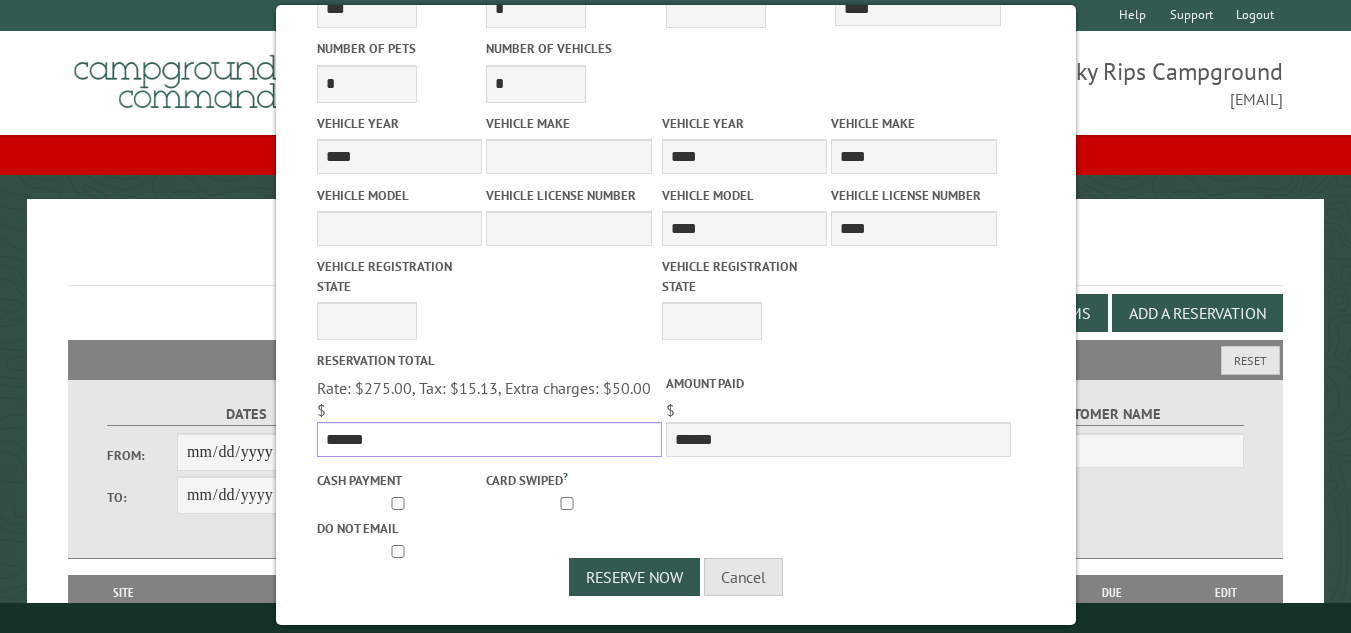 drag, startPoint x: 371, startPoint y: 433, endPoint x: 330, endPoint y: 433, distance: 41 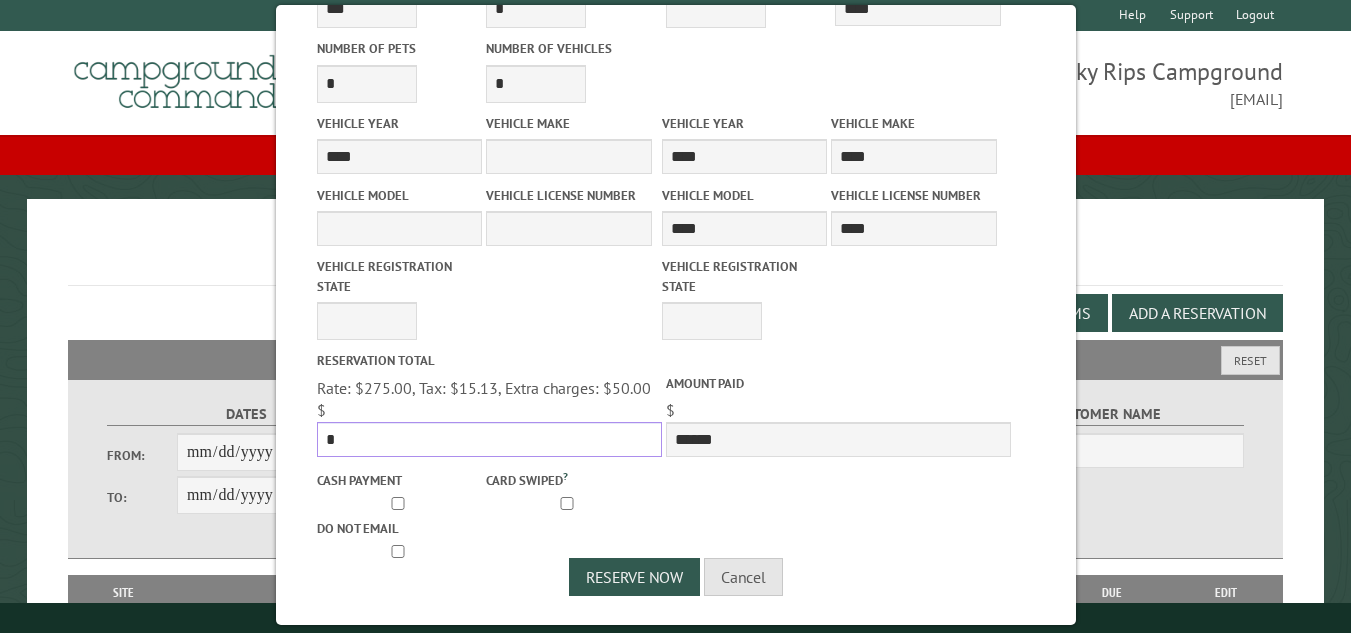 type 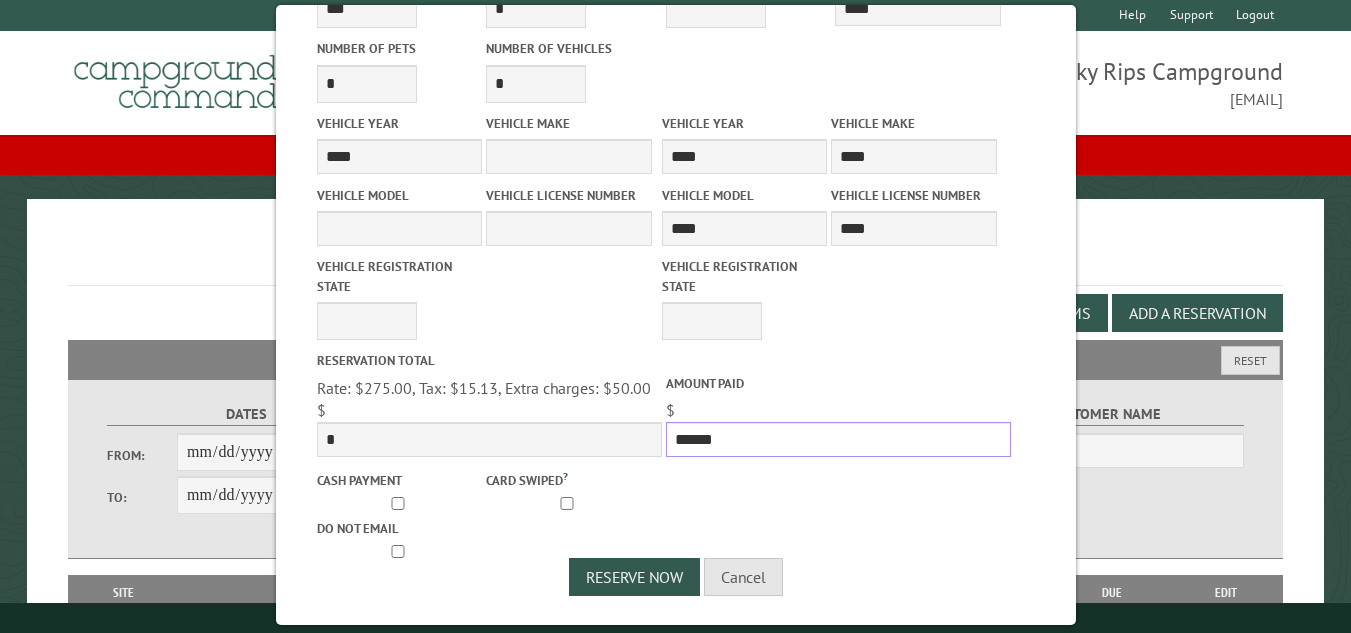 drag, startPoint x: 714, startPoint y: 434, endPoint x: 662, endPoint y: 435, distance: 52.009613 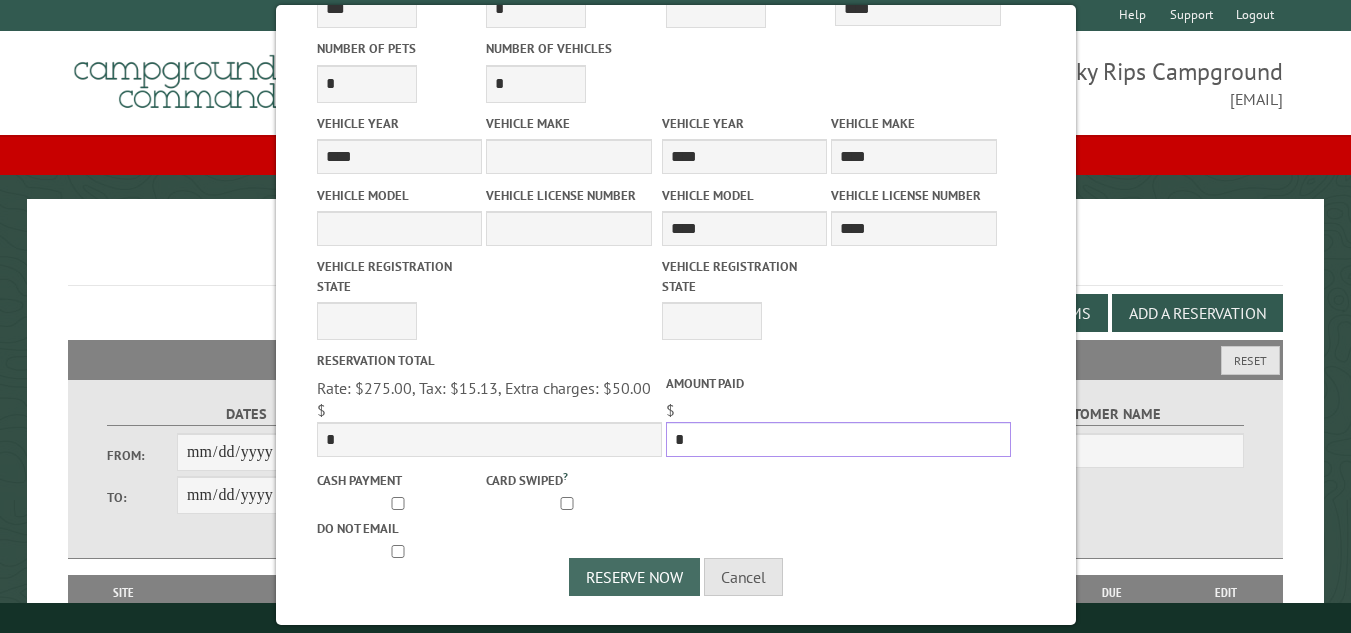 type 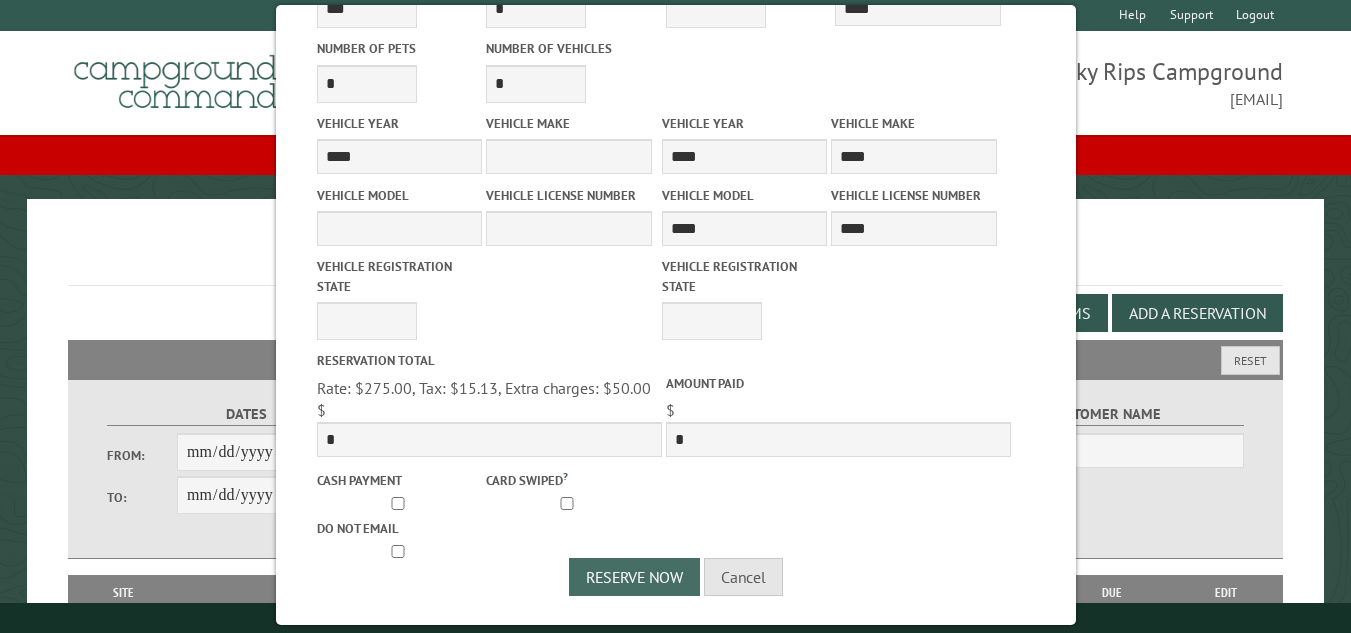 click on "Reserve Now" at bounding box center [634, 577] 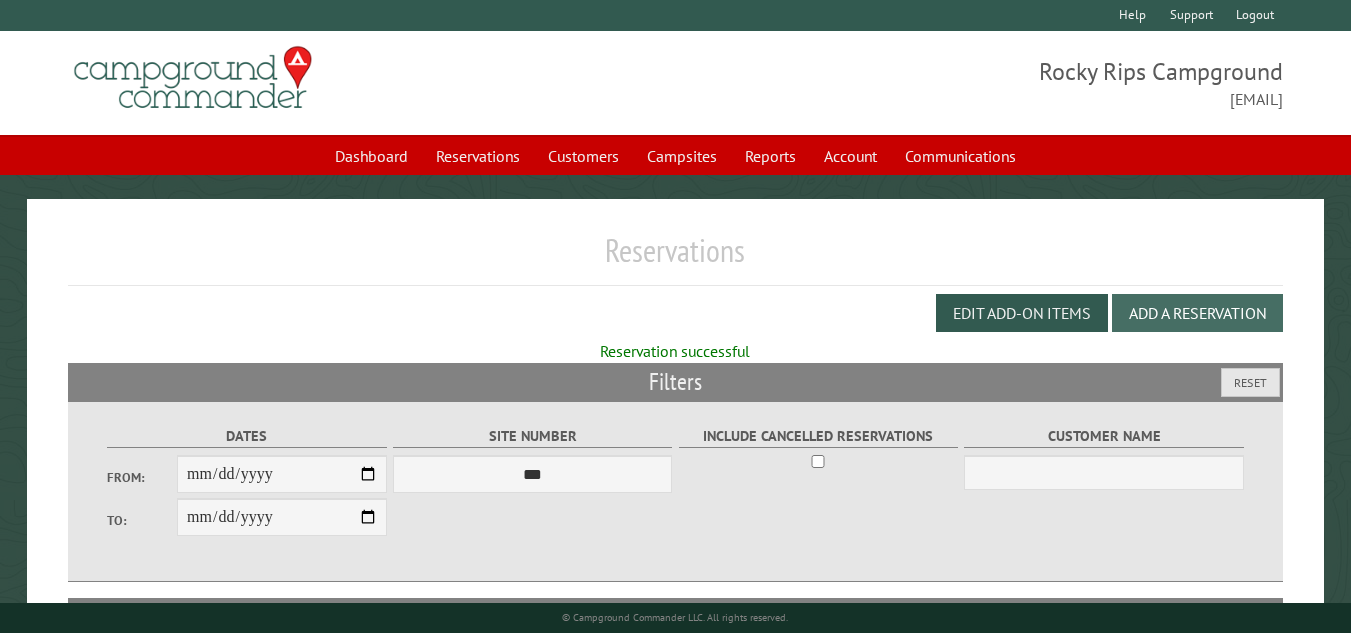 click on "Add a Reservation" at bounding box center (1197, 313) 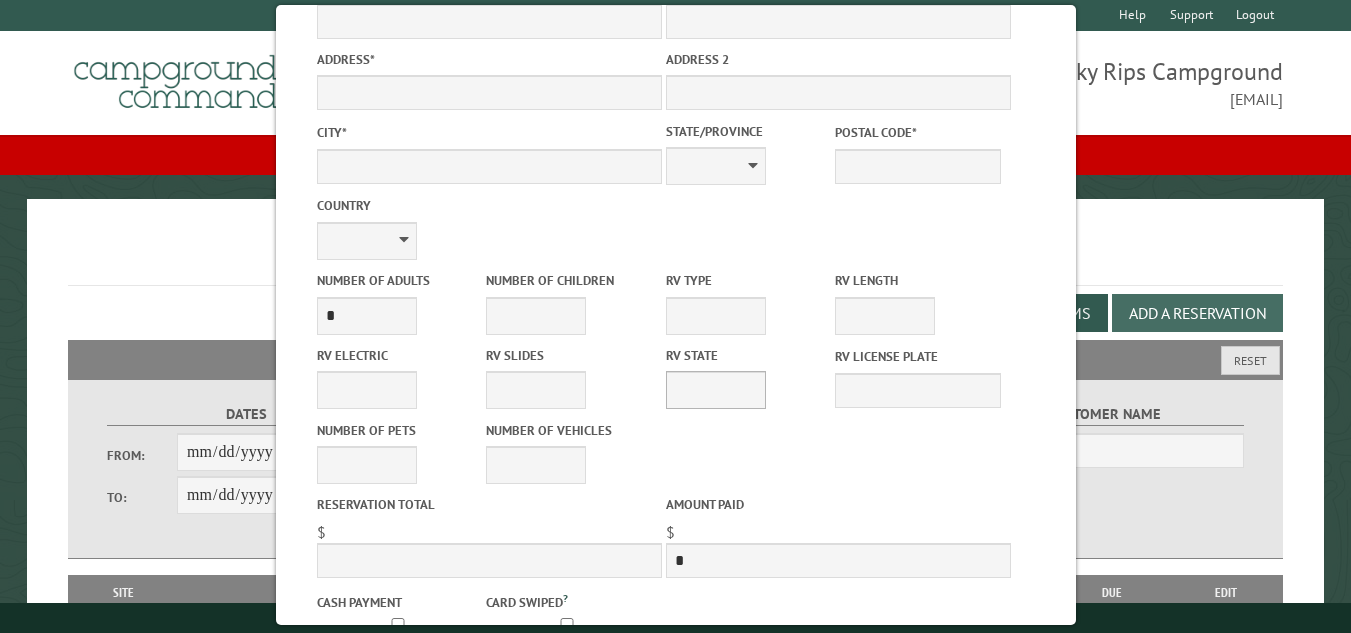 scroll, scrollTop: 0, scrollLeft: 0, axis: both 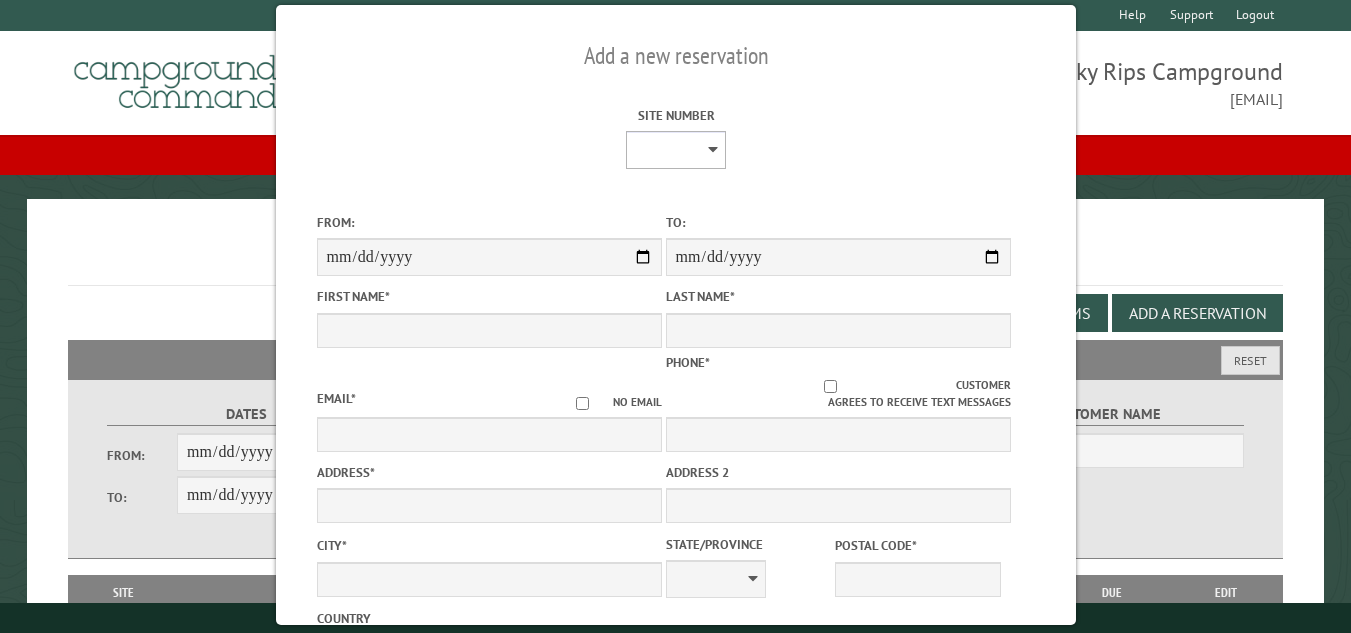click on "**********" at bounding box center (676, 150) 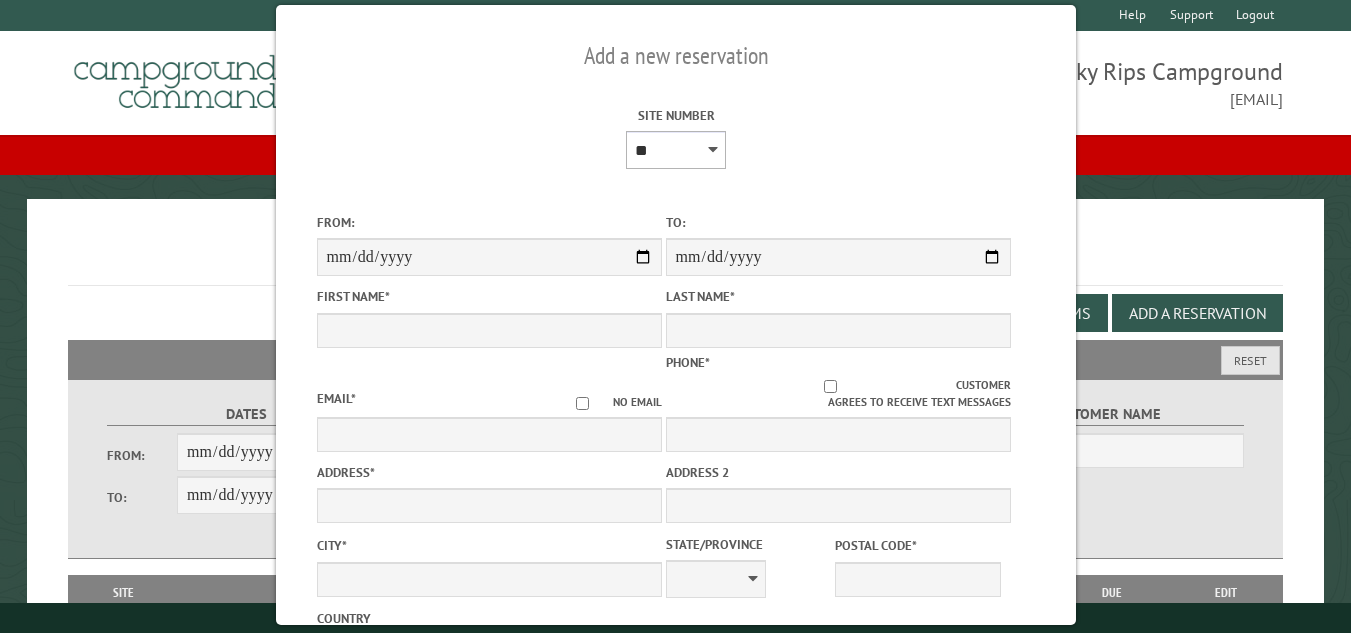 click on "**********" at bounding box center (676, 150) 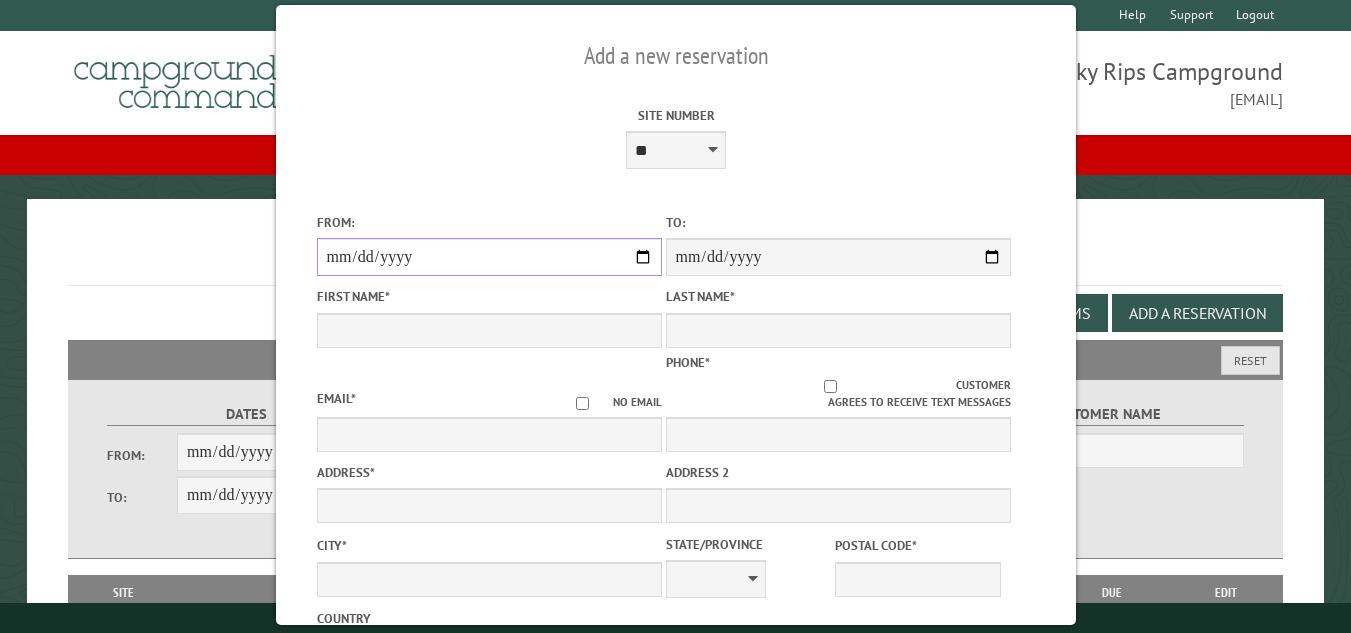 click on "From:" at bounding box center [488, 257] 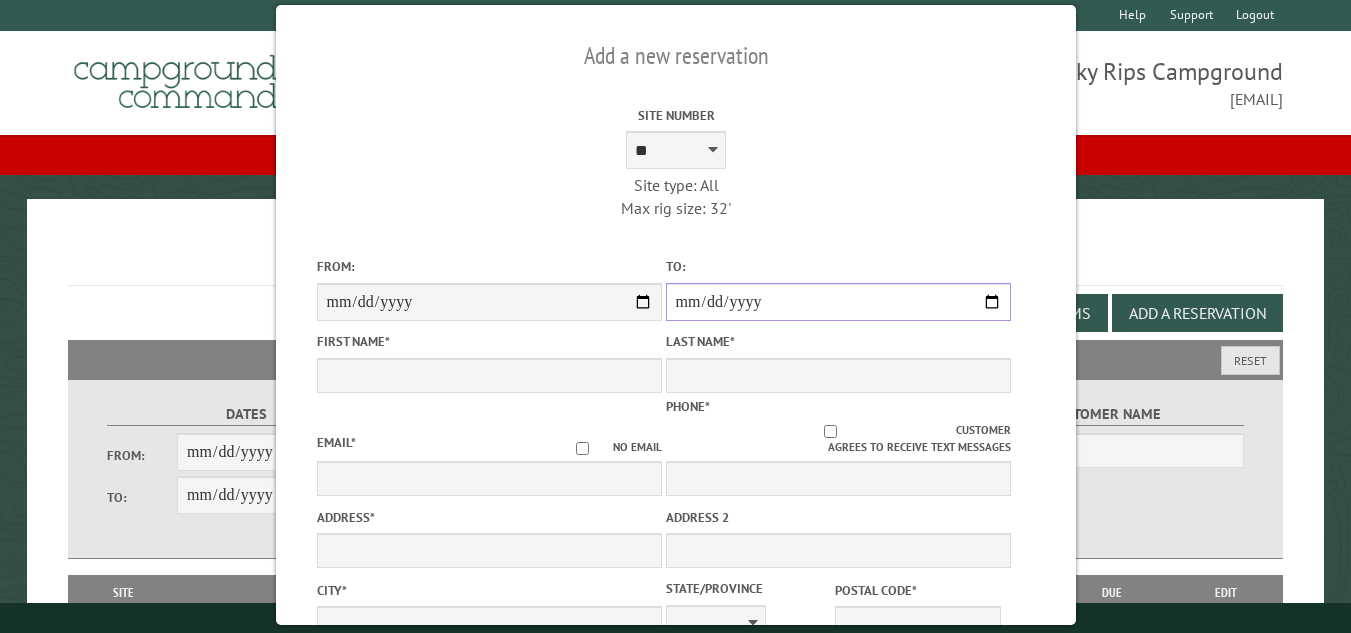 click on "**********" at bounding box center [837, 302] 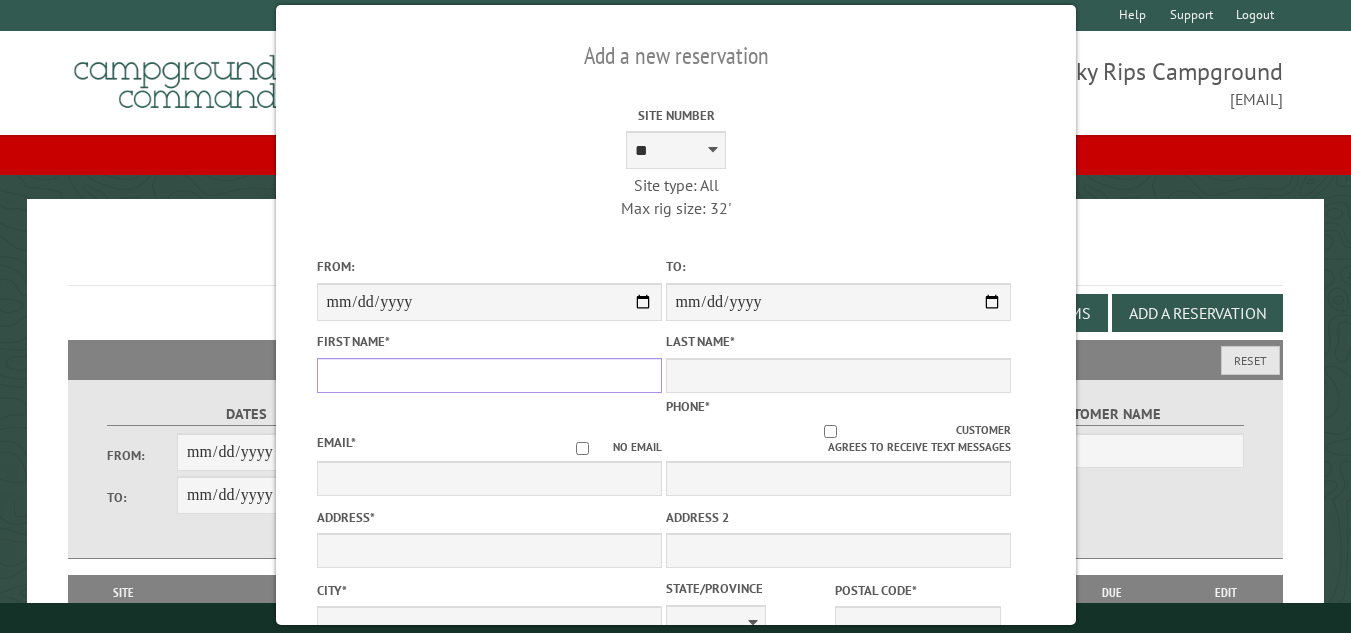 click on "First Name *" at bounding box center [488, 375] 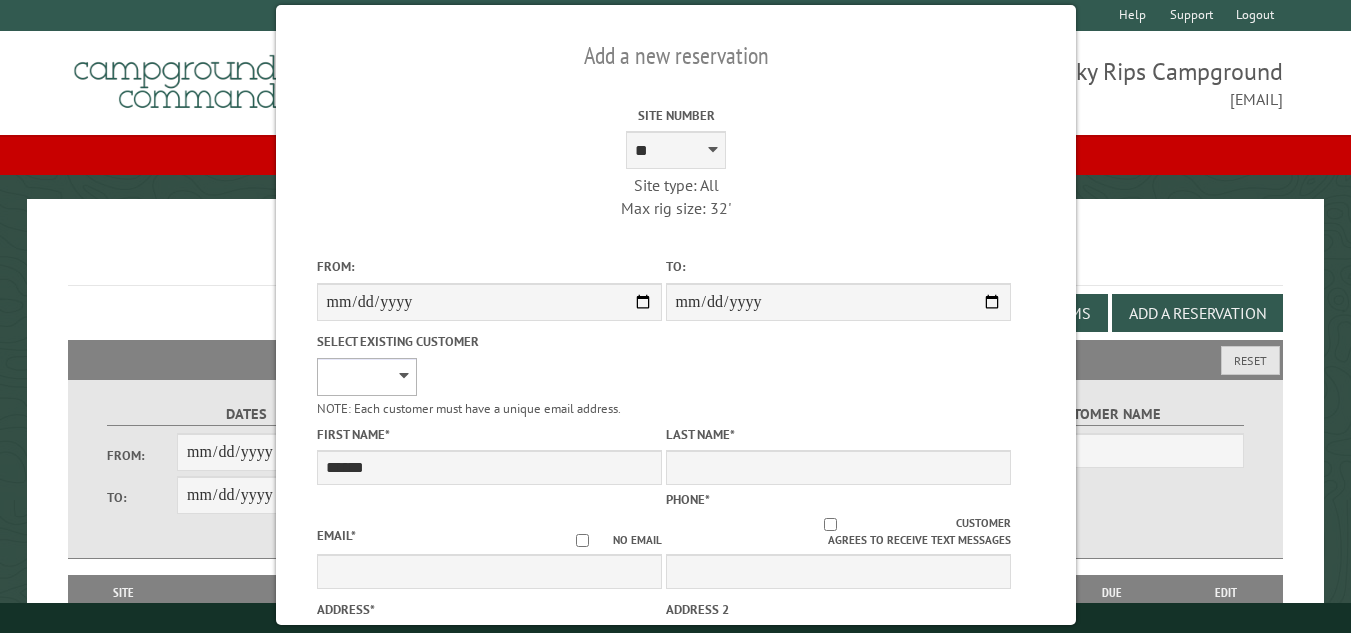 click on "**********" at bounding box center [366, 377] 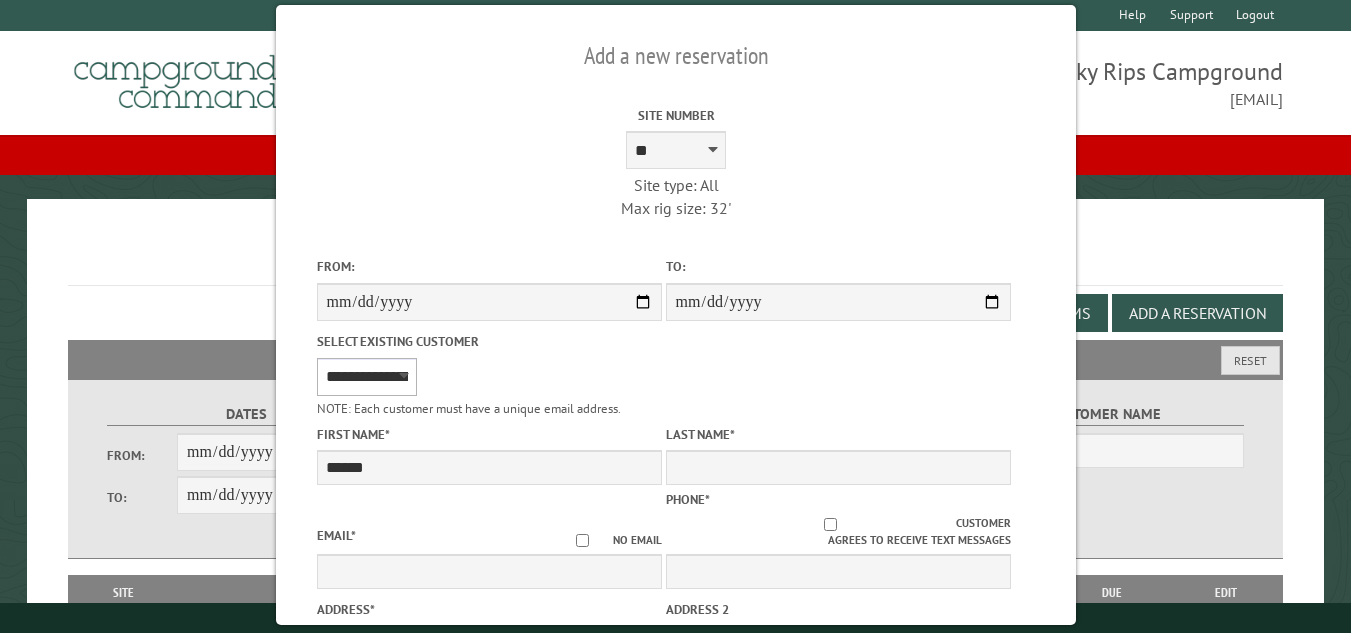 click on "**********" at bounding box center [366, 377] 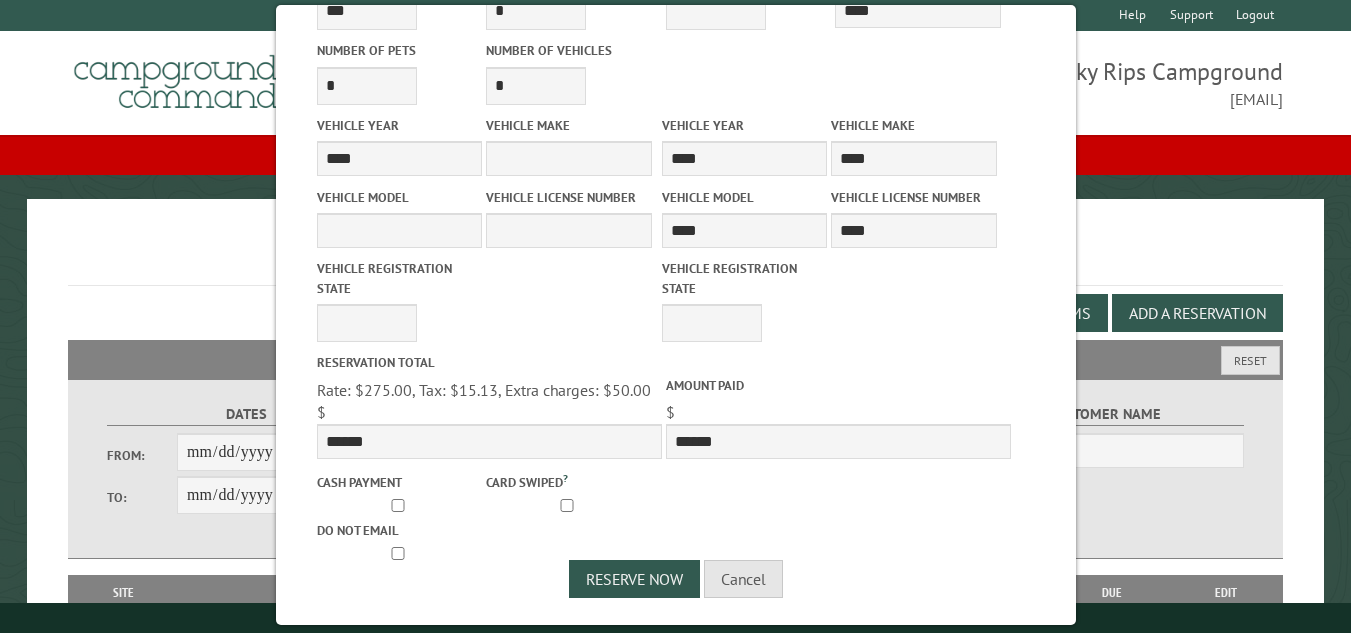 scroll, scrollTop: 932, scrollLeft: 0, axis: vertical 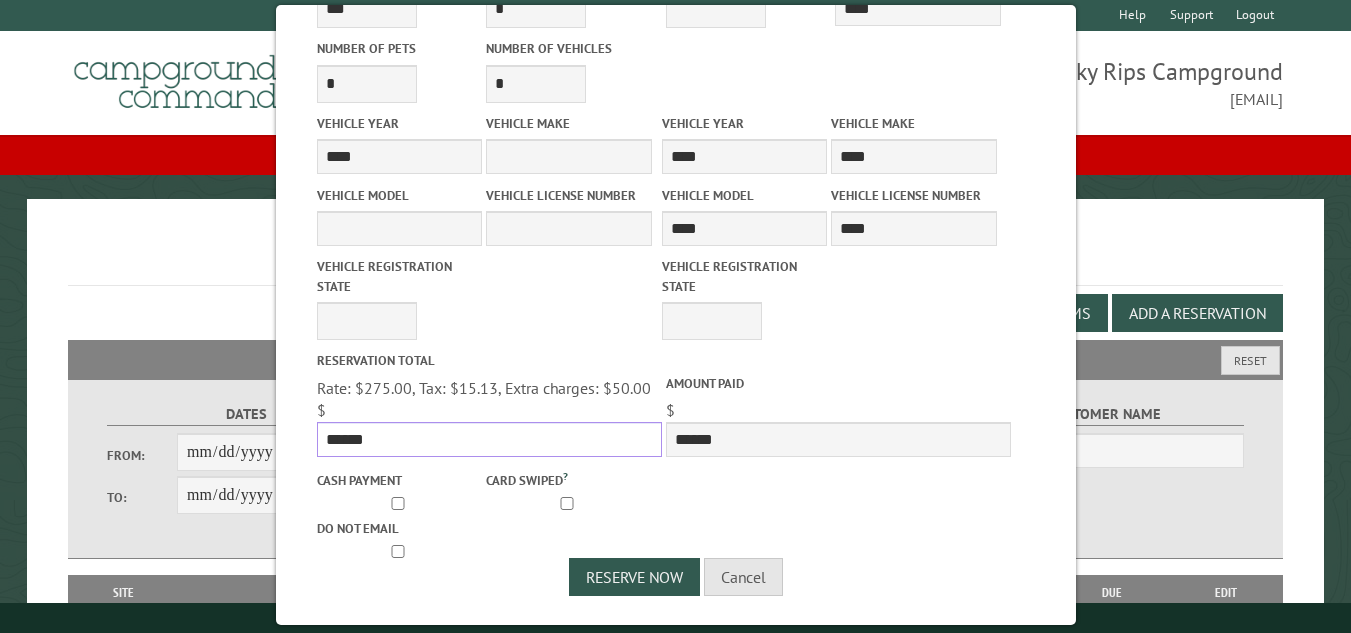 drag, startPoint x: 370, startPoint y: 438, endPoint x: 320, endPoint y: 433, distance: 50.24938 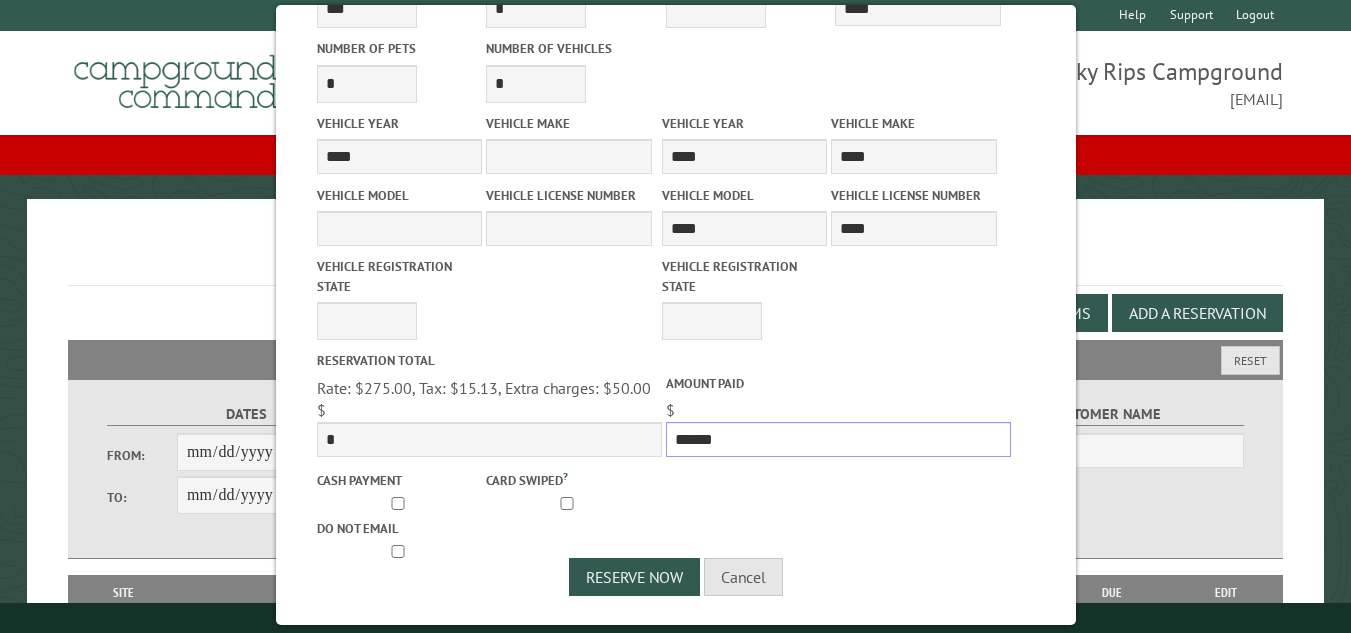 drag, startPoint x: 717, startPoint y: 436, endPoint x: 666, endPoint y: 442, distance: 51.351727 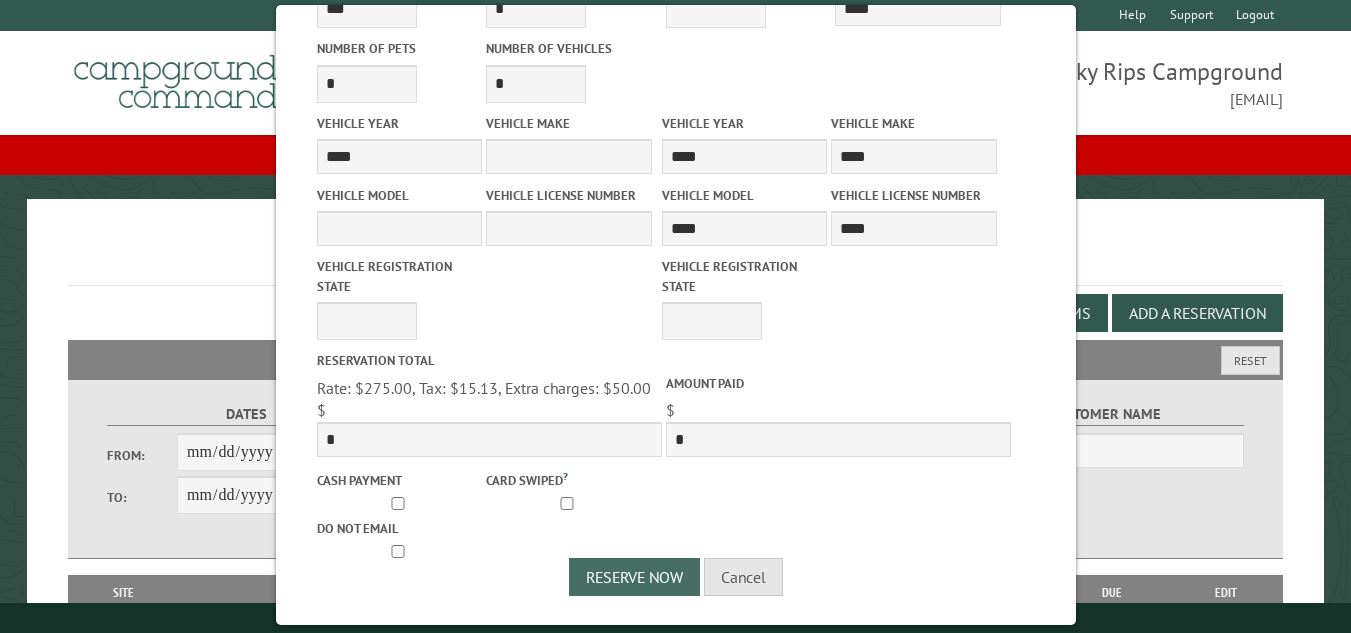 click on "Reserve Now" at bounding box center (634, 577) 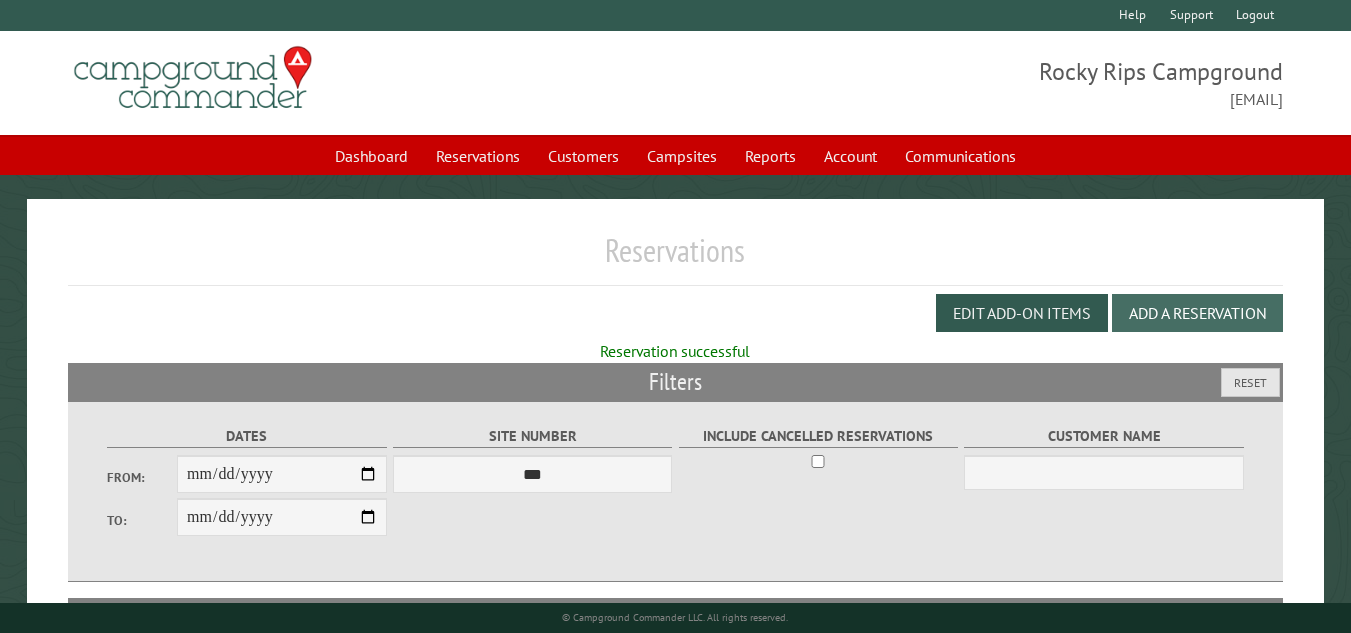 click on "Add a Reservation" at bounding box center [1197, 313] 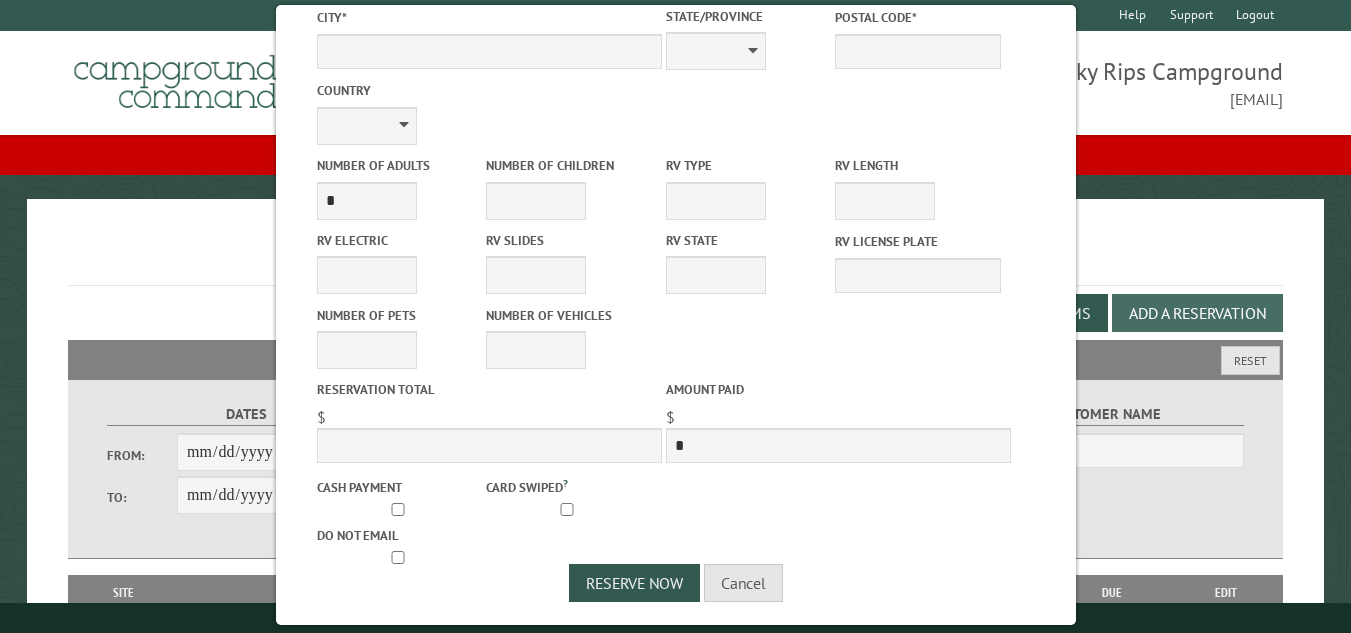 scroll, scrollTop: 0, scrollLeft: 0, axis: both 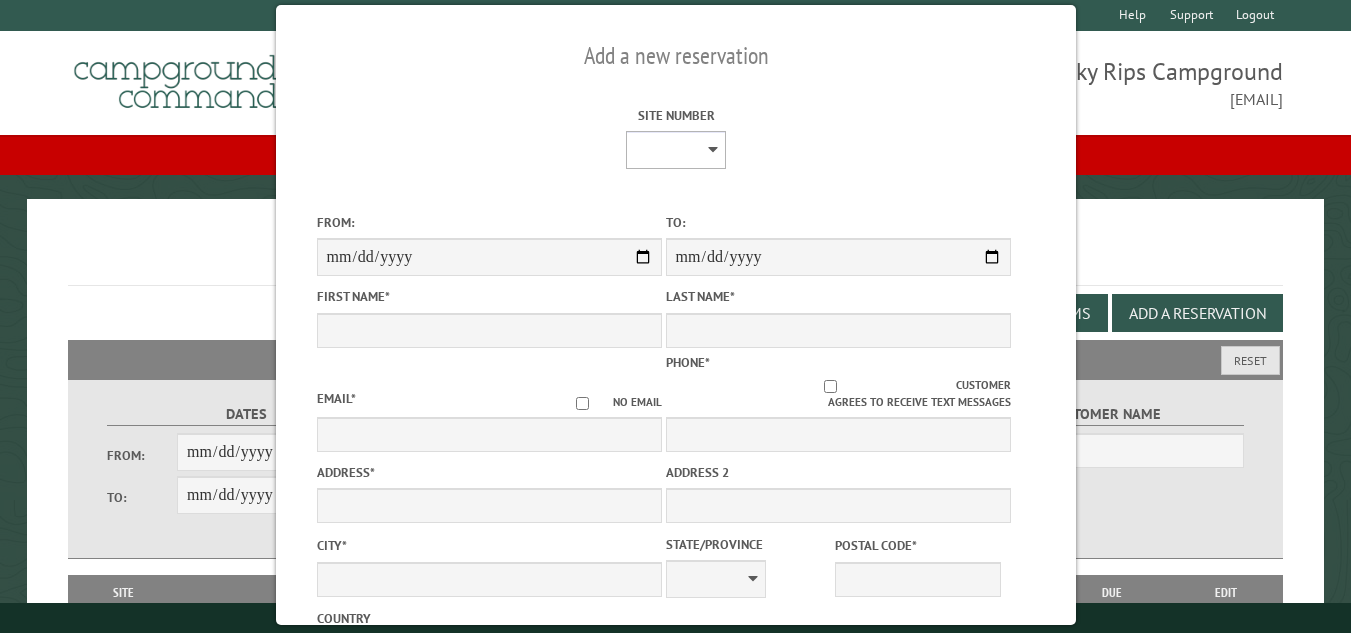 click on "**********" at bounding box center (676, 150) 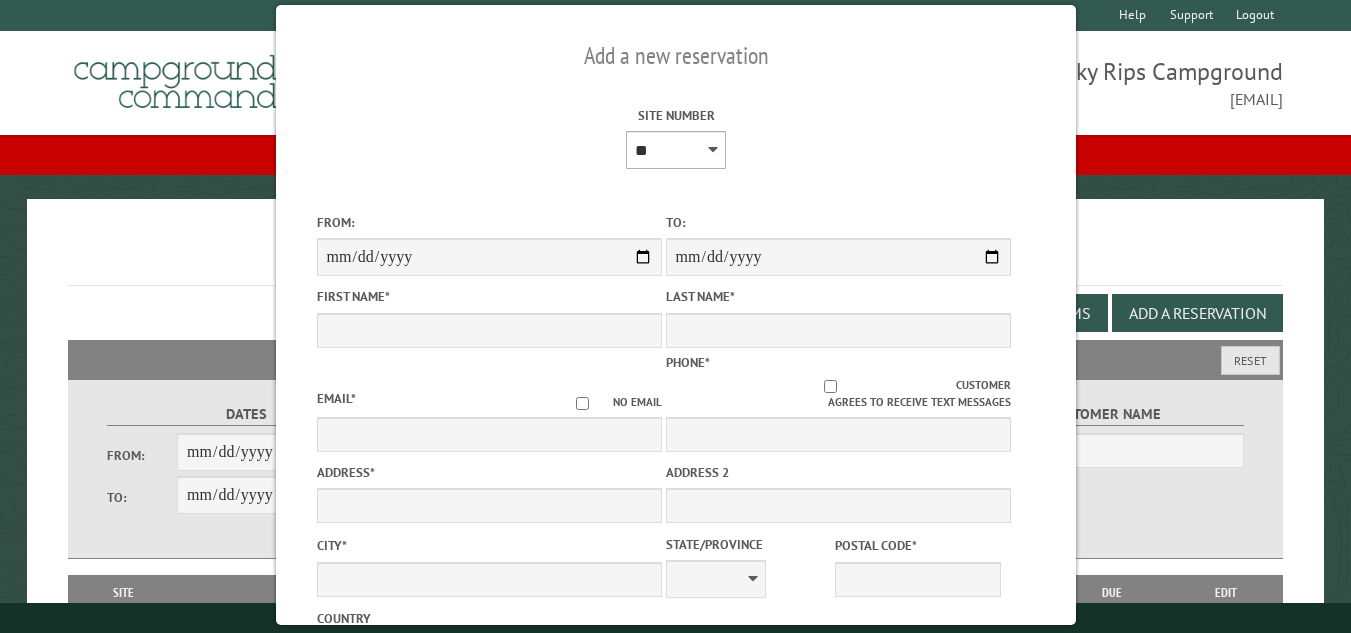 click on "**********" at bounding box center (676, 150) 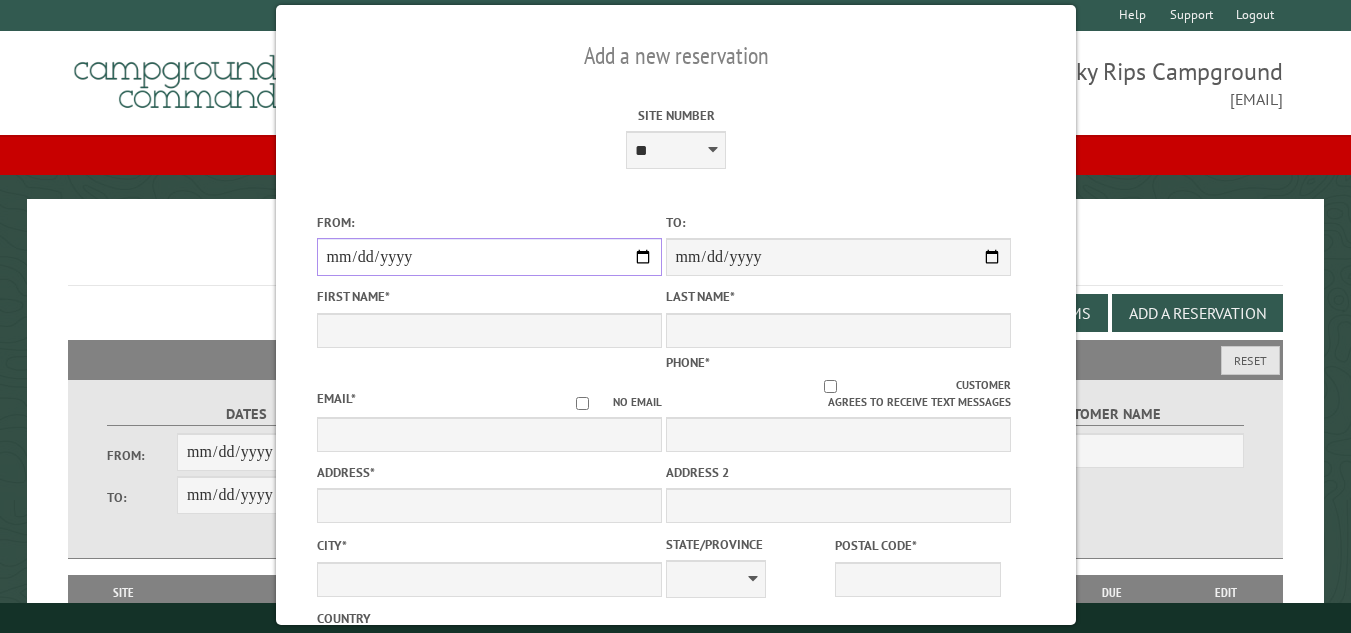 click on "From:" at bounding box center [488, 257] 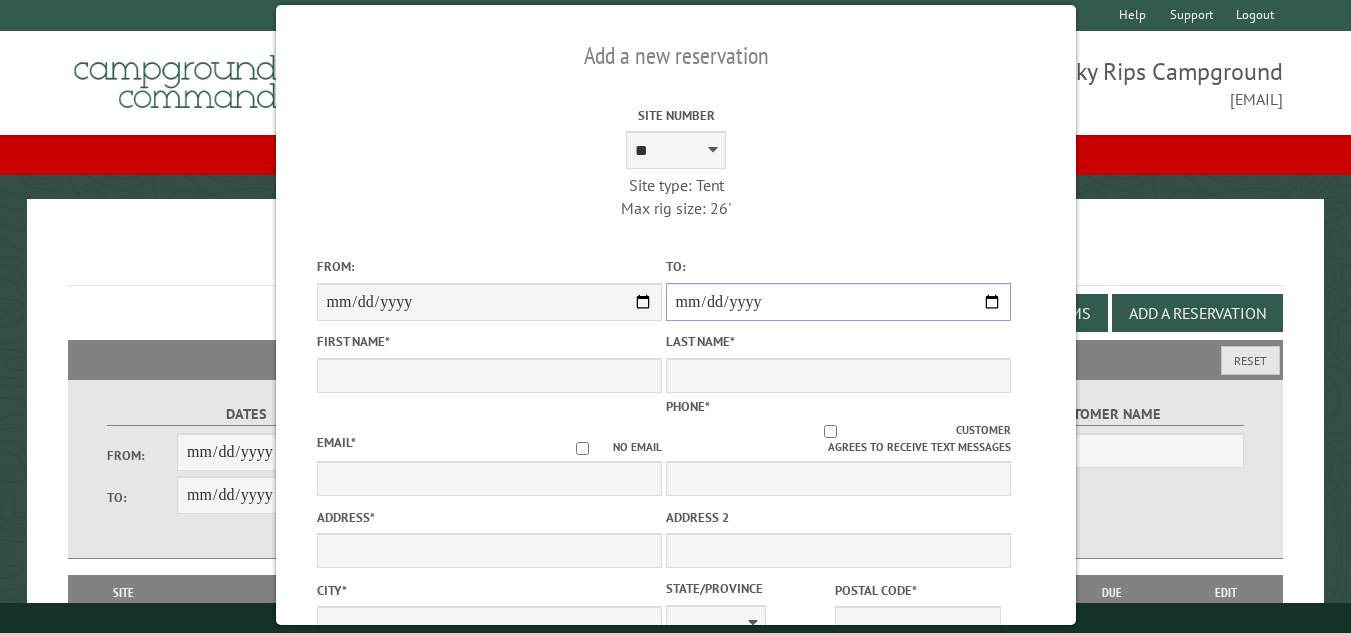 click on "**********" at bounding box center (837, 302) 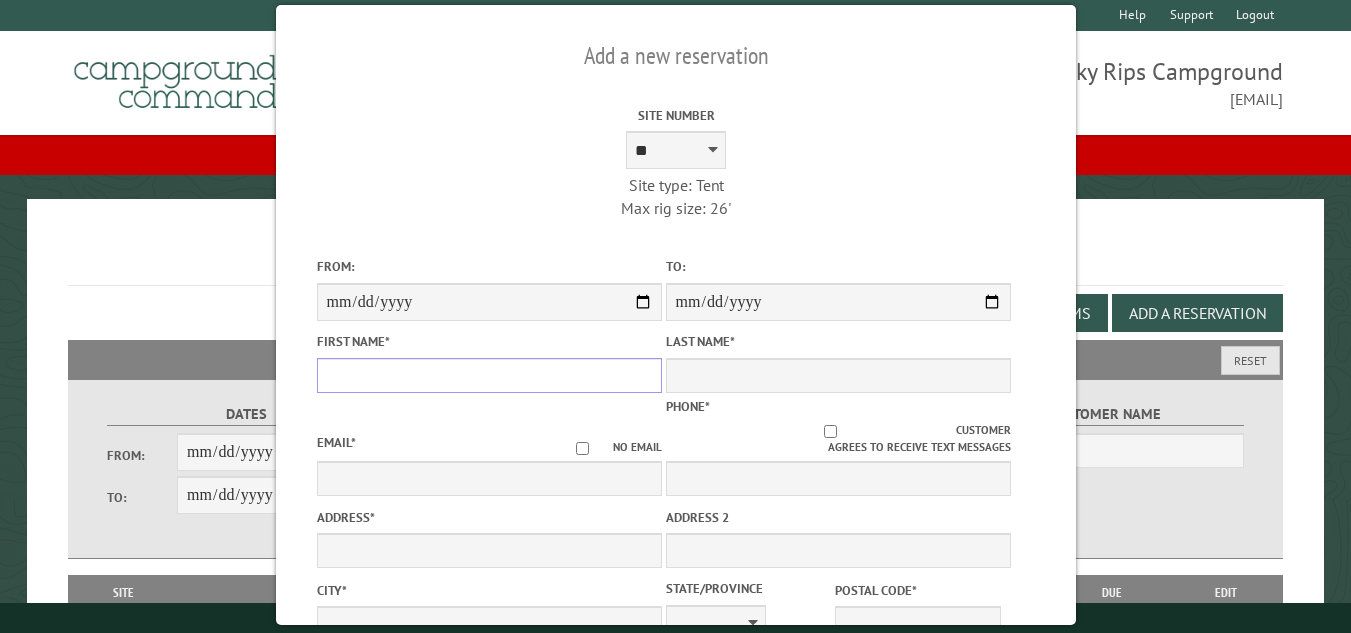 click on "First Name *" at bounding box center [488, 375] 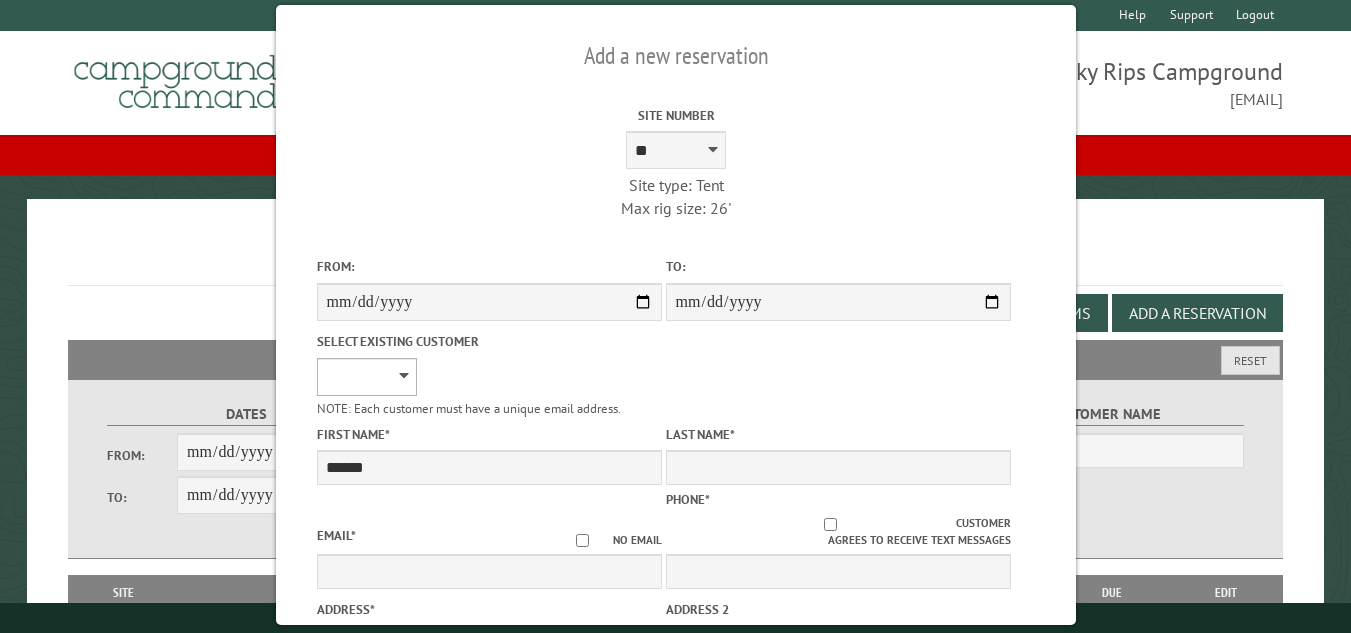 click on "**********" at bounding box center (366, 377) 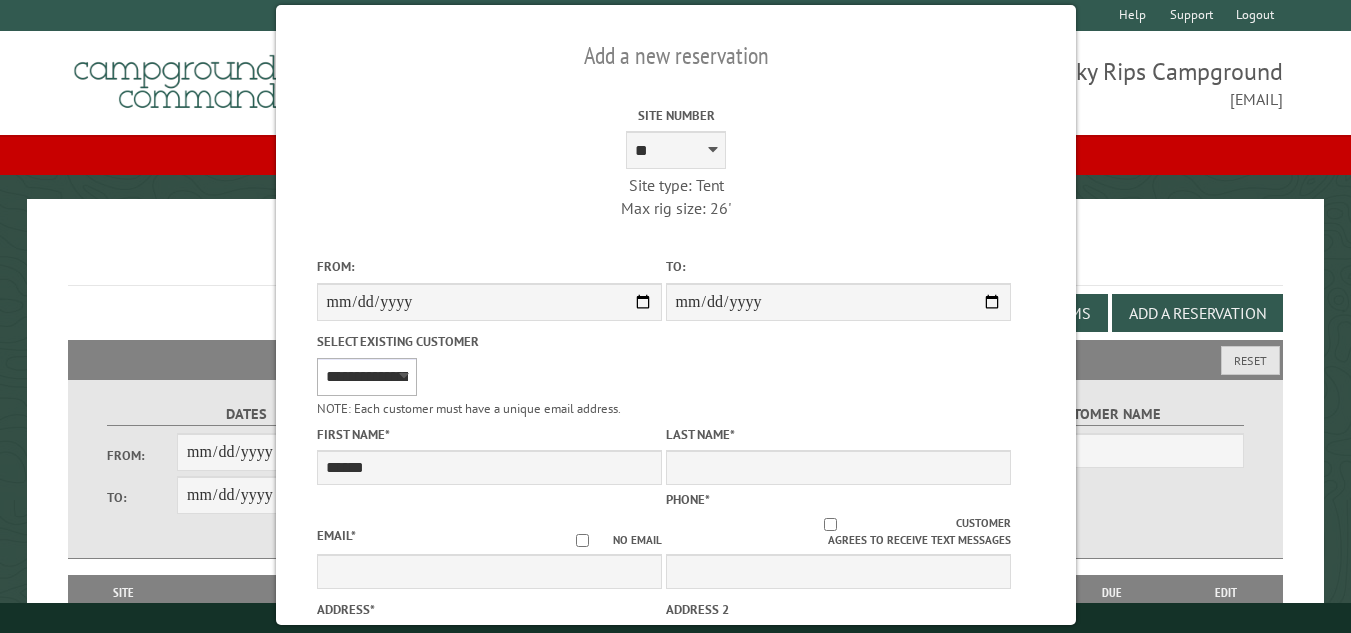 click on "**********" at bounding box center (366, 377) 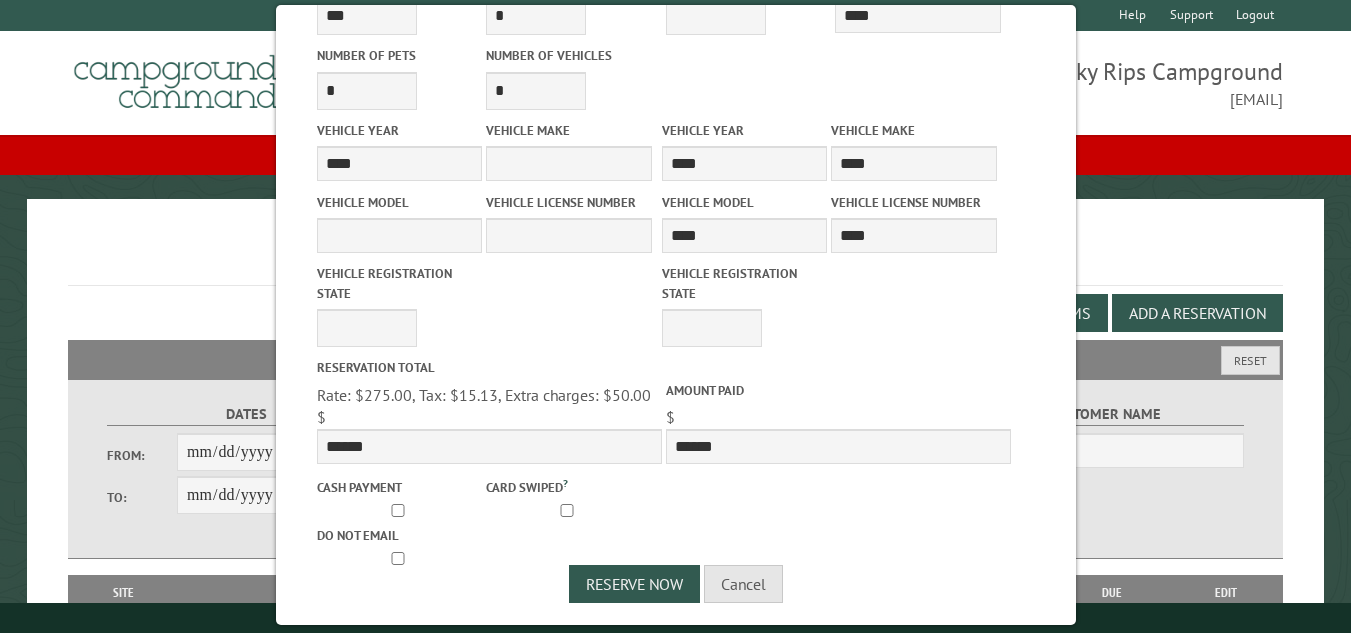 scroll, scrollTop: 932, scrollLeft: 0, axis: vertical 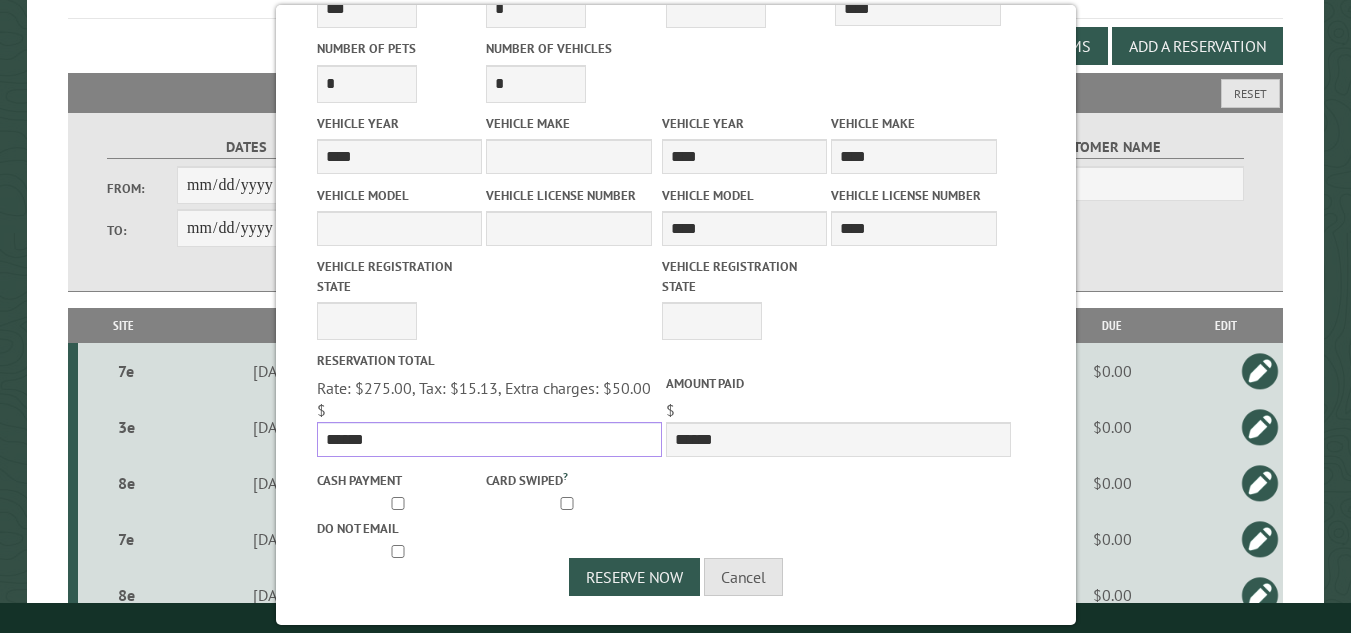 drag, startPoint x: 375, startPoint y: 433, endPoint x: 323, endPoint y: 433, distance: 52 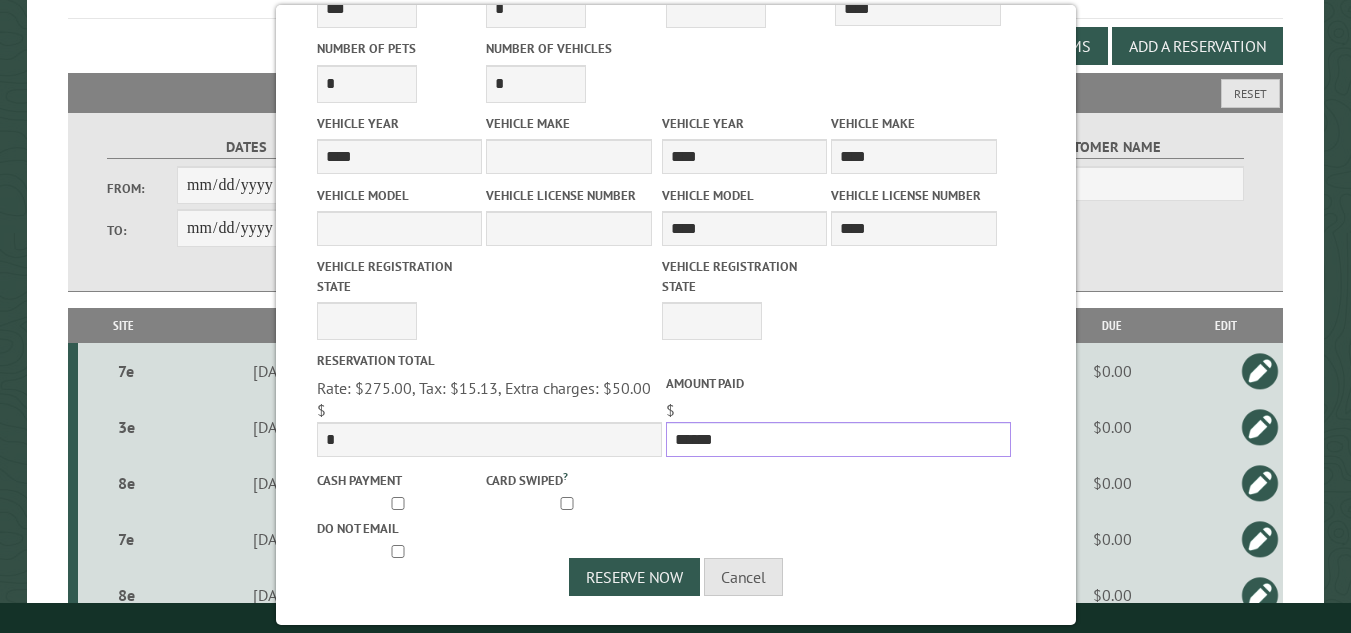 drag, startPoint x: 717, startPoint y: 435, endPoint x: 662, endPoint y: 435, distance: 55 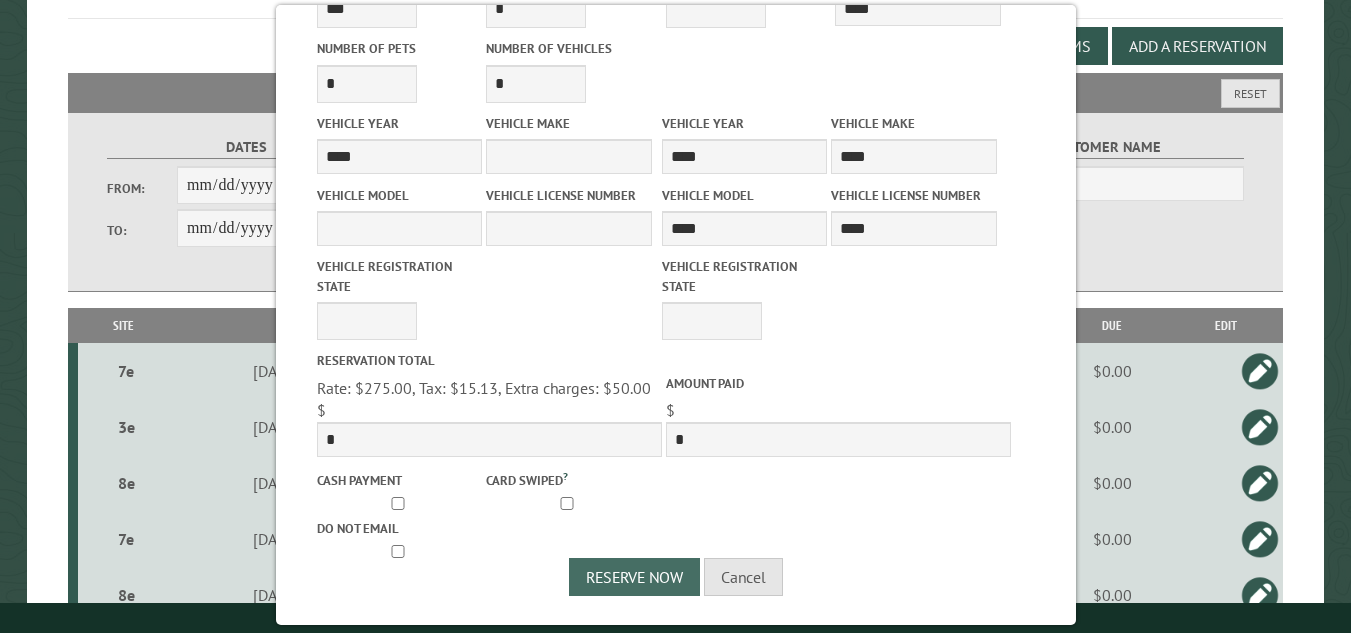 click on "Reserve Now" at bounding box center (634, 577) 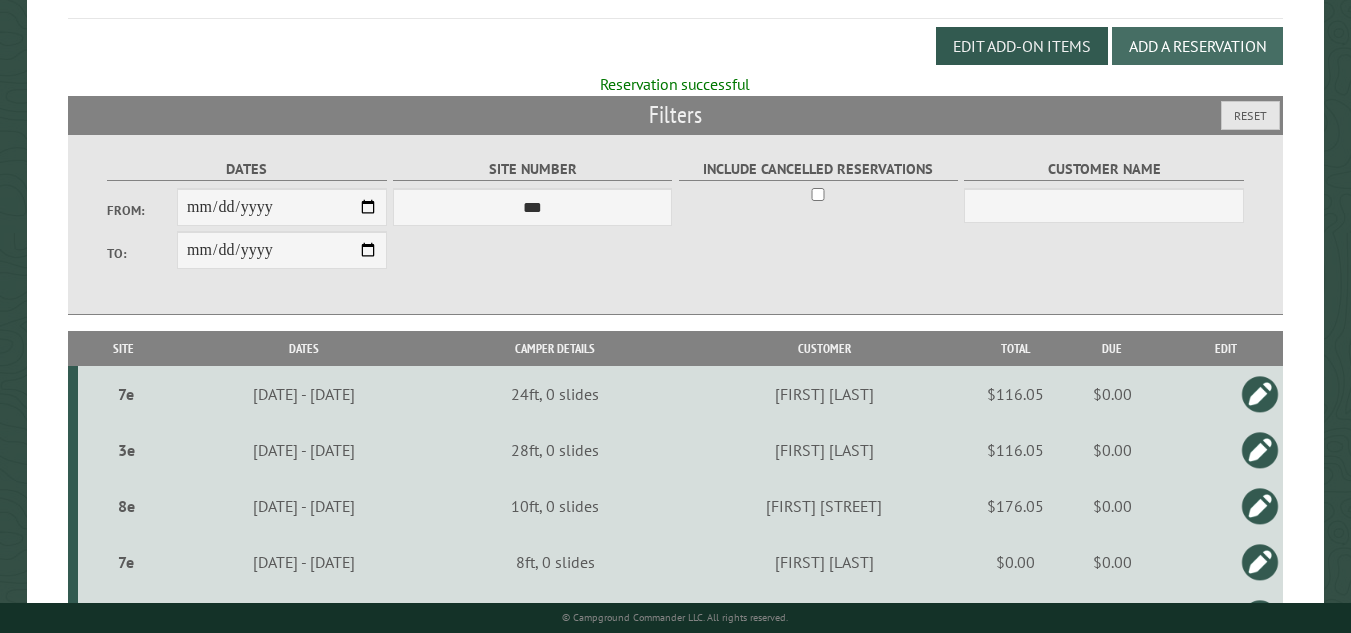 click on "Add a Reservation" at bounding box center (1197, 46) 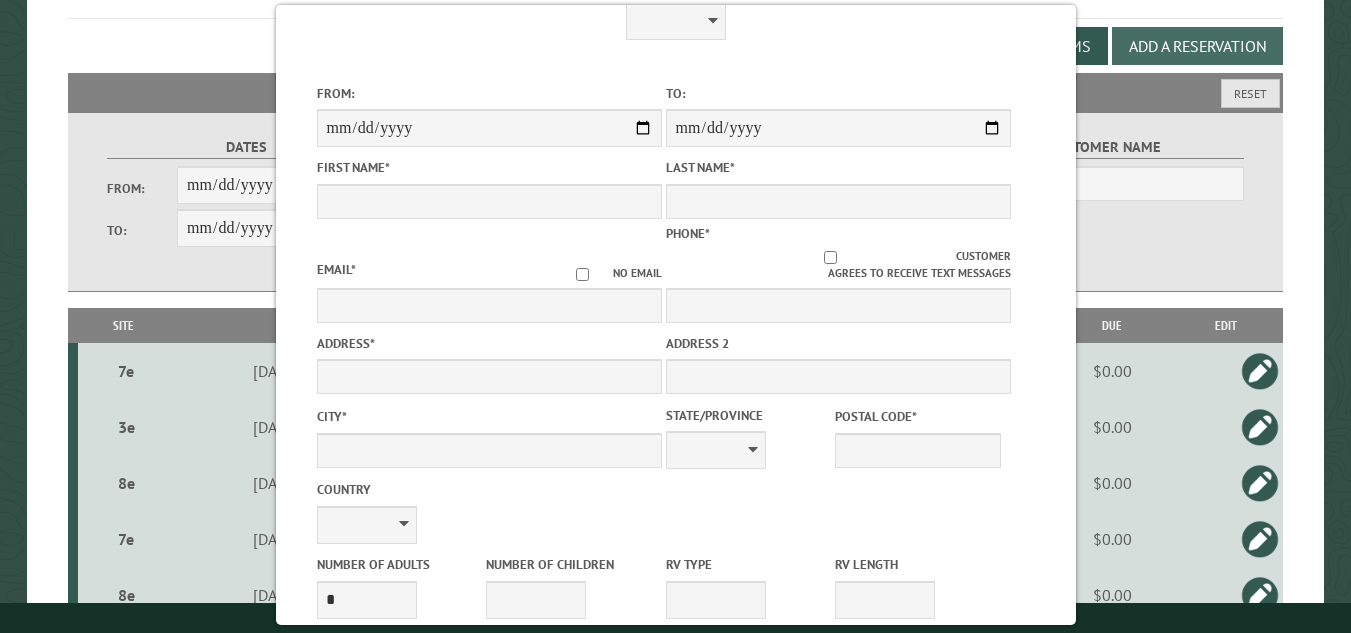 scroll, scrollTop: 128, scrollLeft: 0, axis: vertical 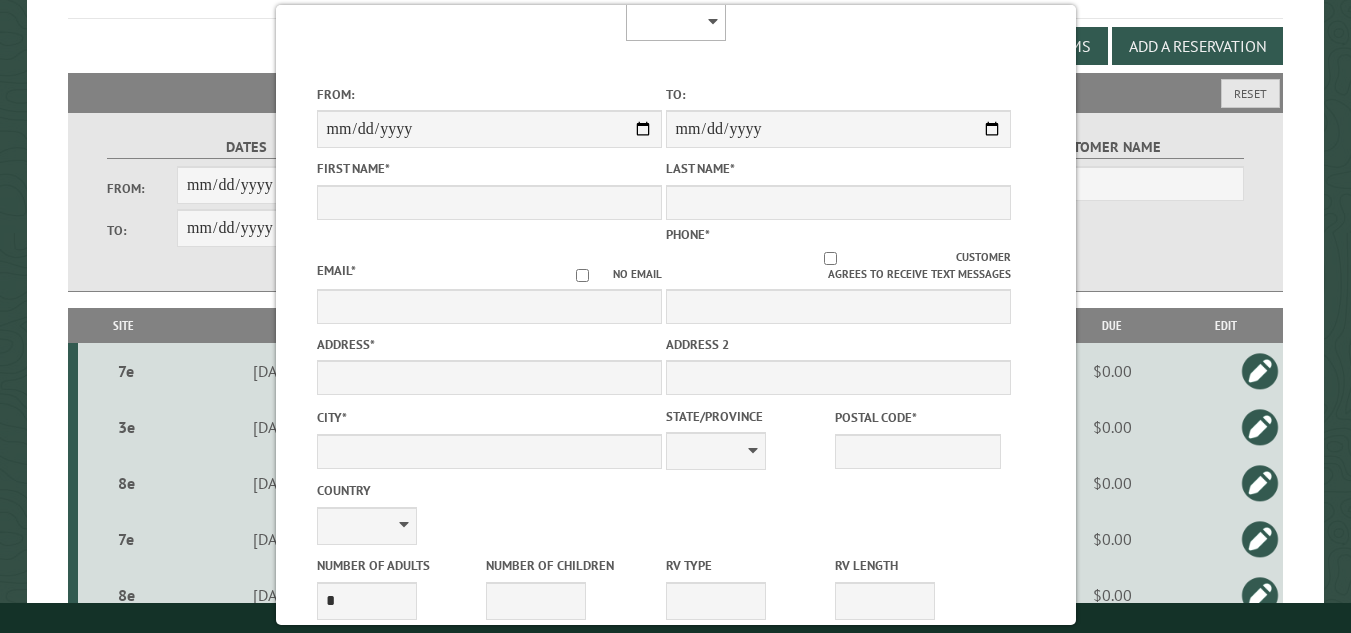click on "**********" at bounding box center [676, 22] 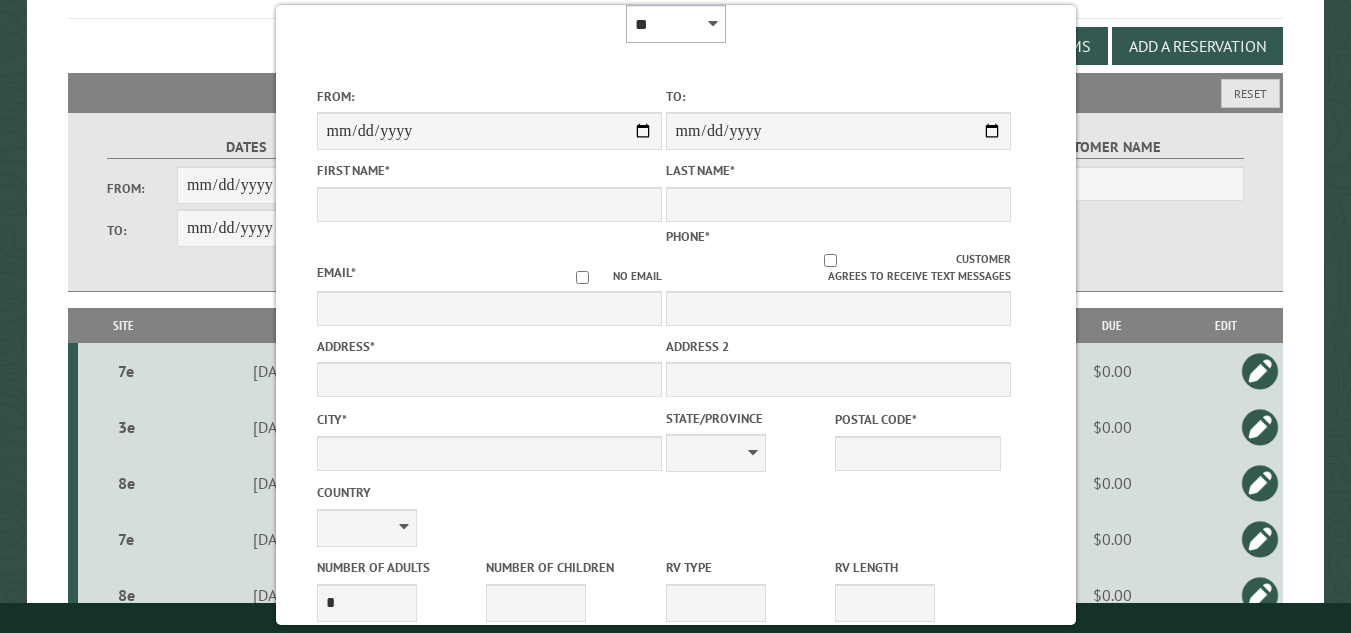 click on "**********" at bounding box center [676, 24] 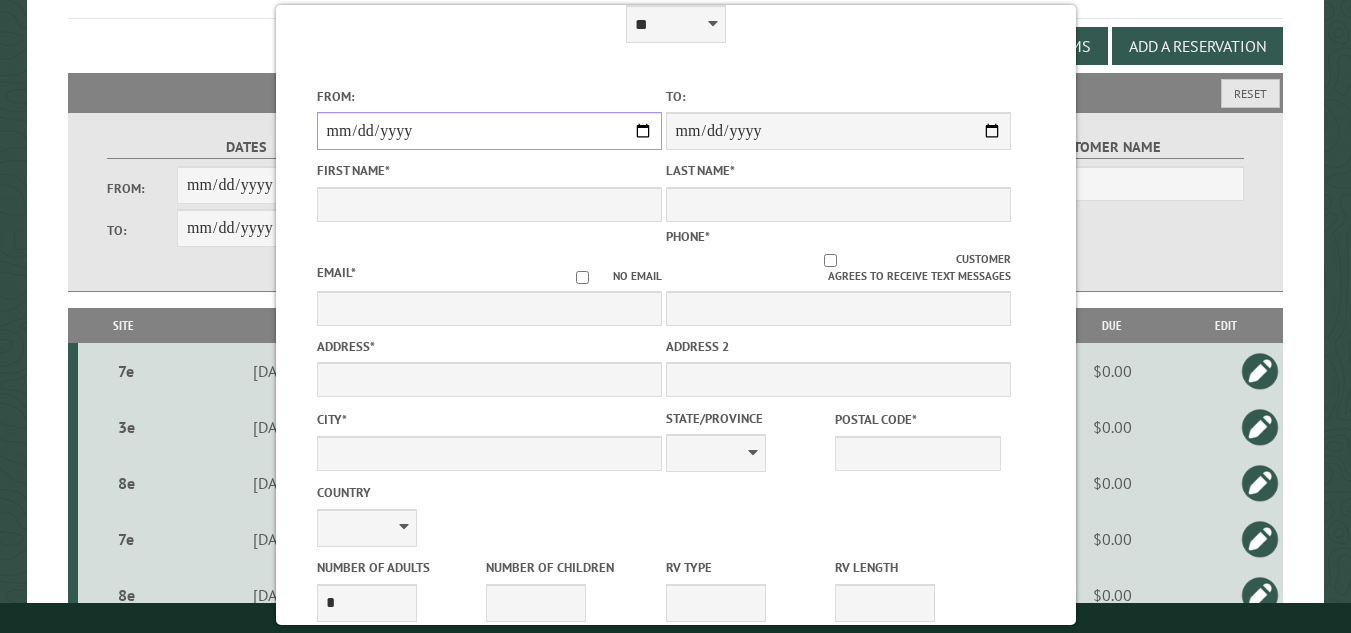 click on "From:" at bounding box center (488, 131) 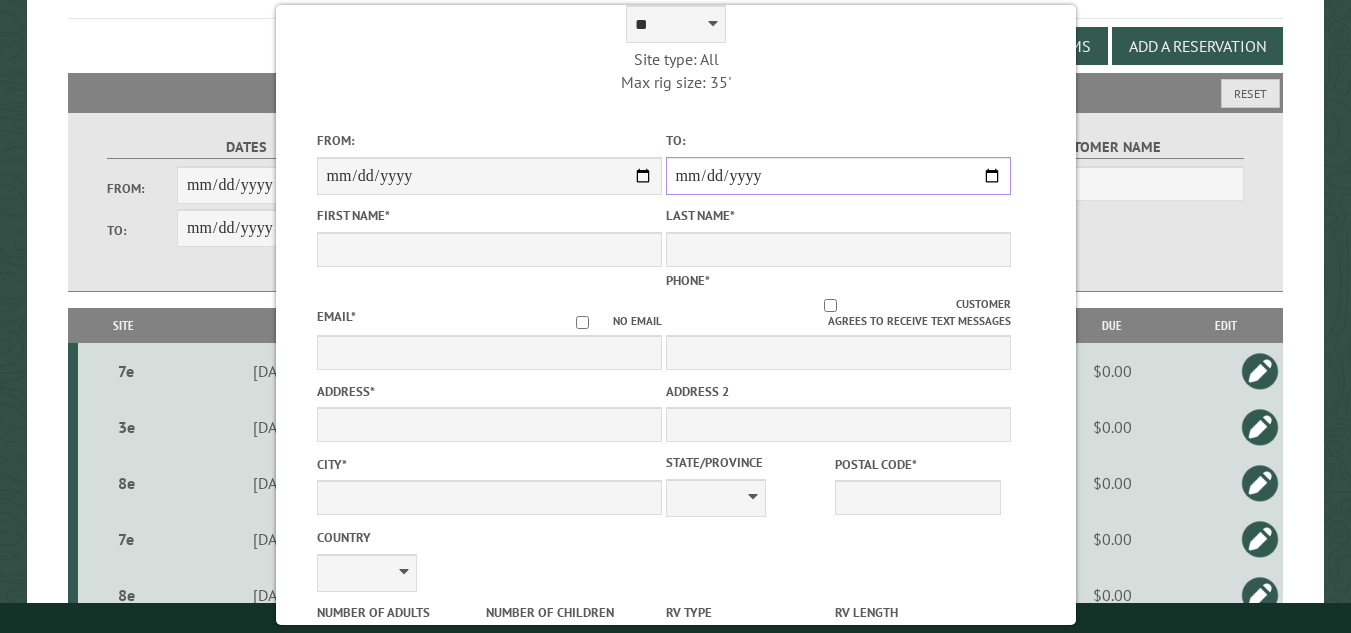 click on "**********" at bounding box center [837, 176] 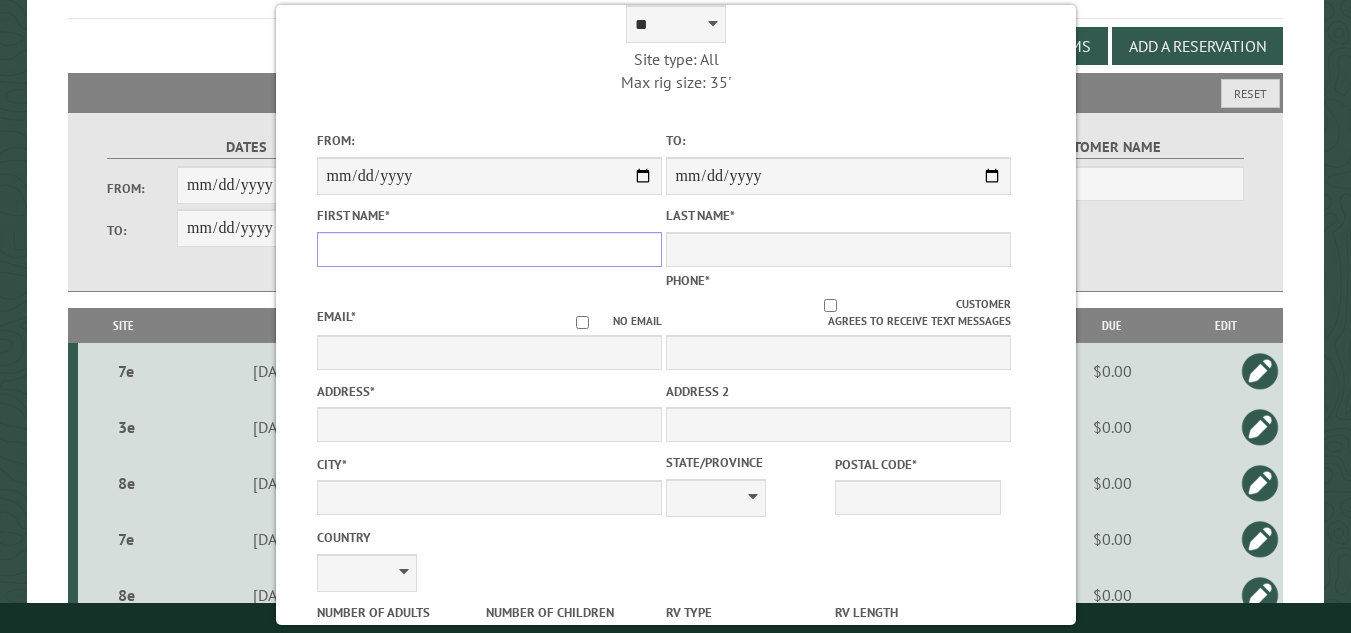 click on "First Name *" at bounding box center (488, 249) 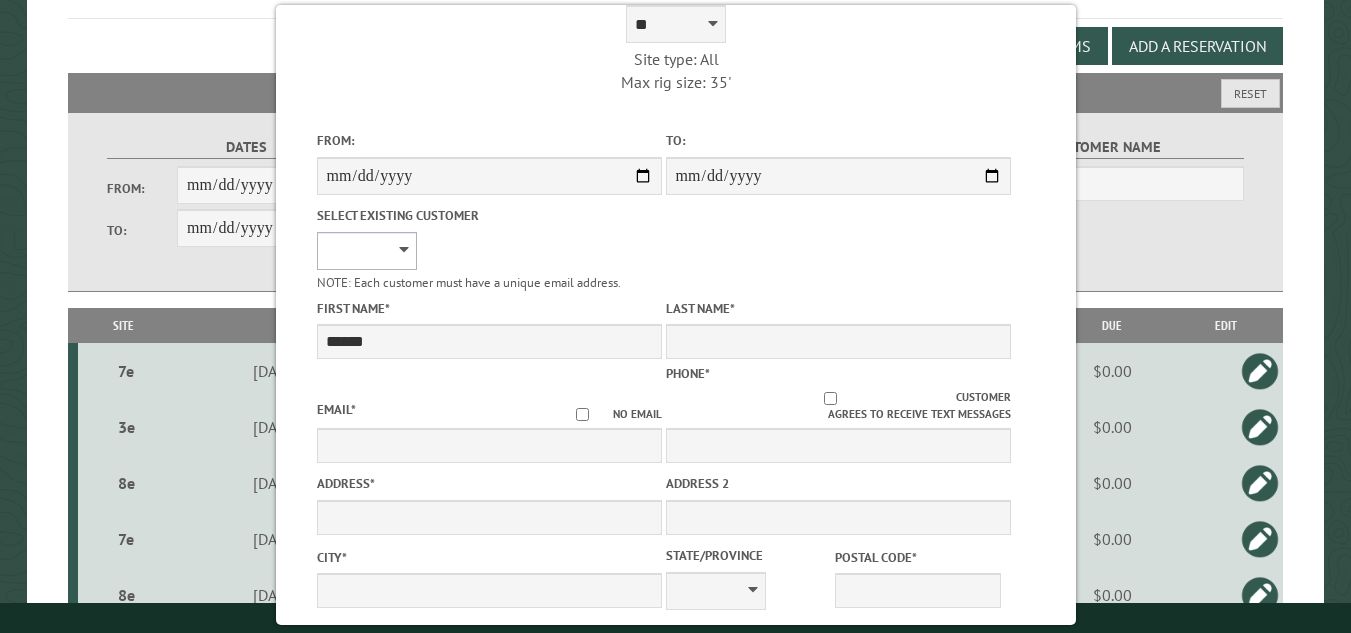 click on "**********" at bounding box center (366, 251) 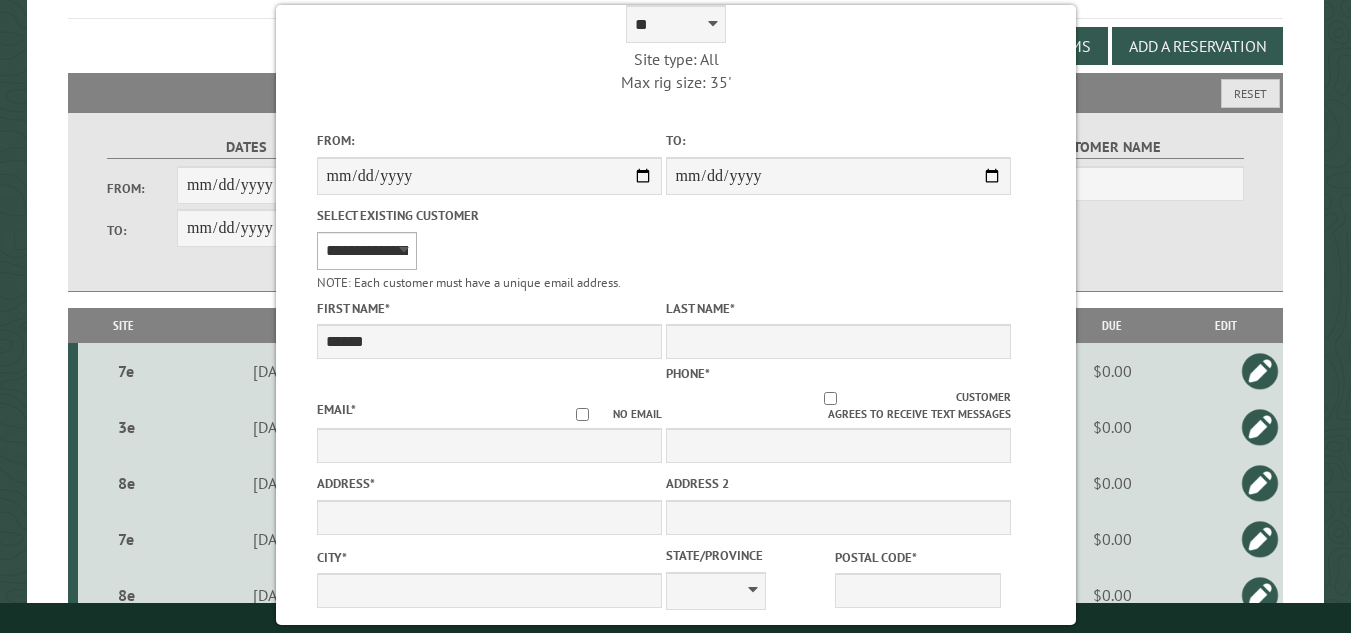 click on "**********" at bounding box center [366, 251] 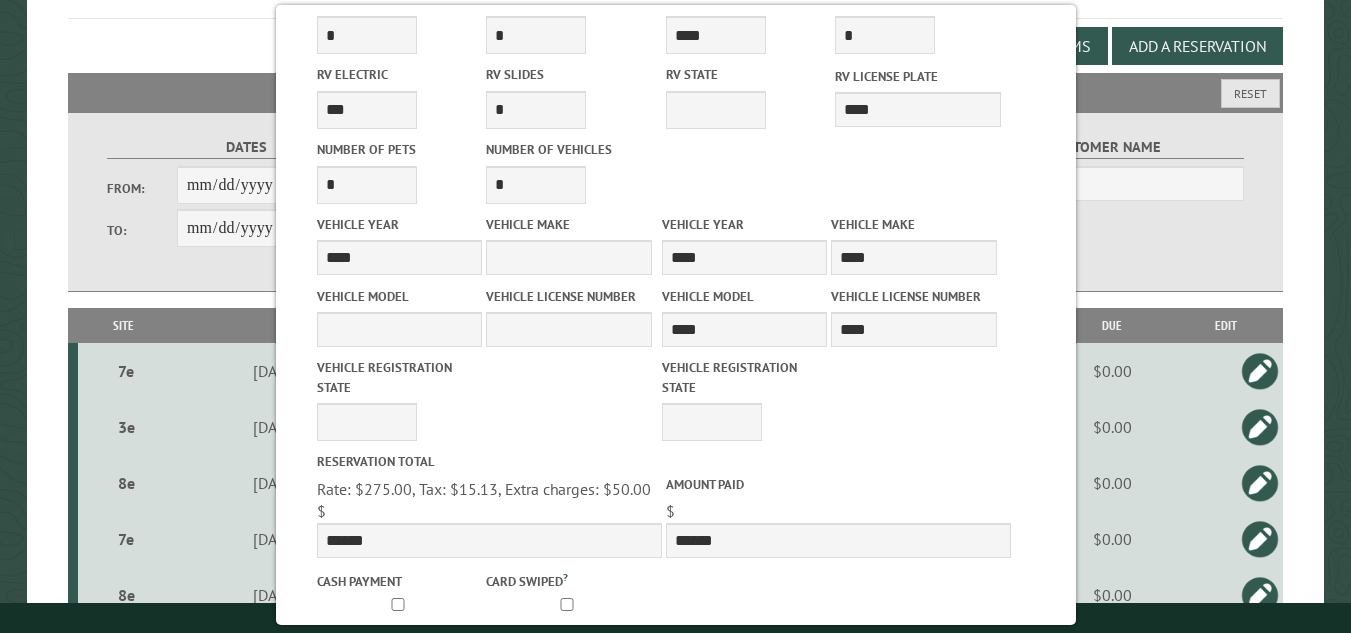 scroll, scrollTop: 926, scrollLeft: 0, axis: vertical 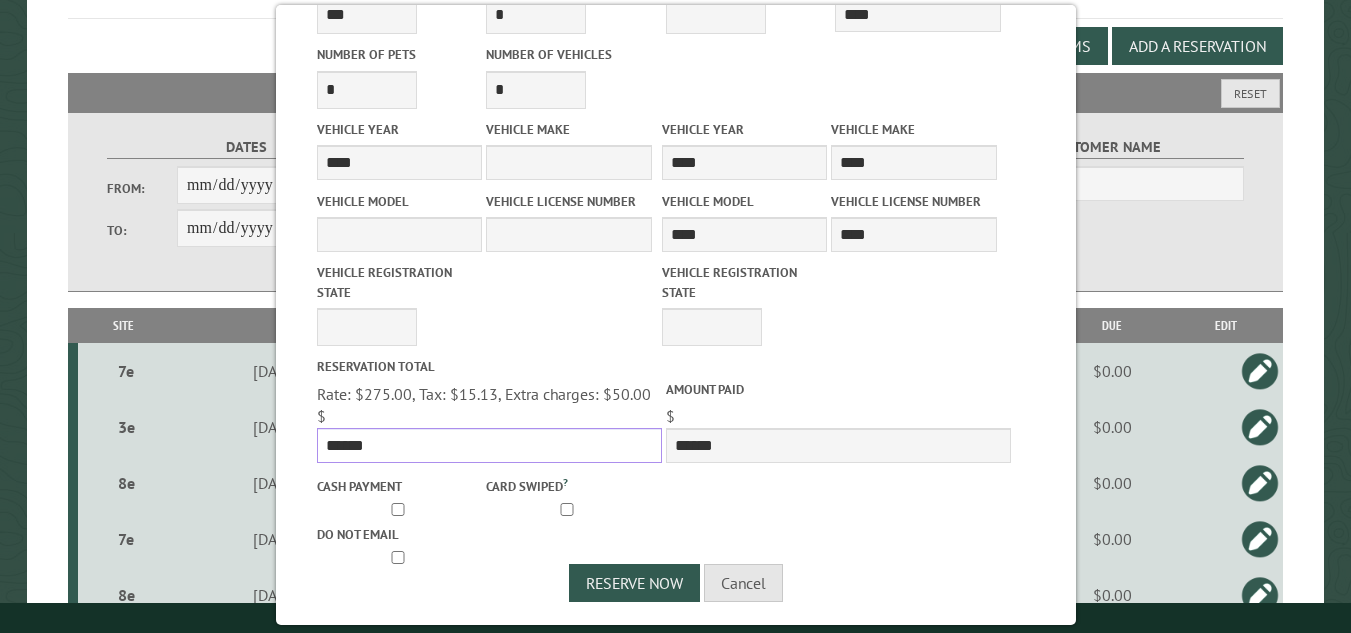 drag, startPoint x: 372, startPoint y: 443, endPoint x: 319, endPoint y: 443, distance: 53 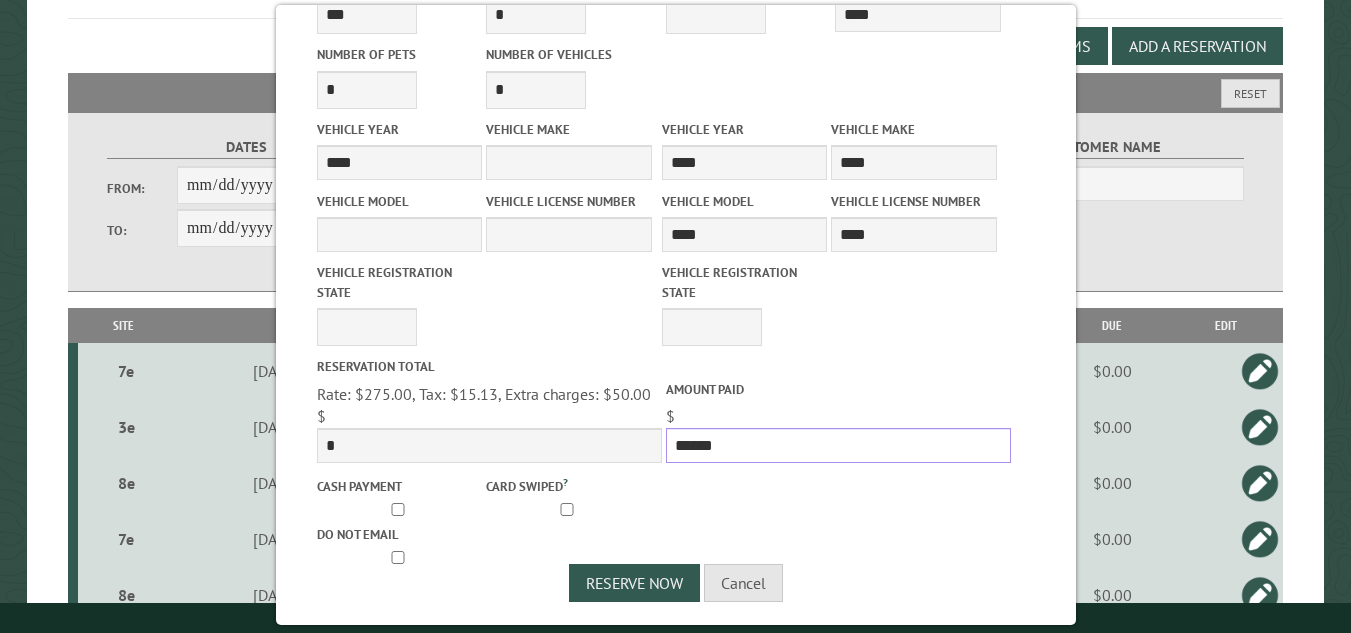 drag, startPoint x: 714, startPoint y: 441, endPoint x: 663, endPoint y: 443, distance: 51.0392 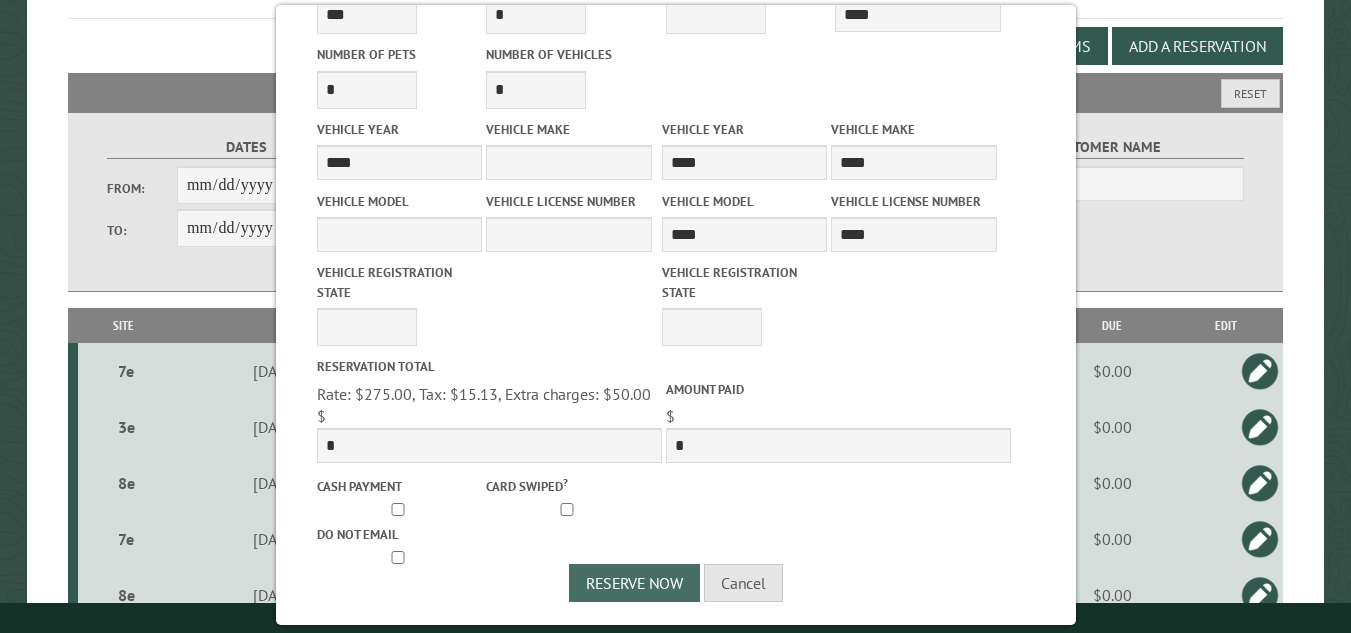click on "Reserve Now" at bounding box center [634, 583] 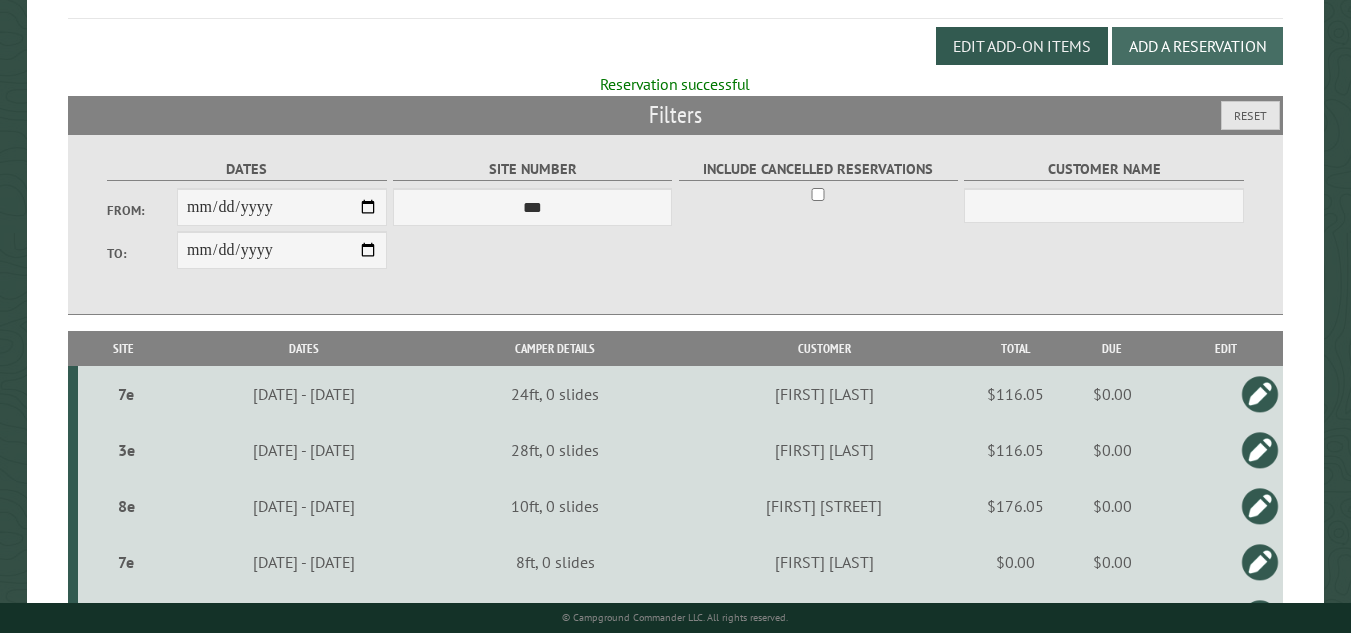 click on "Add a Reservation" at bounding box center (1197, 46) 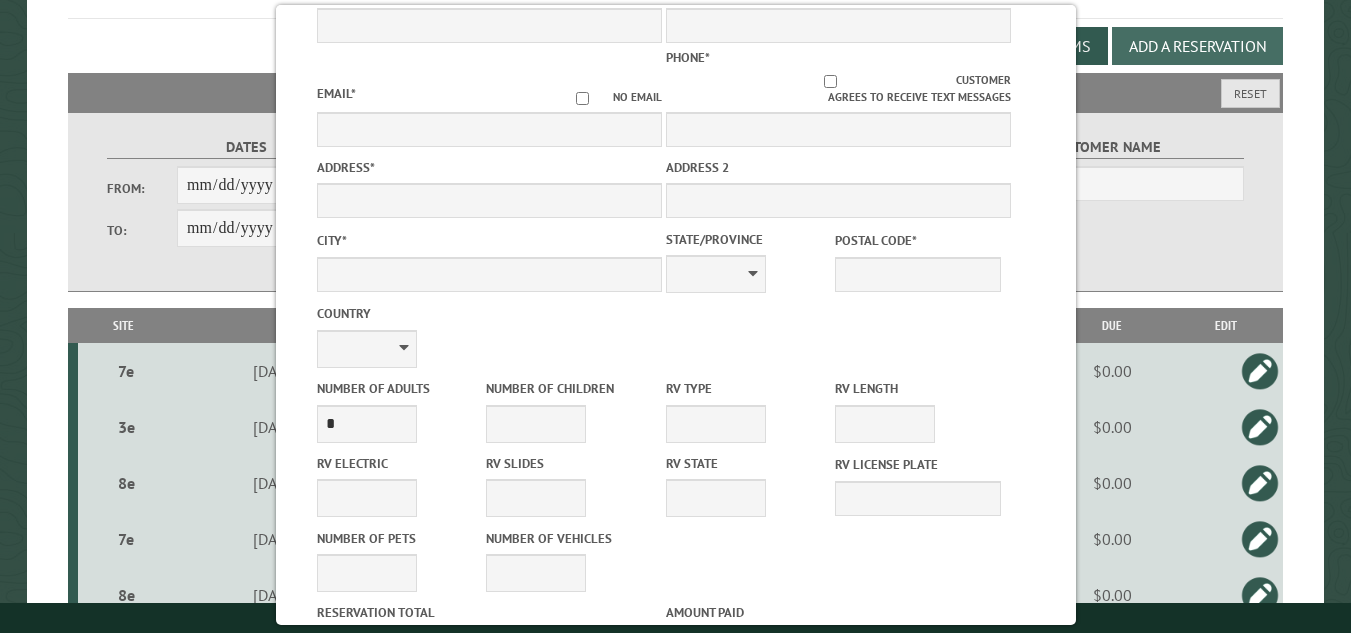 scroll, scrollTop: 0, scrollLeft: 0, axis: both 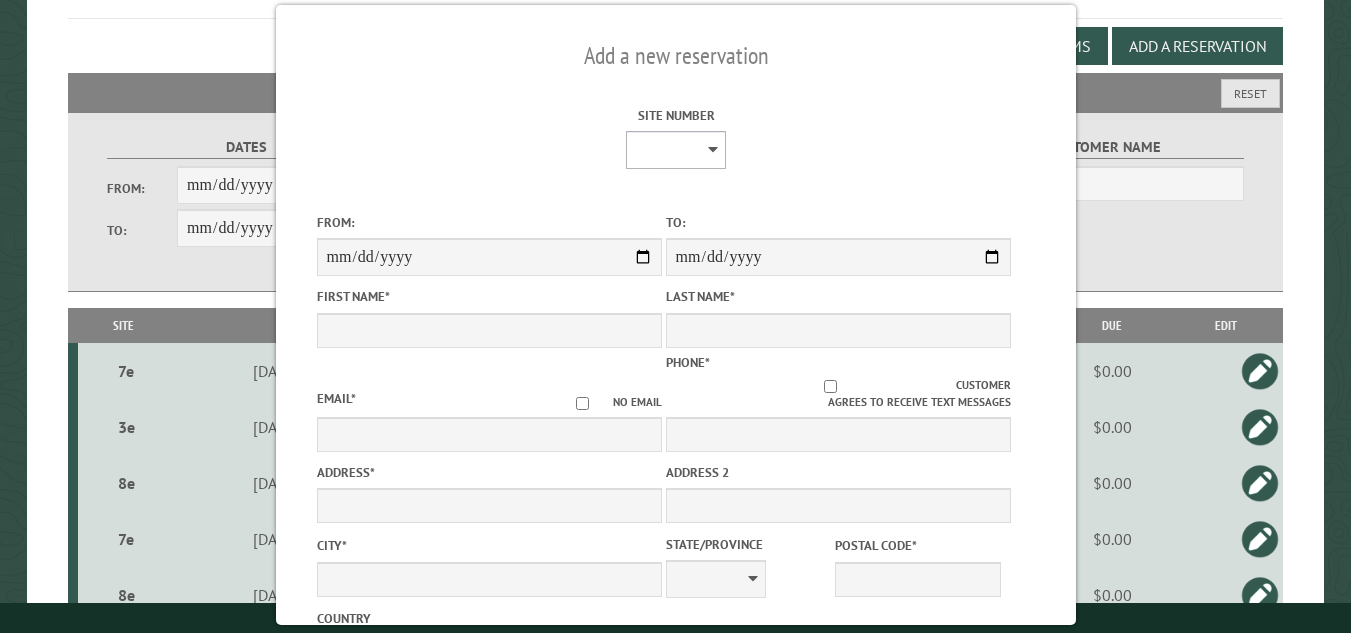click on "**********" at bounding box center [676, 150] 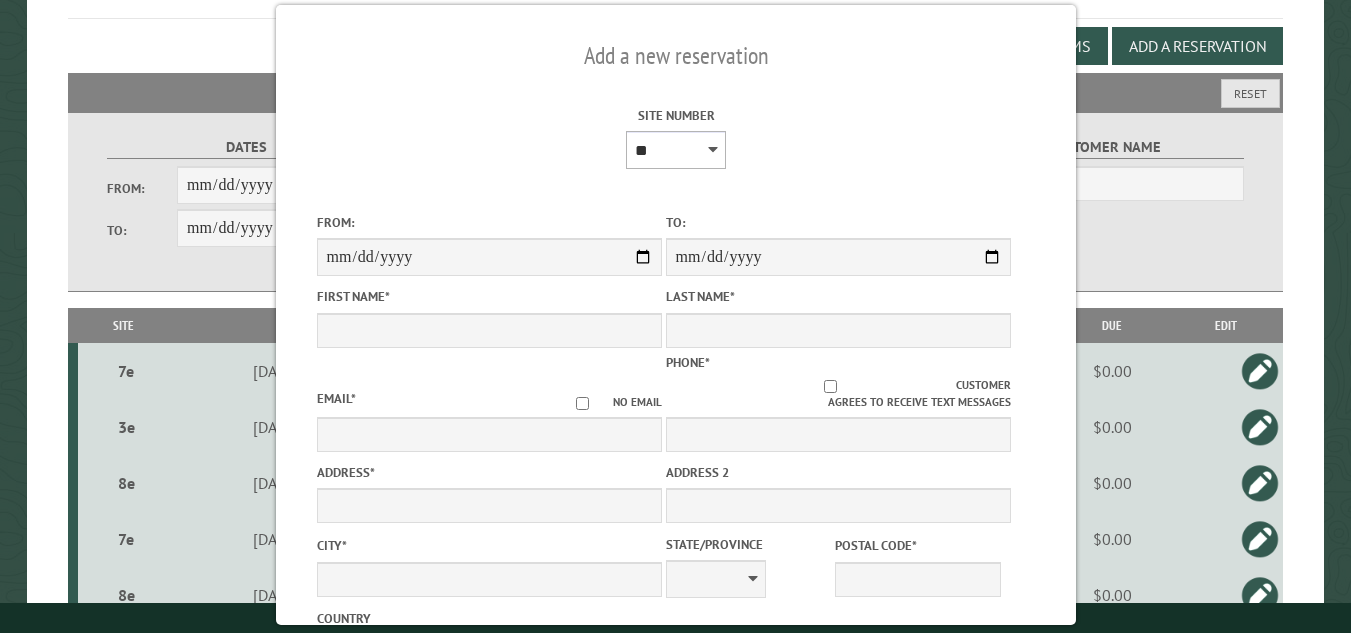 click on "**********" at bounding box center [676, 150] 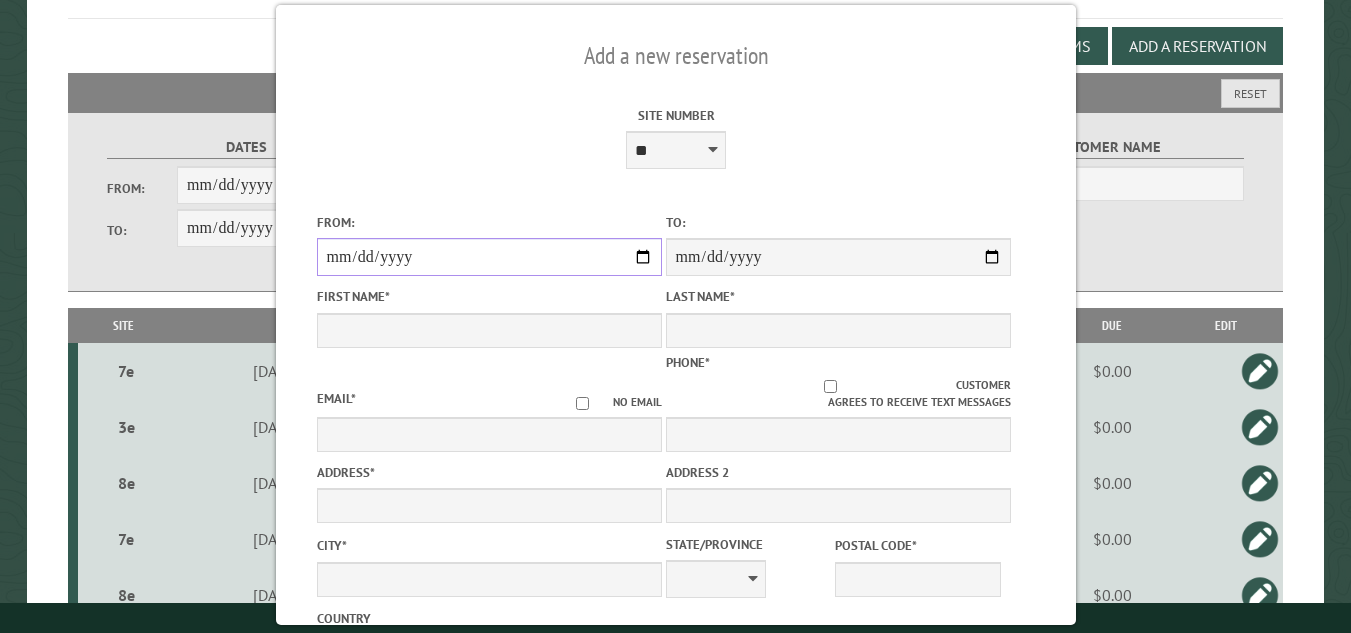 click on "From:" at bounding box center (488, 257) 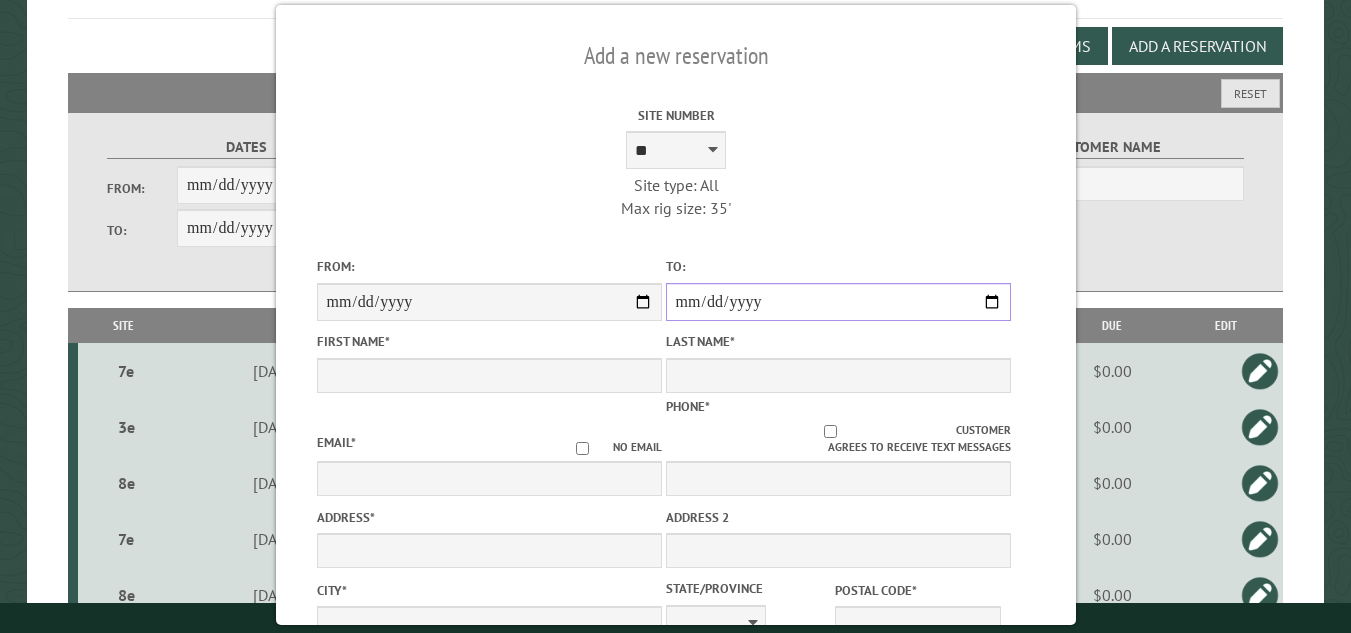 click on "**********" at bounding box center [837, 302] 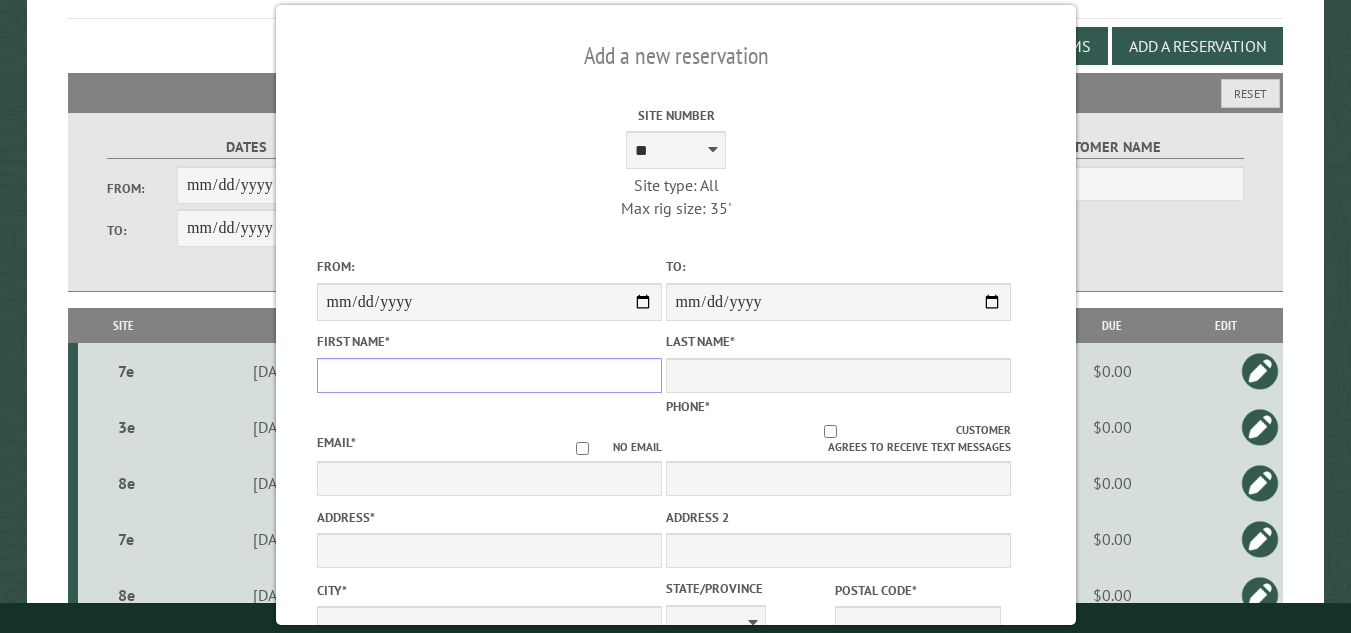 click on "First Name *" at bounding box center (488, 375) 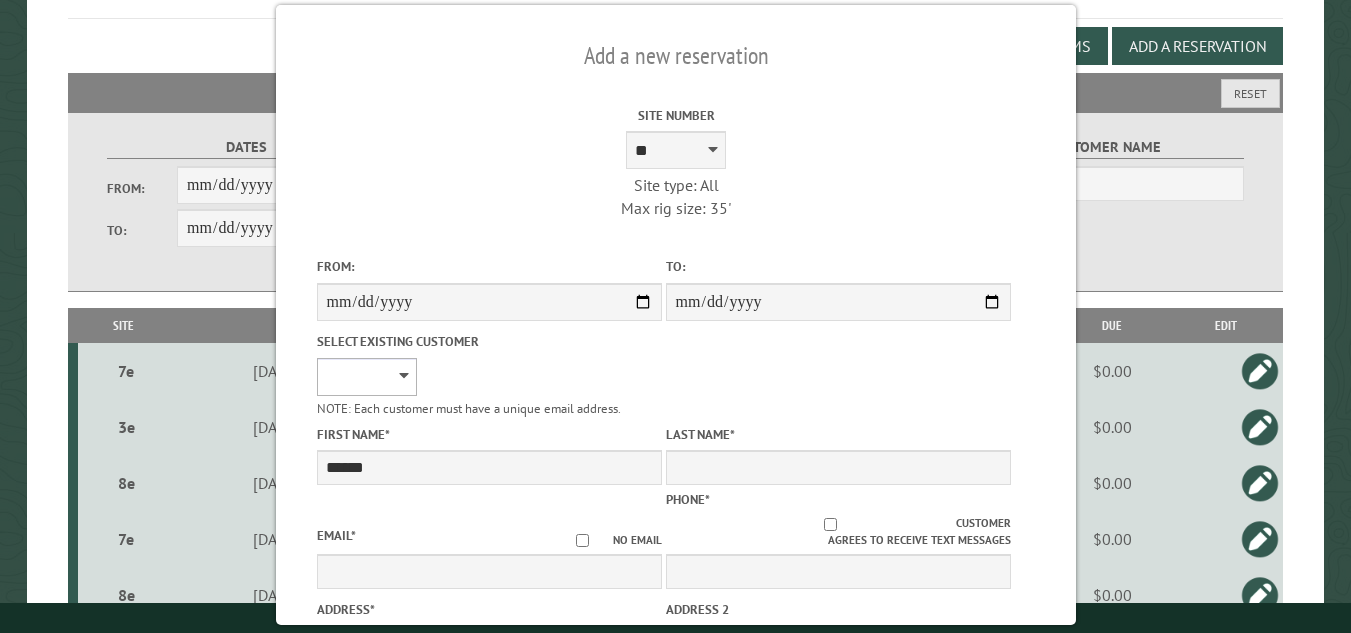 click on "**********" at bounding box center (366, 377) 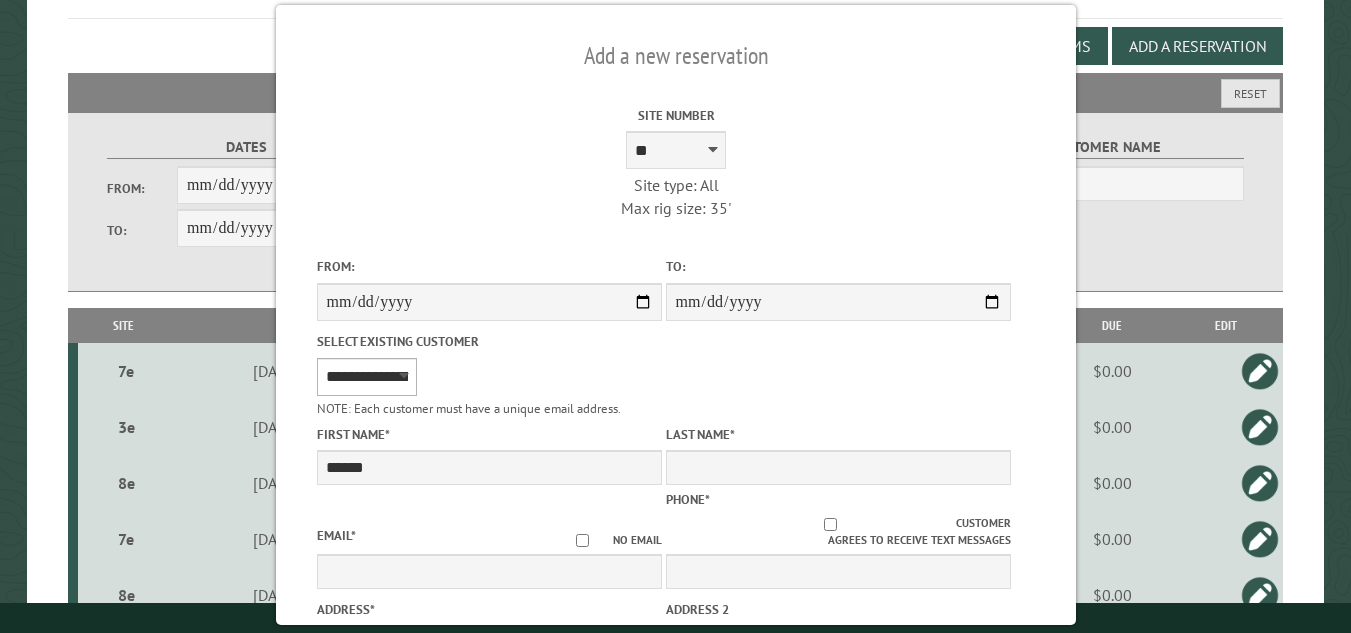 click on "**********" at bounding box center (366, 377) 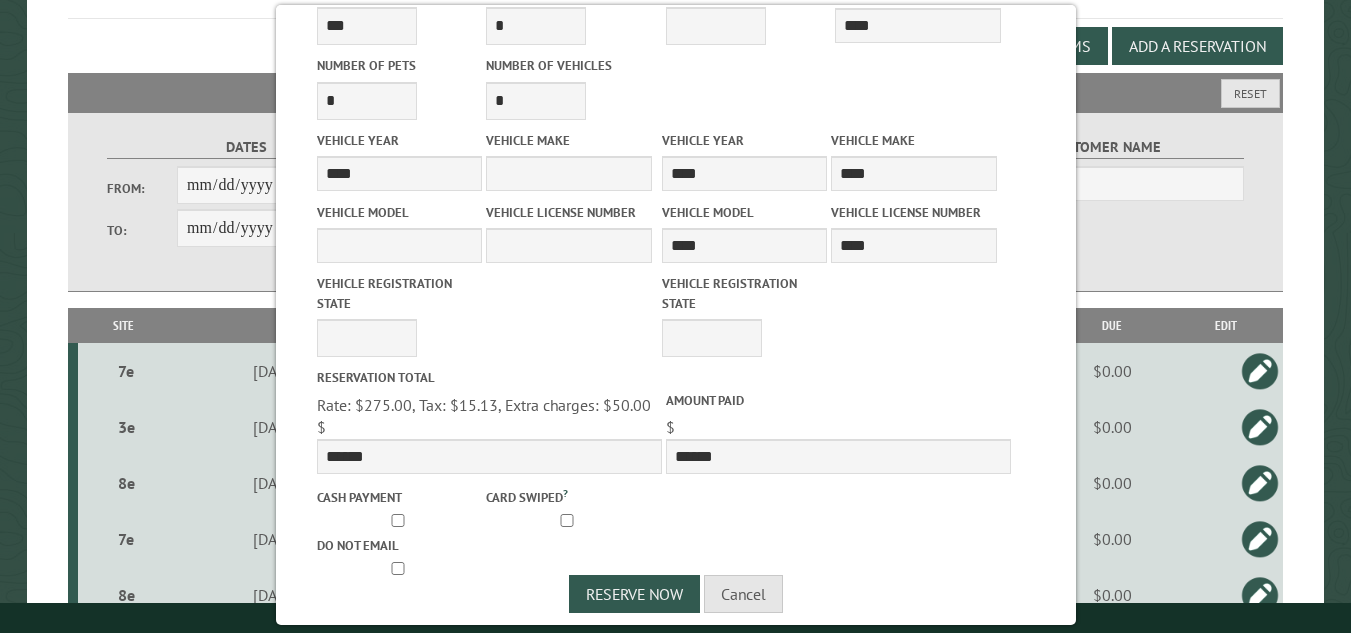 scroll, scrollTop: 932, scrollLeft: 0, axis: vertical 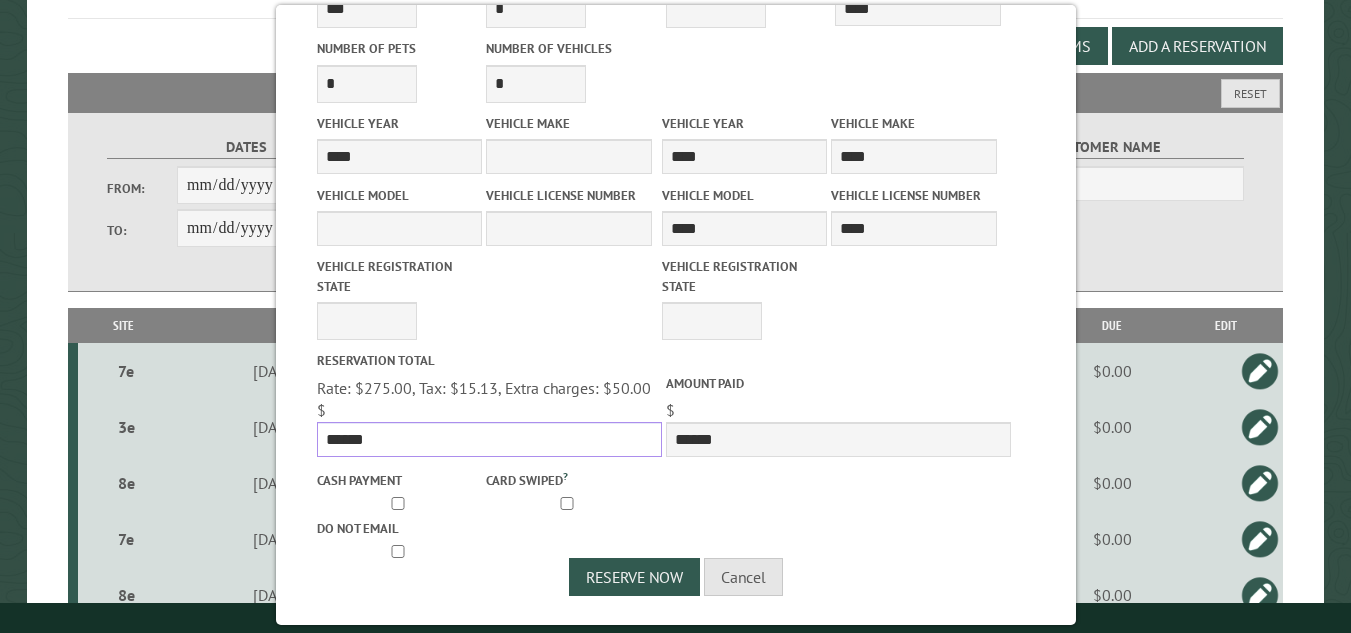 drag, startPoint x: 369, startPoint y: 435, endPoint x: 314, endPoint y: 435, distance: 55 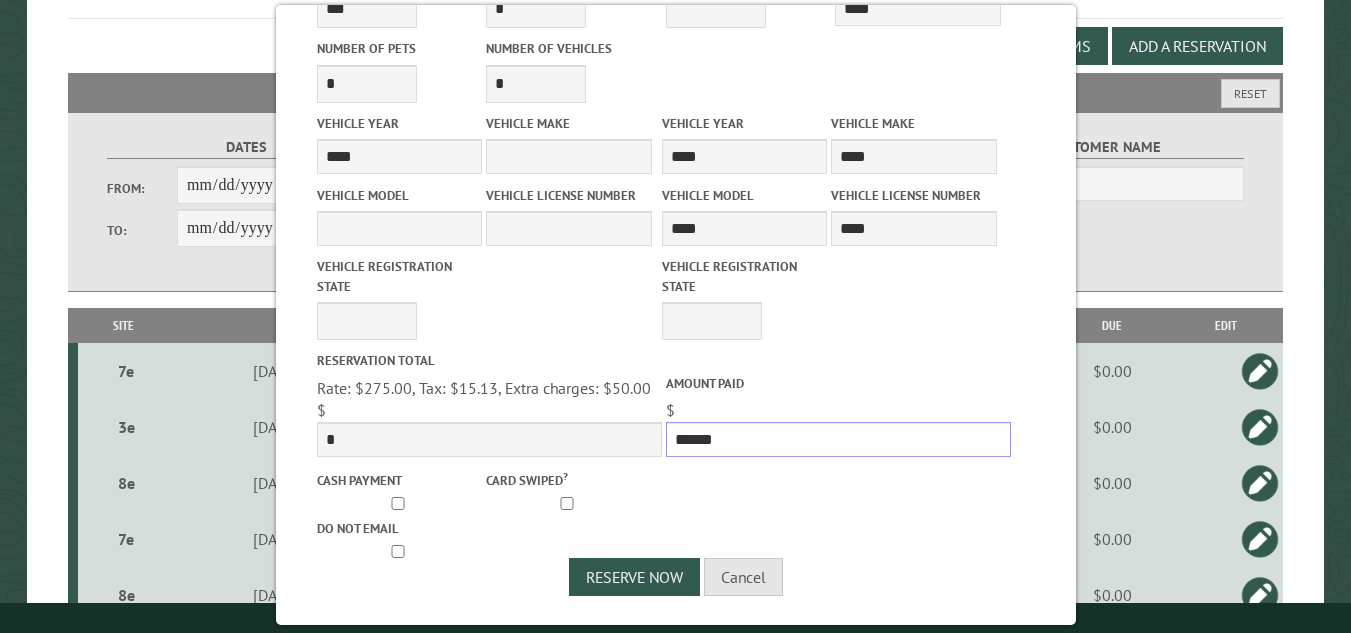 drag, startPoint x: 717, startPoint y: 433, endPoint x: 655, endPoint y: 436, distance: 62.072536 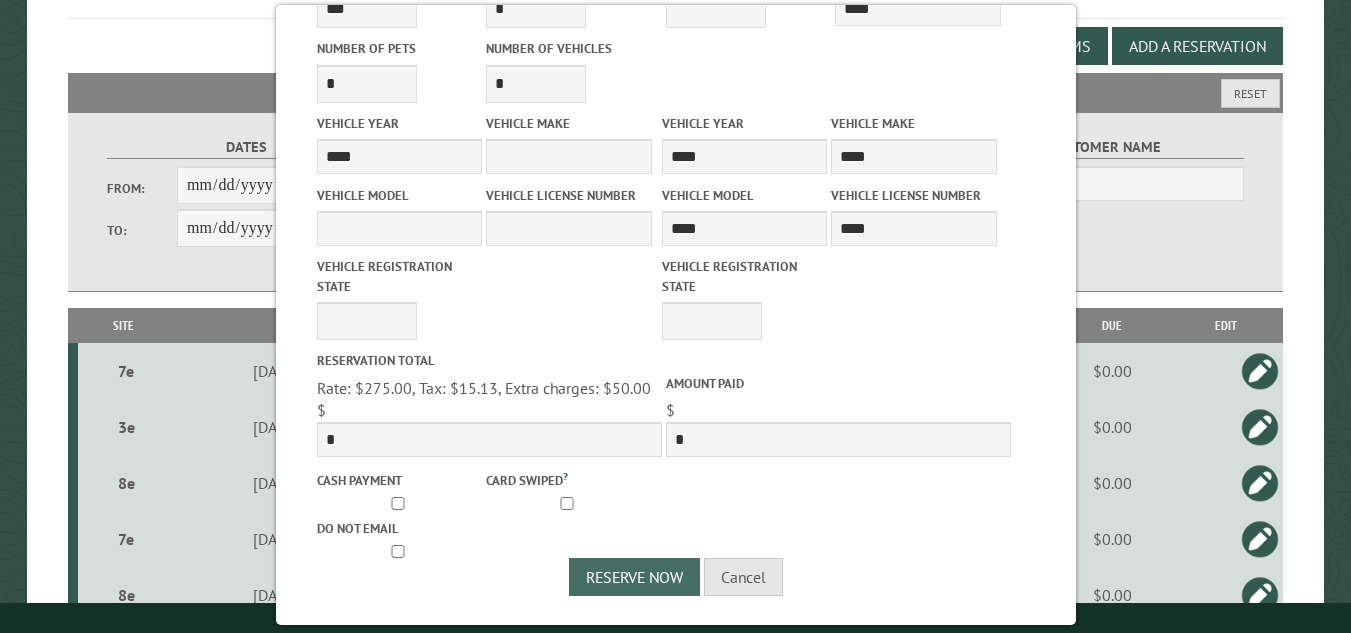 click on "Reserve Now" at bounding box center (634, 577) 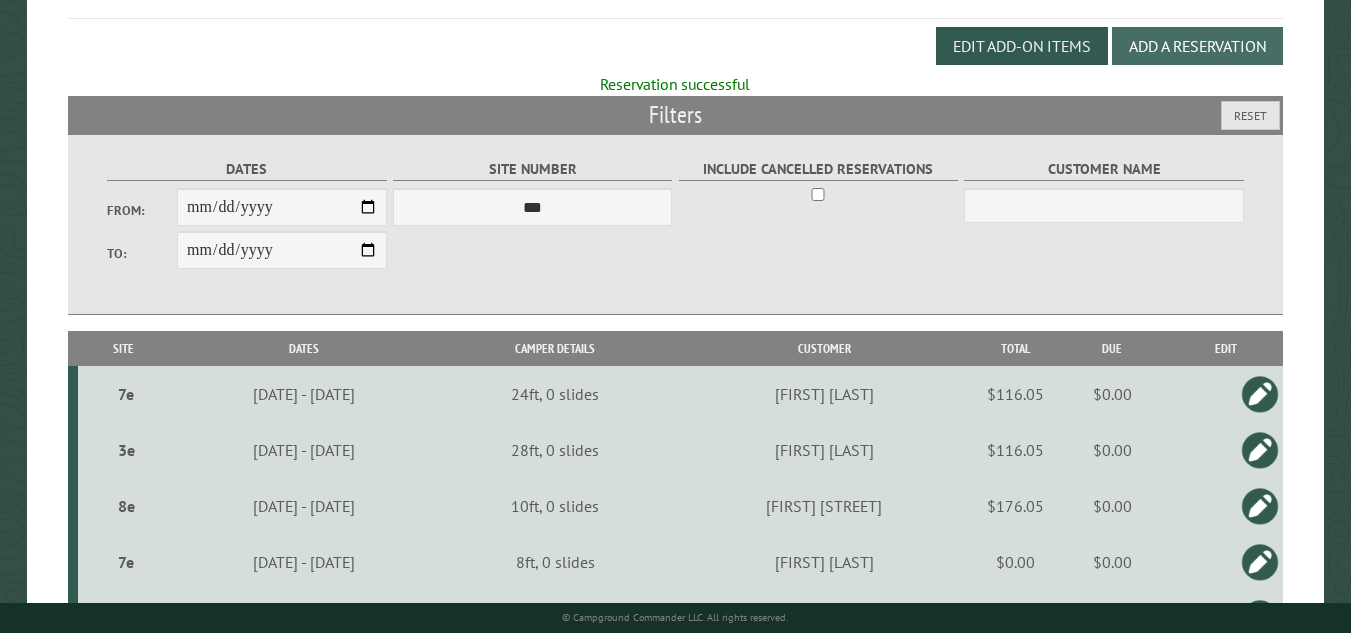 click on "Add a Reservation" at bounding box center [1197, 46] 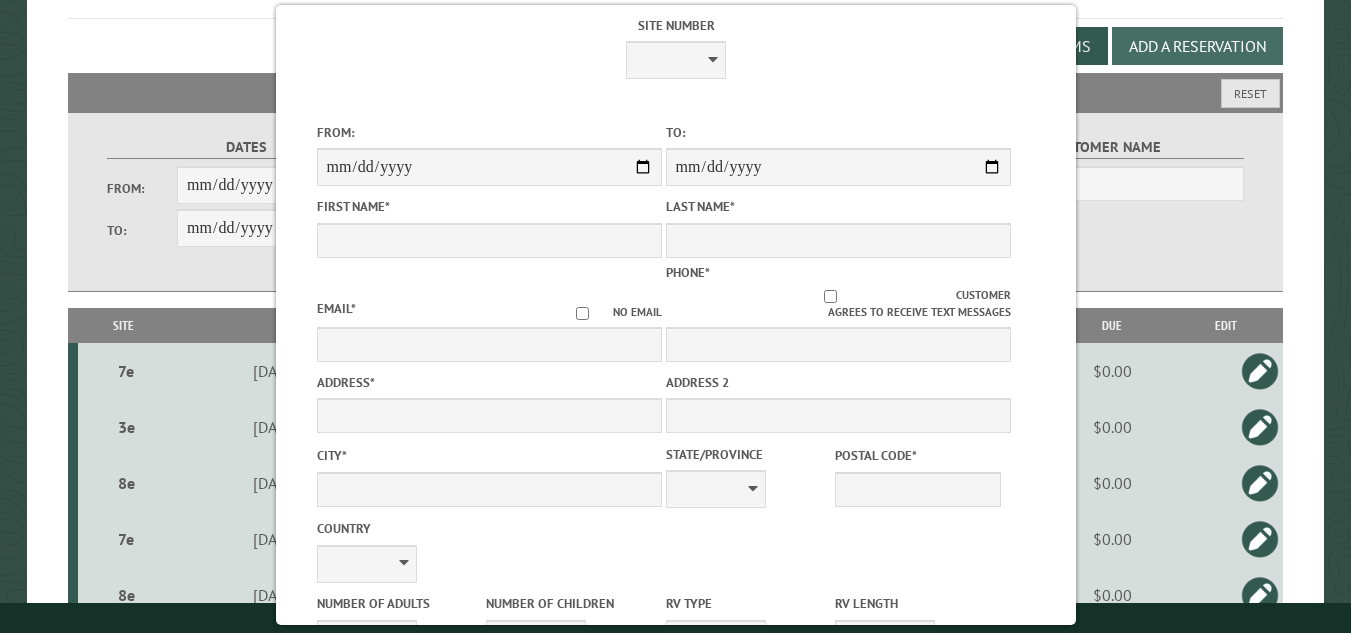 scroll, scrollTop: 0, scrollLeft: 0, axis: both 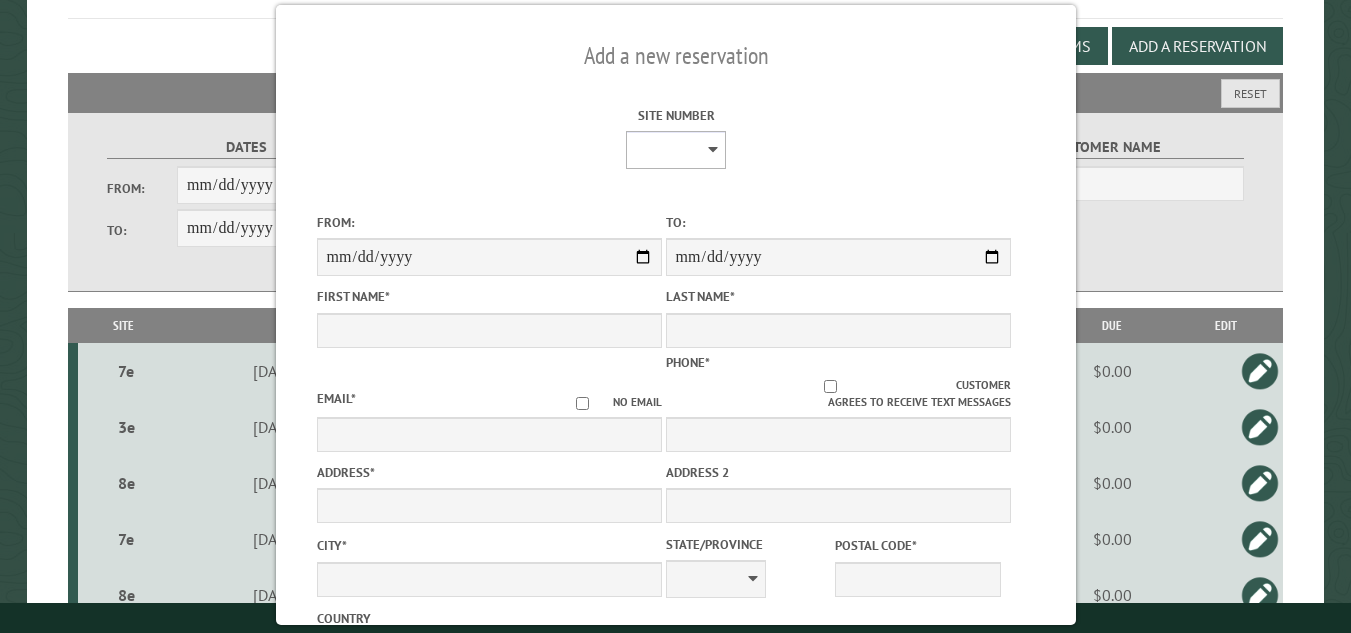 click on "**********" at bounding box center [676, 150] 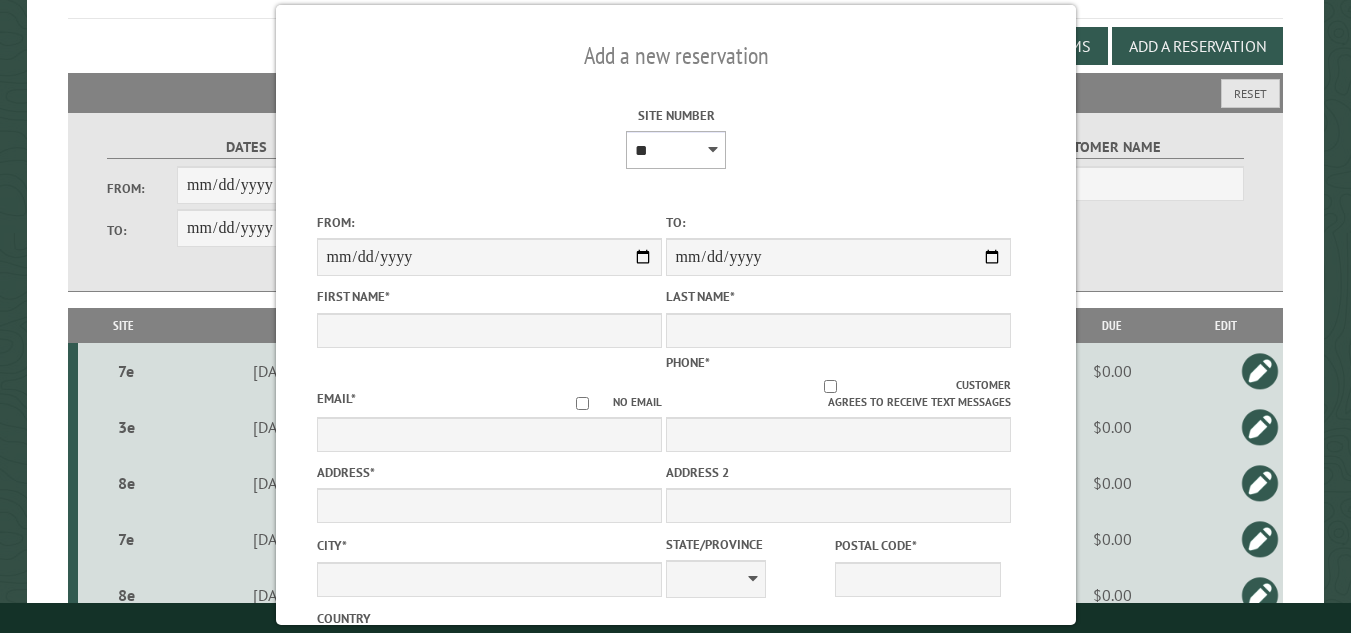 click on "**********" at bounding box center (676, 150) 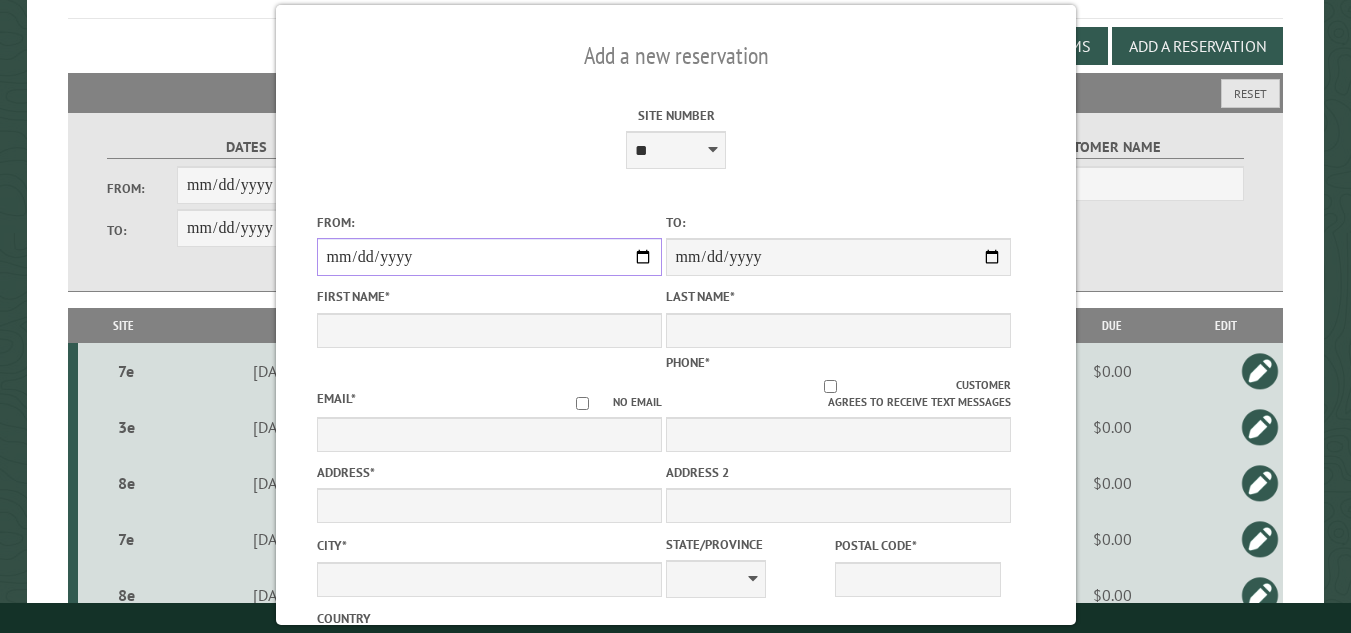 click on "From:" at bounding box center [488, 257] 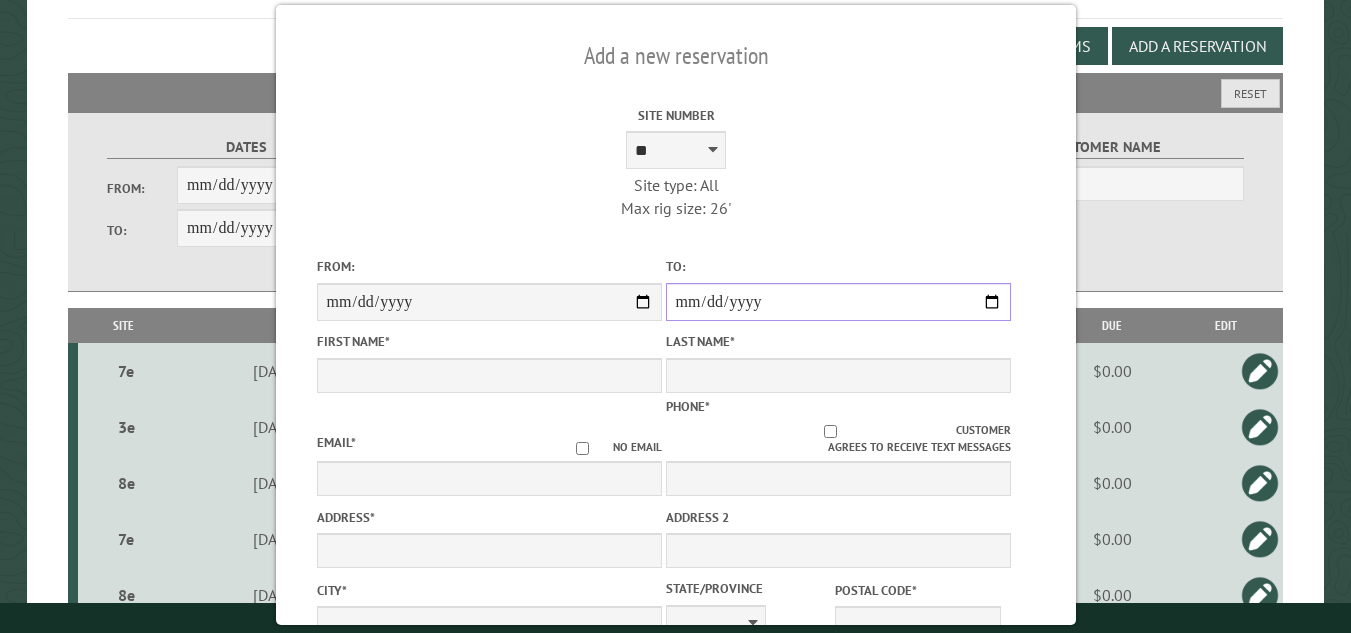 click on "**********" at bounding box center (837, 302) 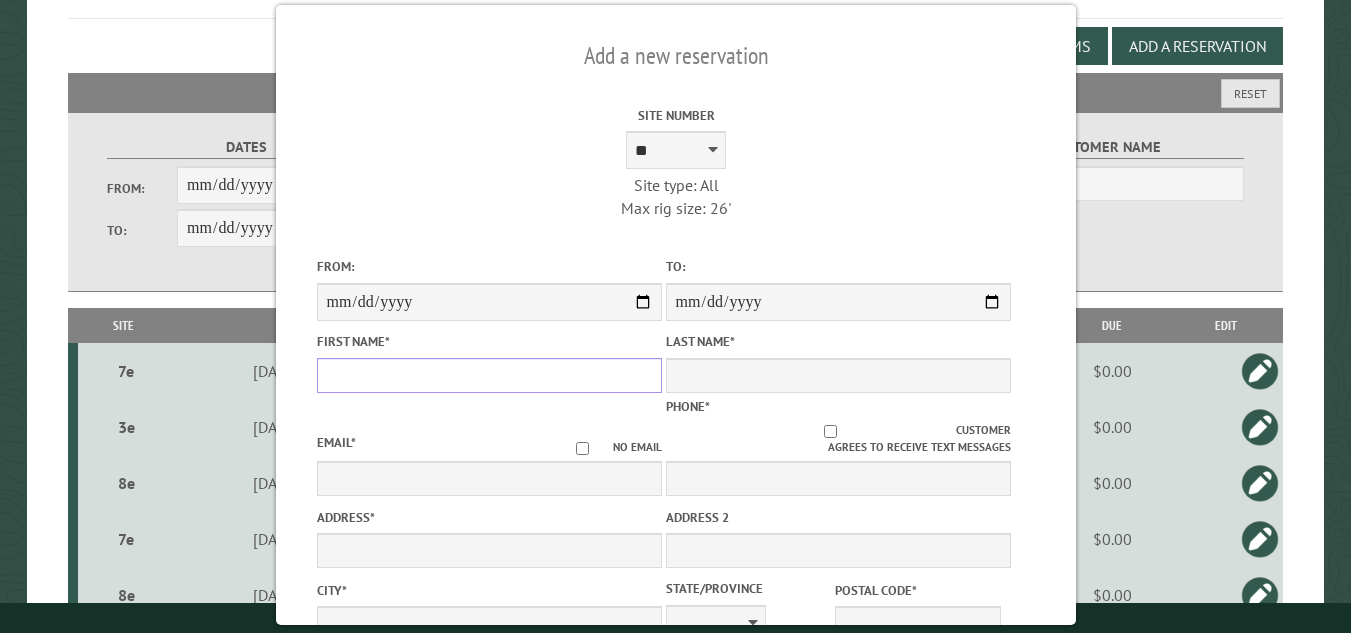 click on "First Name *" at bounding box center [488, 375] 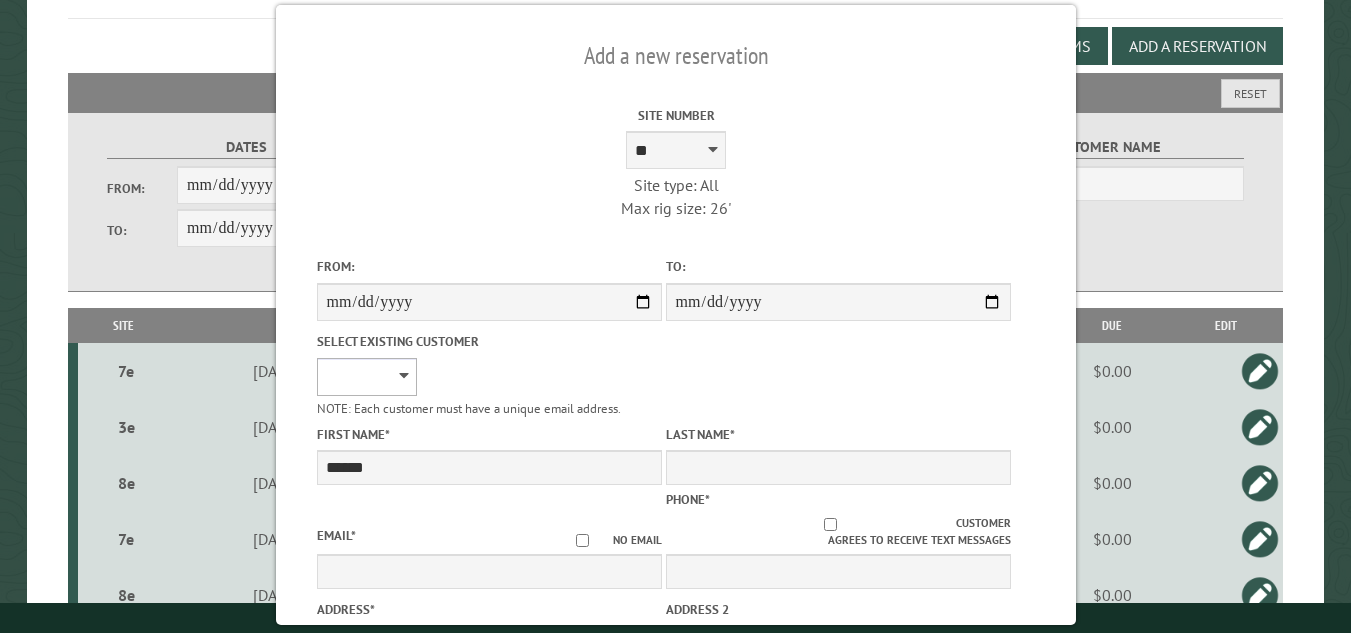 click on "**********" at bounding box center [366, 377] 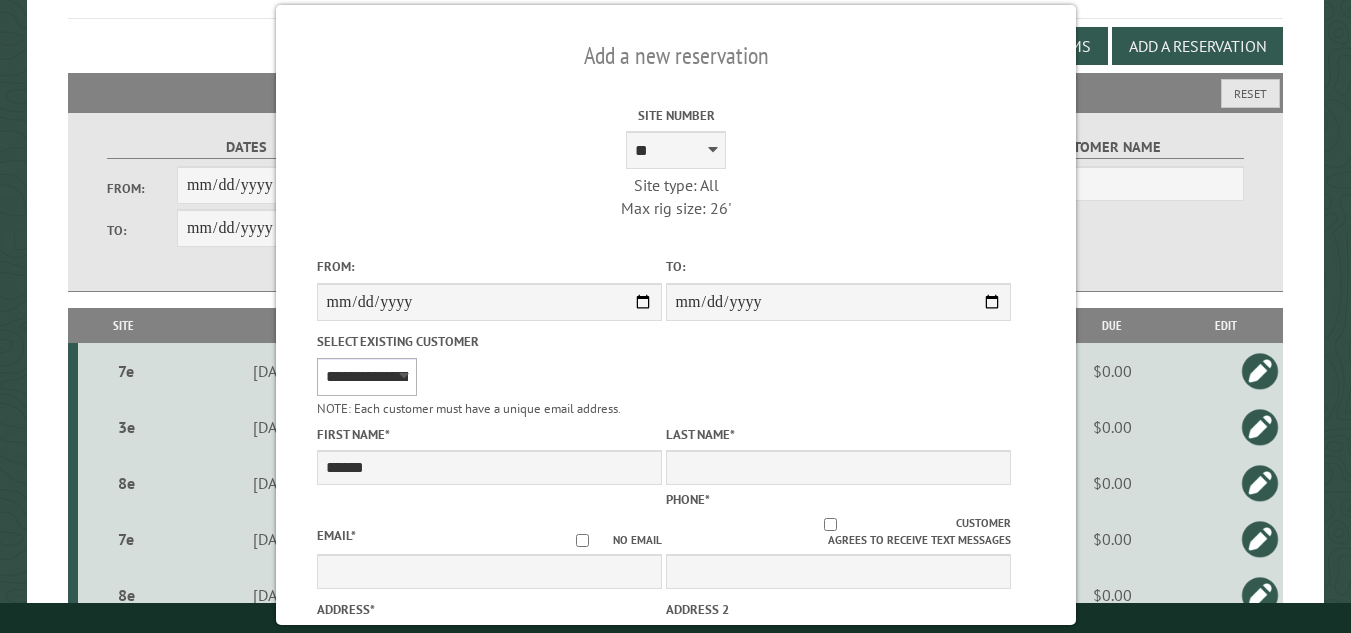click on "**********" at bounding box center [366, 377] 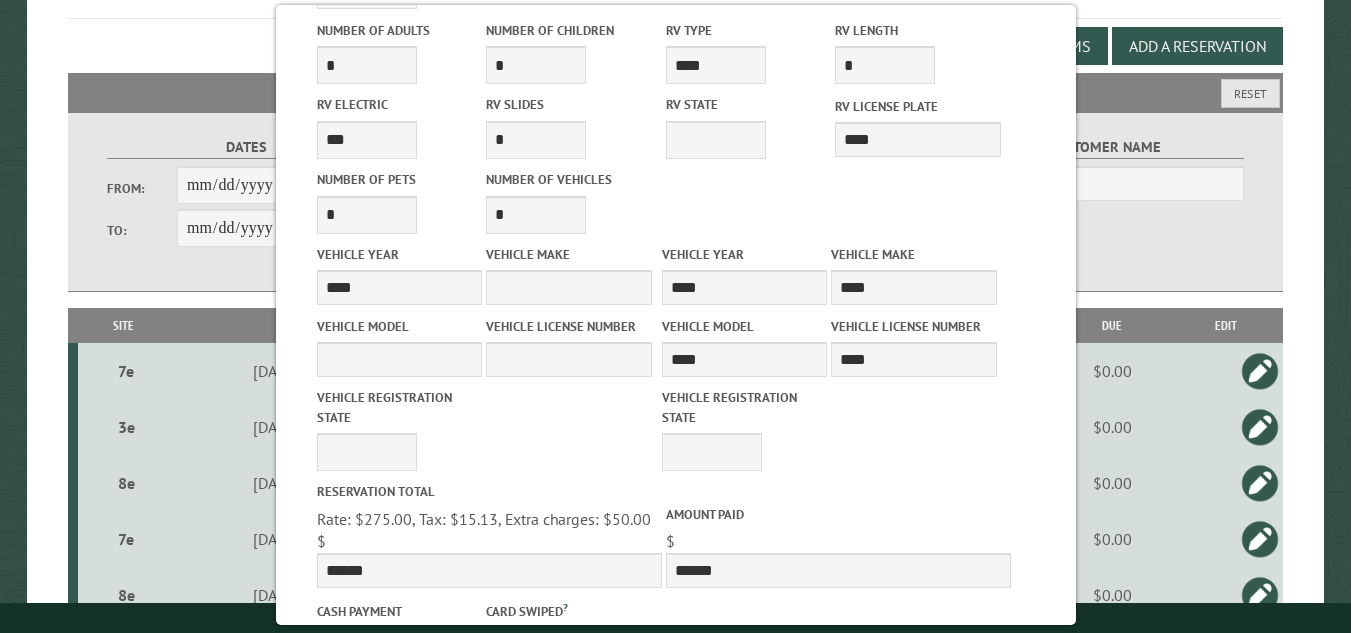 scroll, scrollTop: 932, scrollLeft: 0, axis: vertical 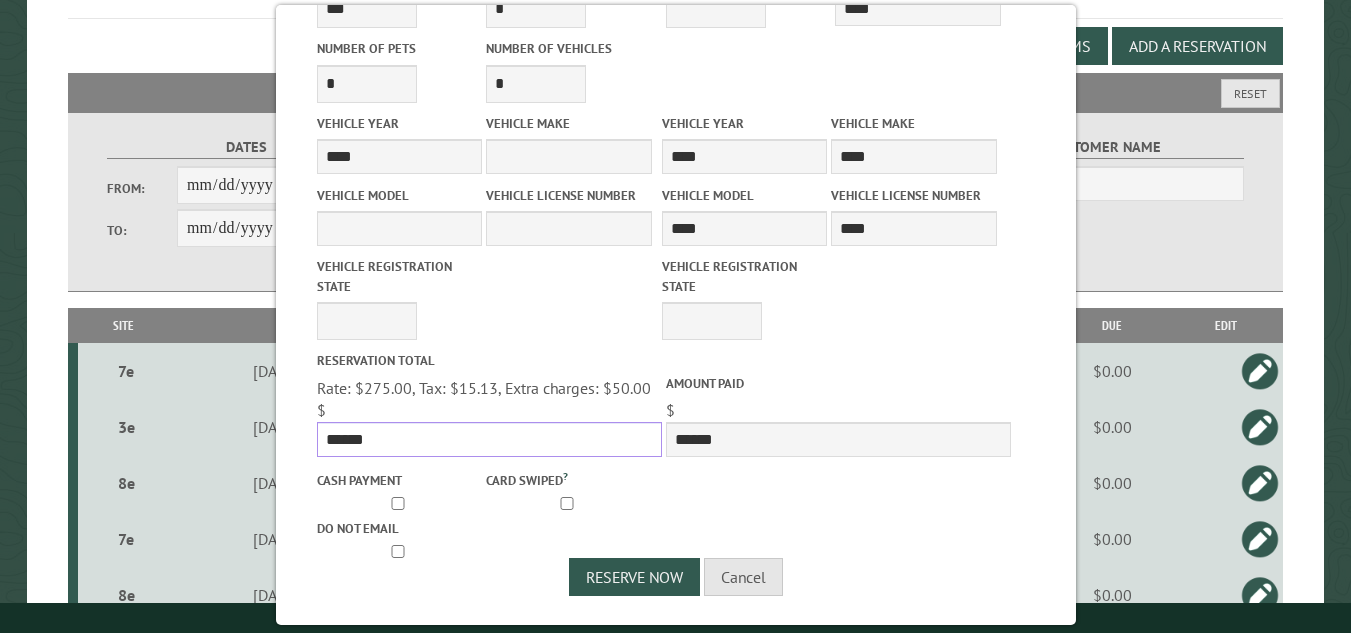 drag, startPoint x: 365, startPoint y: 430, endPoint x: 325, endPoint y: 434, distance: 40.1995 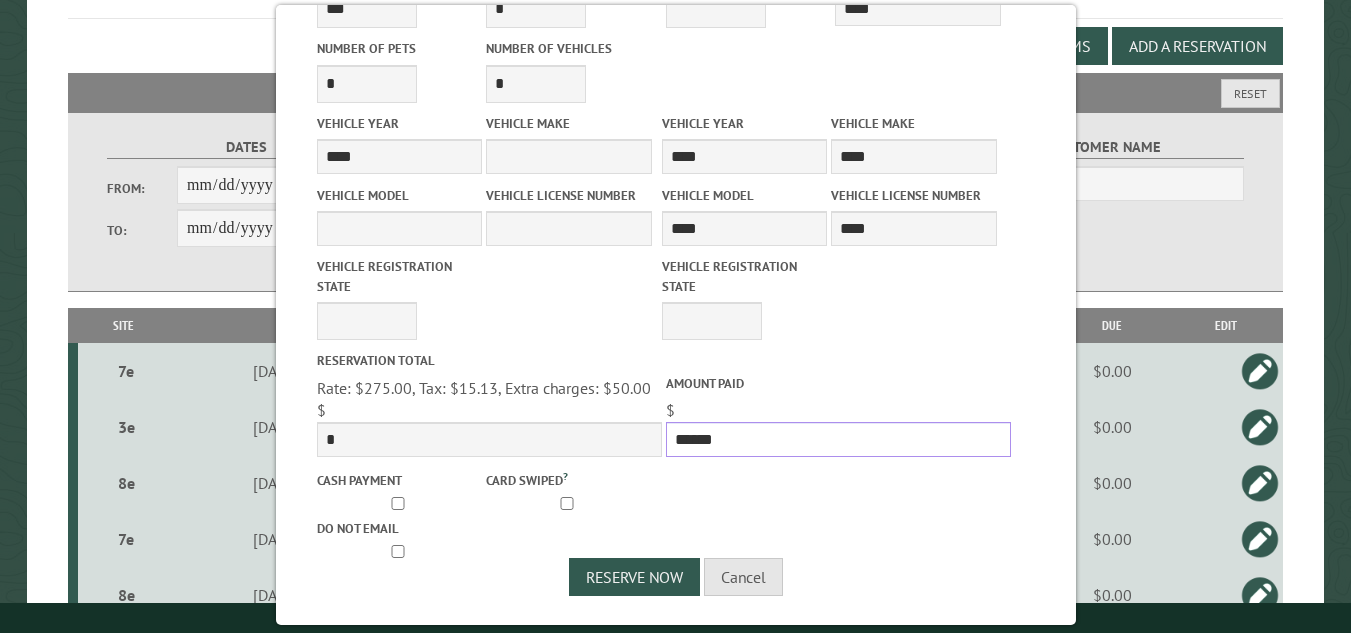 drag, startPoint x: 714, startPoint y: 434, endPoint x: 649, endPoint y: 432, distance: 65.03076 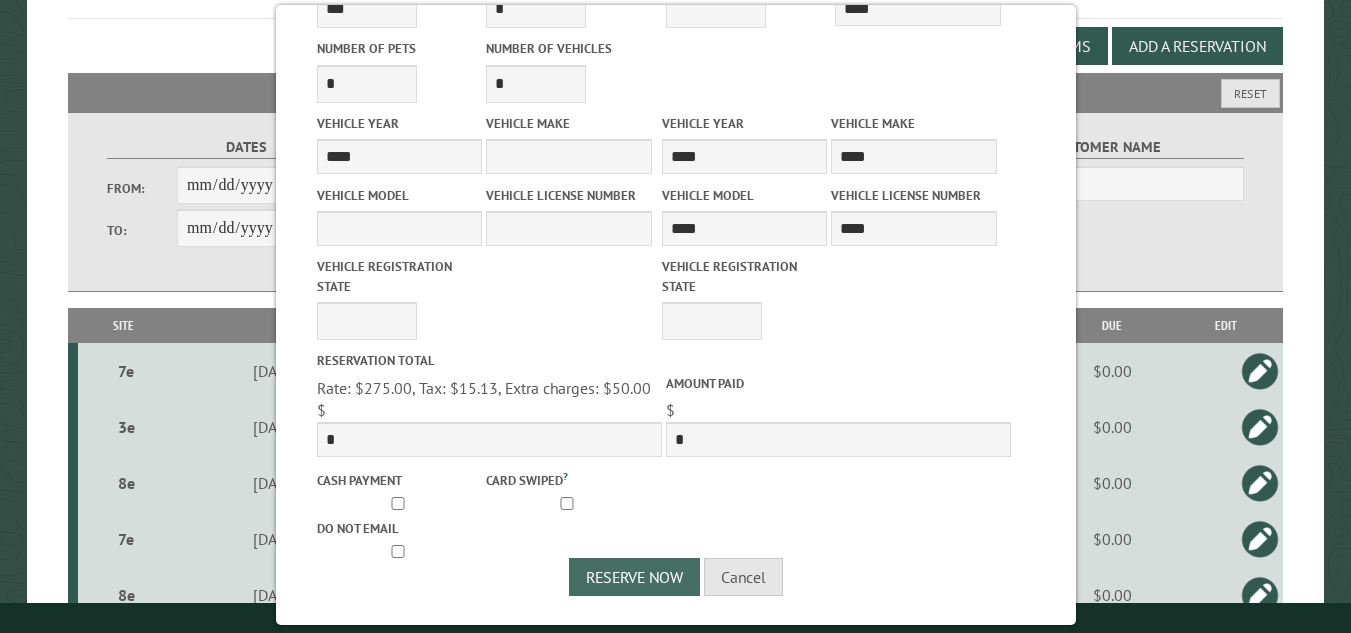 click on "Reserve Now" at bounding box center [634, 577] 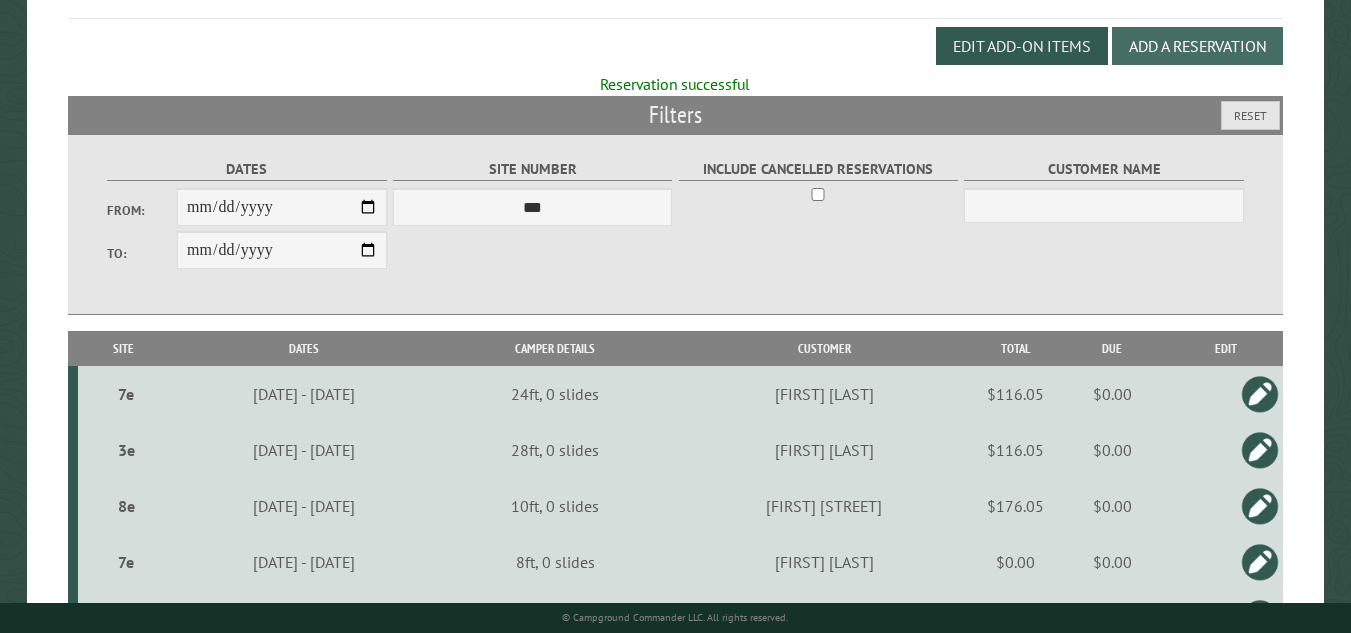 click on "Add a Reservation" at bounding box center [1197, 46] 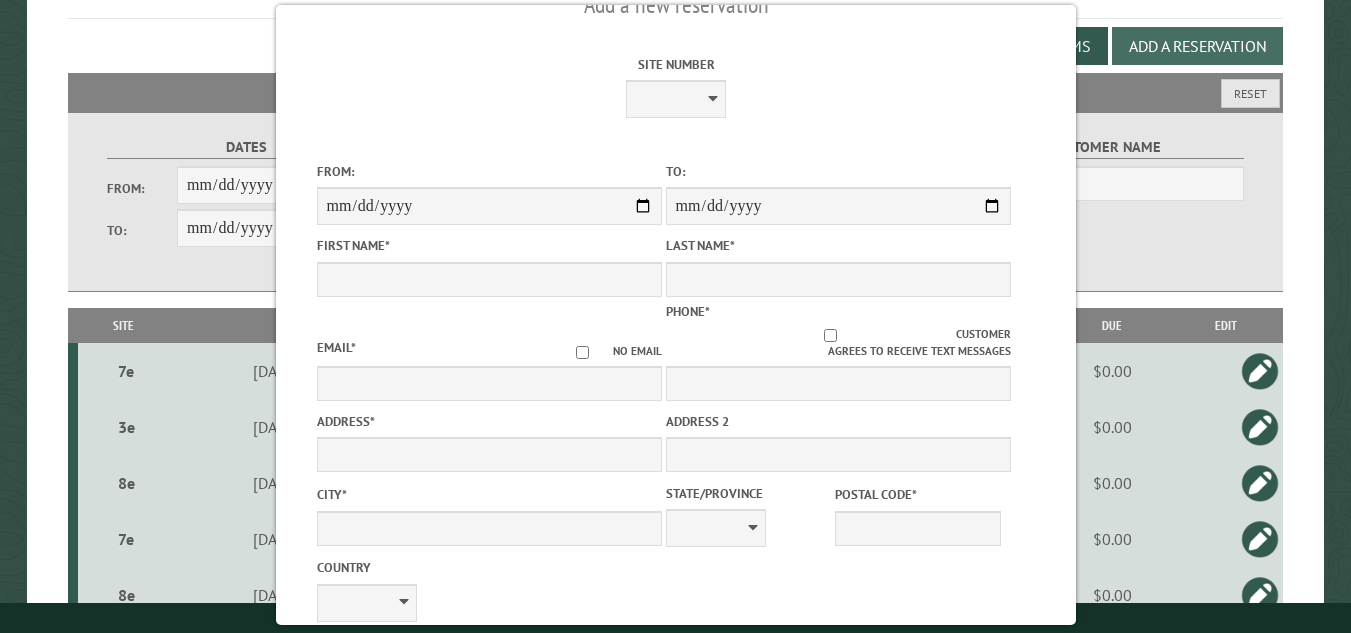 scroll, scrollTop: 0, scrollLeft: 0, axis: both 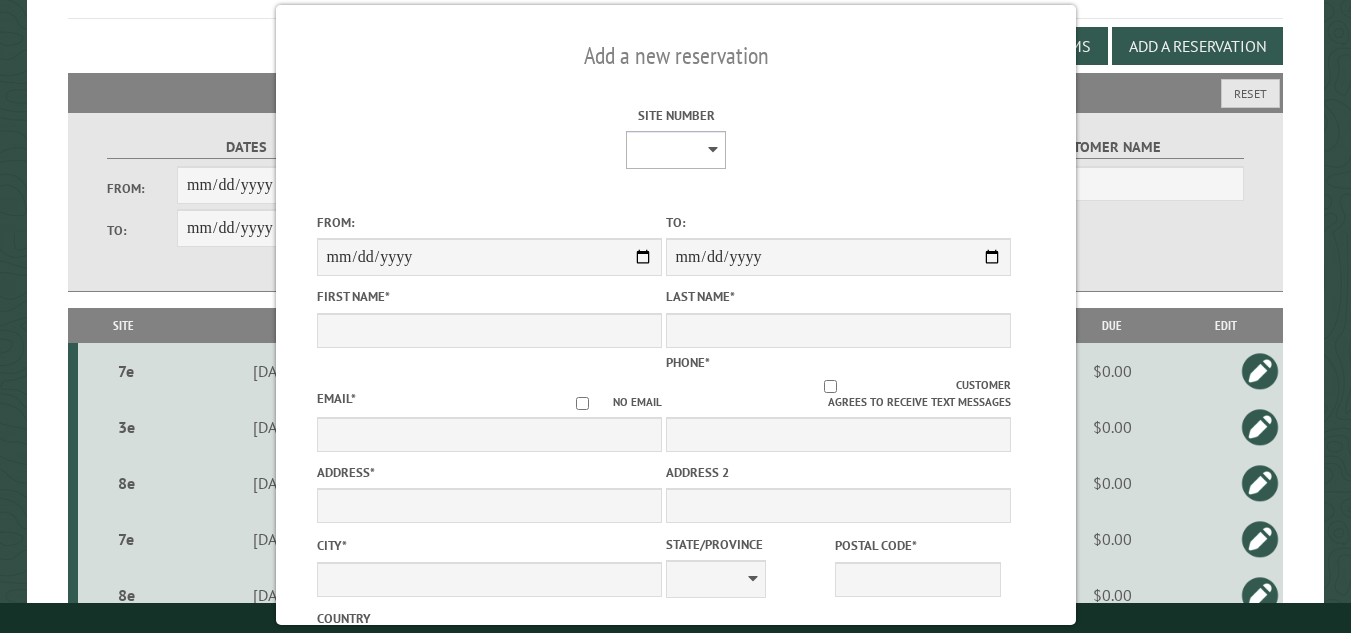 click on "**********" at bounding box center [676, 150] 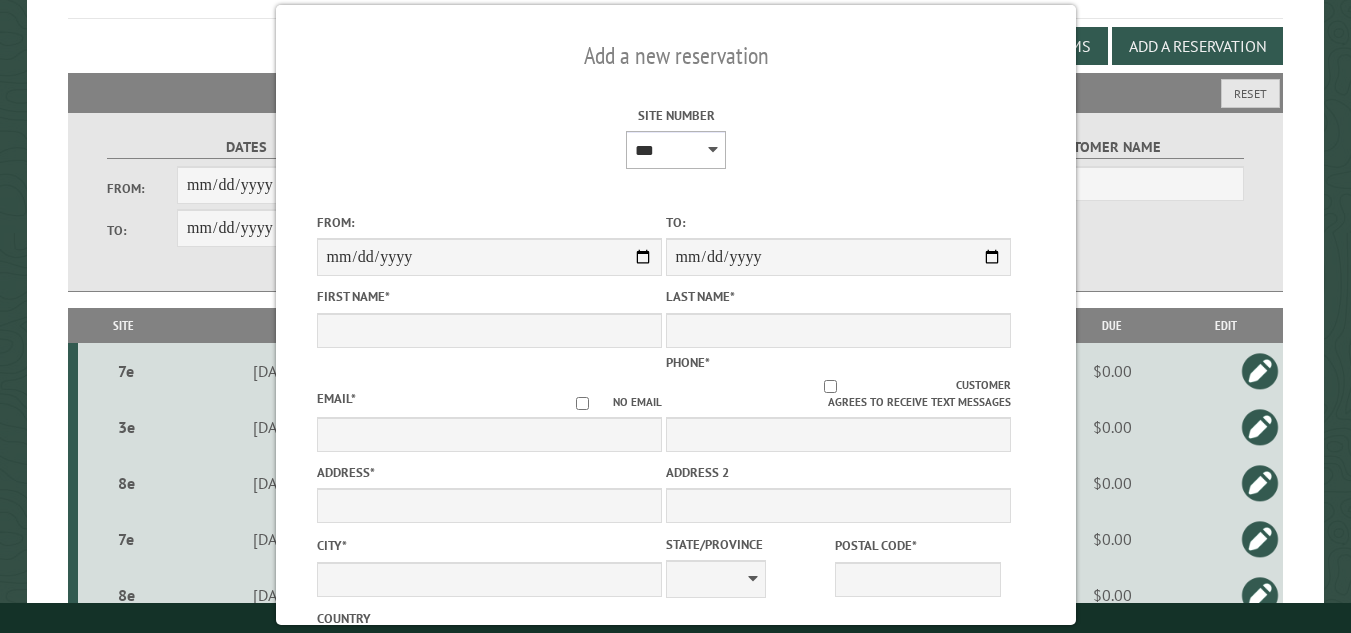 click on "**********" at bounding box center [676, 150] 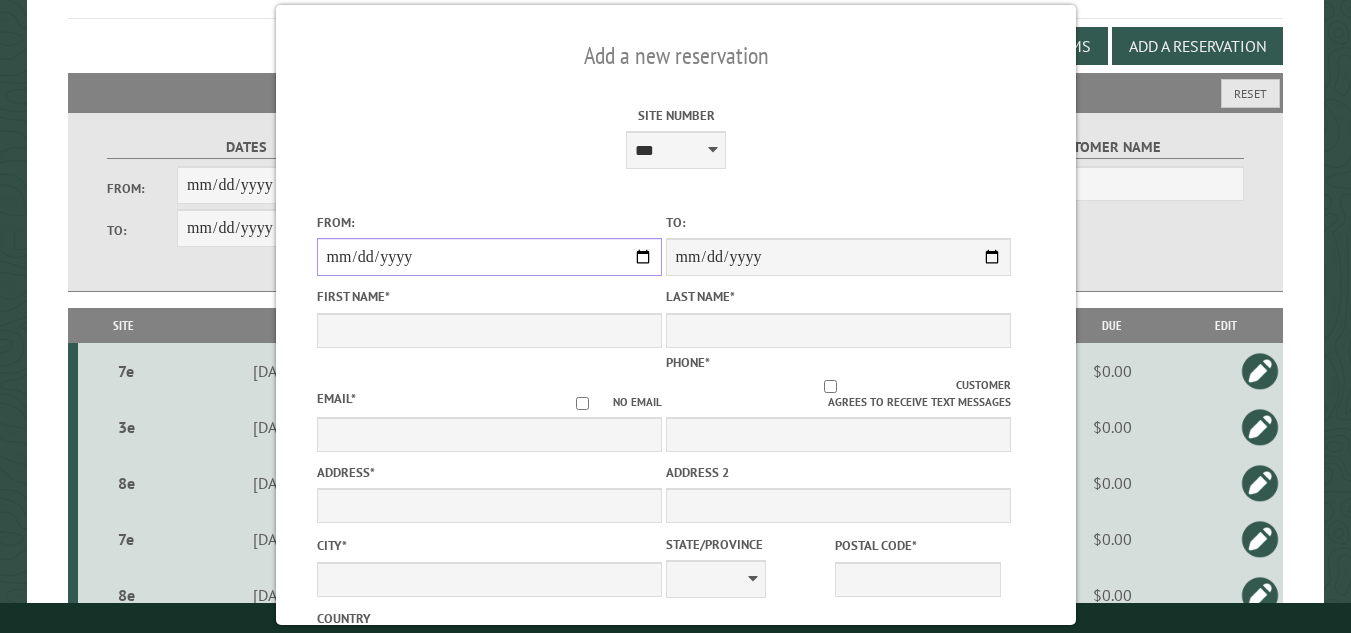 click on "From:" at bounding box center (488, 257) 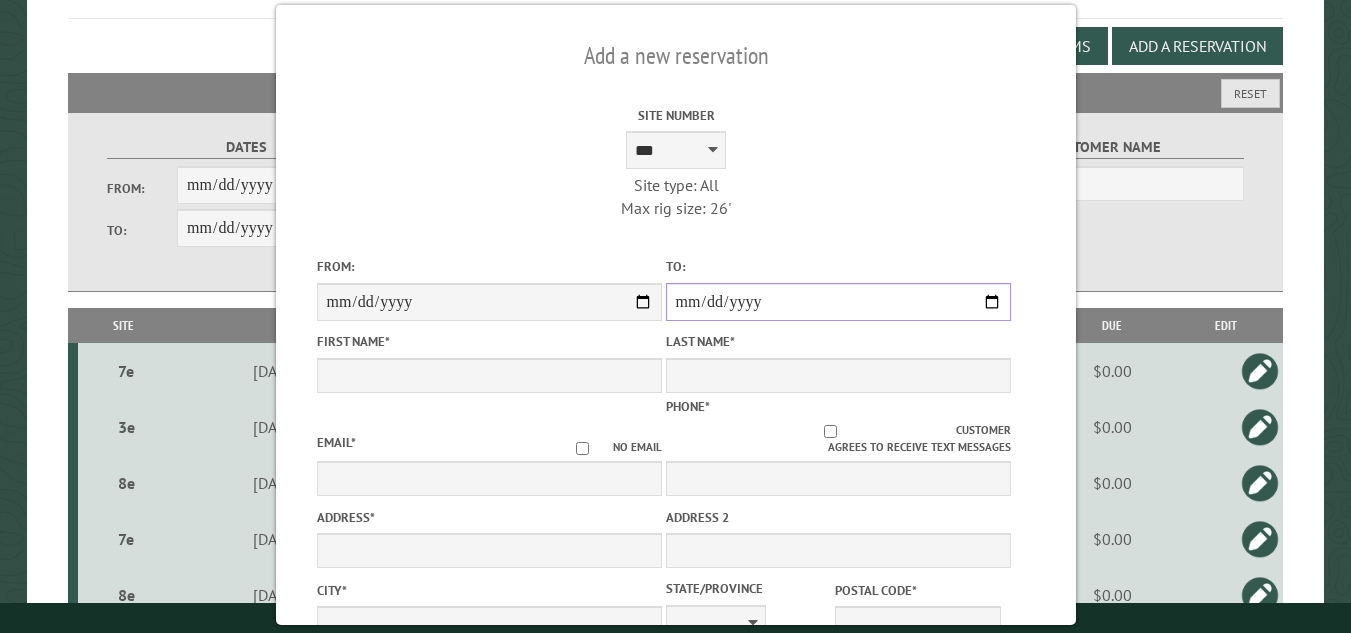 click on "**********" at bounding box center [837, 302] 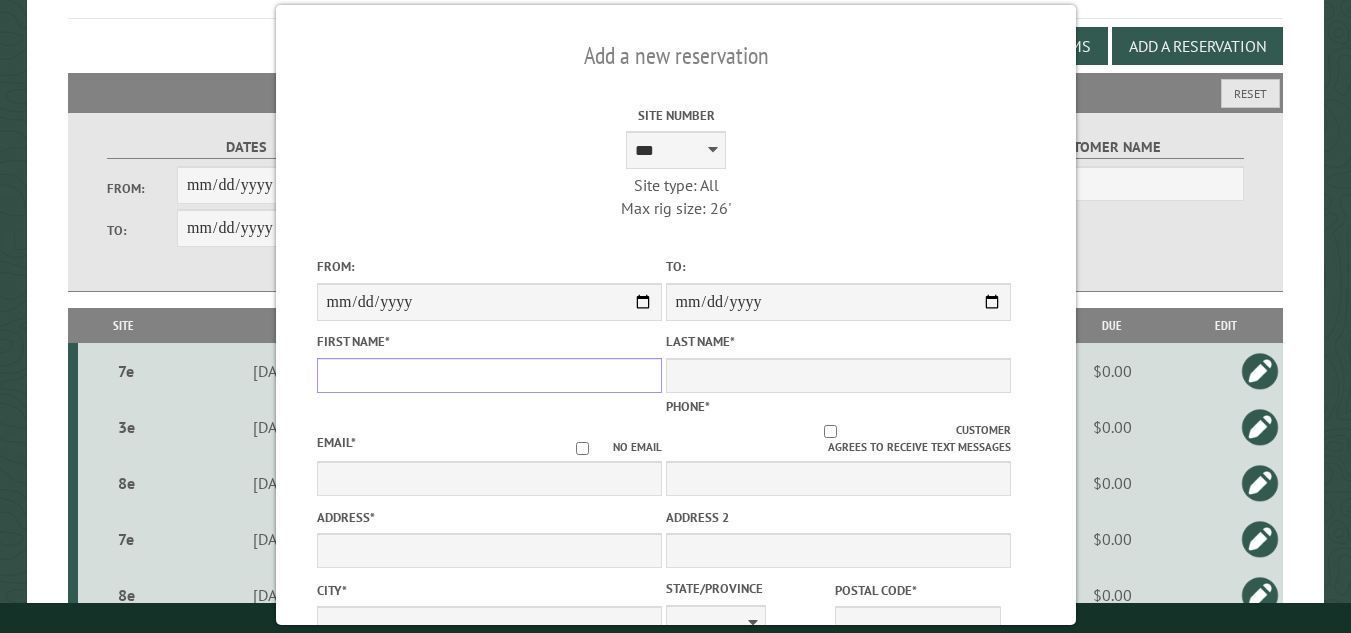 click on "First Name *" at bounding box center [488, 375] 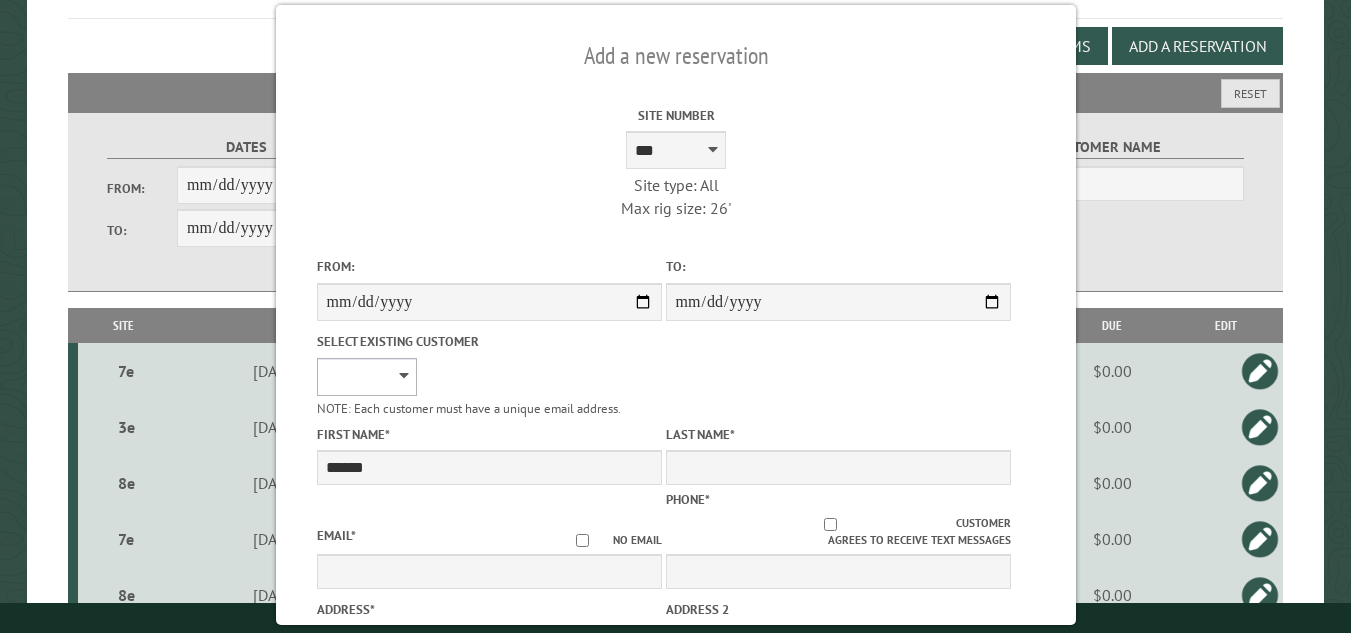 click on "**********" at bounding box center [366, 377] 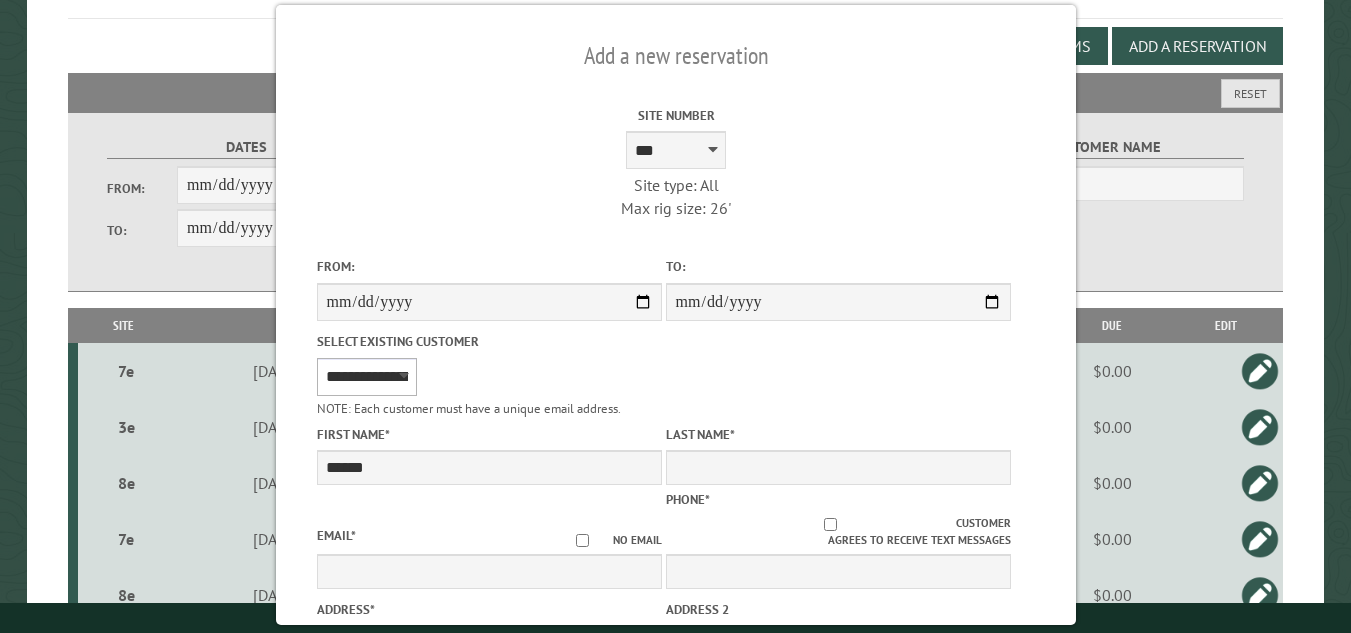 click on "**********" at bounding box center (366, 377) 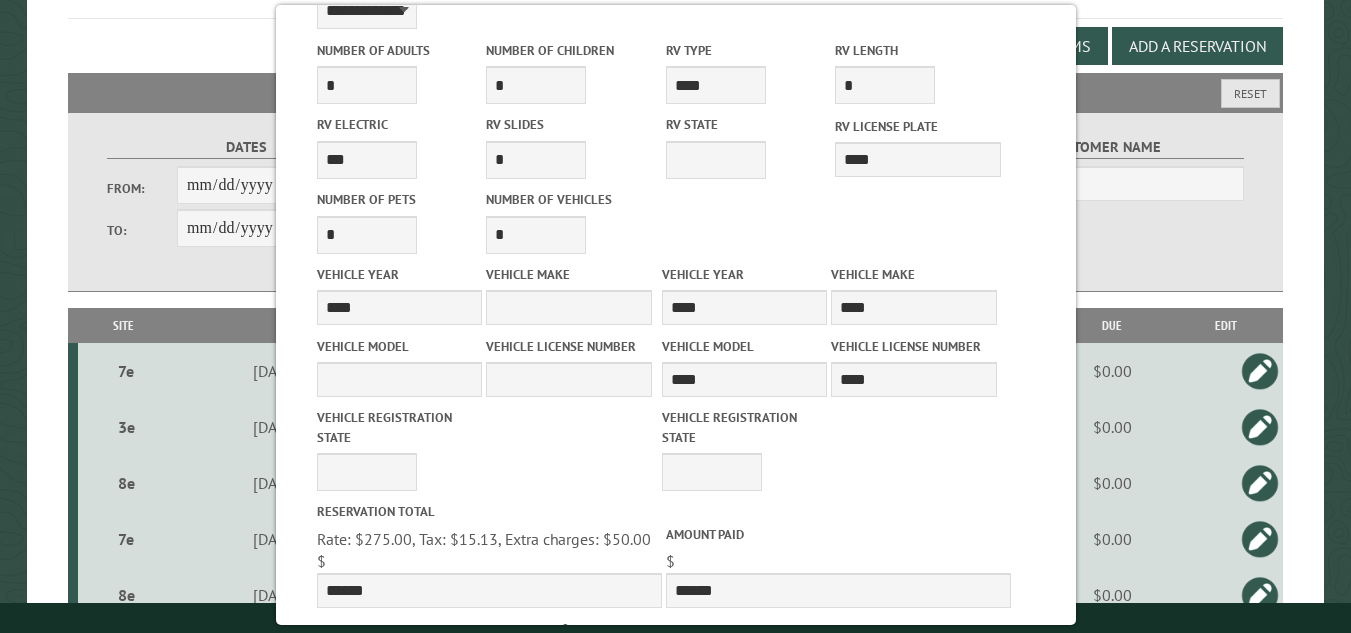 scroll, scrollTop: 932, scrollLeft: 0, axis: vertical 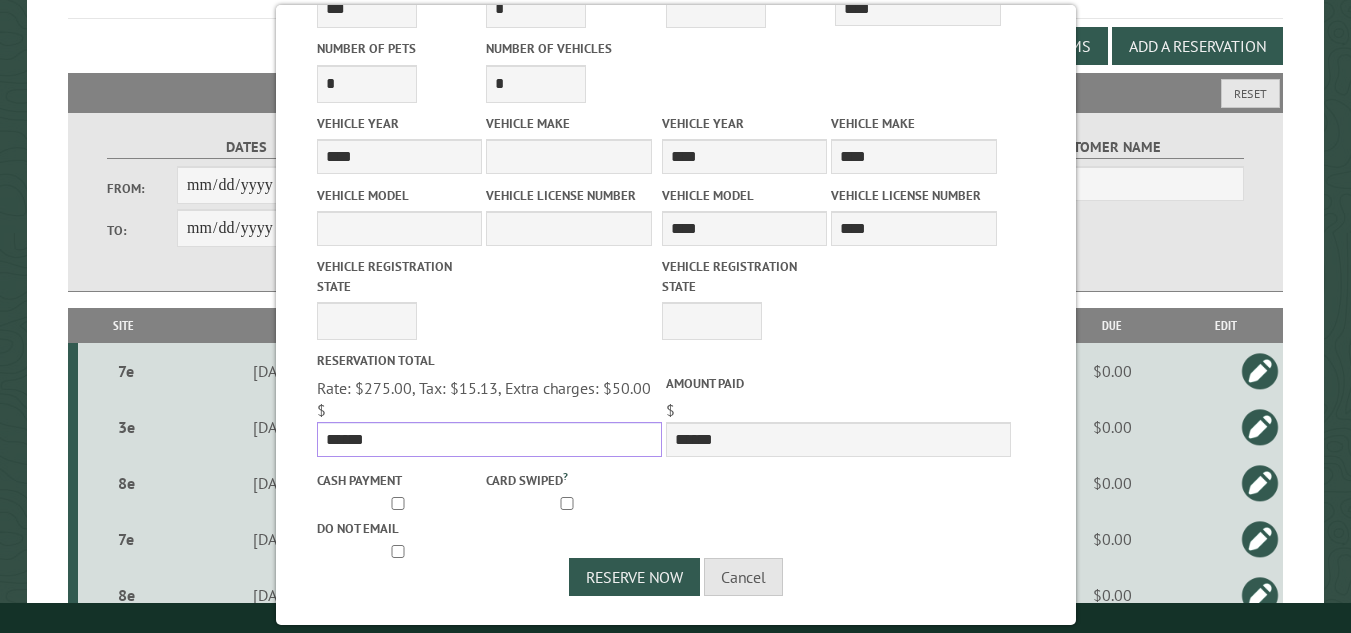 drag, startPoint x: 371, startPoint y: 435, endPoint x: 314, endPoint y: 436, distance: 57.00877 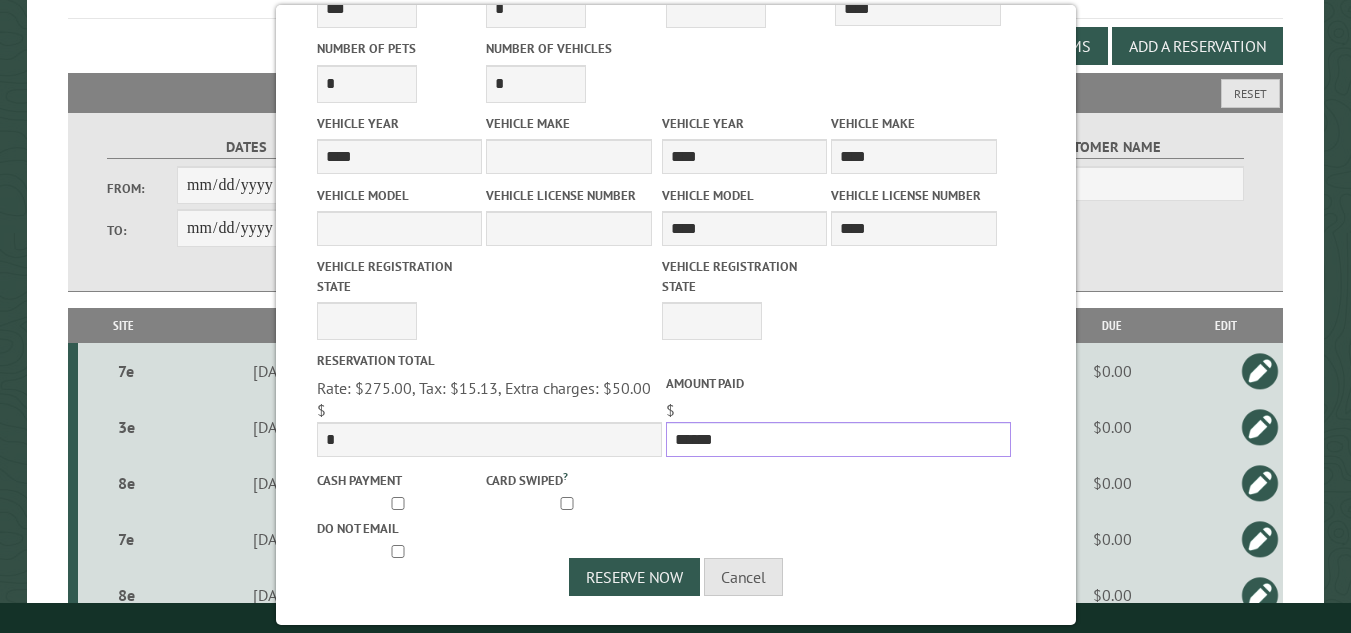 drag, startPoint x: 719, startPoint y: 434, endPoint x: 659, endPoint y: 436, distance: 60.033325 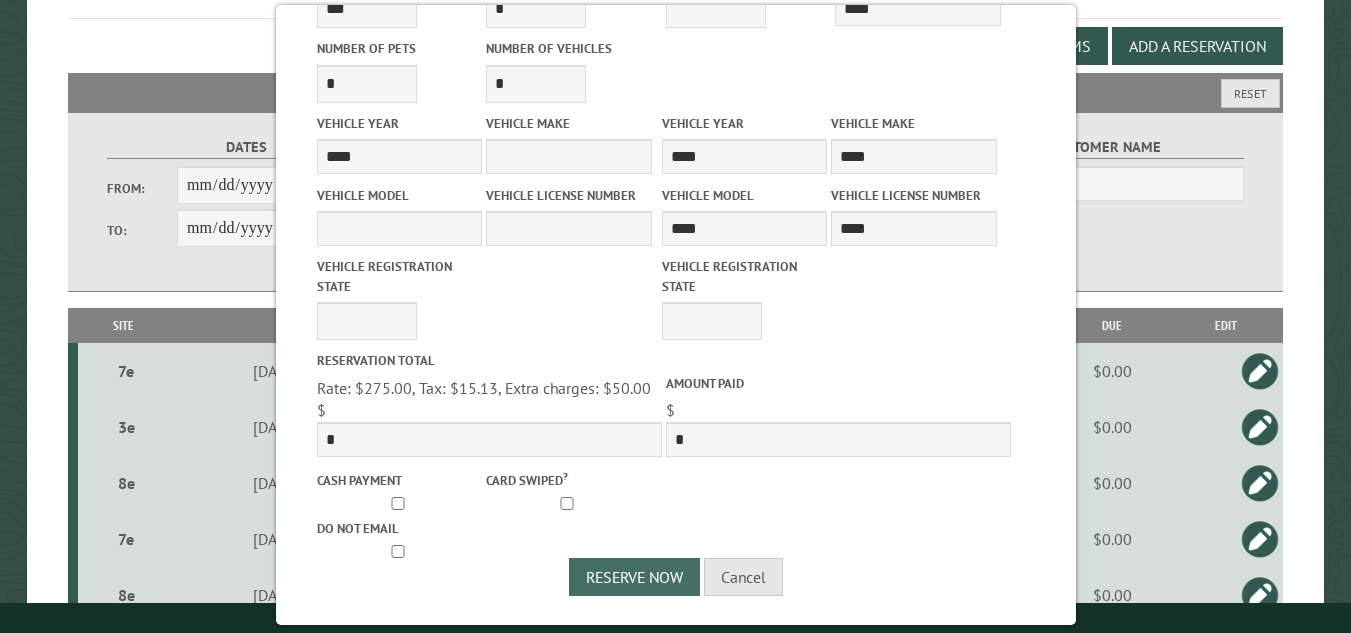 click on "Reserve Now" at bounding box center (634, 577) 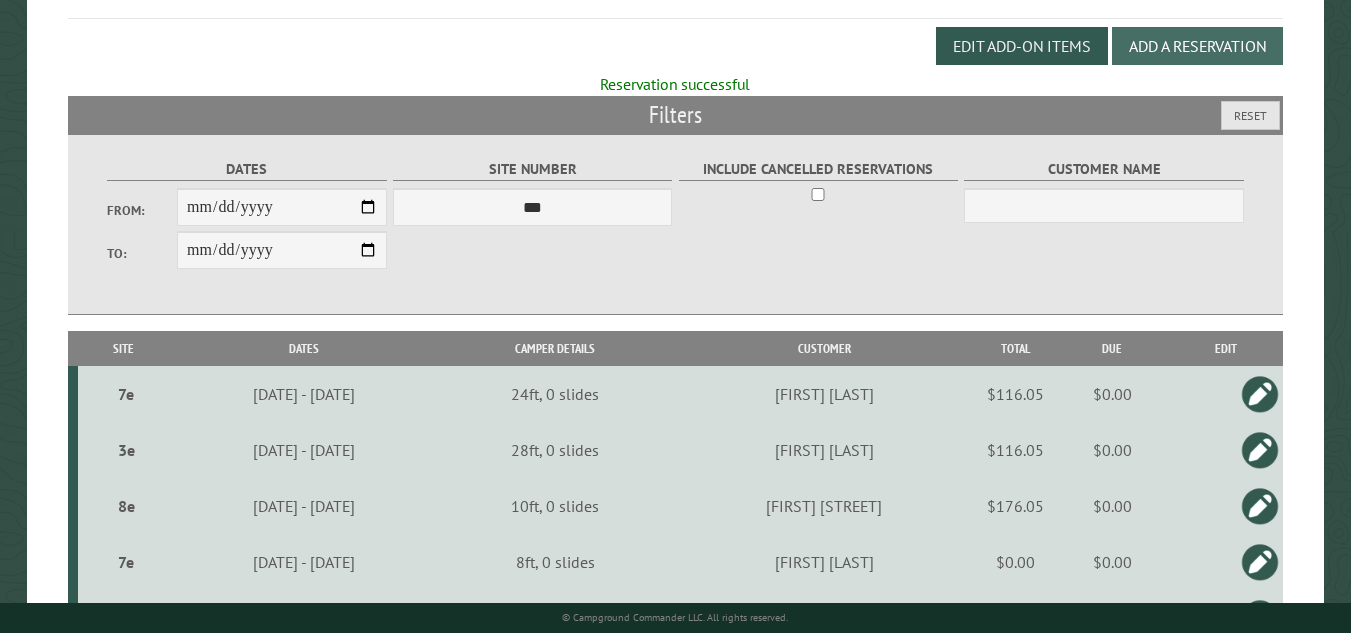 click on "Add a Reservation" at bounding box center [1197, 46] 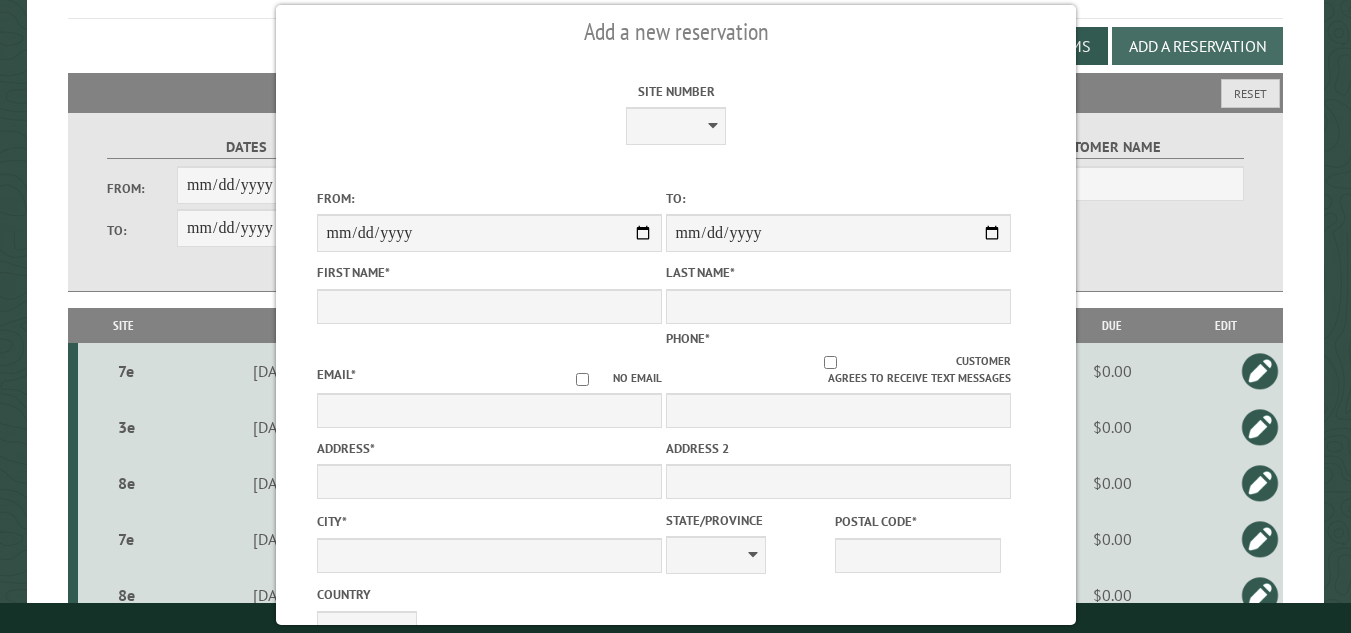 scroll, scrollTop: 0, scrollLeft: 0, axis: both 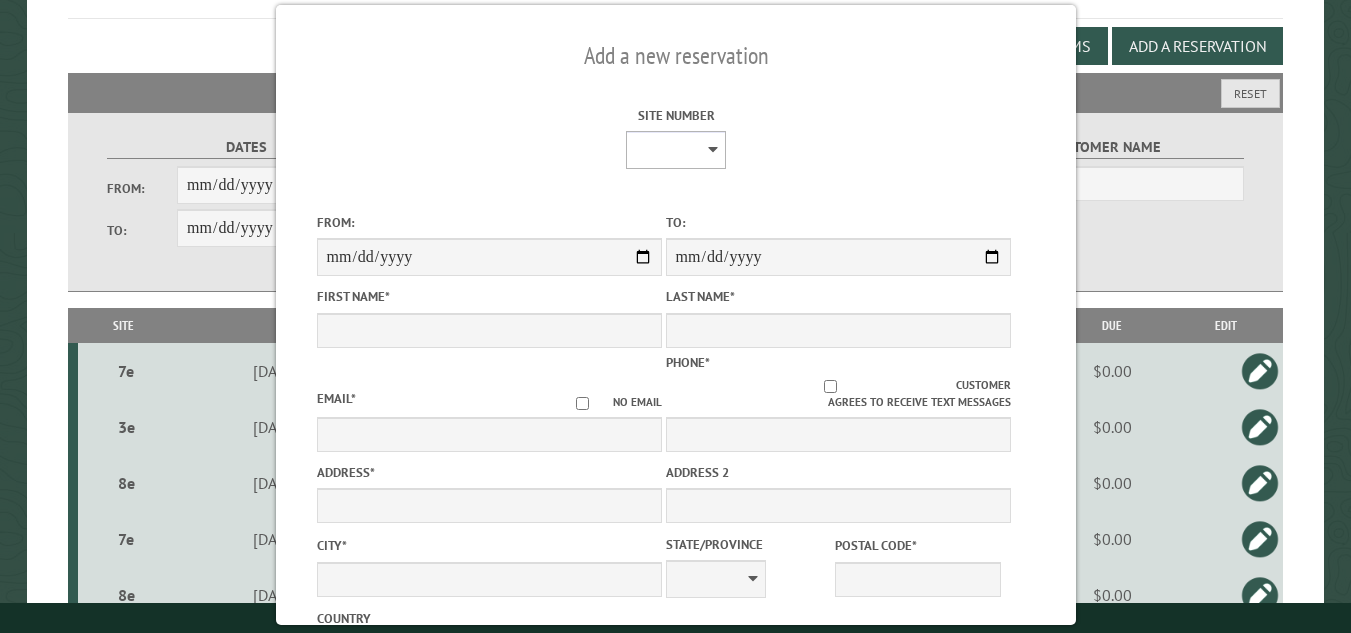 click on "**********" at bounding box center [676, 150] 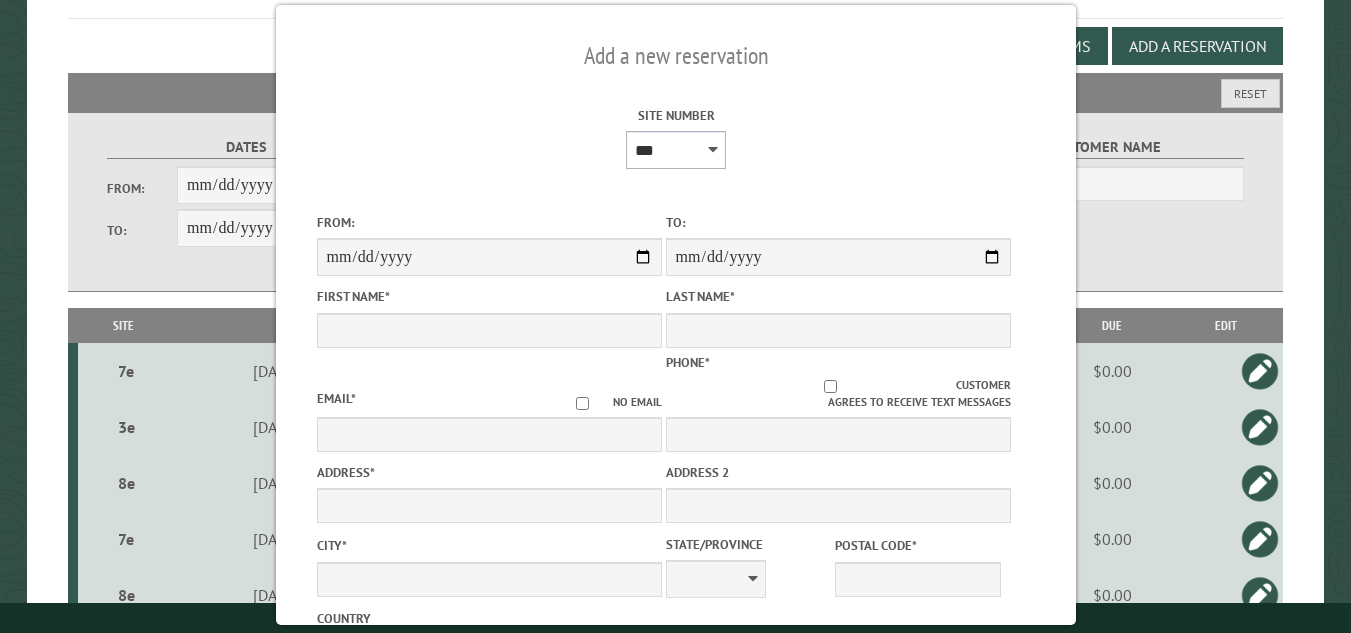 click on "**********" at bounding box center (676, 150) 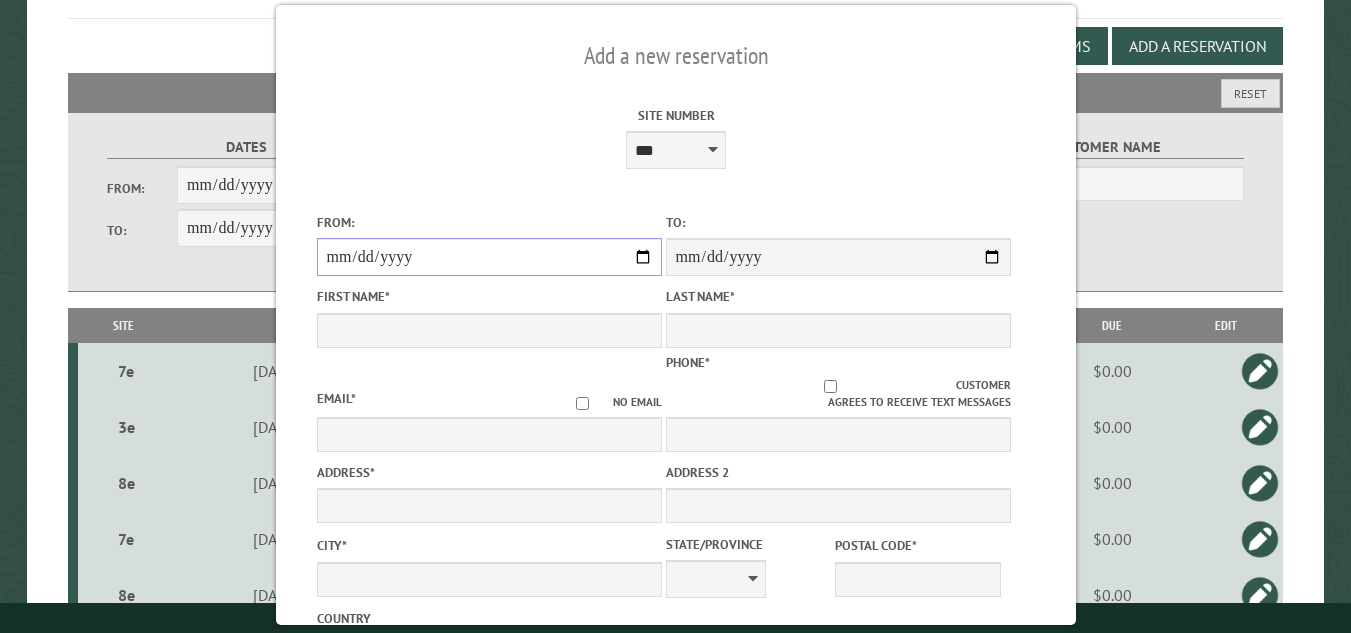 click on "From:" at bounding box center (488, 257) 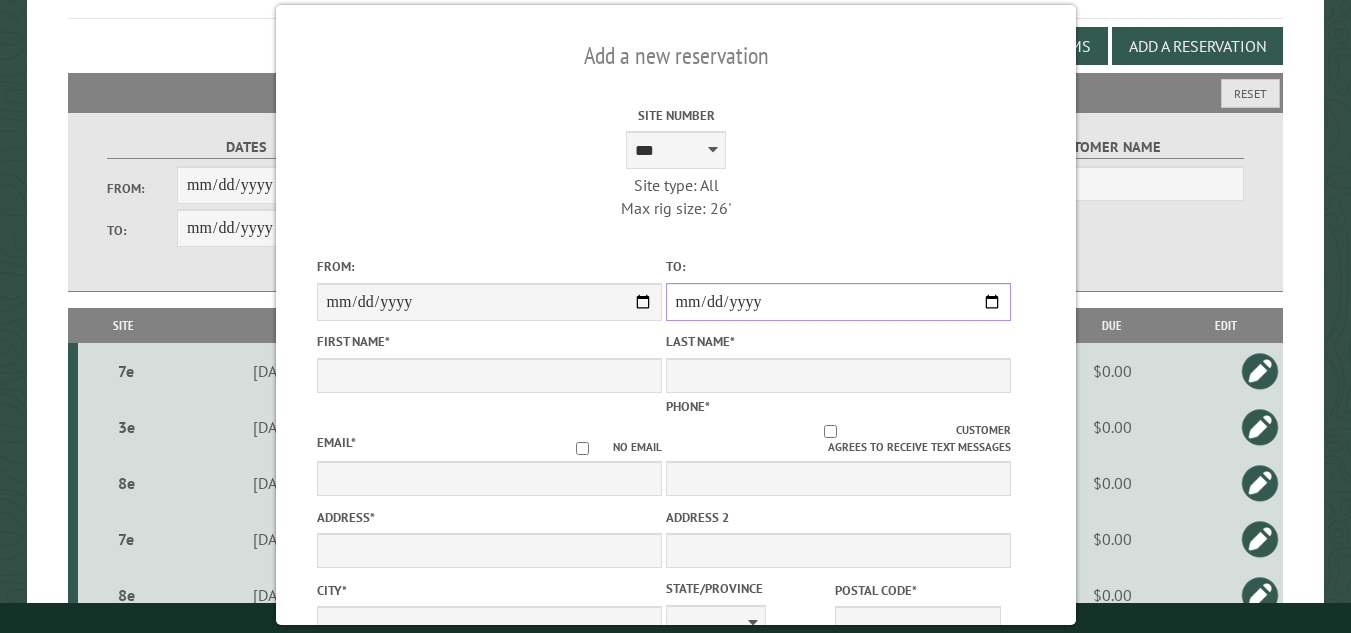 click on "**********" at bounding box center (837, 302) 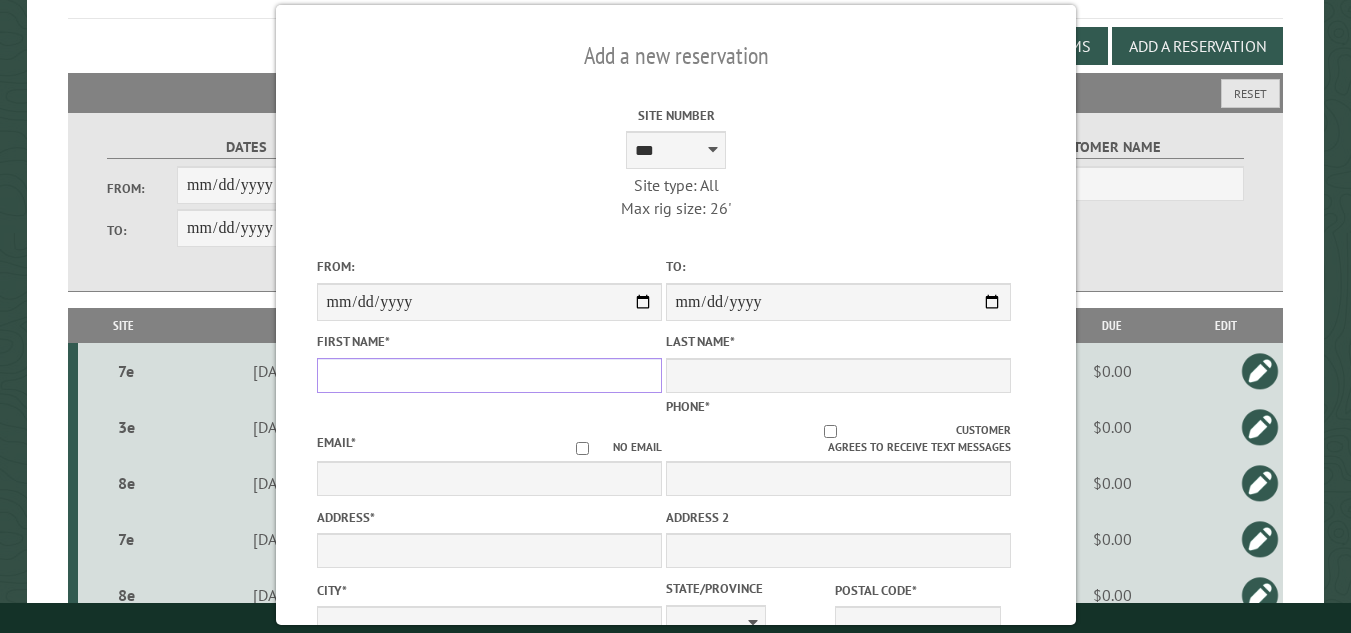 click on "First Name *" at bounding box center [488, 375] 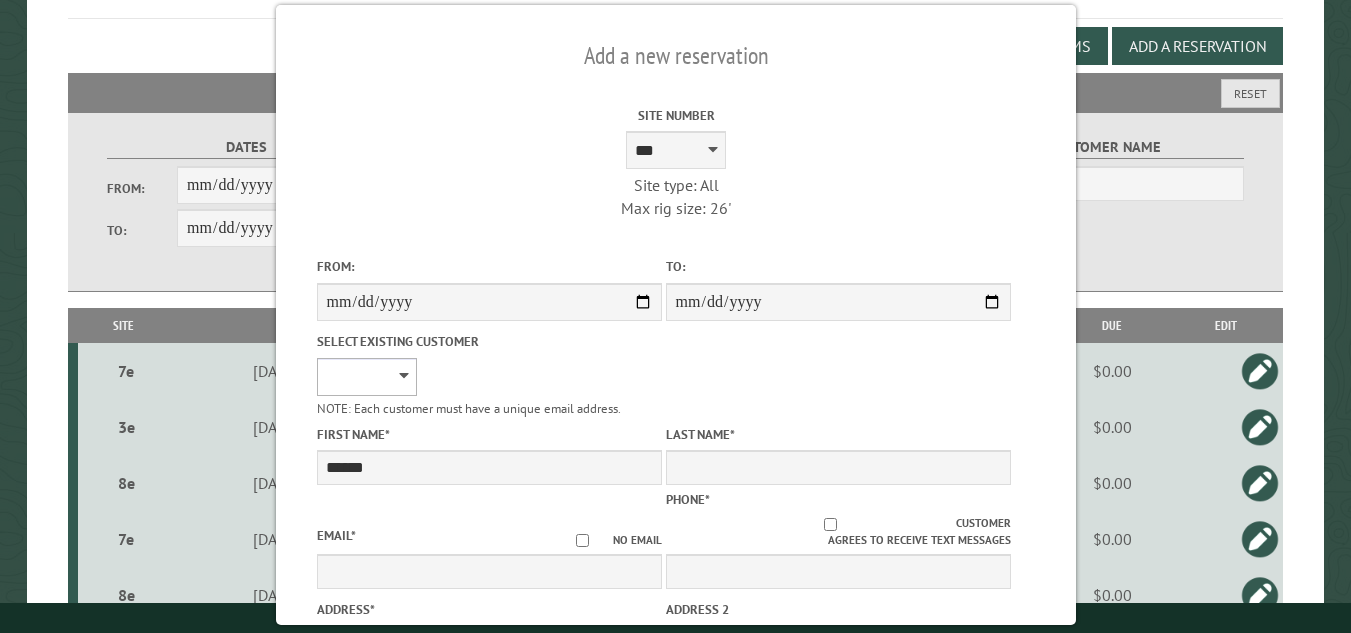 click on "**********" at bounding box center [366, 377] 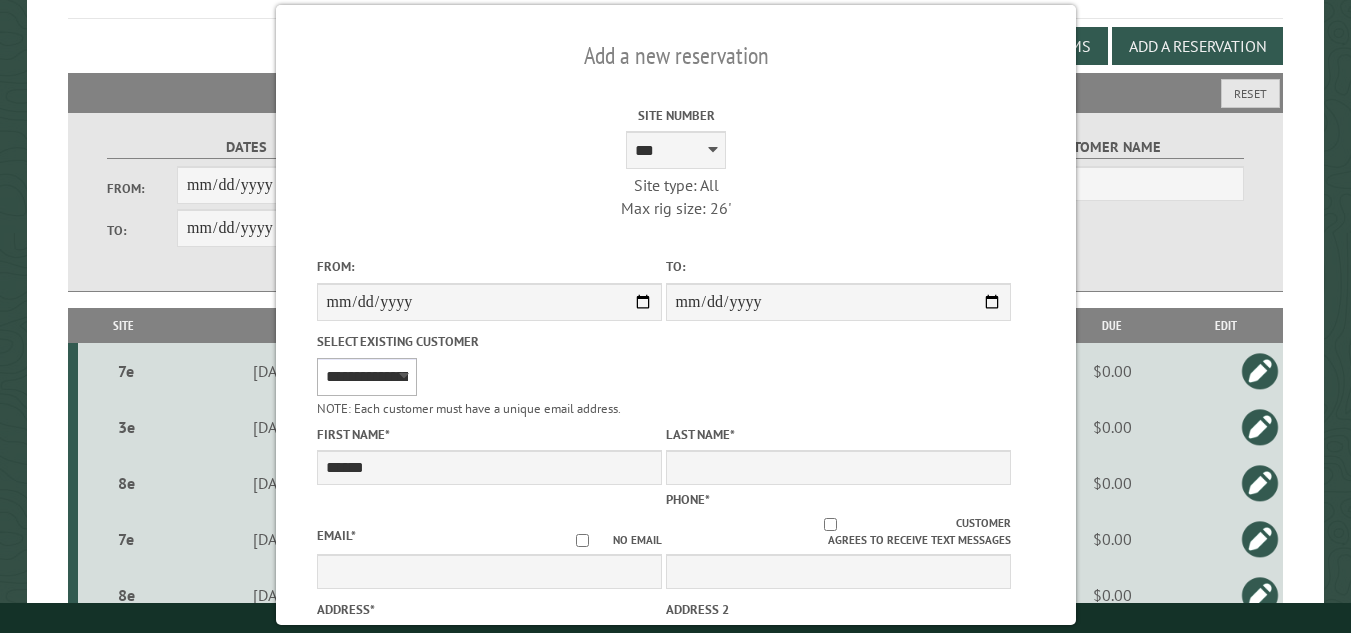 click on "**********" at bounding box center [366, 377] 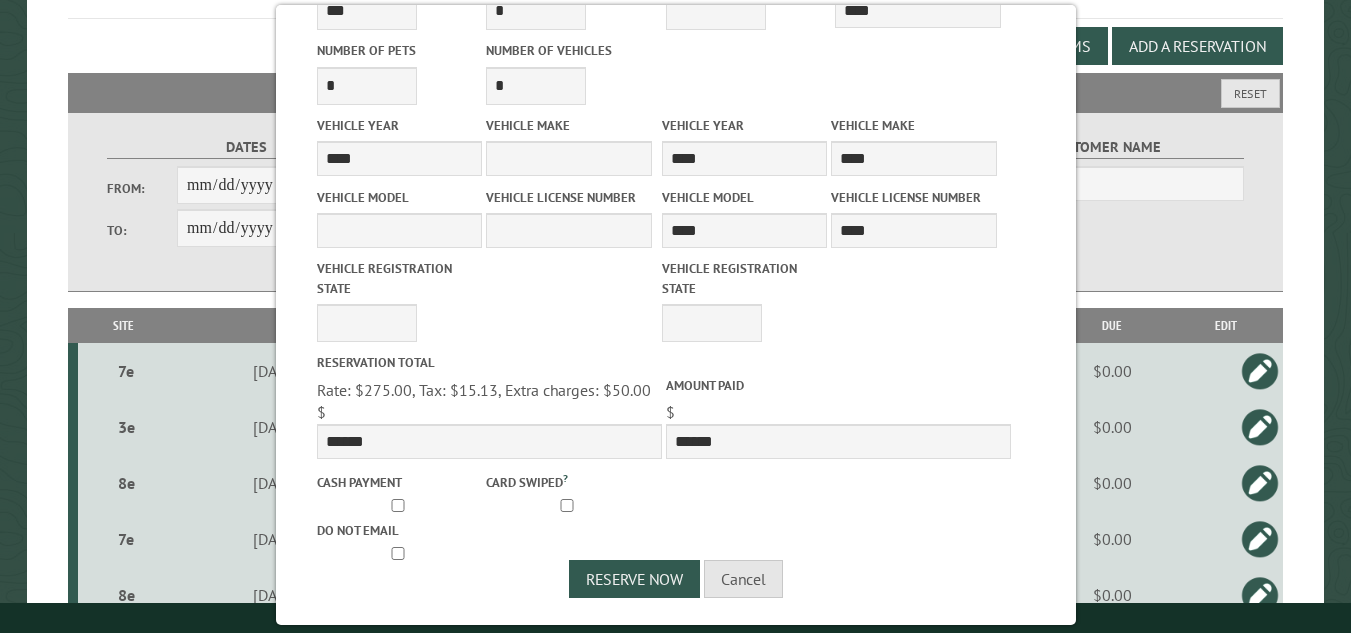 scroll, scrollTop: 932, scrollLeft: 0, axis: vertical 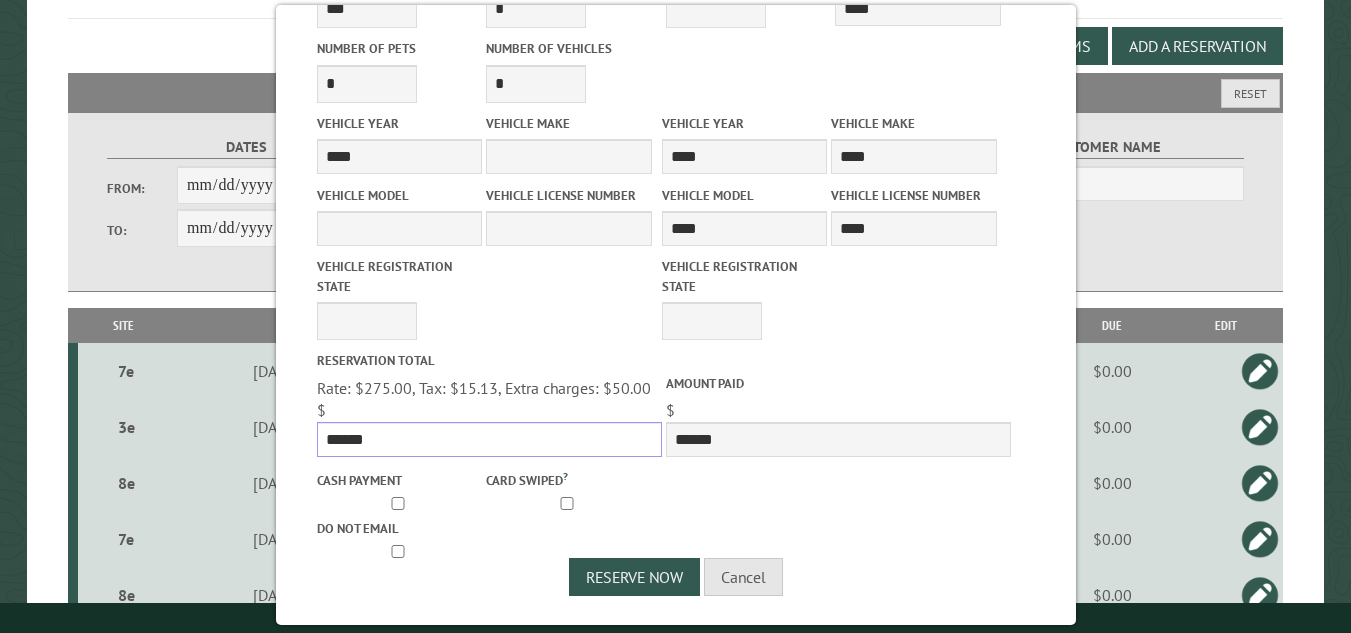 drag, startPoint x: 375, startPoint y: 438, endPoint x: 321, endPoint y: 438, distance: 54 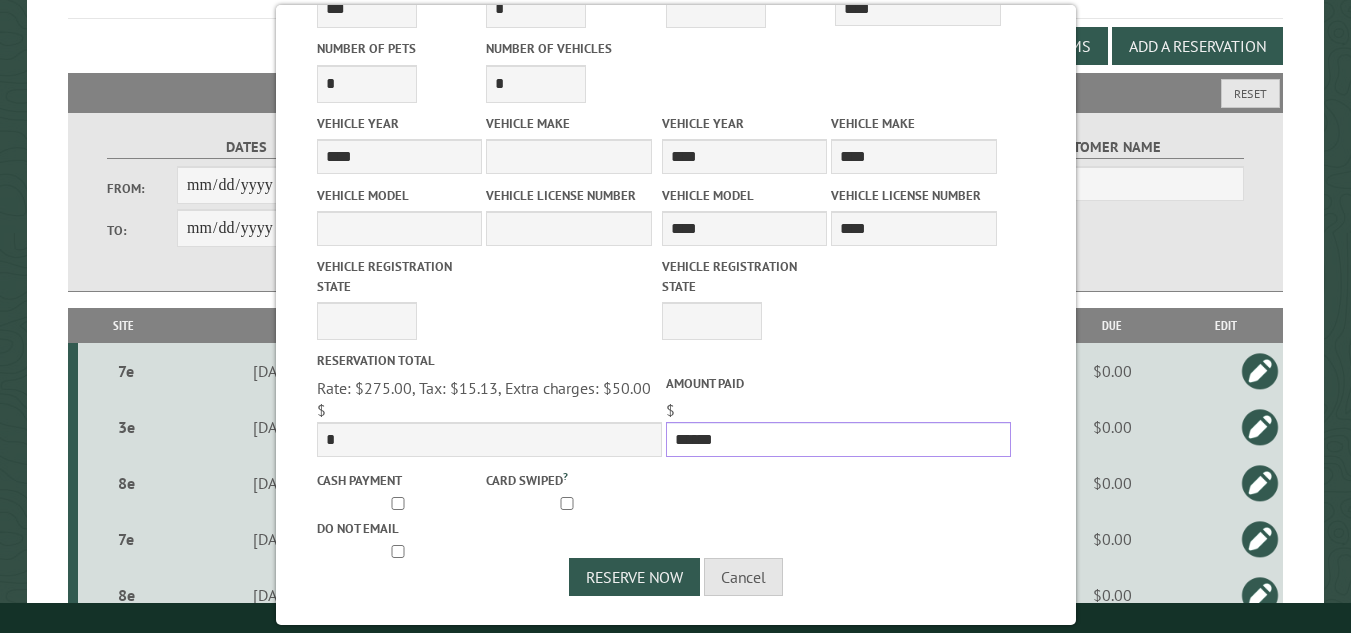 drag, startPoint x: 714, startPoint y: 434, endPoint x: 658, endPoint y: 439, distance: 56.22277 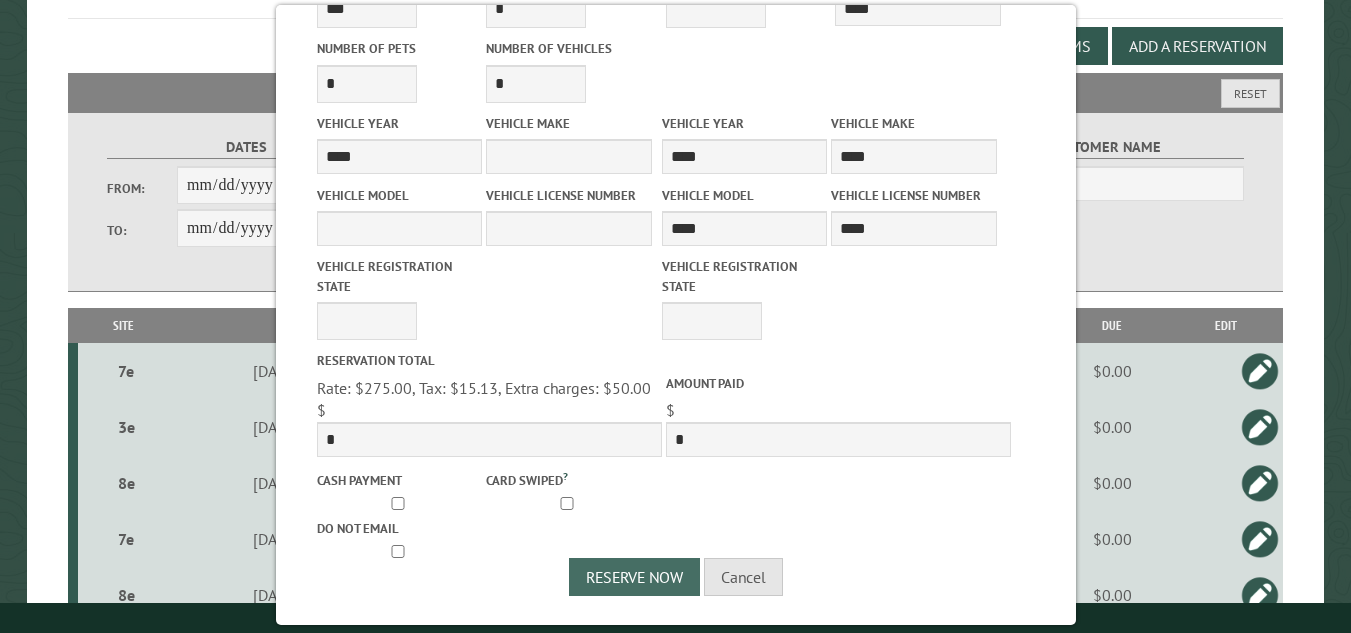 click on "Reserve Now" at bounding box center [634, 577] 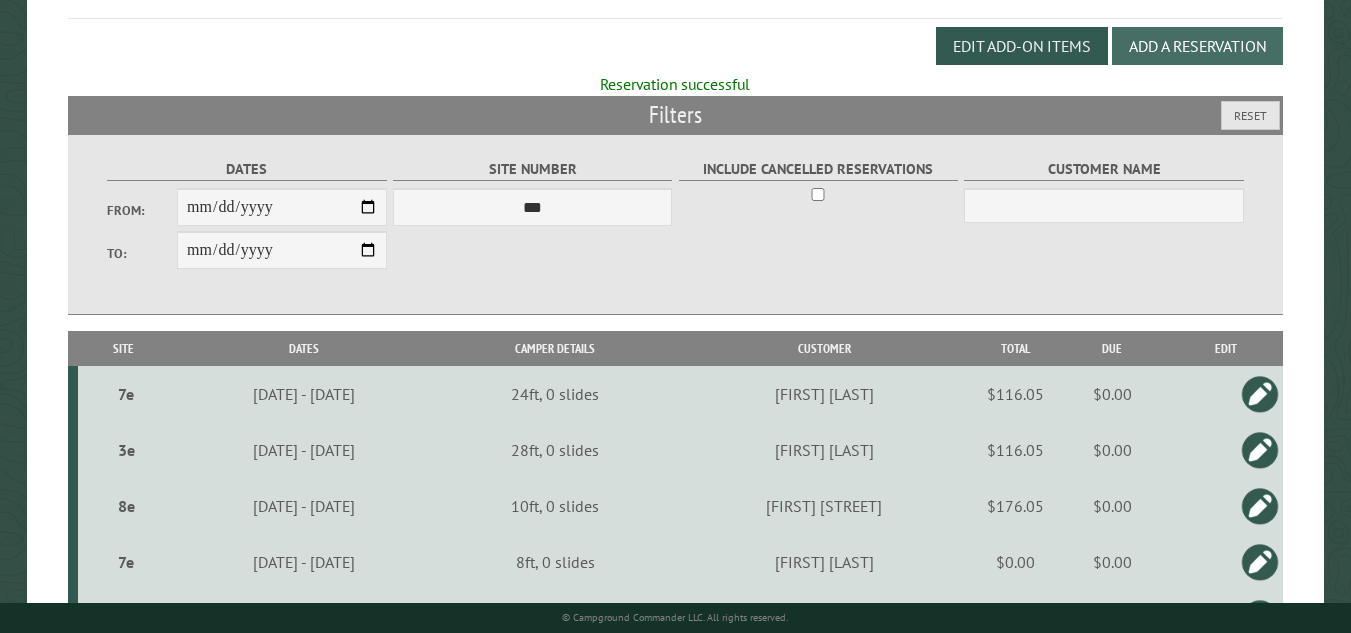 click on "Add a Reservation" at bounding box center (1197, 46) 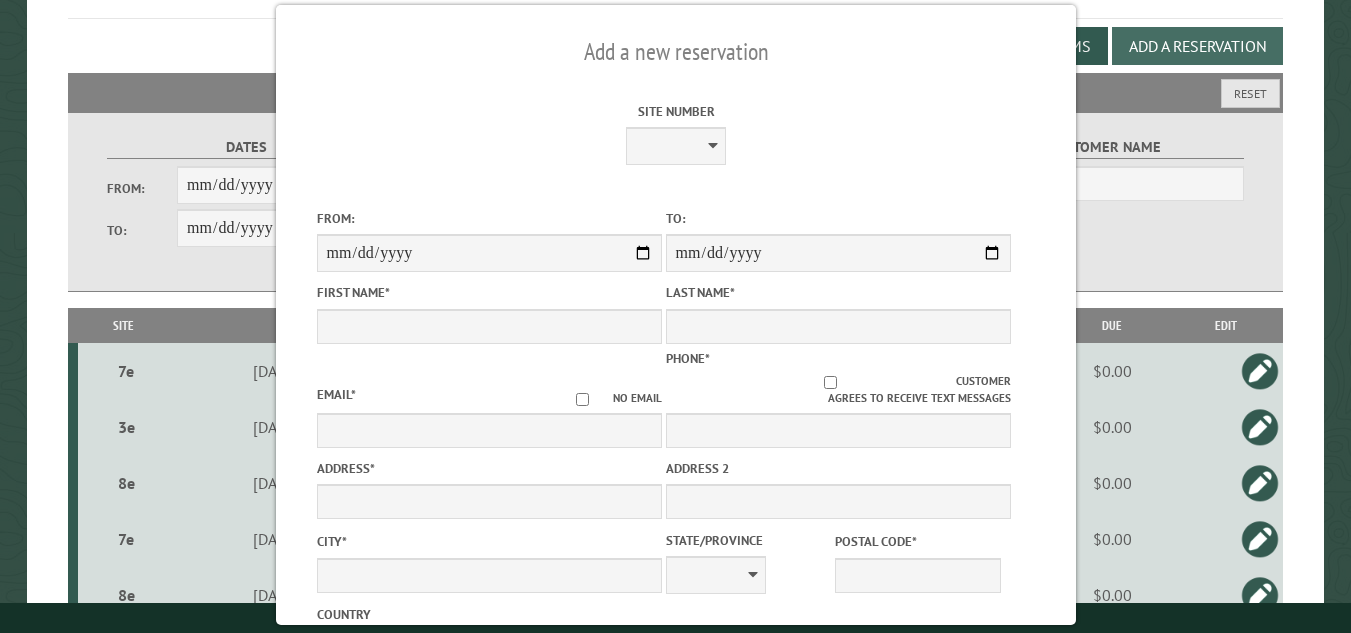 scroll, scrollTop: 0, scrollLeft: 0, axis: both 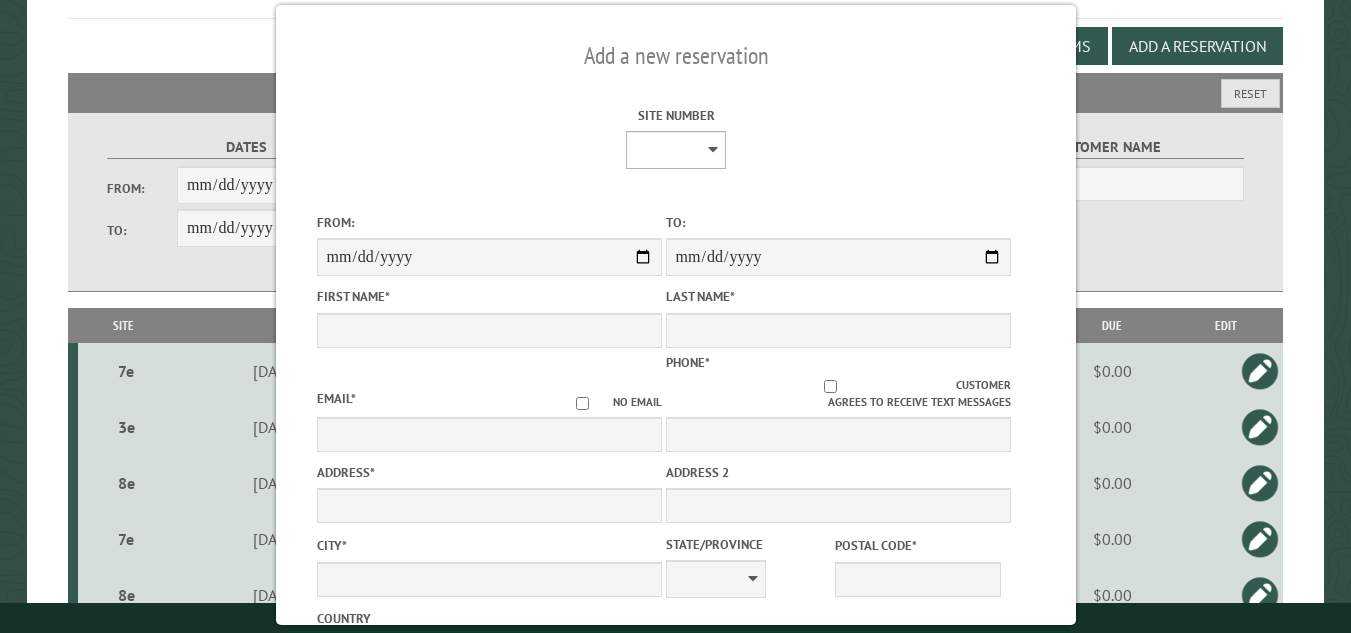 click on "**********" at bounding box center [676, 150] 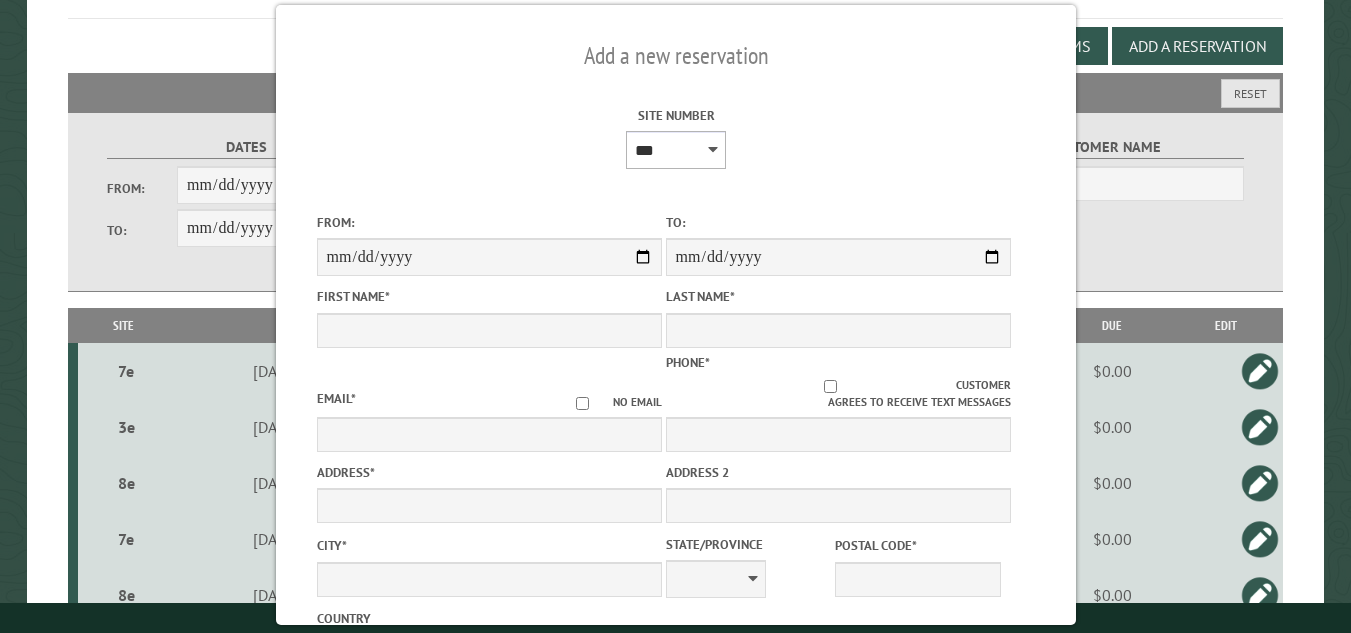 click on "**********" at bounding box center [676, 150] 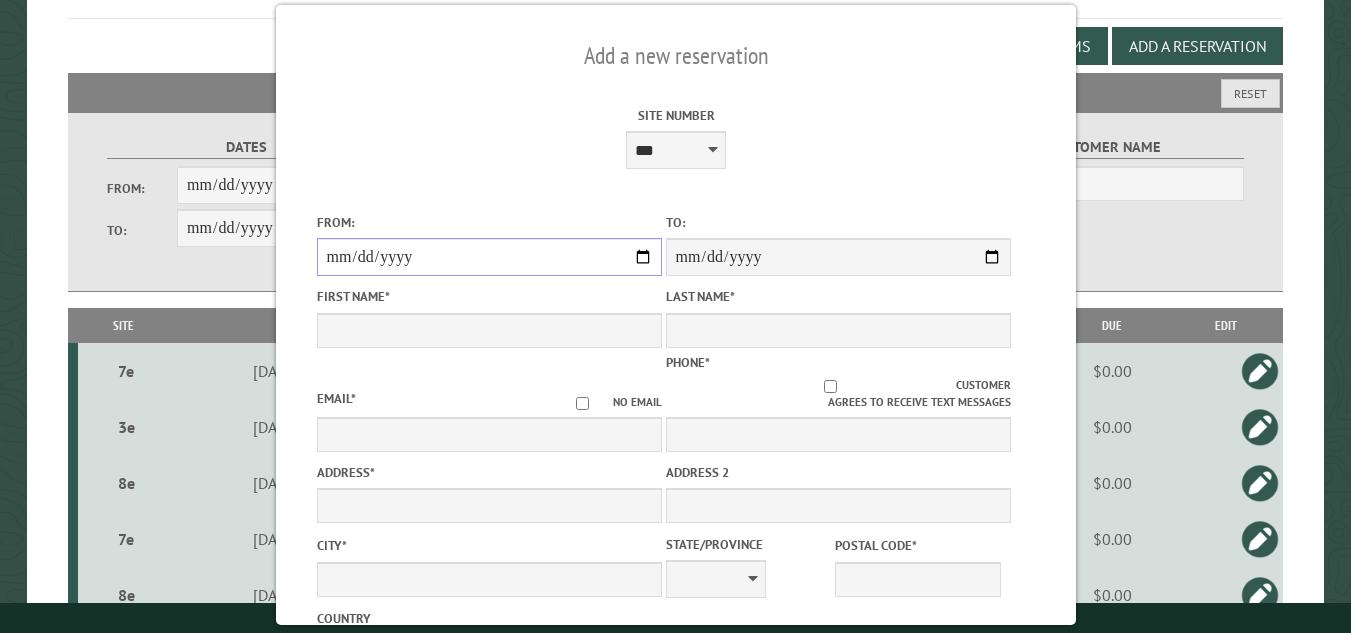 click on "From:" at bounding box center (488, 257) 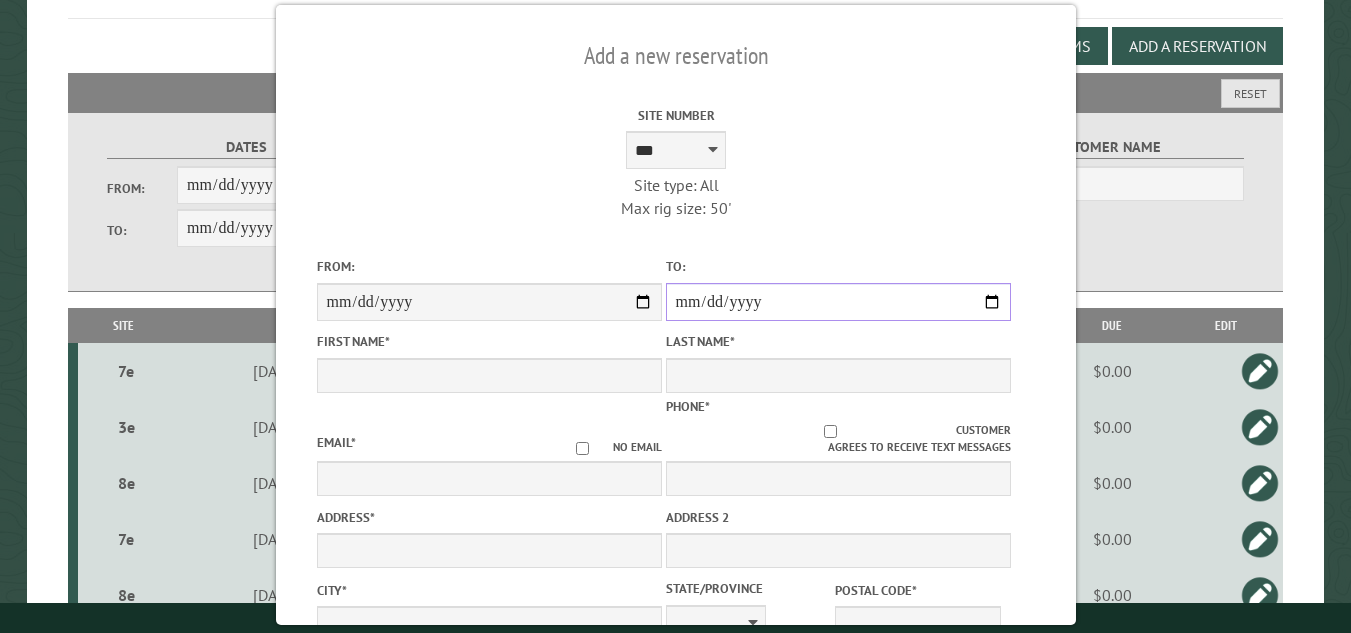 click on "**********" at bounding box center (837, 302) 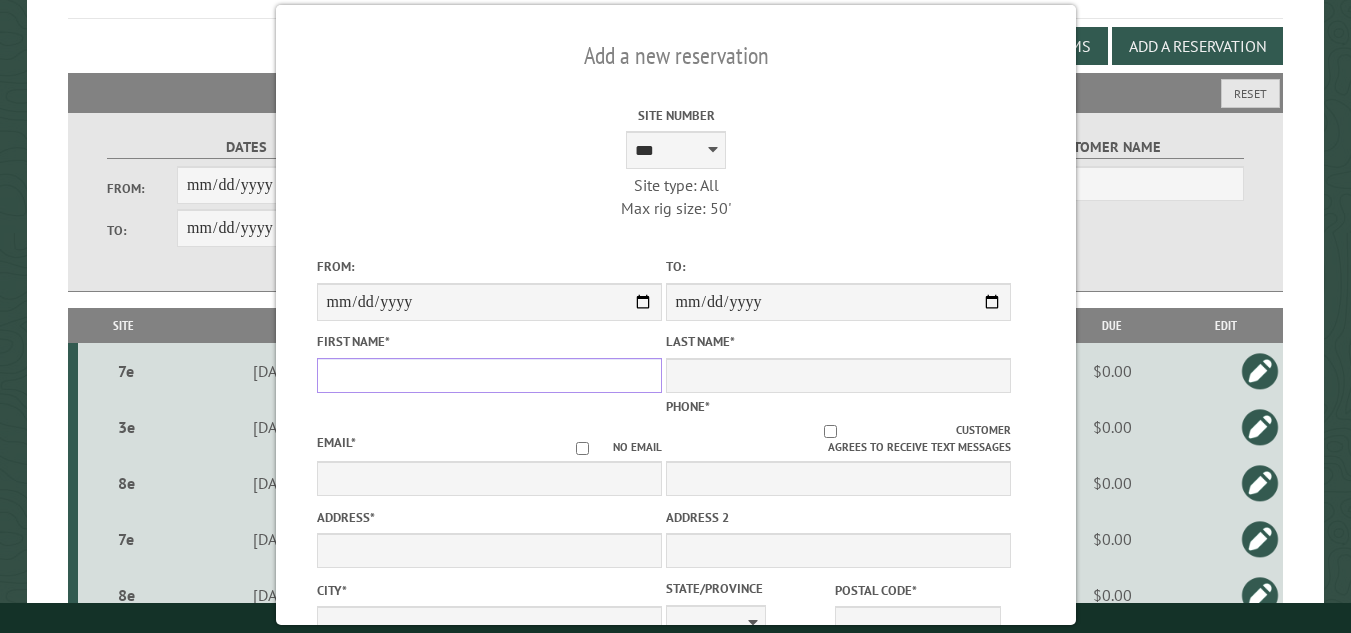 click on "First Name *" at bounding box center [488, 375] 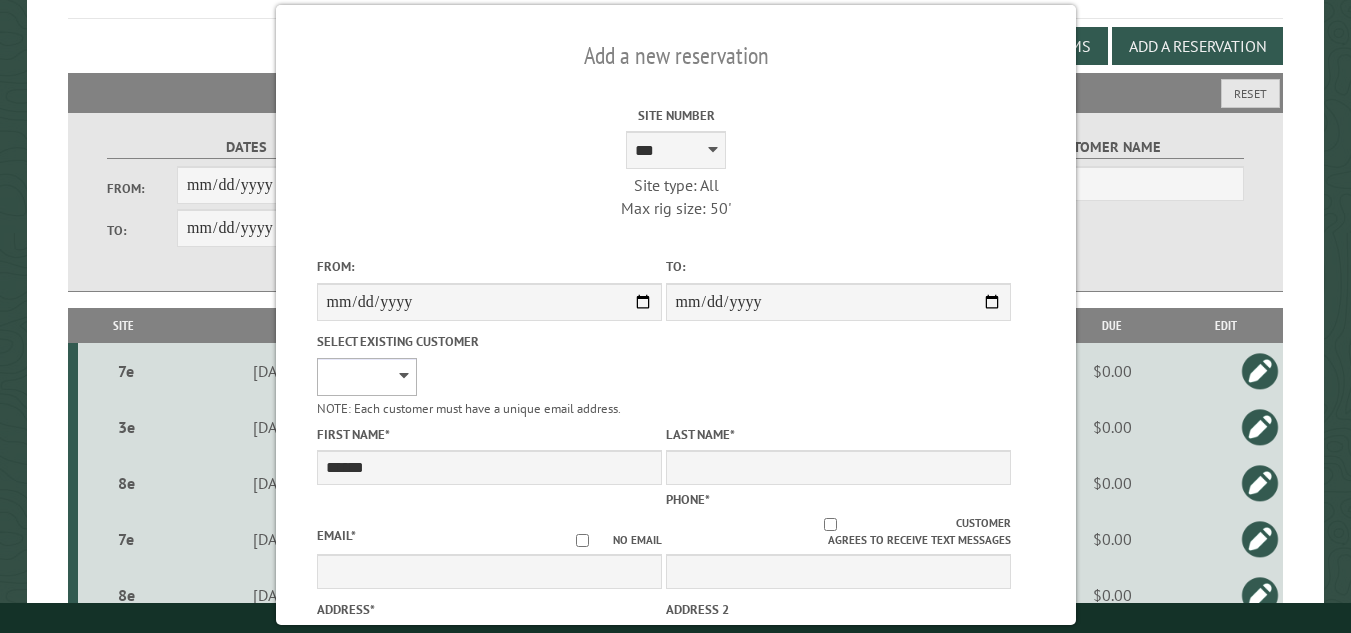 click on "**********" at bounding box center [366, 377] 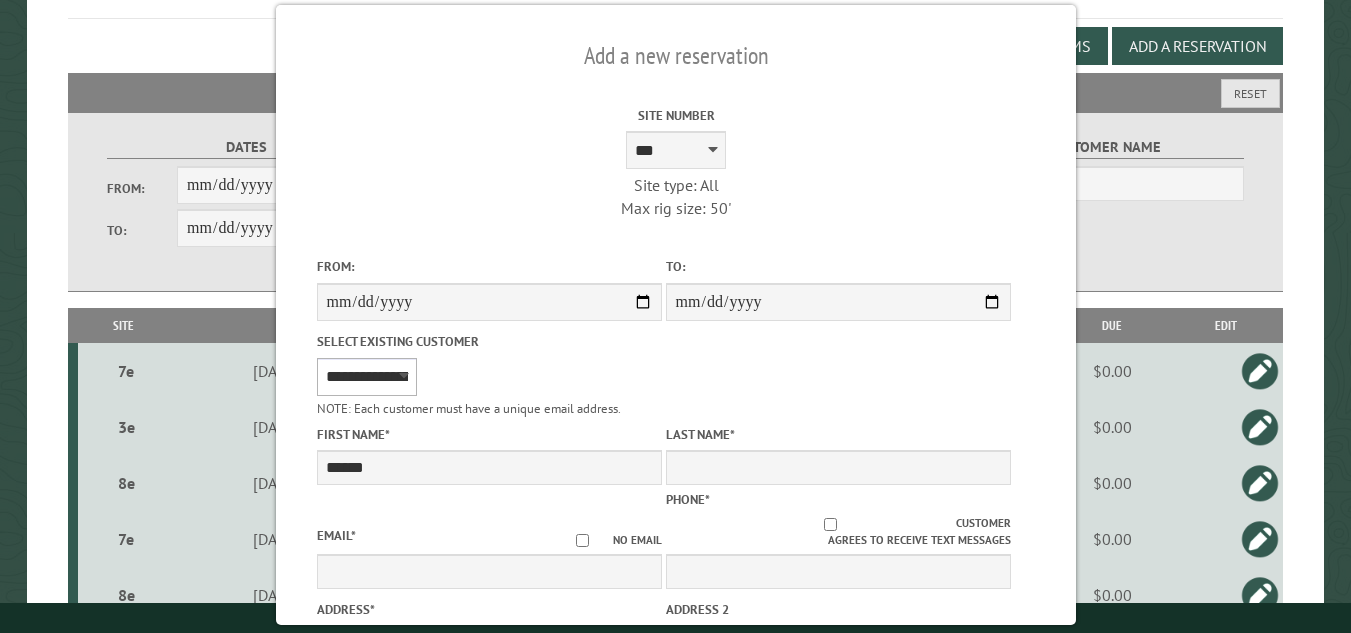 click on "**********" at bounding box center (366, 377) 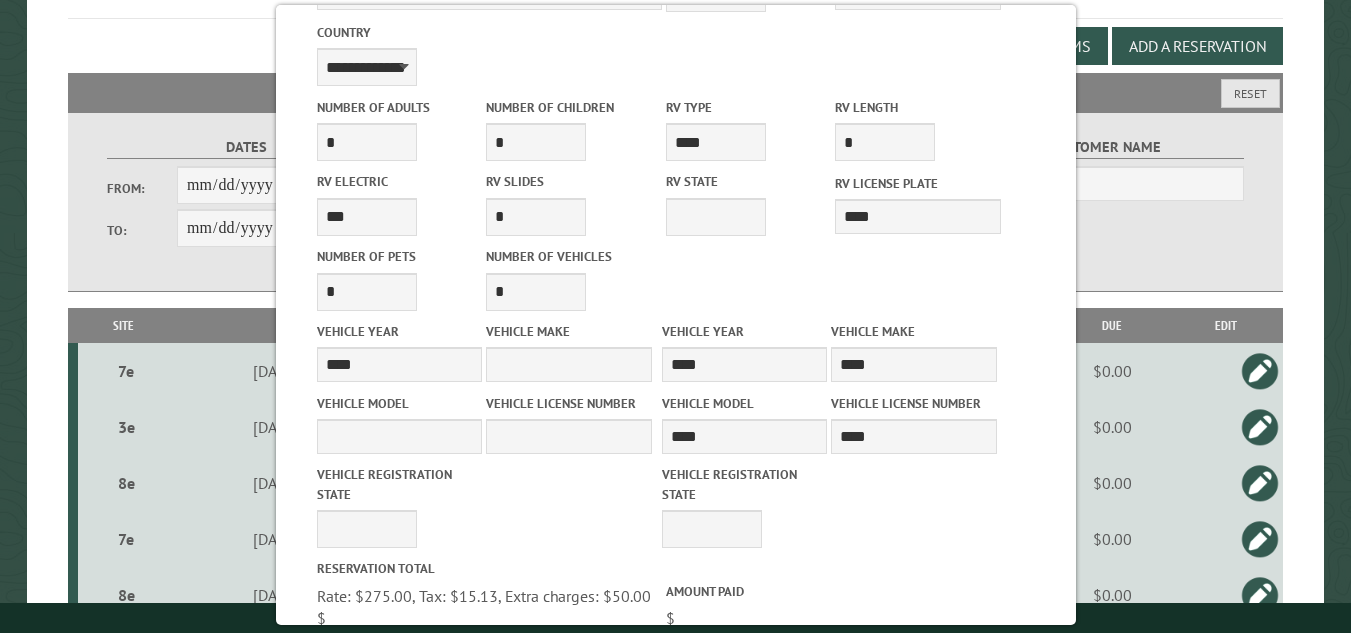 scroll, scrollTop: 932, scrollLeft: 0, axis: vertical 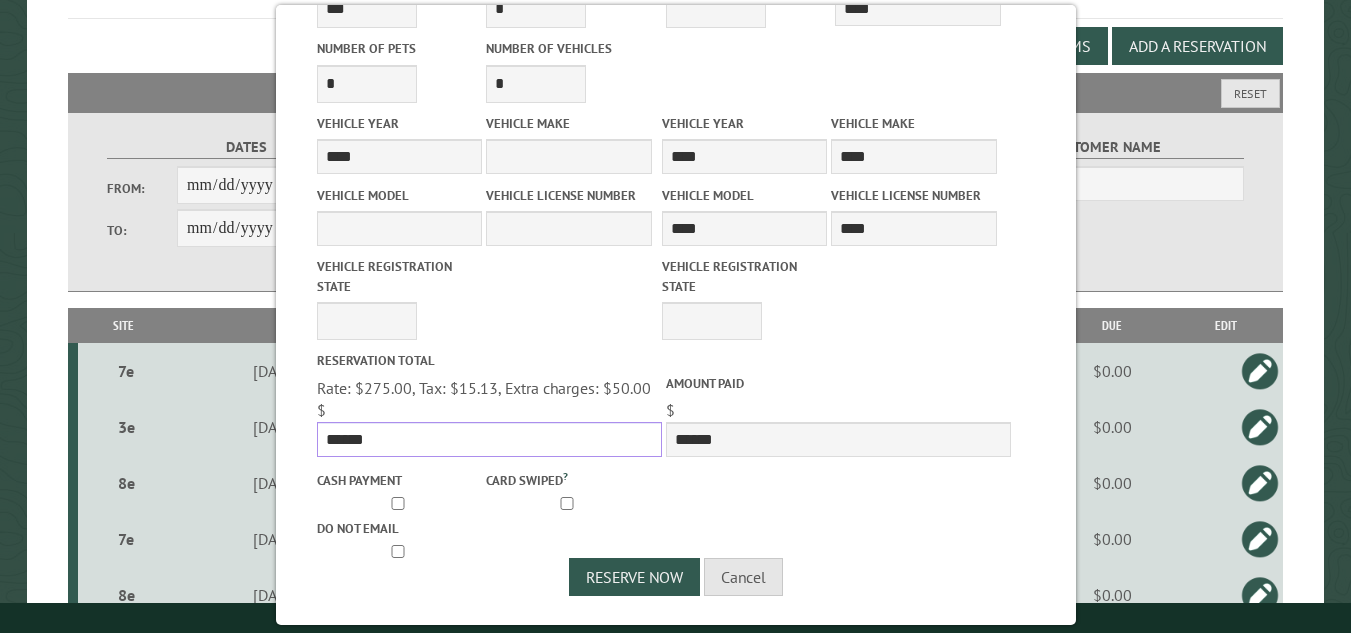 drag, startPoint x: 376, startPoint y: 439, endPoint x: 322, endPoint y: 437, distance: 54.037025 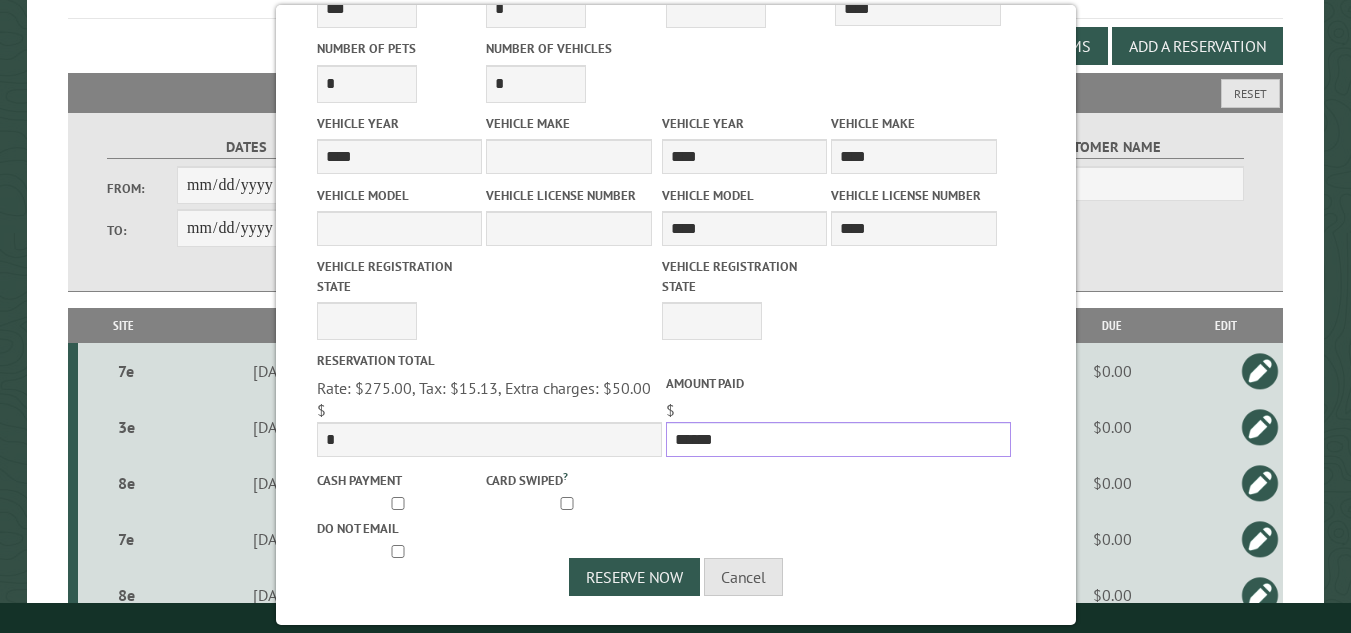 drag, startPoint x: 701, startPoint y: 442, endPoint x: 672, endPoint y: 442, distance: 29 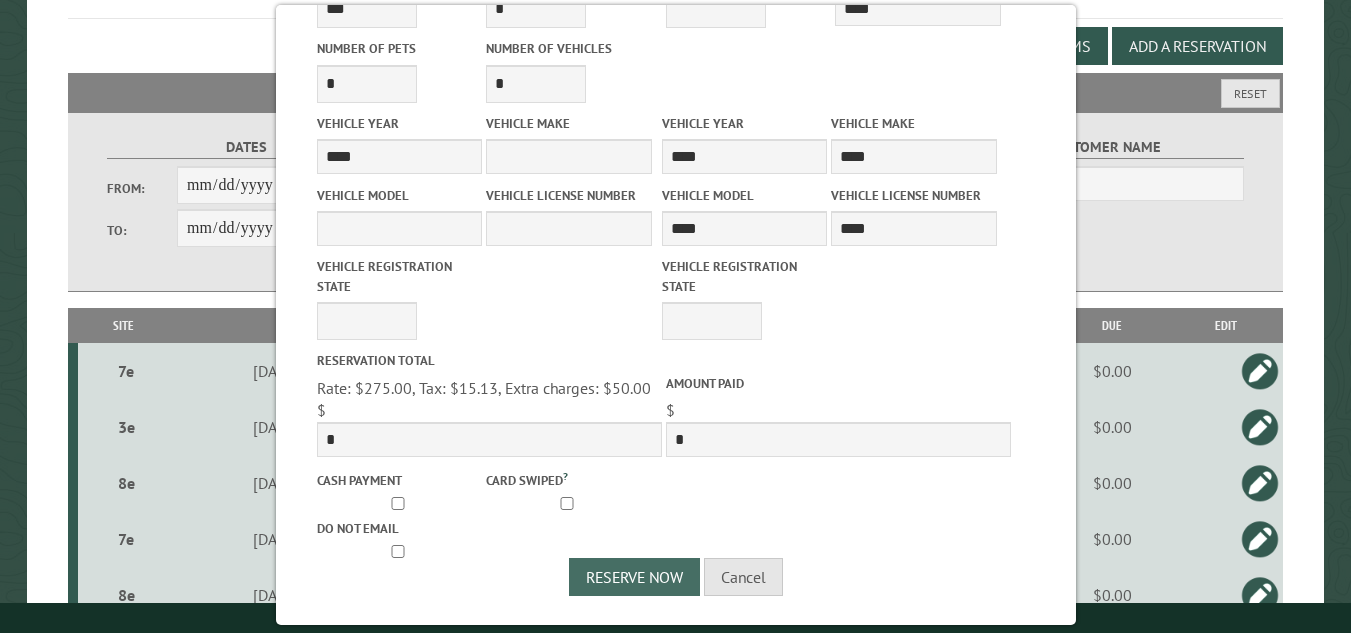 click on "Reserve Now" at bounding box center (634, 577) 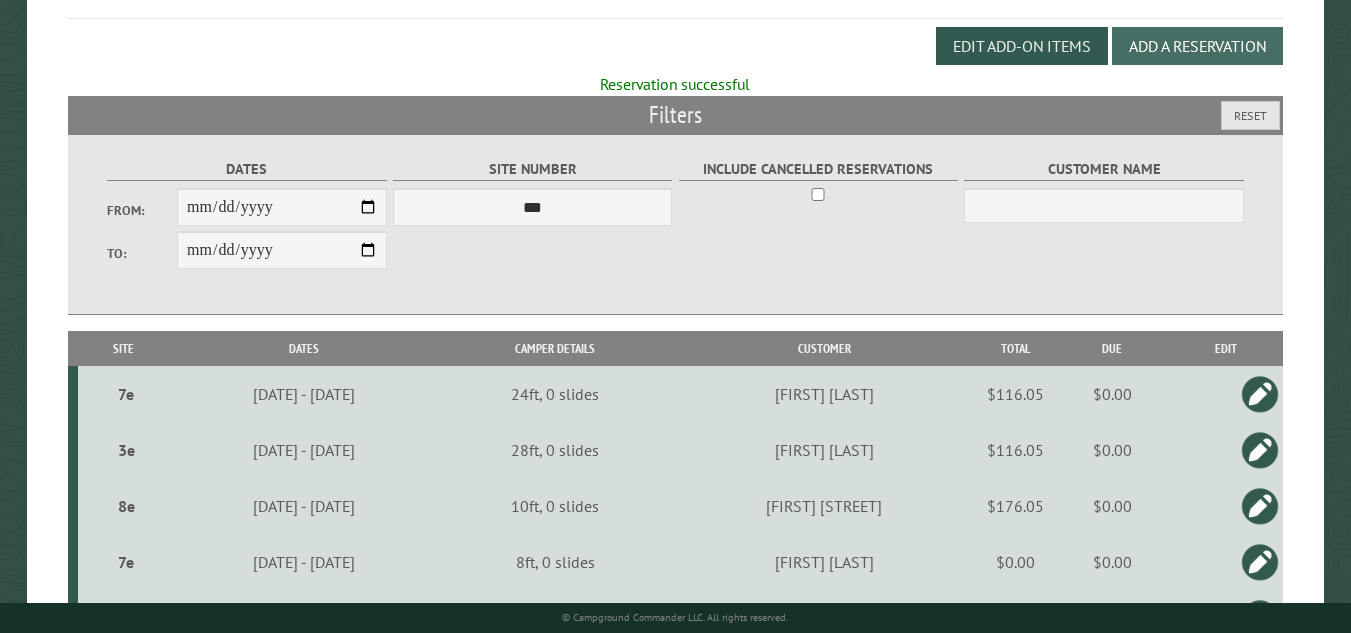 click on "Add a Reservation" at bounding box center (1197, 46) 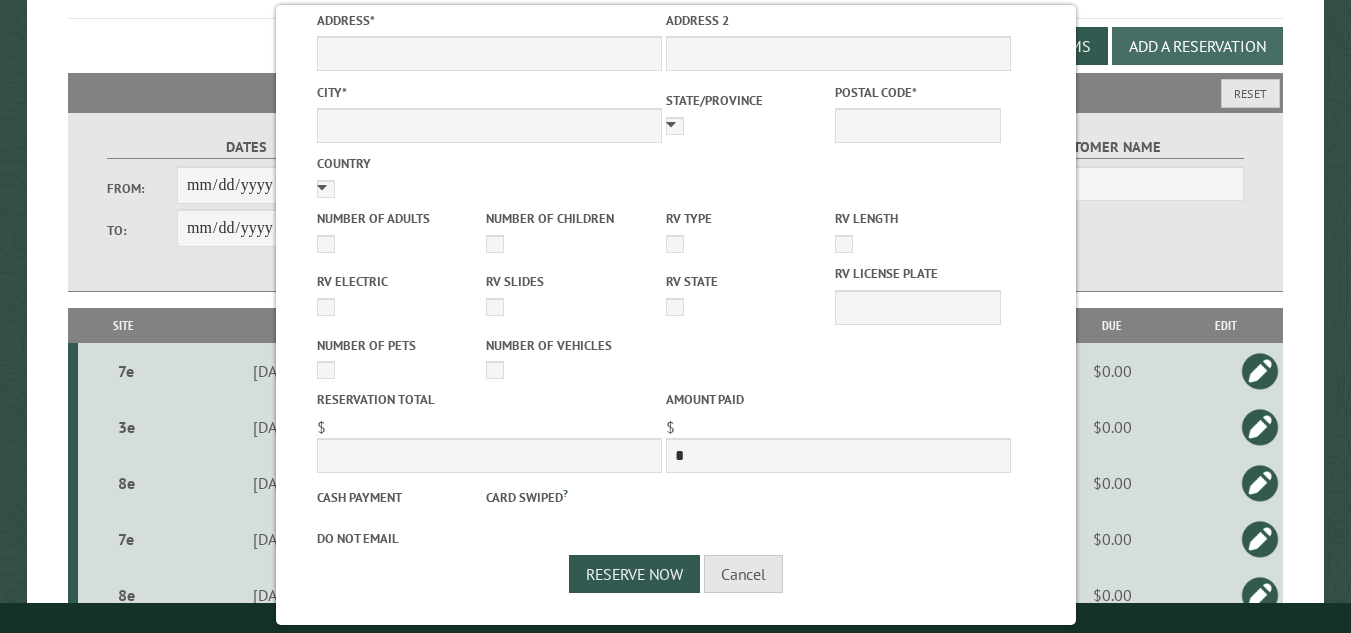 scroll, scrollTop: 528, scrollLeft: 0, axis: vertical 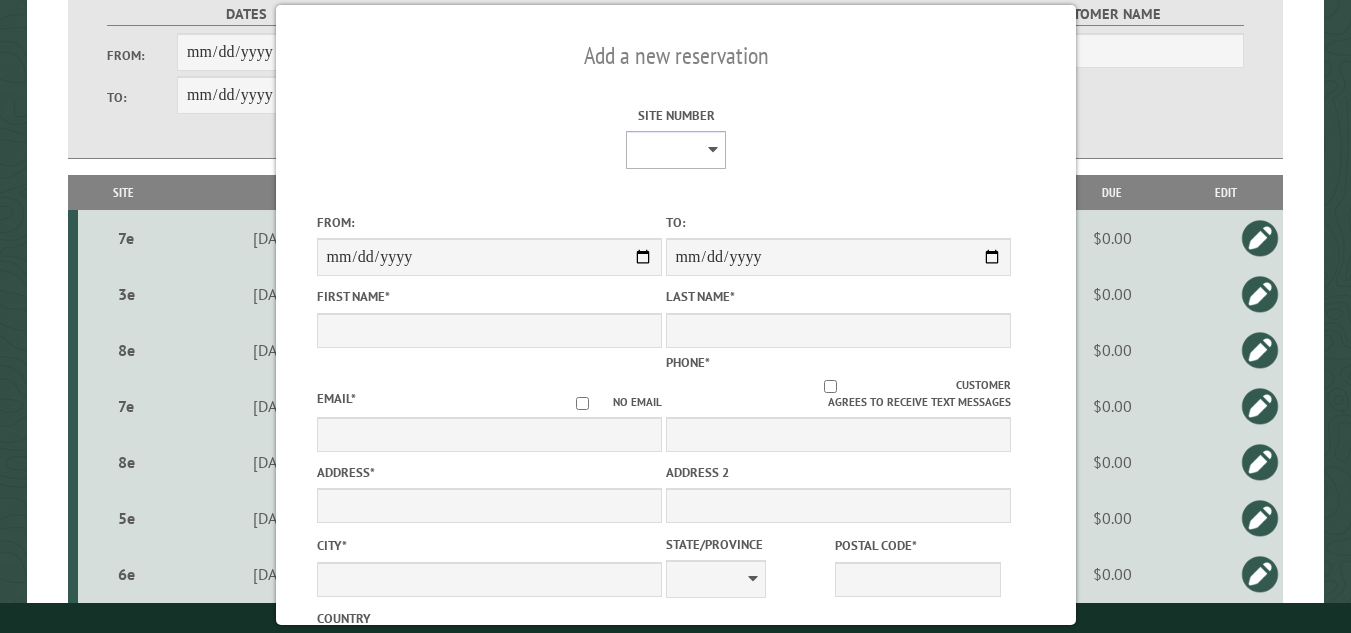 click on "**********" at bounding box center [676, 150] 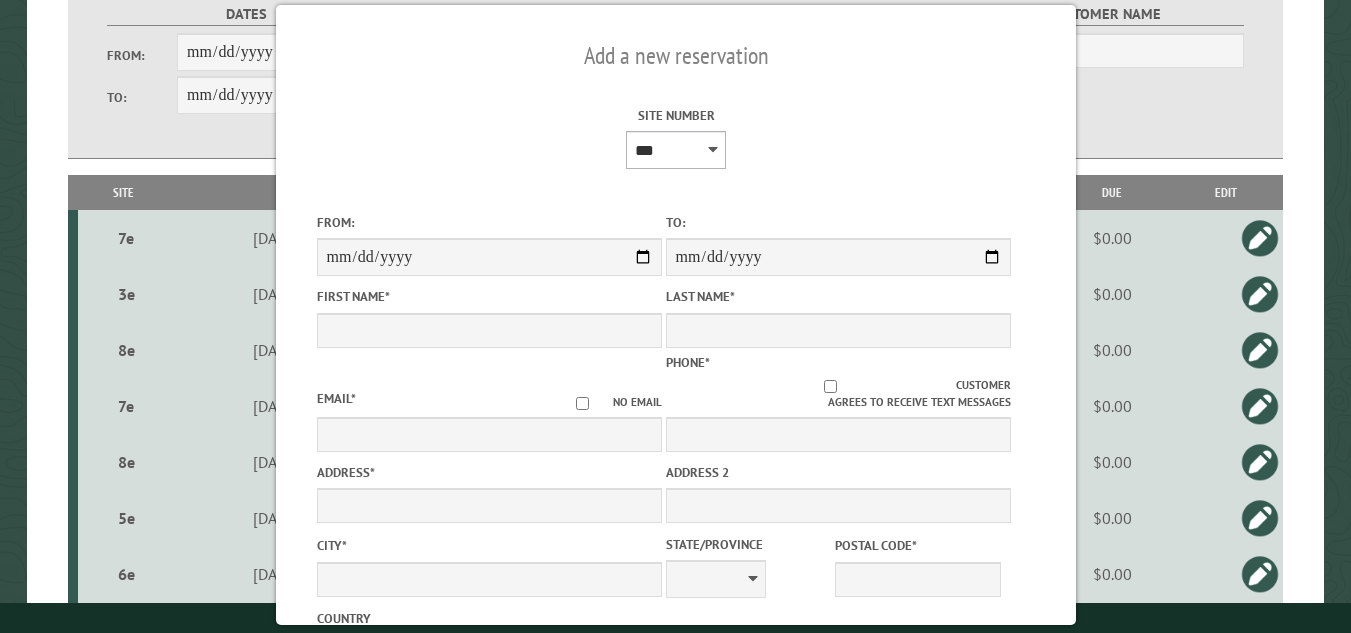 click on "**********" at bounding box center [676, 150] 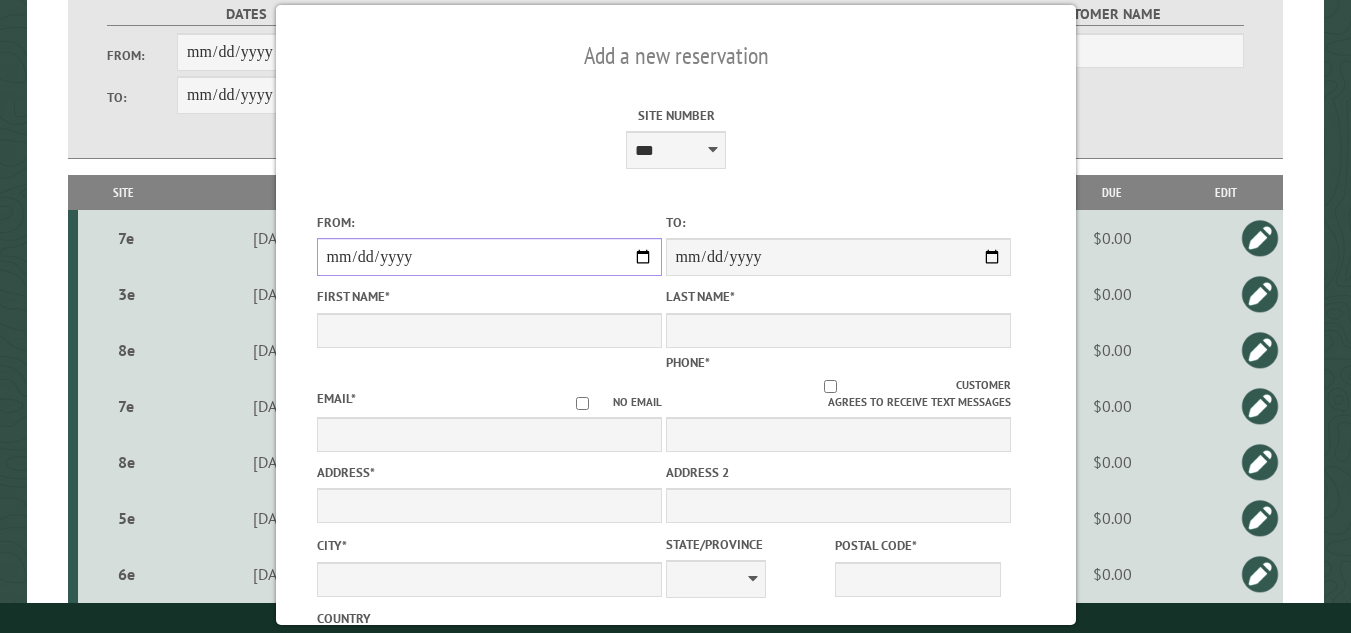 click on "From:" at bounding box center (488, 257) 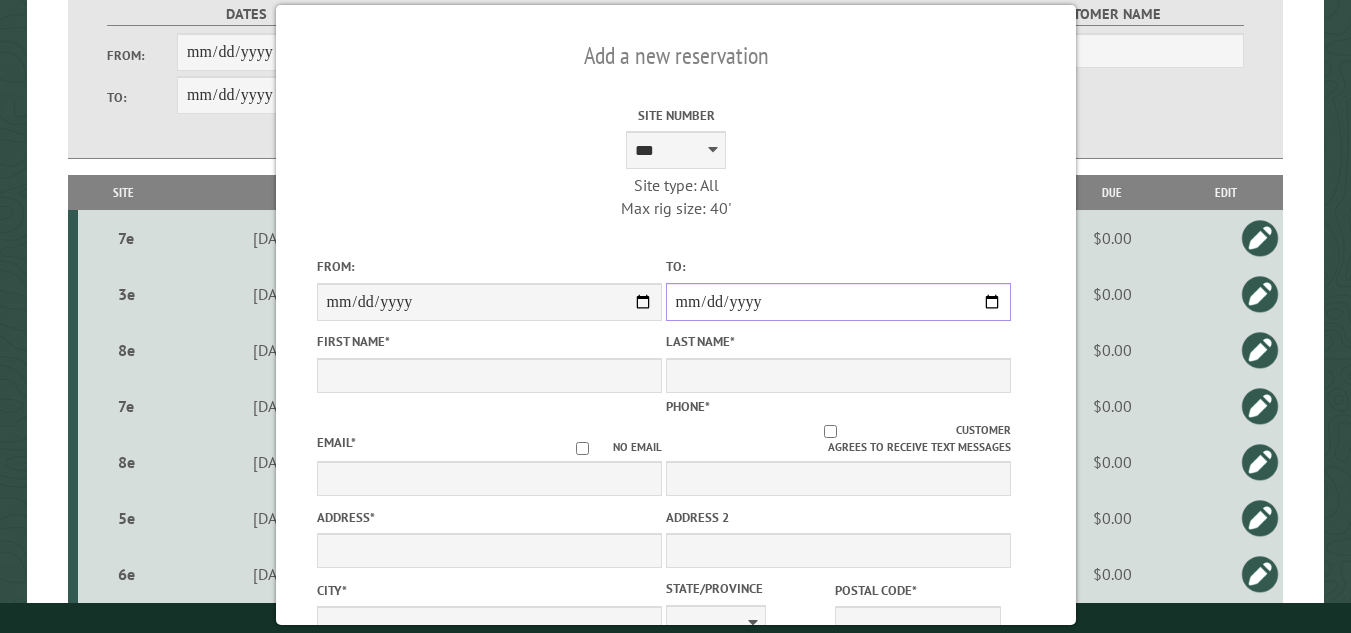 click on "**********" at bounding box center [837, 302] 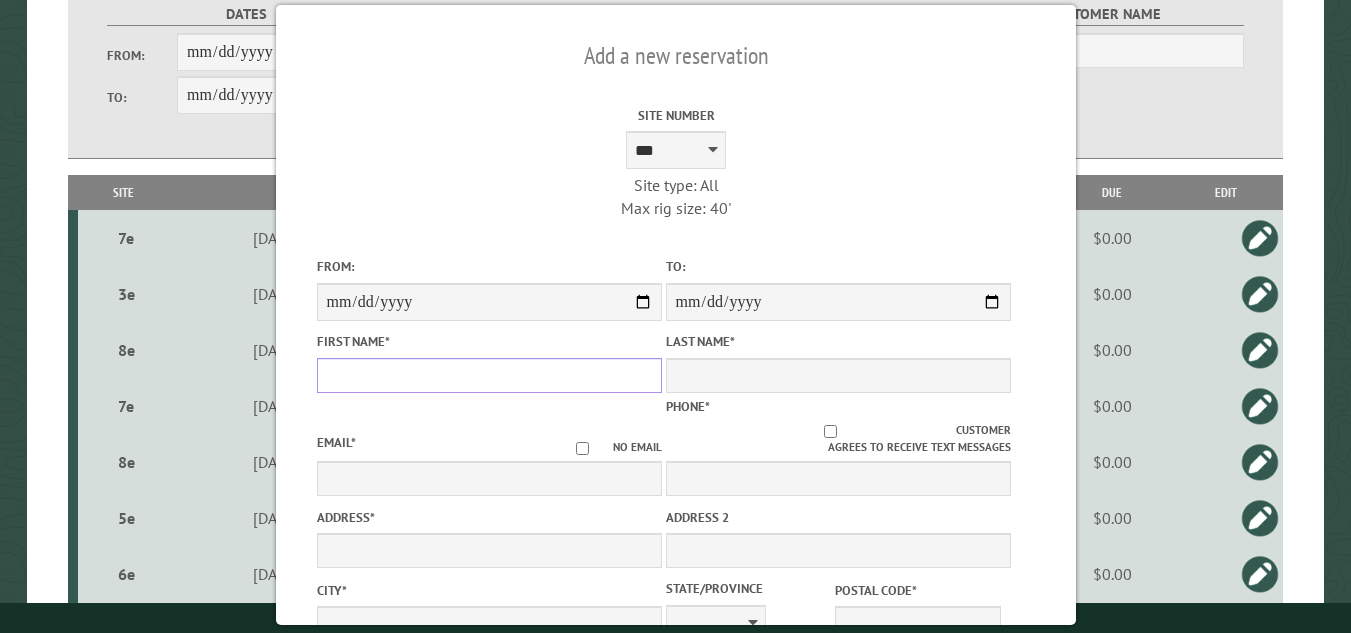 click on "First Name *" at bounding box center (488, 375) 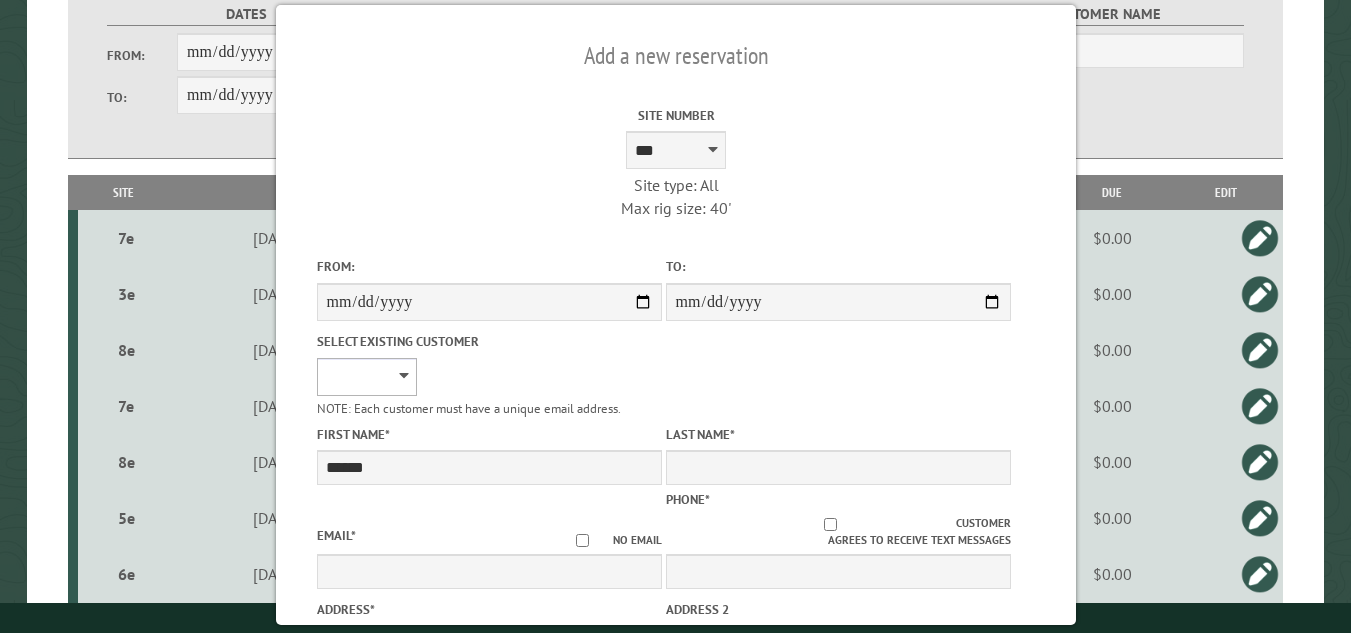 click on "**********" at bounding box center [366, 377] 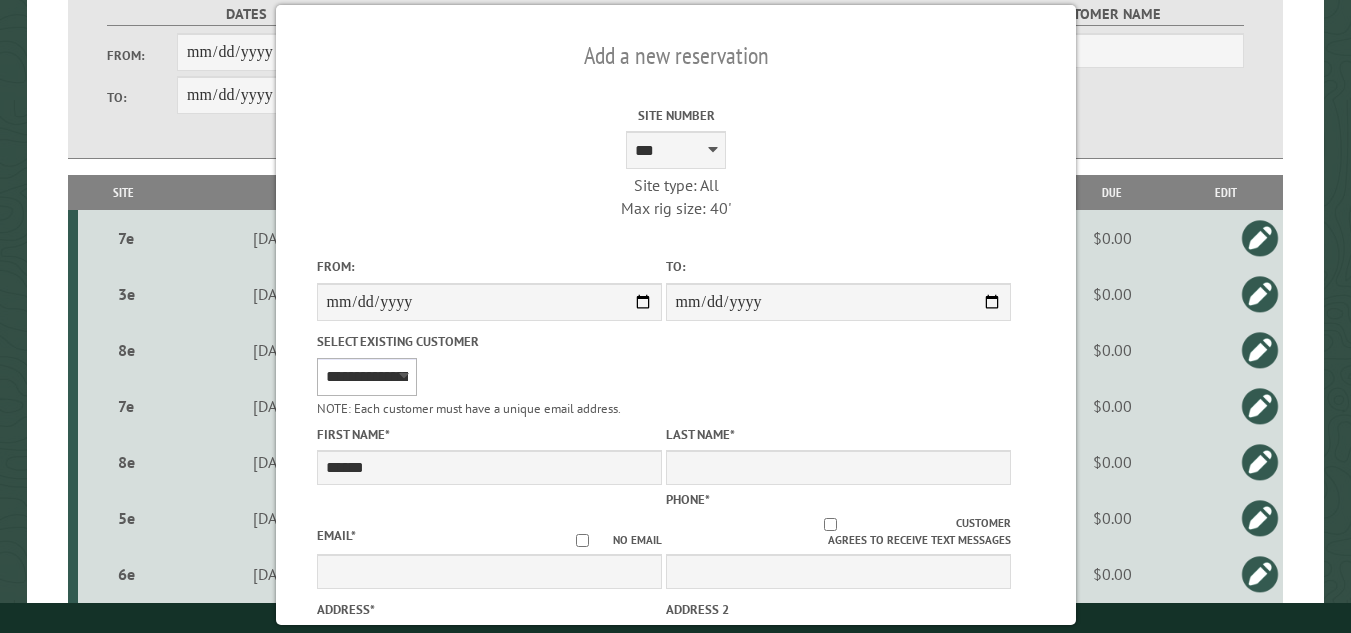 click on "**********" at bounding box center [366, 377] 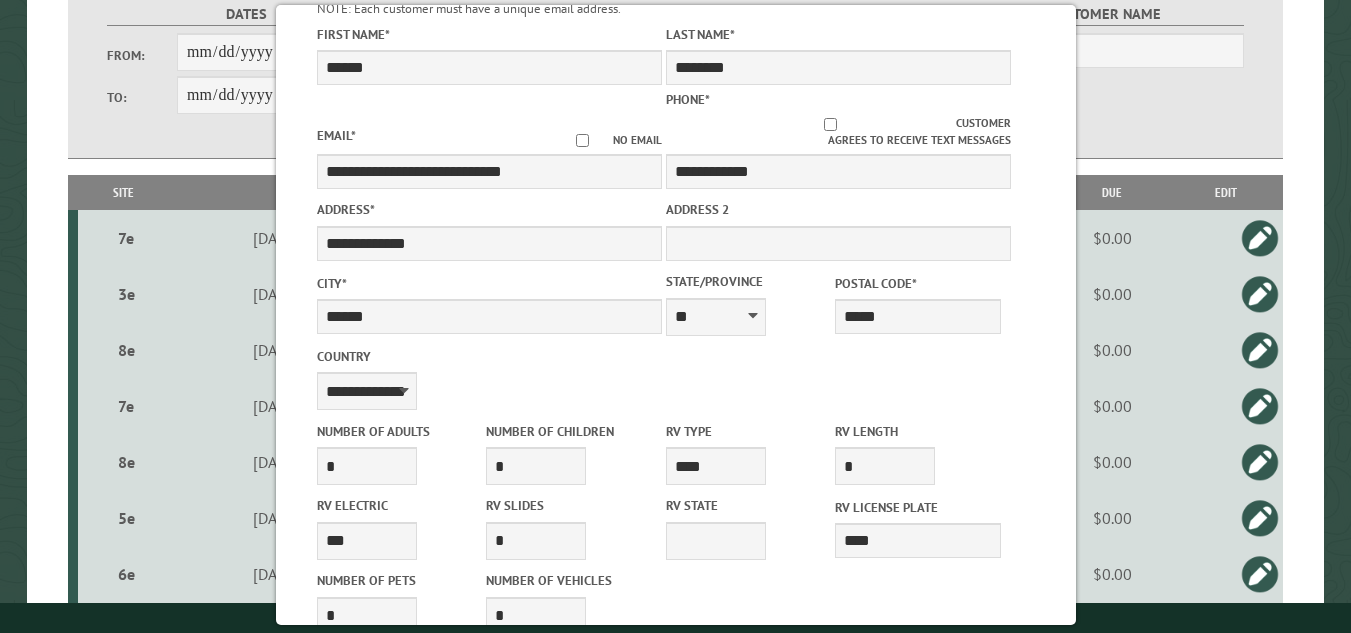 scroll, scrollTop: 800, scrollLeft: 0, axis: vertical 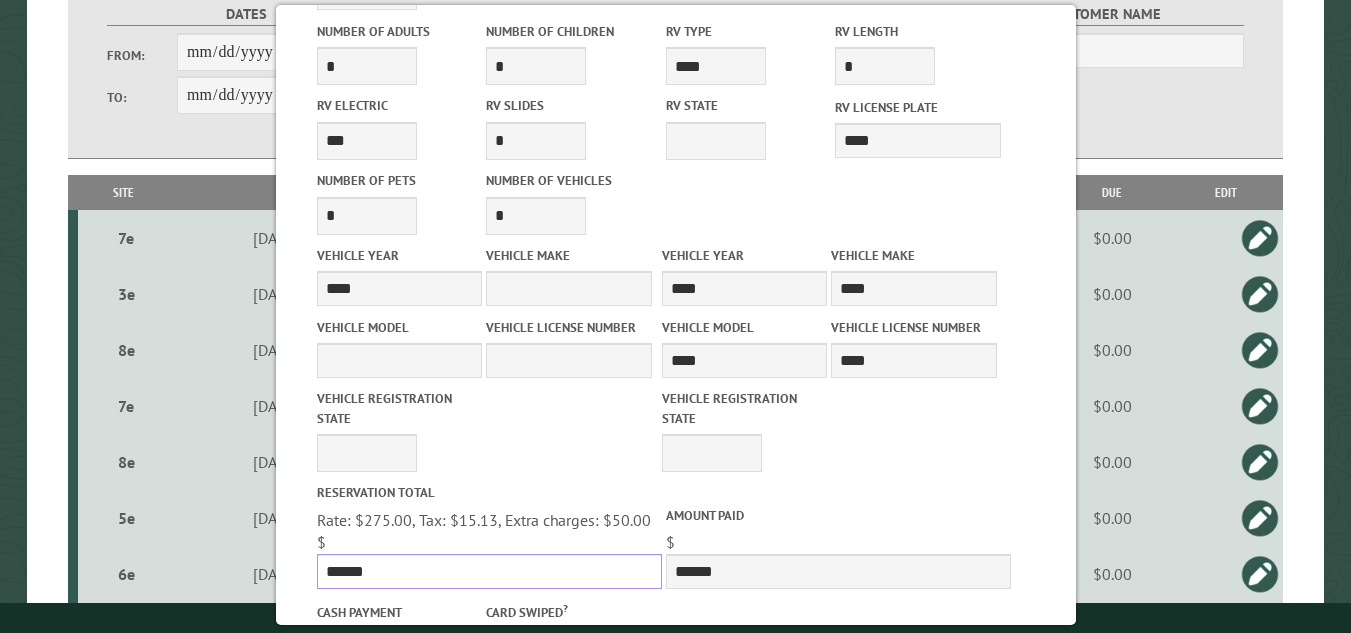 drag, startPoint x: 371, startPoint y: 566, endPoint x: 325, endPoint y: 567, distance: 46.010868 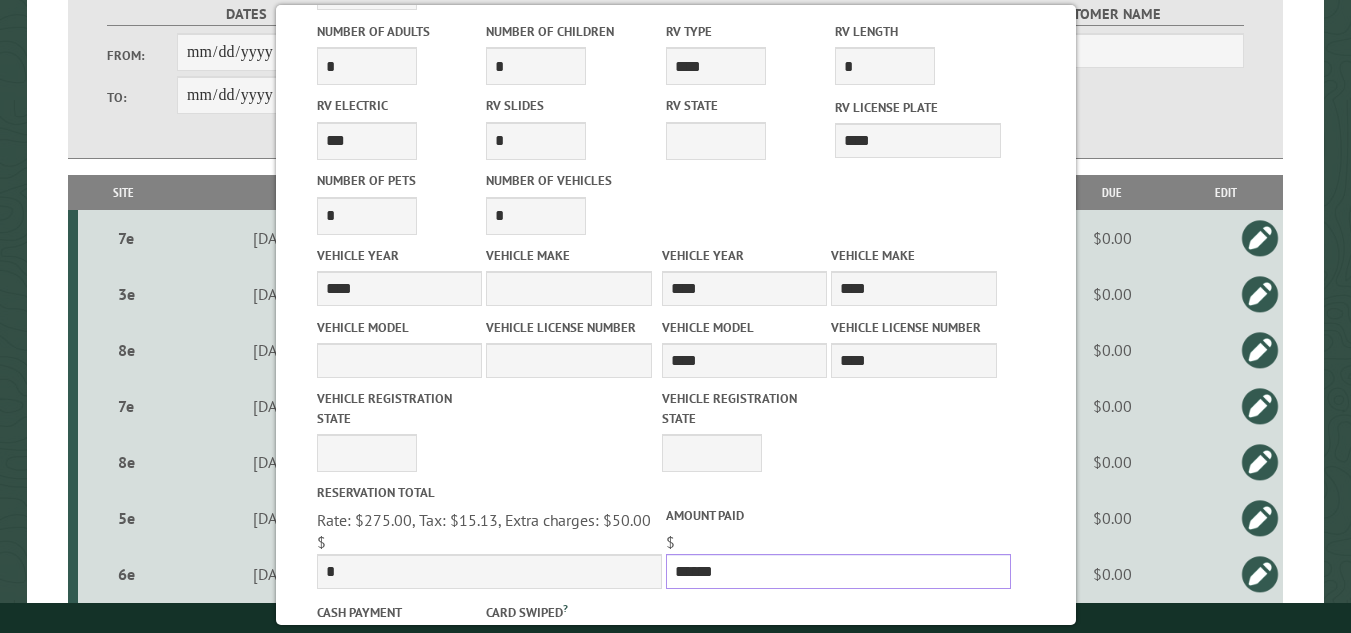 drag, startPoint x: 722, startPoint y: 566, endPoint x: 663, endPoint y: 570, distance: 59.135437 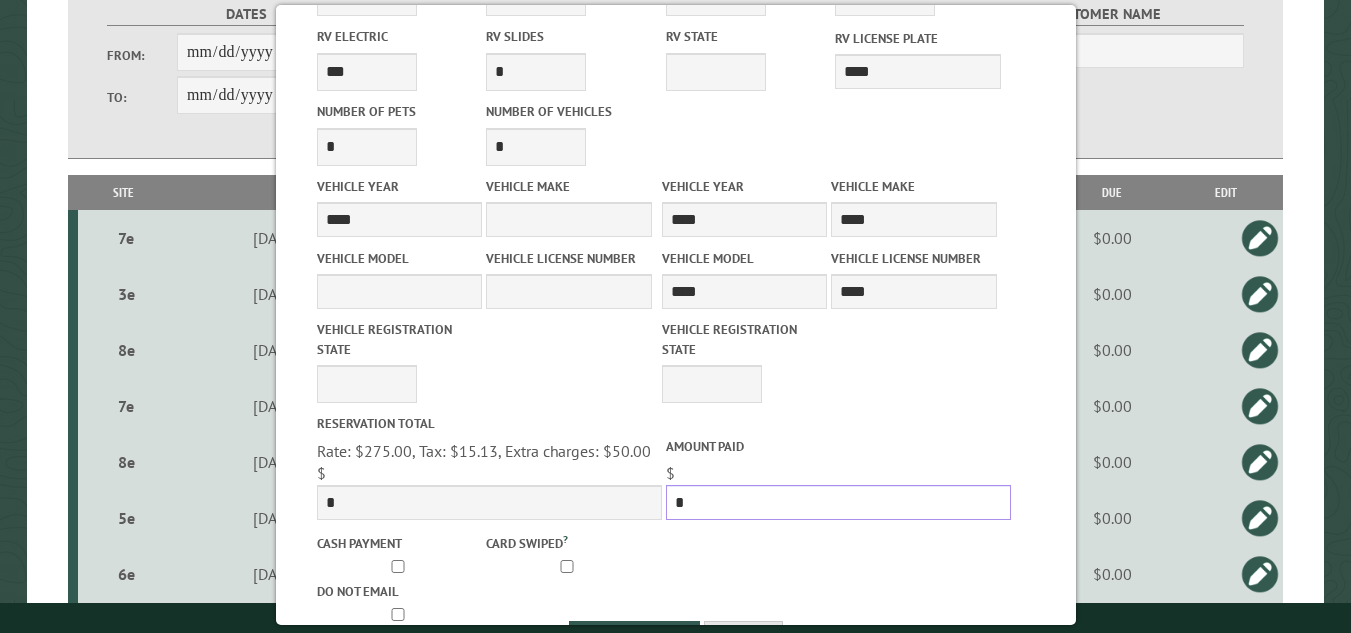 scroll, scrollTop: 932, scrollLeft: 0, axis: vertical 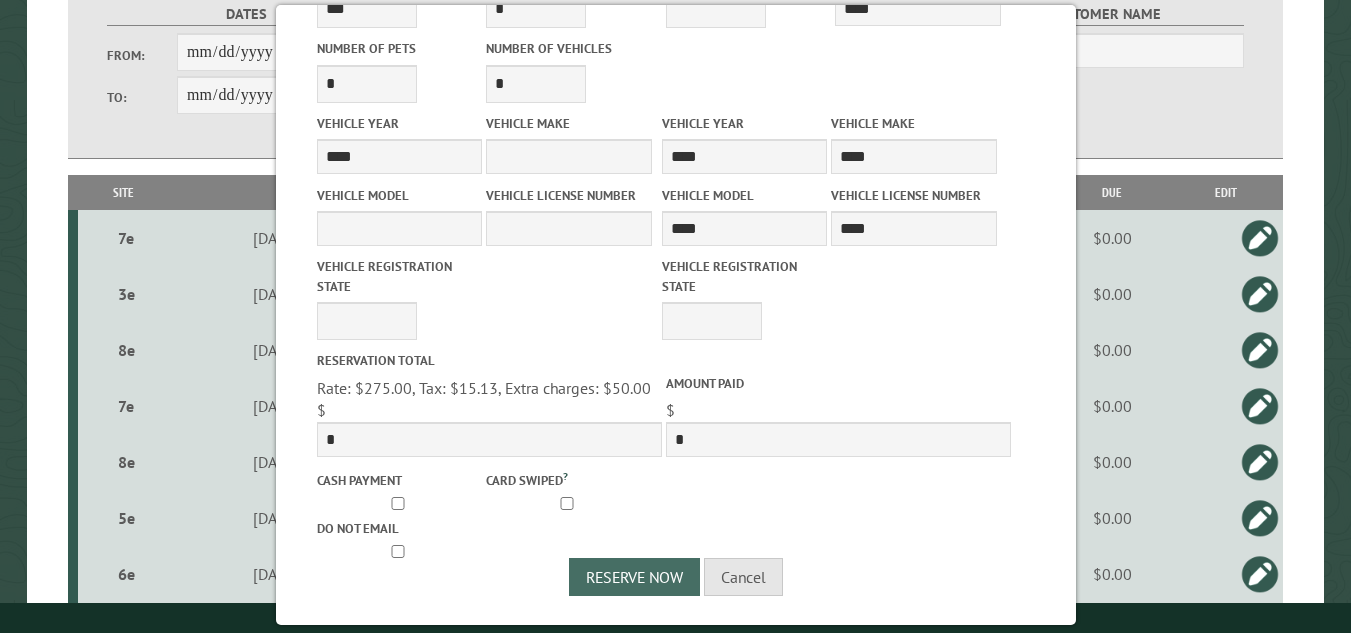 click on "Reserve Now" at bounding box center [634, 577] 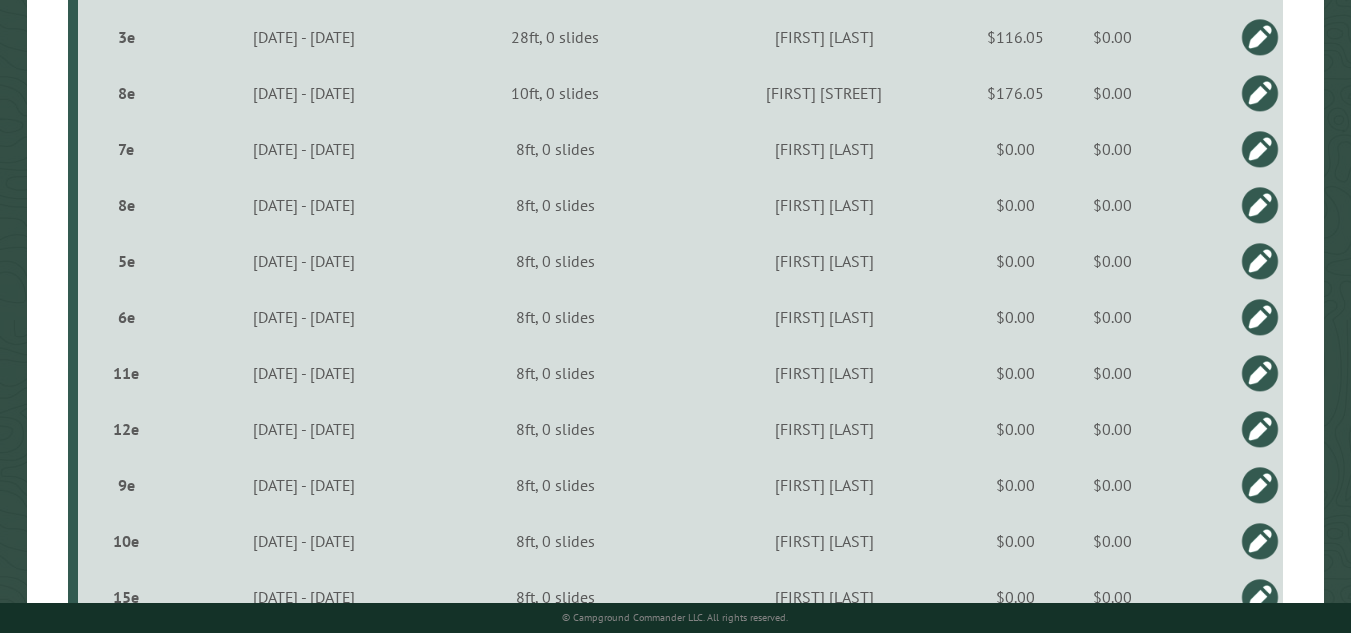 scroll, scrollTop: 263, scrollLeft: 0, axis: vertical 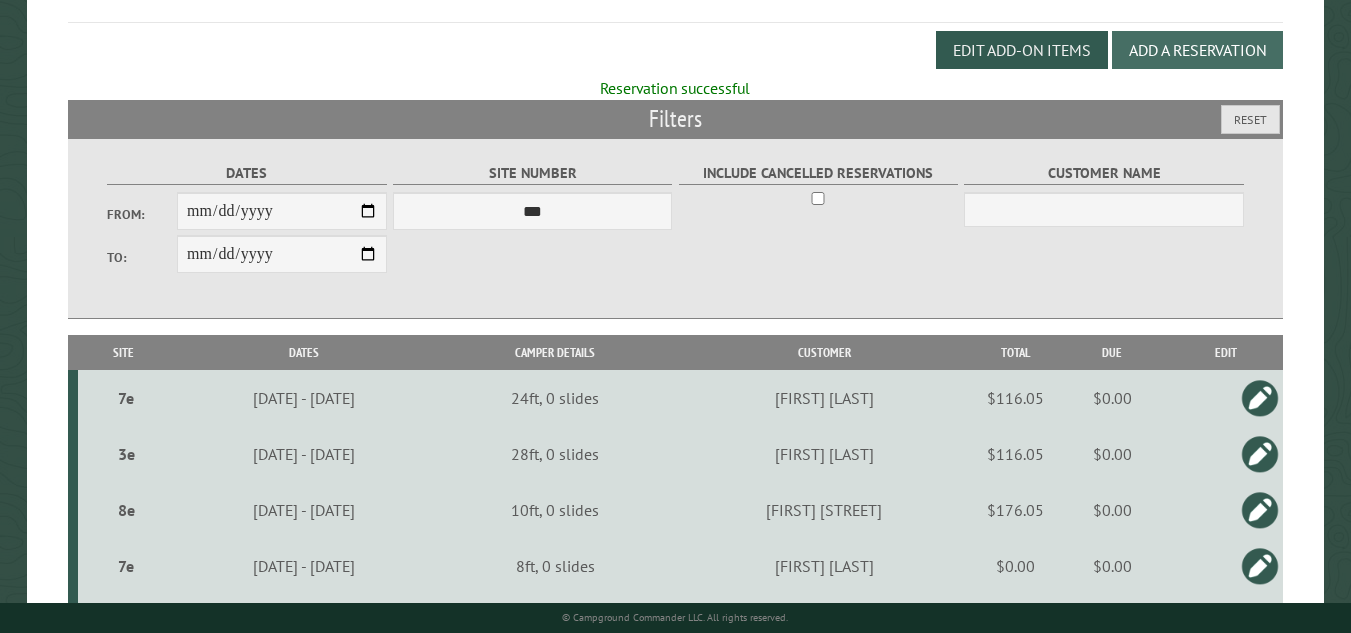 click on "Add a Reservation" at bounding box center [1197, 50] 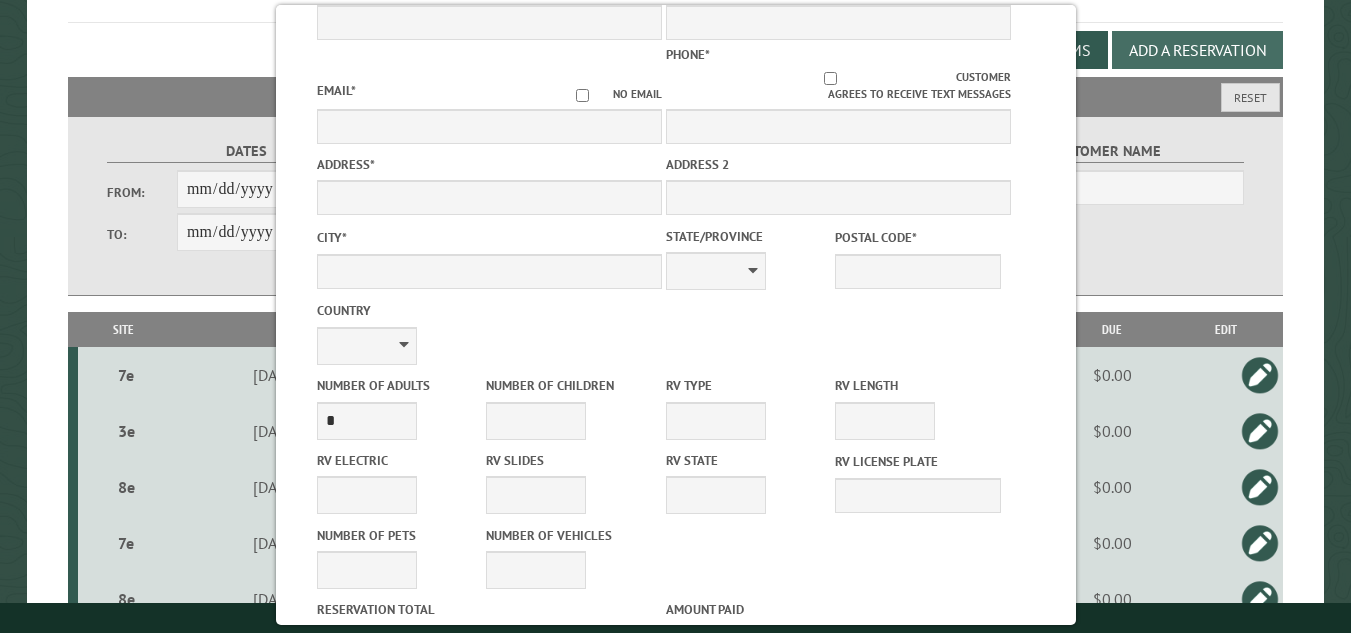 scroll, scrollTop: 0, scrollLeft: 0, axis: both 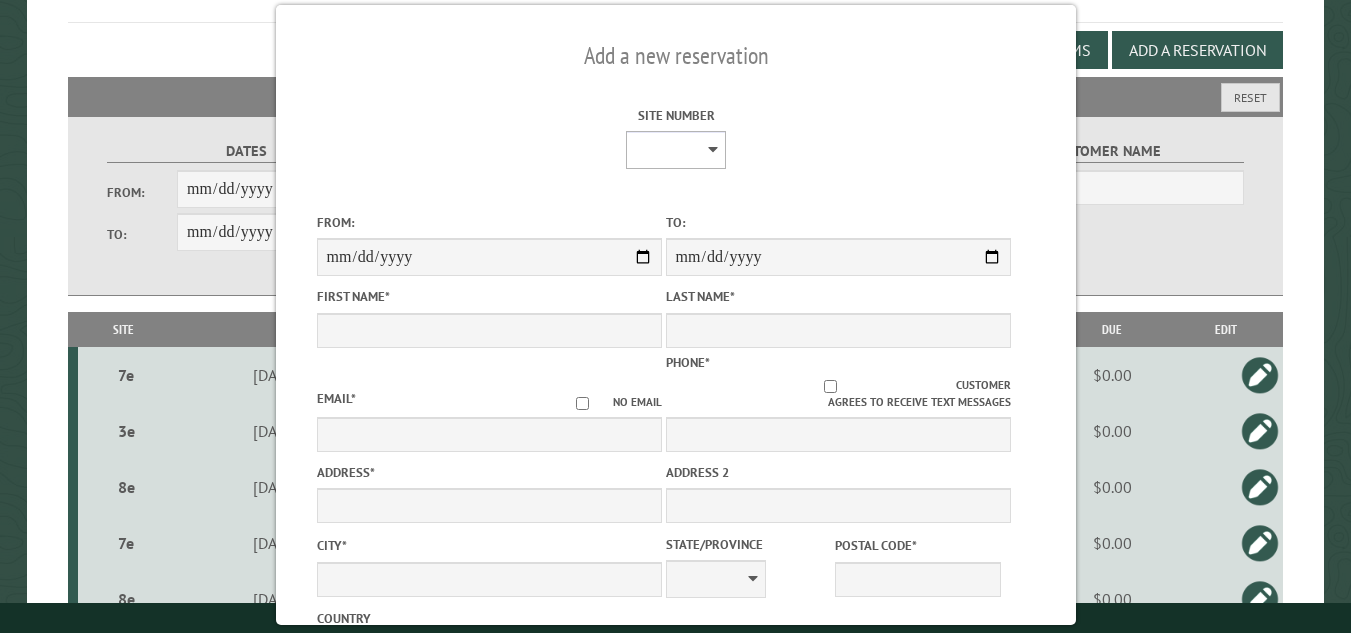 click on "**********" at bounding box center [676, 150] 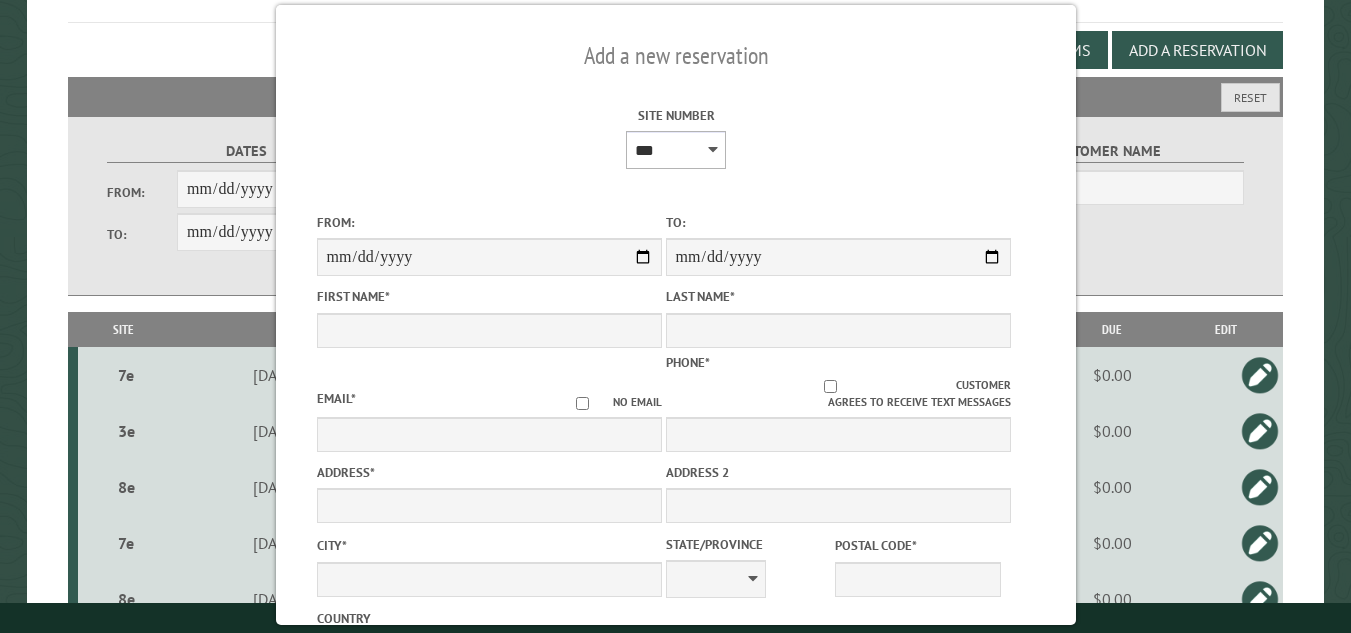 click on "**********" at bounding box center (676, 150) 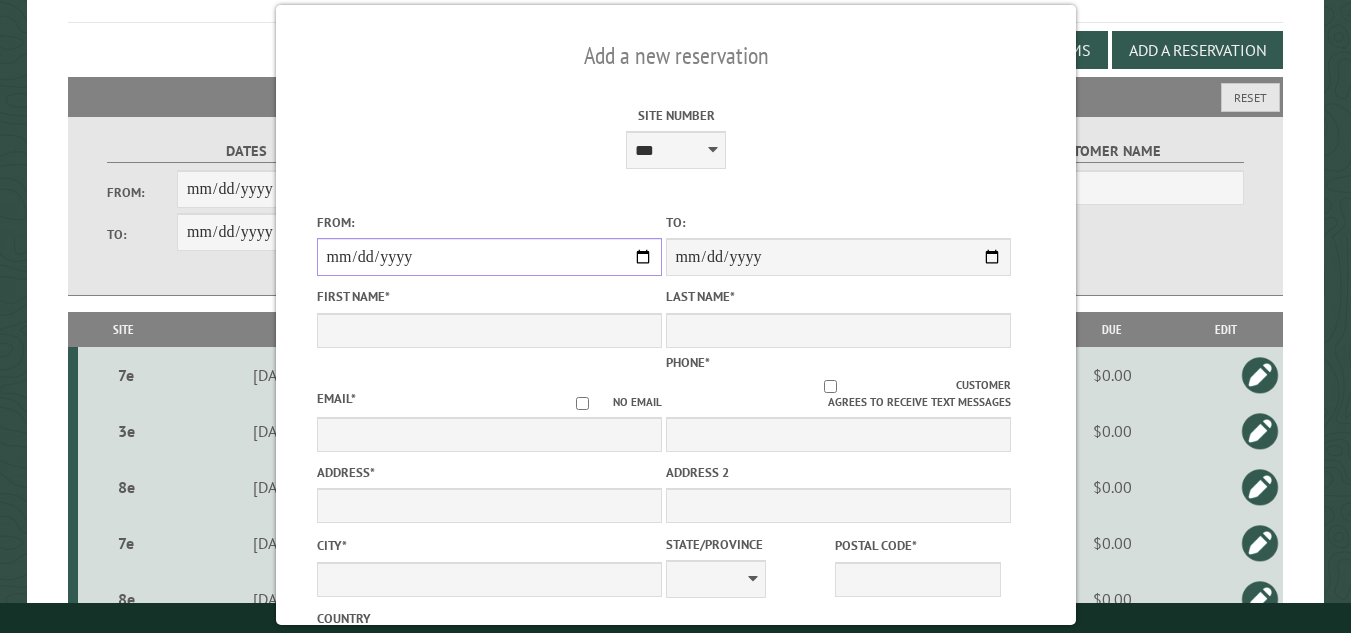 click on "From:" at bounding box center (488, 257) 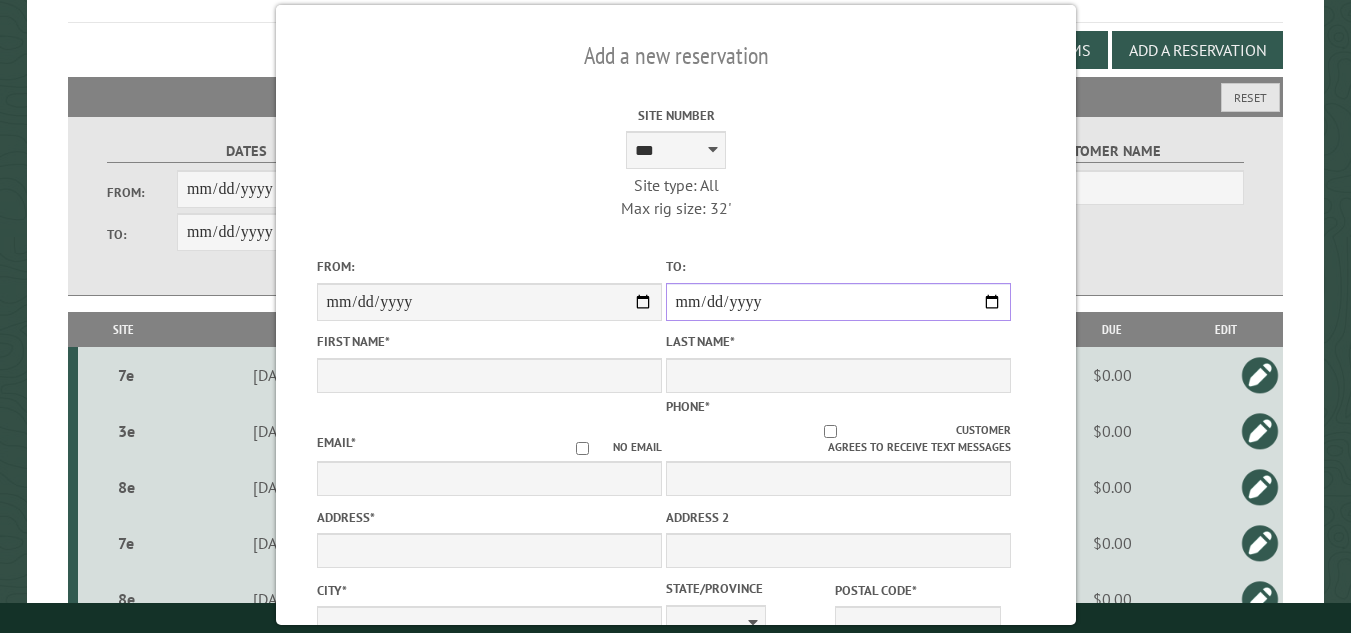 click on "**********" at bounding box center [837, 302] 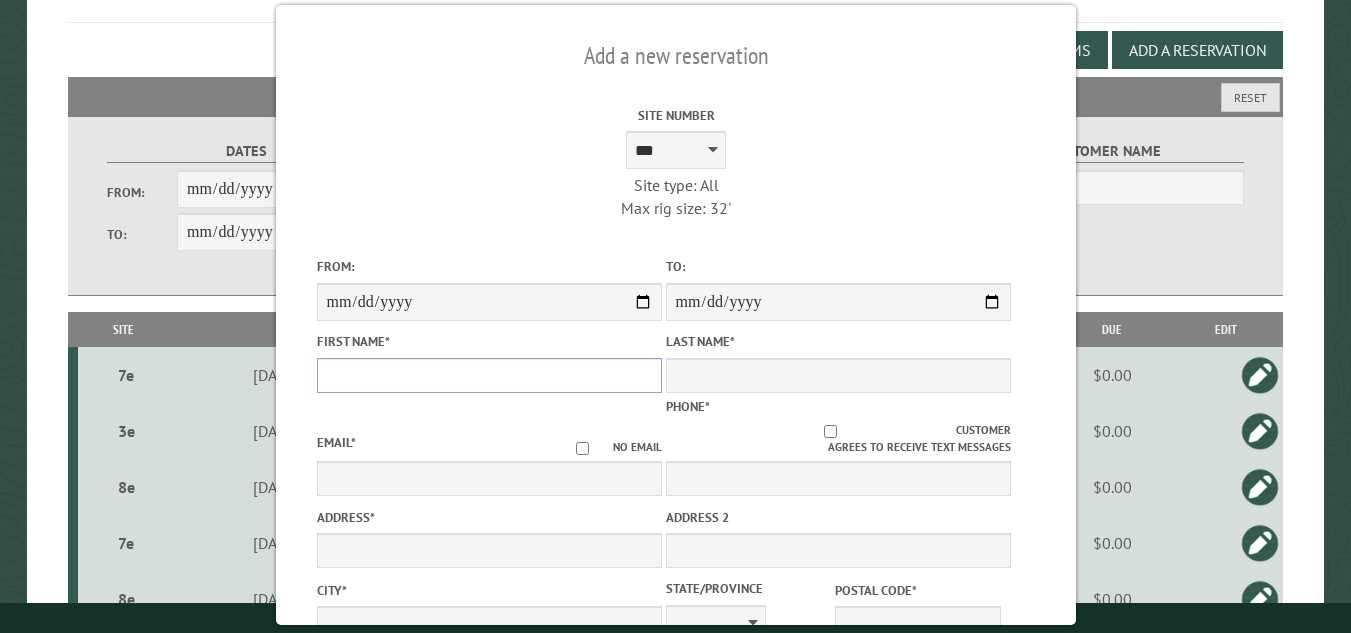 click on "First Name *" at bounding box center [488, 375] 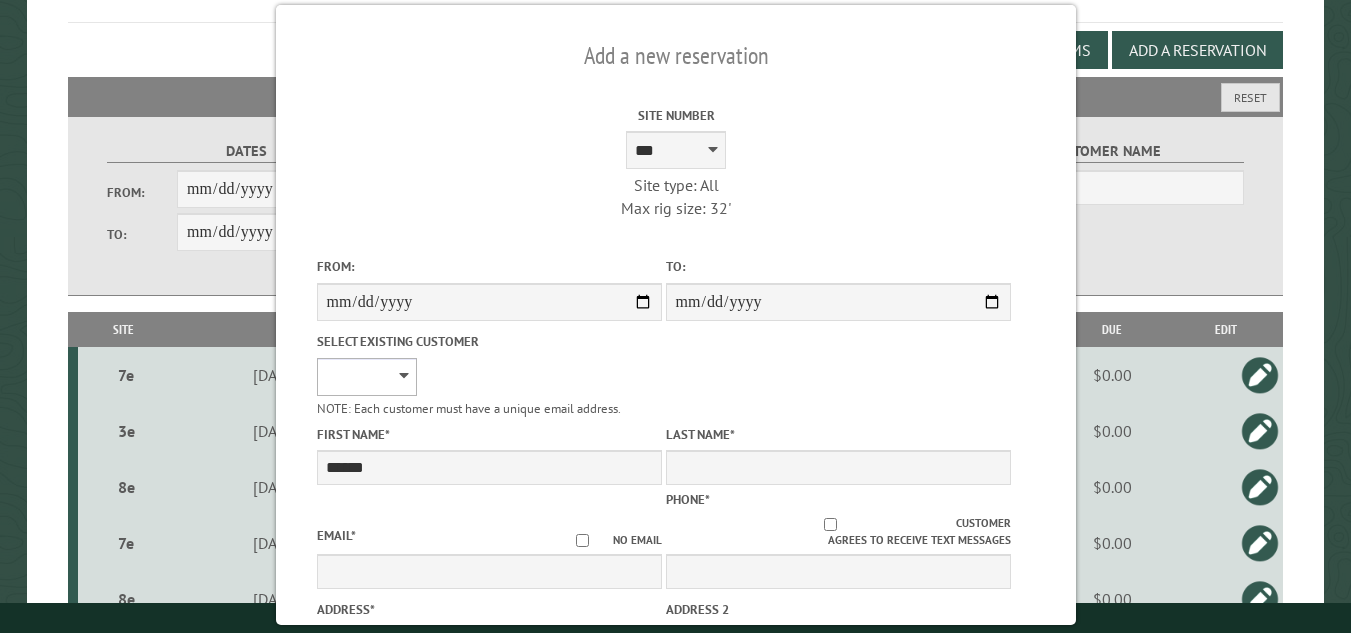 click on "**********" at bounding box center (366, 377) 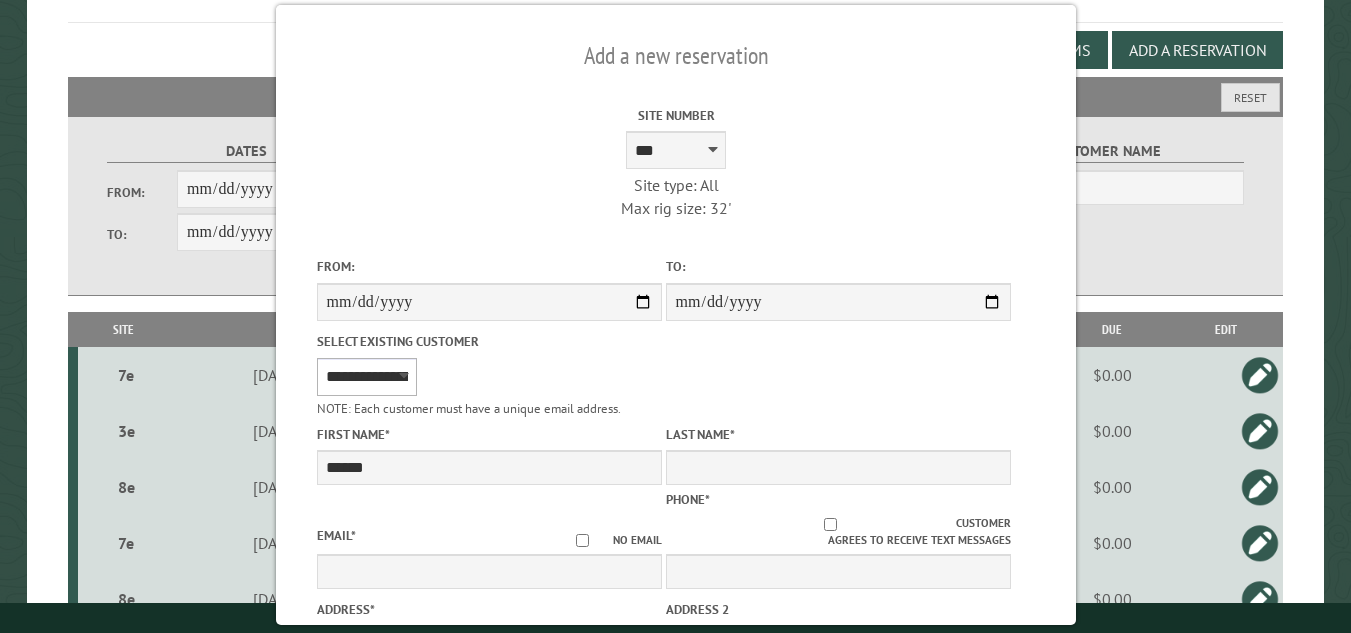 click on "**********" at bounding box center [366, 377] 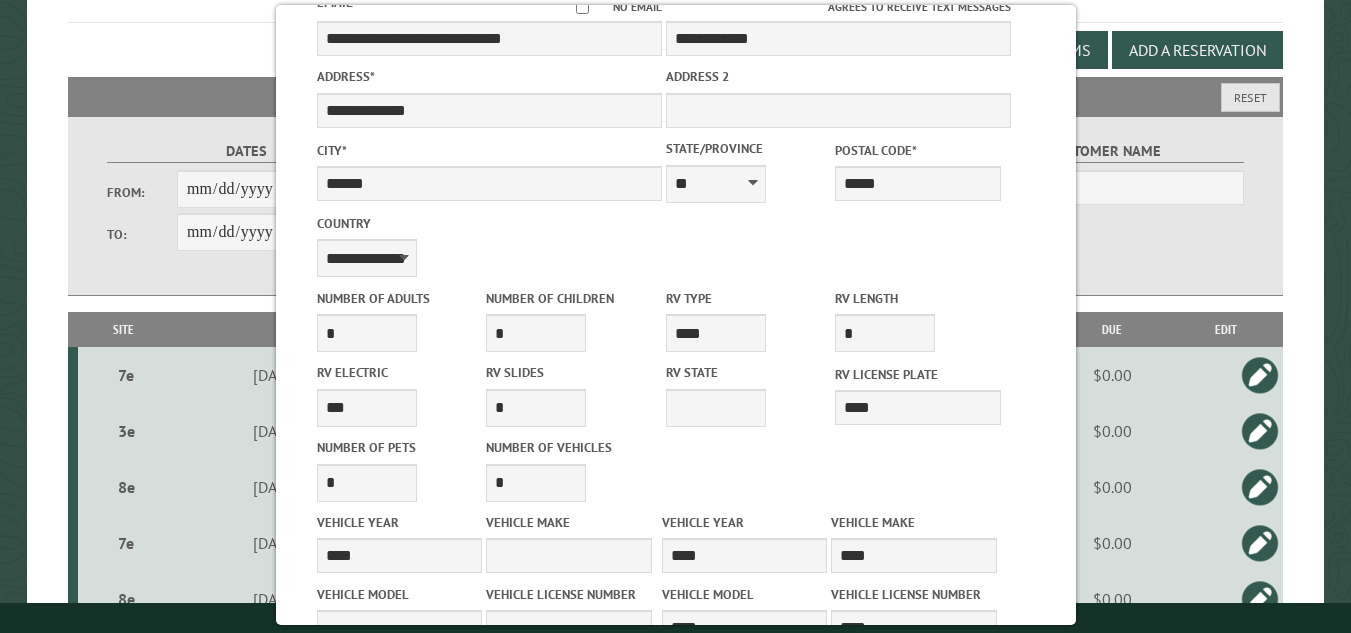 scroll, scrollTop: 932, scrollLeft: 0, axis: vertical 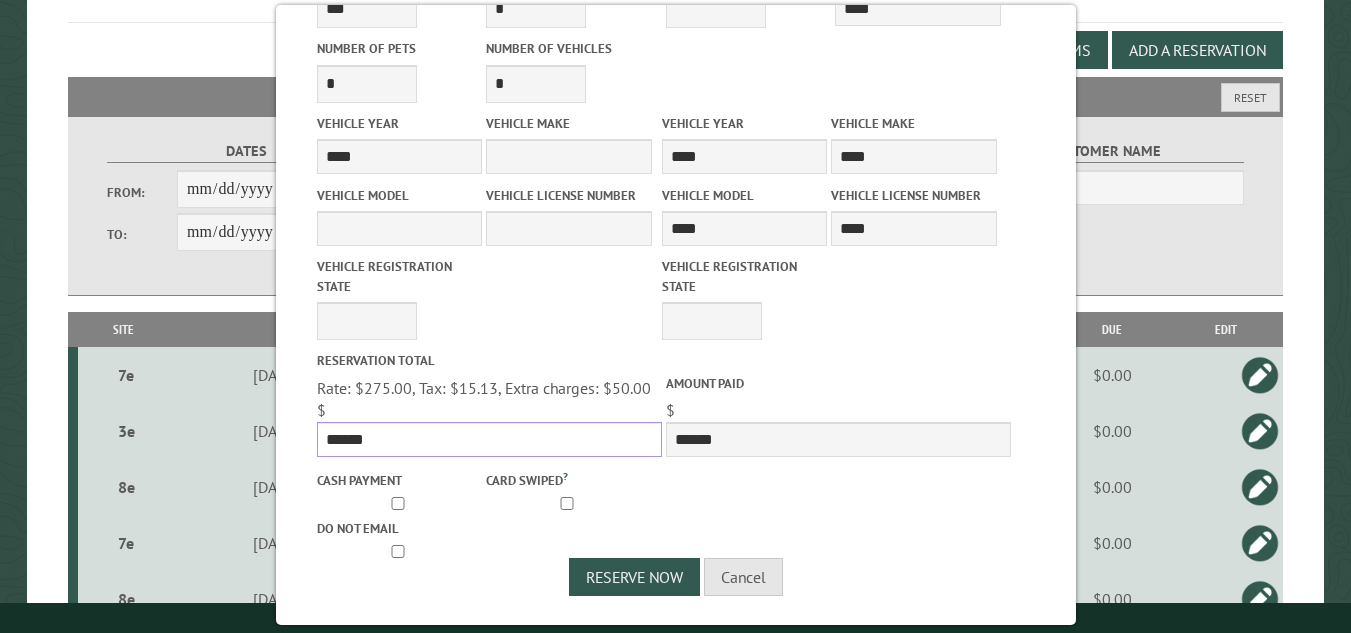 drag, startPoint x: 372, startPoint y: 440, endPoint x: 313, endPoint y: 433, distance: 59.413803 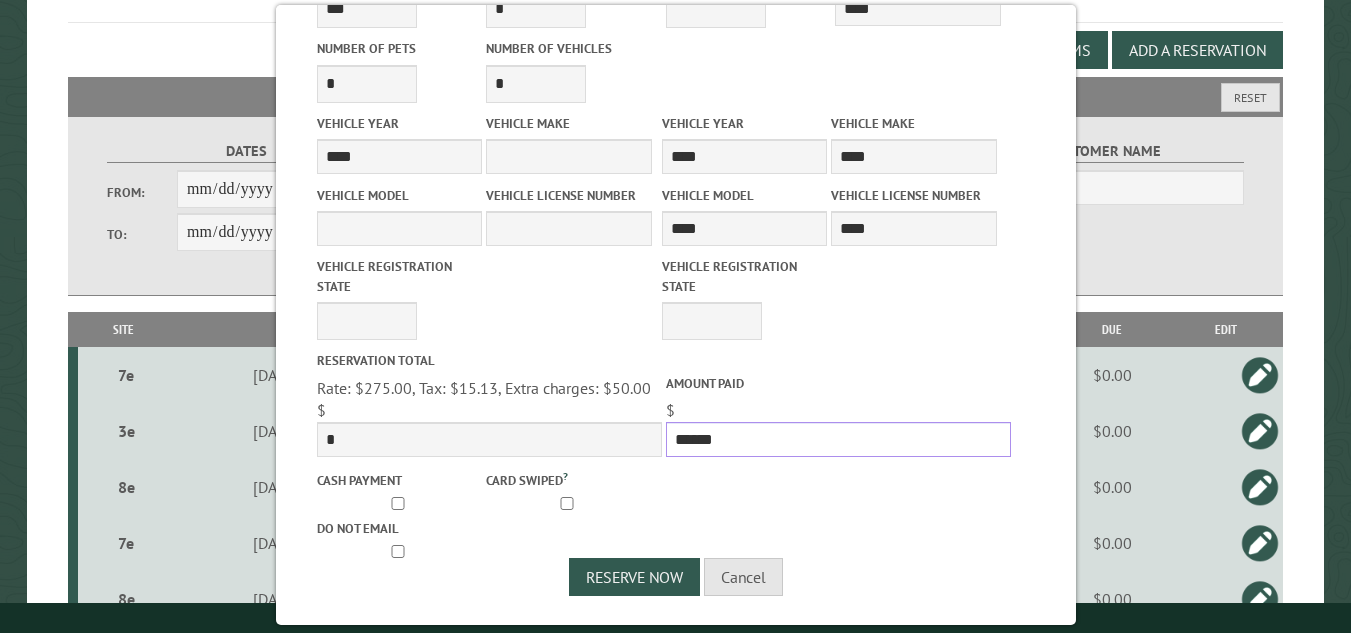 drag, startPoint x: 719, startPoint y: 438, endPoint x: 659, endPoint y: 440, distance: 60.033325 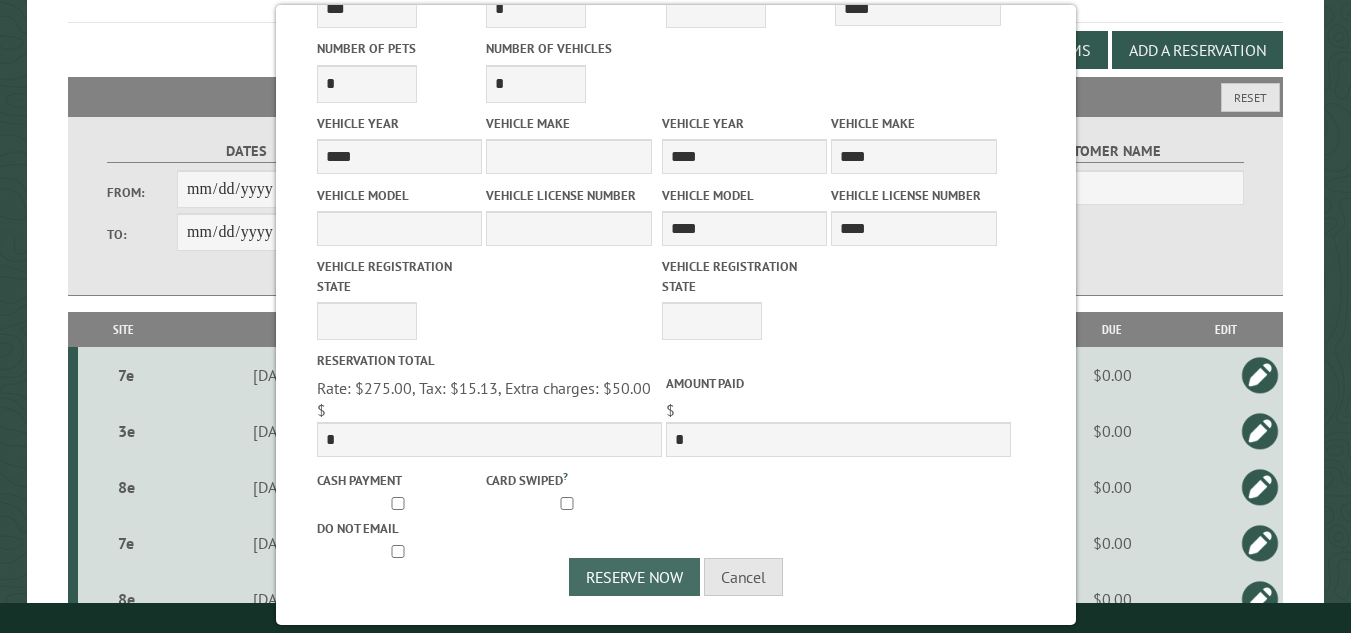 click on "Reserve Now" at bounding box center [634, 577] 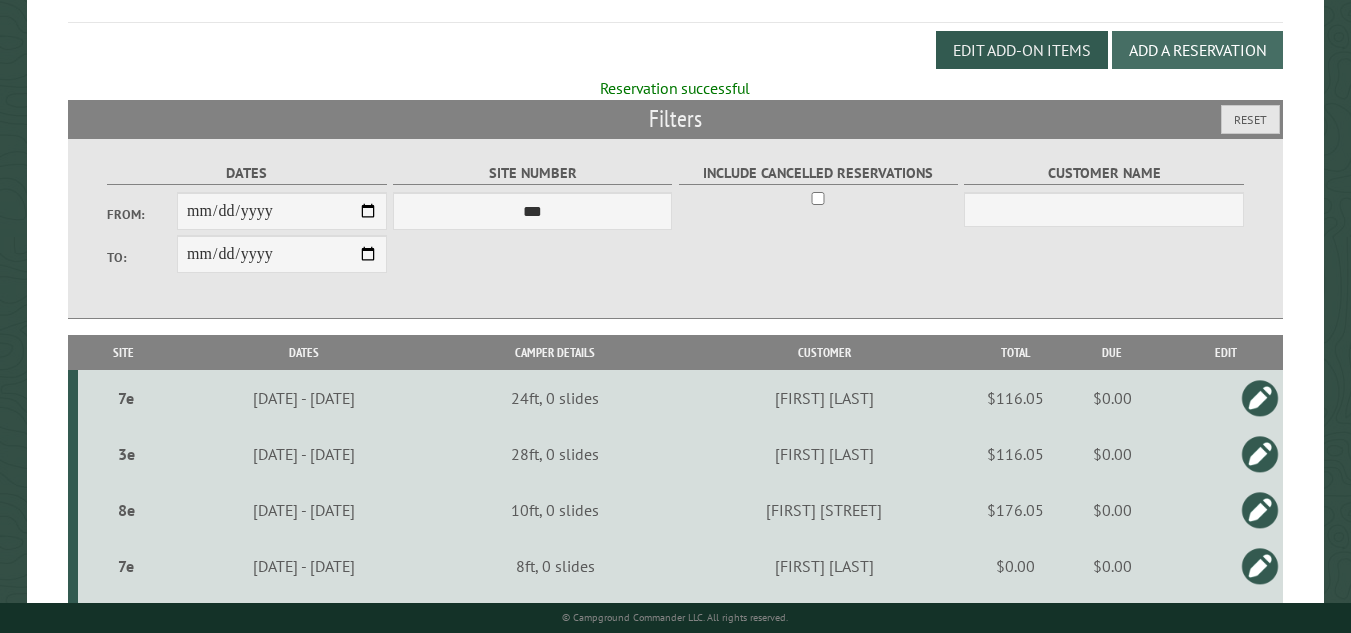 click on "Add a Reservation" at bounding box center [1197, 50] 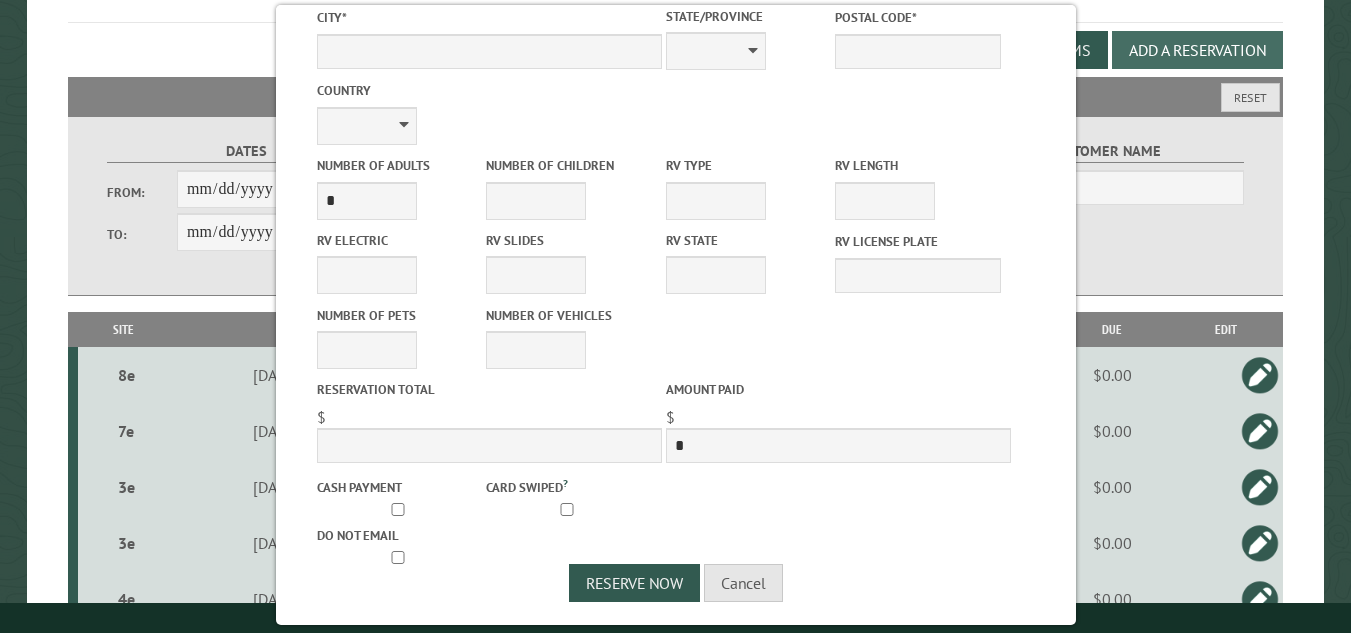 scroll, scrollTop: 0, scrollLeft: 0, axis: both 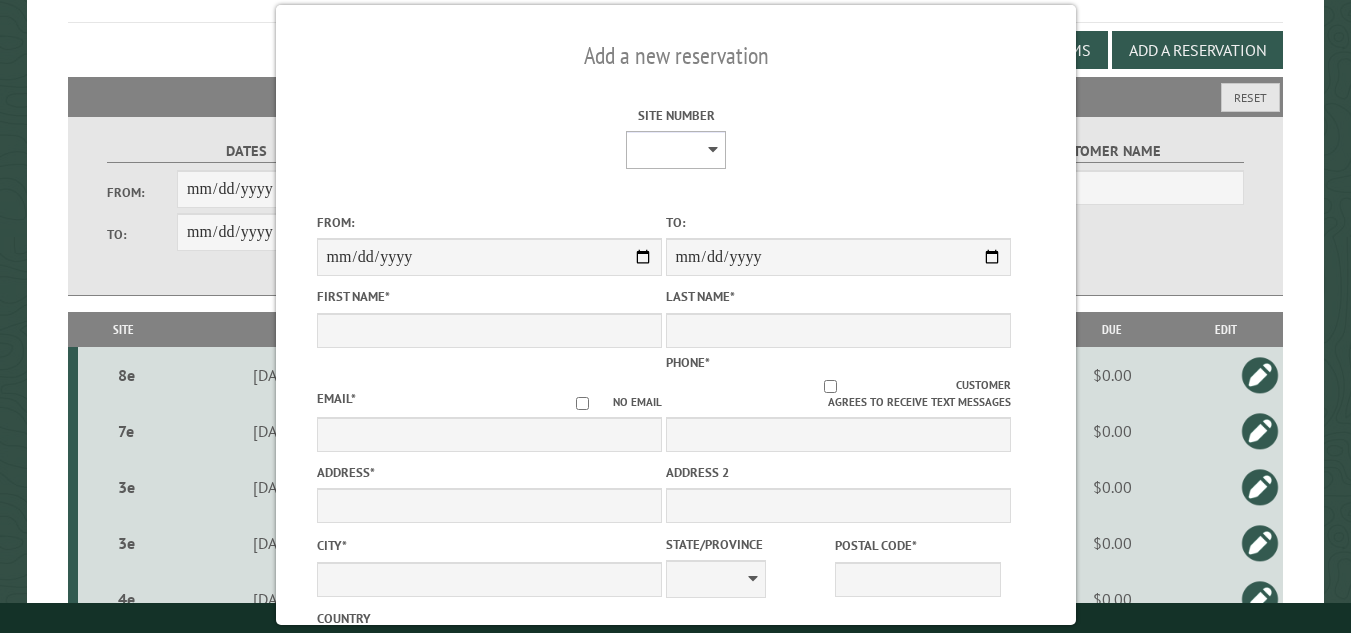click on "**********" at bounding box center (676, 150) 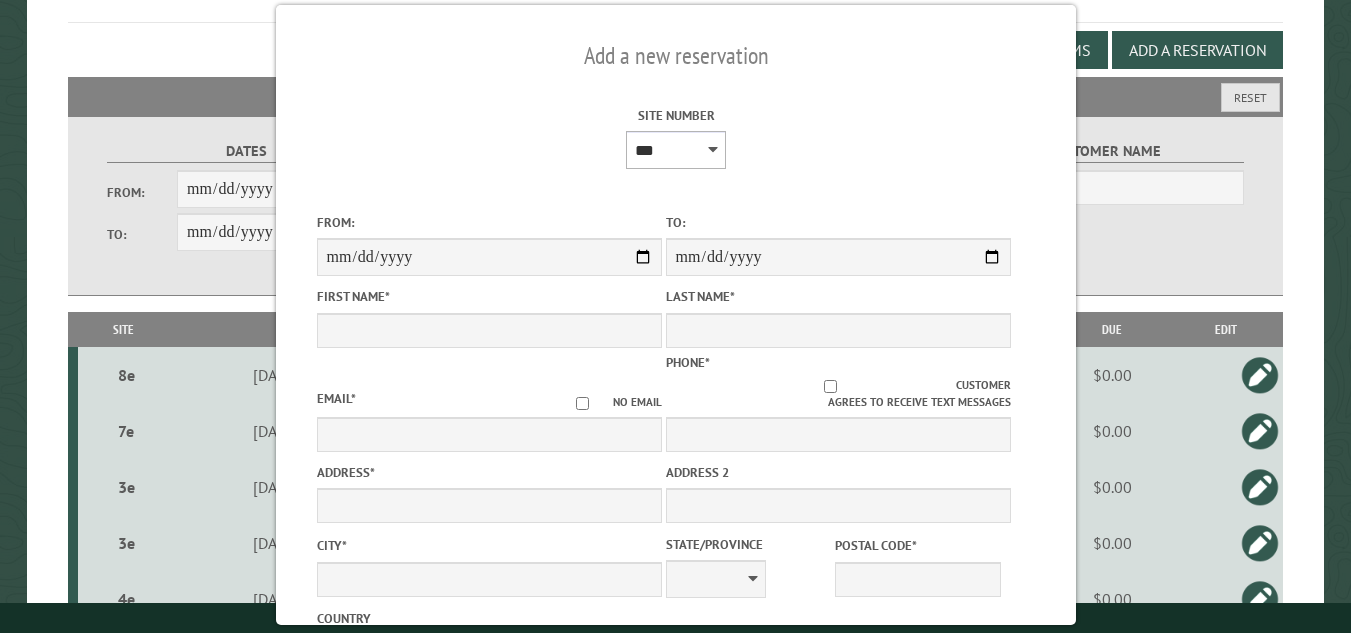 click on "**********" at bounding box center [676, 150] 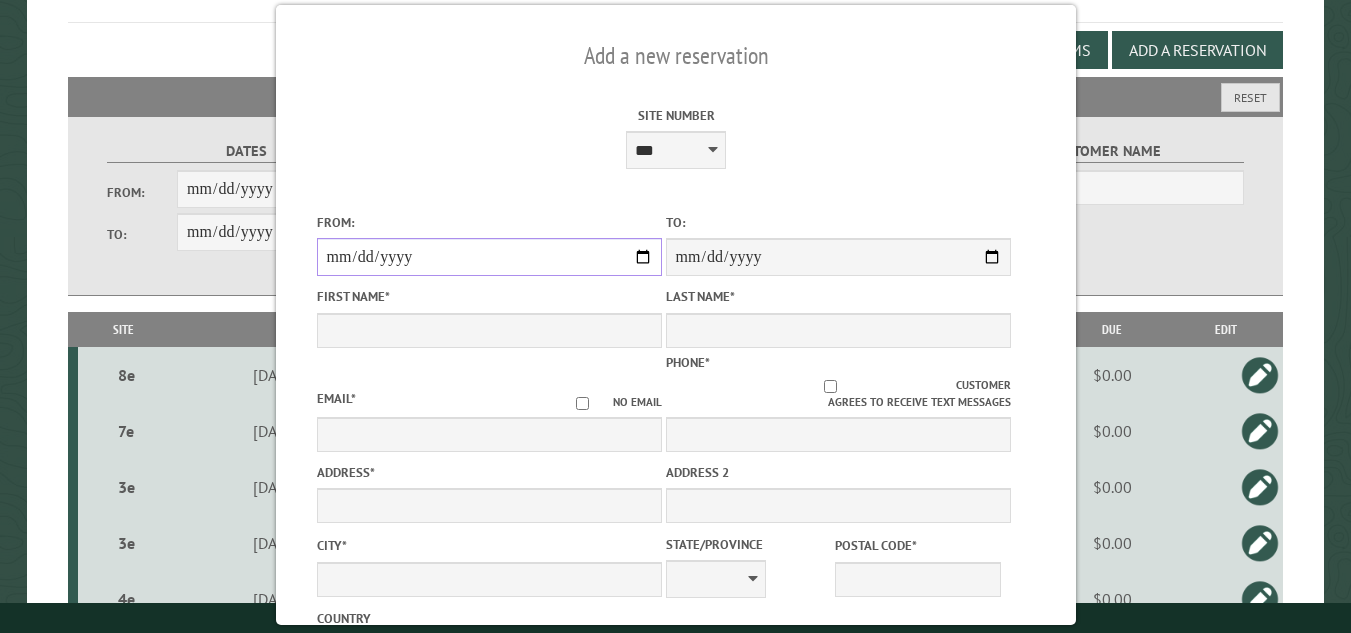 click on "From:" at bounding box center [488, 257] 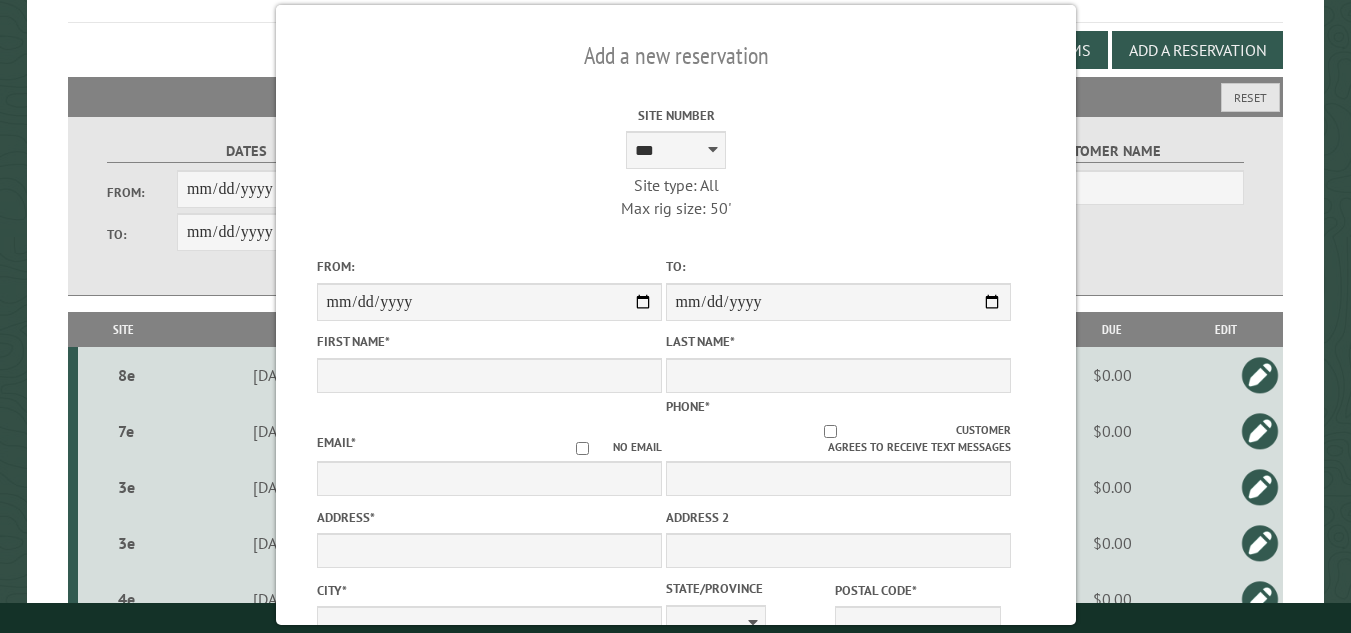 click on "To:" at bounding box center [837, 266] 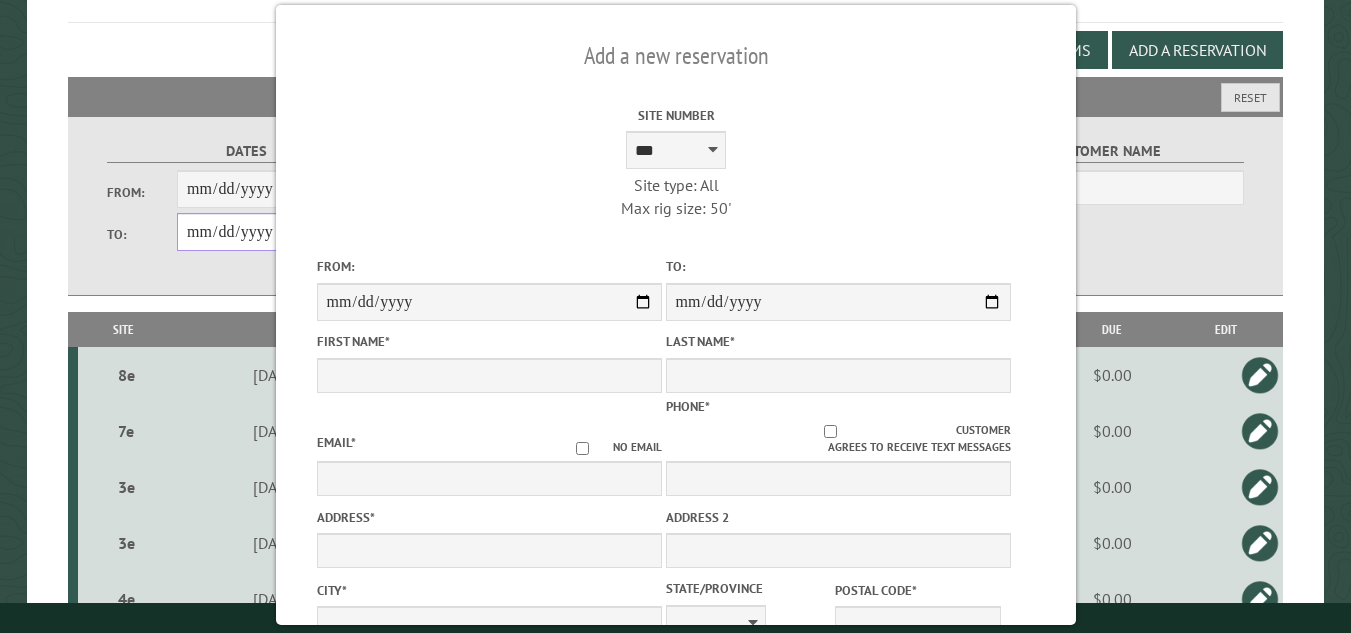click on "**********" at bounding box center (282, 232) 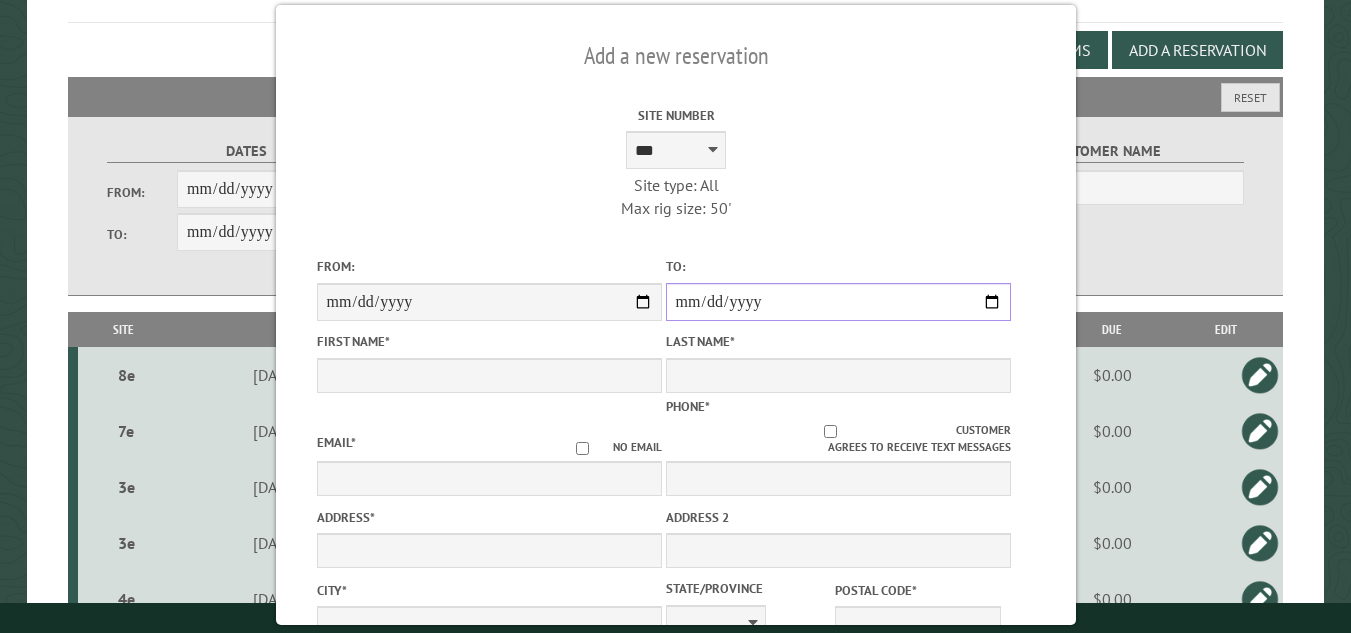 click on "**********" at bounding box center (837, 302) 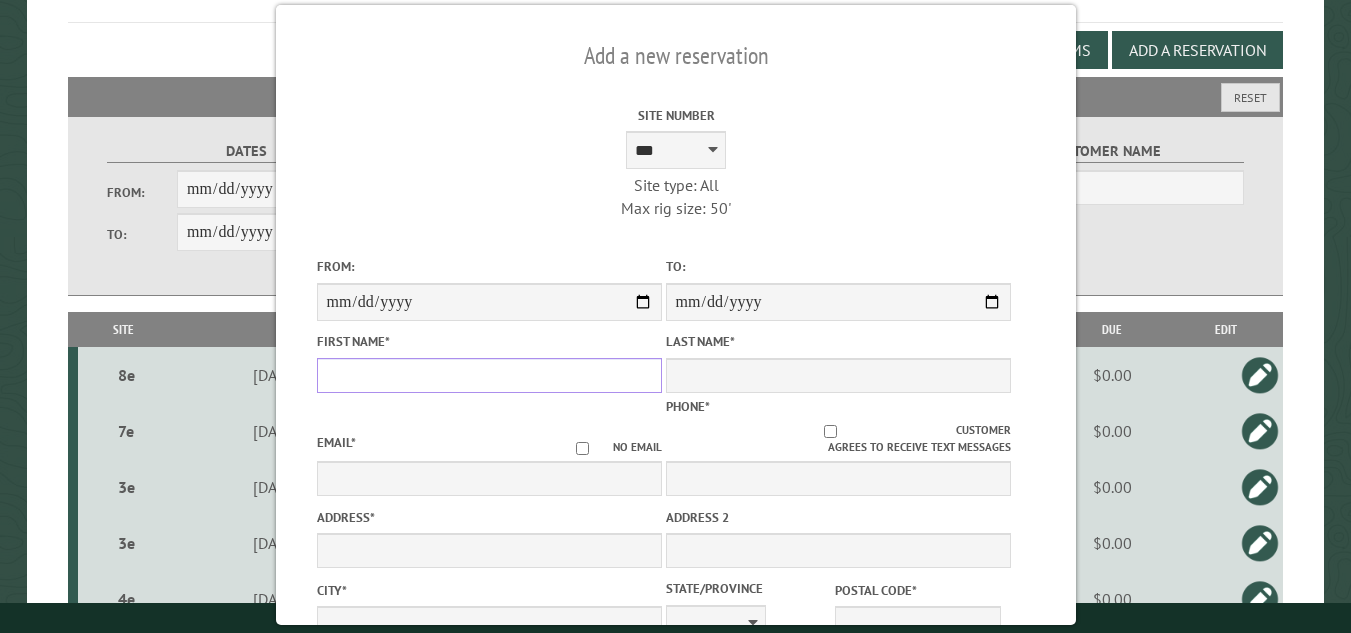 click on "First Name *" at bounding box center [488, 375] 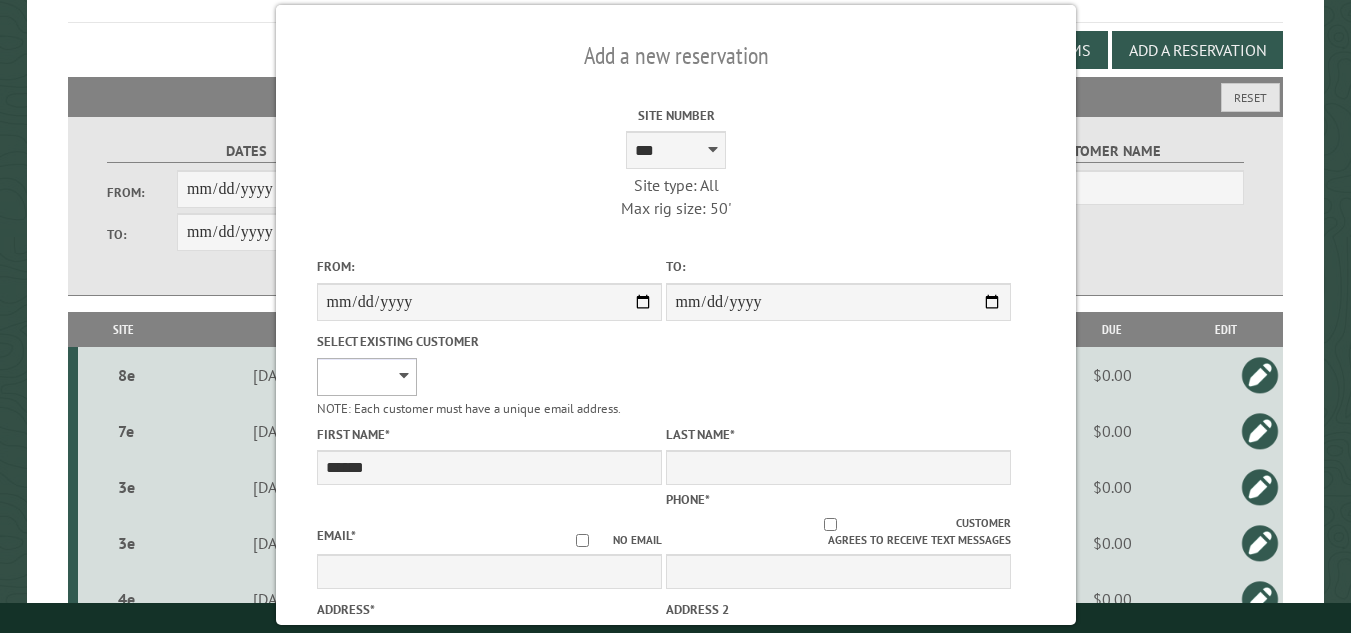 click on "**********" at bounding box center [366, 377] 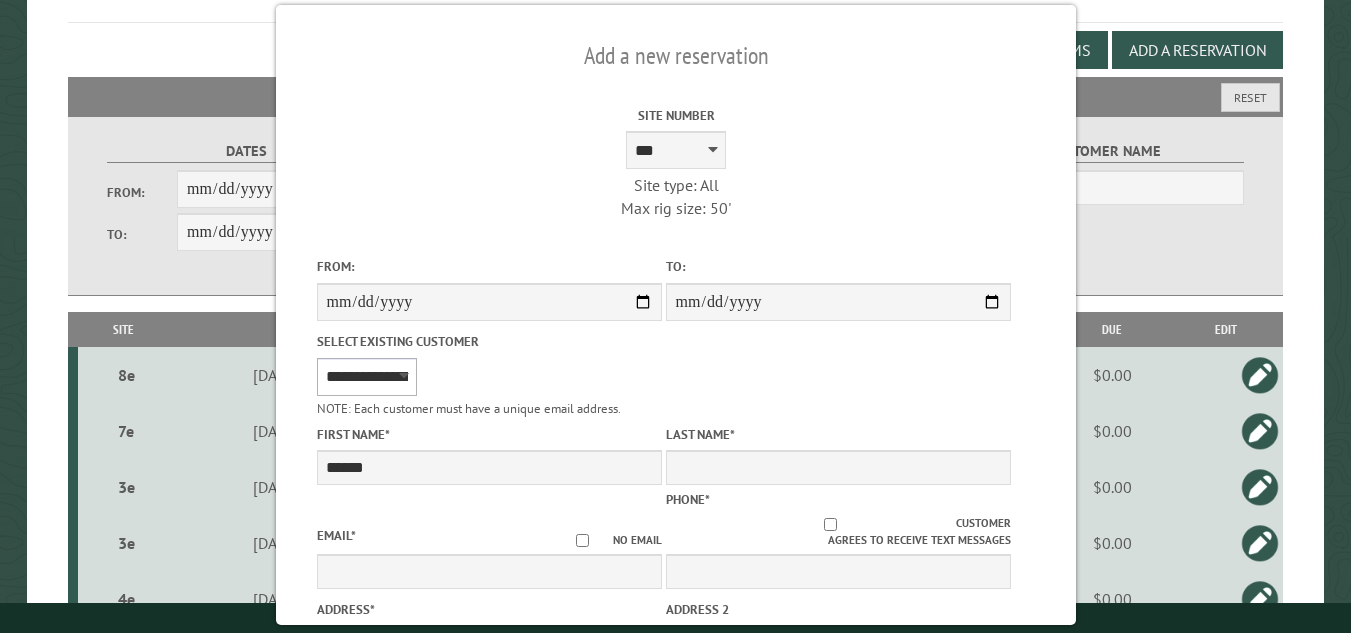 click on "**********" at bounding box center [366, 377] 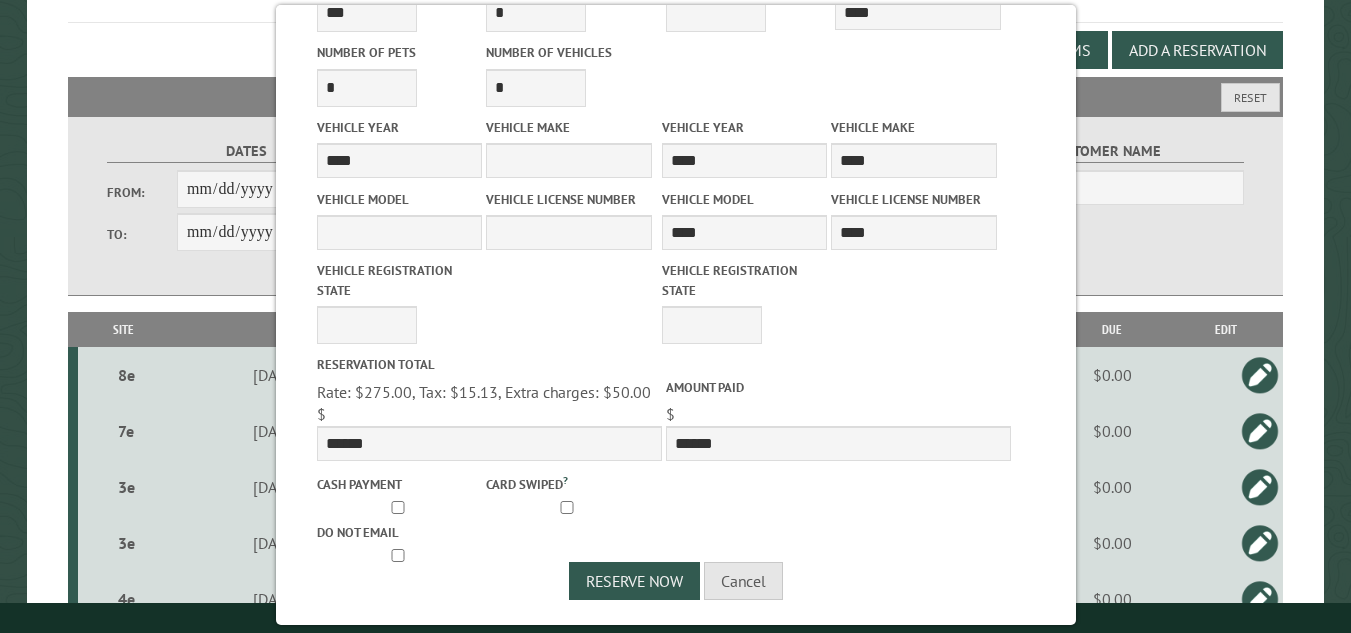 scroll, scrollTop: 932, scrollLeft: 0, axis: vertical 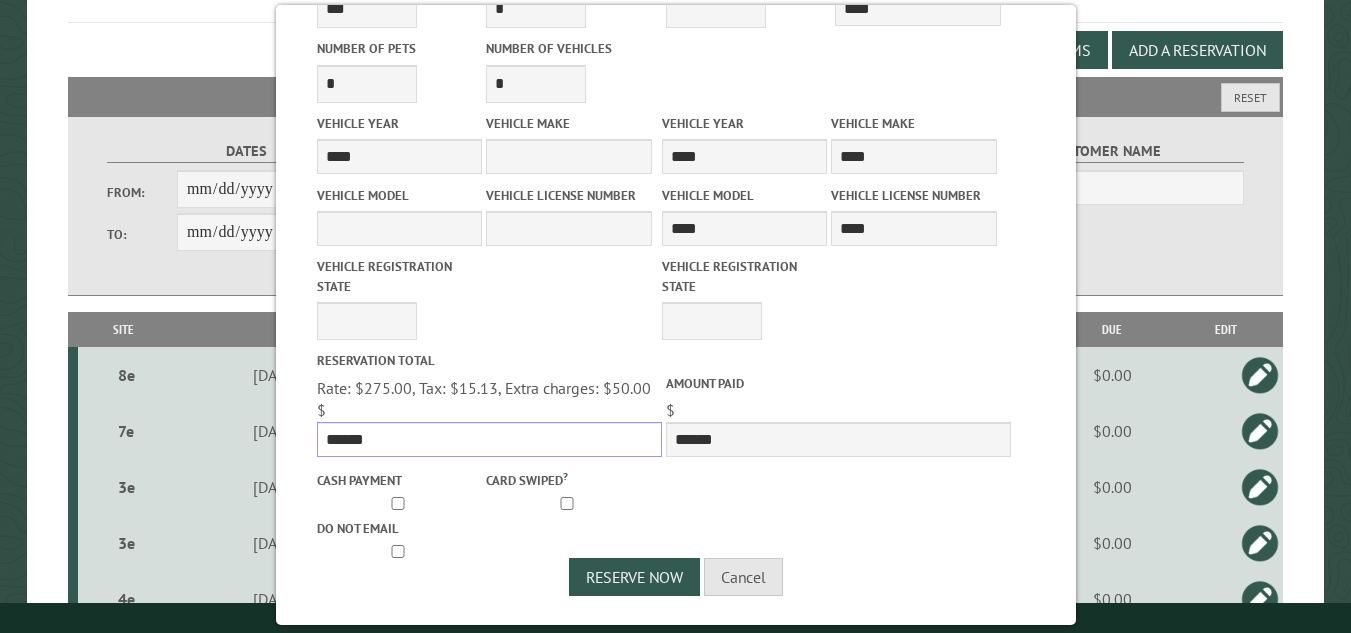 drag, startPoint x: 374, startPoint y: 437, endPoint x: 318, endPoint y: 437, distance: 56 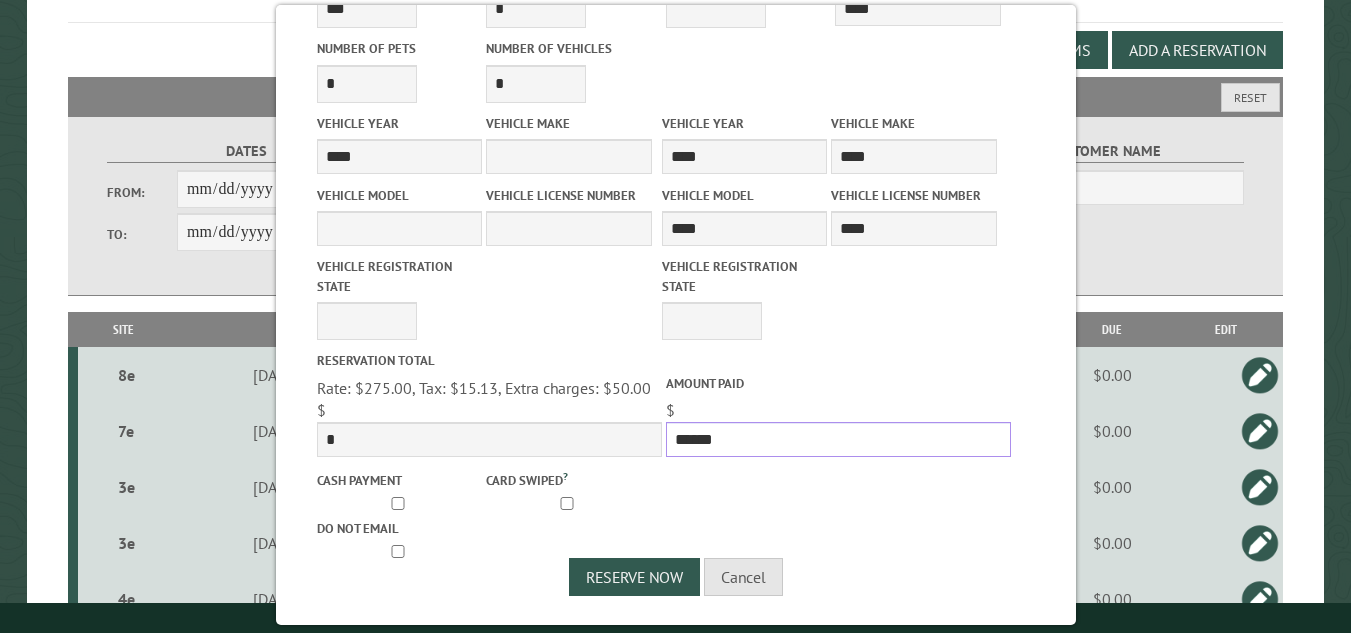 drag, startPoint x: 721, startPoint y: 431, endPoint x: 661, endPoint y: 443, distance: 61.188232 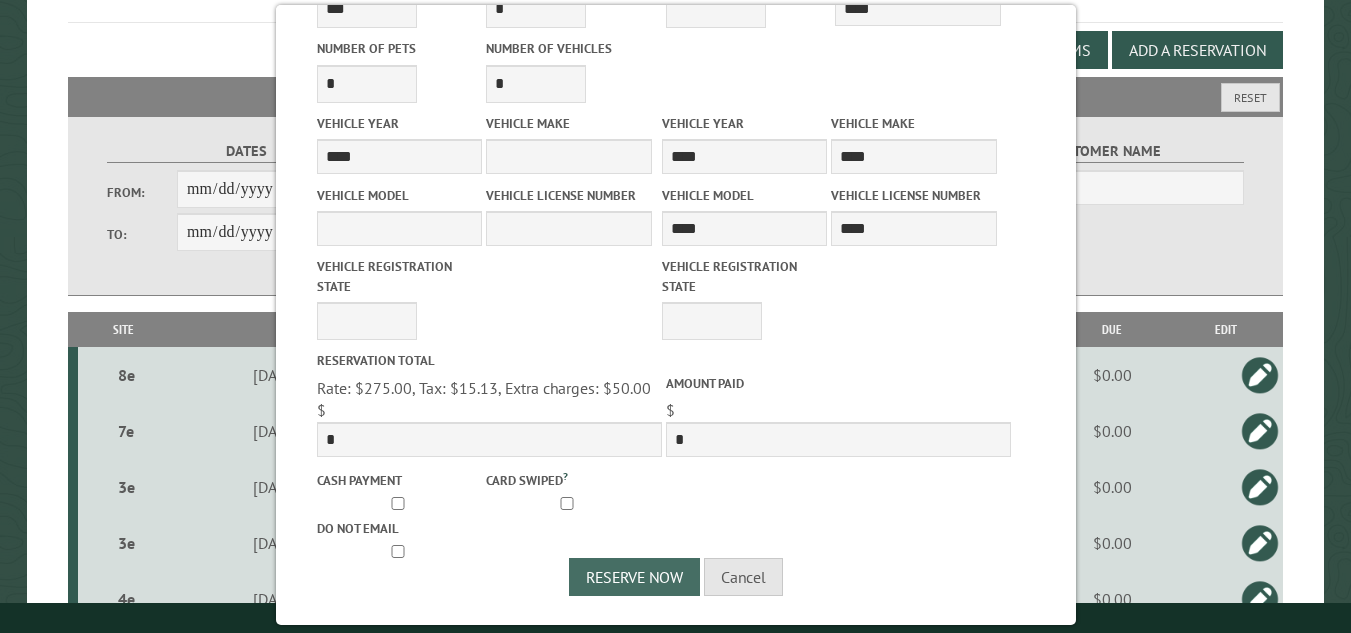 click on "Reserve Now" at bounding box center (634, 577) 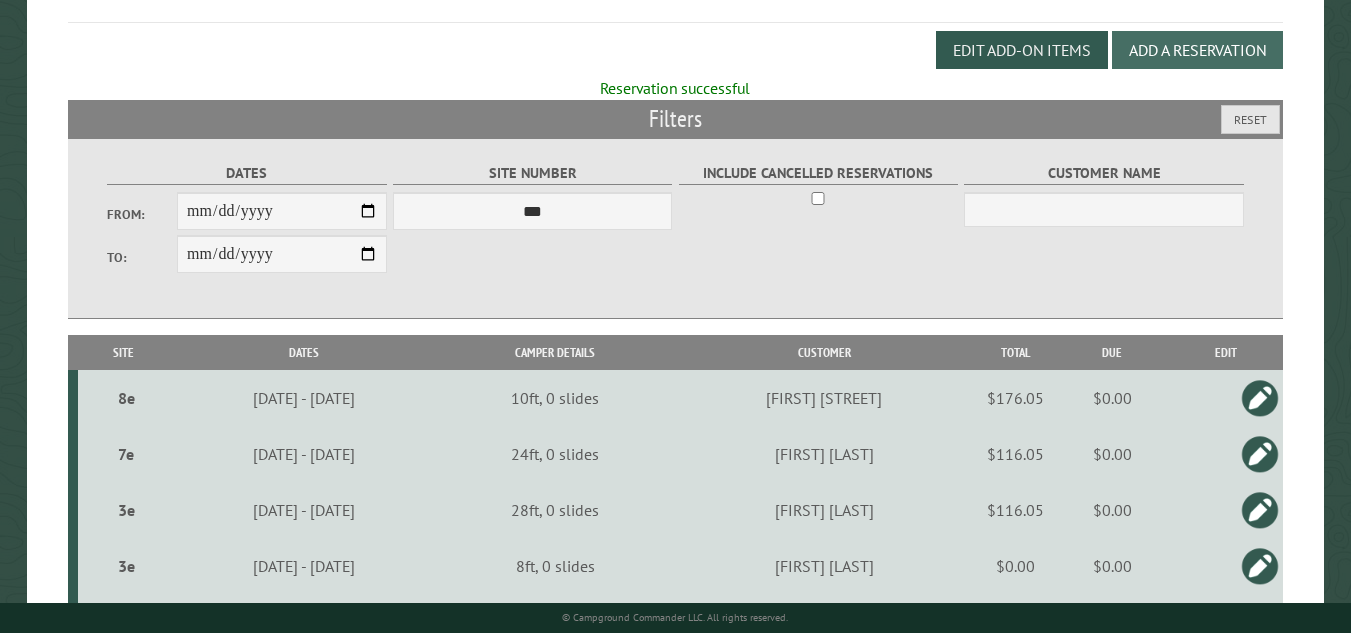 click on "Add a Reservation" at bounding box center [1197, 50] 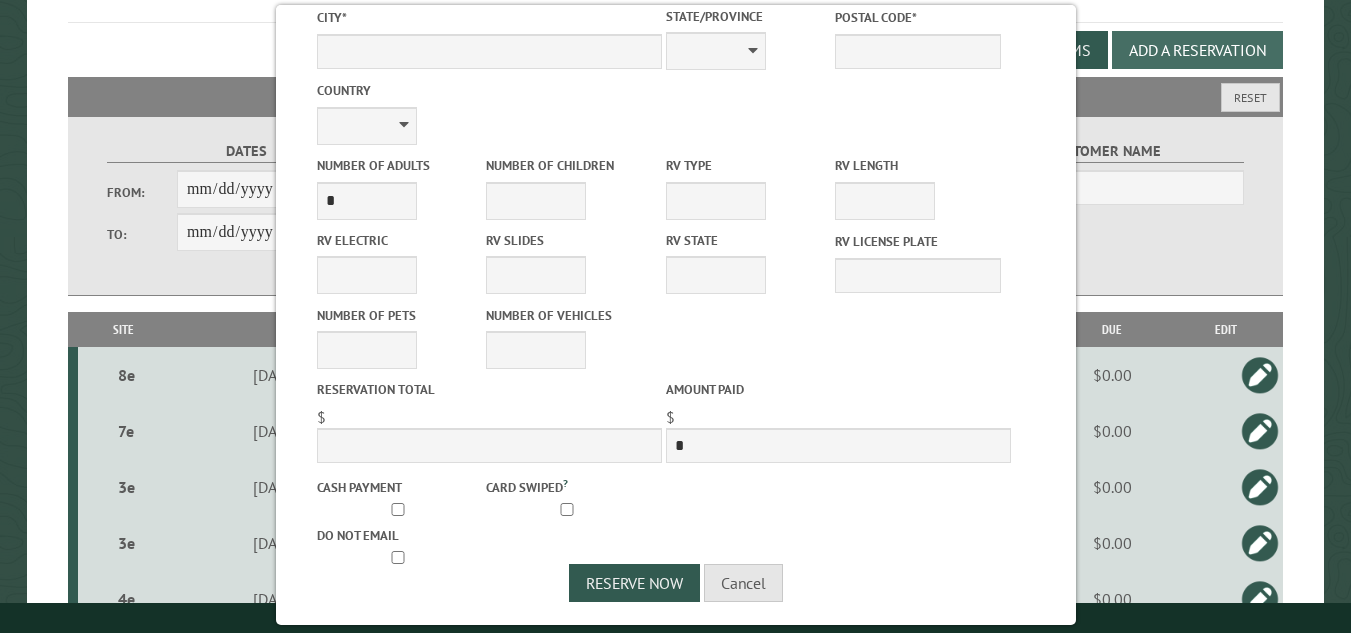 scroll, scrollTop: 0, scrollLeft: 0, axis: both 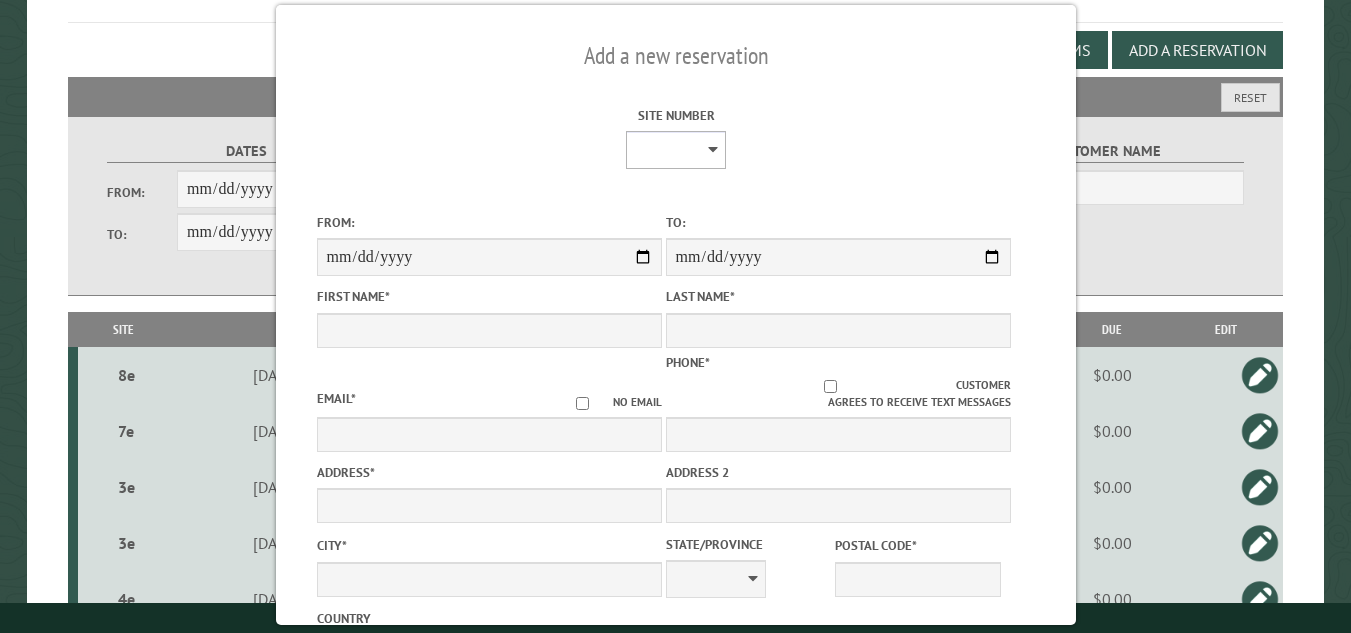 click on "**********" at bounding box center (676, 150) 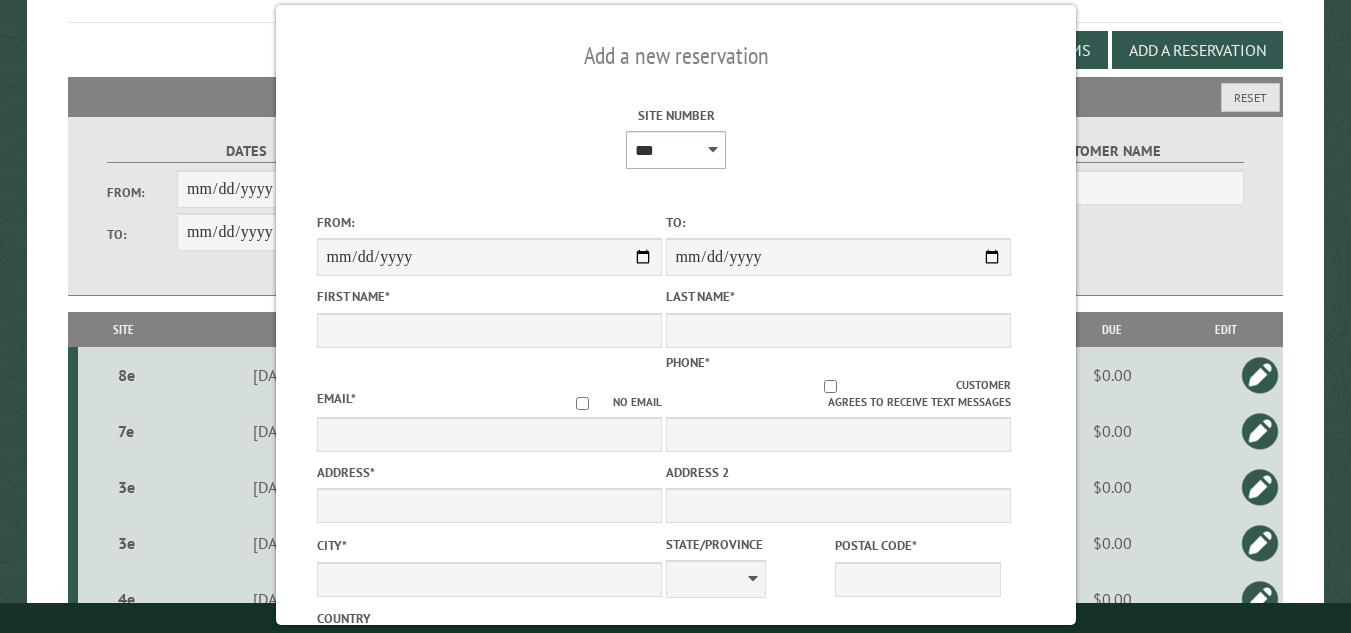 click on "**********" at bounding box center [676, 150] 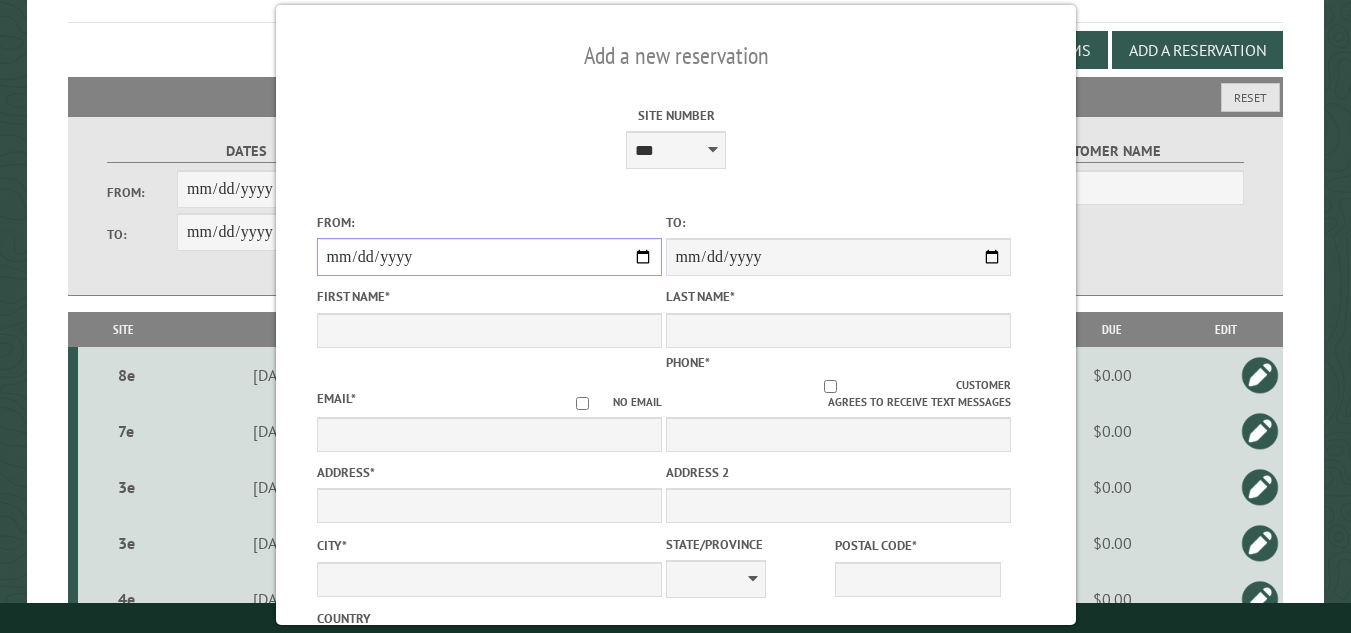 click on "From:" at bounding box center (488, 257) 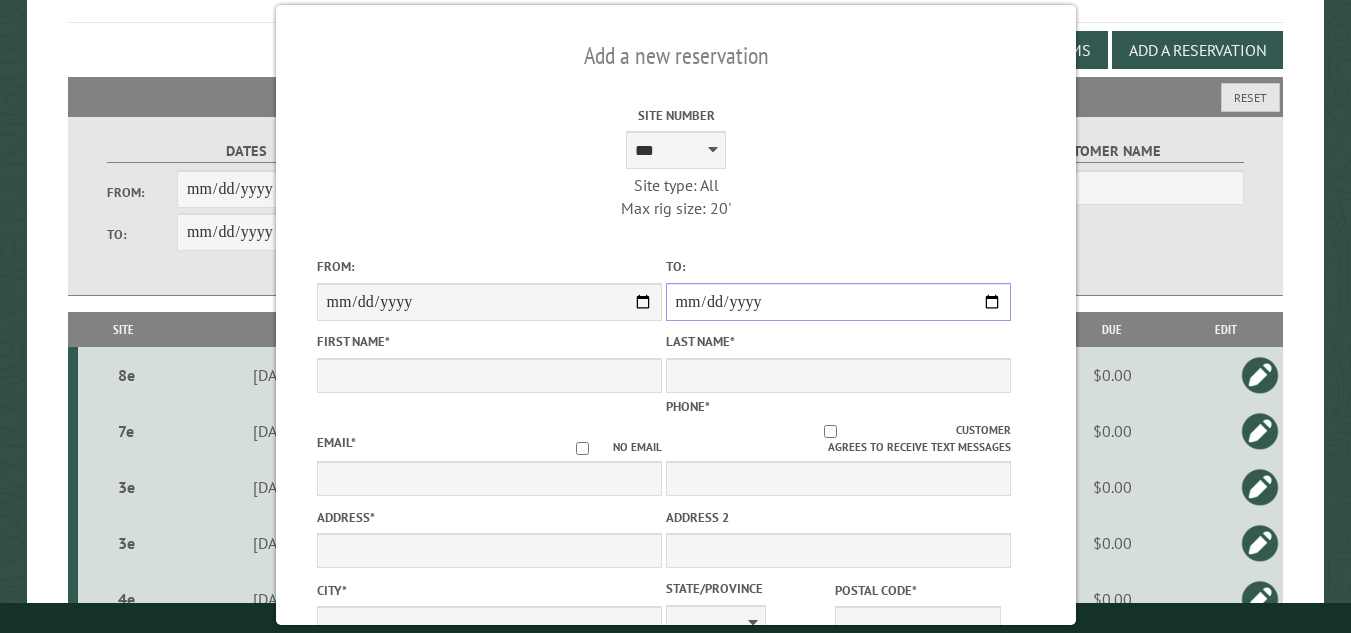 click on "**********" at bounding box center (837, 302) 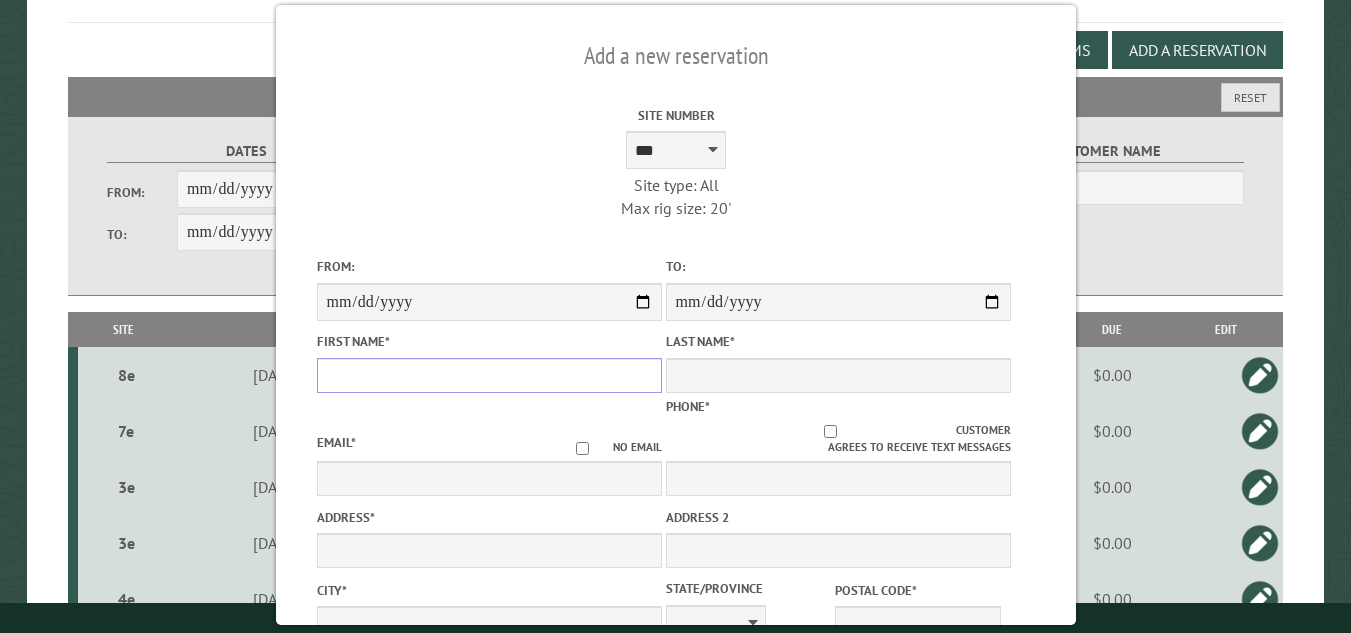 click on "First Name *" at bounding box center (488, 375) 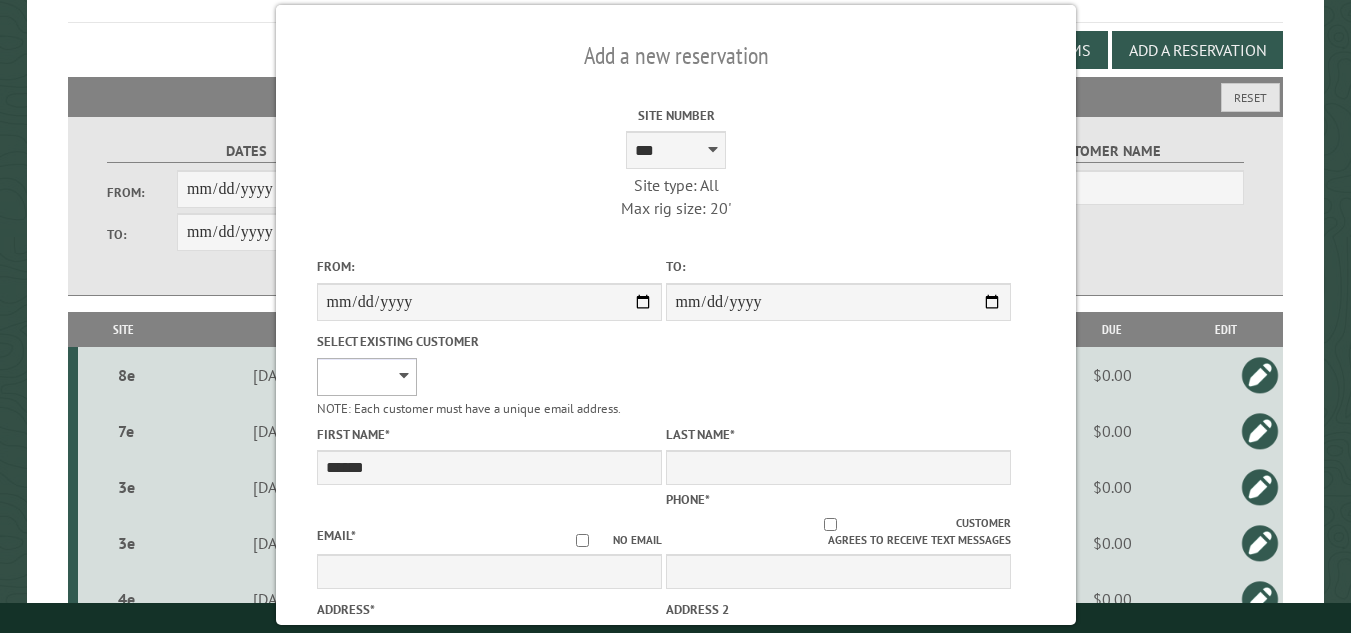 click on "**********" at bounding box center [366, 377] 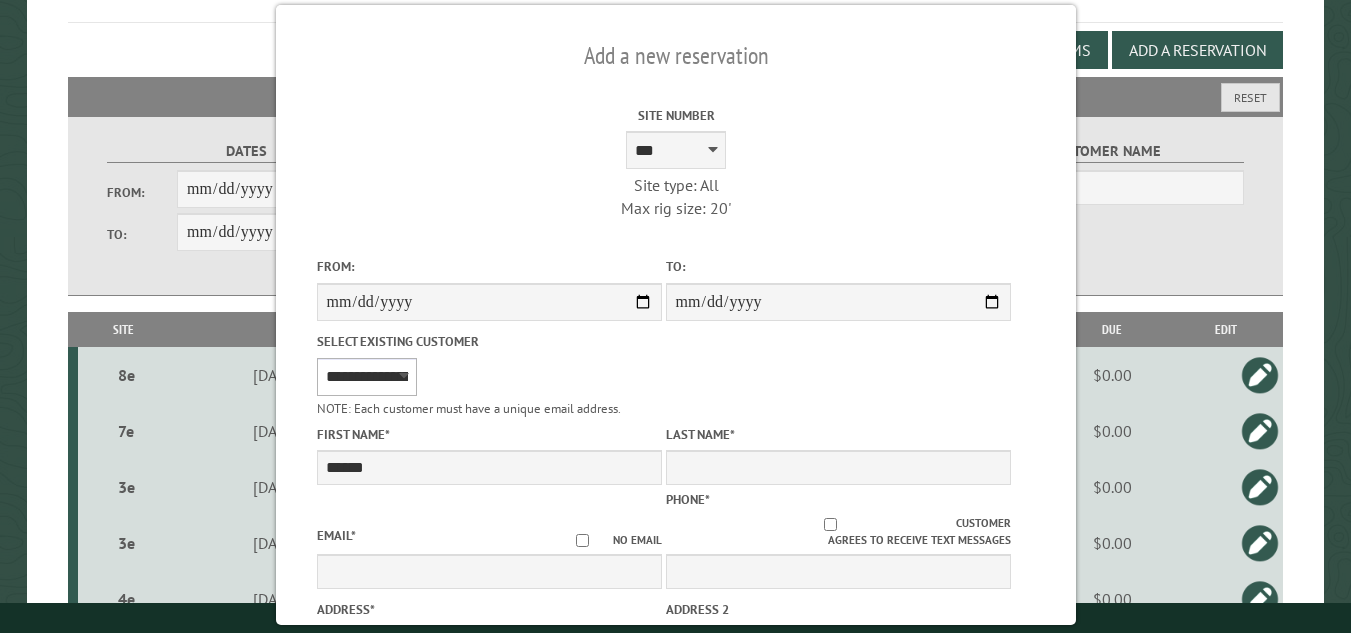 click on "**********" at bounding box center (366, 377) 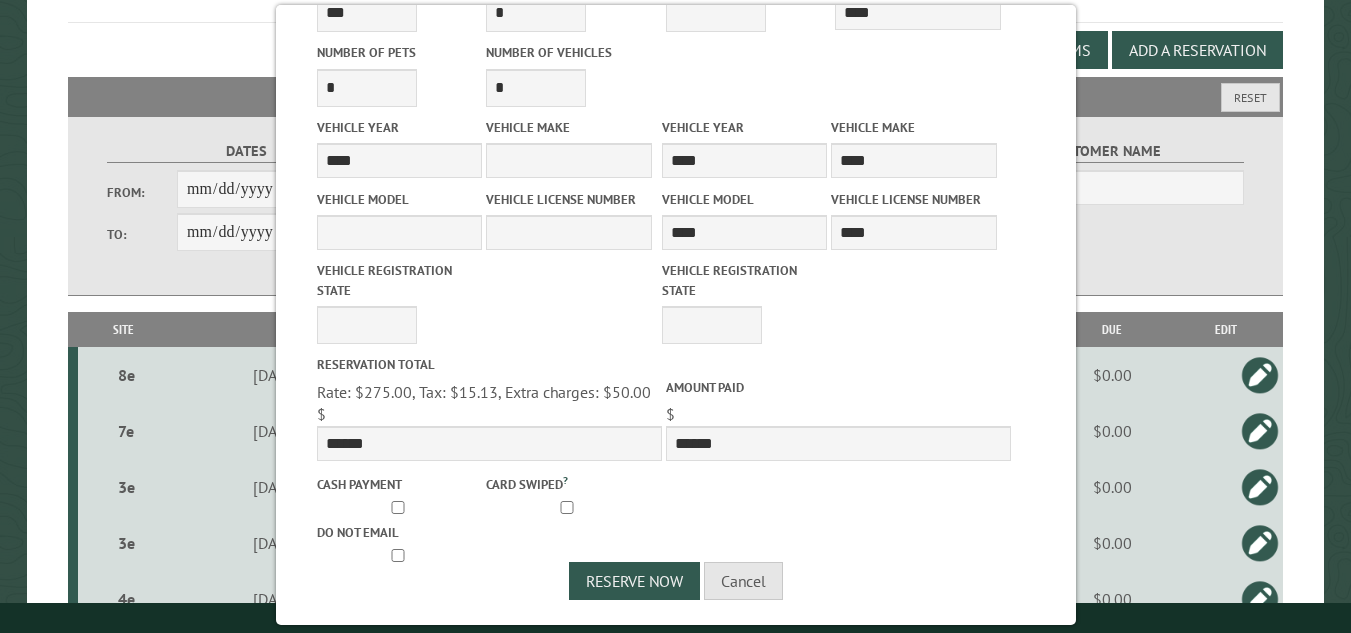 scroll, scrollTop: 932, scrollLeft: 0, axis: vertical 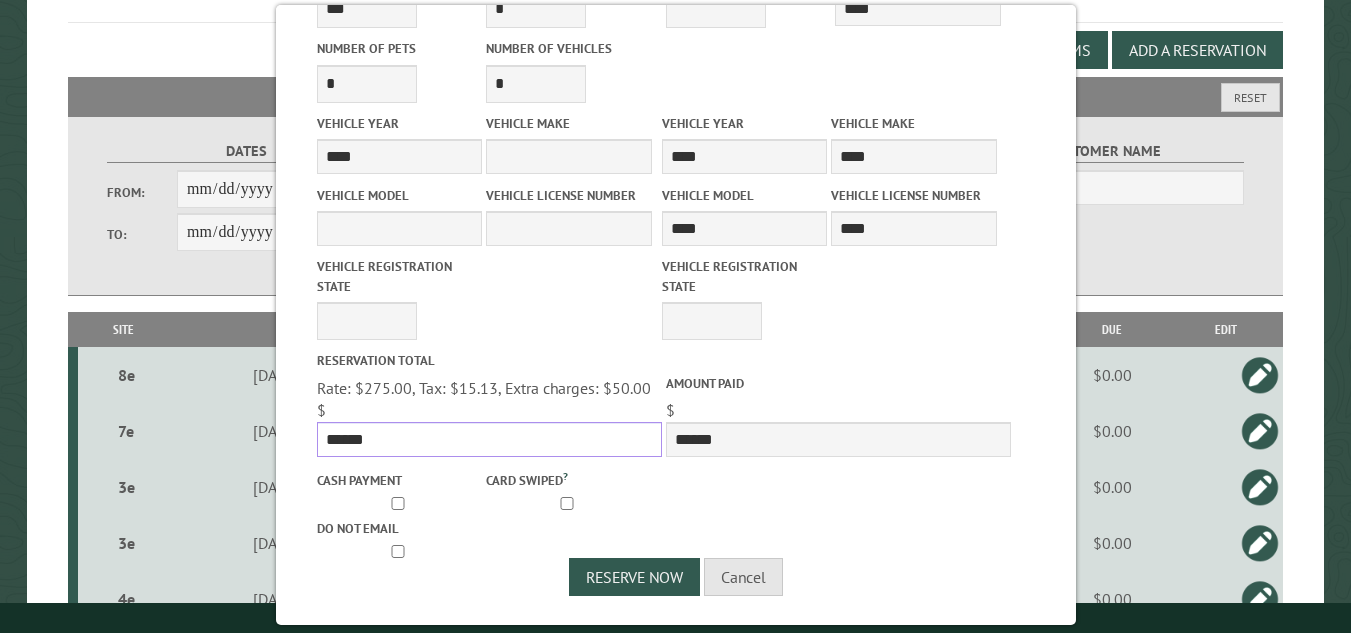 drag, startPoint x: 368, startPoint y: 432, endPoint x: 312, endPoint y: 438, distance: 56.32051 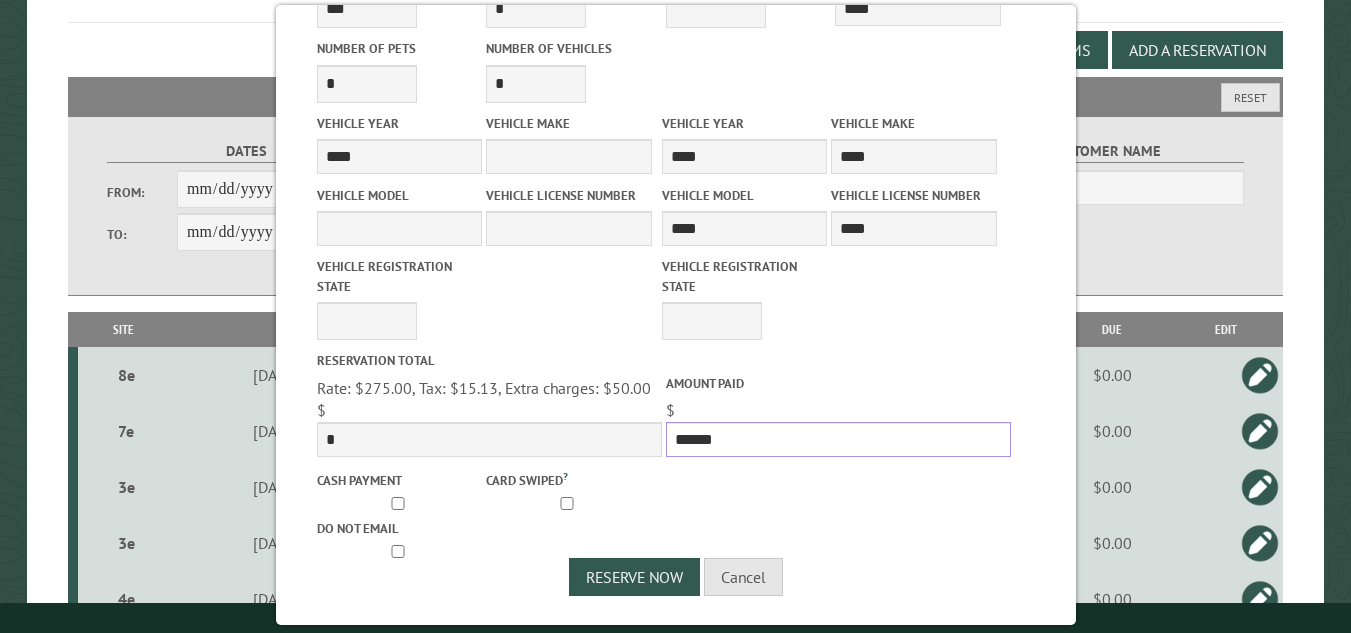 drag, startPoint x: 717, startPoint y: 437, endPoint x: 655, endPoint y: 444, distance: 62.39391 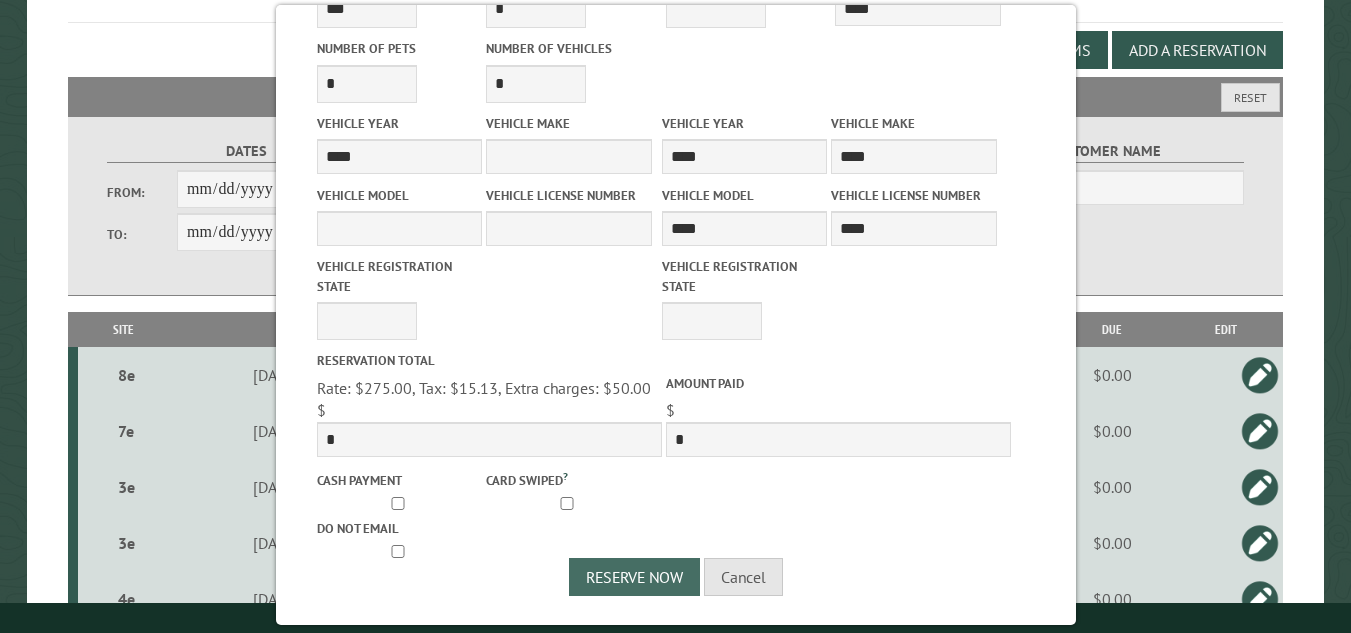 click on "Reserve Now" at bounding box center [634, 577] 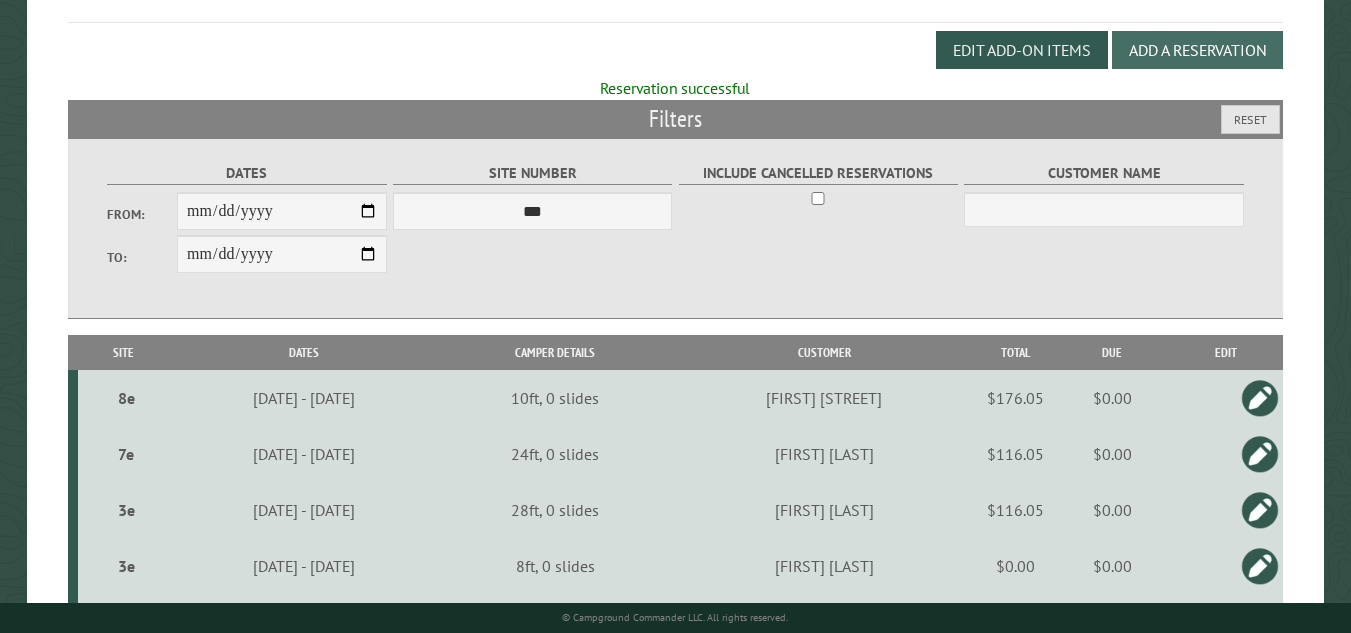 click on "Add a Reservation" at bounding box center [1197, 50] 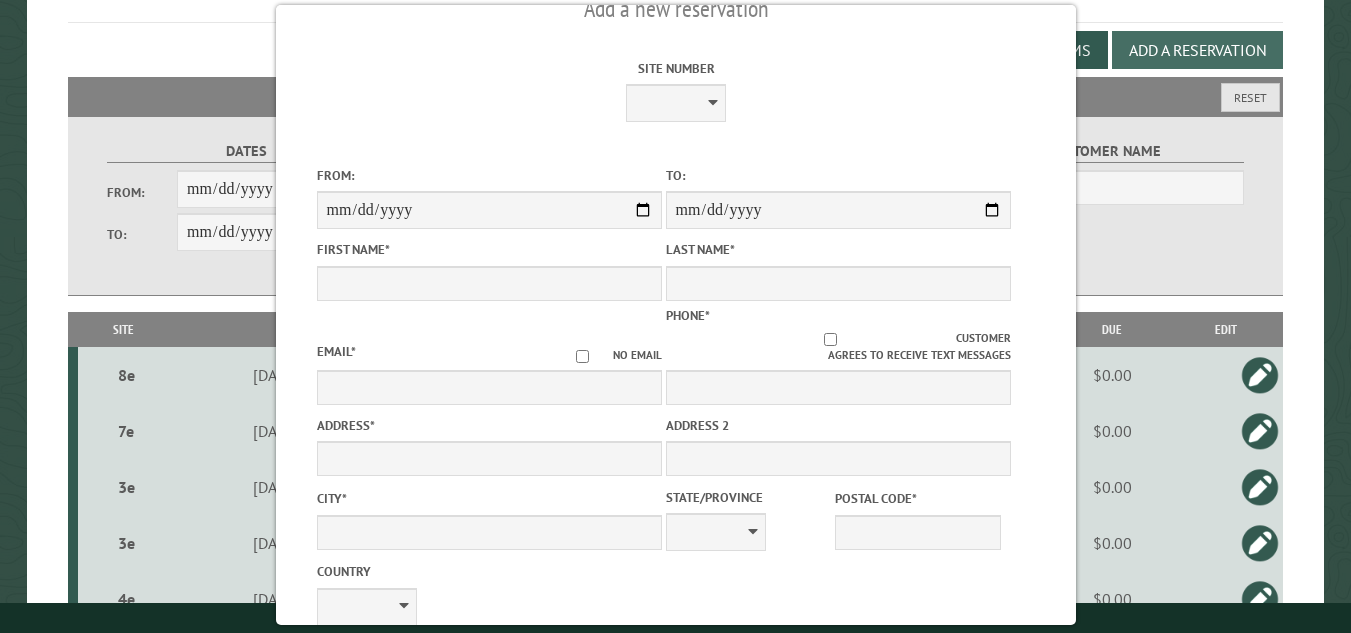 scroll, scrollTop: 0, scrollLeft: 0, axis: both 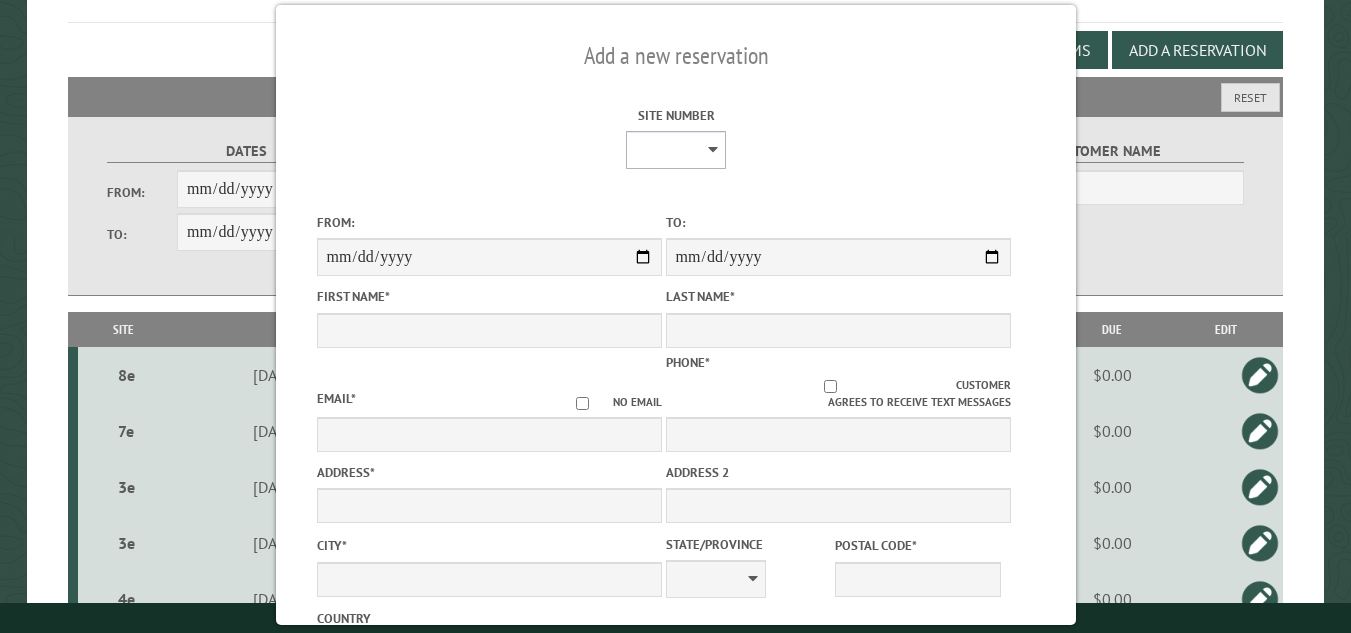 click on "**********" at bounding box center (676, 150) 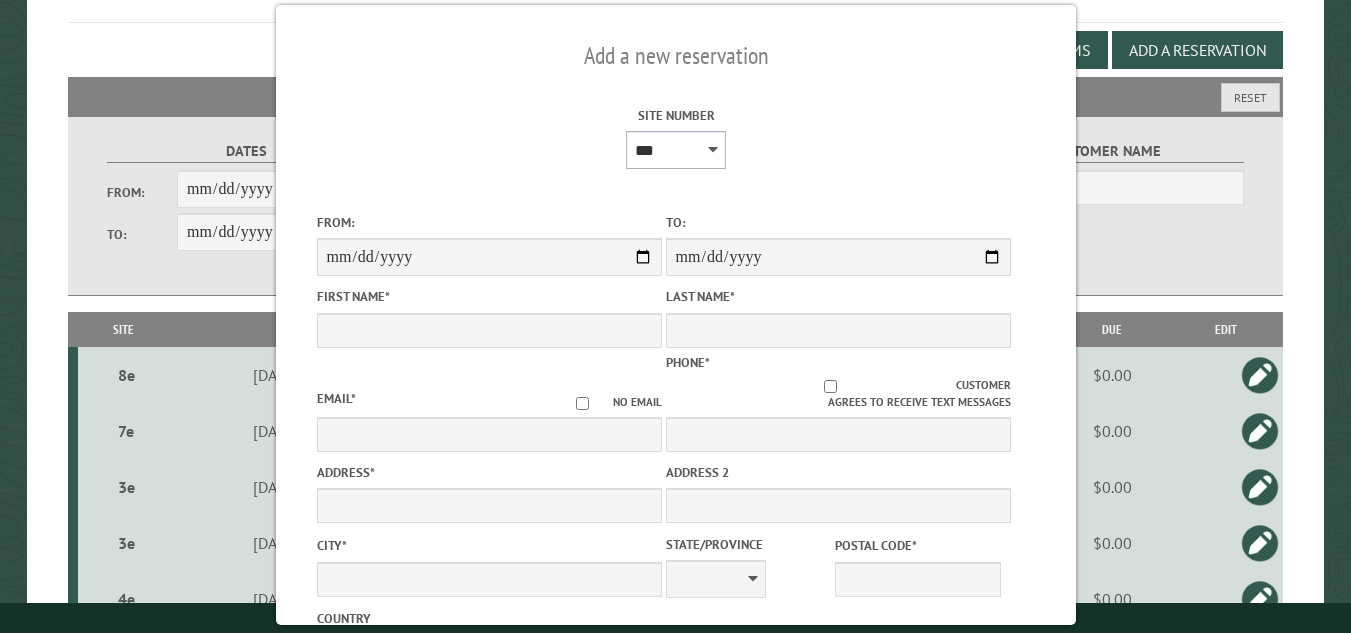 click on "**********" at bounding box center [676, 150] 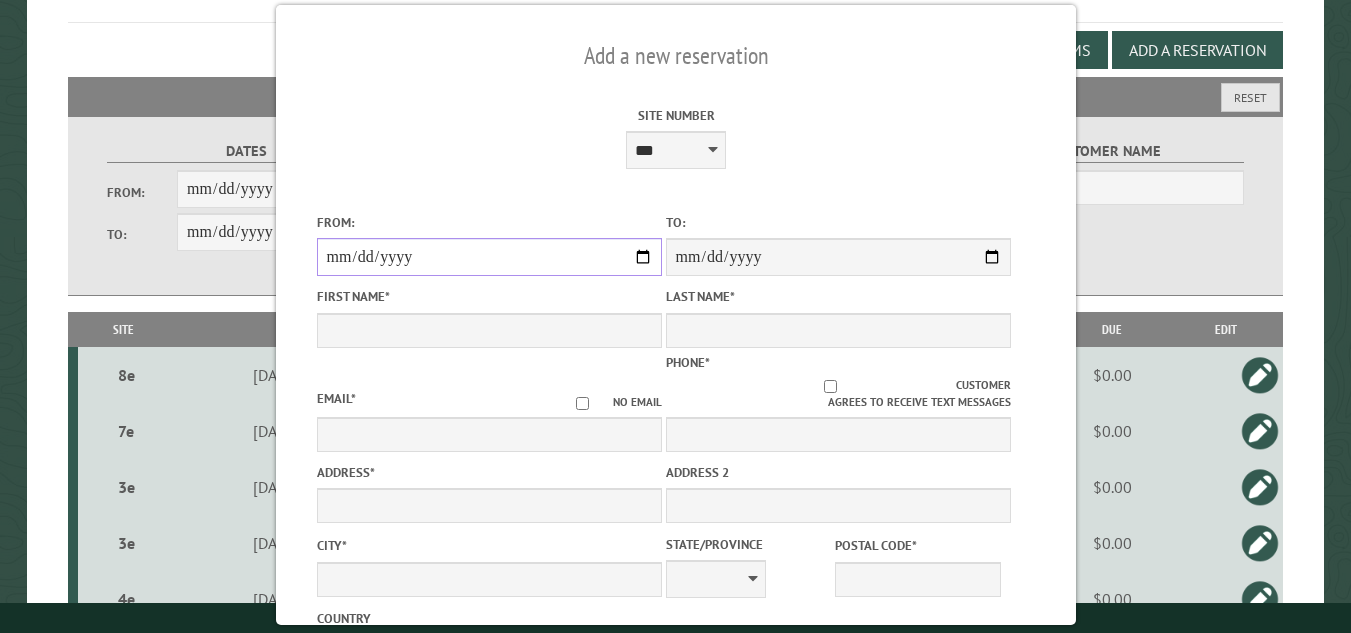 click on "From:" at bounding box center (488, 257) 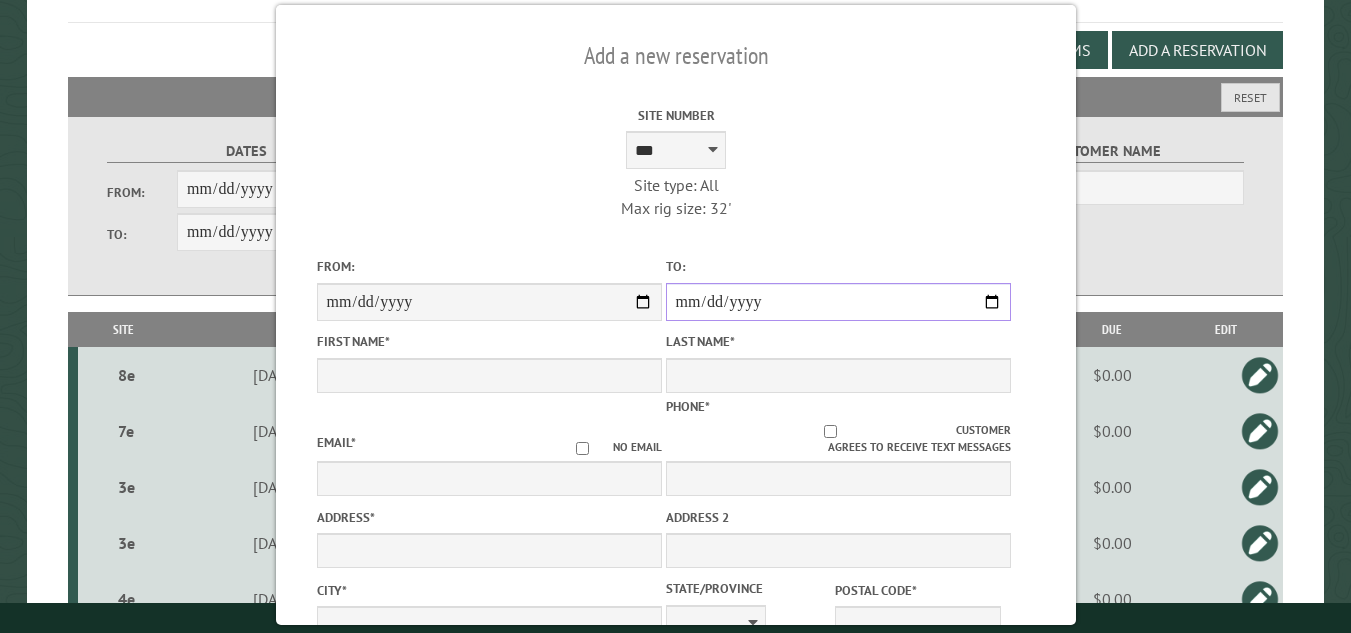 click on "**********" at bounding box center [837, 302] 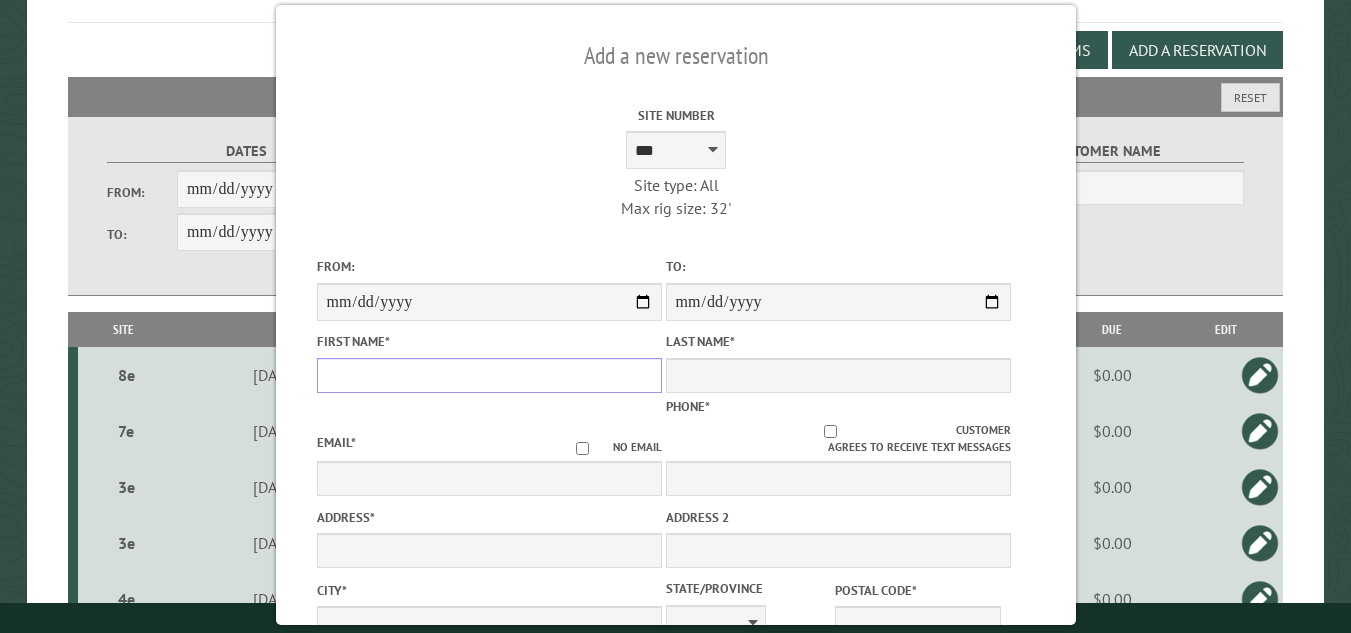 click on "First Name *" at bounding box center (488, 375) 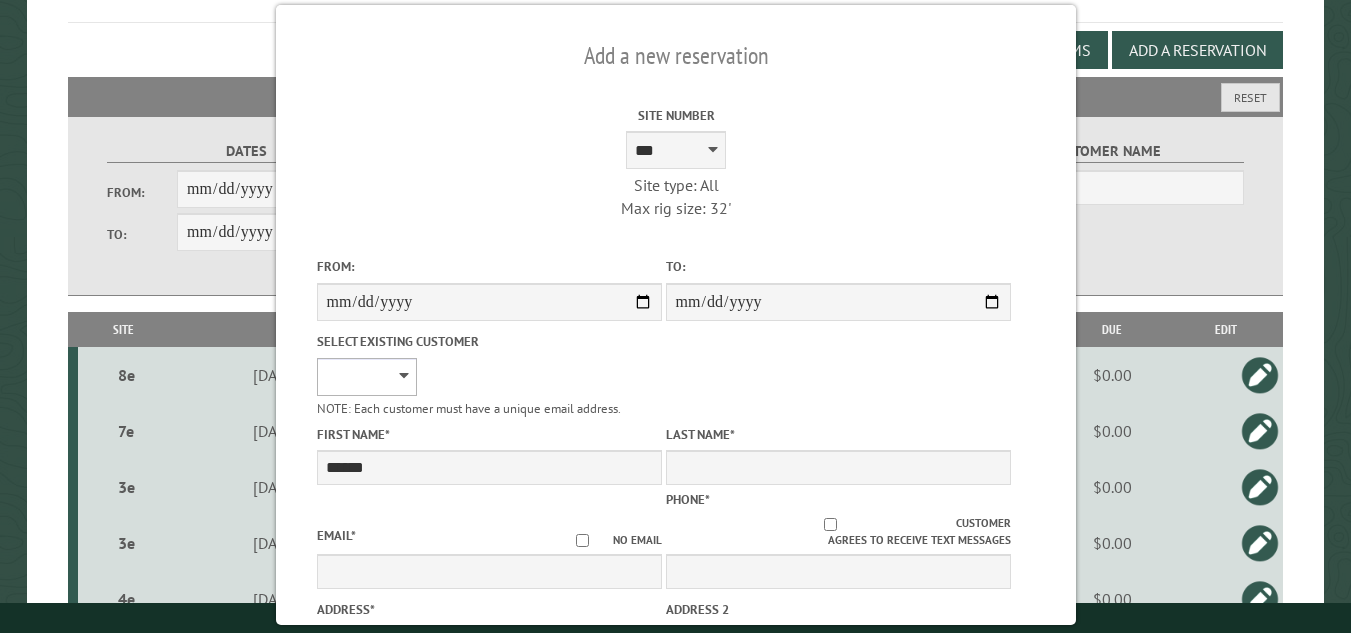 click on "**********" at bounding box center [366, 377] 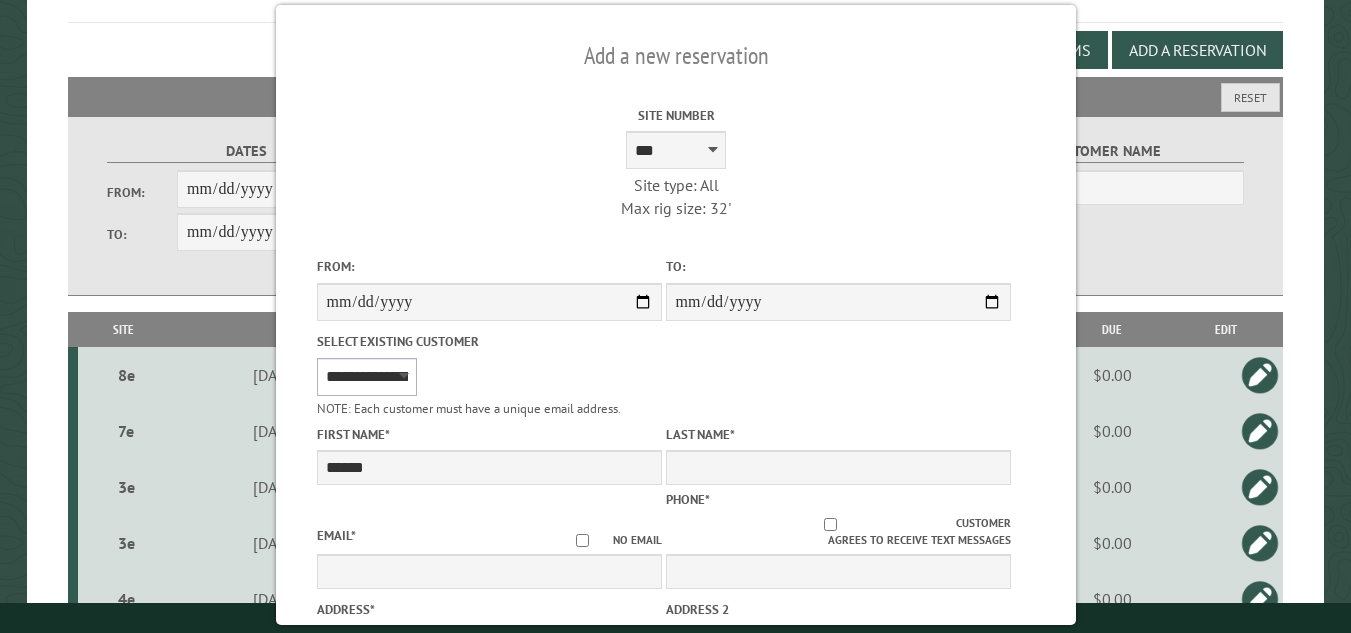 click on "**********" at bounding box center [366, 377] 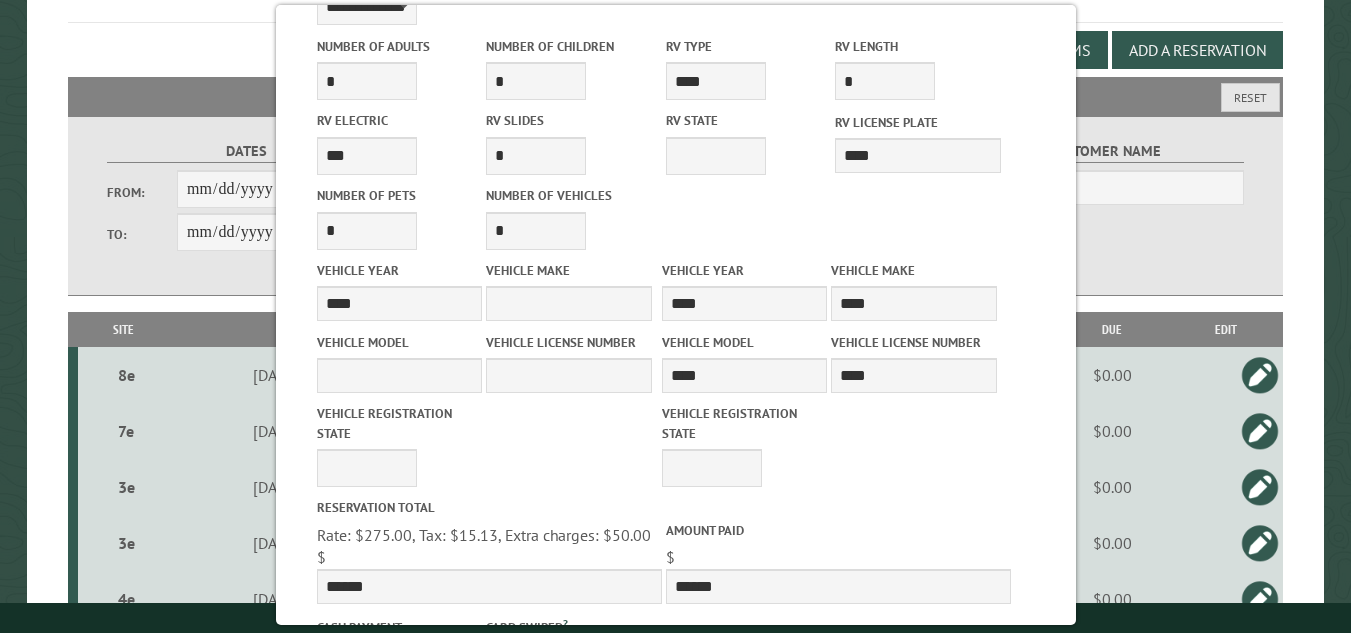 scroll, scrollTop: 932, scrollLeft: 0, axis: vertical 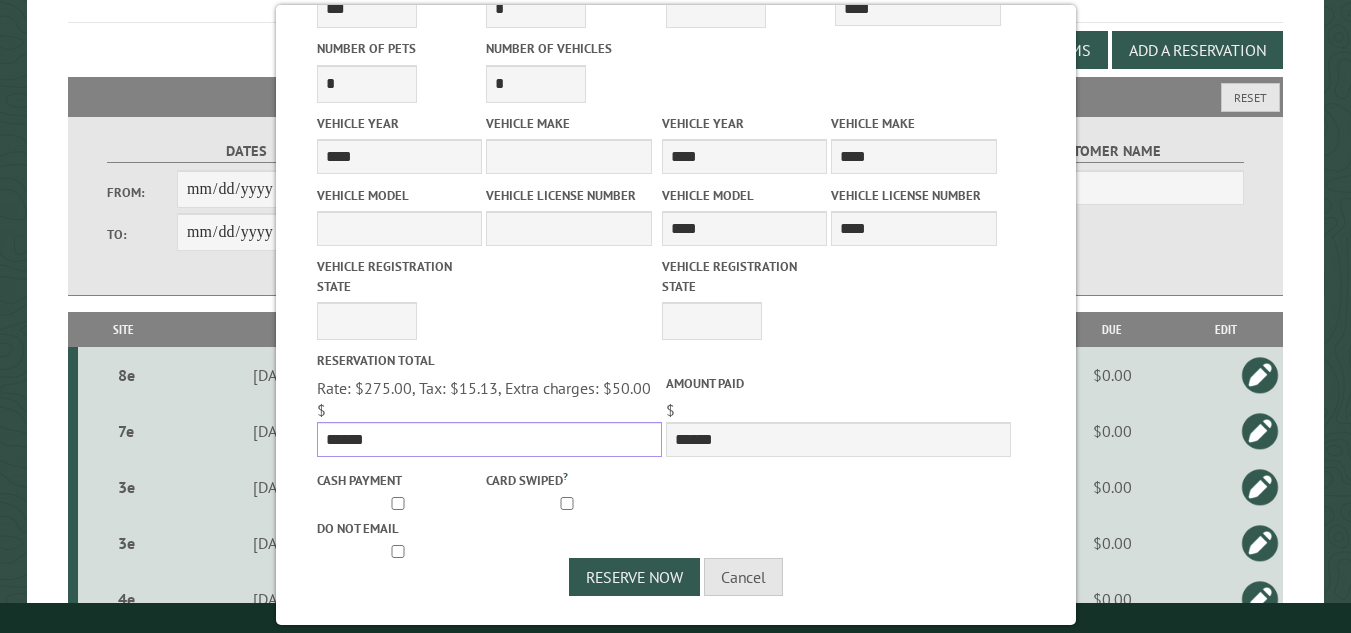 drag, startPoint x: 371, startPoint y: 437, endPoint x: 322, endPoint y: 436, distance: 49.010204 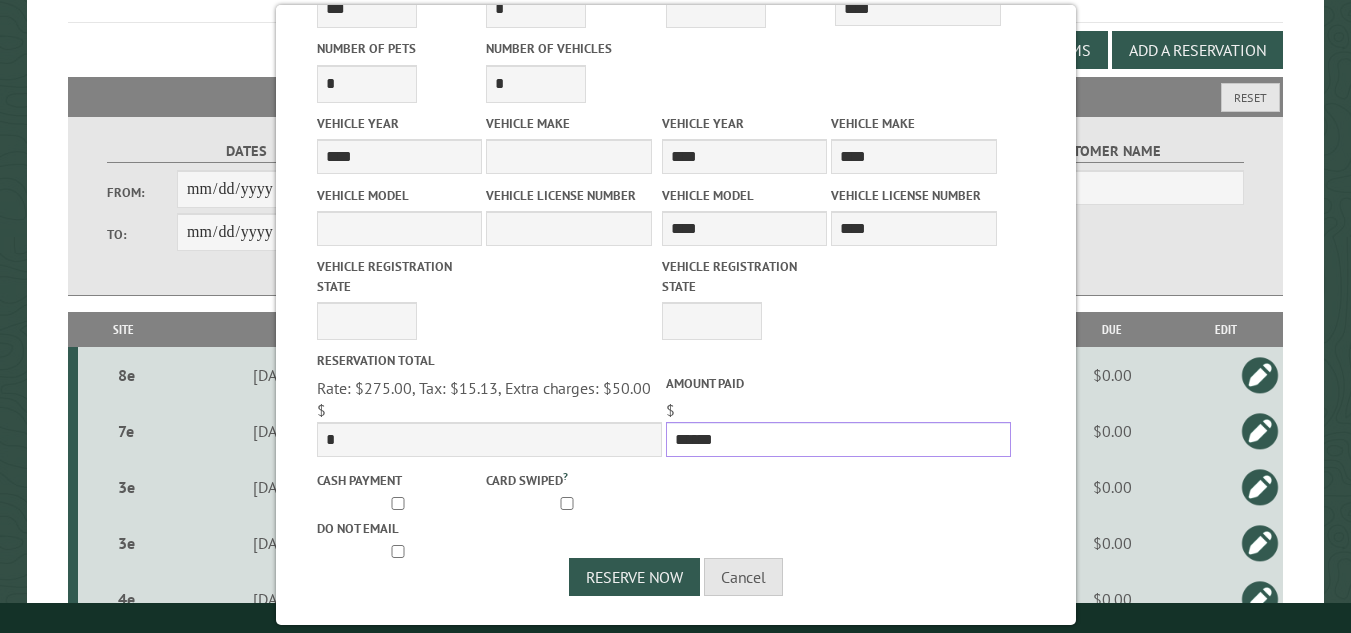 drag, startPoint x: 717, startPoint y: 435, endPoint x: 660, endPoint y: 435, distance: 57 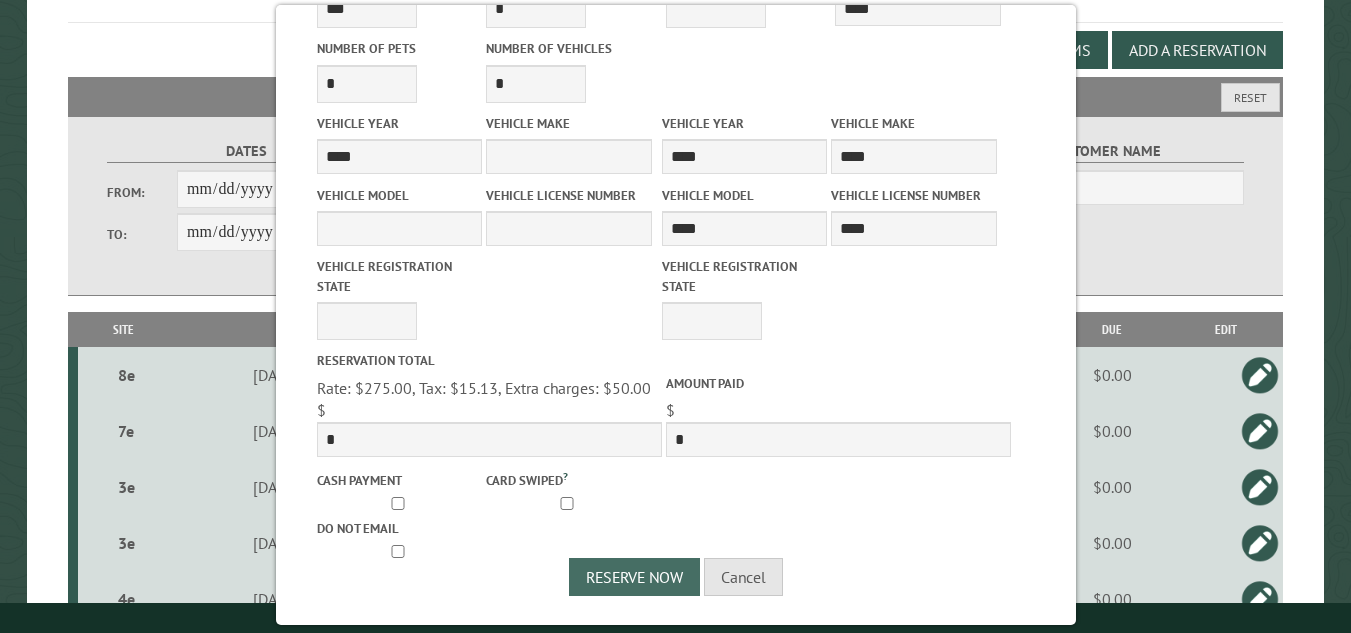 click on "Reserve Now" at bounding box center [634, 577] 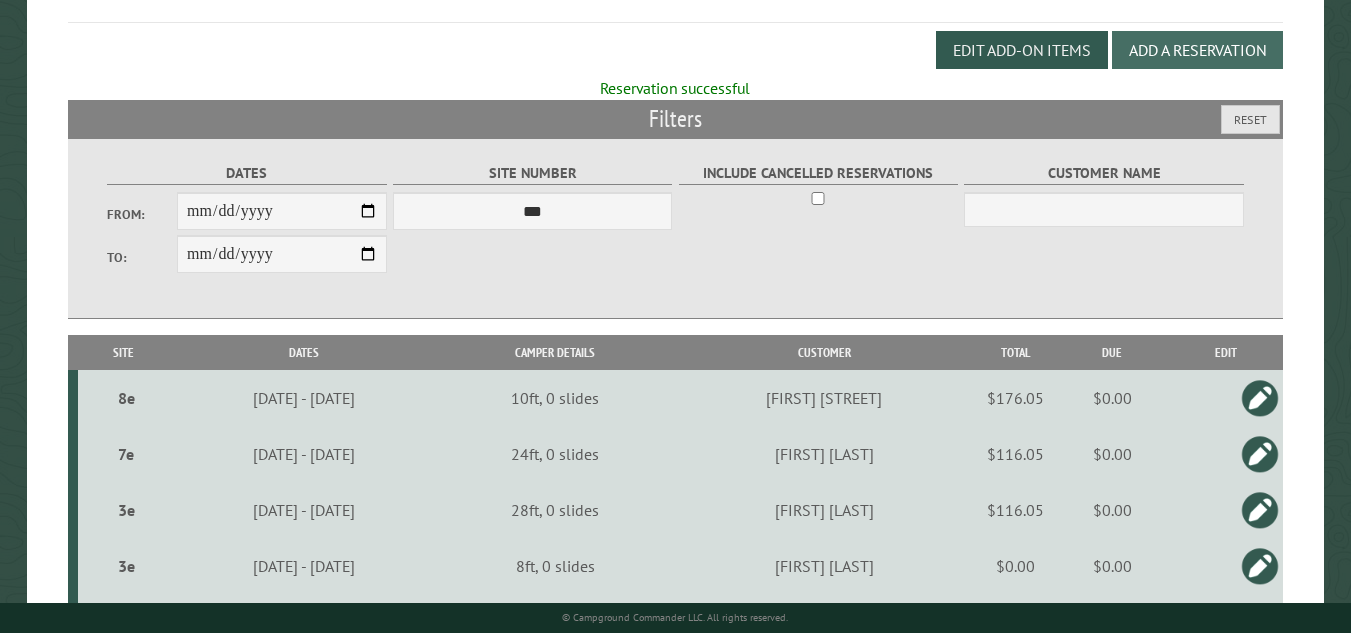 click on "Add a Reservation" at bounding box center (1197, 50) 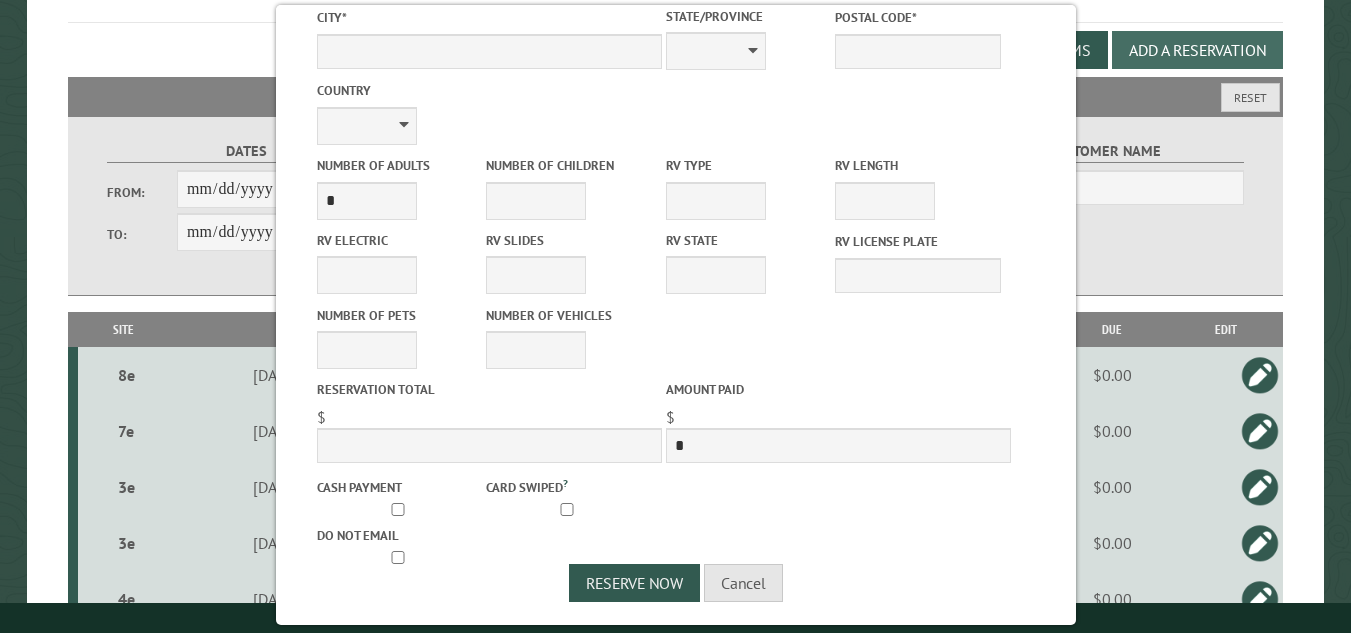 scroll, scrollTop: 0, scrollLeft: 0, axis: both 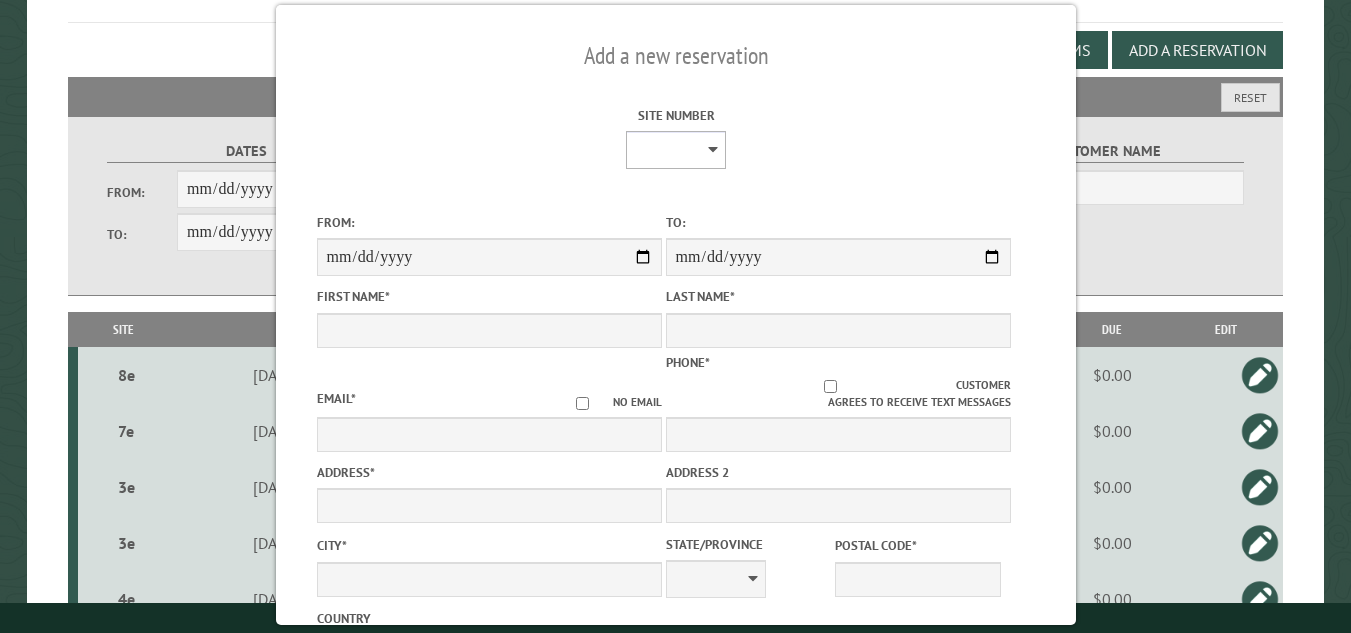 click on "**********" at bounding box center [676, 150] 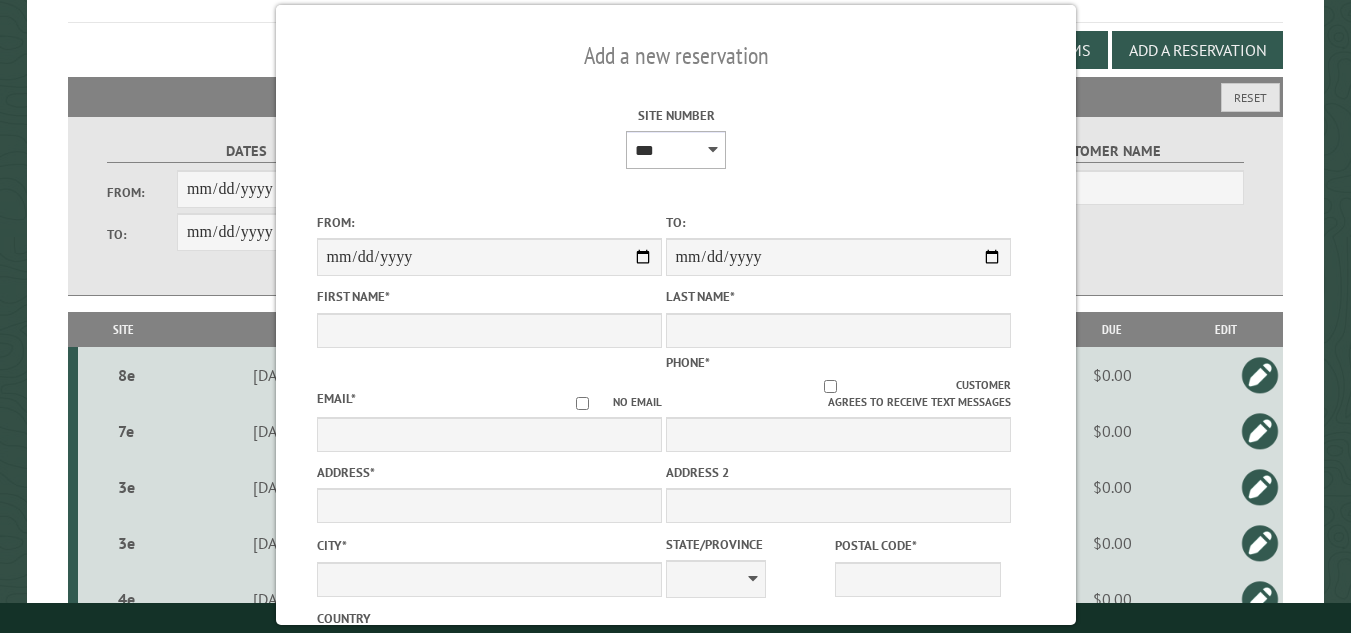 click on "**********" at bounding box center (676, 150) 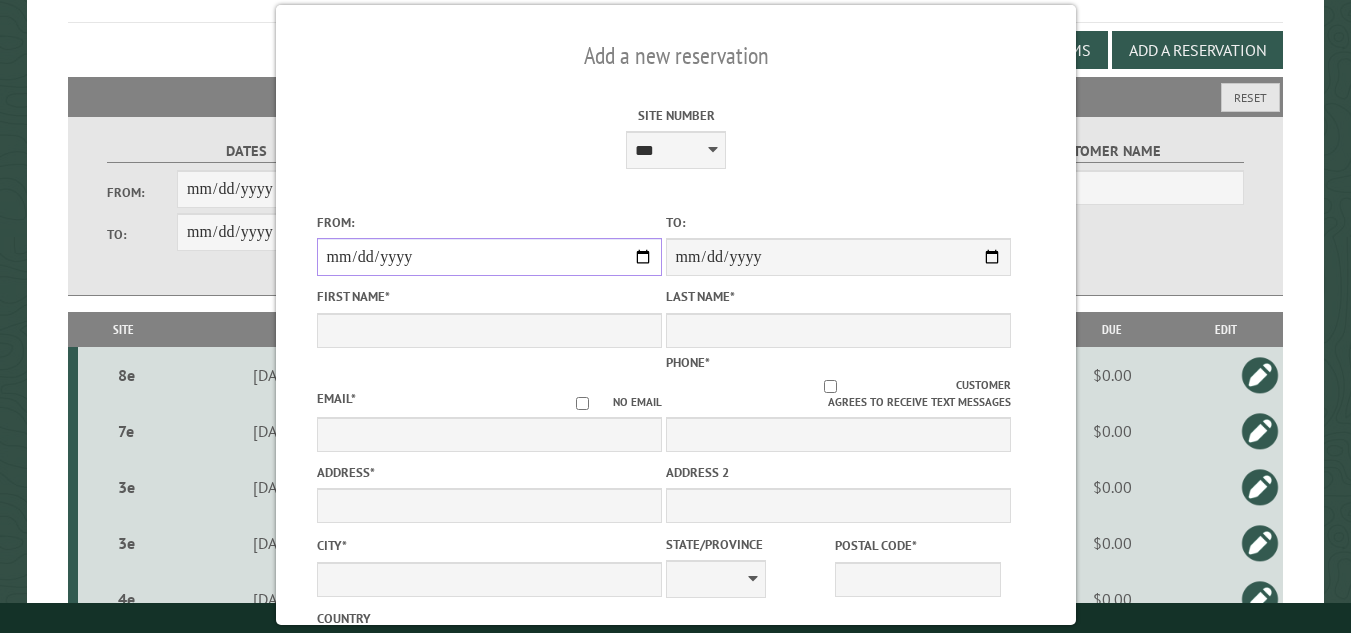 click on "From:" at bounding box center [488, 257] 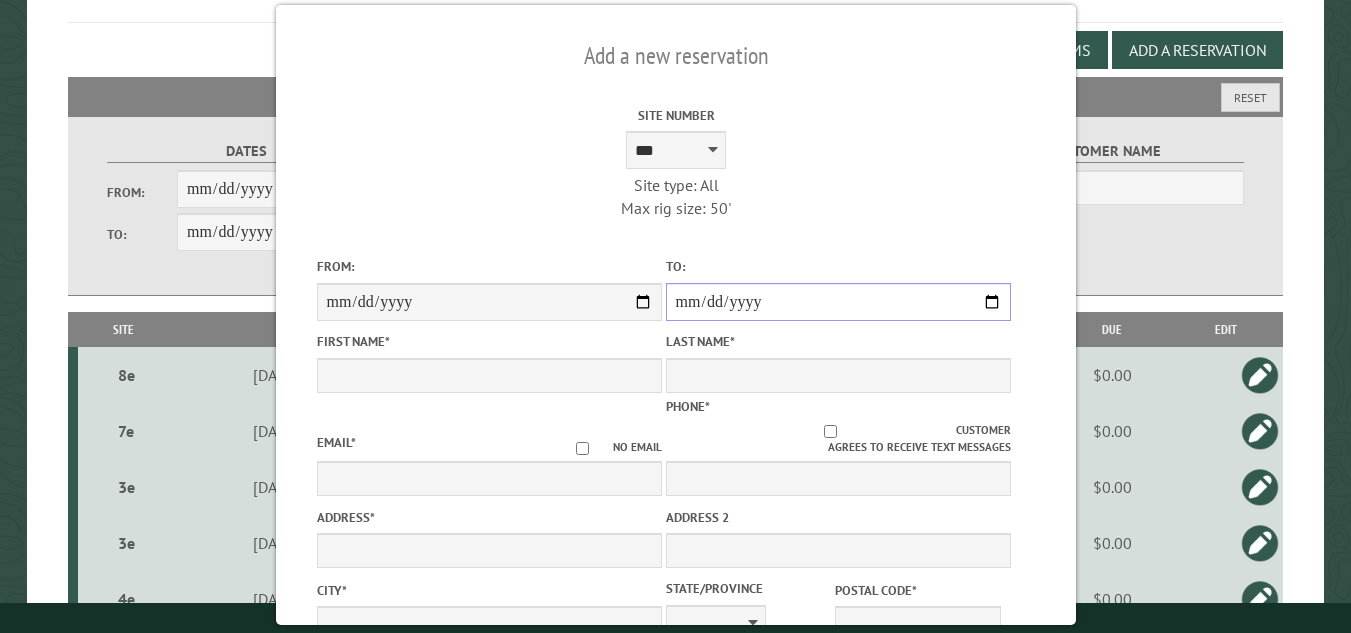 click on "**********" at bounding box center [837, 302] 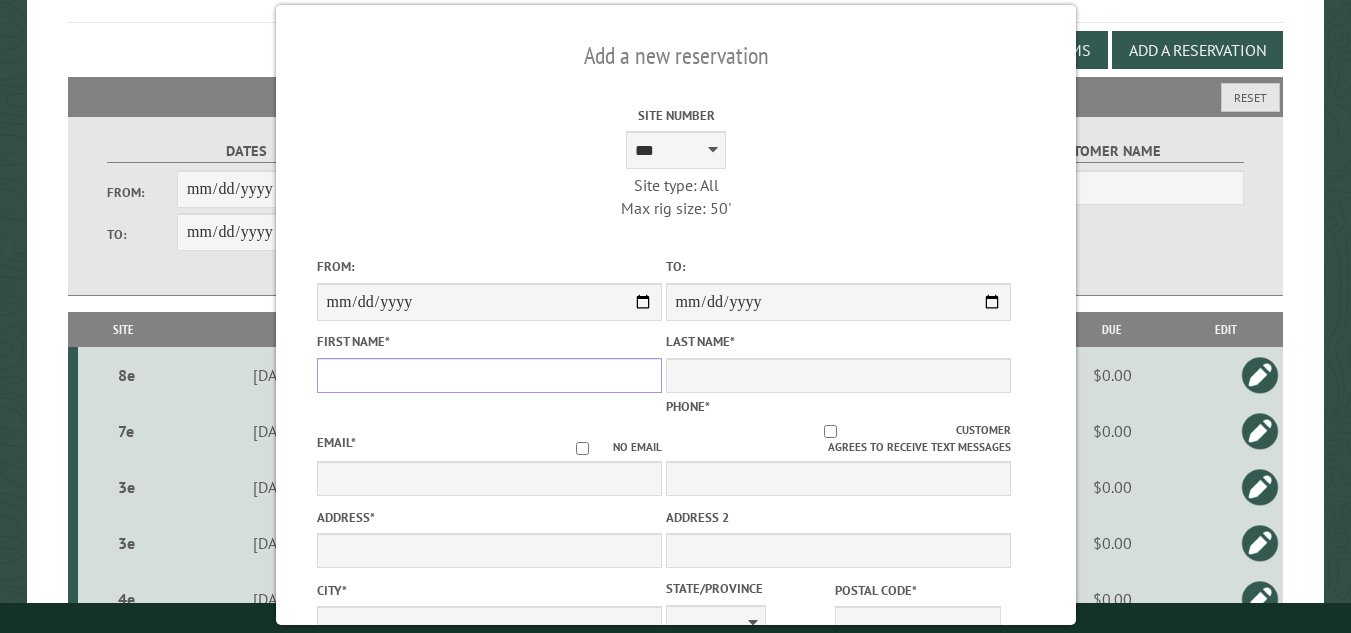 click on "First Name *" at bounding box center [488, 375] 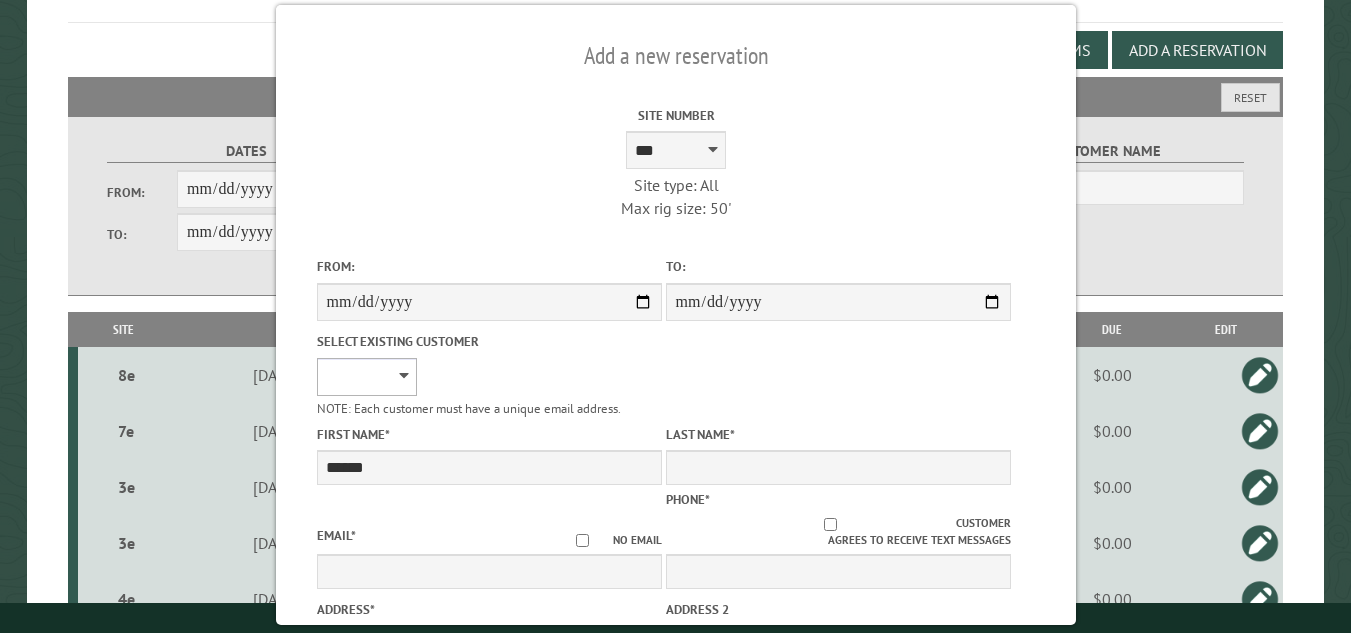 click on "**********" at bounding box center [366, 377] 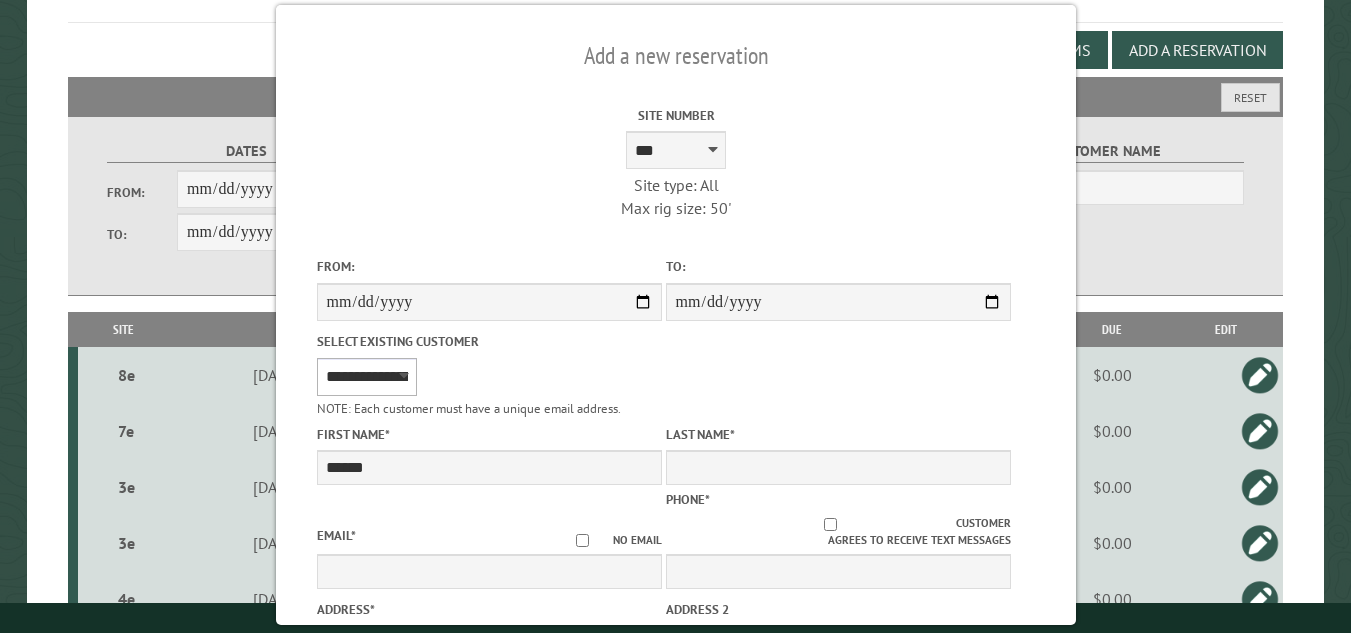click on "**********" at bounding box center (366, 377) 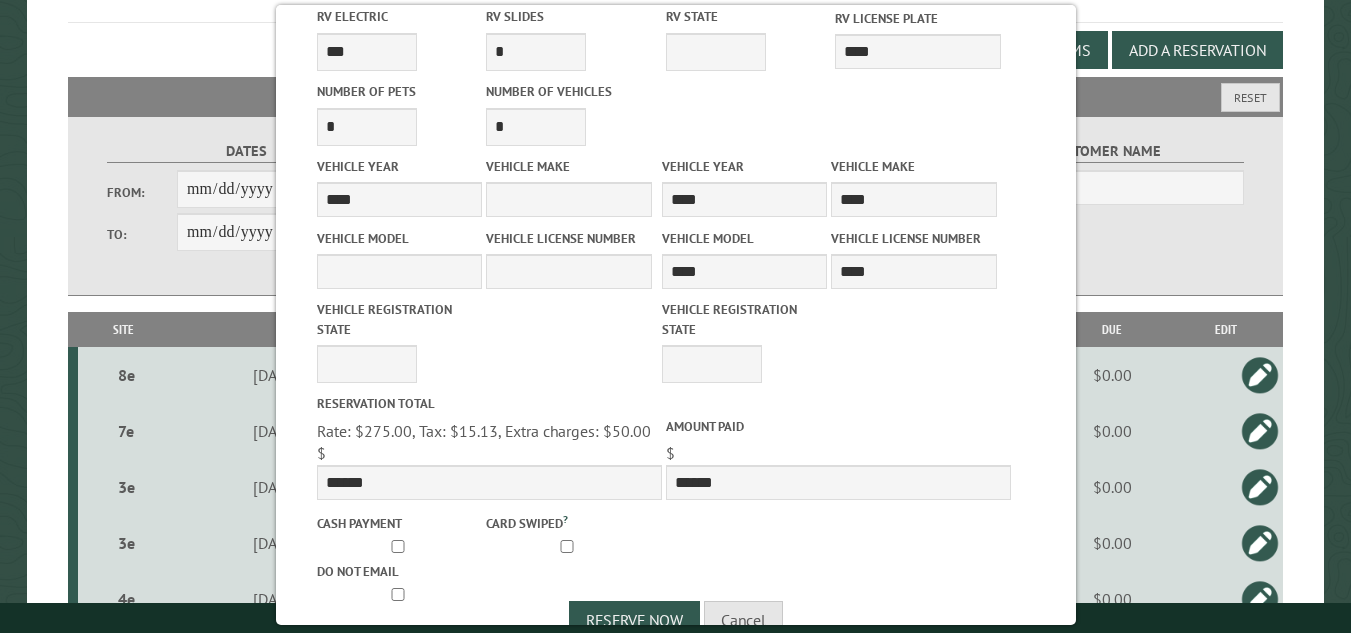 scroll, scrollTop: 932, scrollLeft: 0, axis: vertical 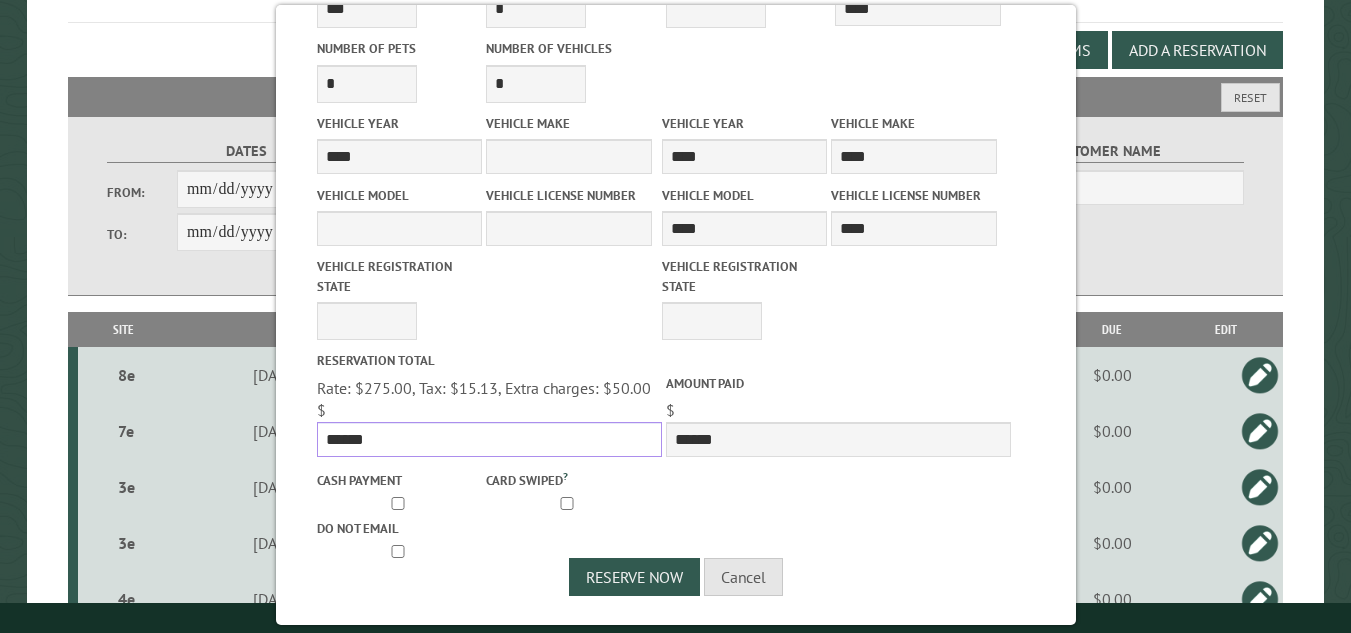 drag, startPoint x: 374, startPoint y: 435, endPoint x: 307, endPoint y: 434, distance: 67.00746 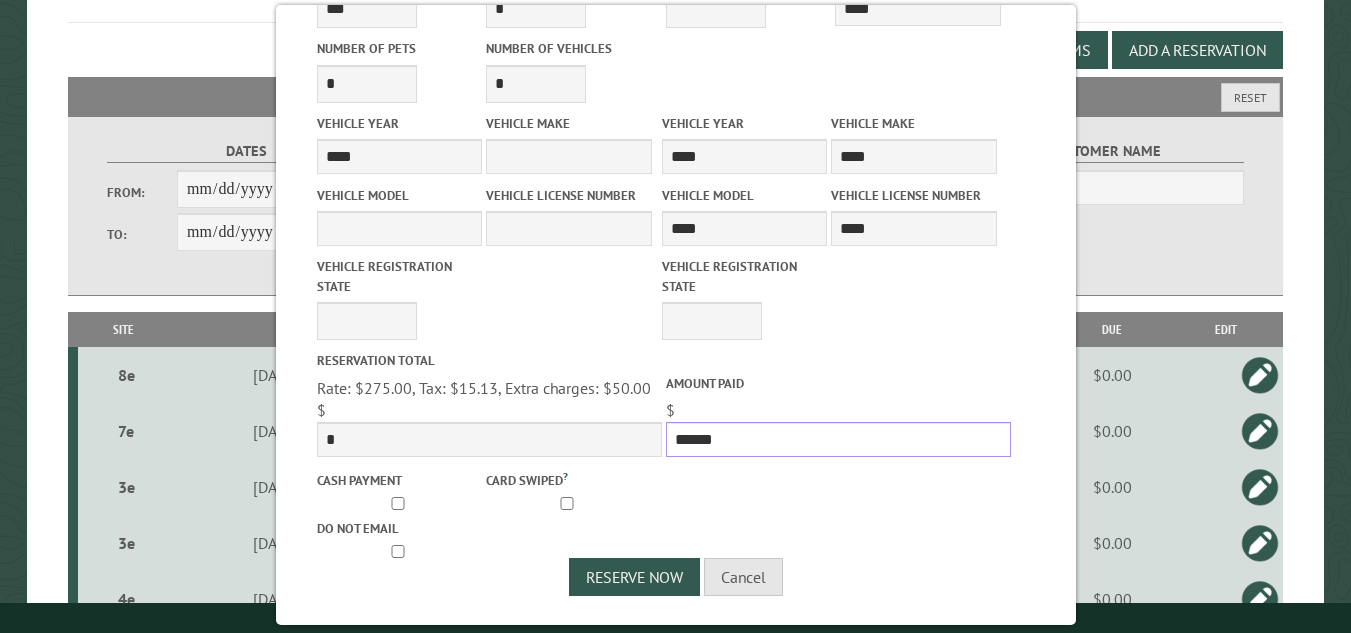 drag, startPoint x: 718, startPoint y: 431, endPoint x: 666, endPoint y: 437, distance: 52.34501 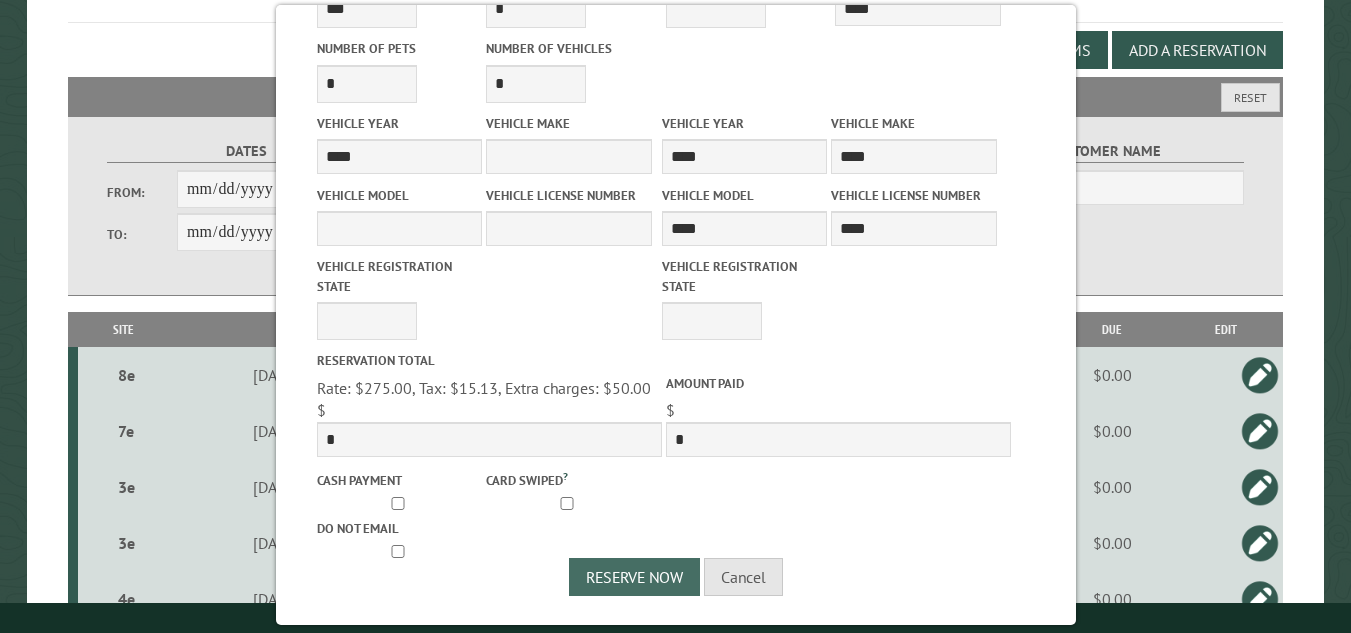 click on "Reserve Now" at bounding box center [634, 577] 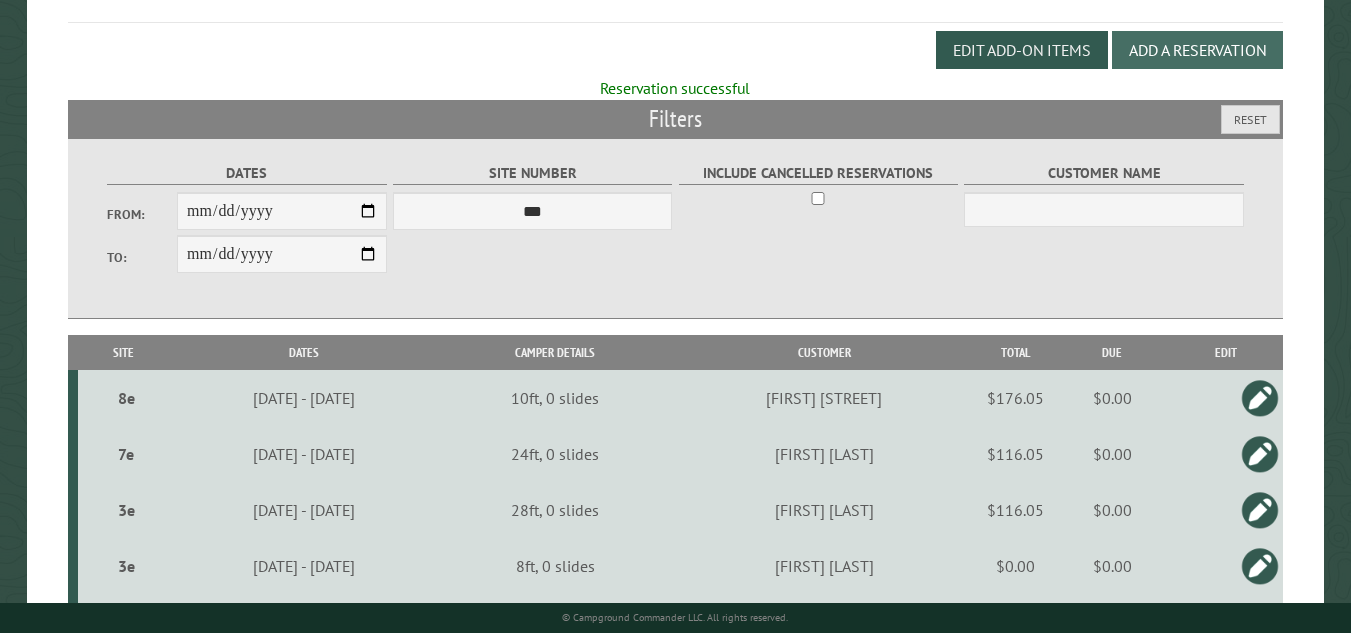 click on "Add a Reservation" at bounding box center [1197, 50] 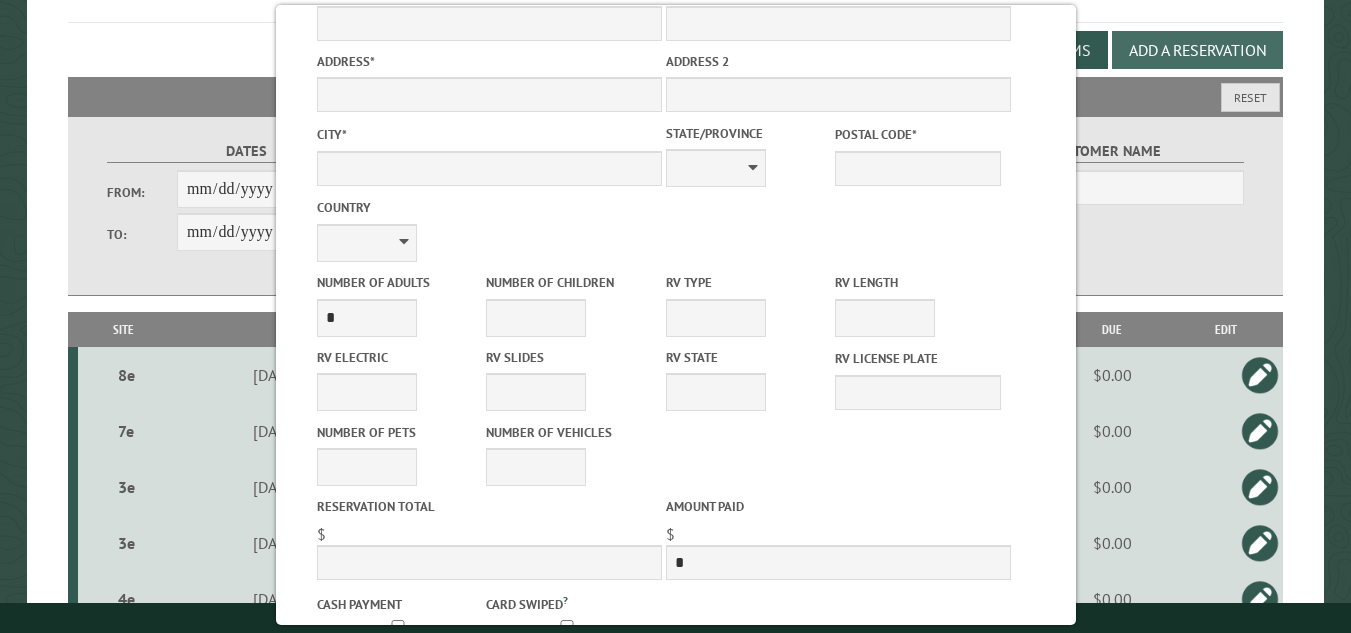 scroll, scrollTop: 0, scrollLeft: 0, axis: both 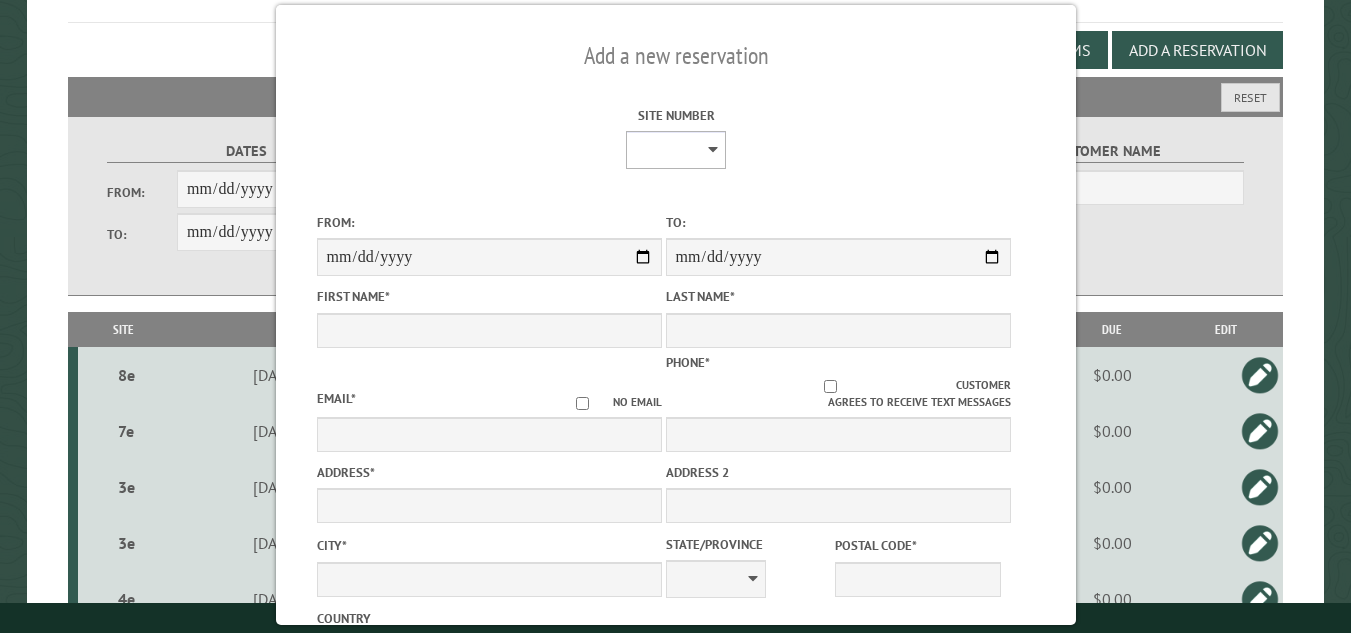 click on "**********" at bounding box center (676, 150) 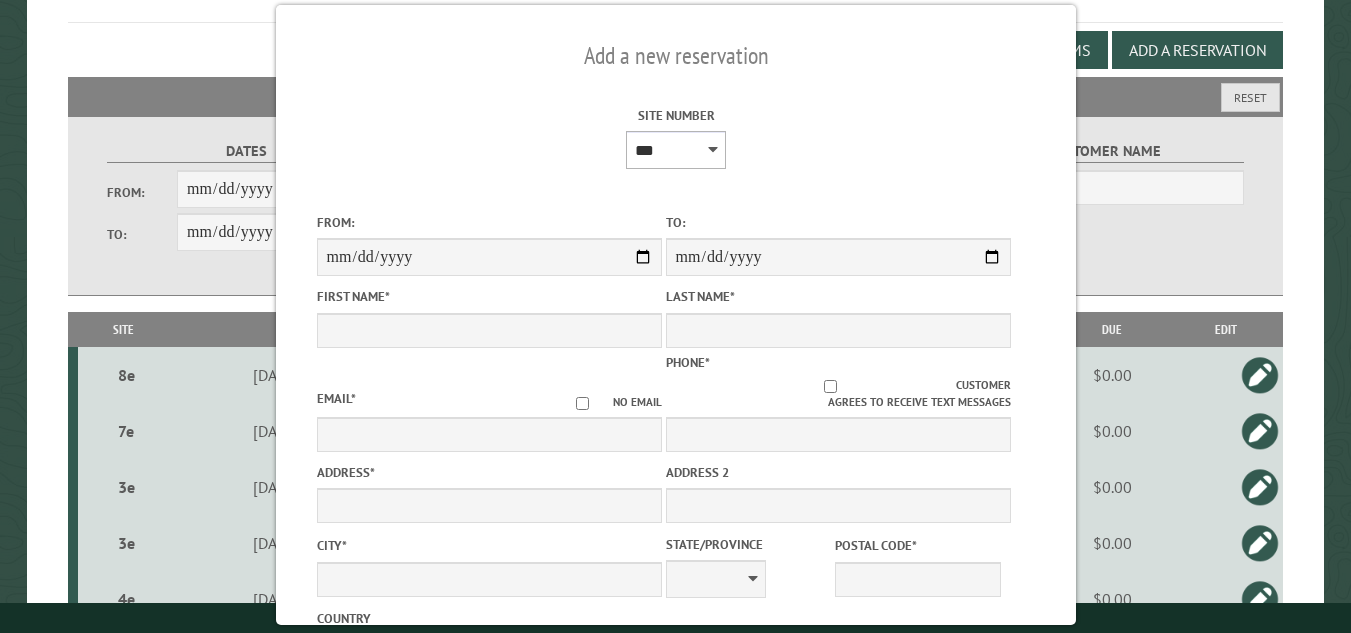 click on "**********" at bounding box center (676, 150) 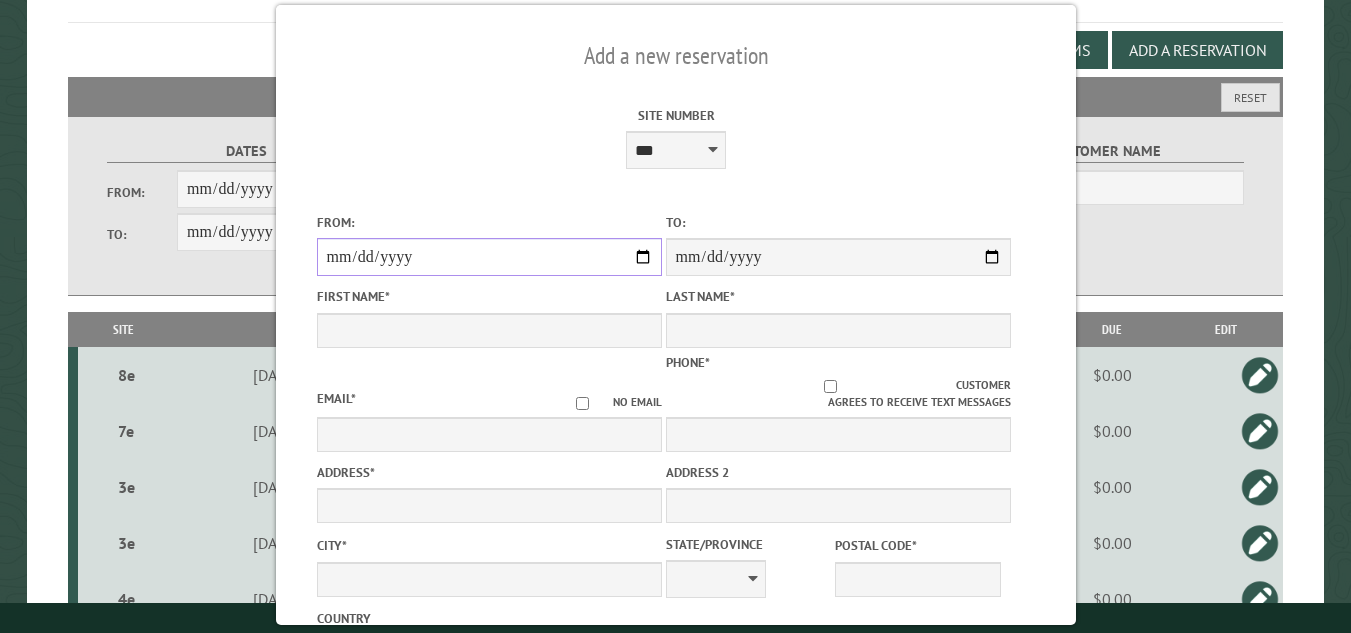 click on "From:" at bounding box center [488, 257] 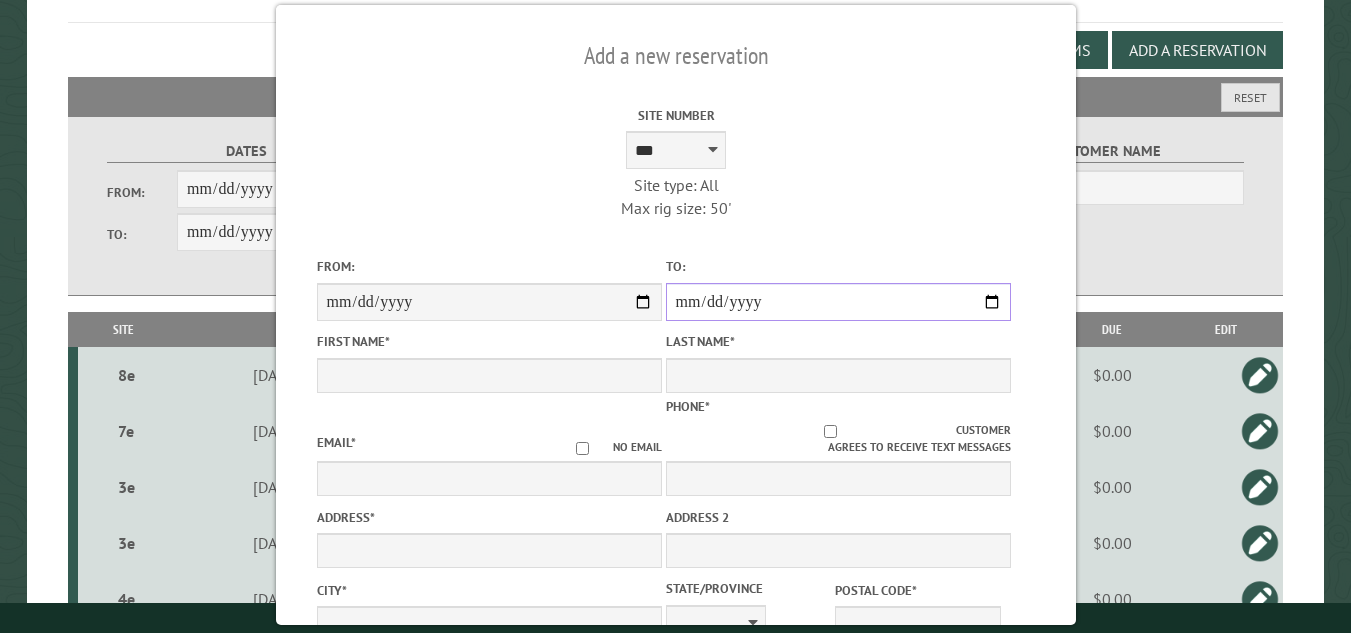 click on "**********" at bounding box center (837, 302) 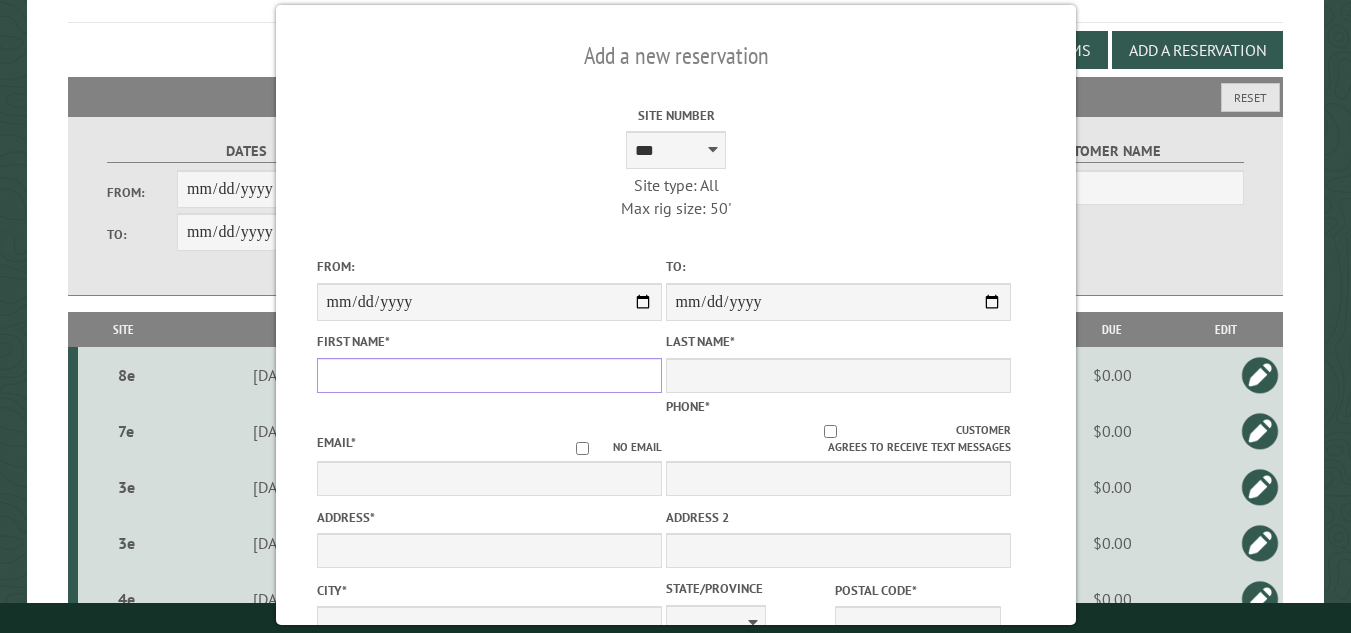 click on "First Name *" at bounding box center [488, 375] 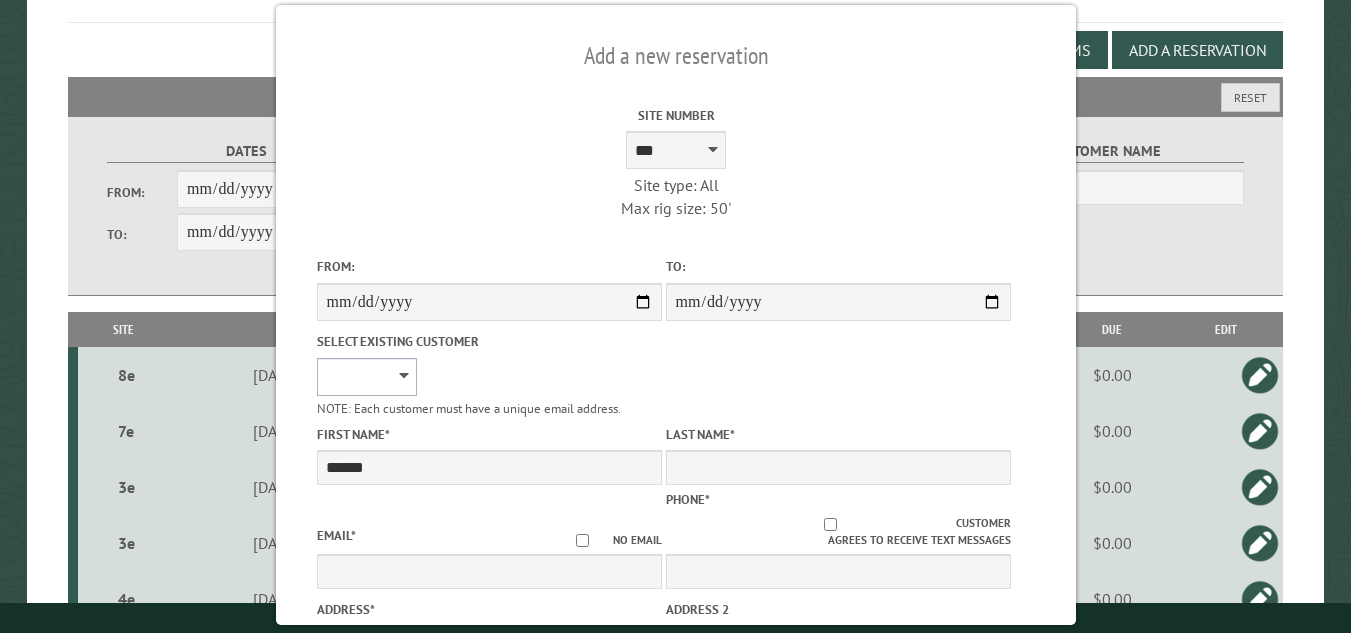click on "**********" at bounding box center [366, 377] 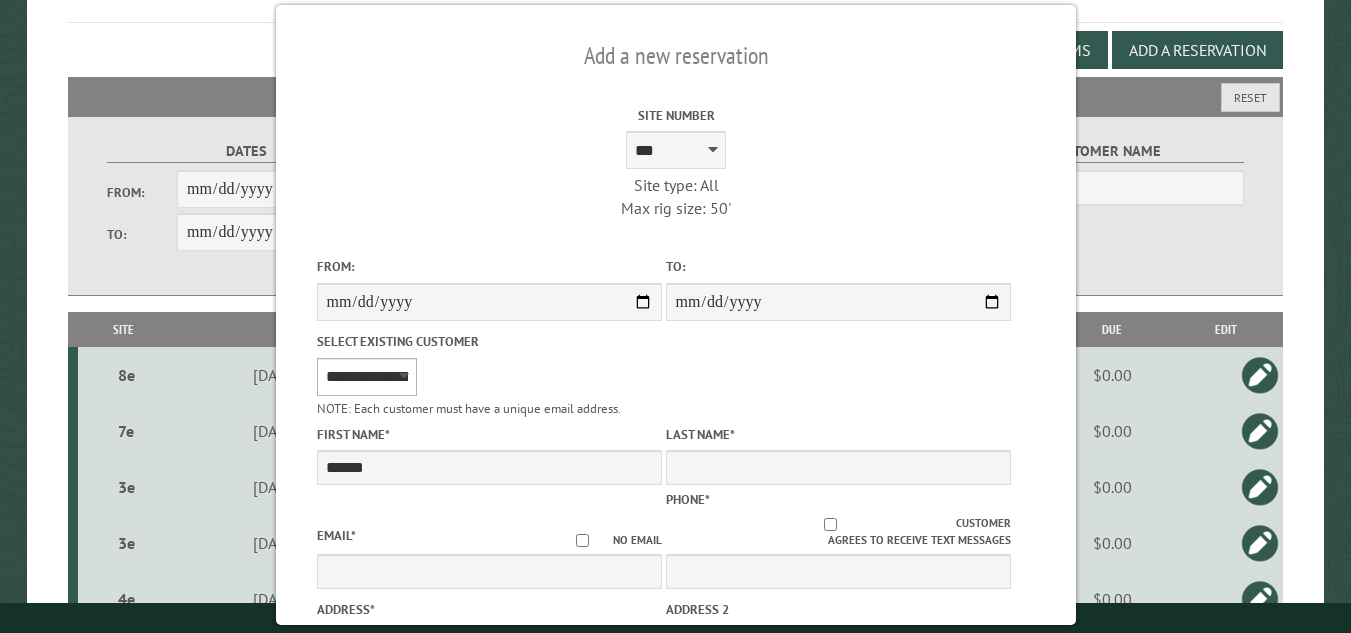 click on "**********" at bounding box center (366, 377) 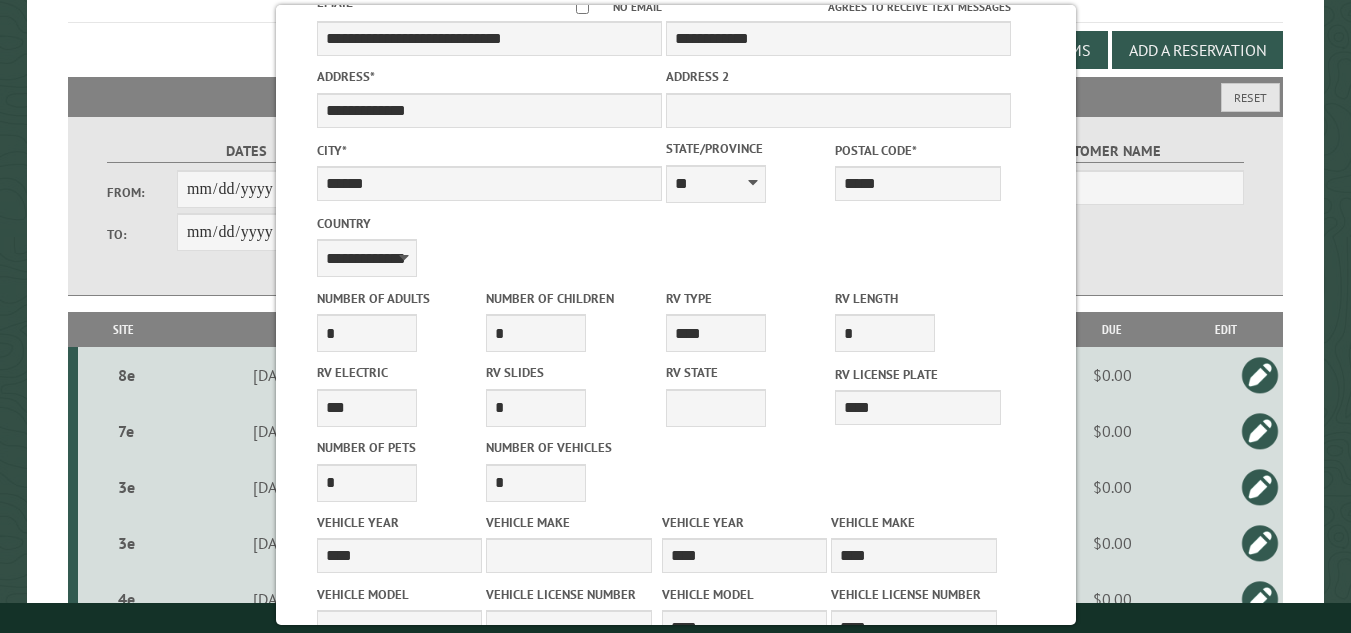 scroll, scrollTop: 932, scrollLeft: 0, axis: vertical 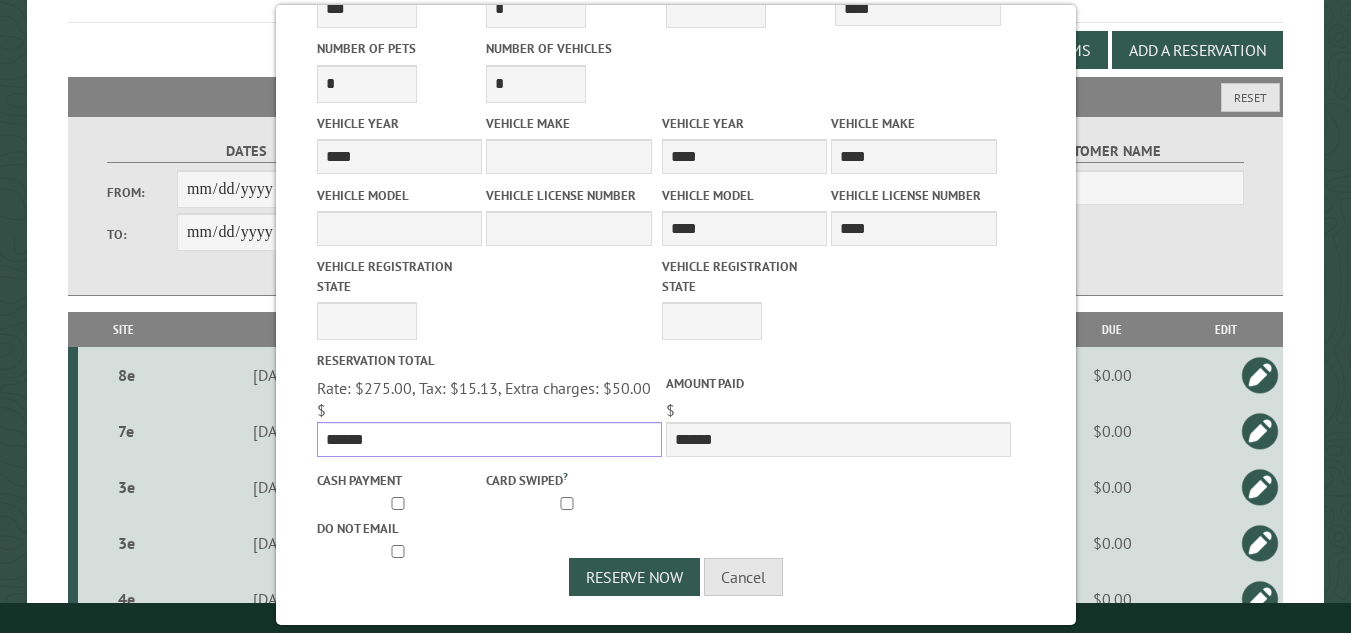 drag, startPoint x: 382, startPoint y: 431, endPoint x: 299, endPoint y: 431, distance: 83 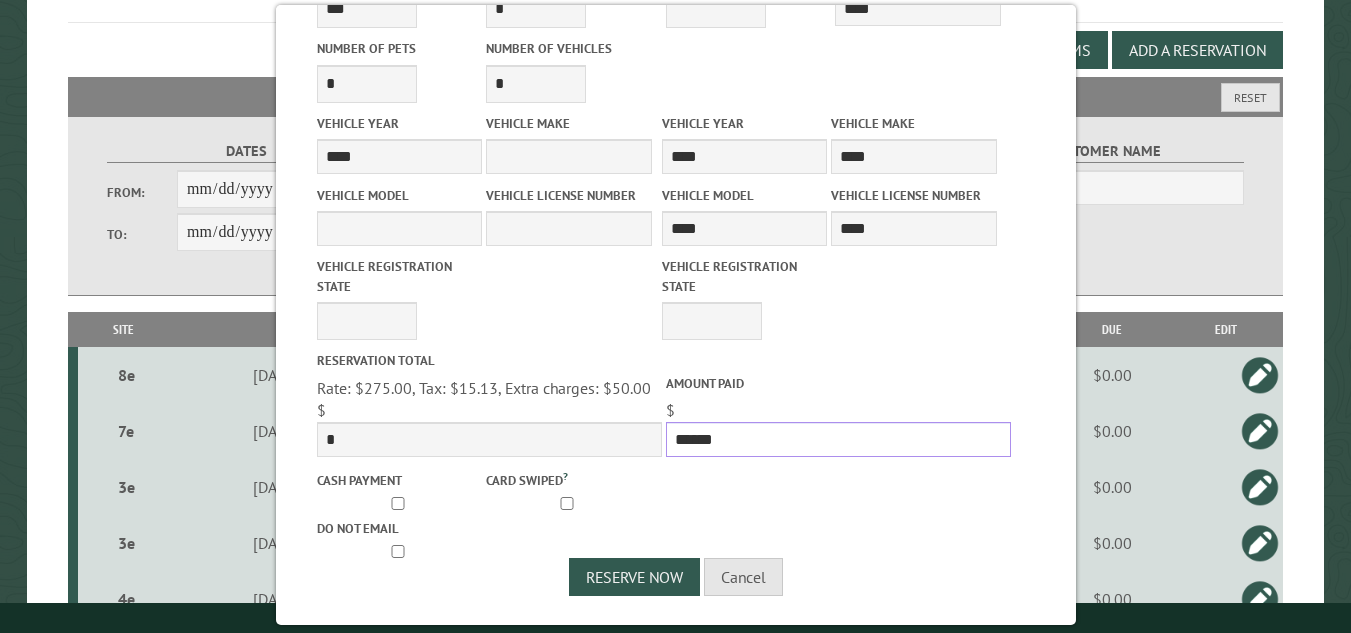drag, startPoint x: 692, startPoint y: 434, endPoint x: 653, endPoint y: 441, distance: 39.623226 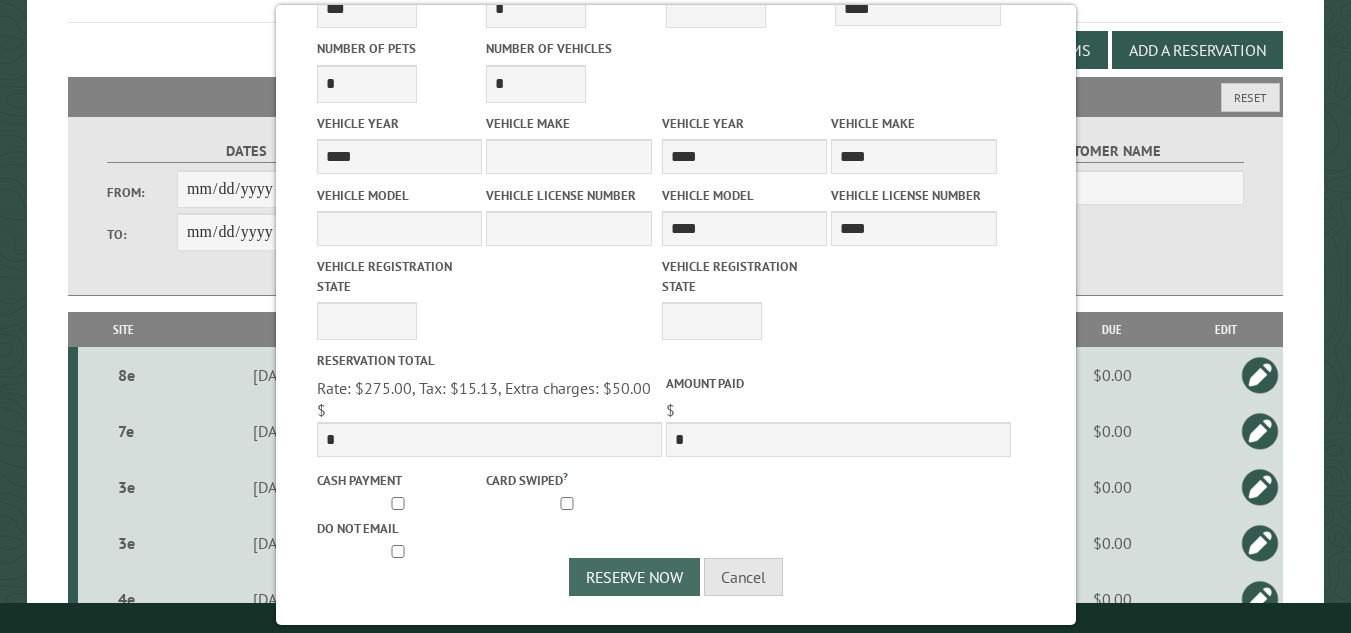 click on "Reserve Now" at bounding box center [634, 577] 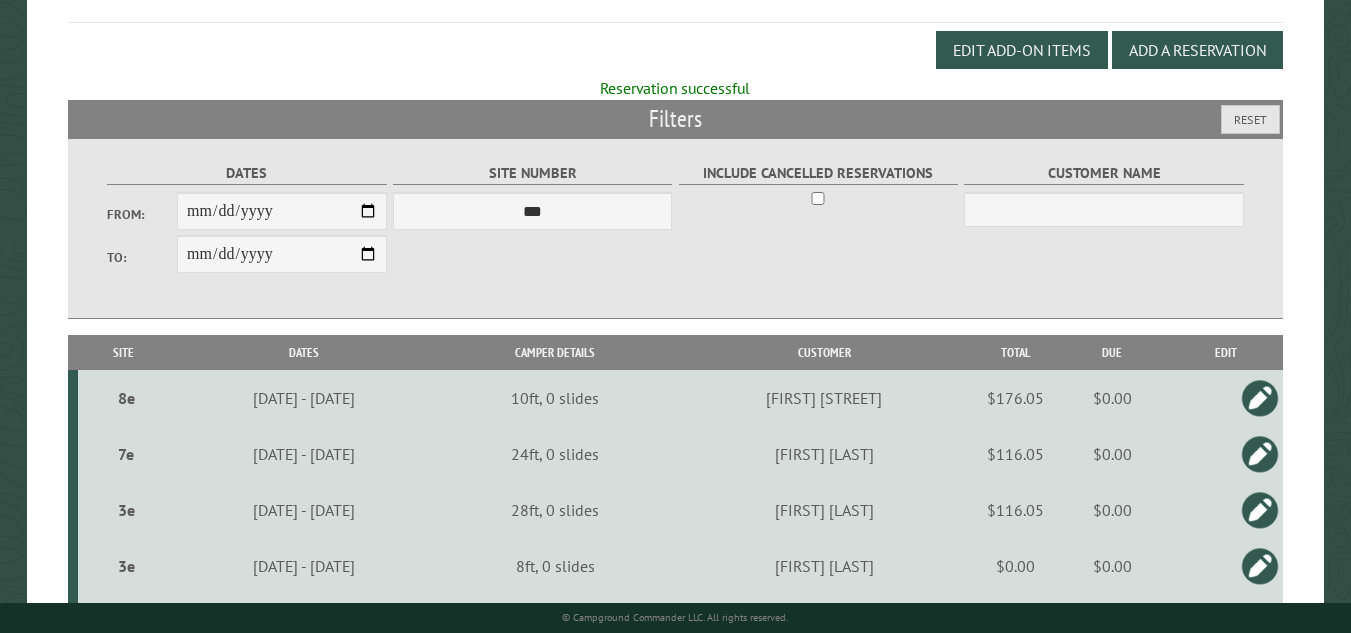 click on "Add a Reservation" at bounding box center [1197, 50] 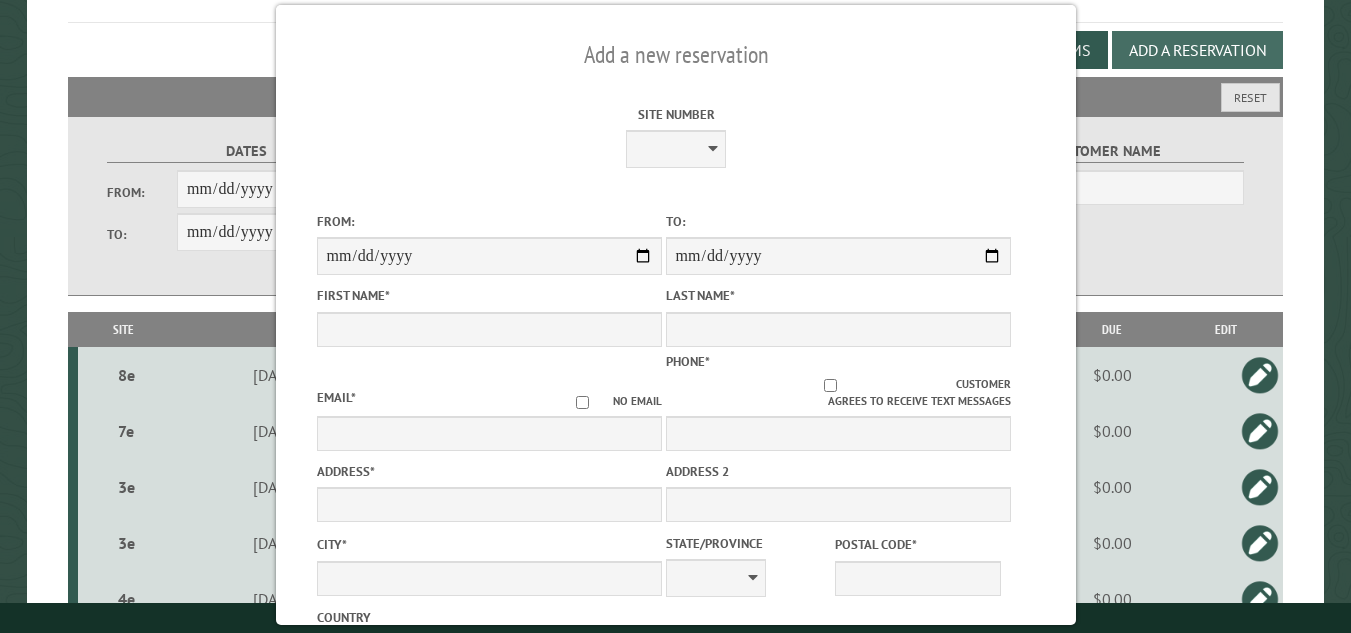 scroll, scrollTop: 0, scrollLeft: 0, axis: both 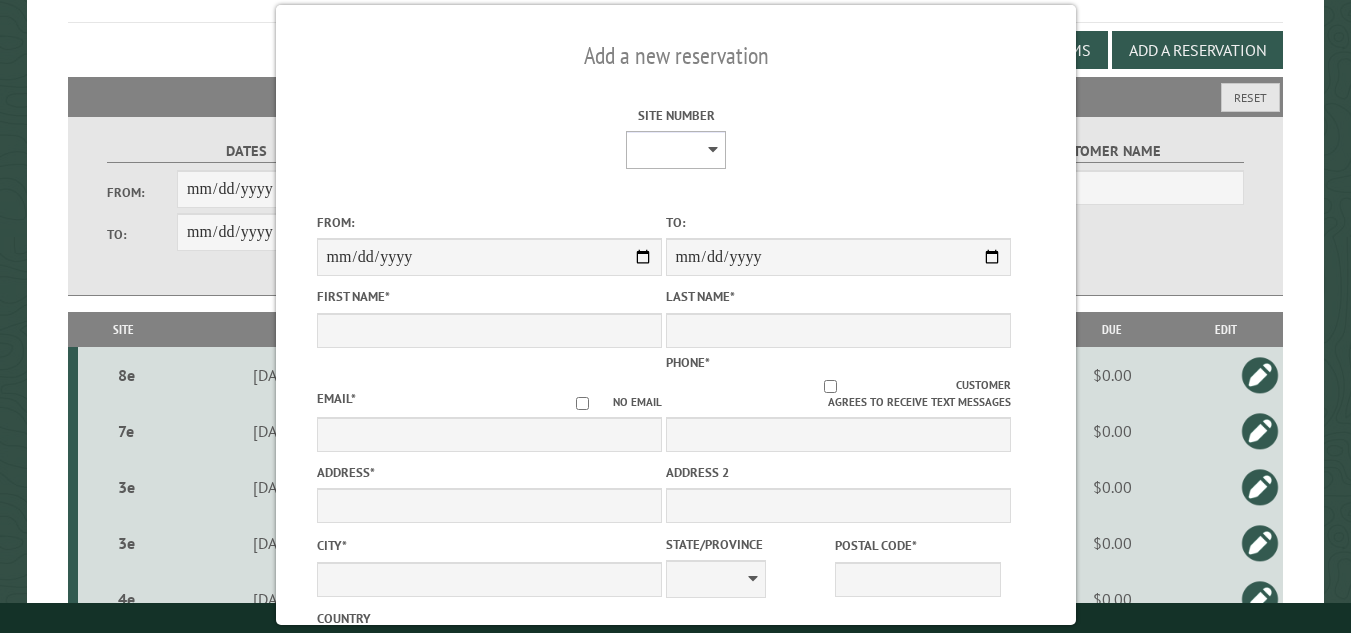 click on "**********" at bounding box center [676, 150] 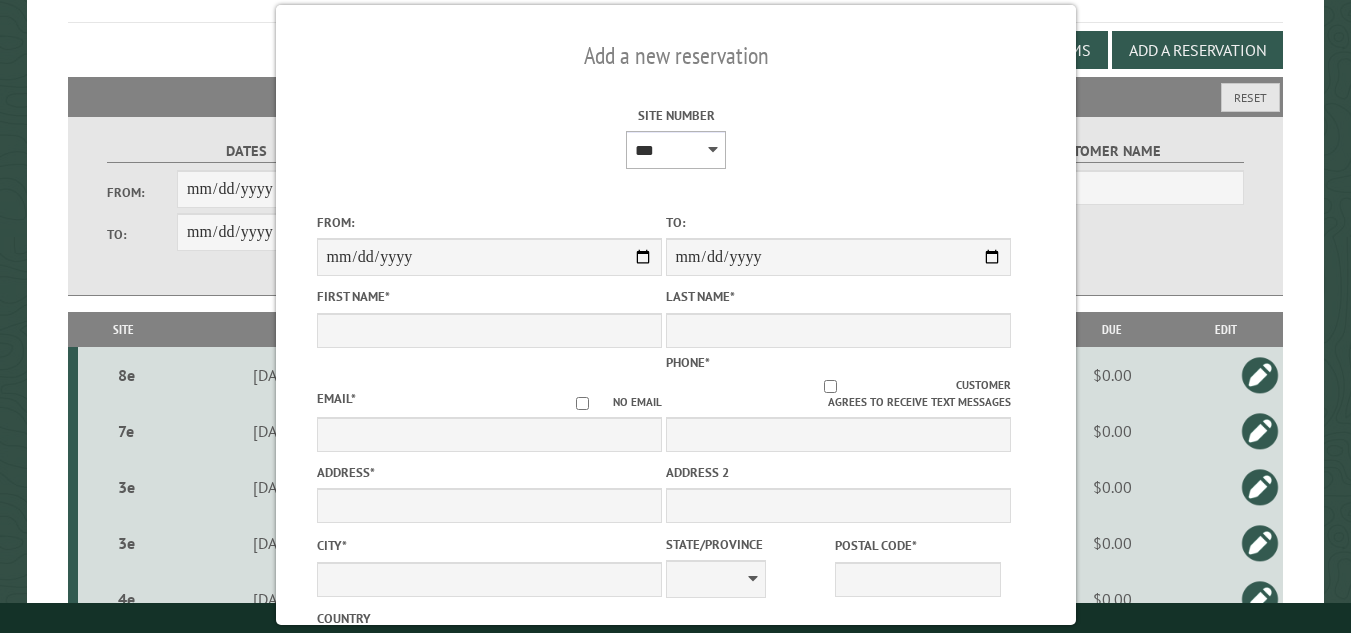 click on "**********" at bounding box center [676, 150] 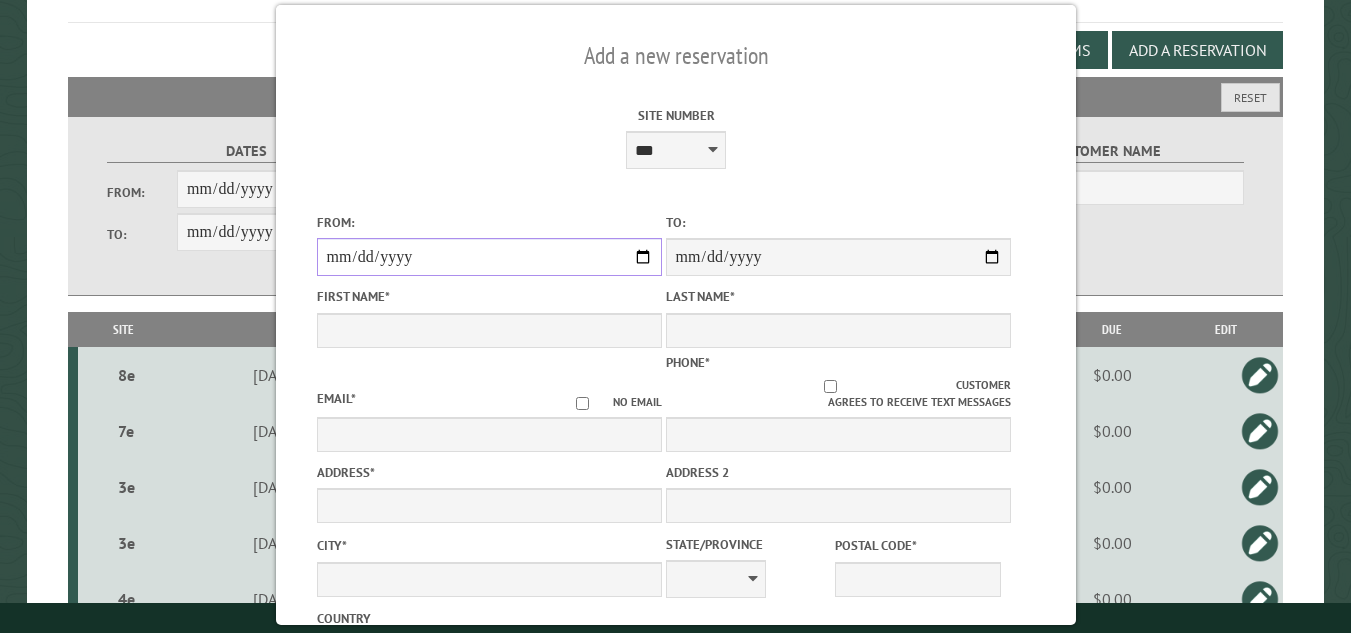 click on "From:" at bounding box center (488, 257) 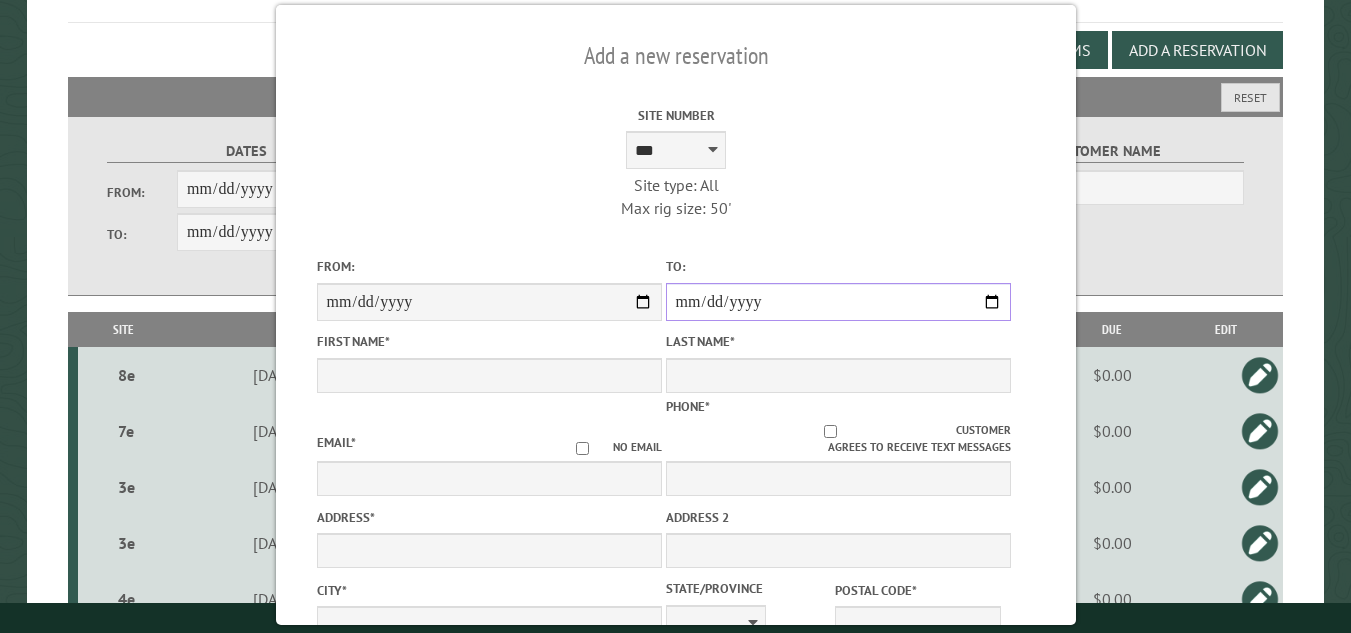 click on "**********" at bounding box center (837, 302) 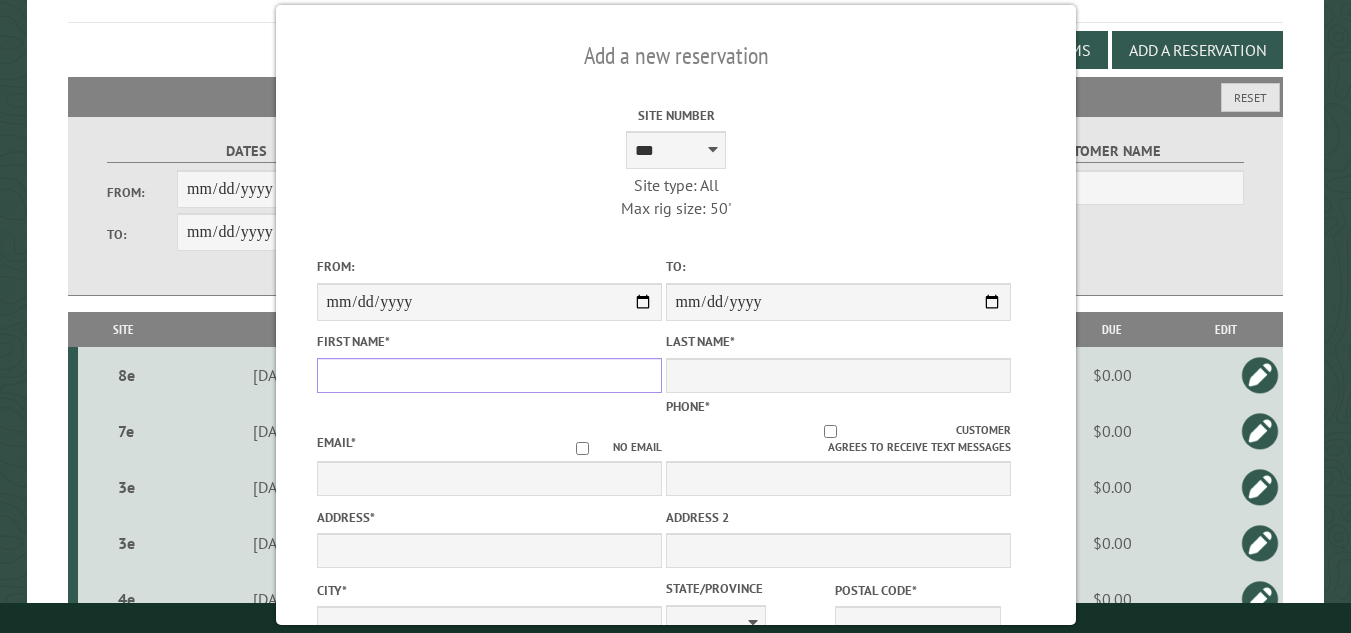 click on "First Name *" at bounding box center [488, 375] 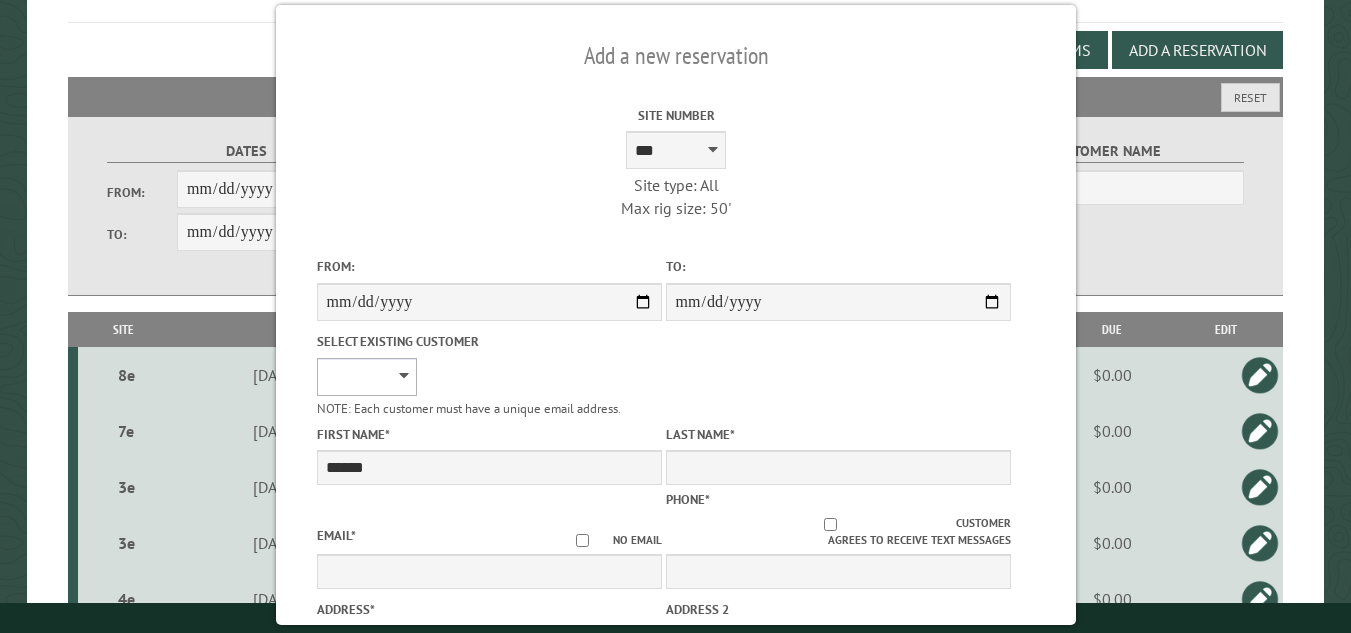 click on "**********" at bounding box center [366, 377] 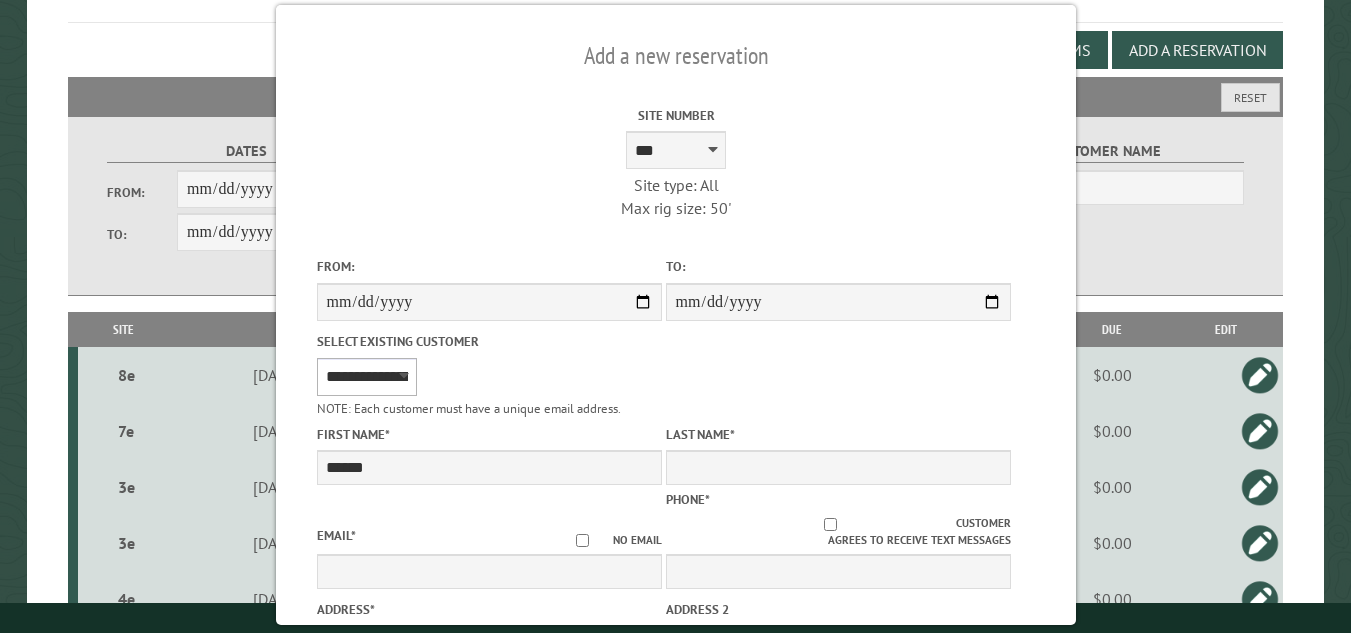 click on "**********" at bounding box center (366, 377) 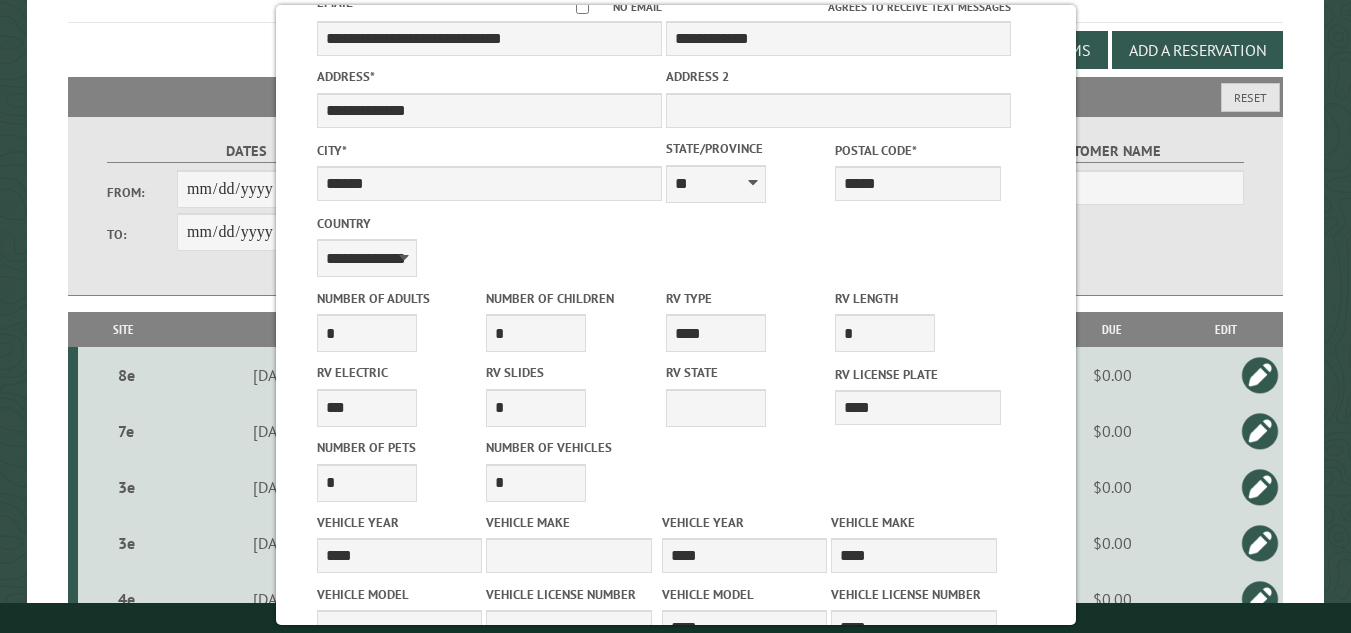 scroll, scrollTop: 932, scrollLeft: 0, axis: vertical 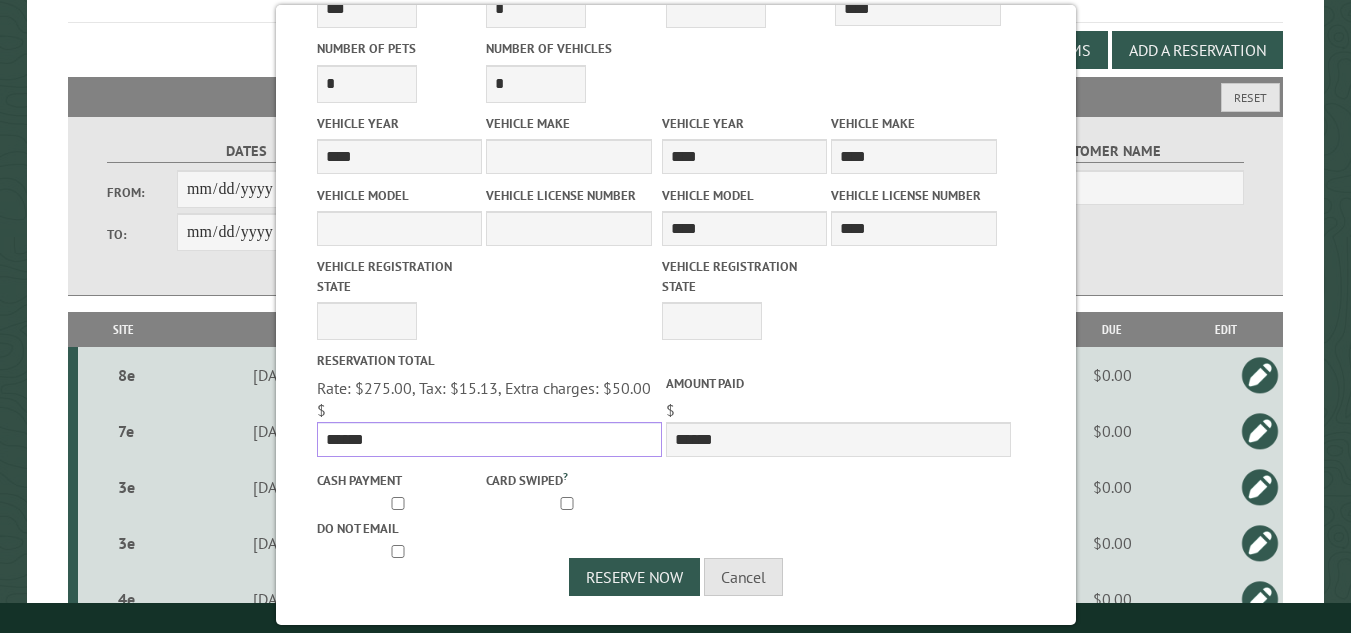 drag, startPoint x: 372, startPoint y: 432, endPoint x: 317, endPoint y: 435, distance: 55.081757 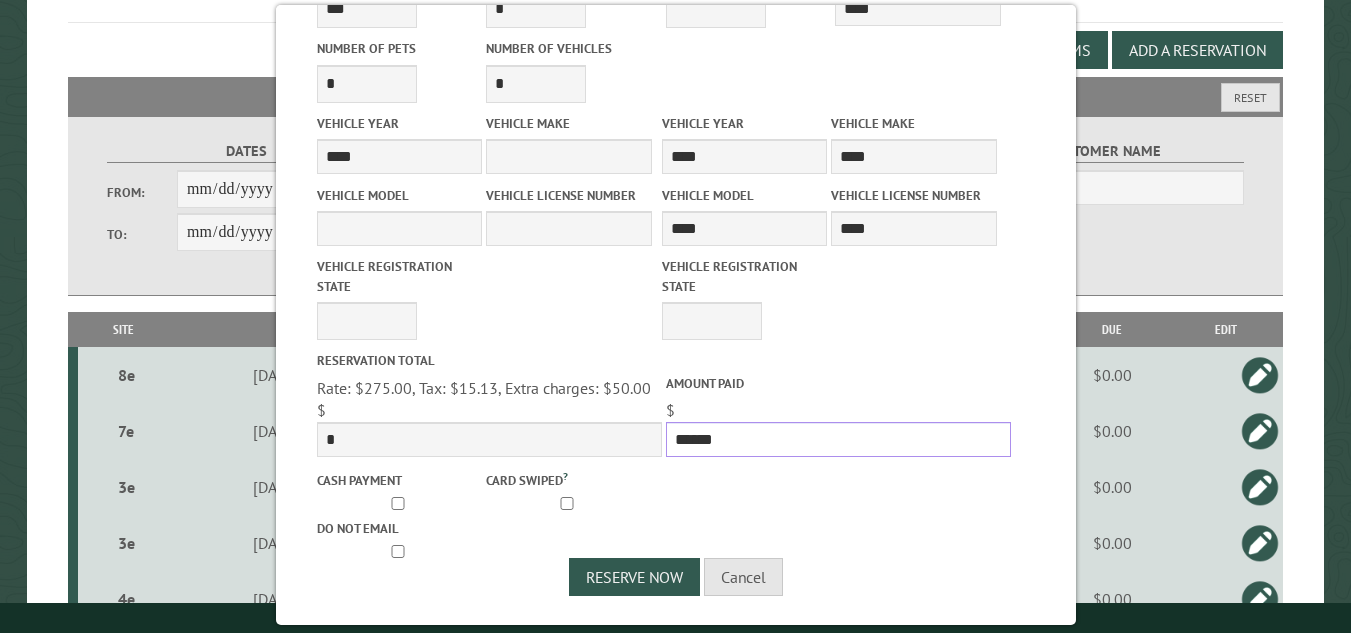 drag, startPoint x: 720, startPoint y: 435, endPoint x: 660, endPoint y: 444, distance: 60.671246 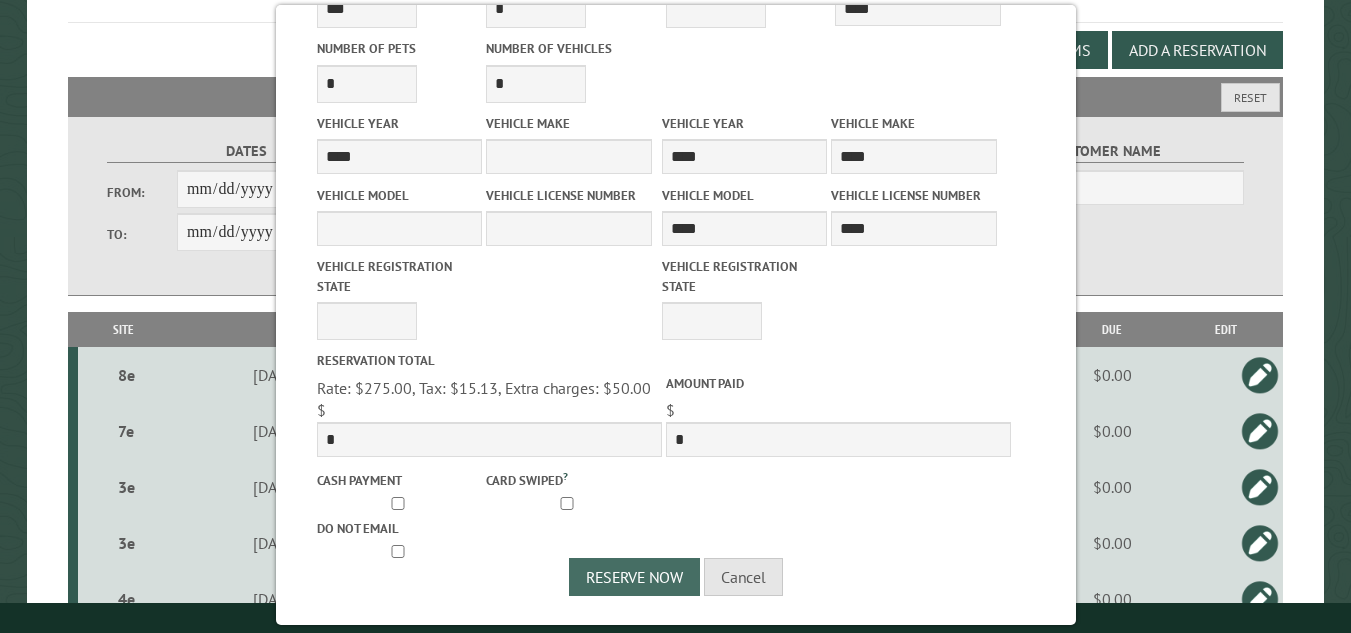 click on "Reserve Now" at bounding box center (634, 577) 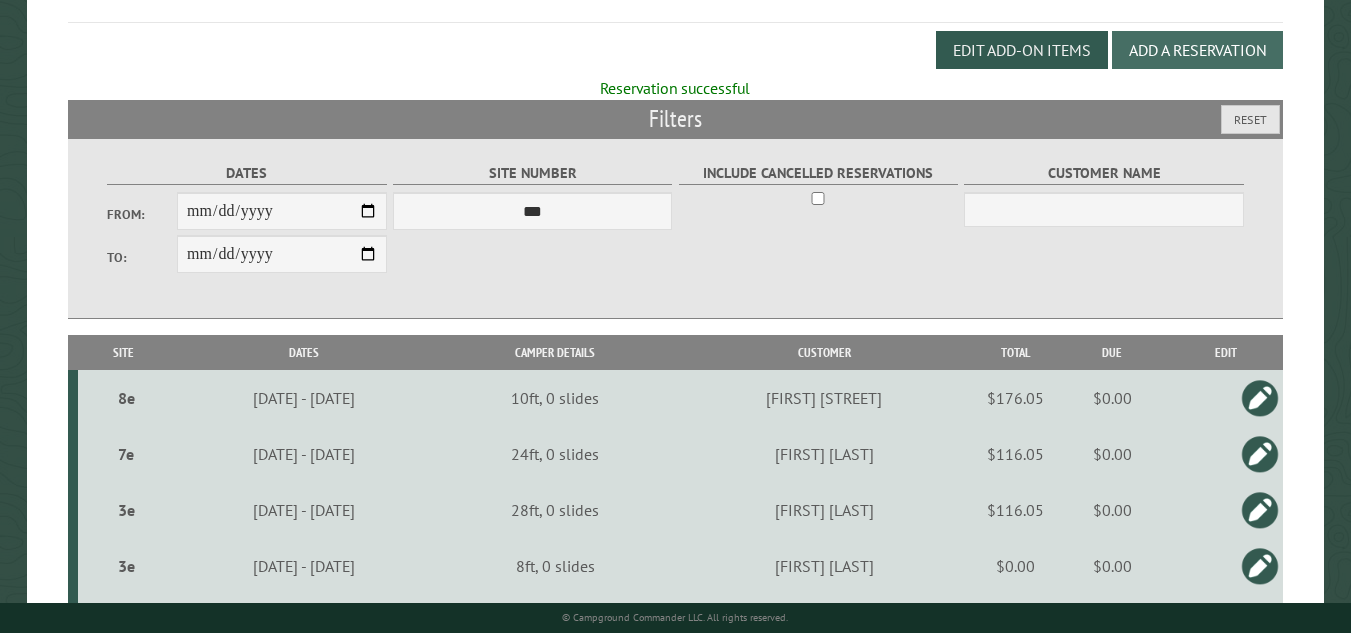 click on "Add a Reservation" at bounding box center [1197, 50] 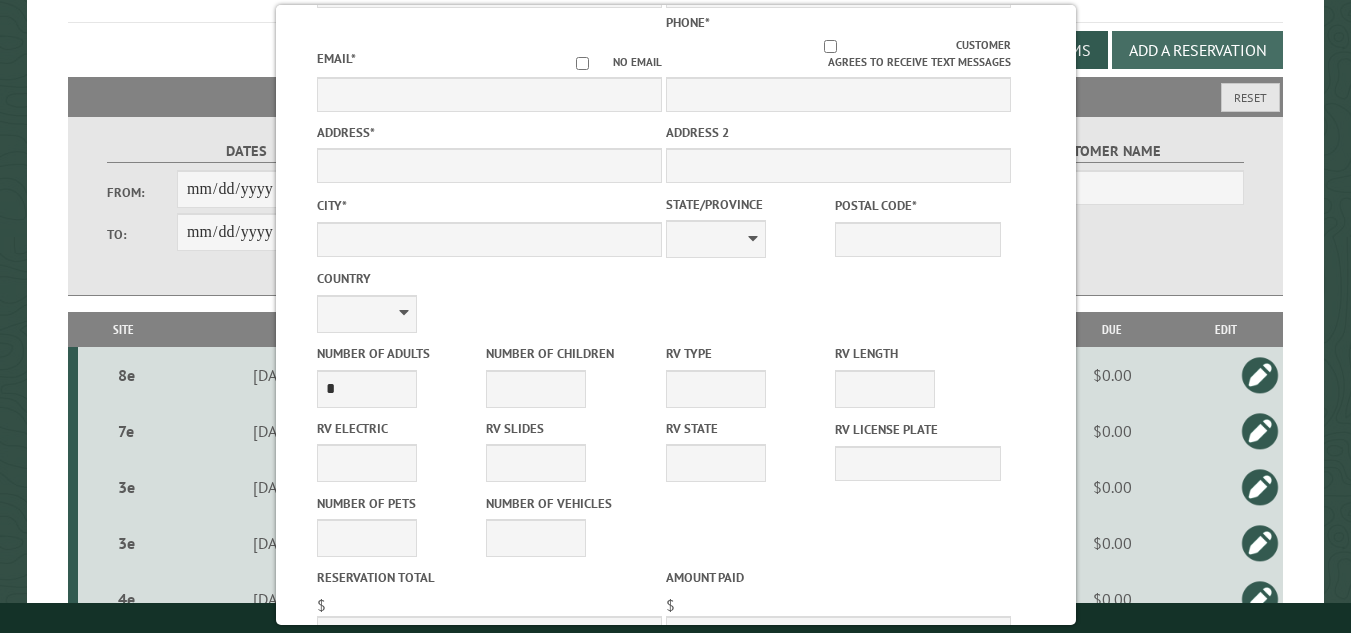 scroll, scrollTop: 0, scrollLeft: 0, axis: both 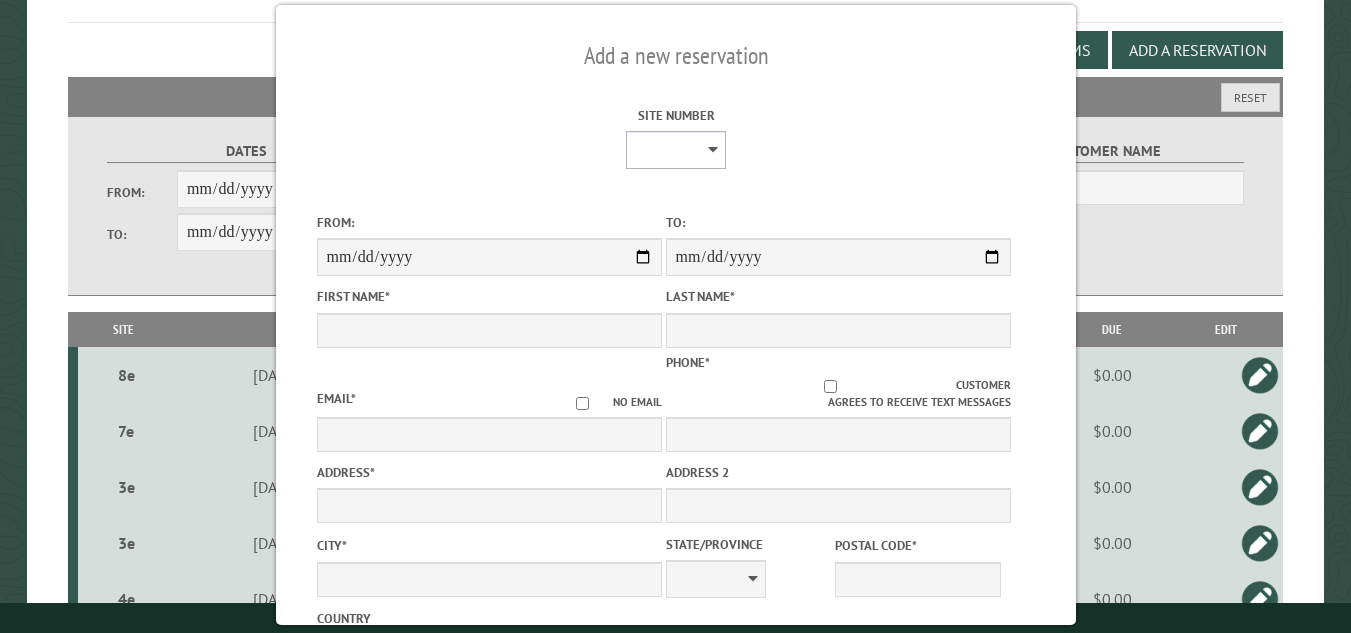click on "**********" at bounding box center (676, 150) 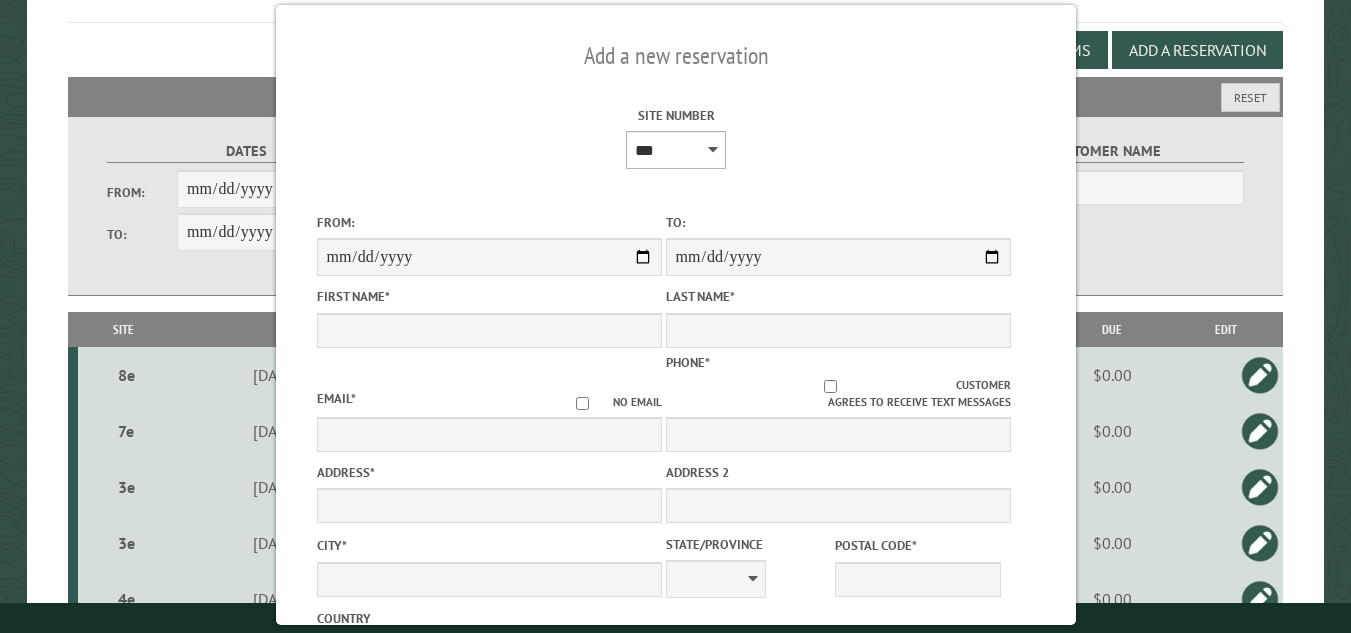 click on "**********" at bounding box center (676, 150) 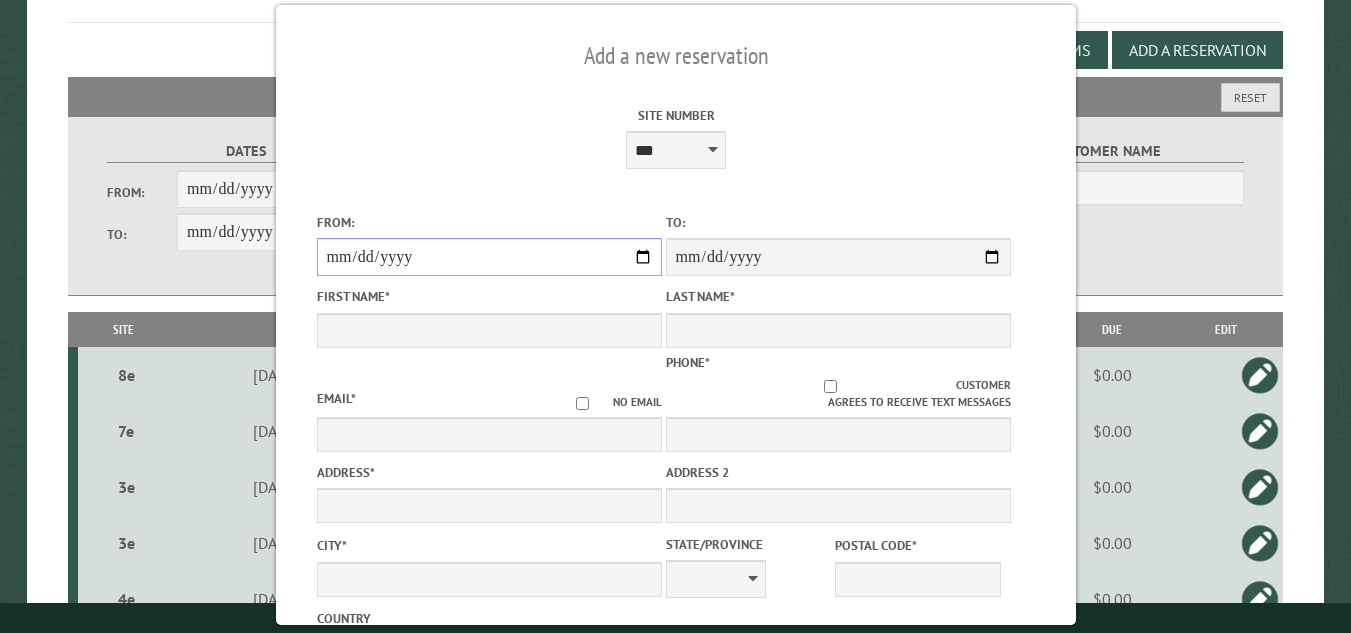 click on "From:" at bounding box center (488, 257) 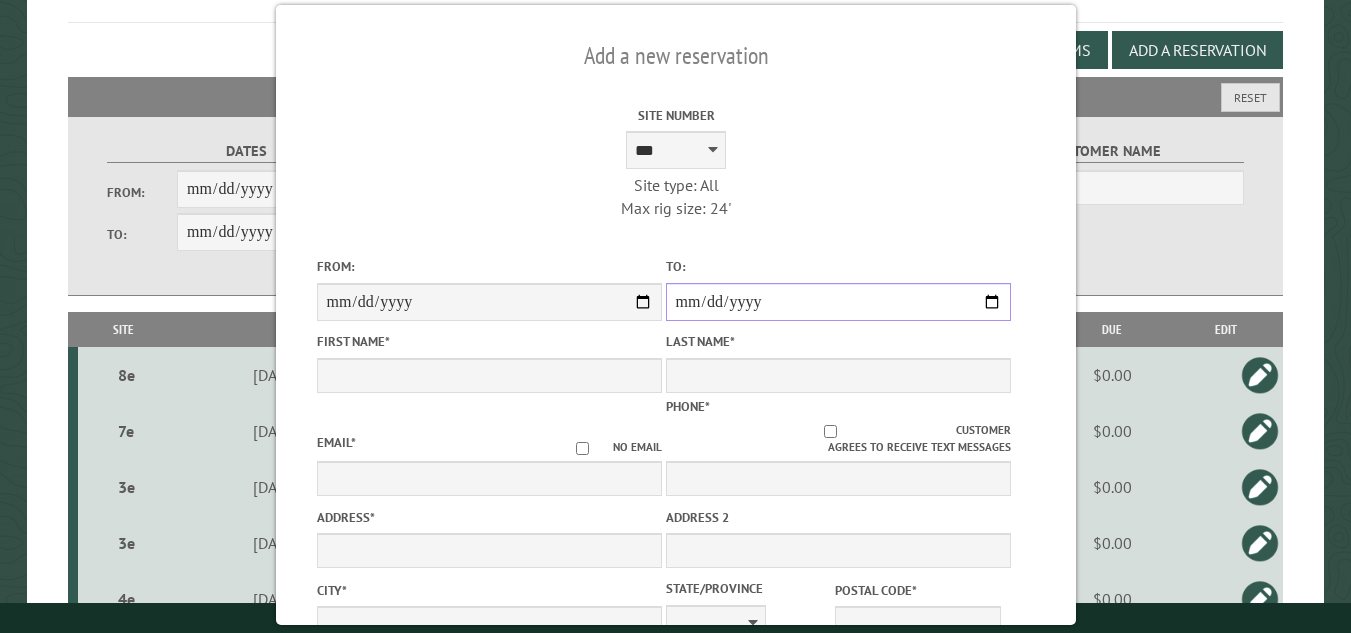click on "**********" at bounding box center [837, 302] 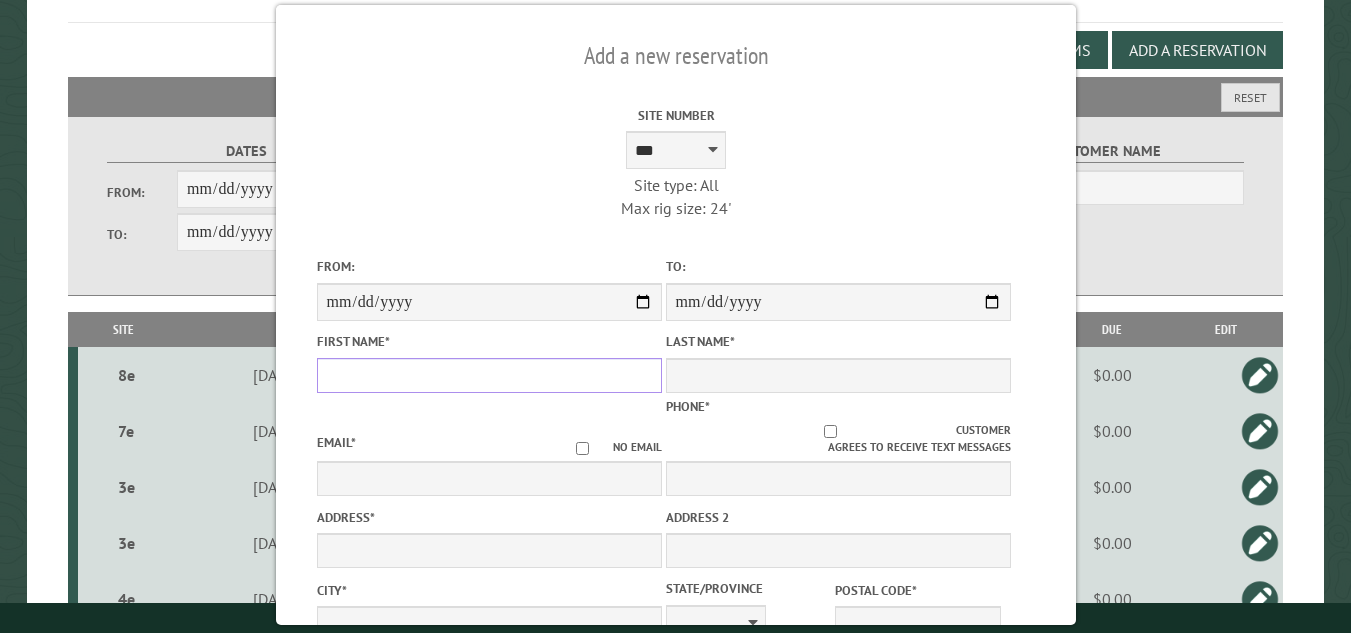 click on "First Name *" at bounding box center [488, 375] 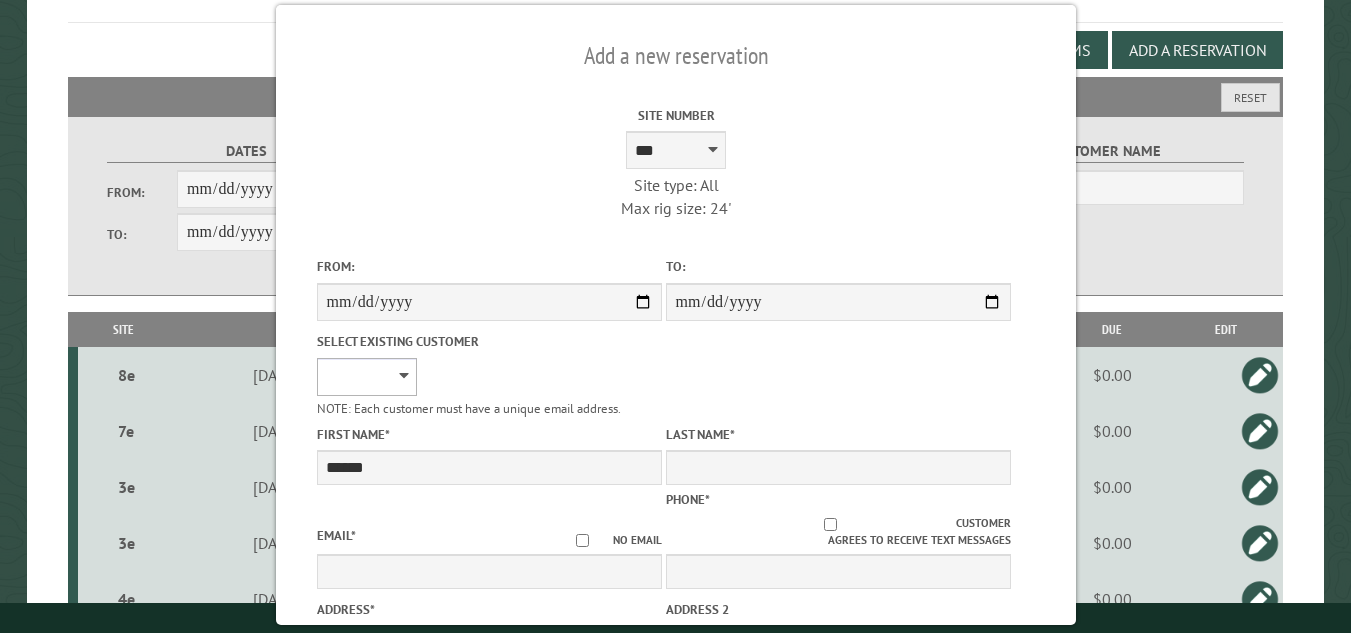 click on "**********" at bounding box center (366, 377) 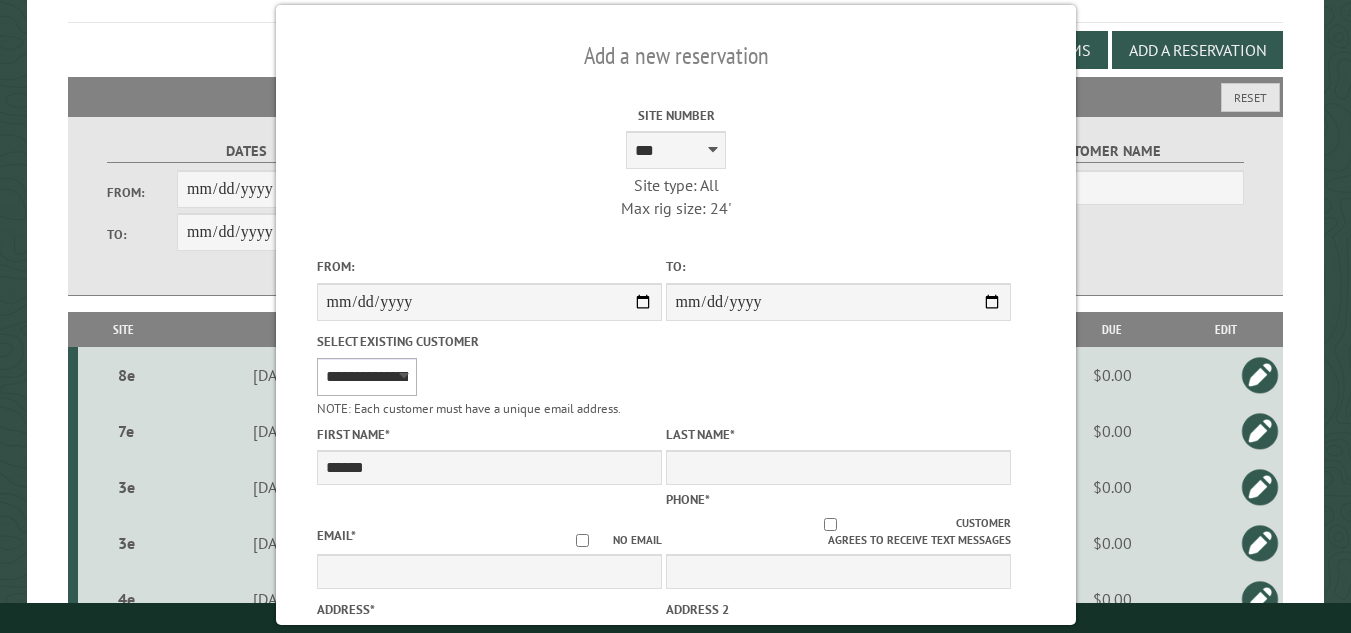 click on "**********" at bounding box center [366, 377] 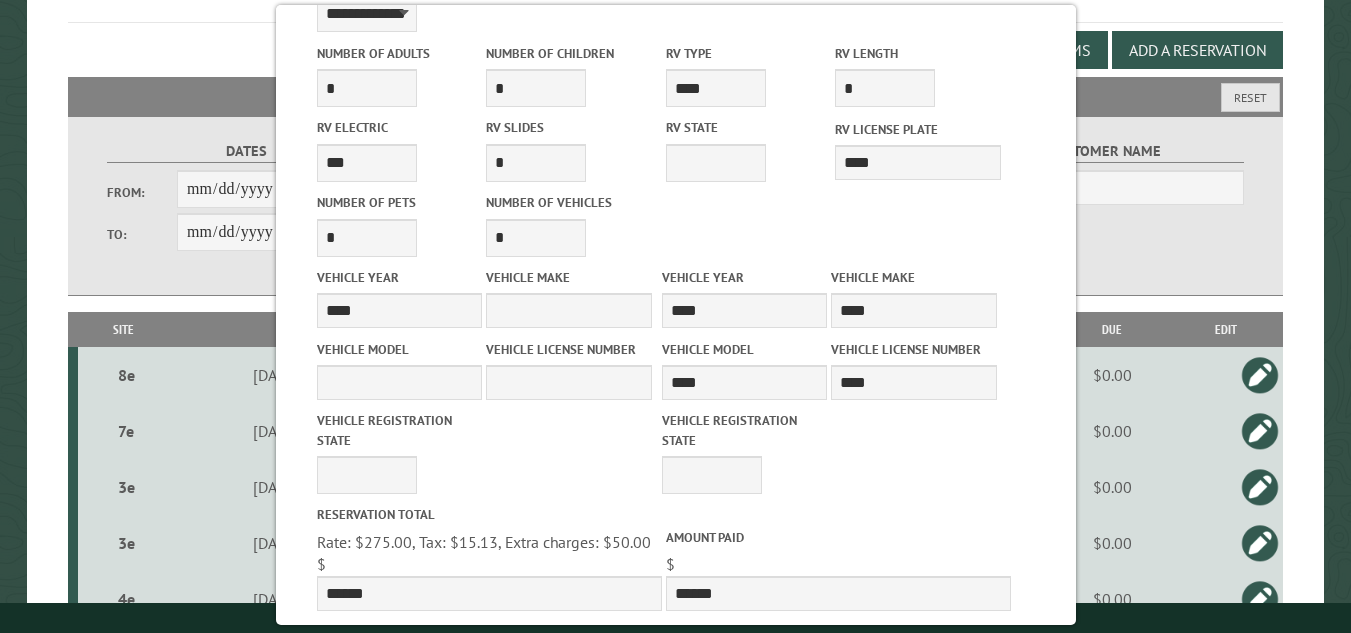 scroll, scrollTop: 932, scrollLeft: 0, axis: vertical 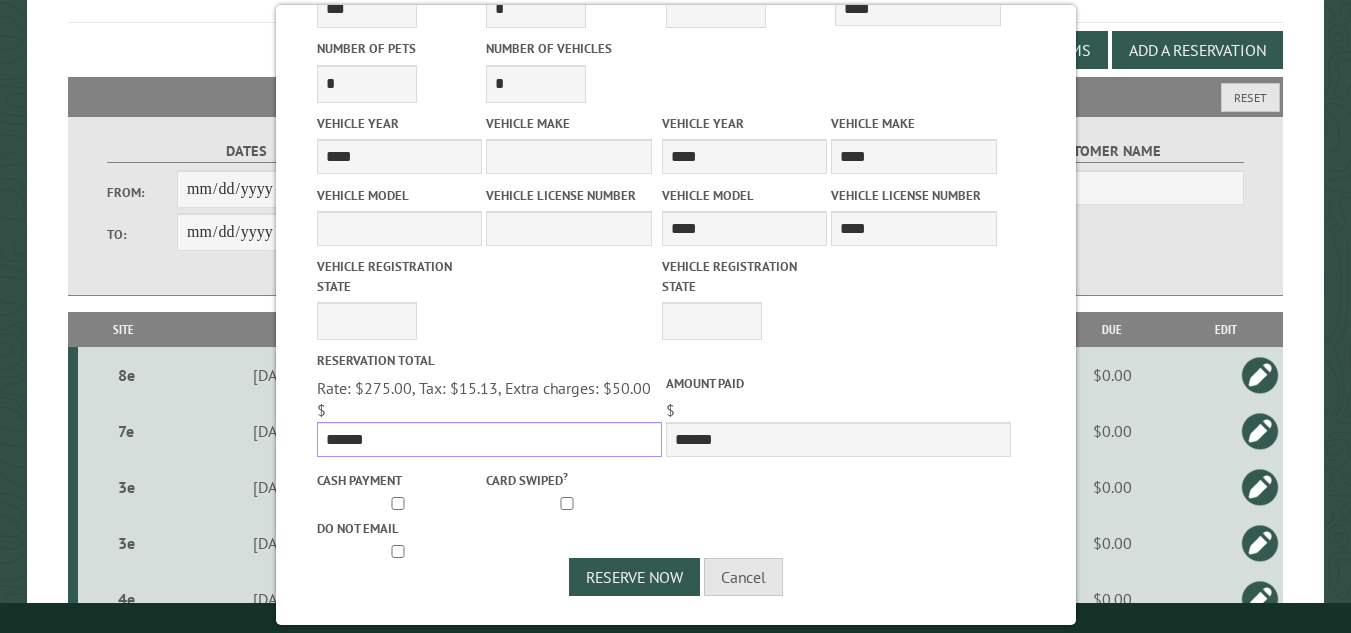 drag, startPoint x: 377, startPoint y: 435, endPoint x: 287, endPoint y: 430, distance: 90.13878 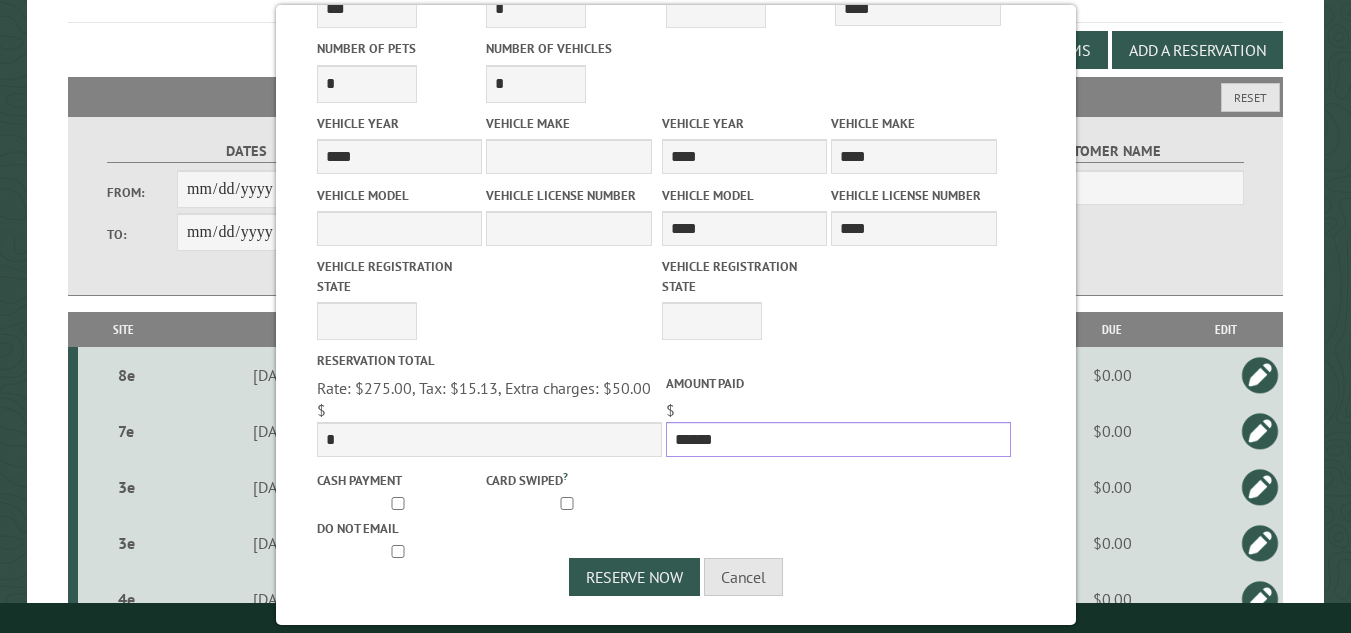 drag, startPoint x: 715, startPoint y: 435, endPoint x: 660, endPoint y: 443, distance: 55.578773 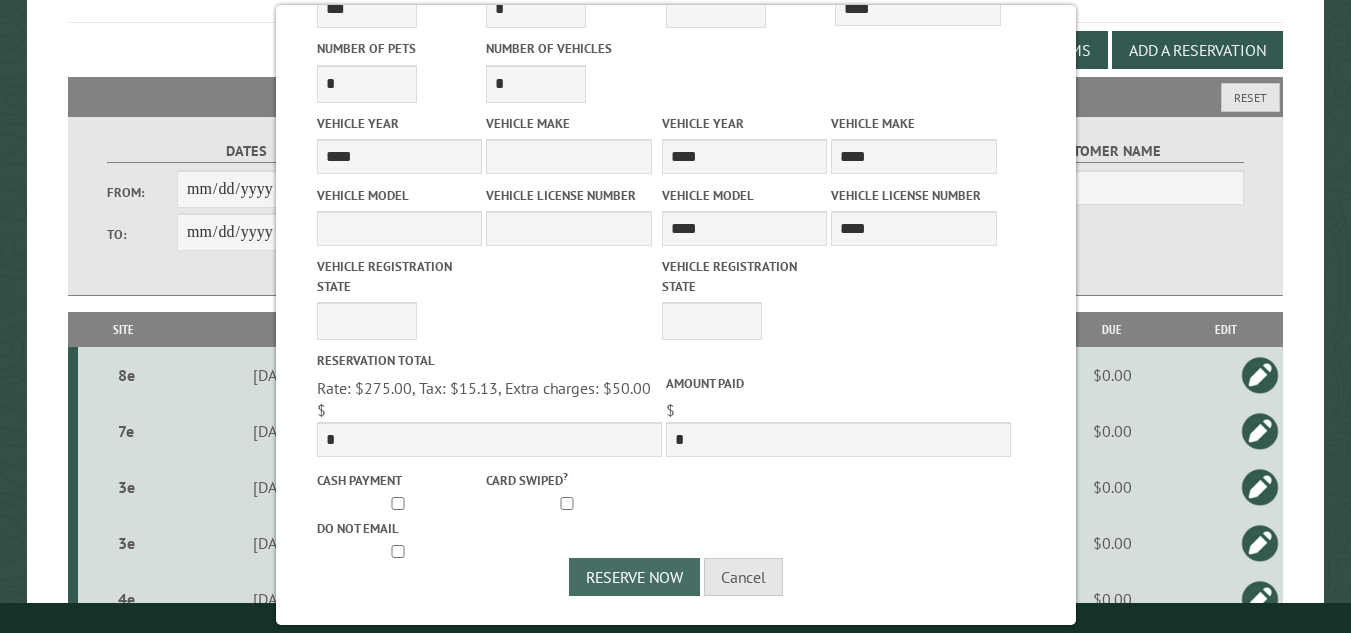 click on "Reserve Now" at bounding box center (634, 577) 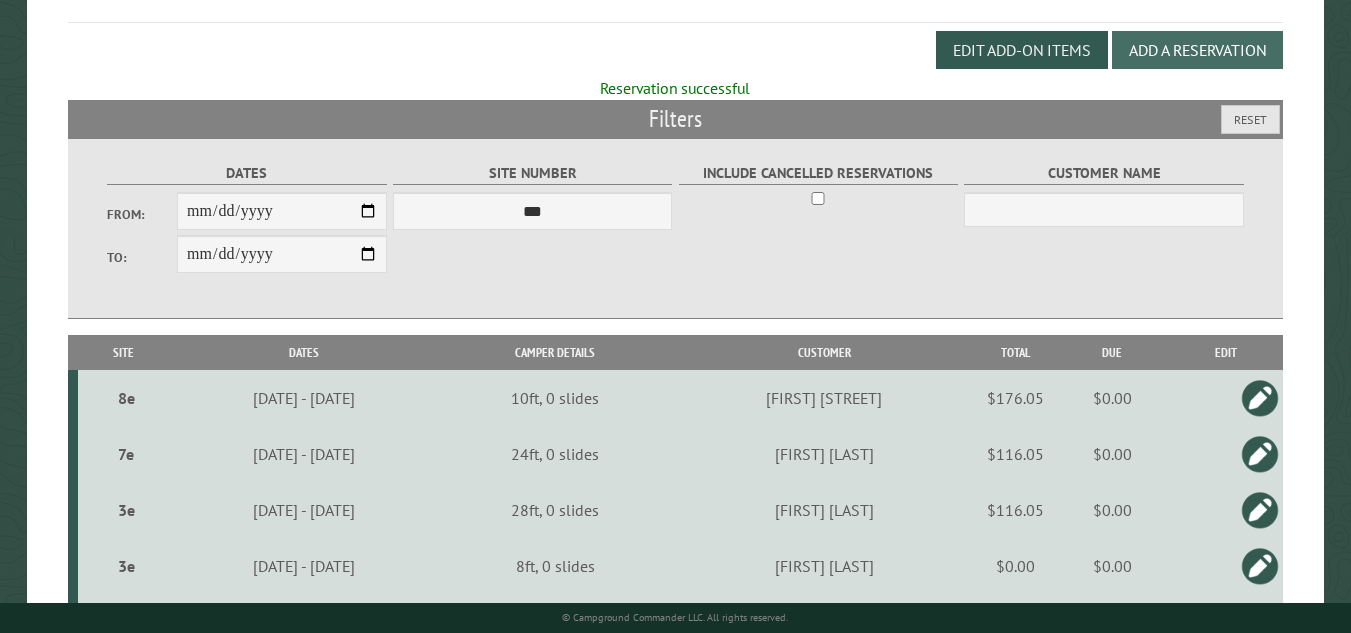 click on "Add a Reservation" at bounding box center (1197, 50) 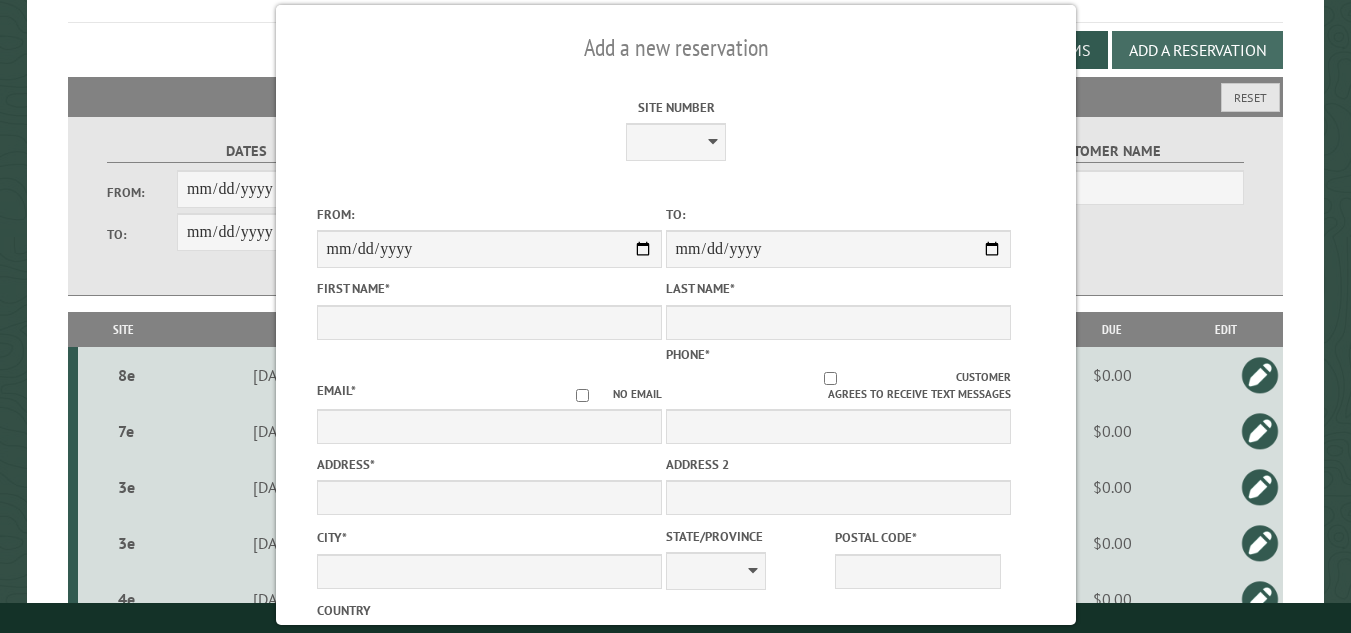 scroll, scrollTop: 0, scrollLeft: 0, axis: both 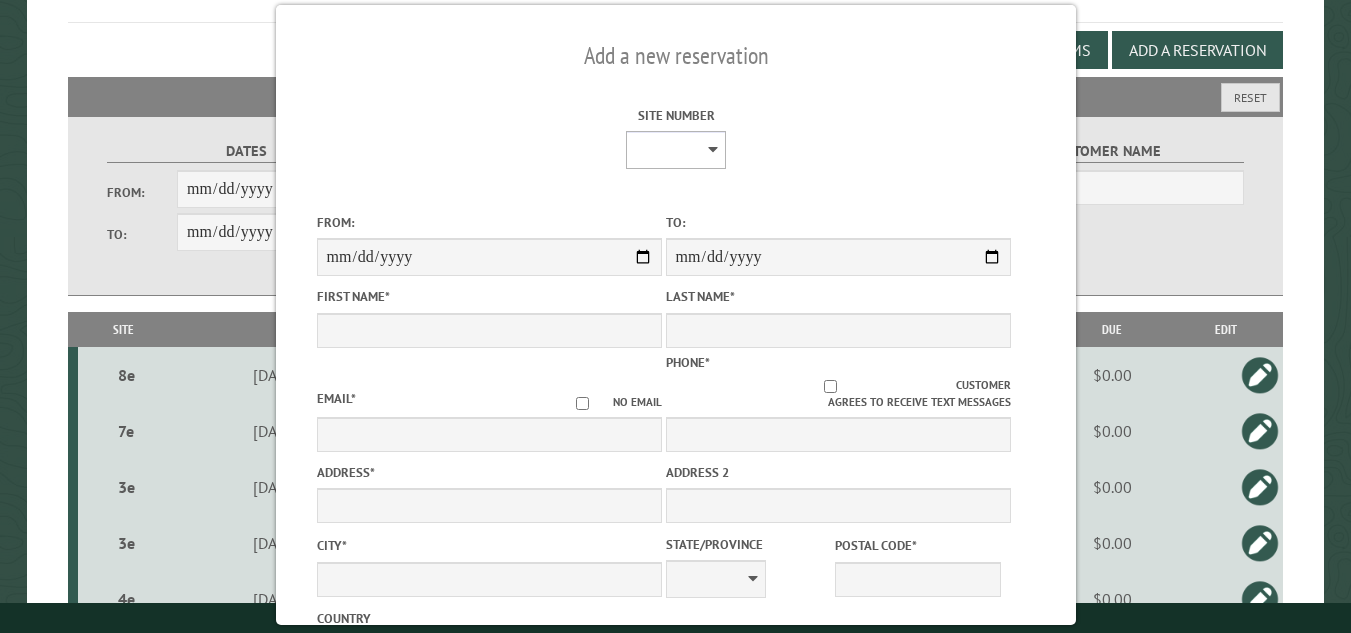 click on "**********" at bounding box center (676, 150) 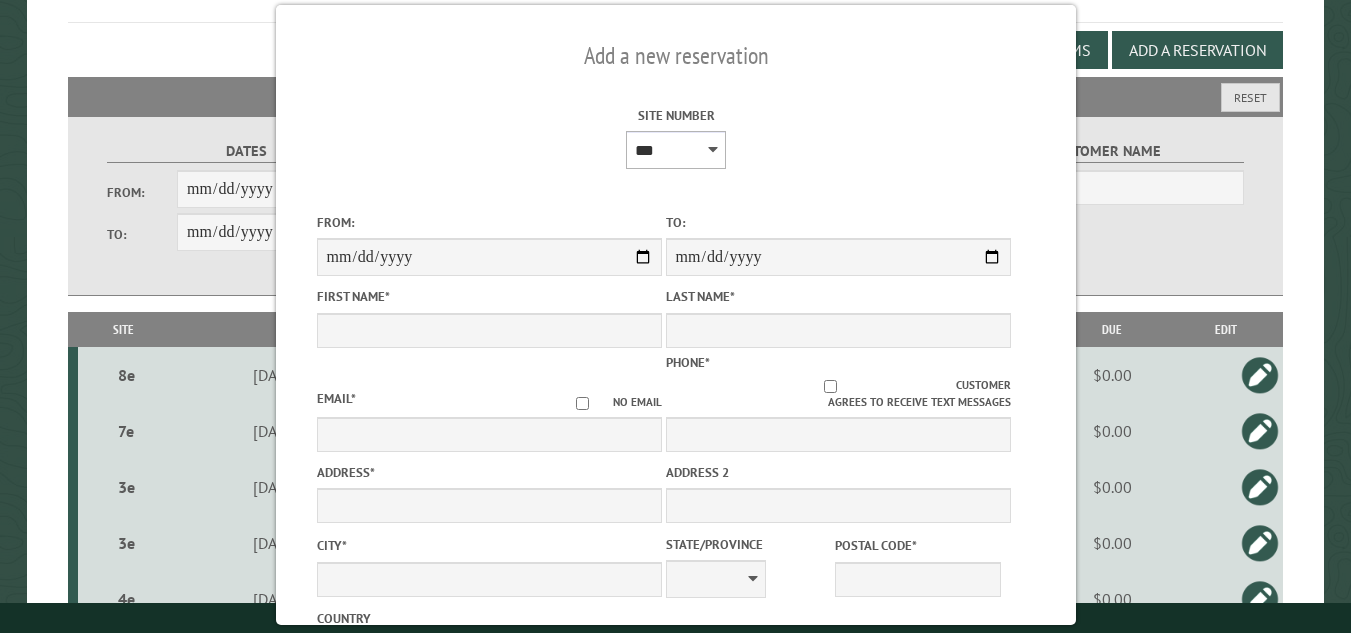 click on "**********" at bounding box center (676, 150) 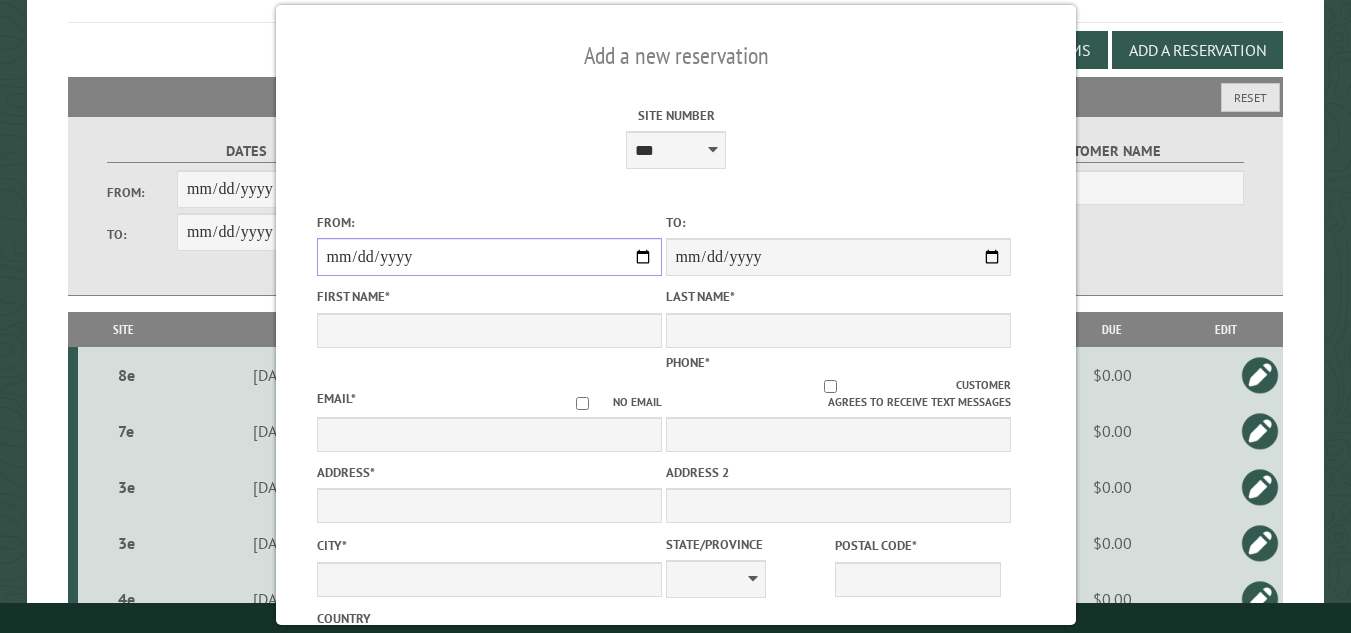 click on "From:" at bounding box center [488, 257] 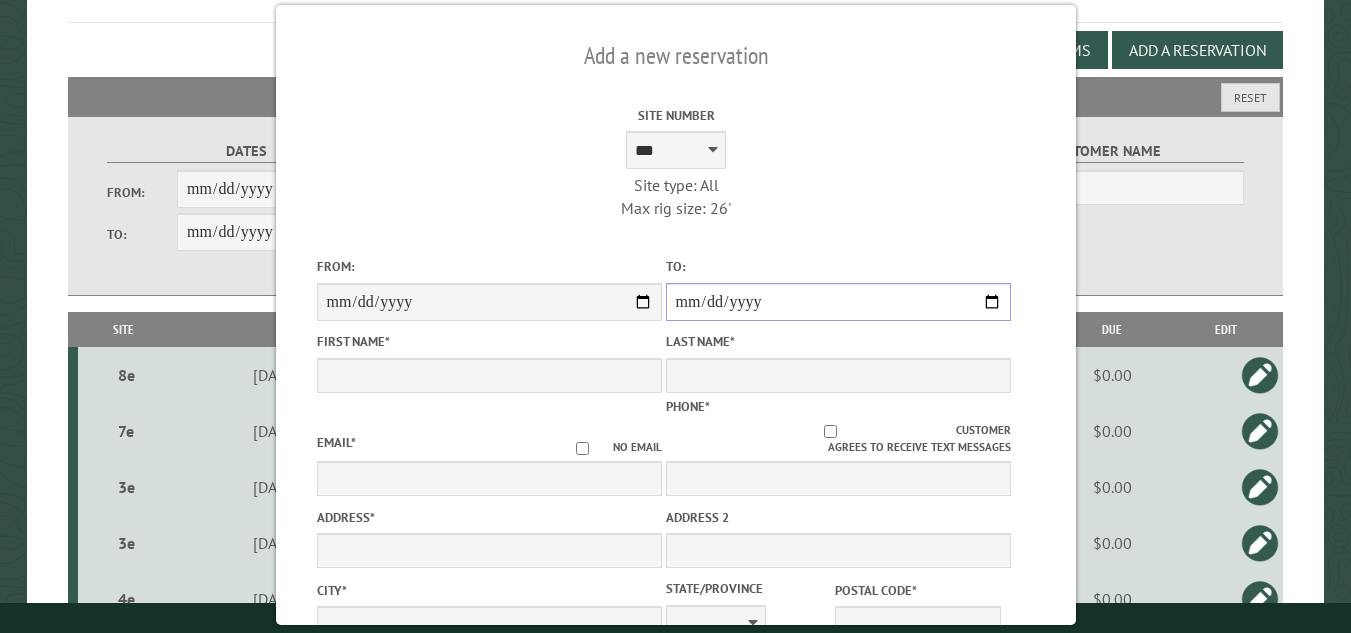 click on "**********" at bounding box center [837, 302] 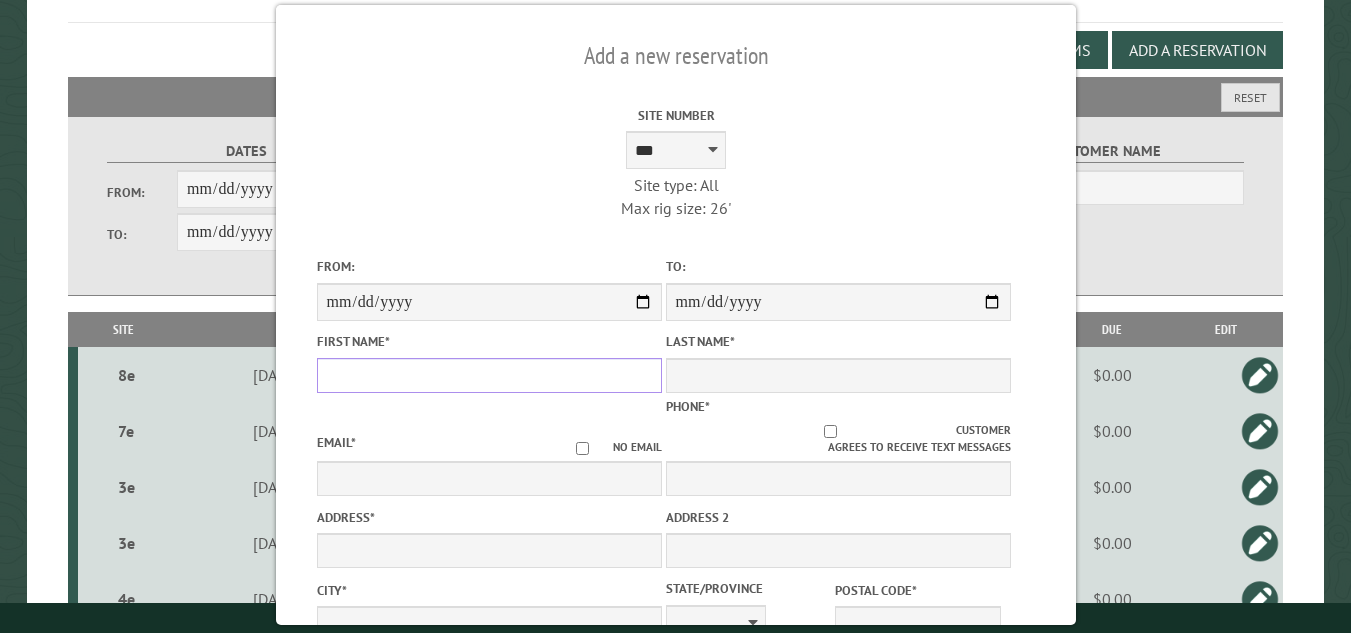 click on "First Name *" at bounding box center (488, 375) 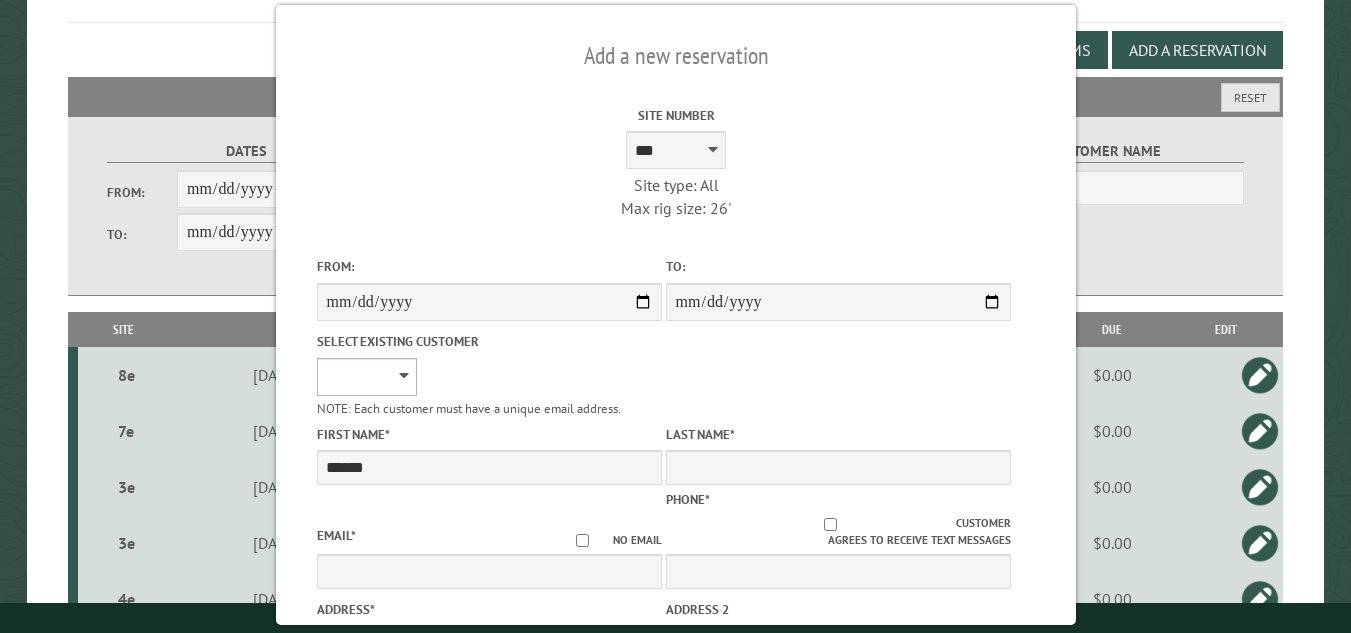 click on "**********" at bounding box center [366, 377] 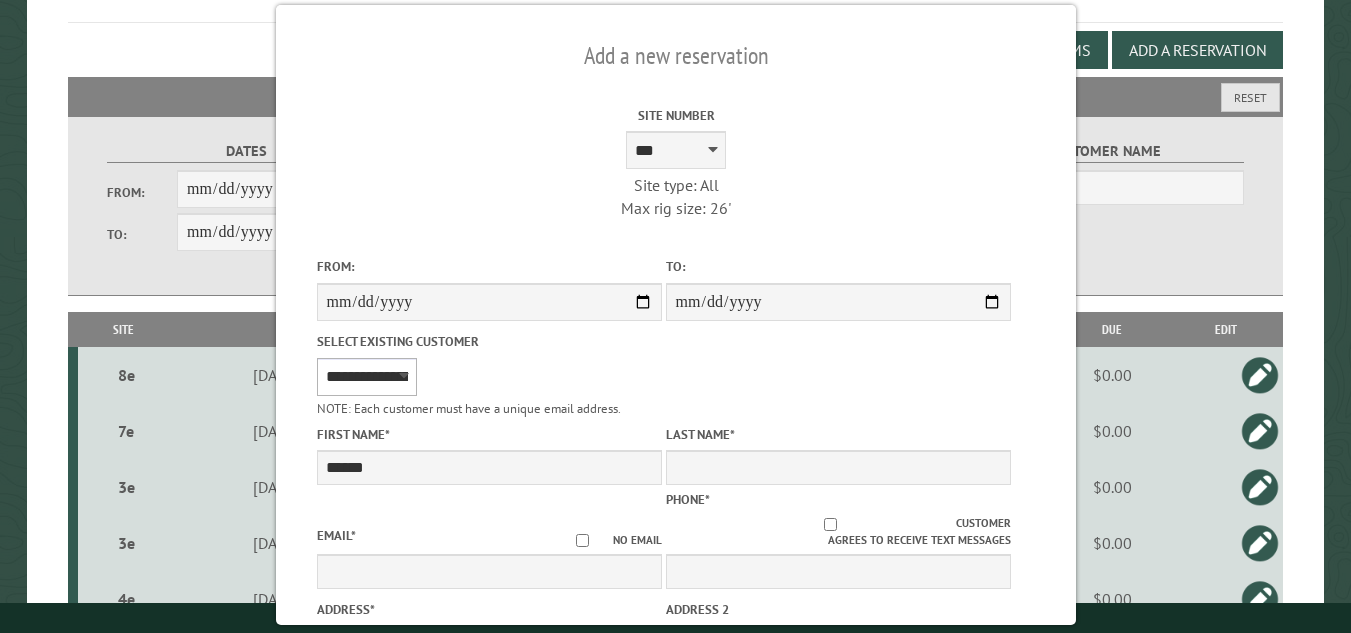 click on "**********" at bounding box center [366, 377] 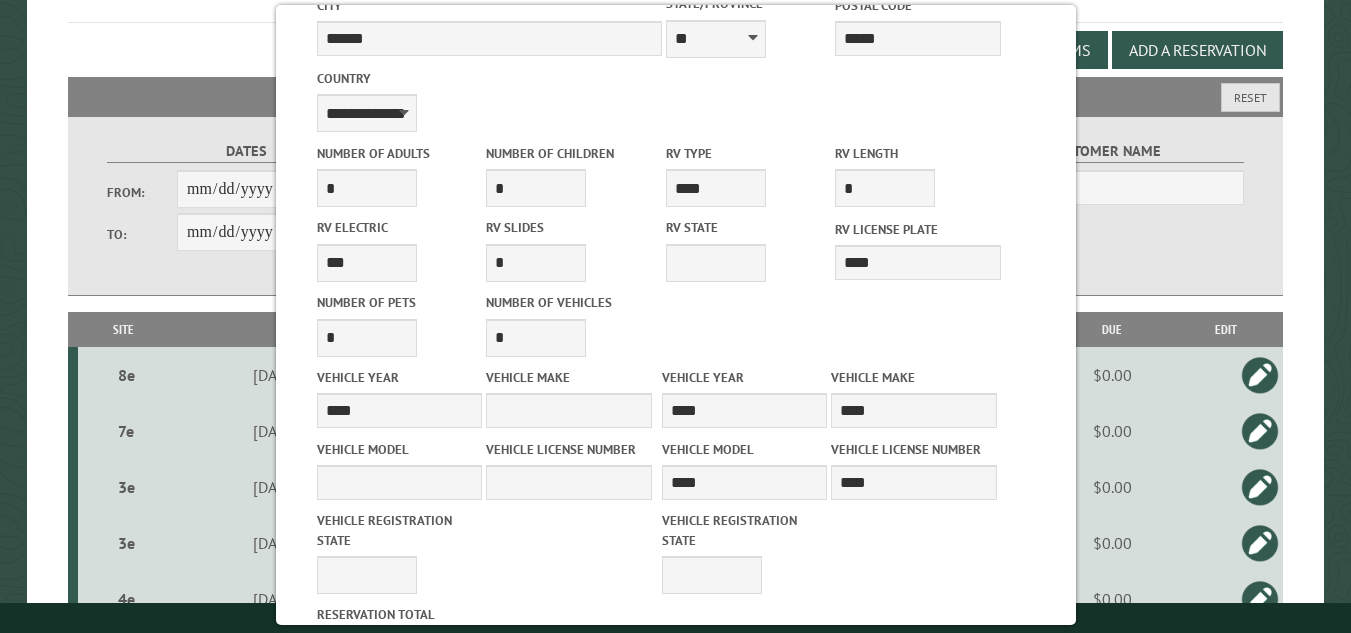 scroll, scrollTop: 932, scrollLeft: 0, axis: vertical 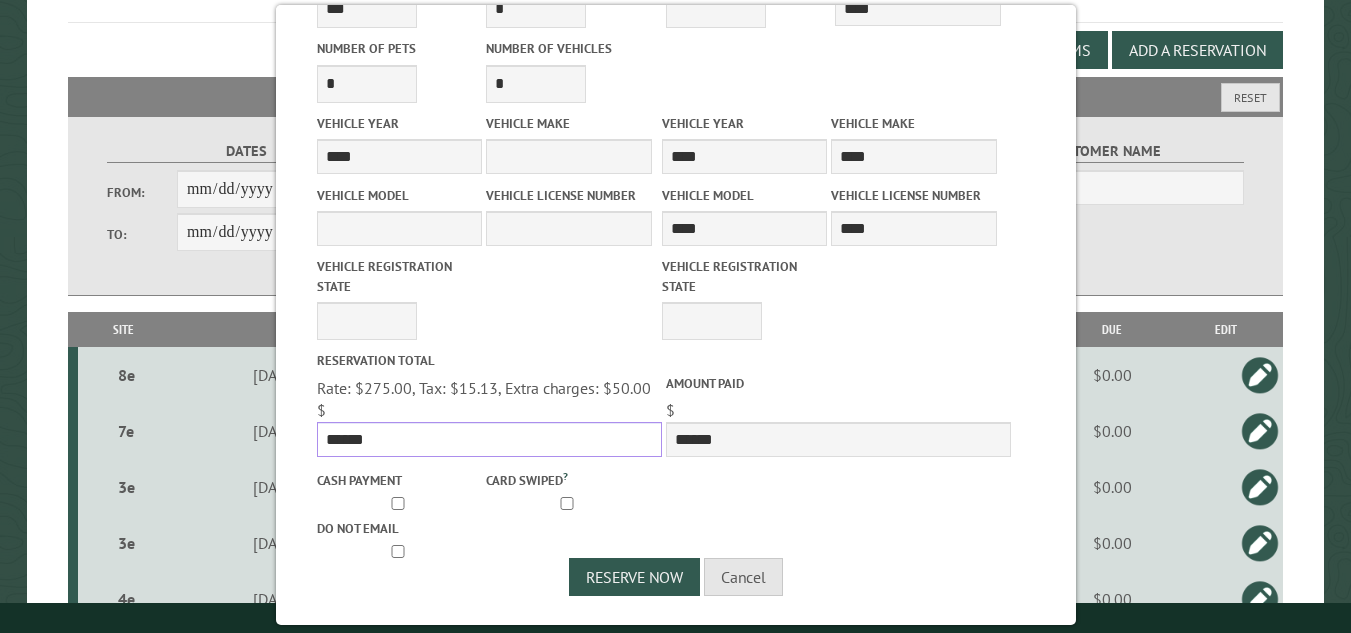 drag, startPoint x: 372, startPoint y: 437, endPoint x: 311, endPoint y: 439, distance: 61.03278 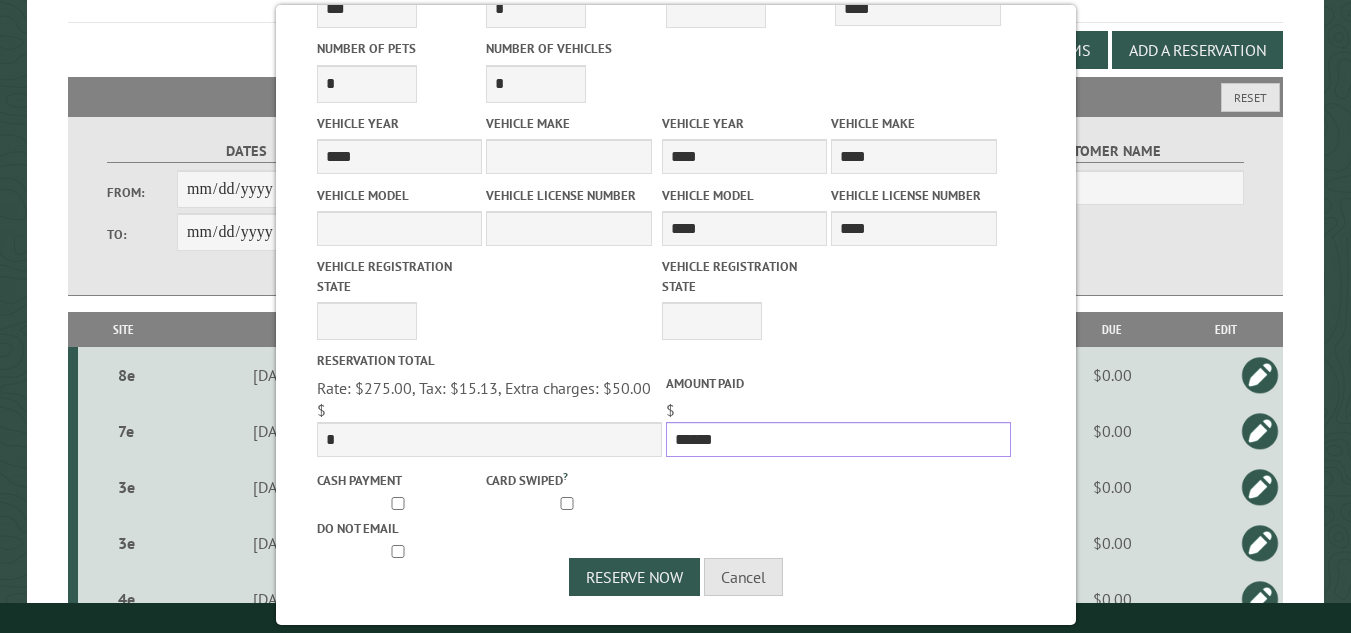 drag, startPoint x: 720, startPoint y: 439, endPoint x: 664, endPoint y: 440, distance: 56.008926 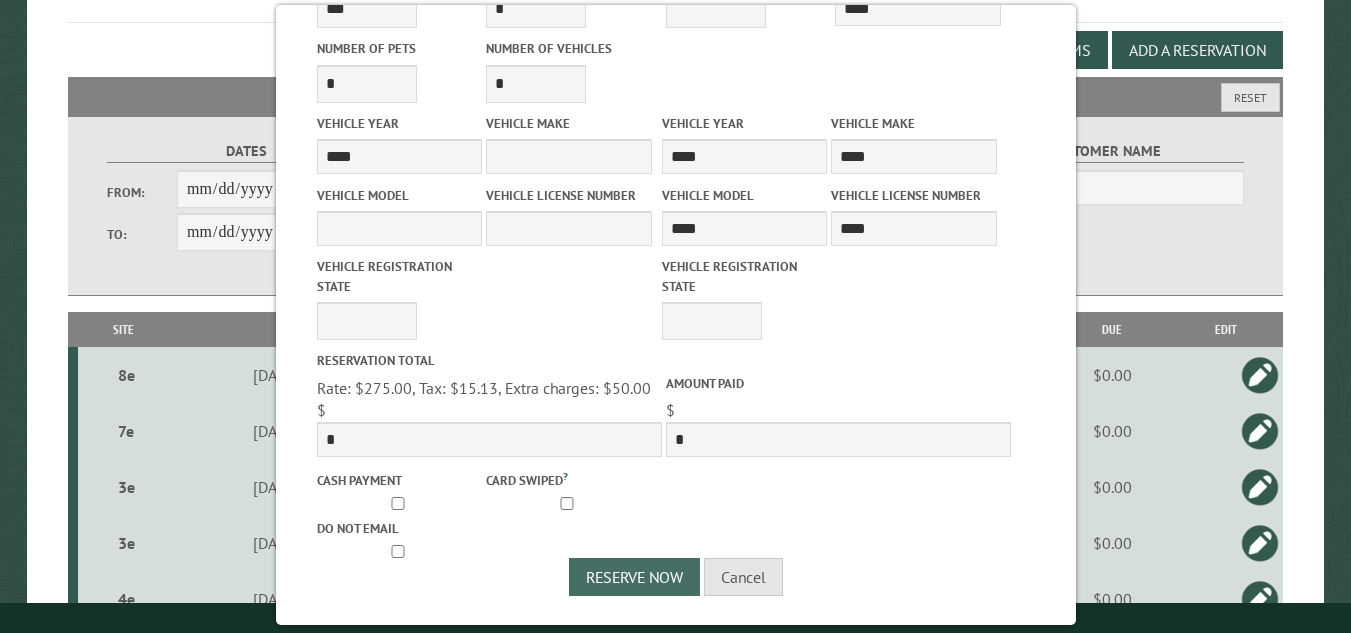 click on "Reserve Now" at bounding box center [634, 577] 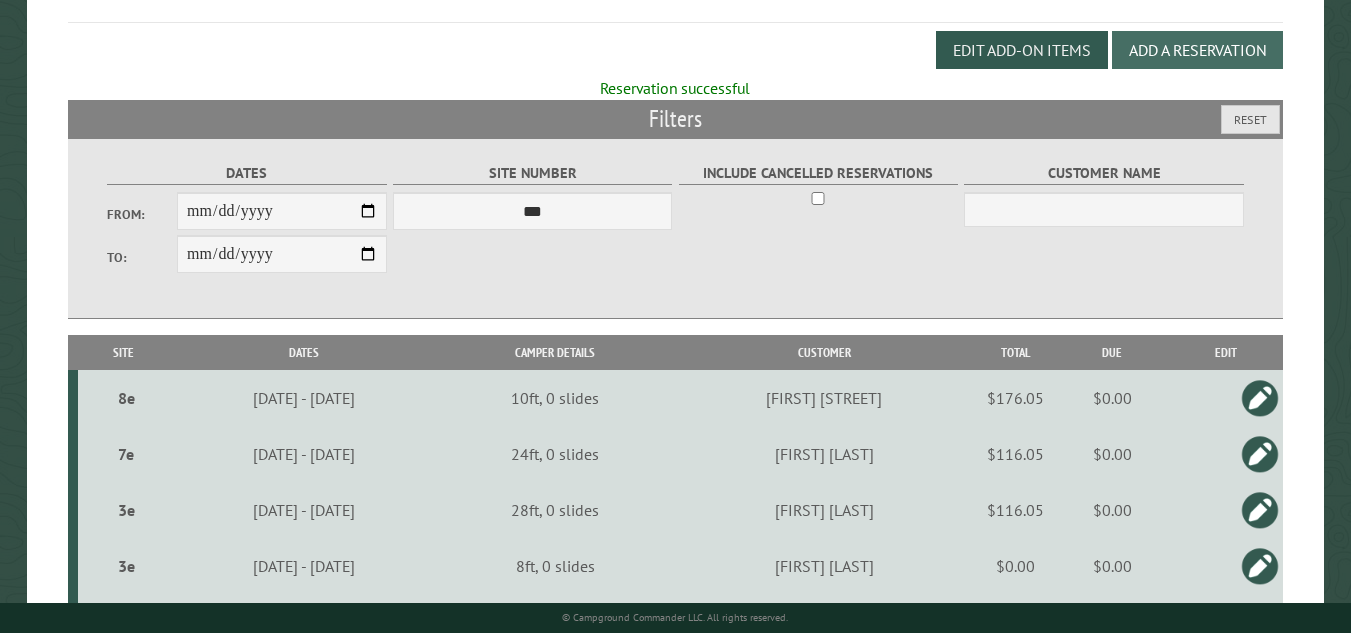 click on "Add a Reservation" at bounding box center [1197, 50] 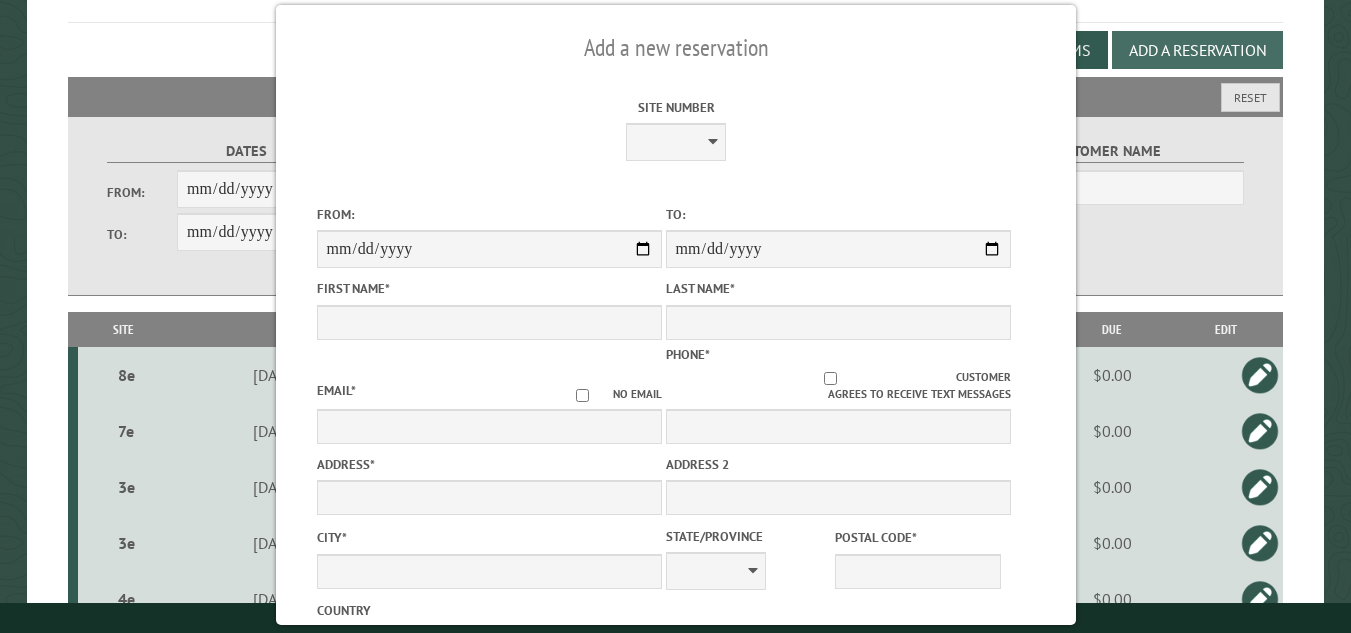 scroll, scrollTop: 0, scrollLeft: 0, axis: both 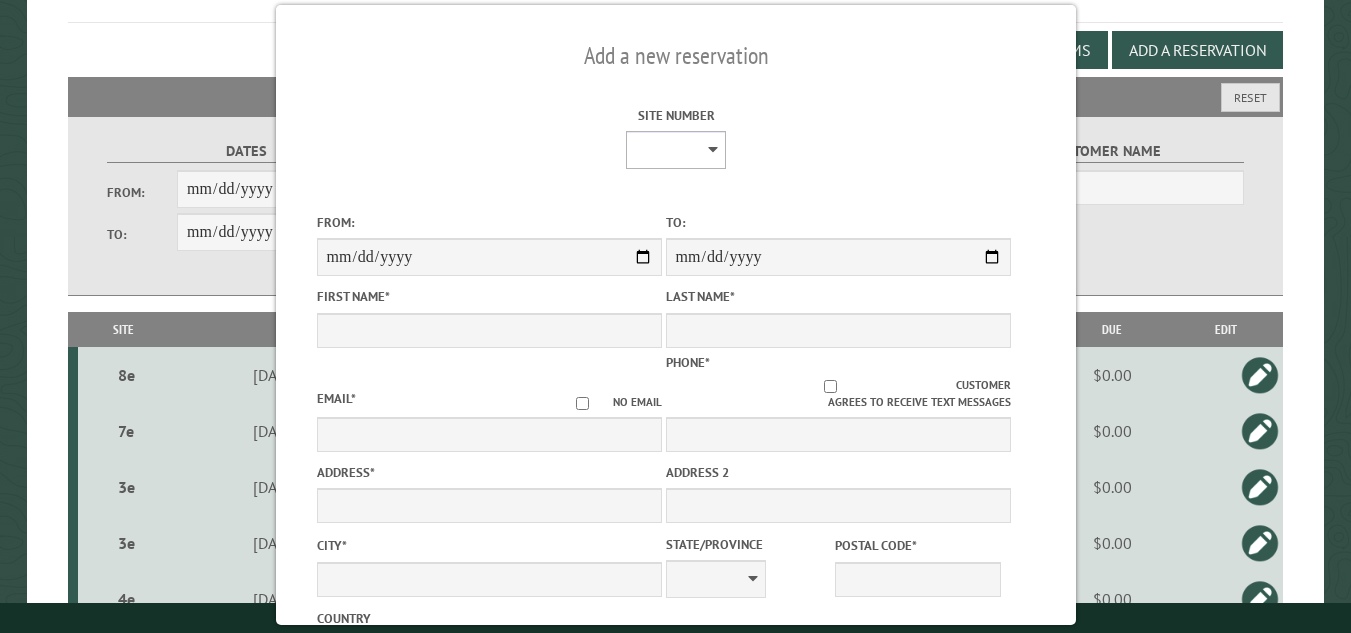click on "**********" at bounding box center (676, 150) 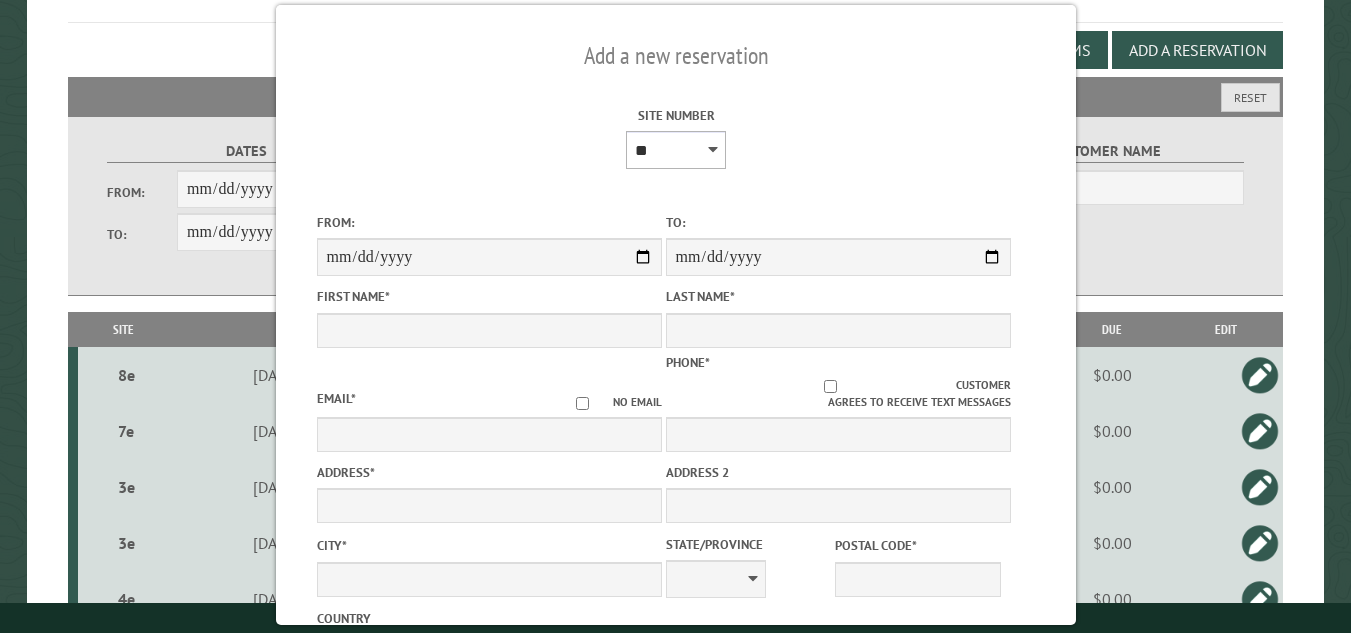 click on "**********" at bounding box center (676, 150) 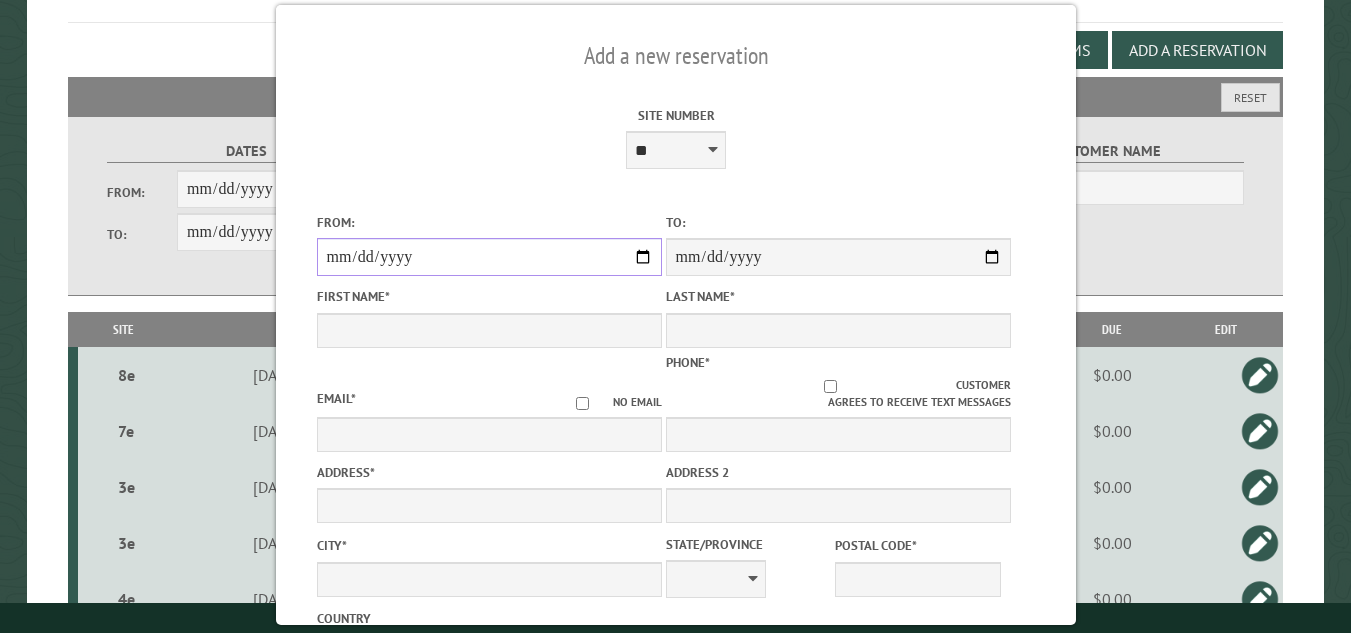 click on "From:" at bounding box center [488, 257] 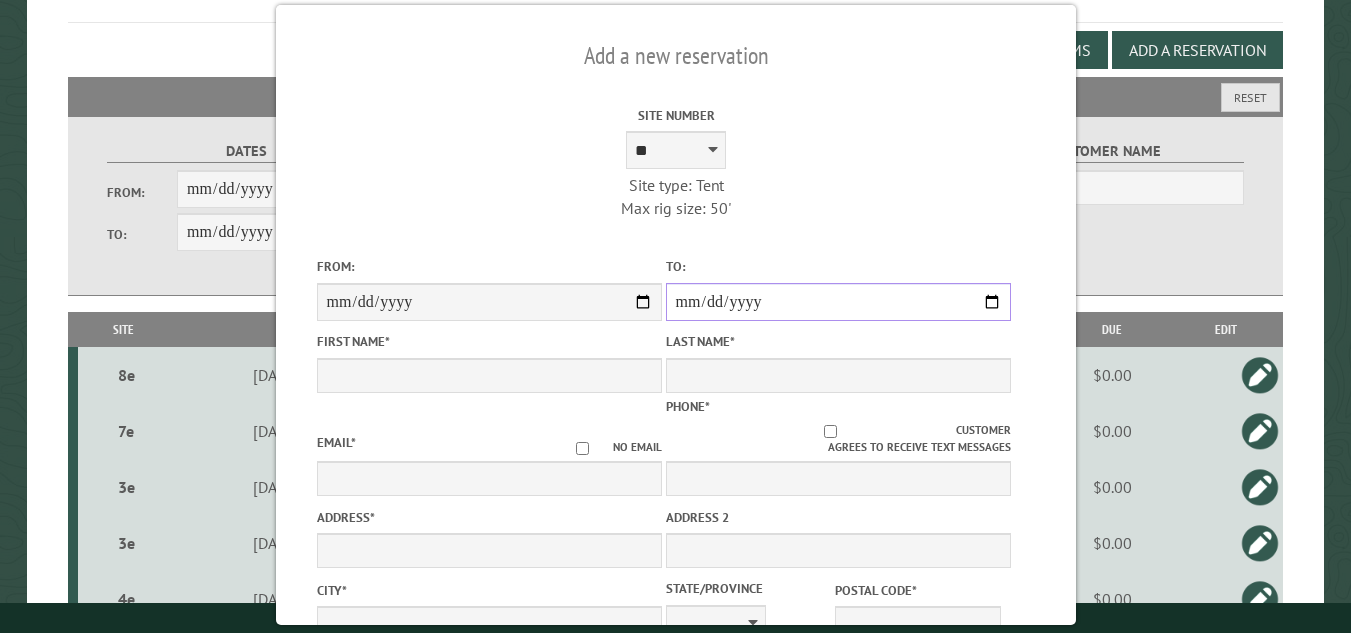 click on "**********" at bounding box center (837, 302) 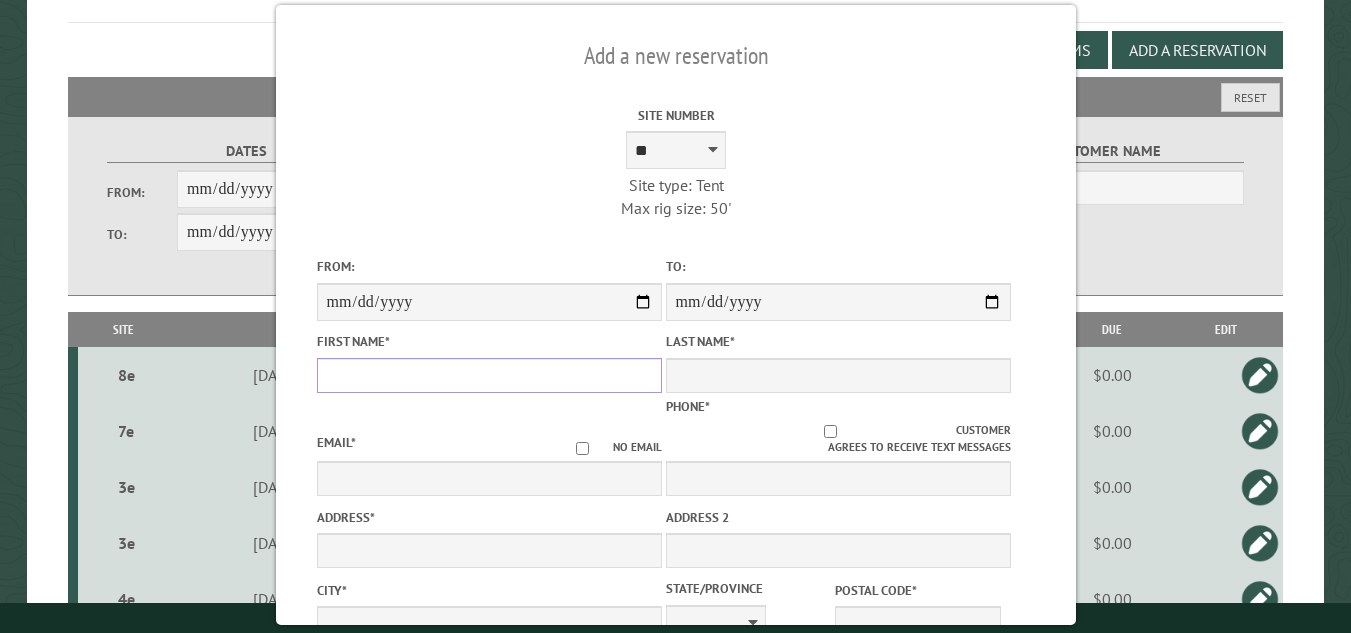 click on "First Name *" at bounding box center [488, 375] 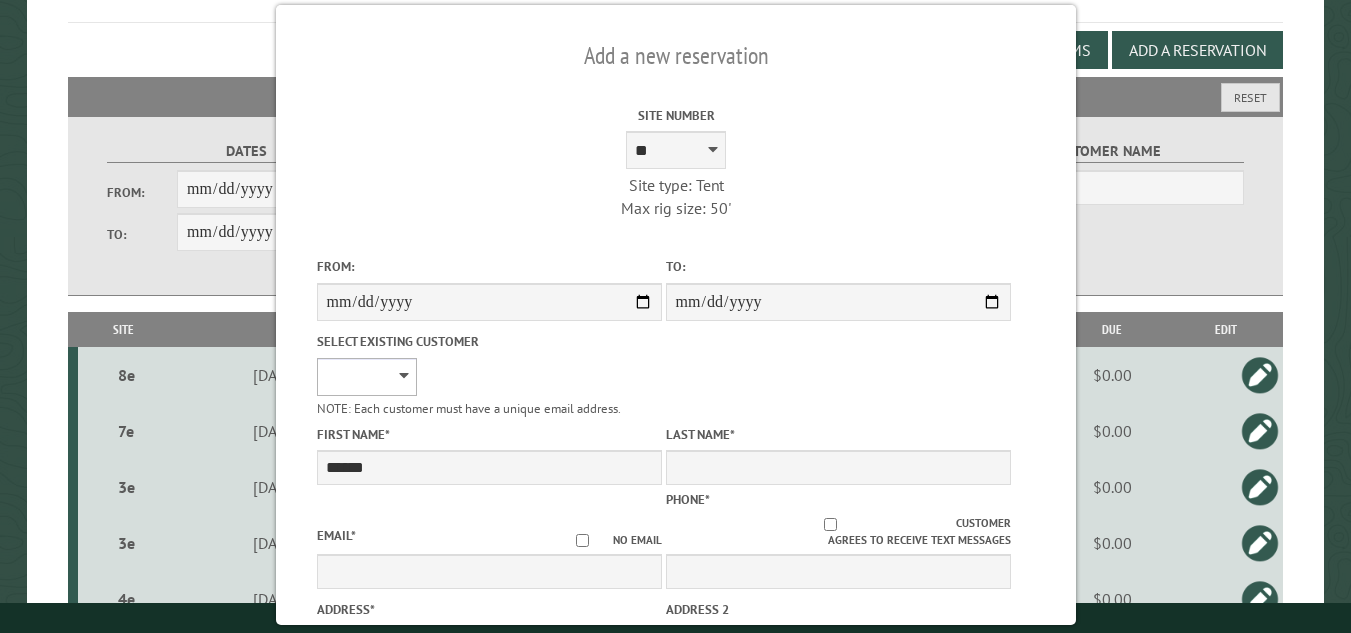 click on "**********" at bounding box center (366, 377) 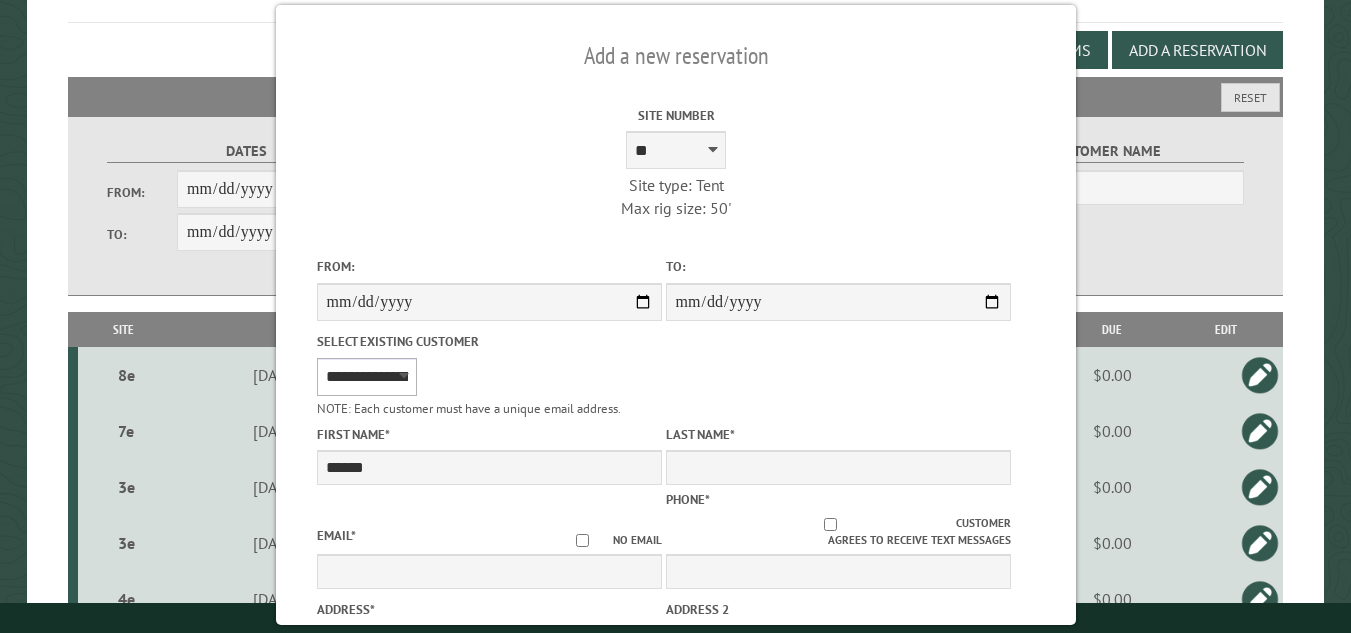click on "**********" at bounding box center (366, 377) 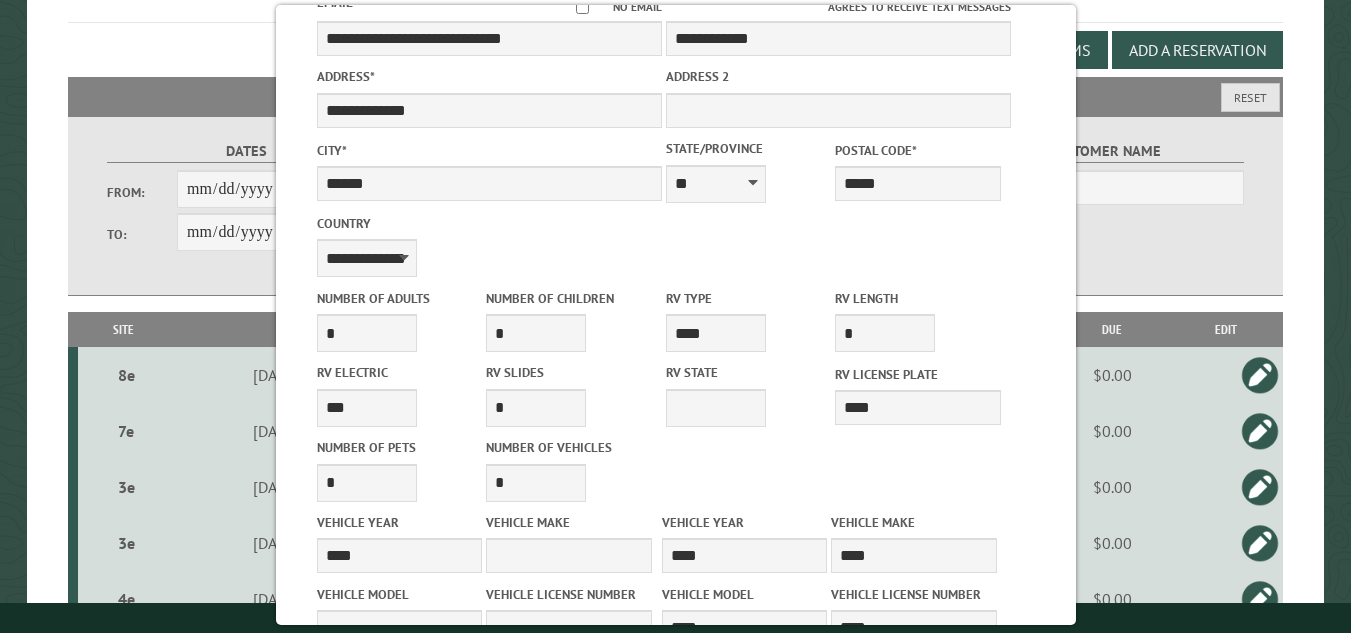 scroll, scrollTop: 932, scrollLeft: 0, axis: vertical 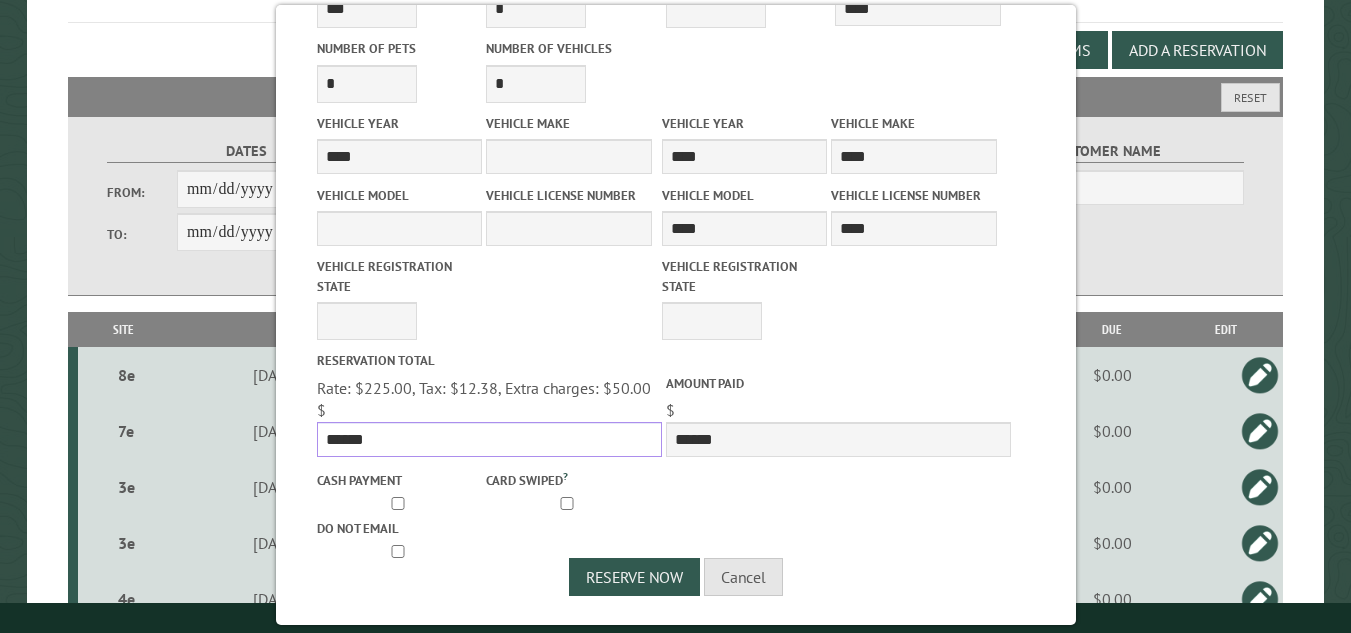 drag, startPoint x: 376, startPoint y: 434, endPoint x: 309, endPoint y: 436, distance: 67.02985 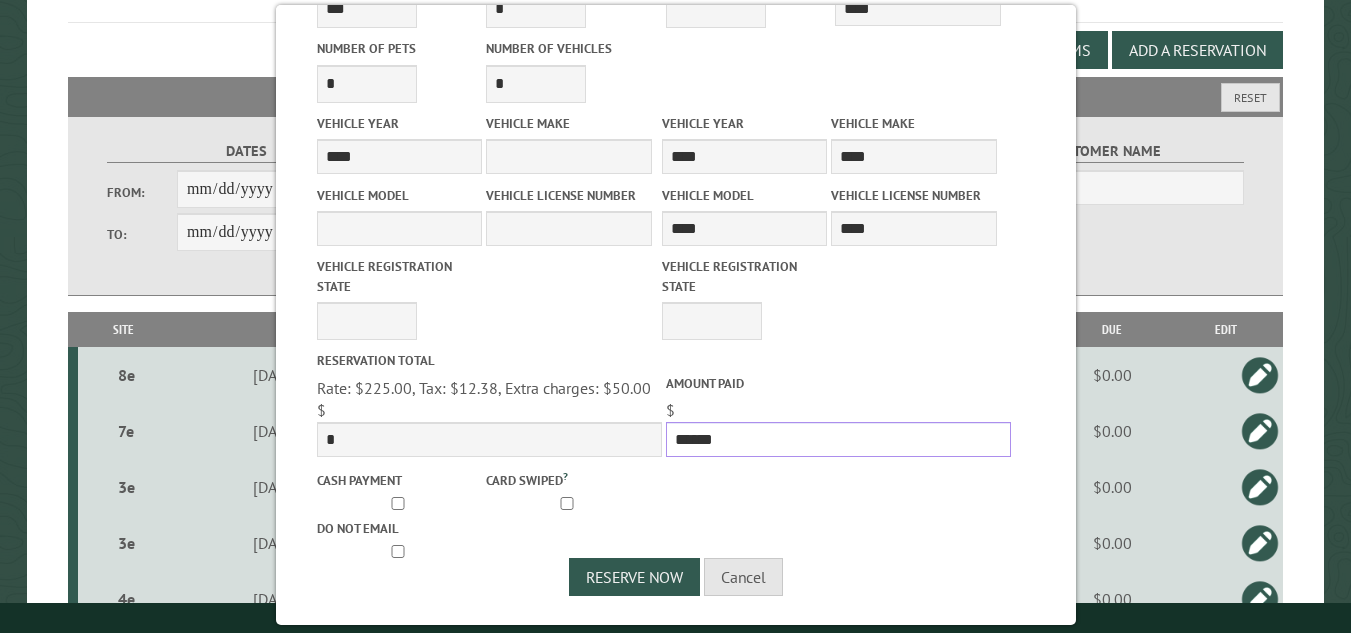 drag, startPoint x: 714, startPoint y: 430, endPoint x: 654, endPoint y: 440, distance: 60.827625 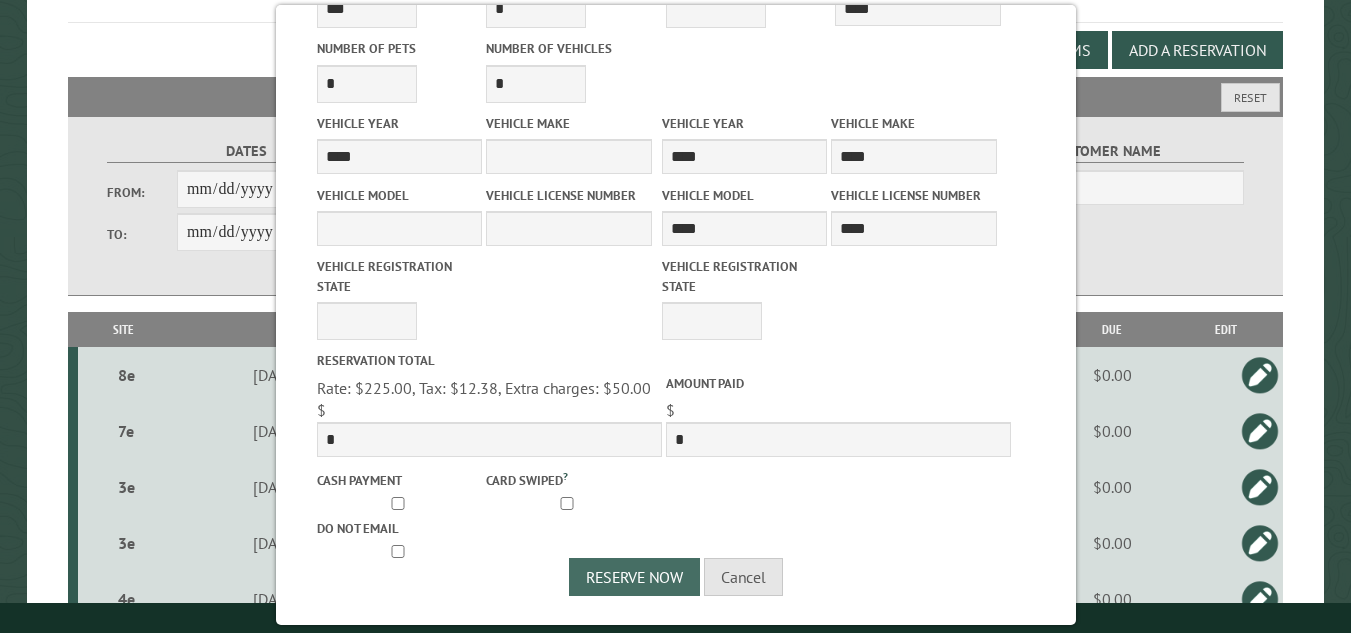 click on "Reserve Now" at bounding box center [634, 577] 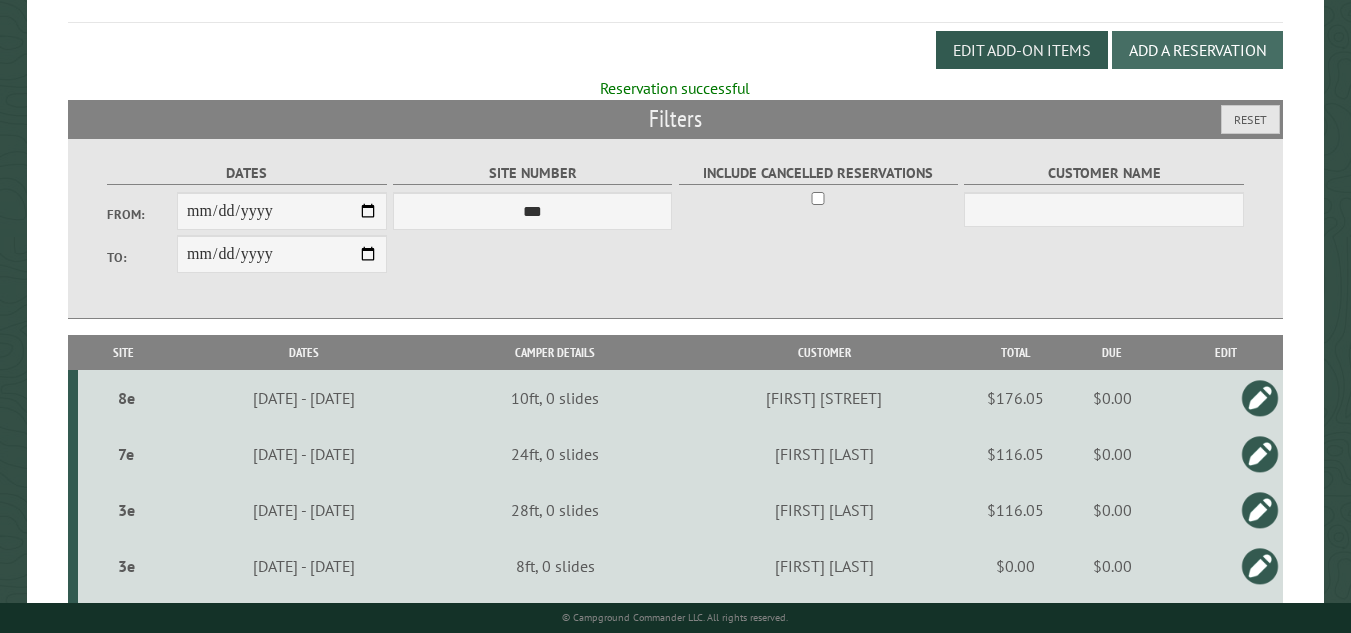 click on "Add a Reservation" at bounding box center [1197, 50] 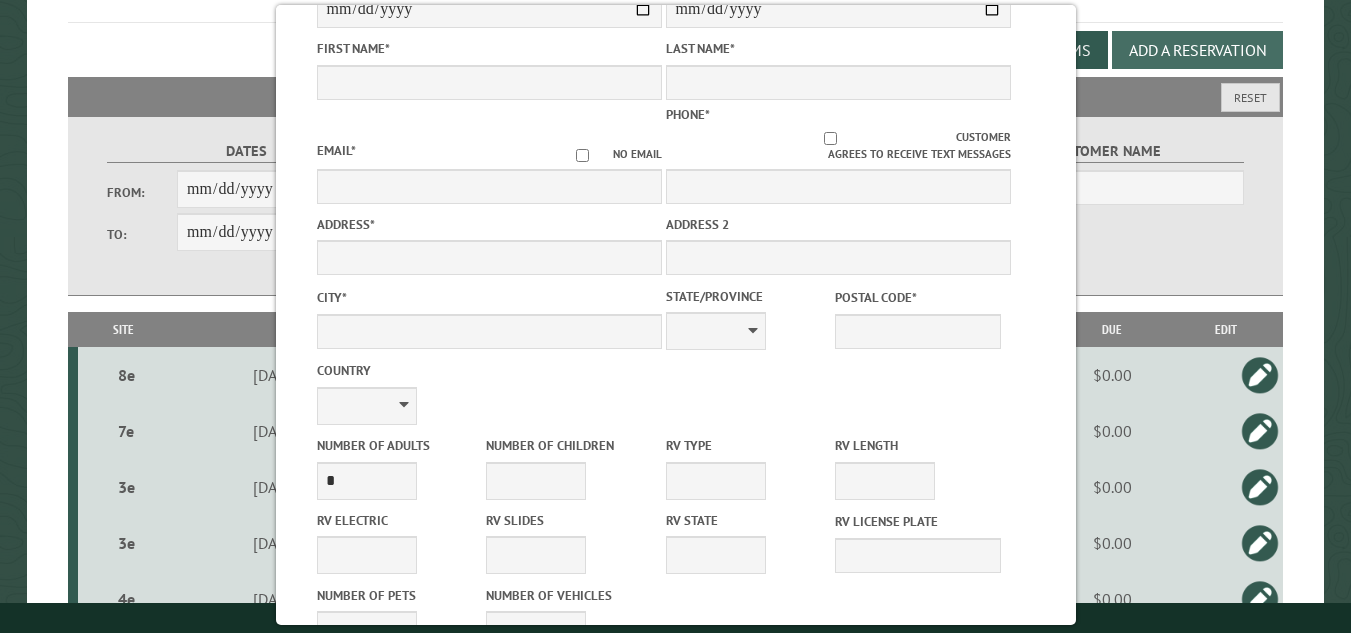 scroll, scrollTop: 128, scrollLeft: 0, axis: vertical 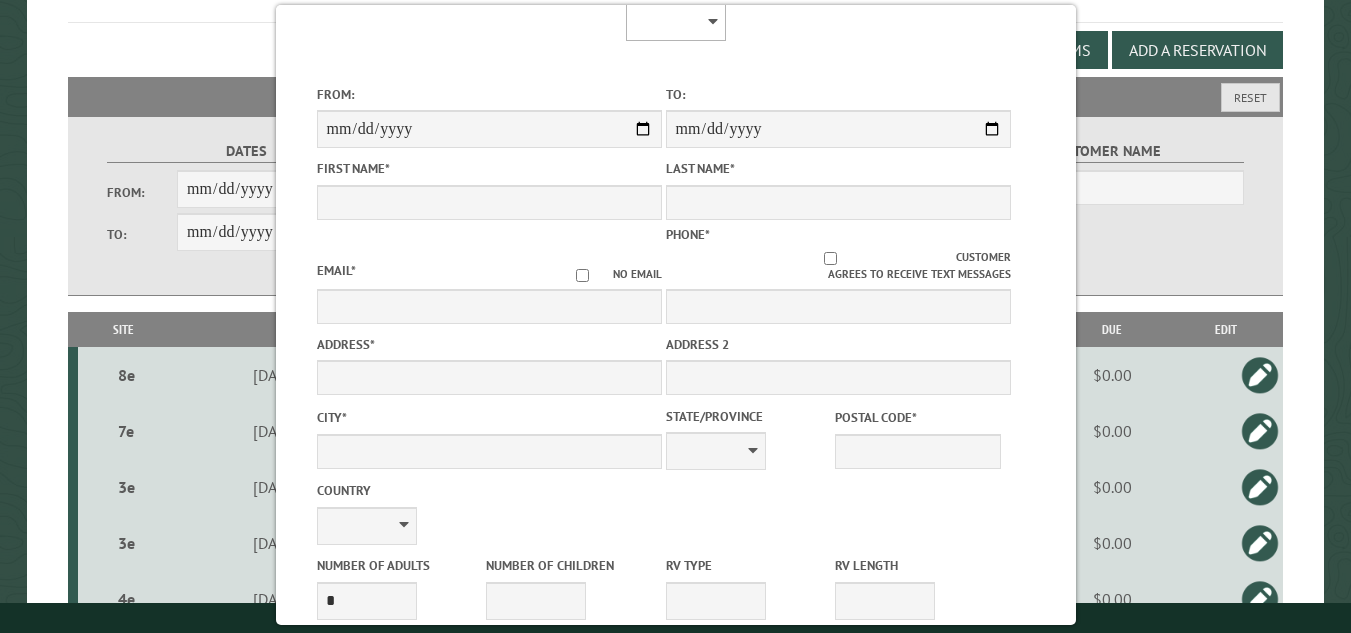 click on "**********" at bounding box center [676, 22] 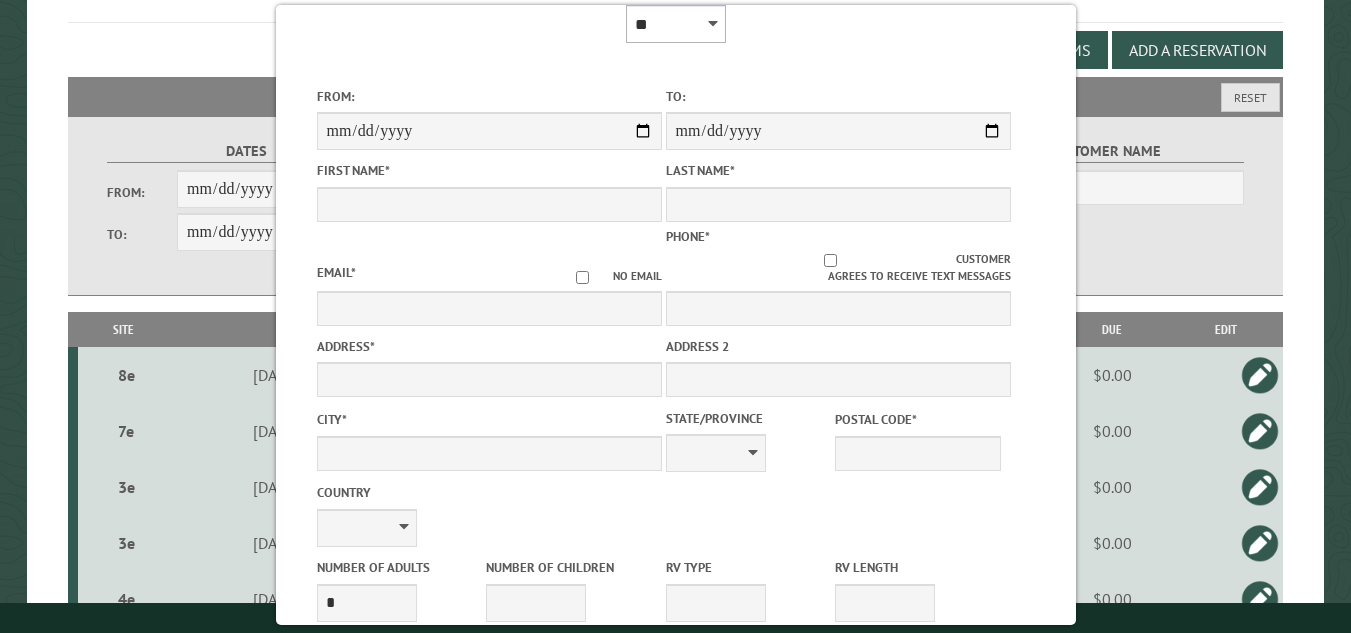 click on "**********" at bounding box center (676, 24) 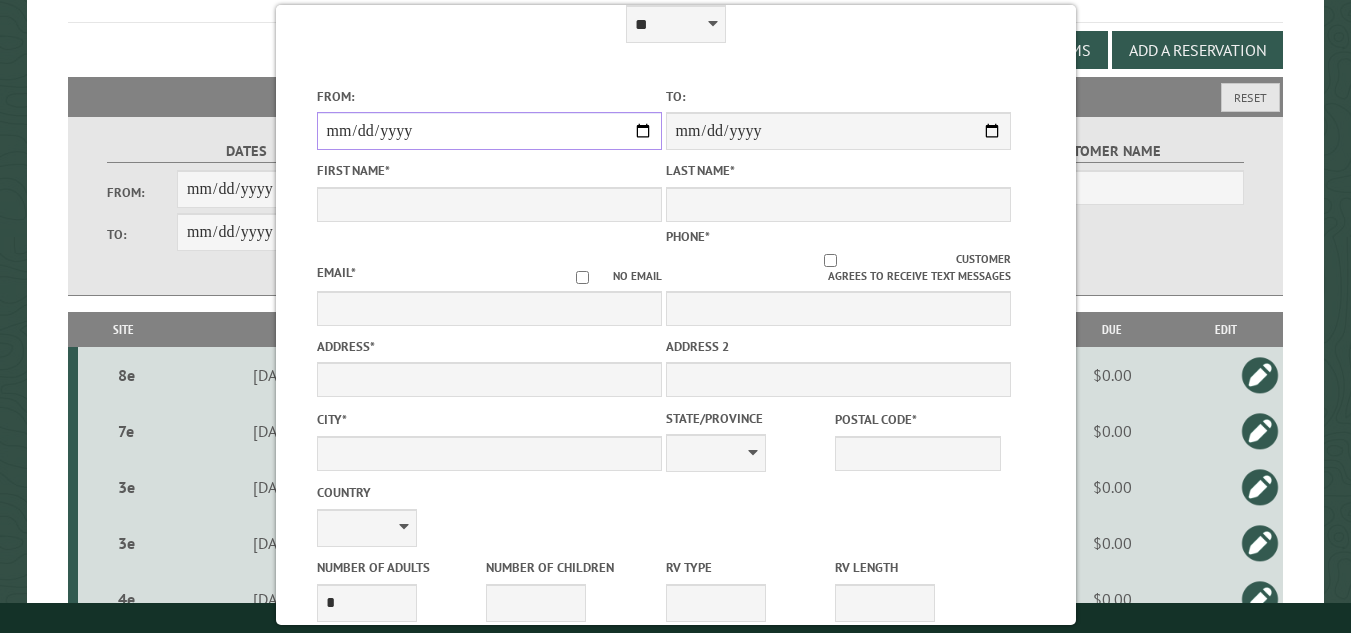 click on "From:" at bounding box center (488, 131) 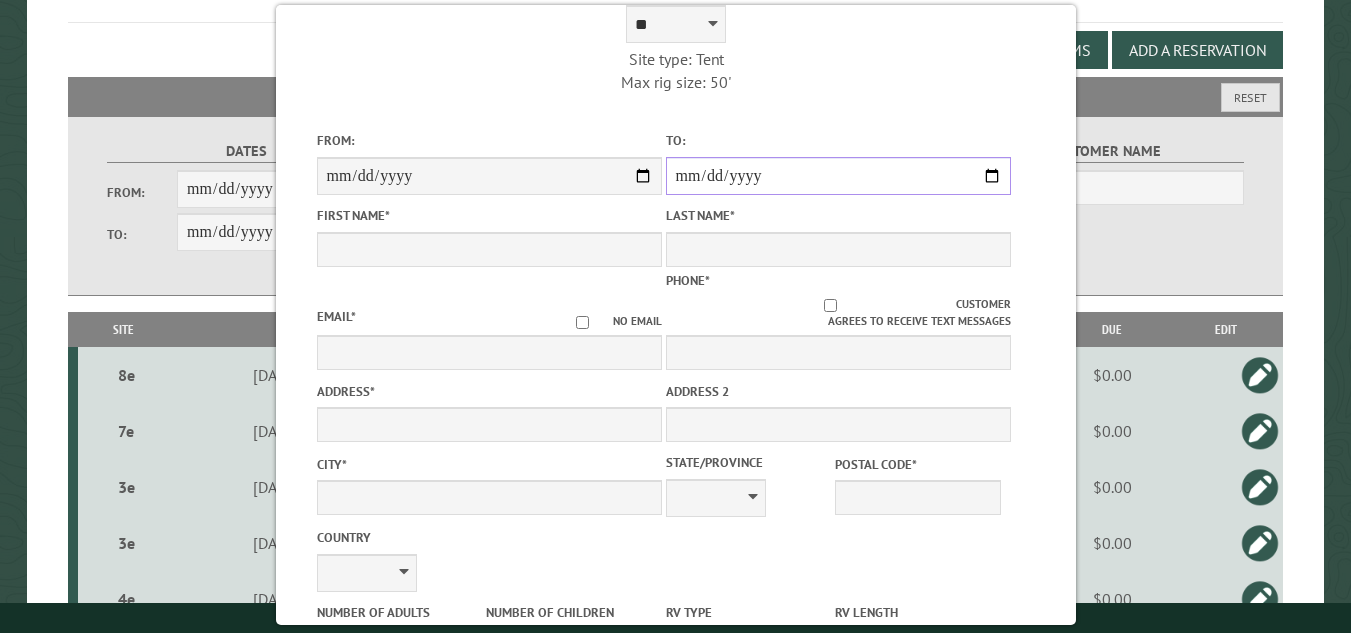 click on "**********" at bounding box center [837, 176] 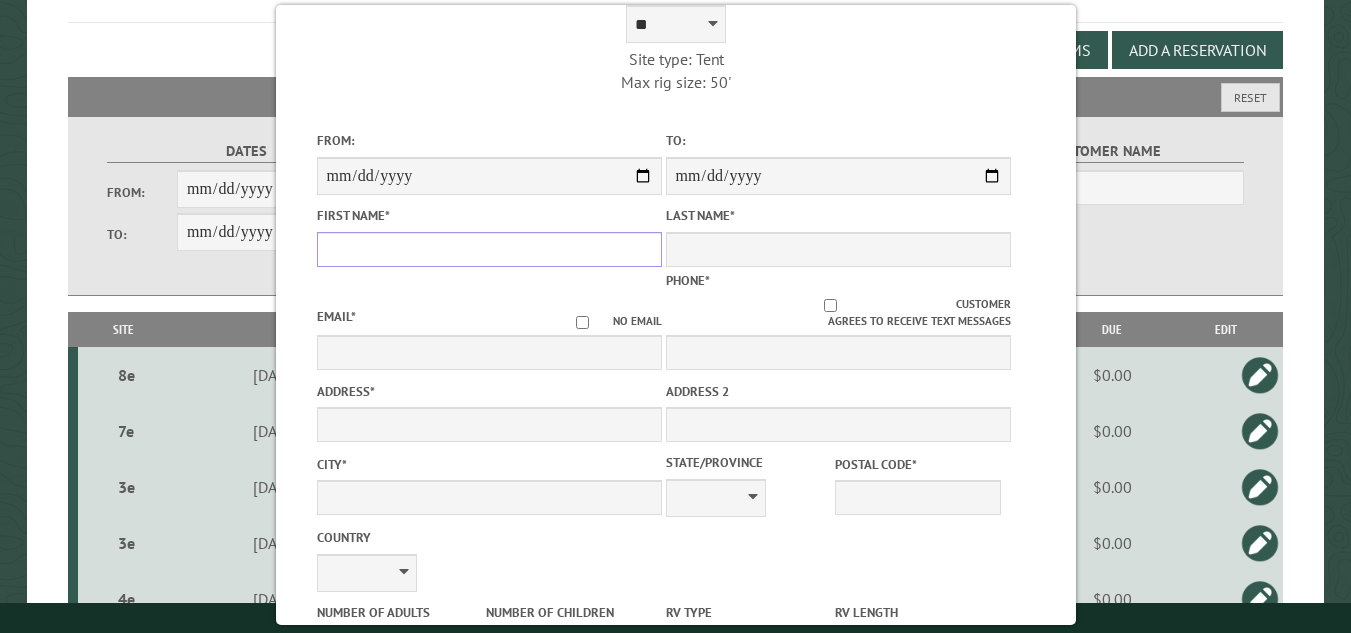 click on "First Name *" at bounding box center [488, 249] 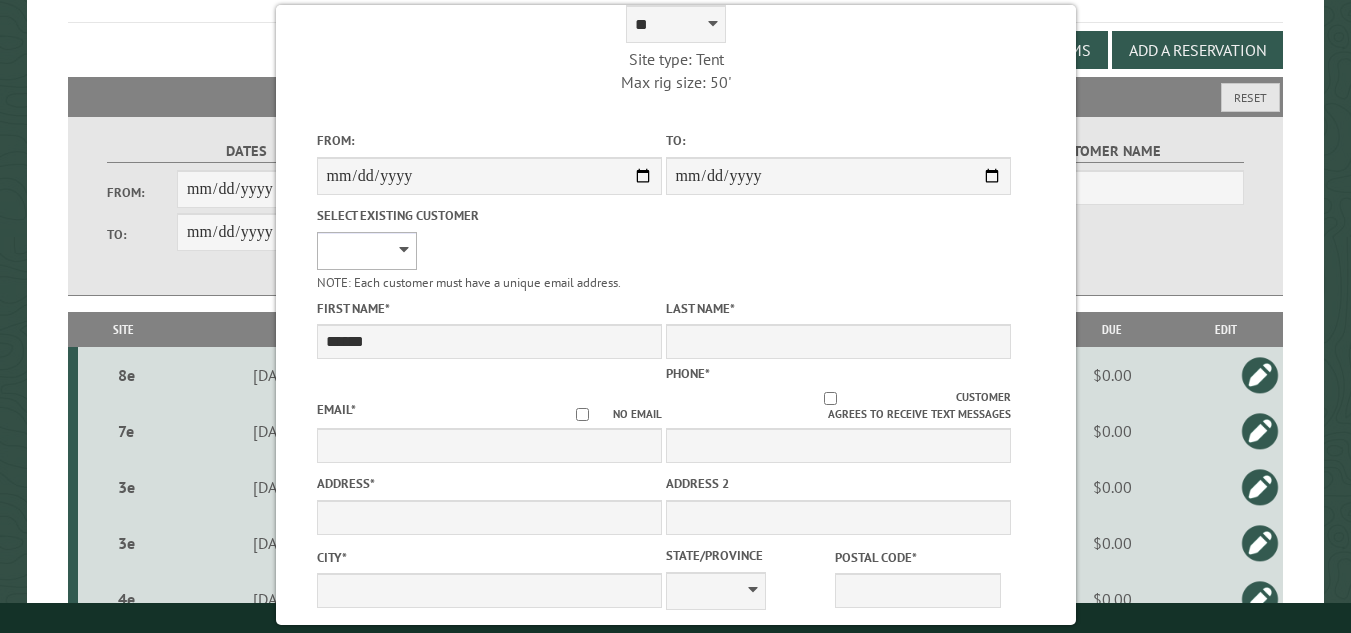 click on "**********" at bounding box center [366, 251] 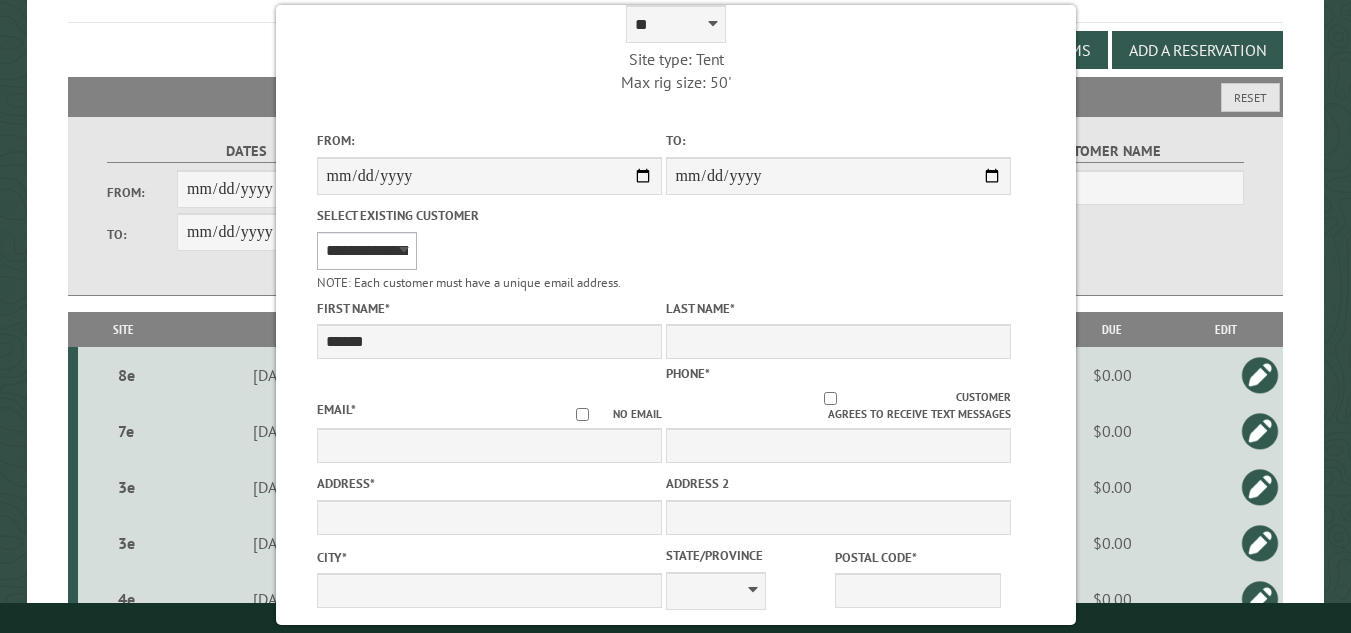click on "**********" at bounding box center [366, 251] 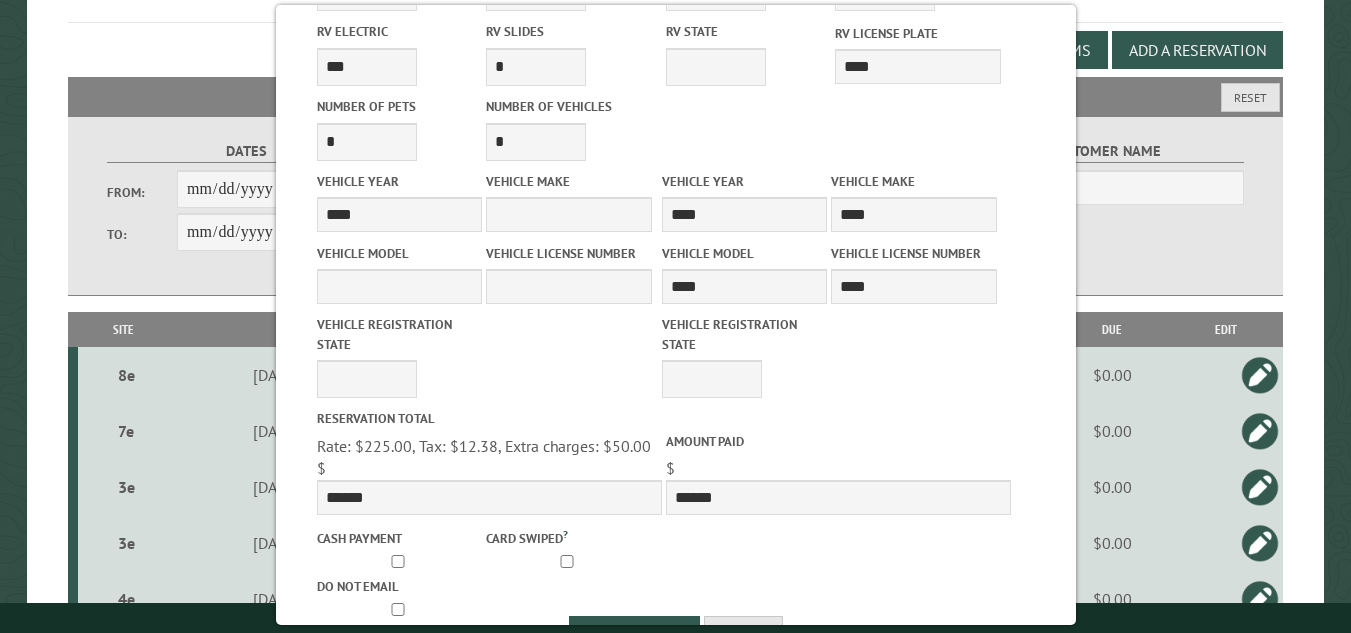 scroll, scrollTop: 932, scrollLeft: 0, axis: vertical 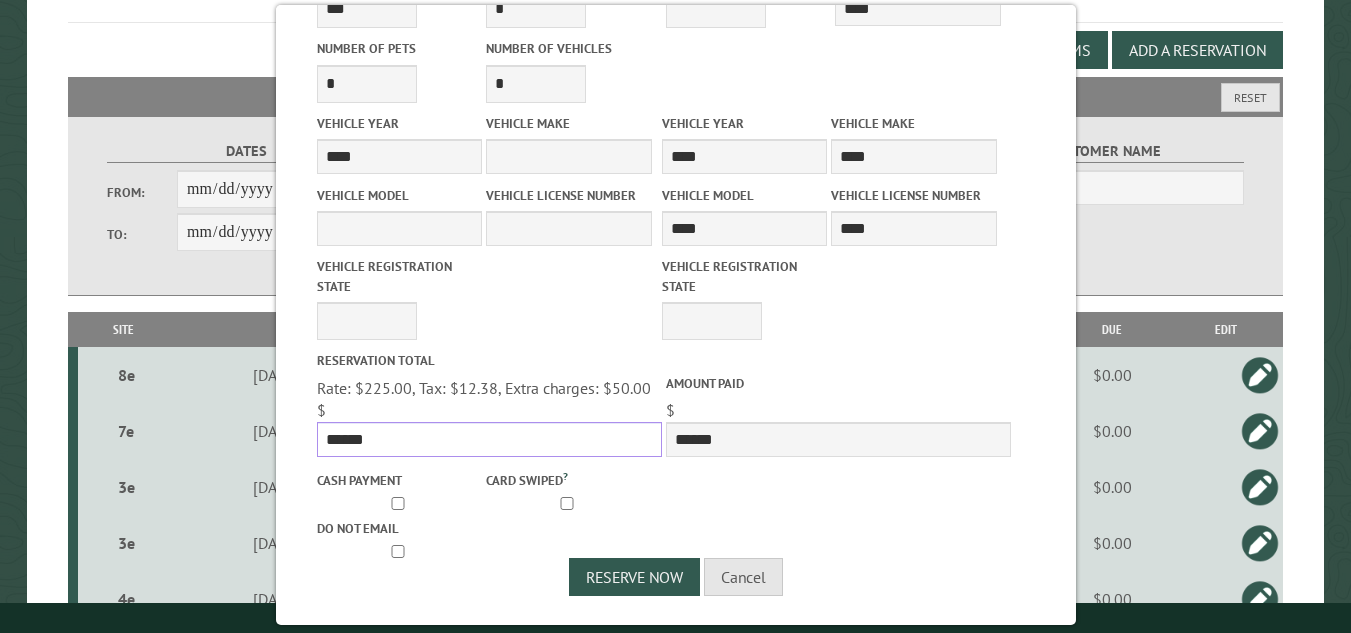 drag, startPoint x: 372, startPoint y: 433, endPoint x: 316, endPoint y: 429, distance: 56.142673 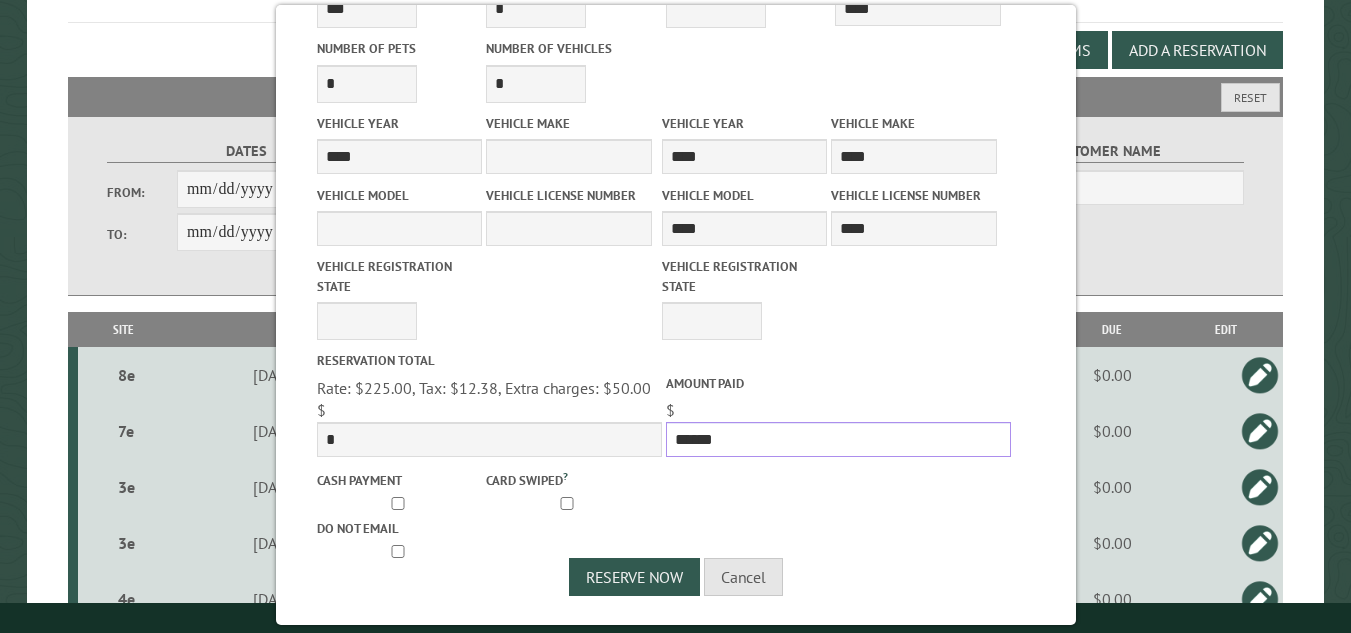 drag, startPoint x: 717, startPoint y: 434, endPoint x: 657, endPoint y: 432, distance: 60.033325 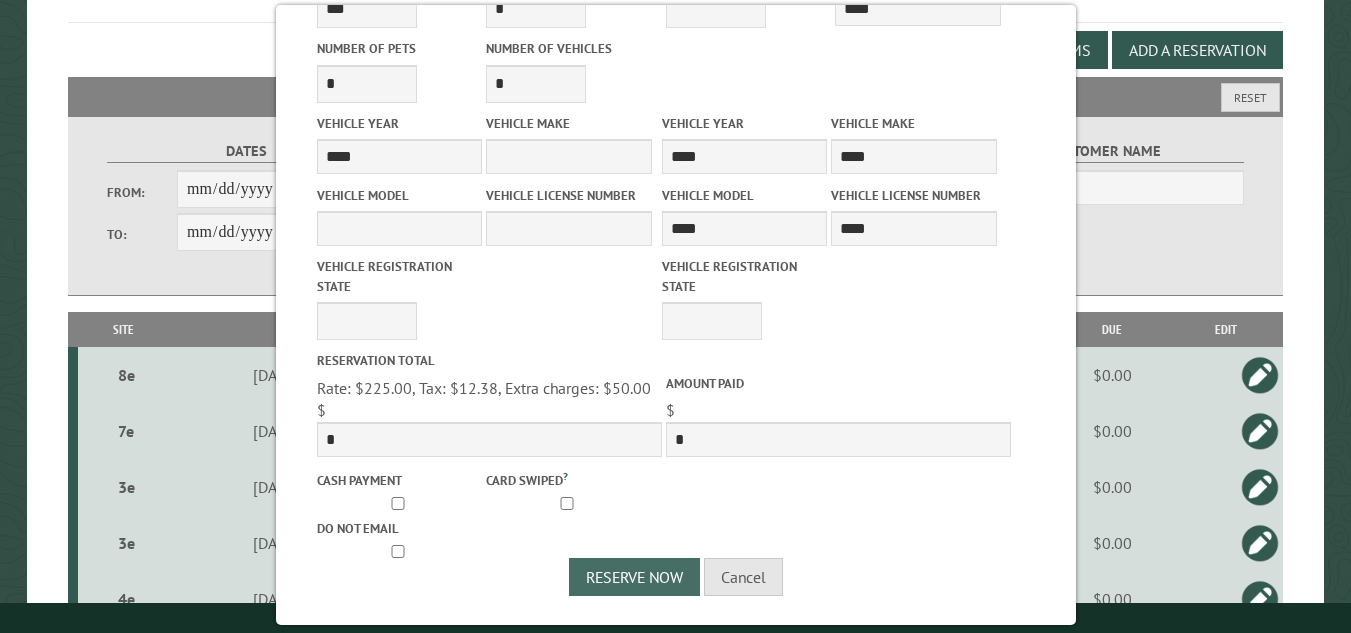 click on "Reserve Now" at bounding box center (634, 577) 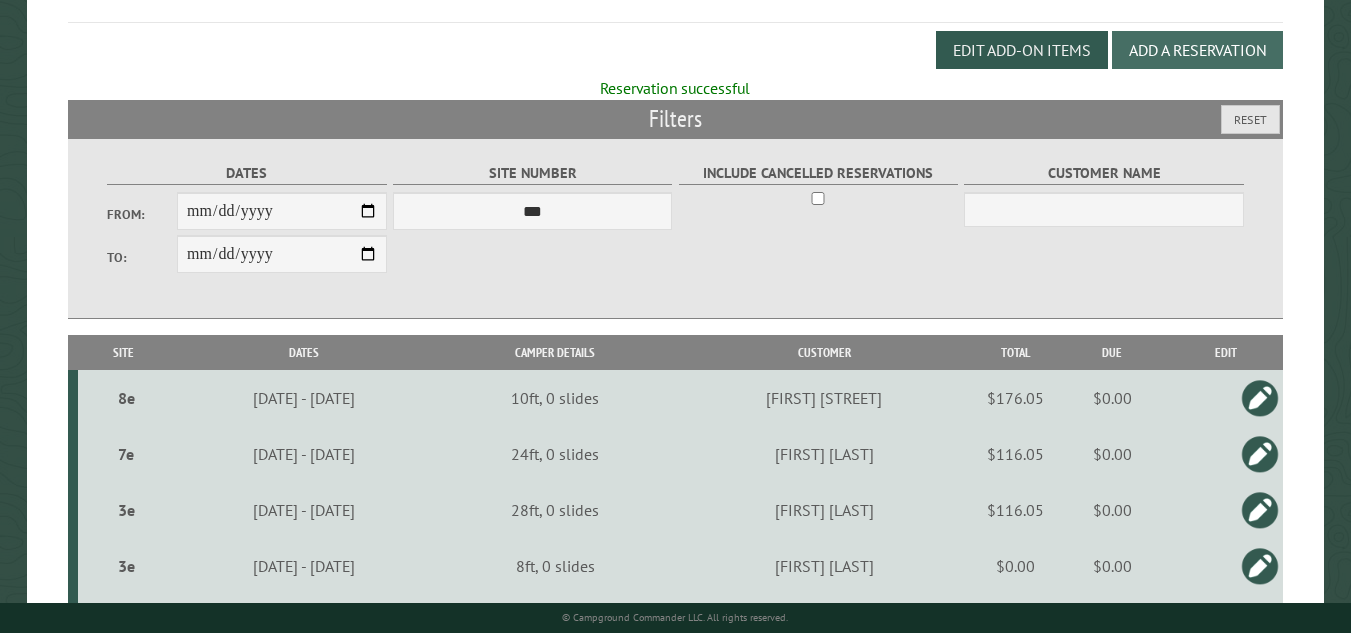 click on "Add a Reservation" at bounding box center [1197, 50] 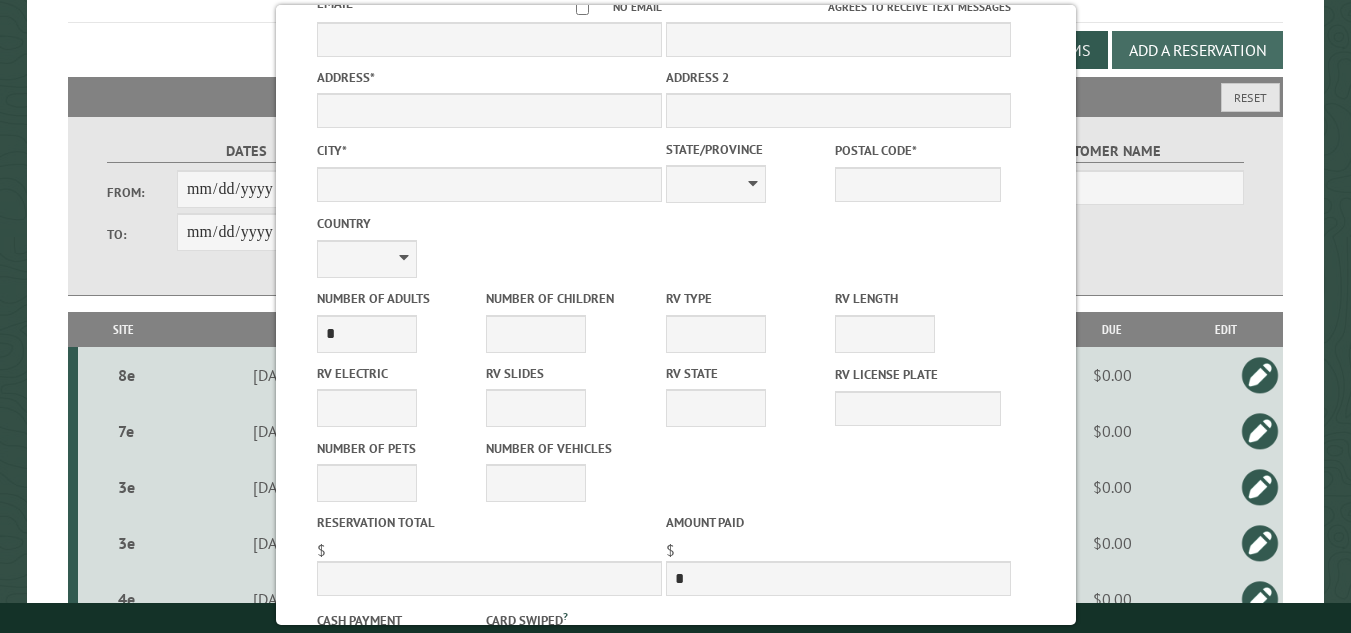 scroll, scrollTop: 0, scrollLeft: 0, axis: both 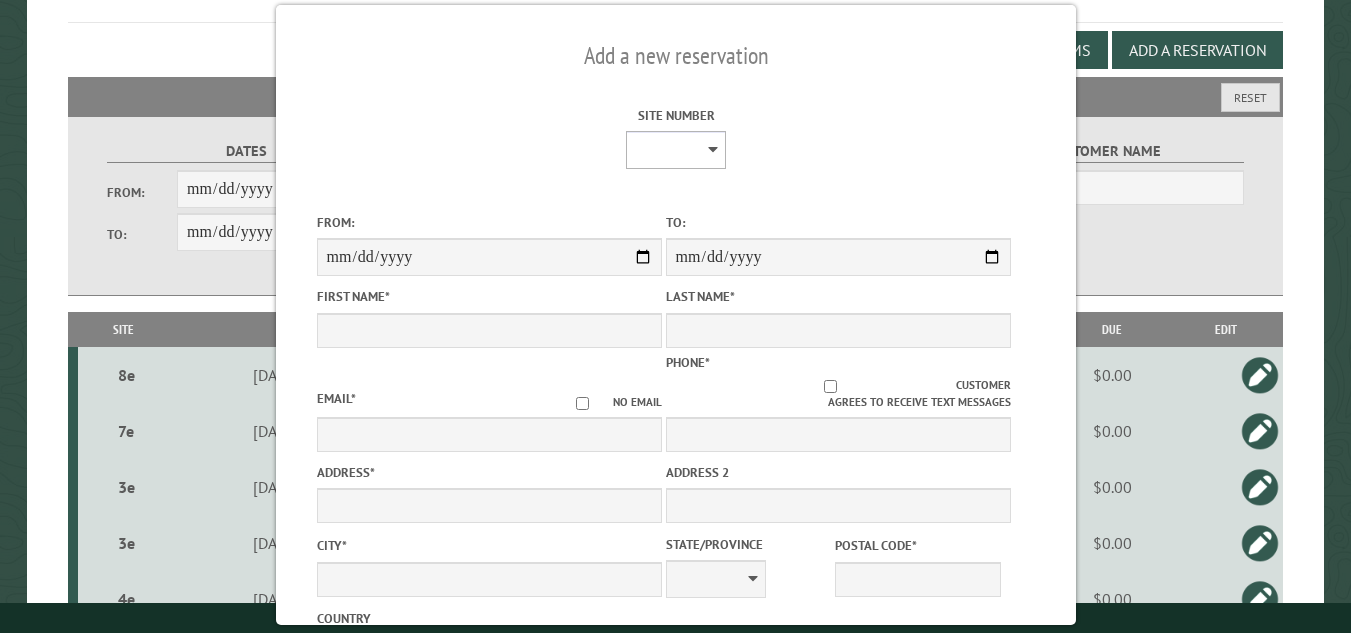 click on "**********" at bounding box center [676, 150] 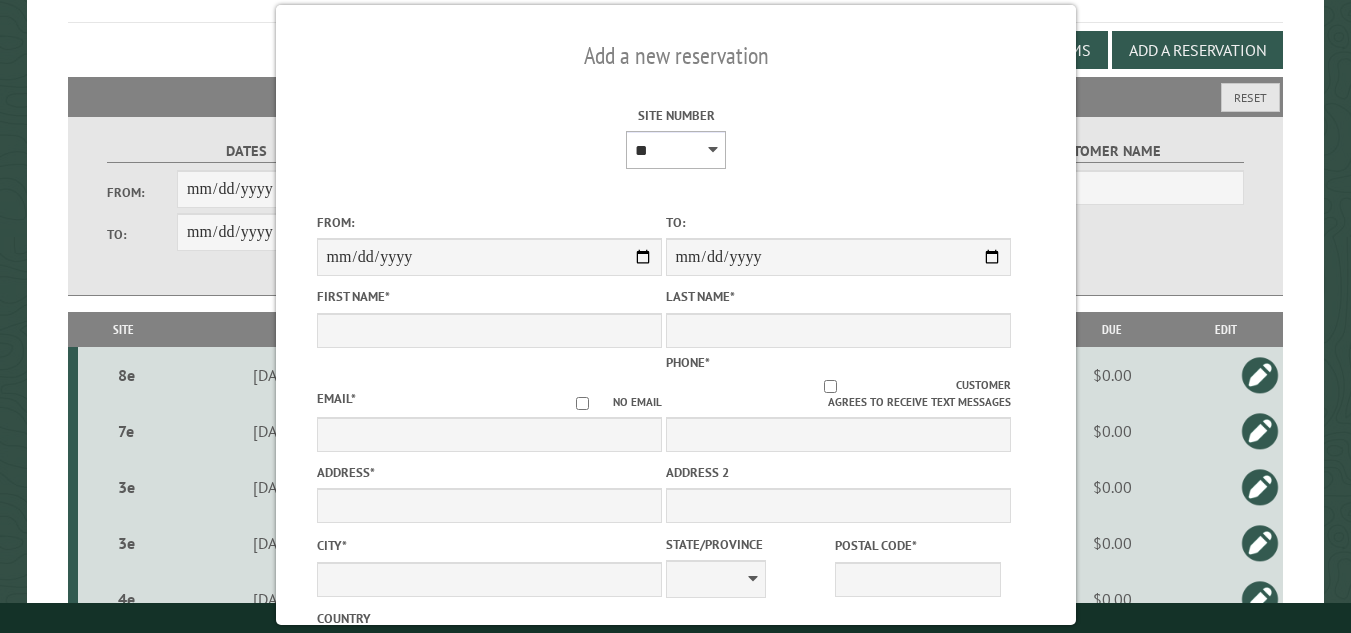 click on "**********" at bounding box center [676, 150] 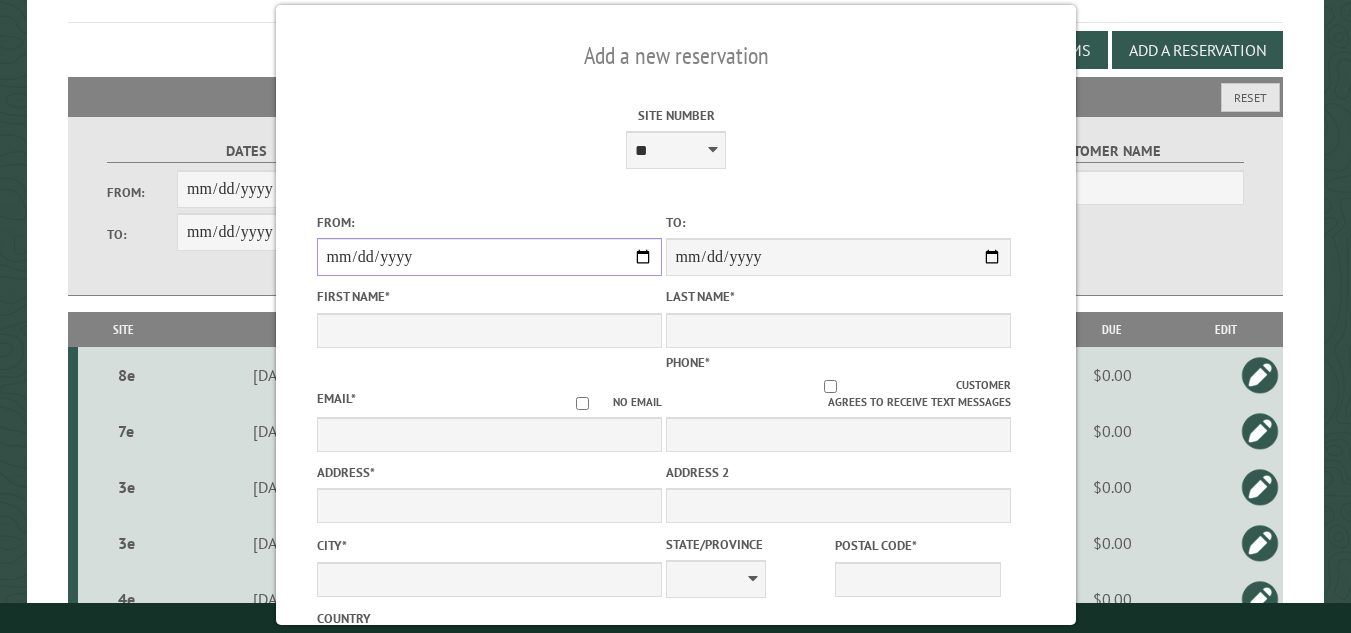 click on "From:" at bounding box center [488, 257] 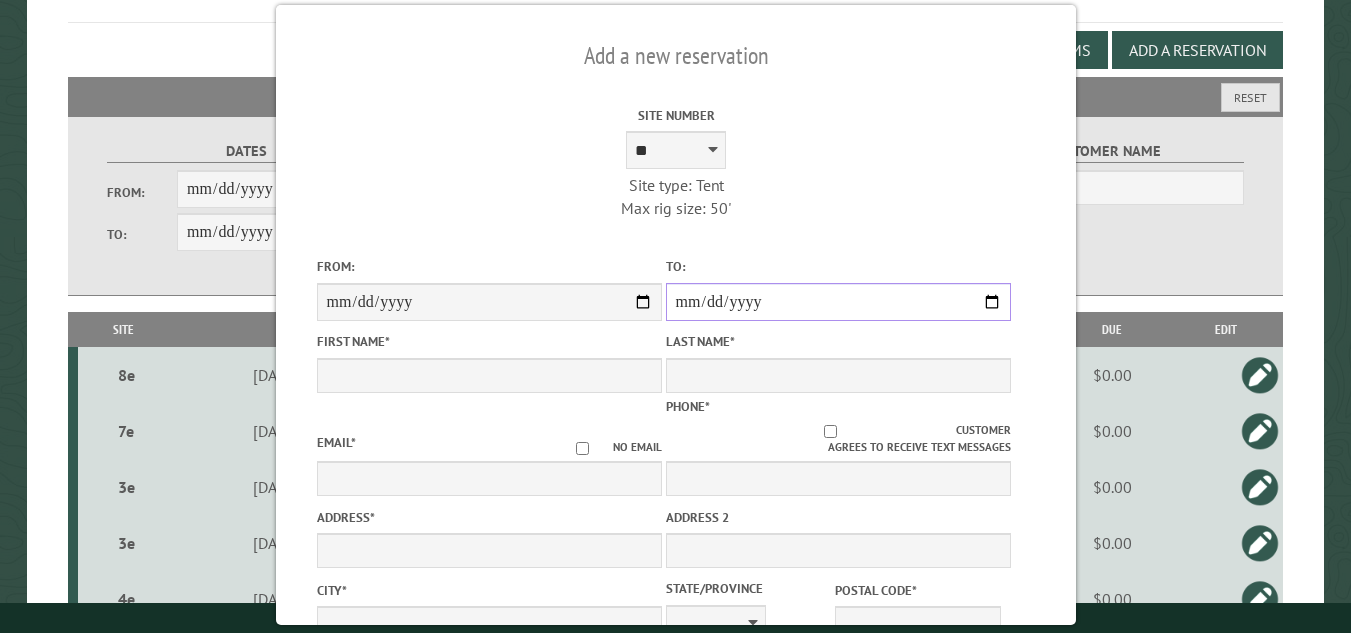click on "**********" at bounding box center [837, 302] 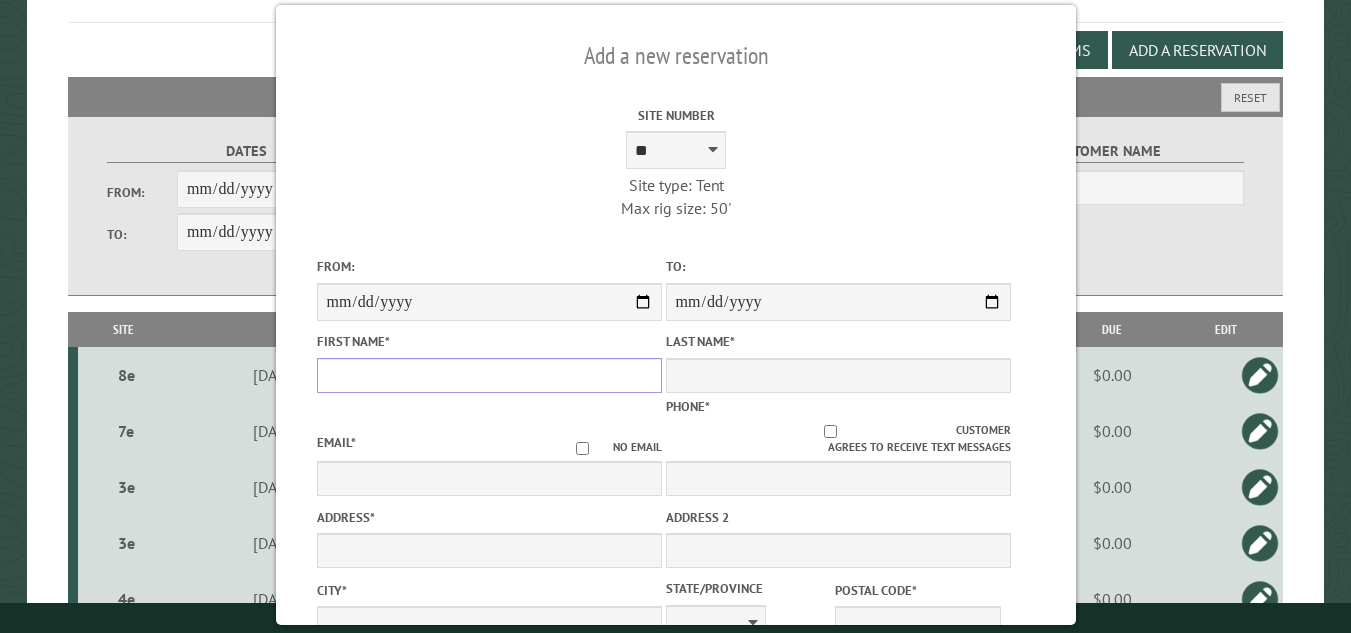 click on "First Name *" at bounding box center (488, 375) 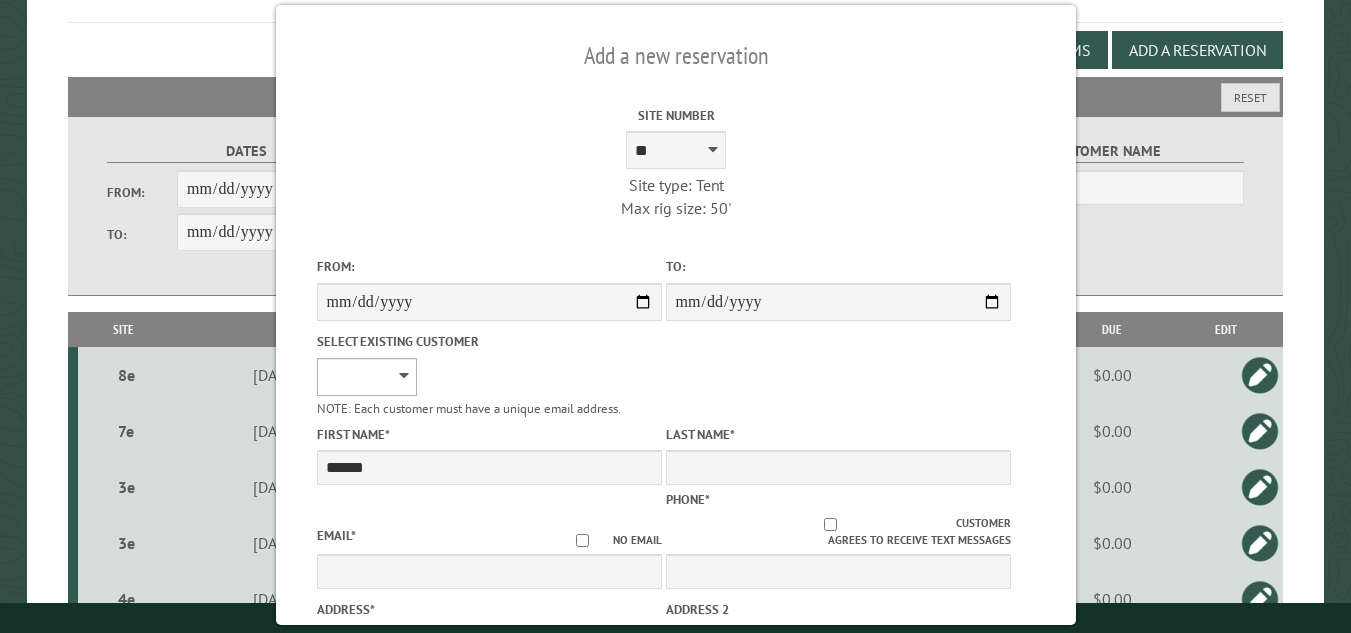 click on "**********" at bounding box center (366, 377) 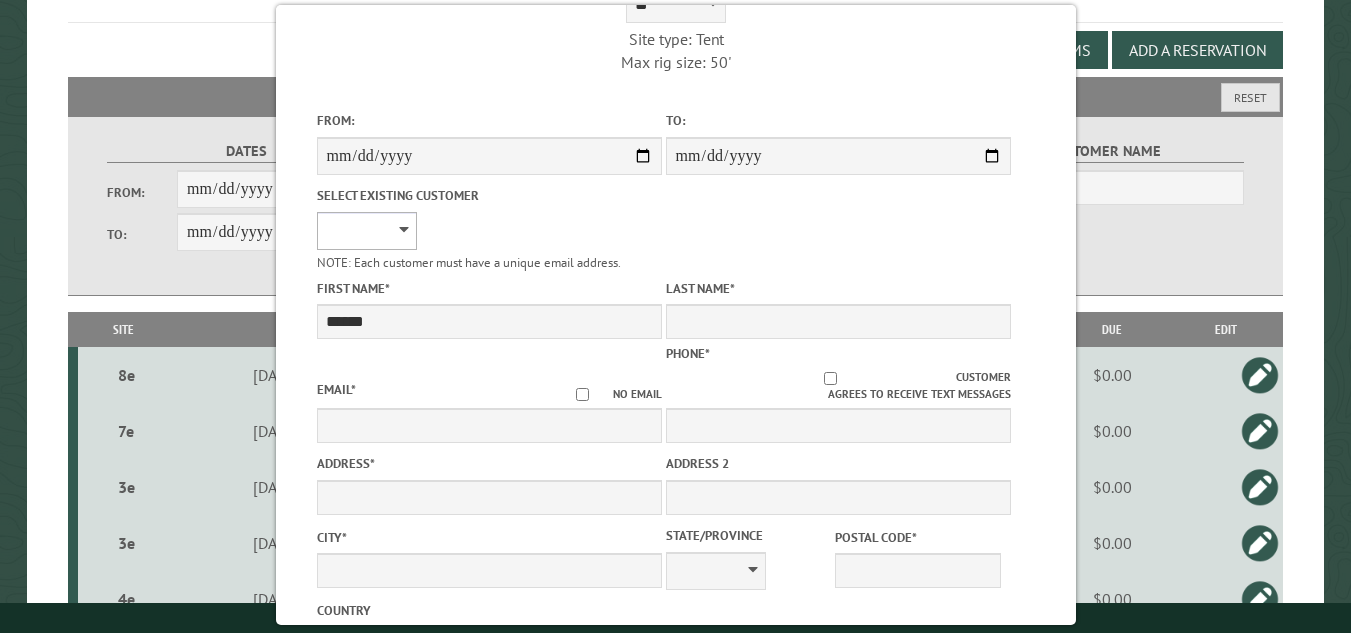 scroll, scrollTop: 133, scrollLeft: 0, axis: vertical 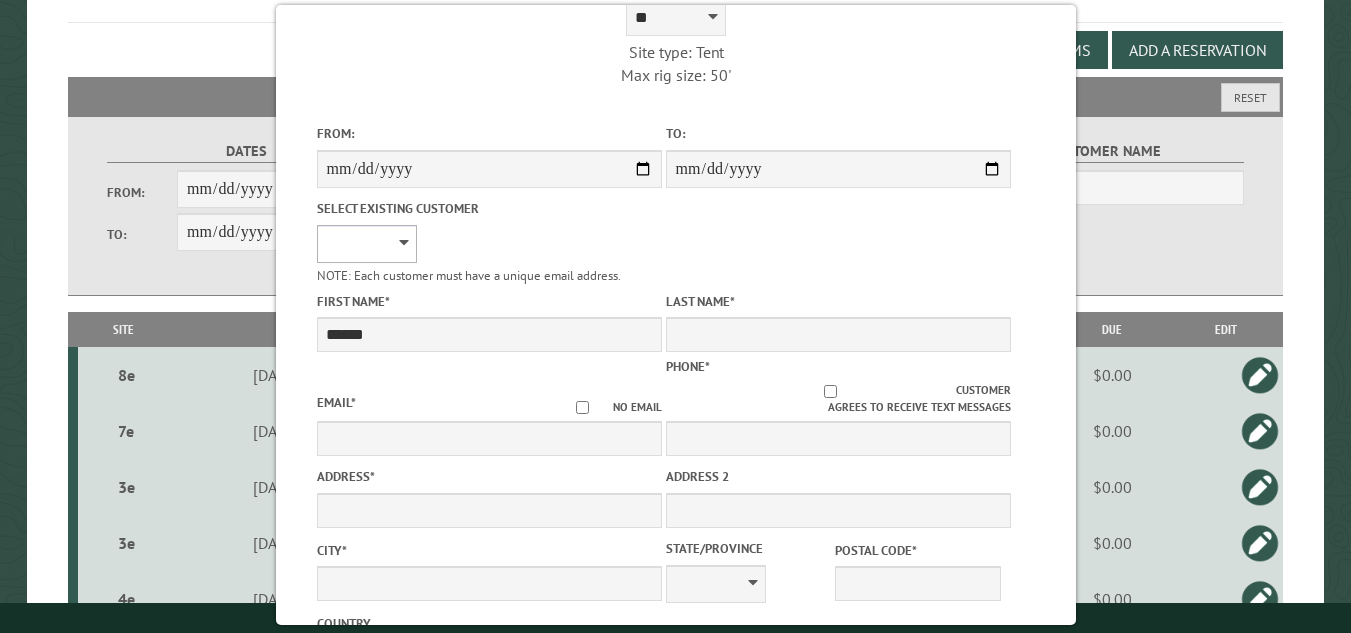 click on "**********" at bounding box center [366, 244] 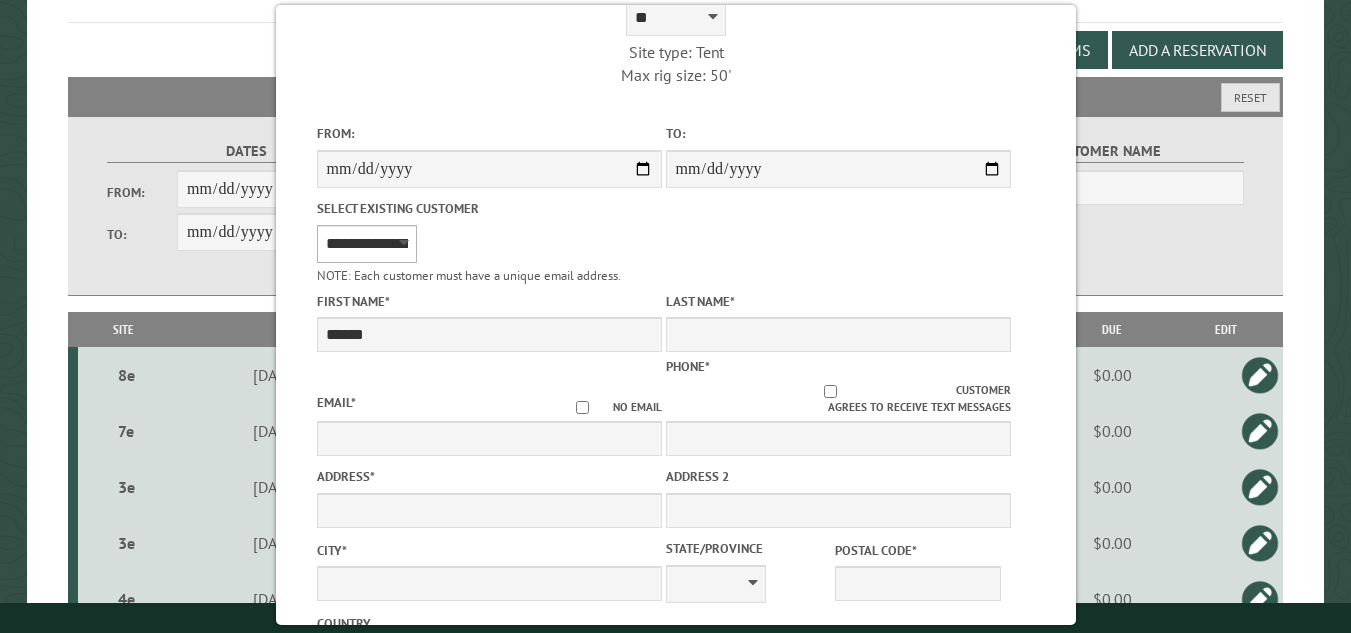 click on "**********" at bounding box center [366, 244] 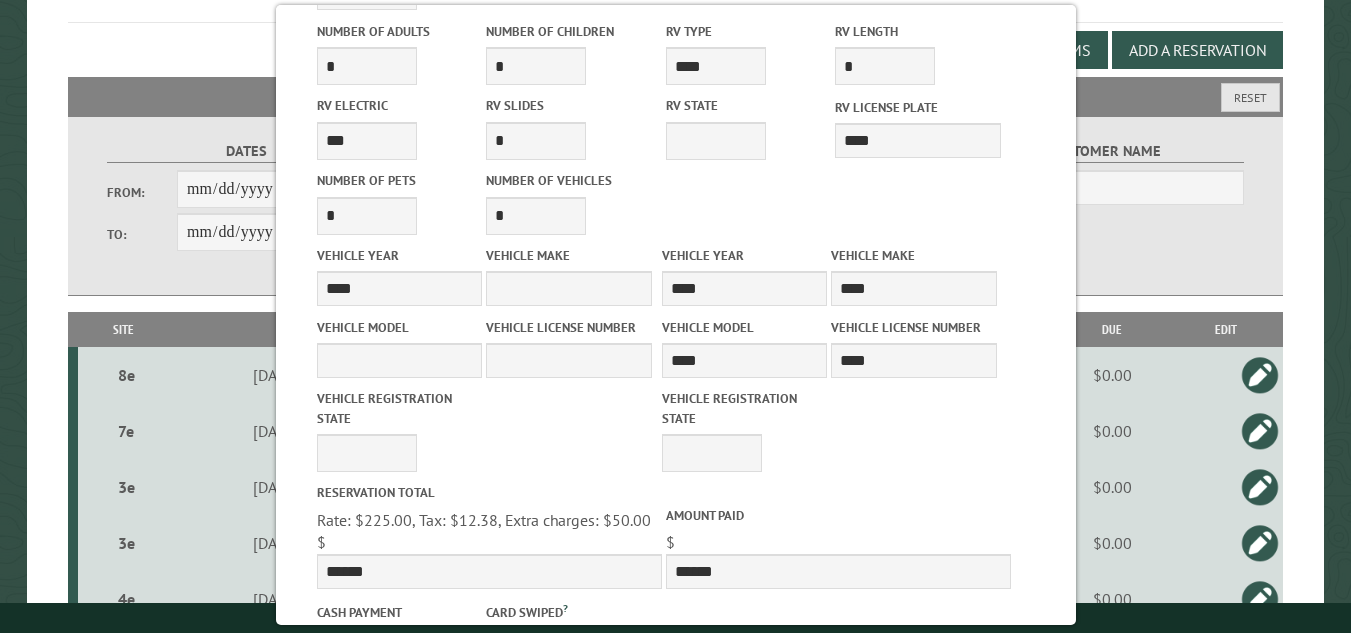 scroll, scrollTop: 932, scrollLeft: 0, axis: vertical 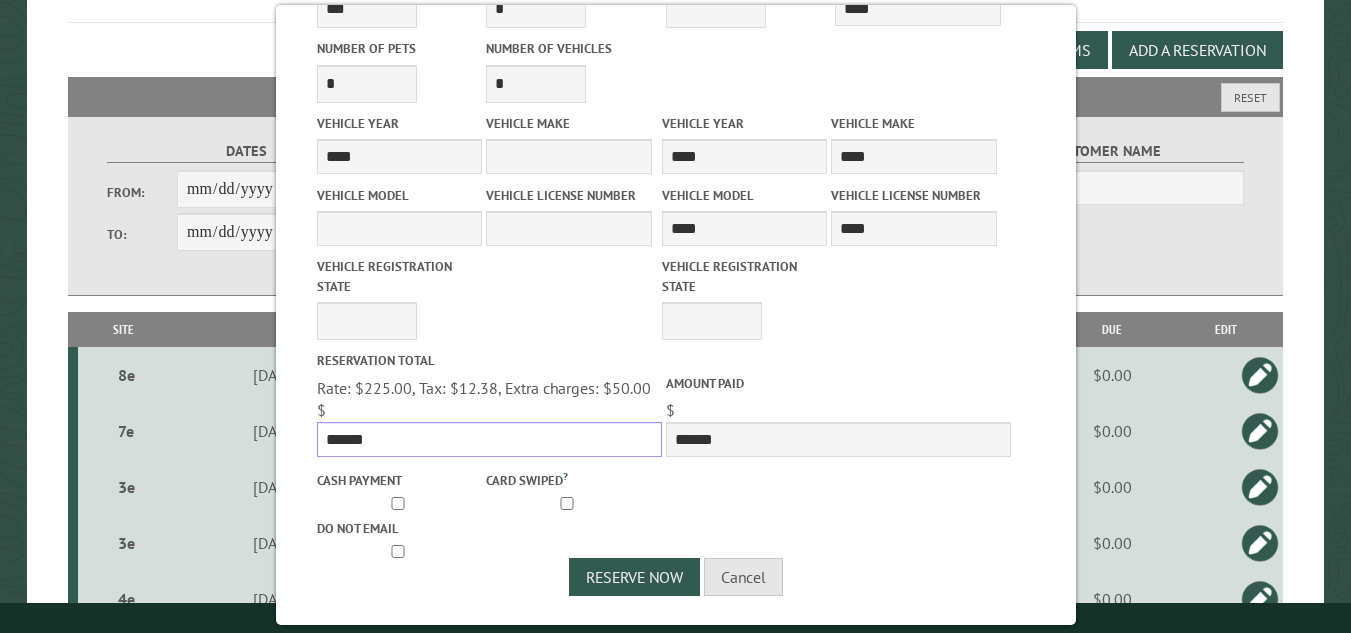 drag, startPoint x: 371, startPoint y: 431, endPoint x: 321, endPoint y: 430, distance: 50.01 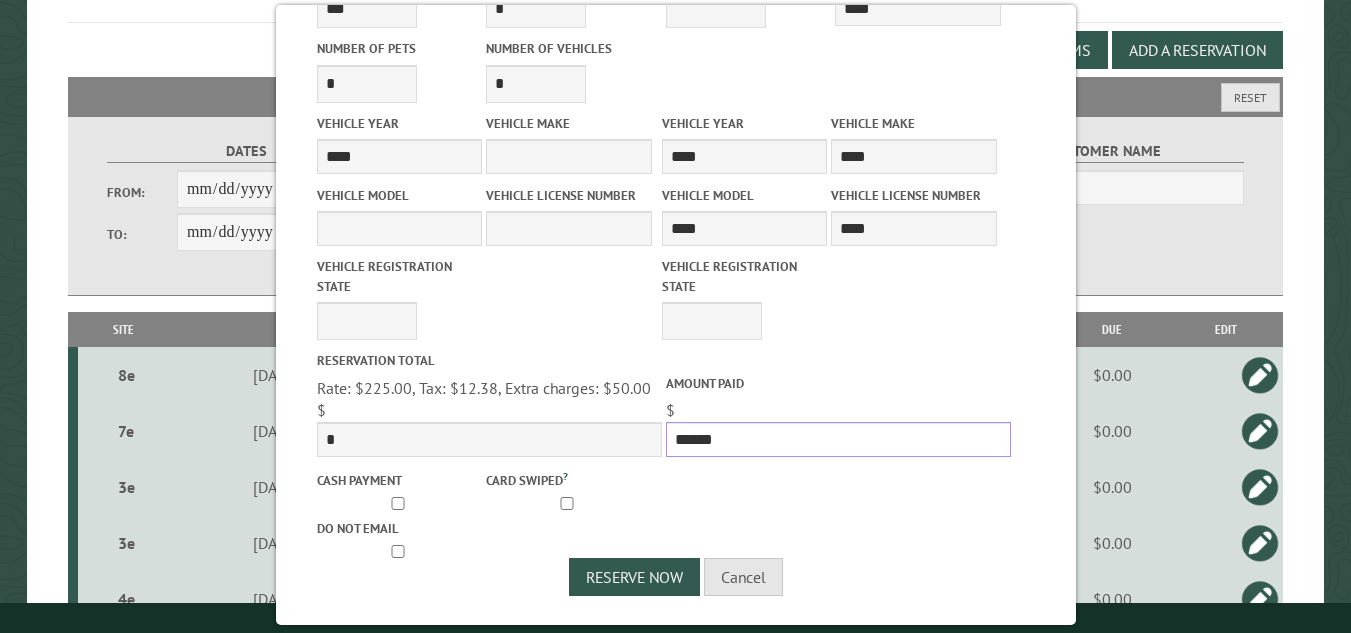 drag, startPoint x: 716, startPoint y: 440, endPoint x: 658, endPoint y: 437, distance: 58.077534 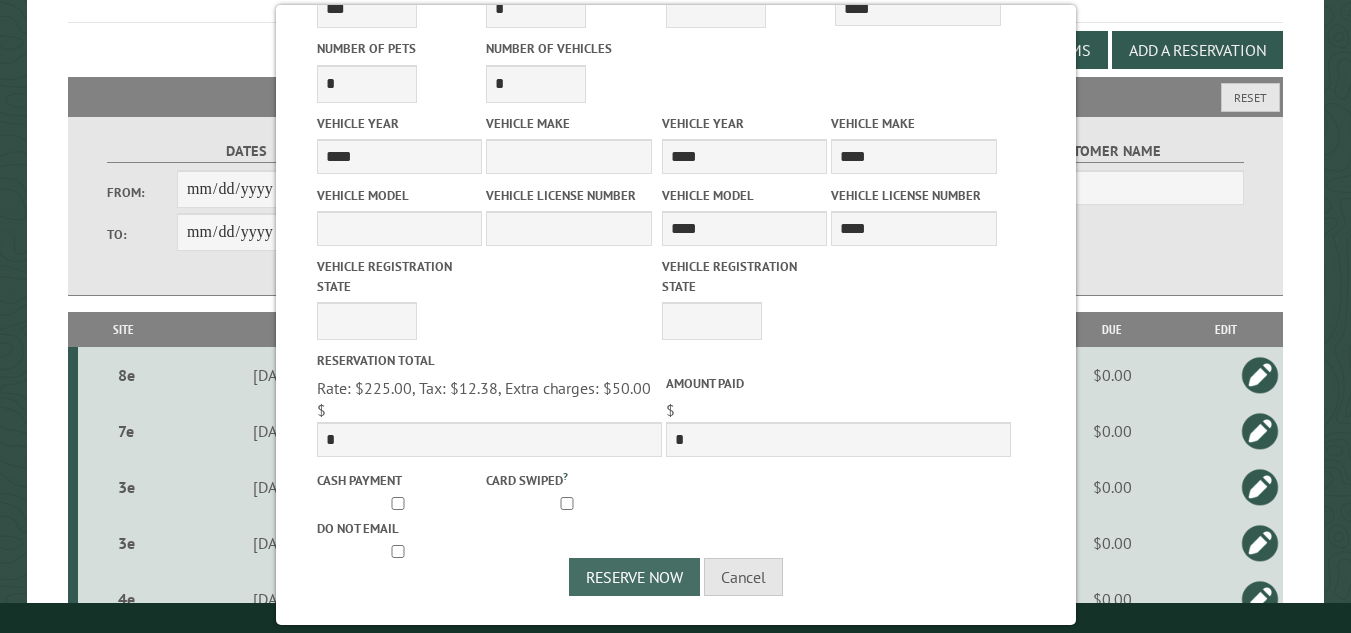 click on "Reserve Now" at bounding box center [634, 577] 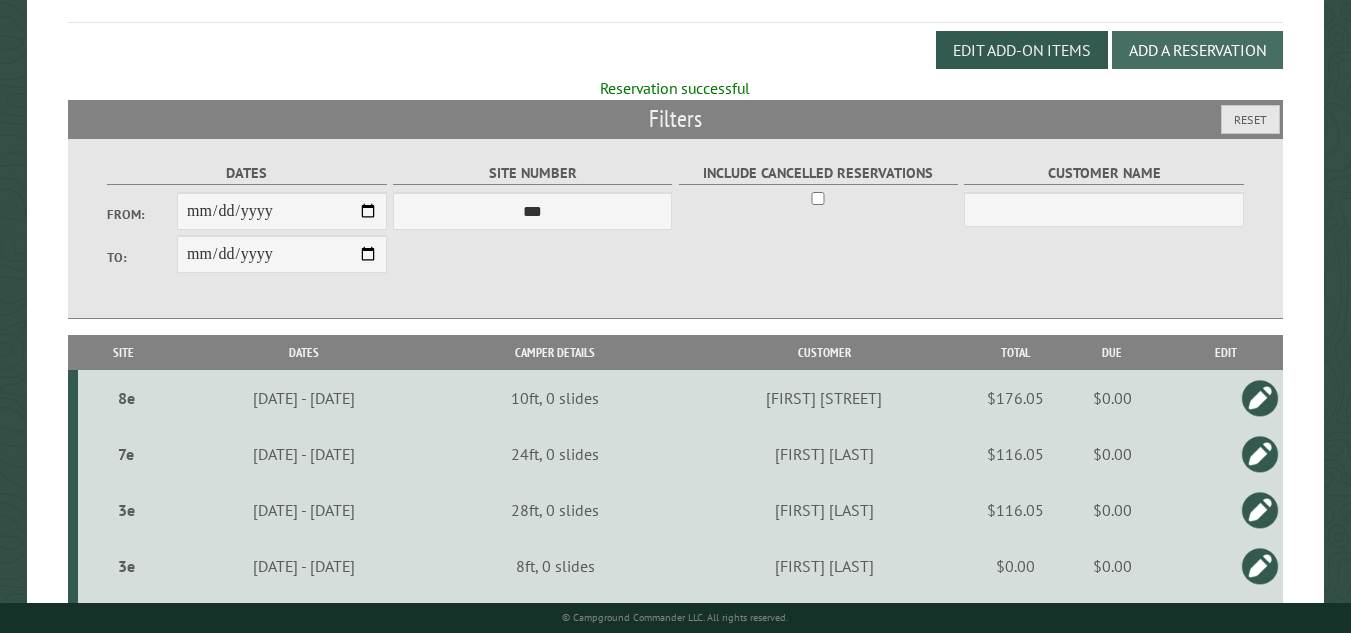 click on "Add a Reservation" at bounding box center (1197, 50) 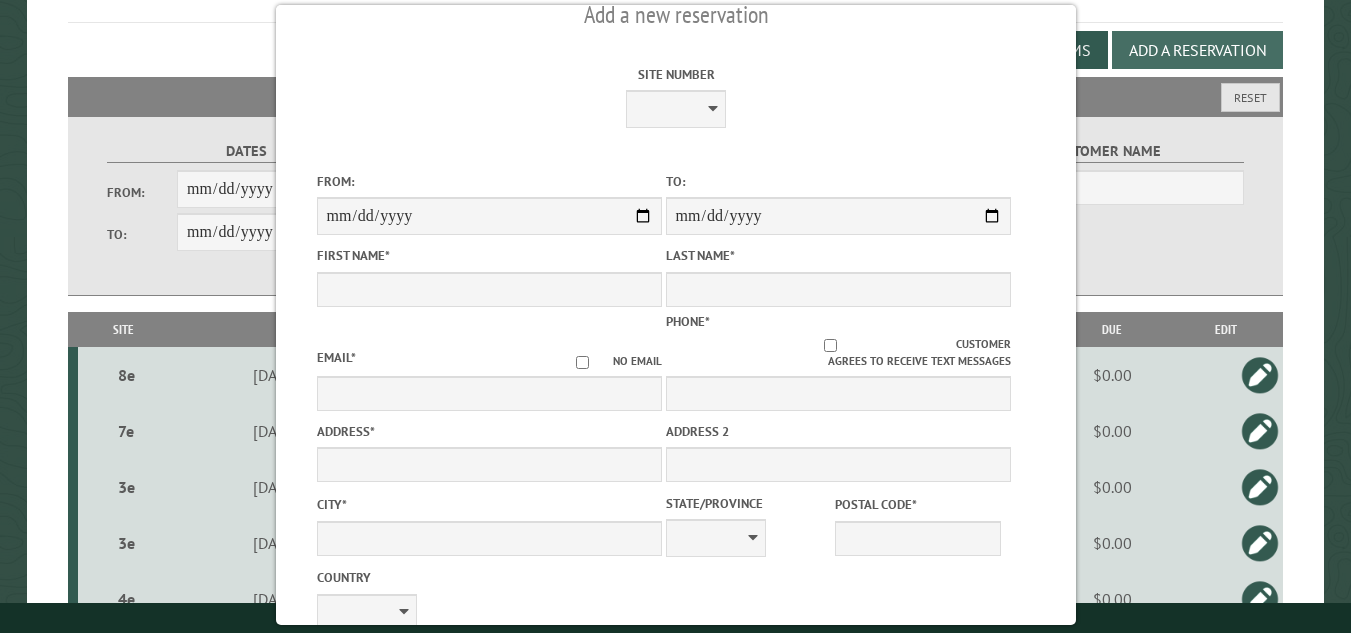 scroll, scrollTop: 0, scrollLeft: 0, axis: both 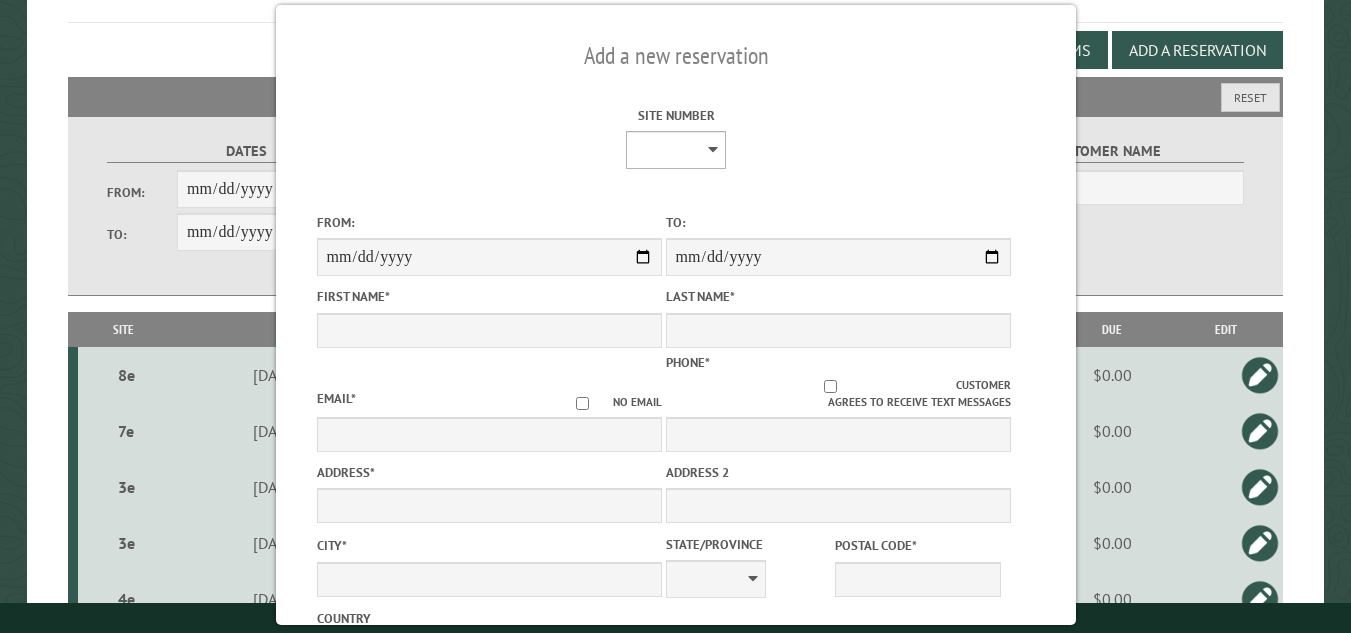 click on "**********" at bounding box center [676, 150] 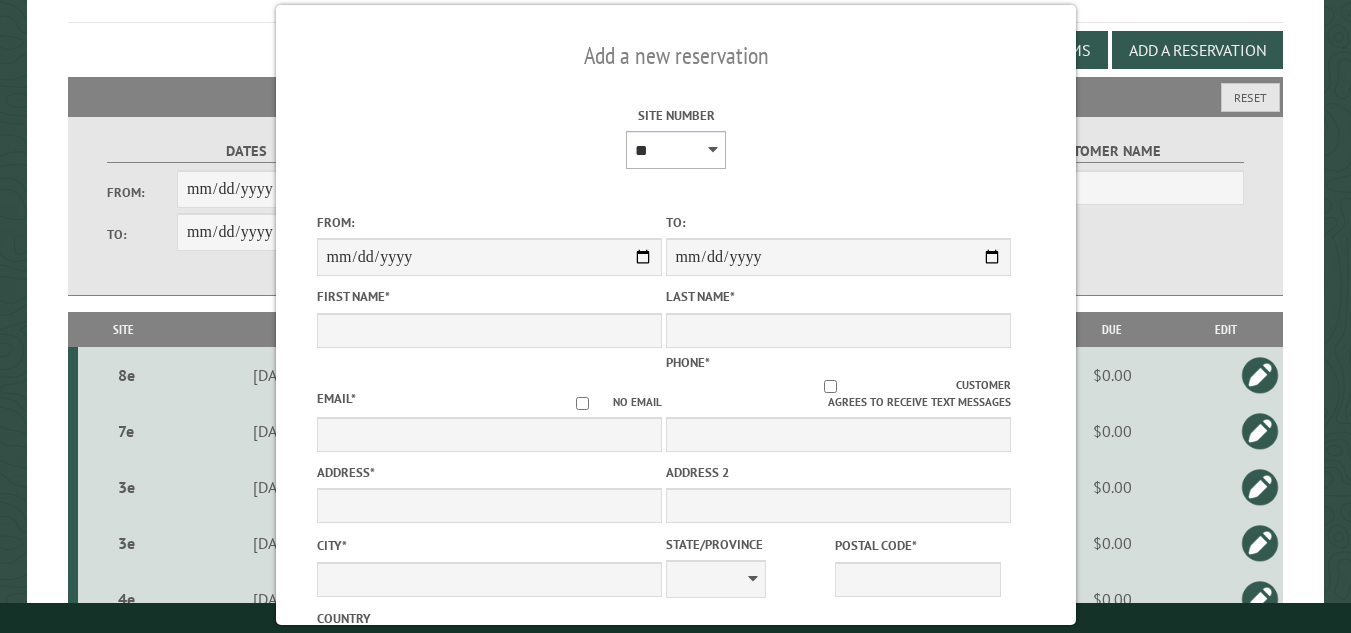click on "**********" at bounding box center [676, 150] 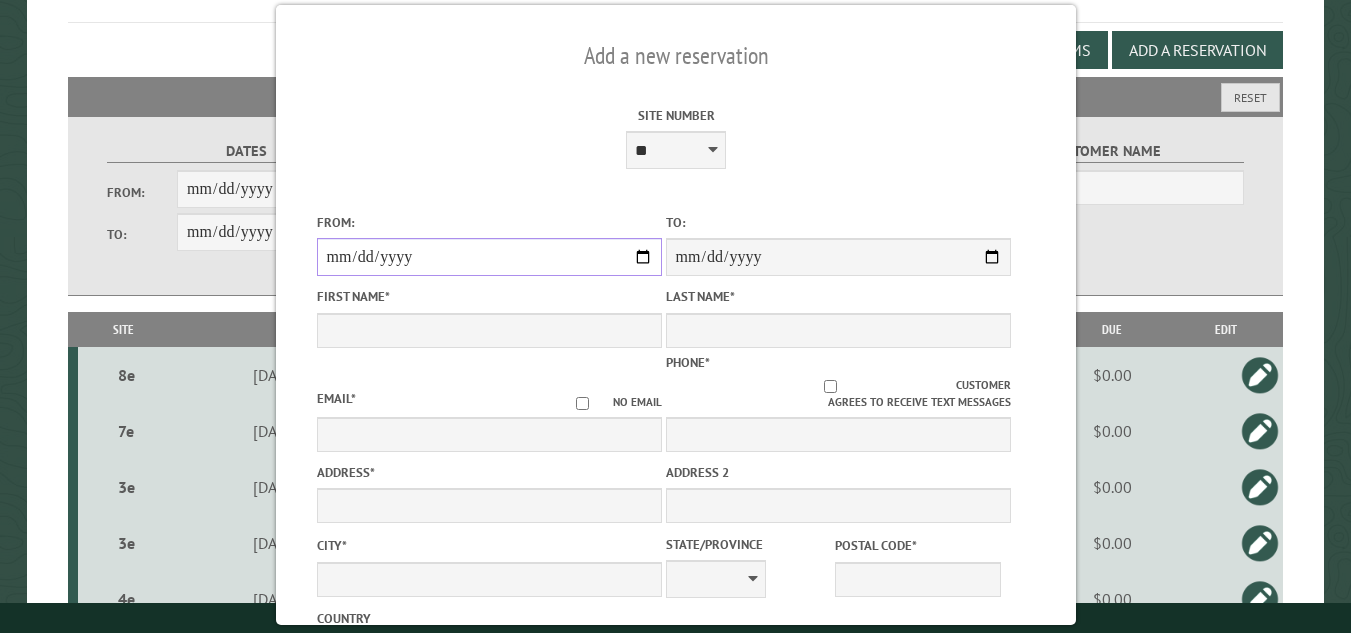 click on "From:" at bounding box center [488, 257] 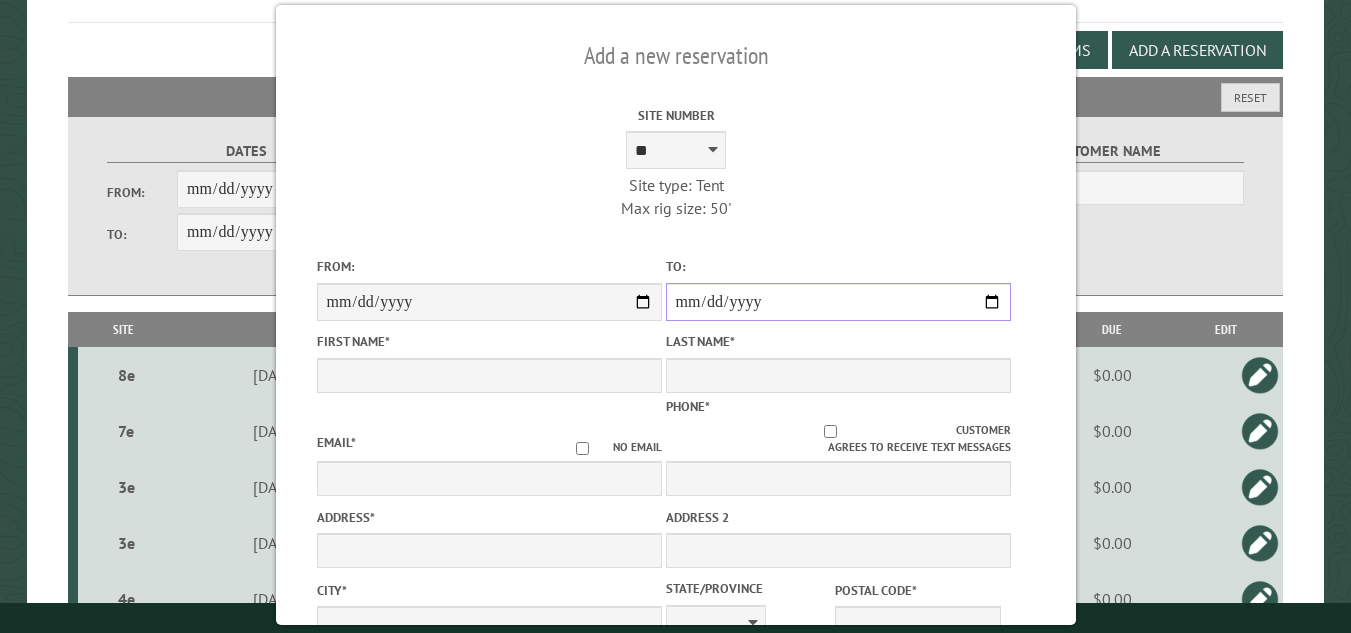 click on "**********" at bounding box center [837, 302] 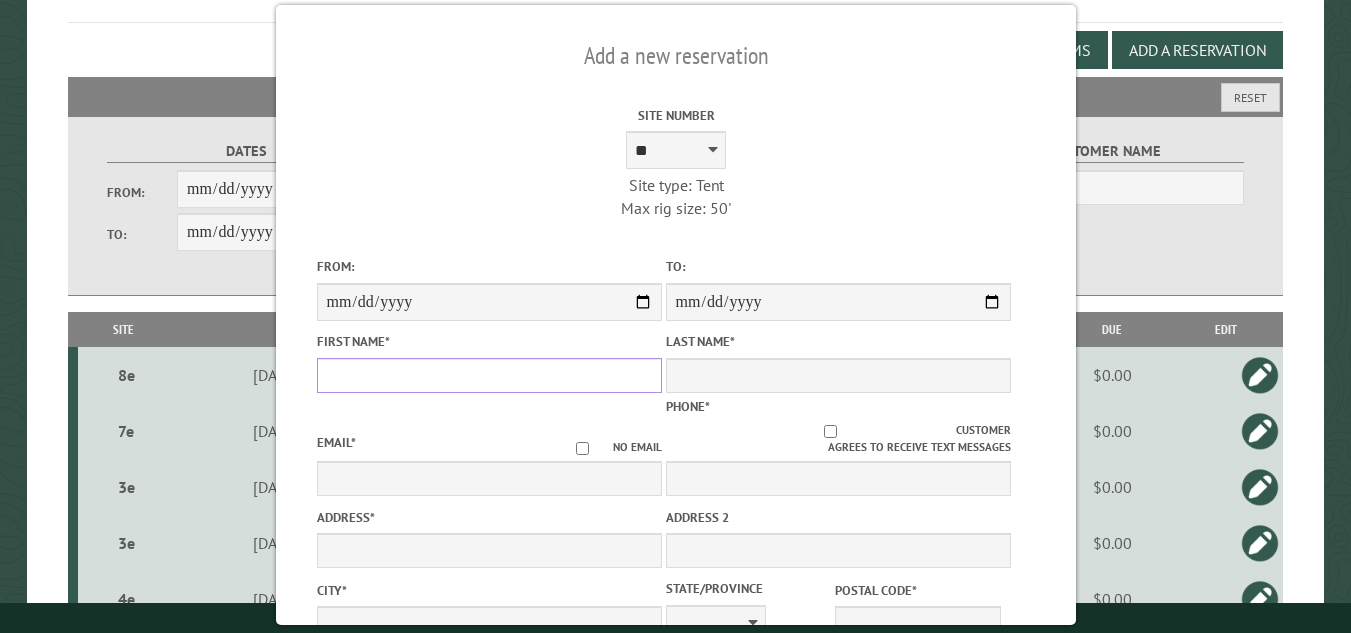 click on "First Name *" at bounding box center (488, 375) 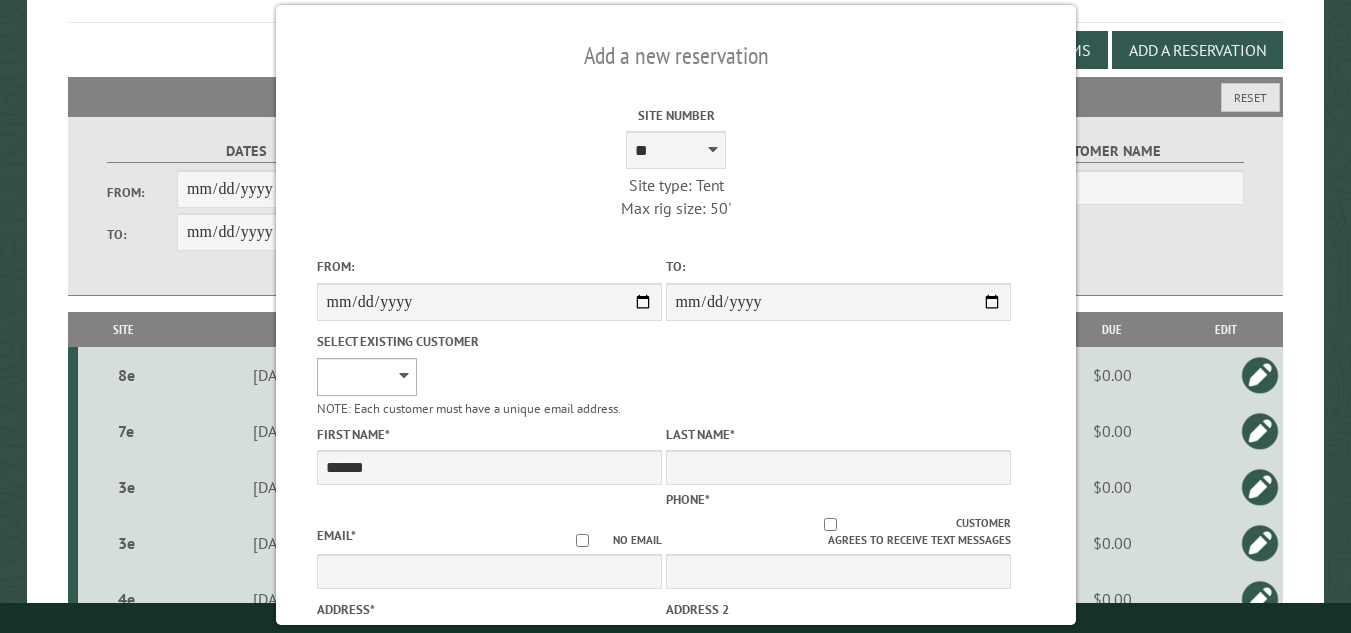 click on "**********" at bounding box center [366, 377] 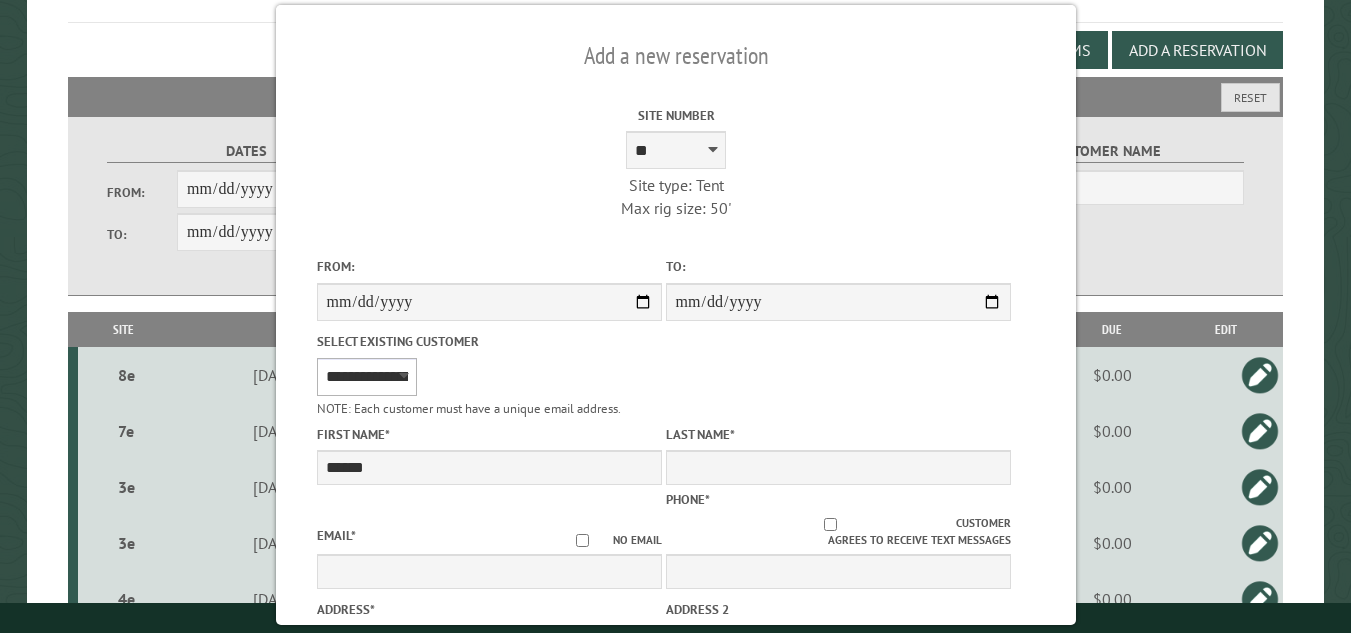 click on "**********" at bounding box center (366, 377) 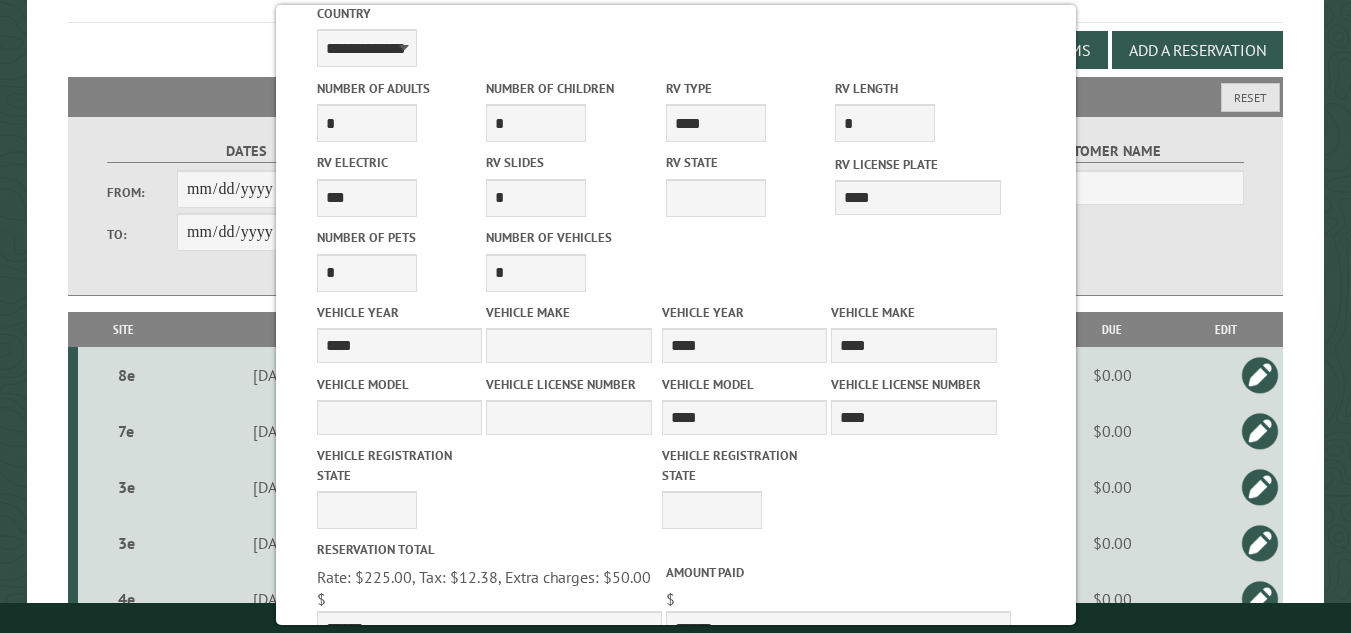 scroll, scrollTop: 932, scrollLeft: 0, axis: vertical 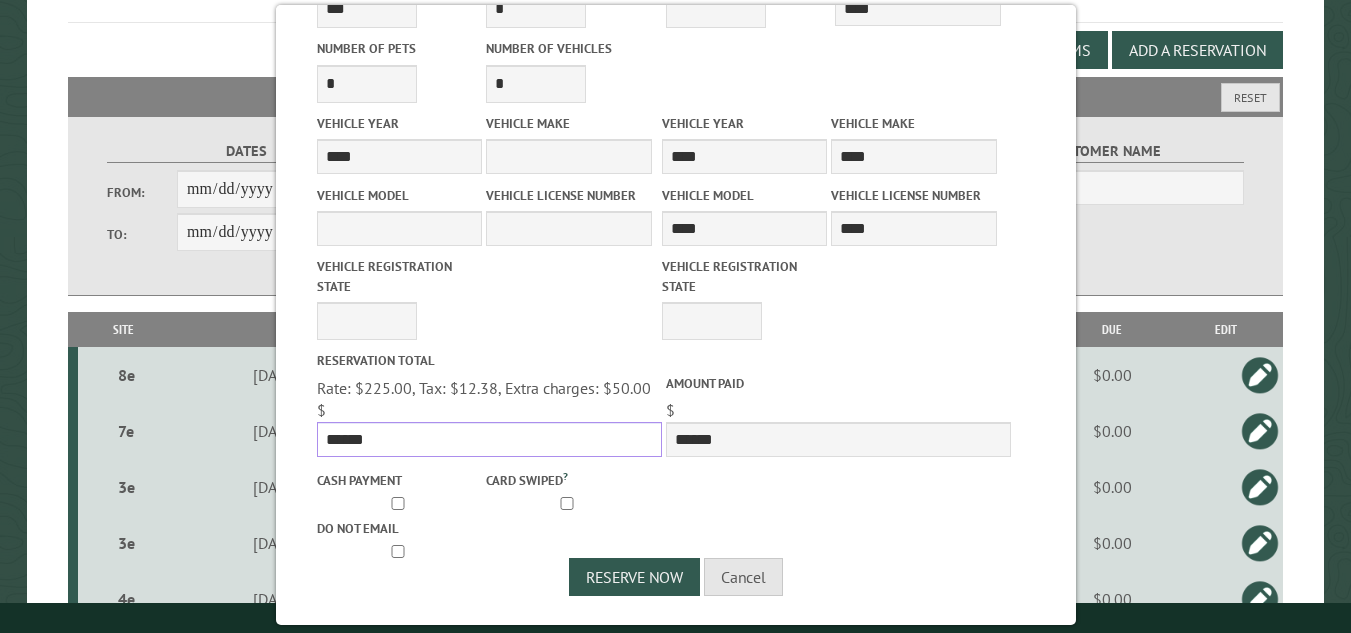 drag, startPoint x: 371, startPoint y: 433, endPoint x: 307, endPoint y: 436, distance: 64.070274 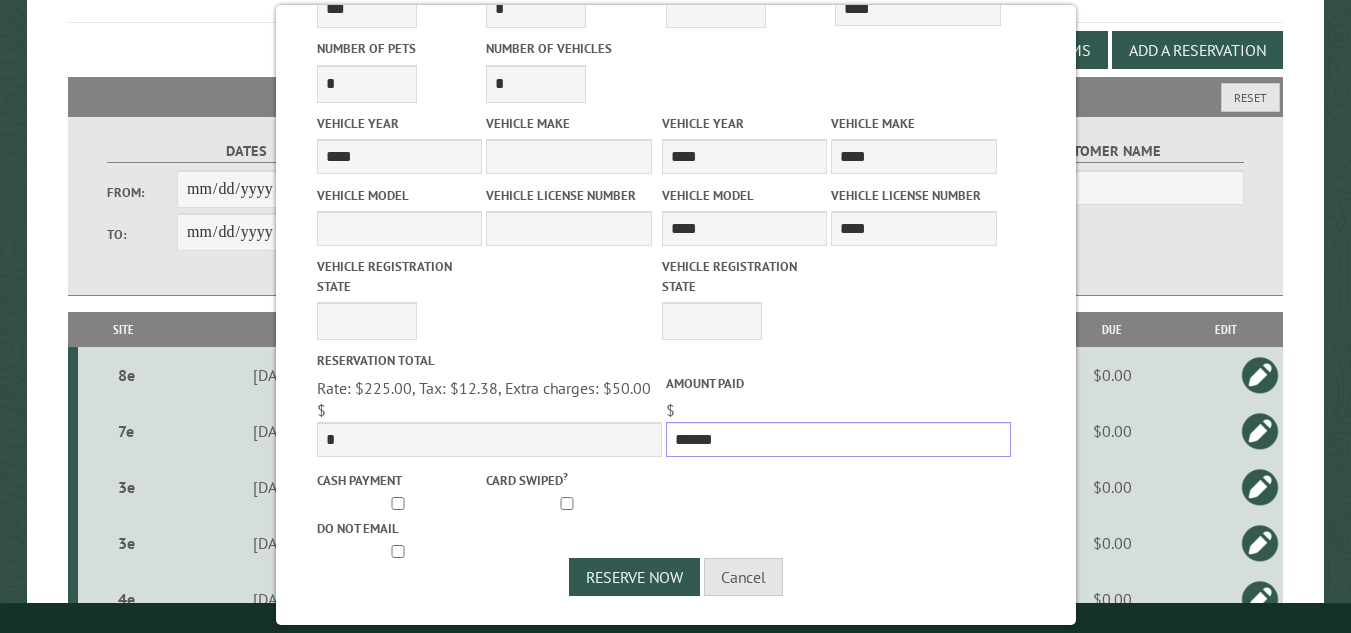 drag, startPoint x: 713, startPoint y: 434, endPoint x: 665, endPoint y: 439, distance: 48.259712 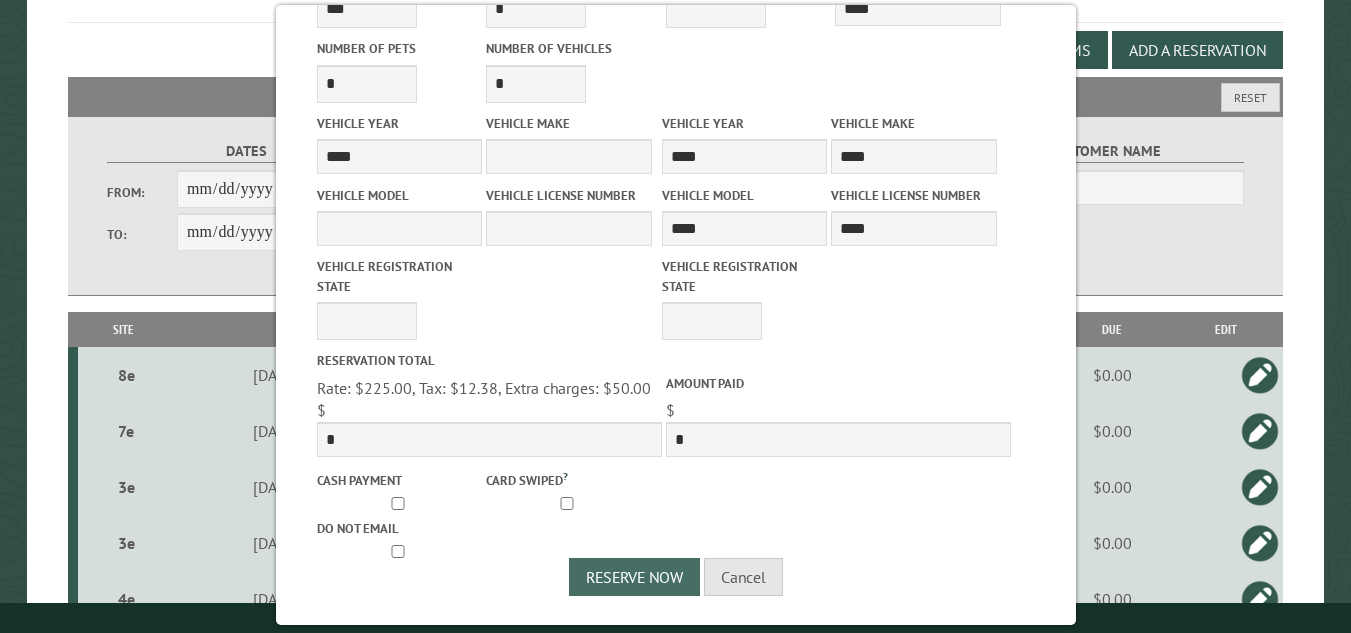 click on "Reserve Now" at bounding box center [634, 577] 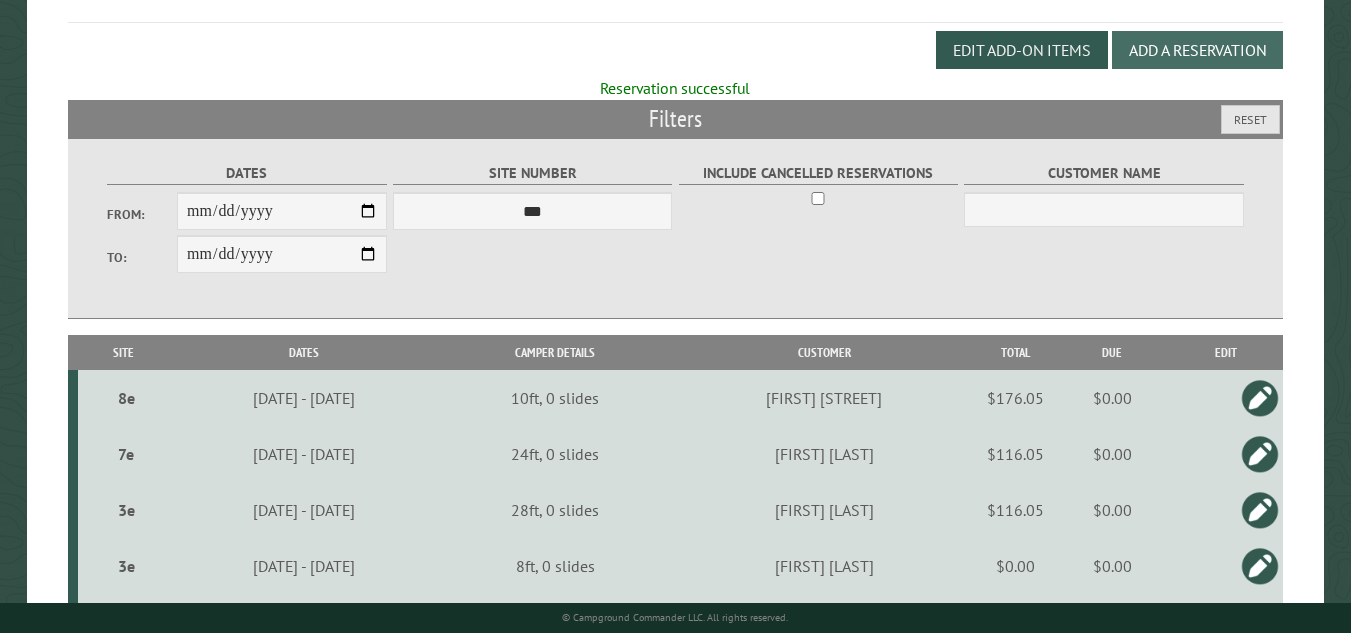 click on "Add a Reservation" at bounding box center (1197, 50) 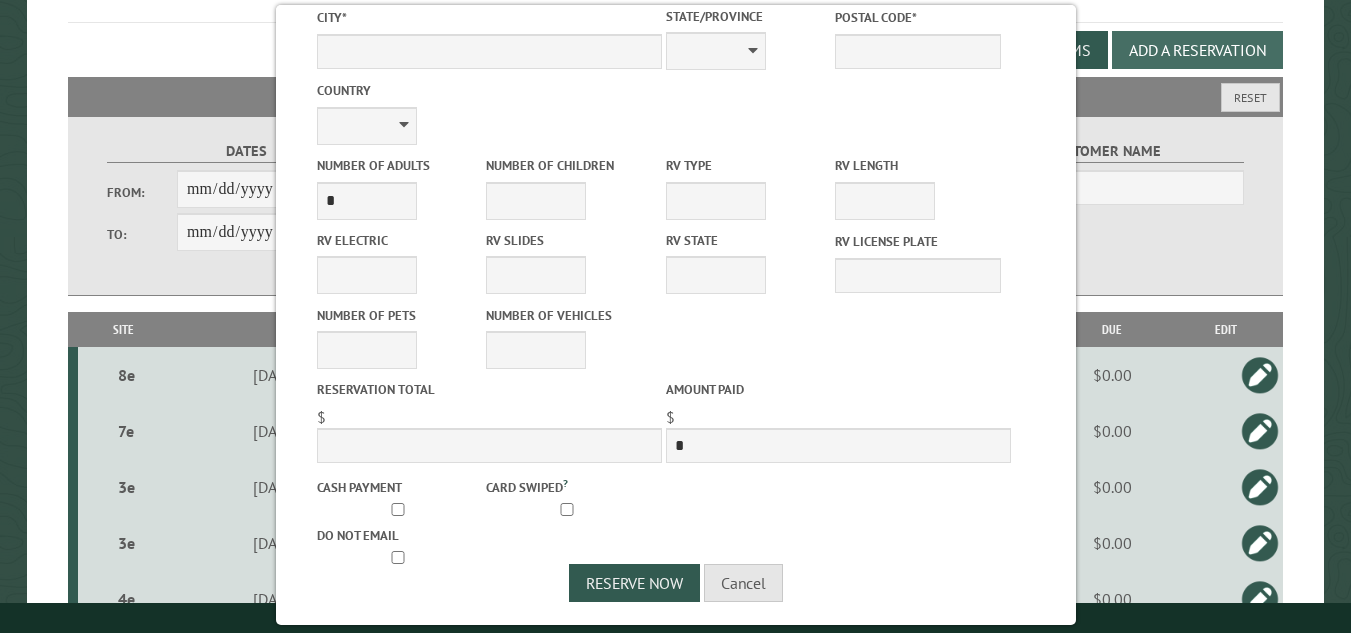 scroll, scrollTop: 0, scrollLeft: 0, axis: both 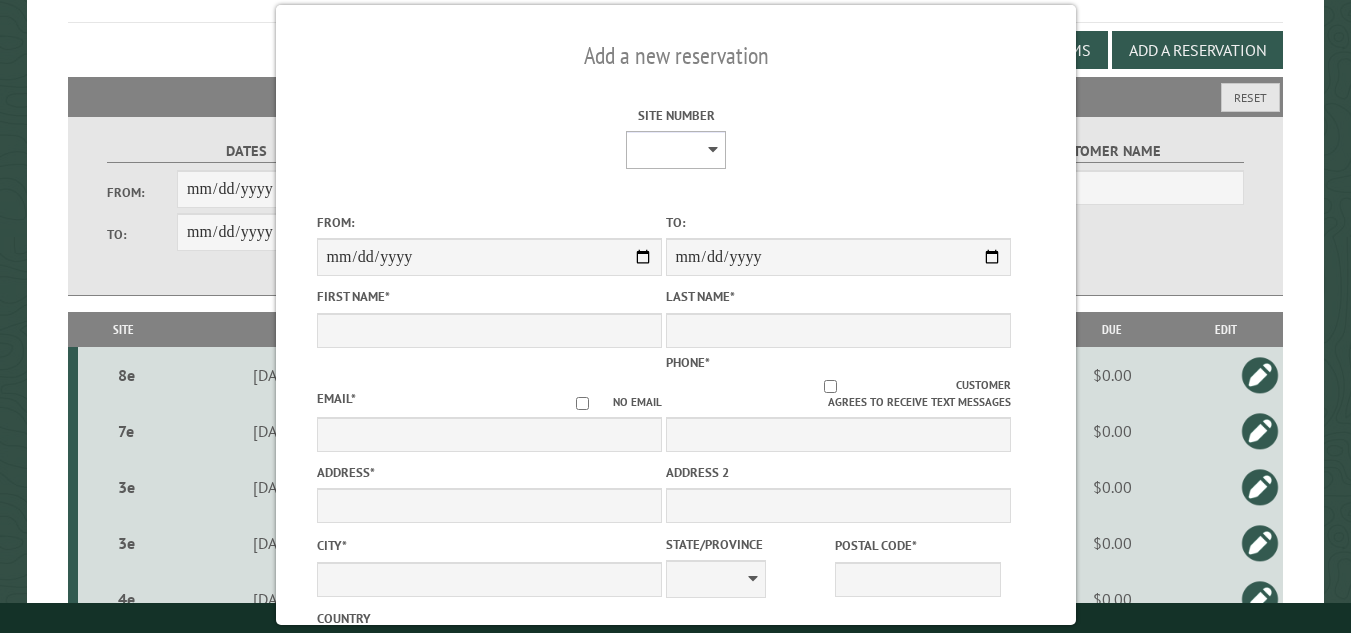 click on "**********" at bounding box center (676, 150) 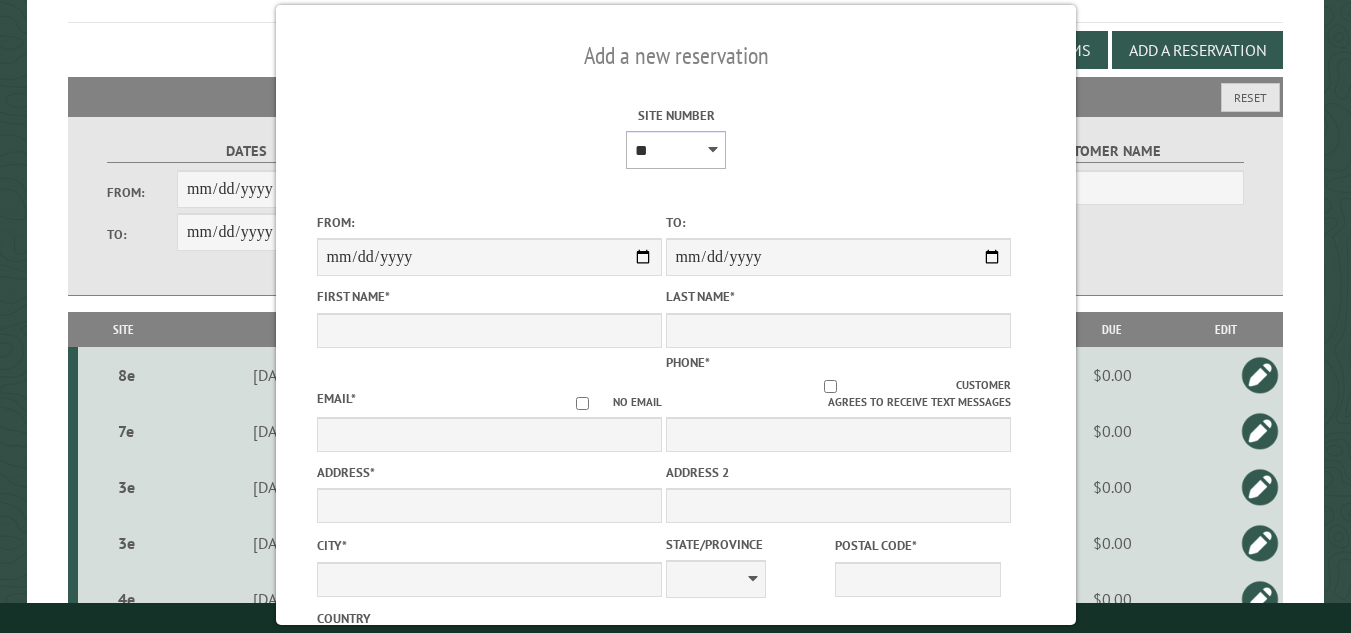 click on "**********" at bounding box center (676, 150) 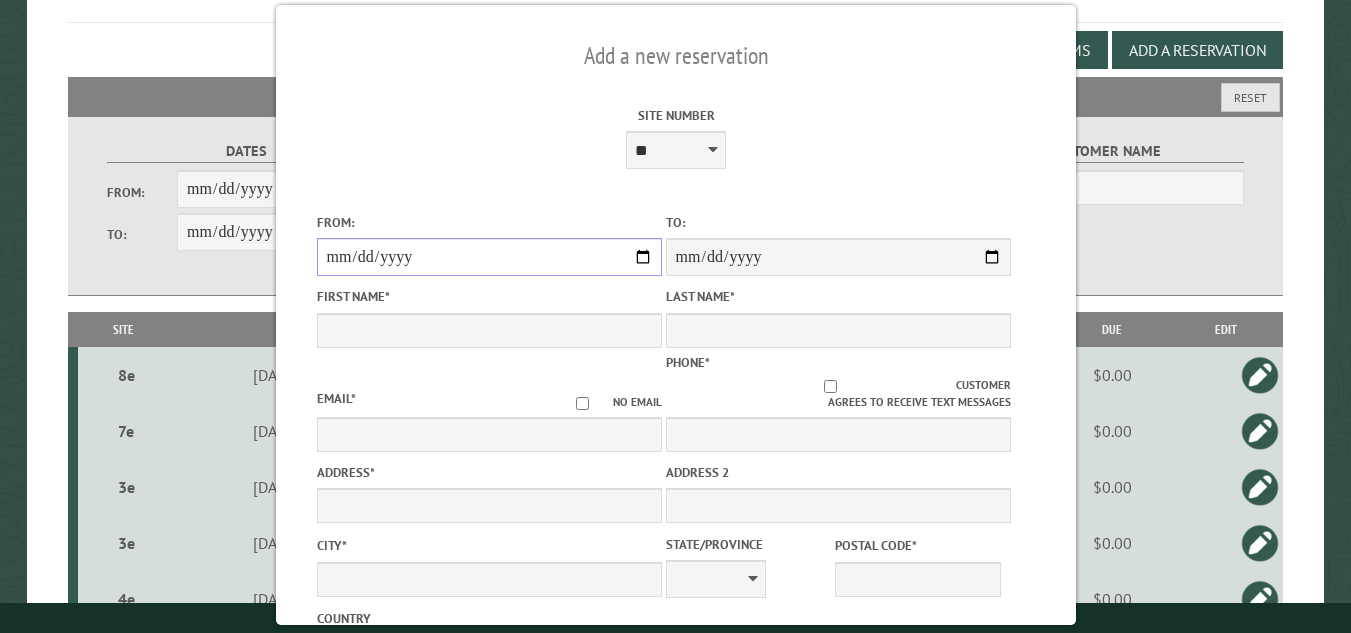 click on "From:" at bounding box center (488, 257) 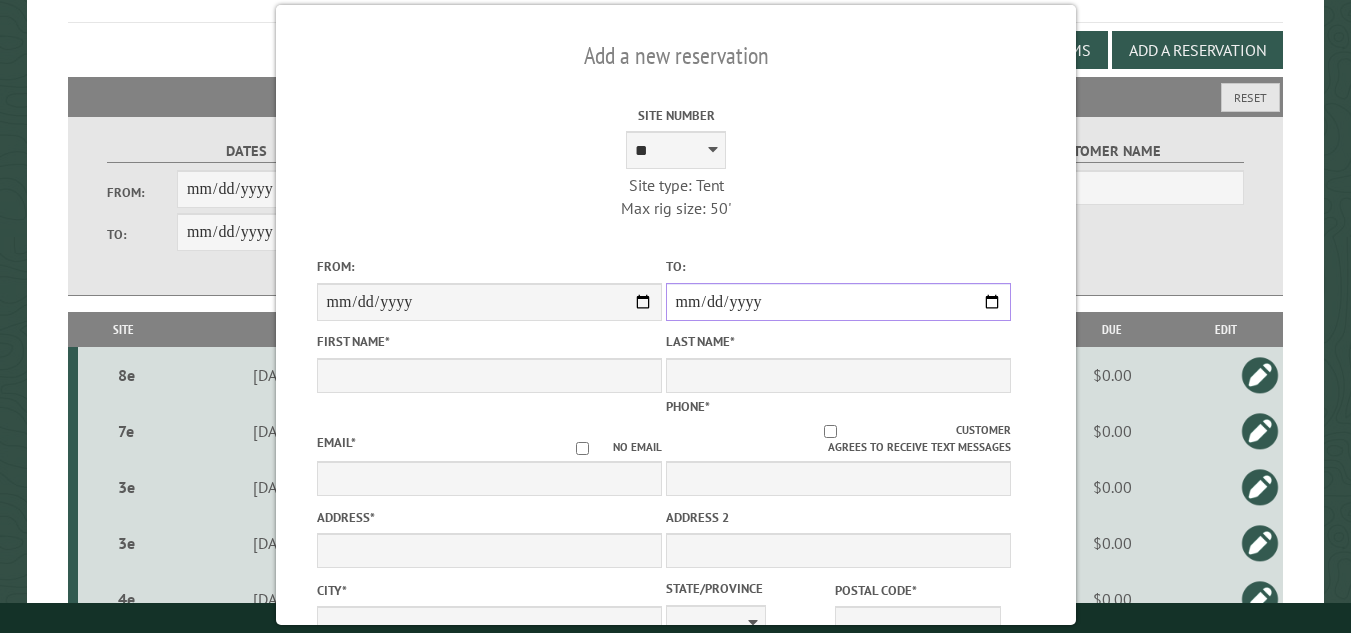 click on "**********" at bounding box center (837, 302) 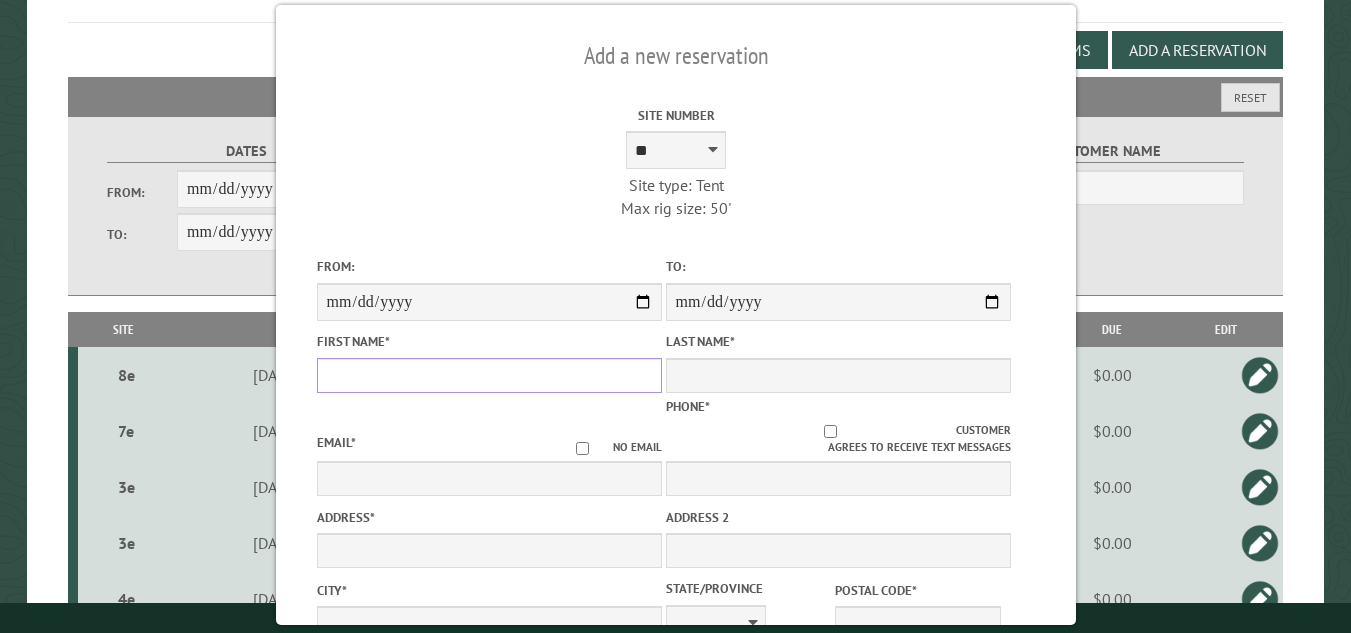 click on "First Name *" at bounding box center (488, 375) 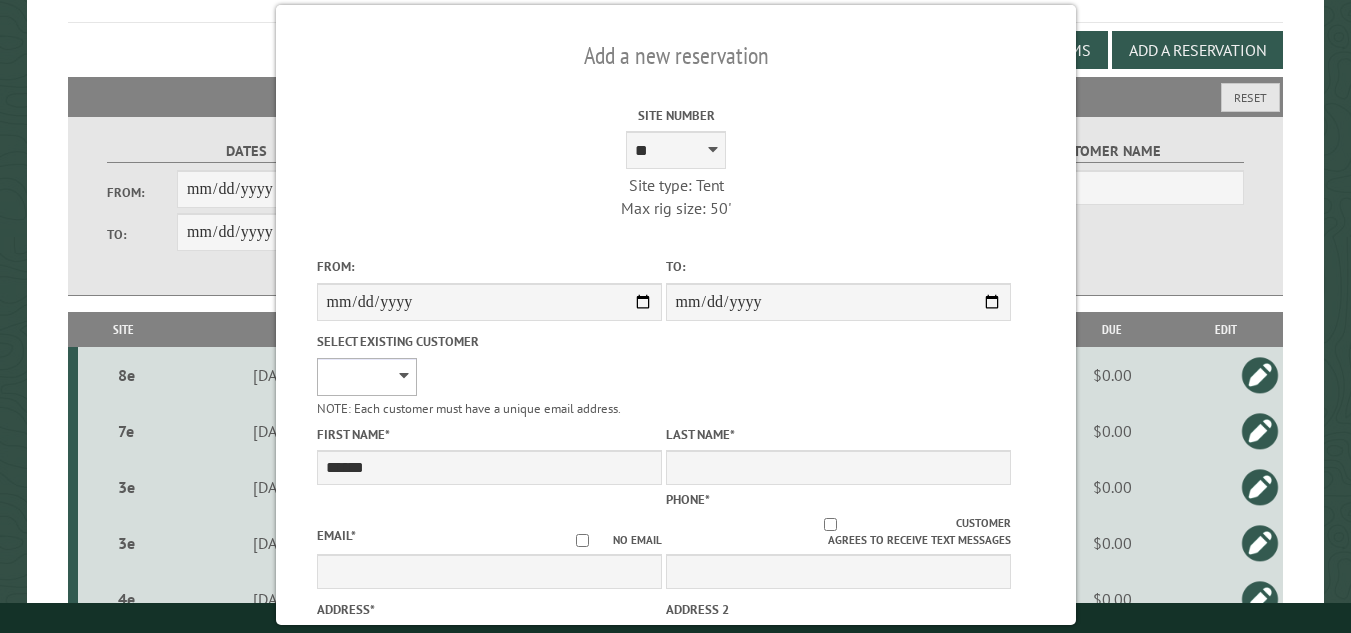click on "**********" at bounding box center [366, 377] 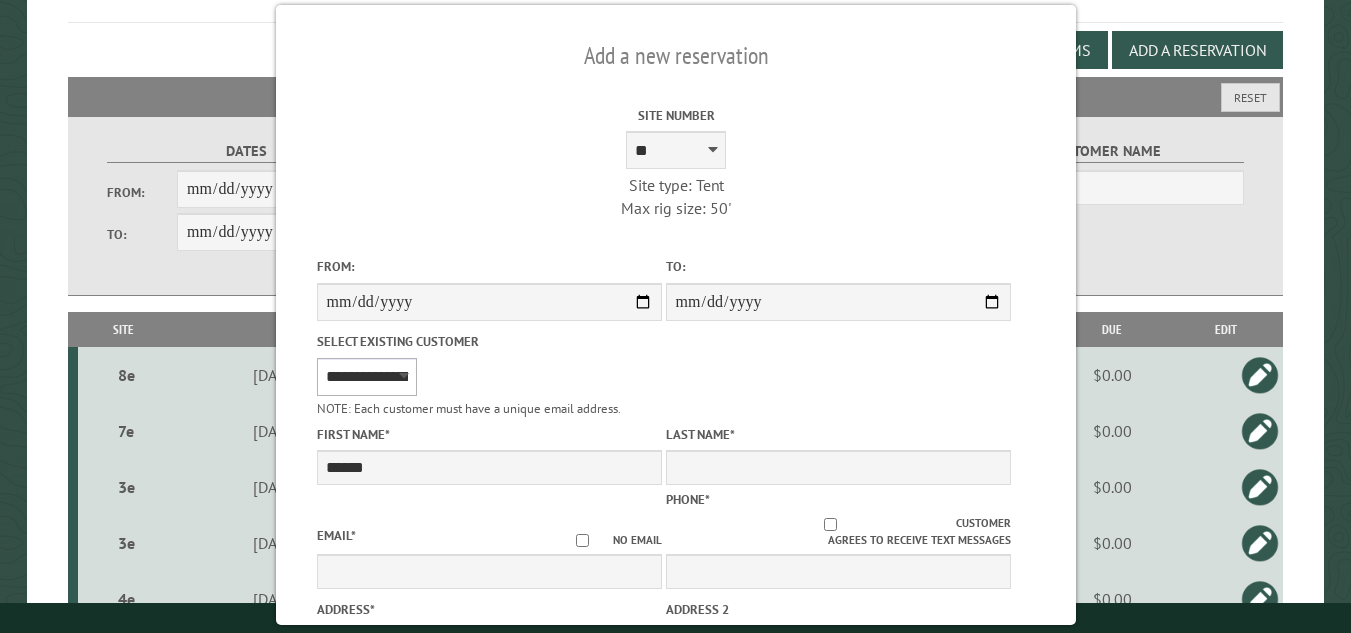 click on "**********" at bounding box center [366, 377] 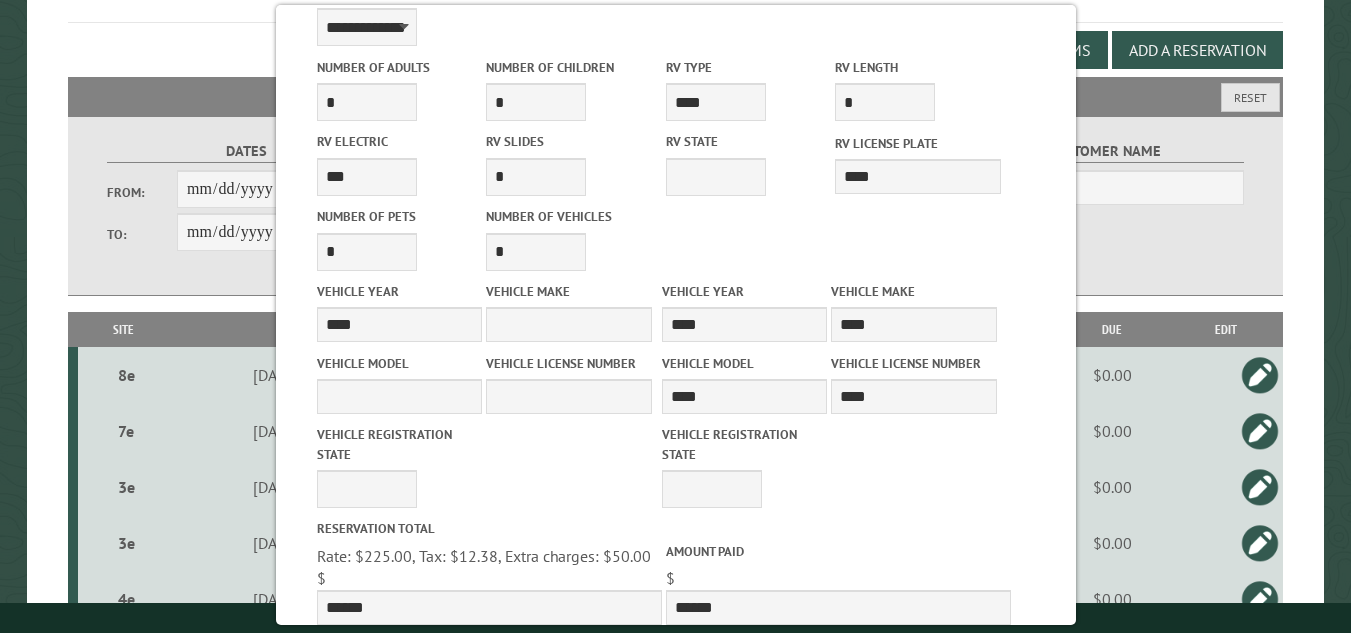 scroll, scrollTop: 932, scrollLeft: 0, axis: vertical 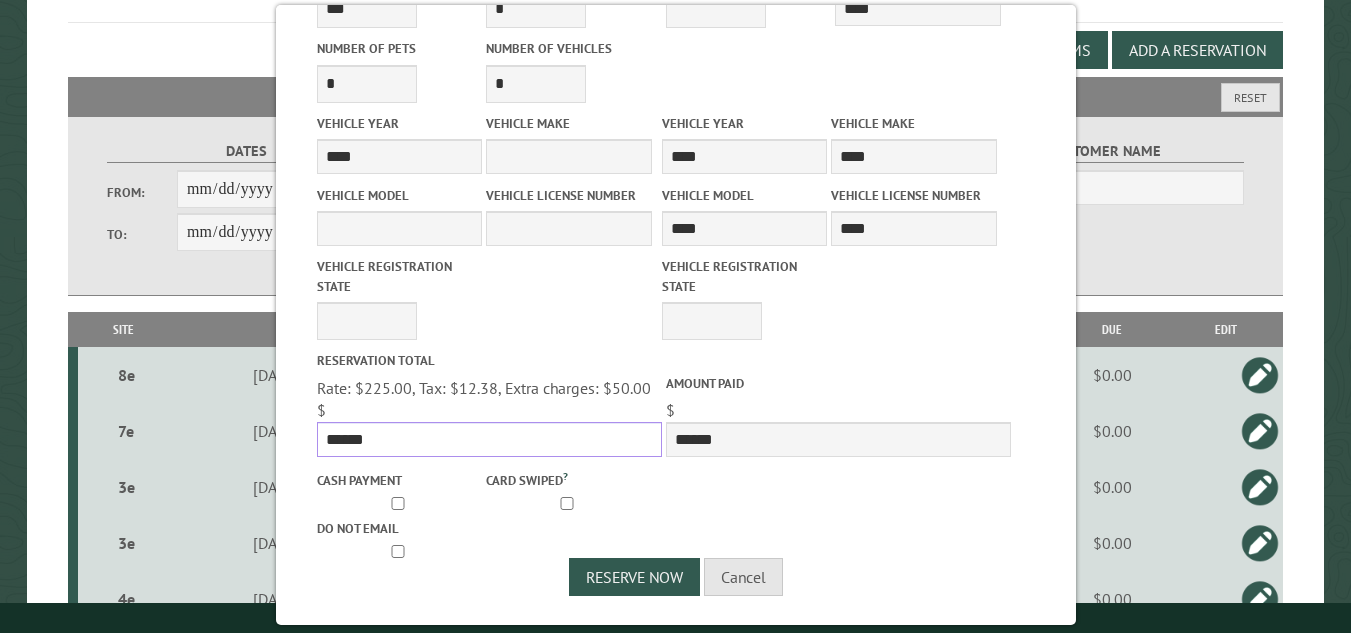 drag, startPoint x: 371, startPoint y: 434, endPoint x: 312, endPoint y: 429, distance: 59.211487 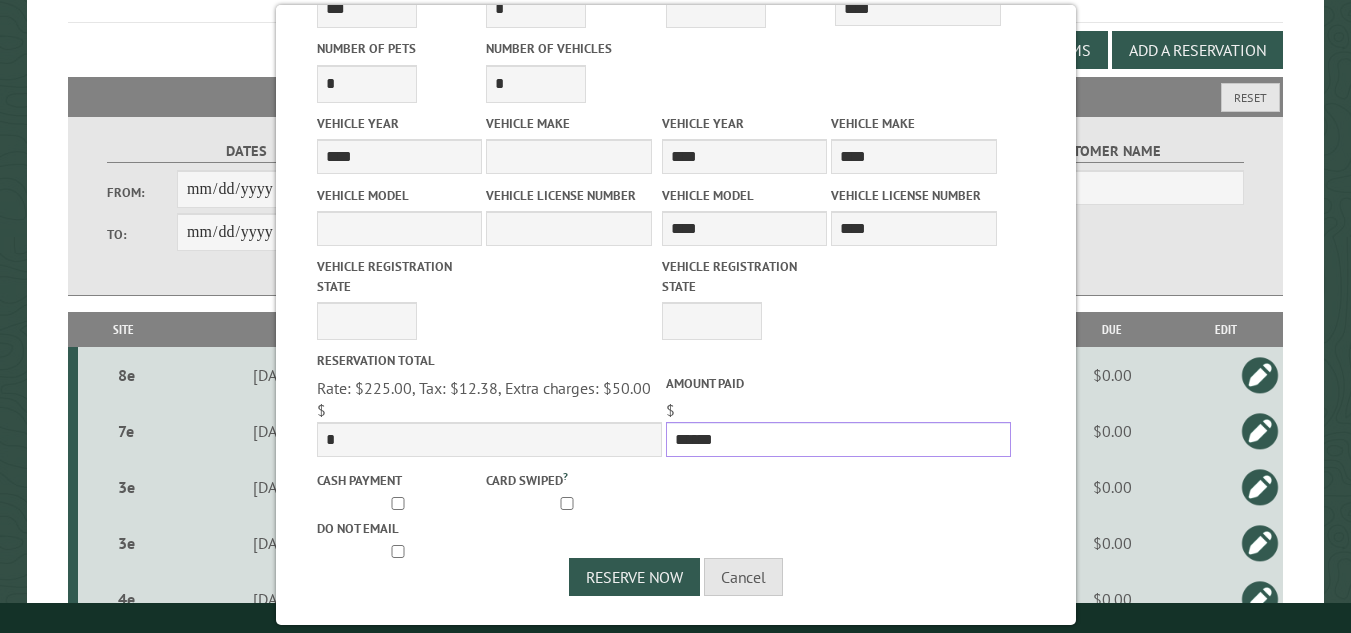 drag, startPoint x: 718, startPoint y: 432, endPoint x: 666, endPoint y: 439, distance: 52.46904 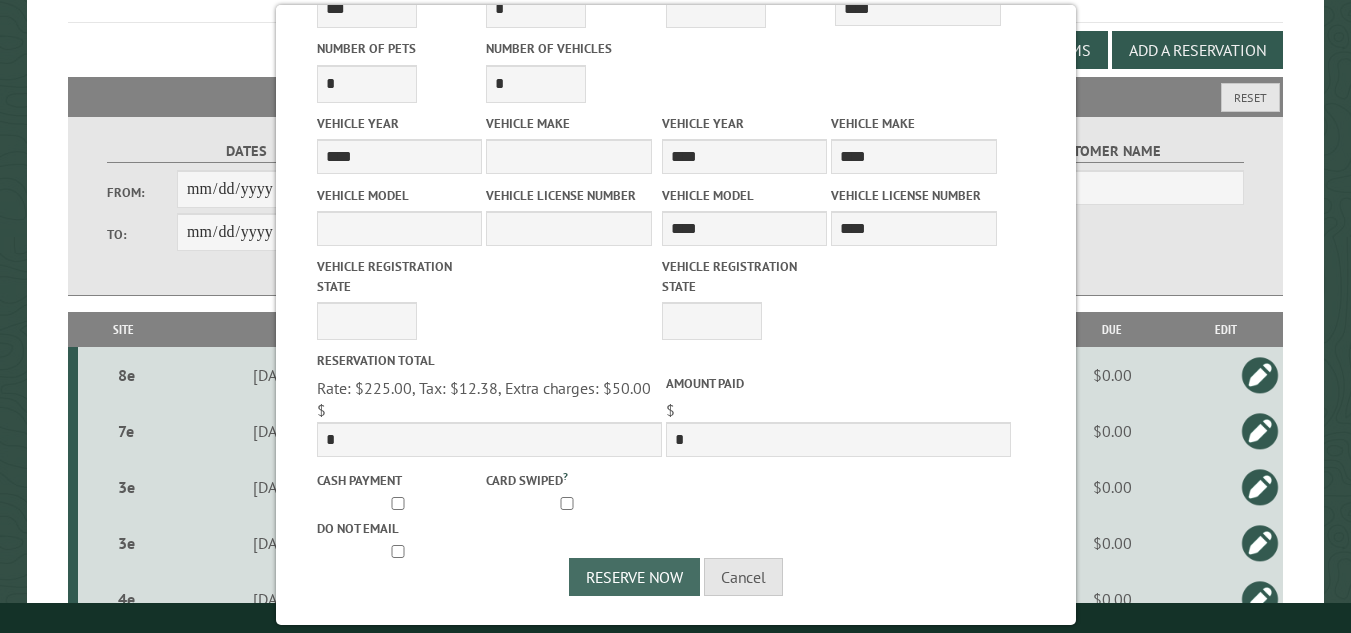 click on "Reserve Now" at bounding box center (634, 577) 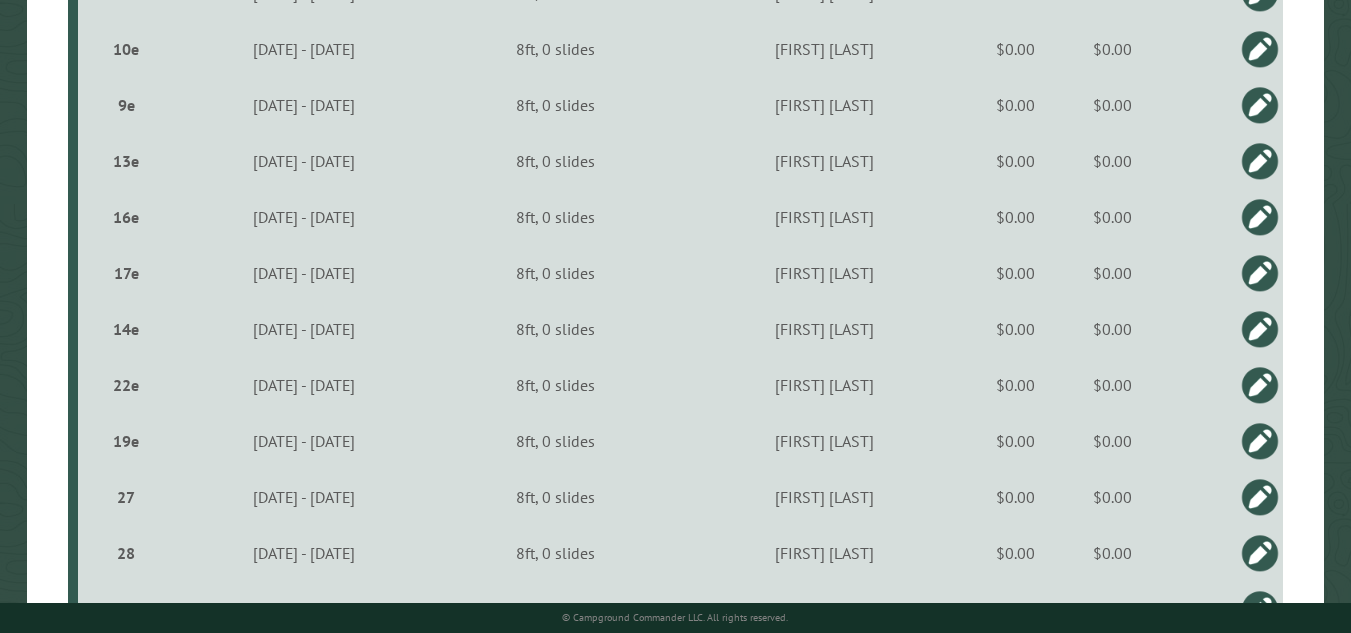 scroll, scrollTop: 2908, scrollLeft: 0, axis: vertical 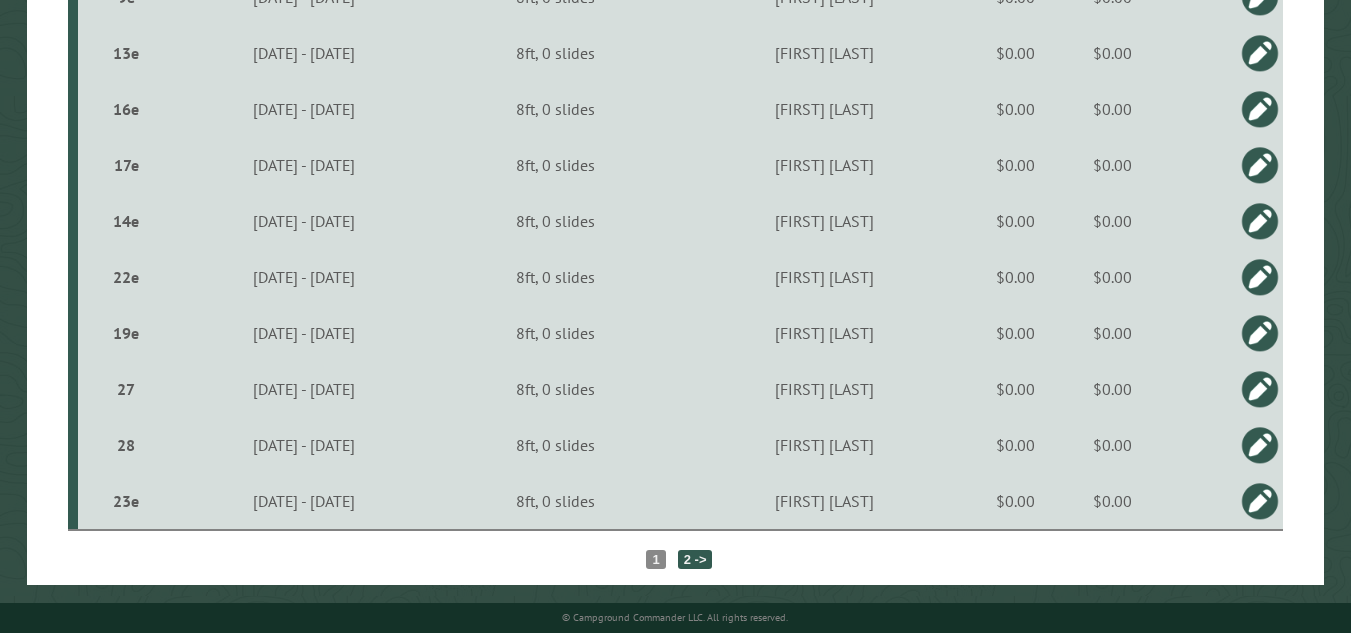 click on "2 ->" at bounding box center (695, 559) 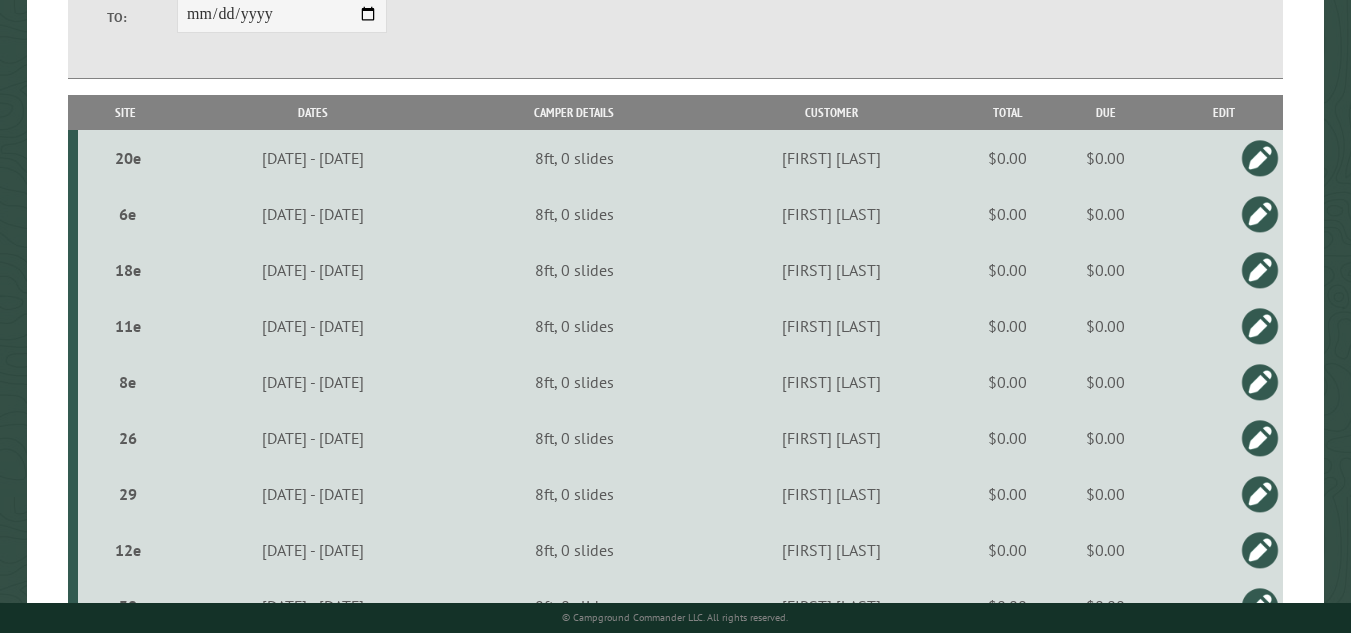 scroll, scrollTop: 780, scrollLeft: 0, axis: vertical 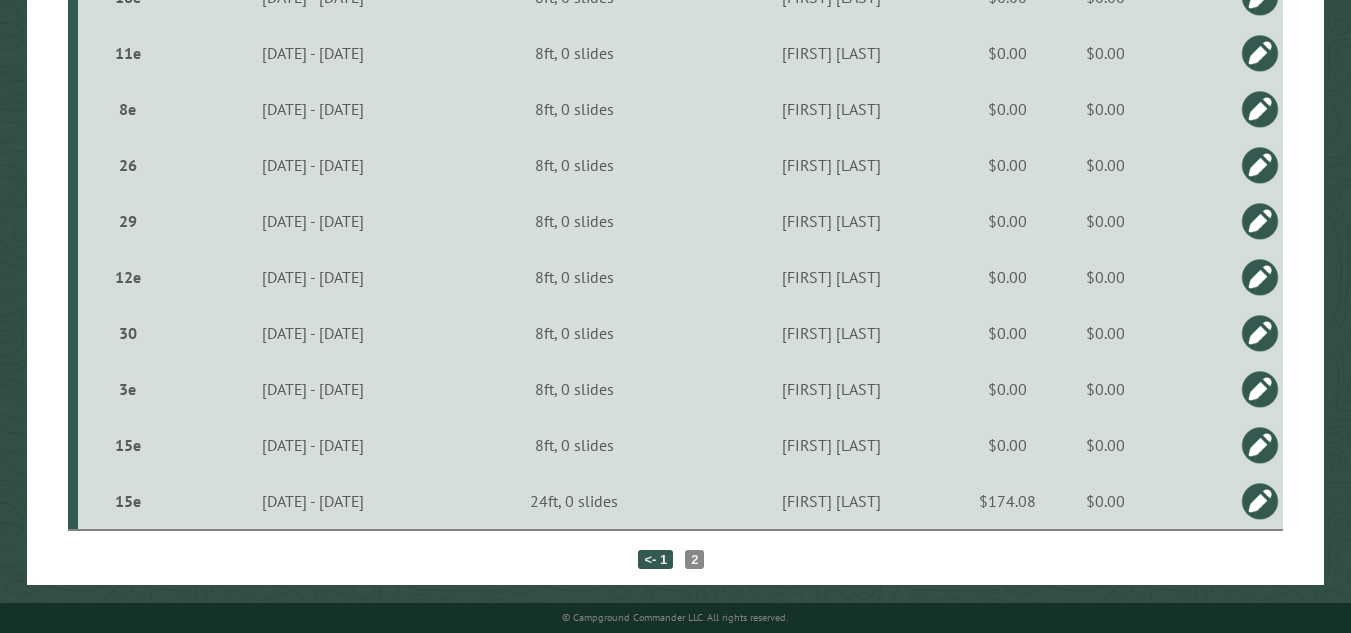 click on "<- 1" at bounding box center [655, 559] 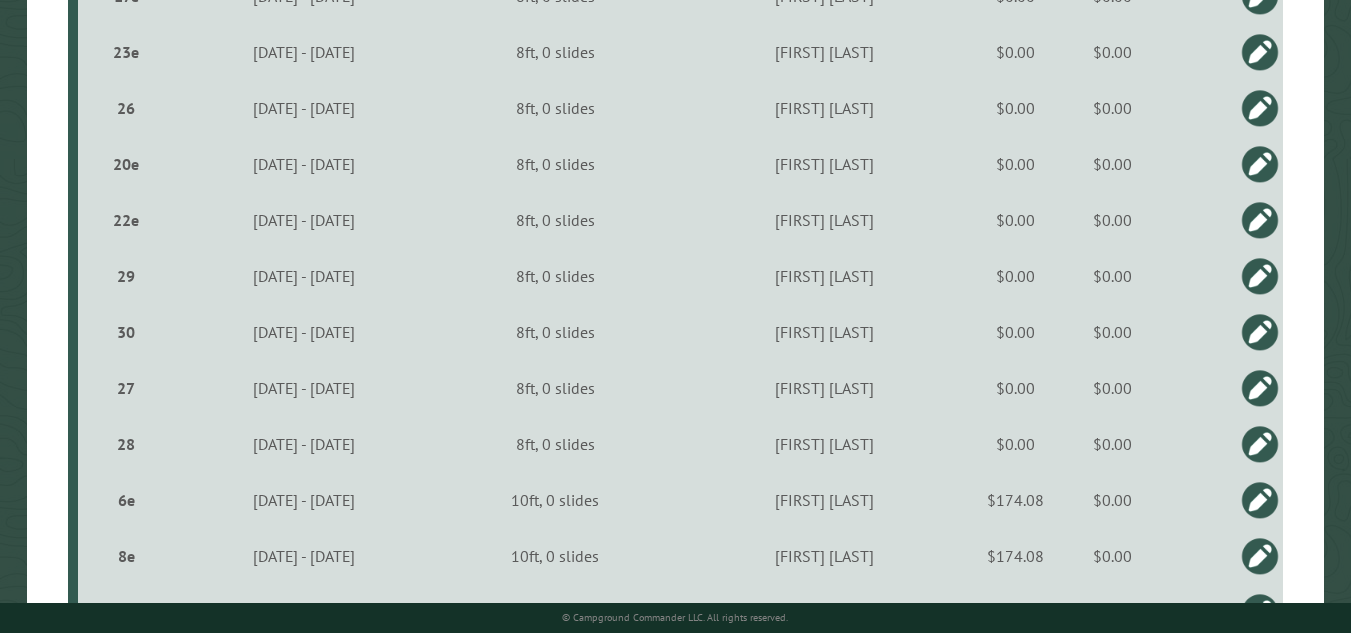 scroll, scrollTop: 1975, scrollLeft: 0, axis: vertical 